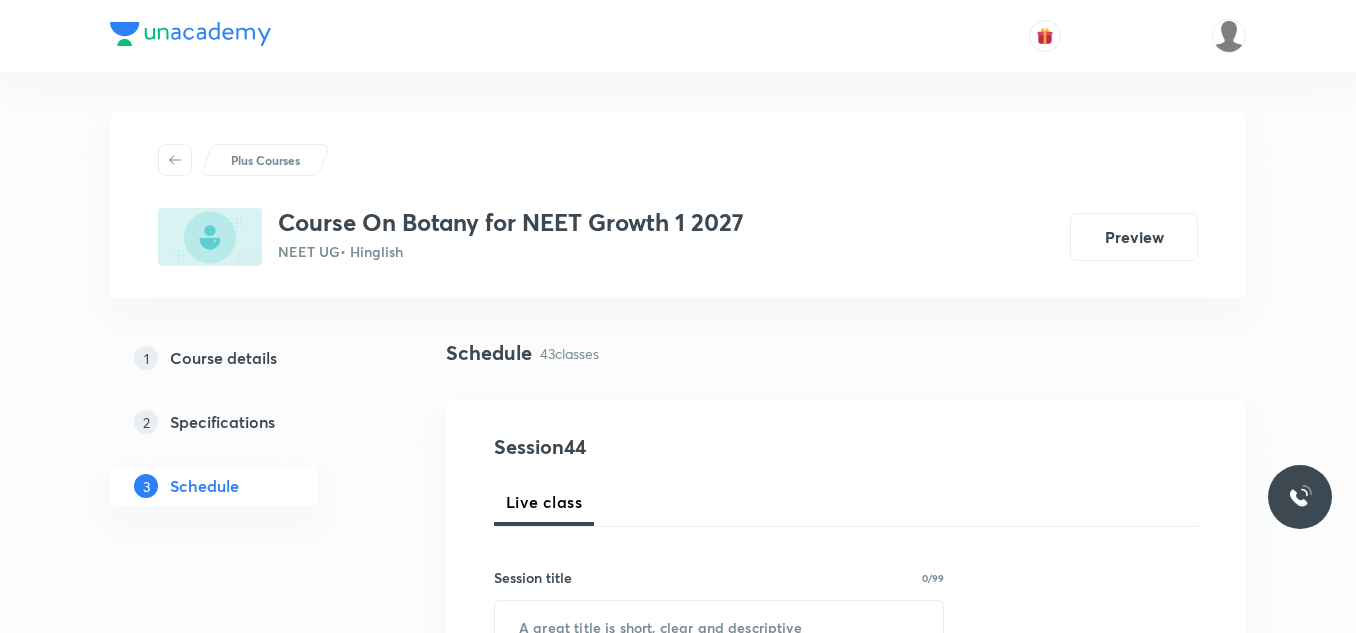 scroll, scrollTop: 5340, scrollLeft: 0, axis: vertical 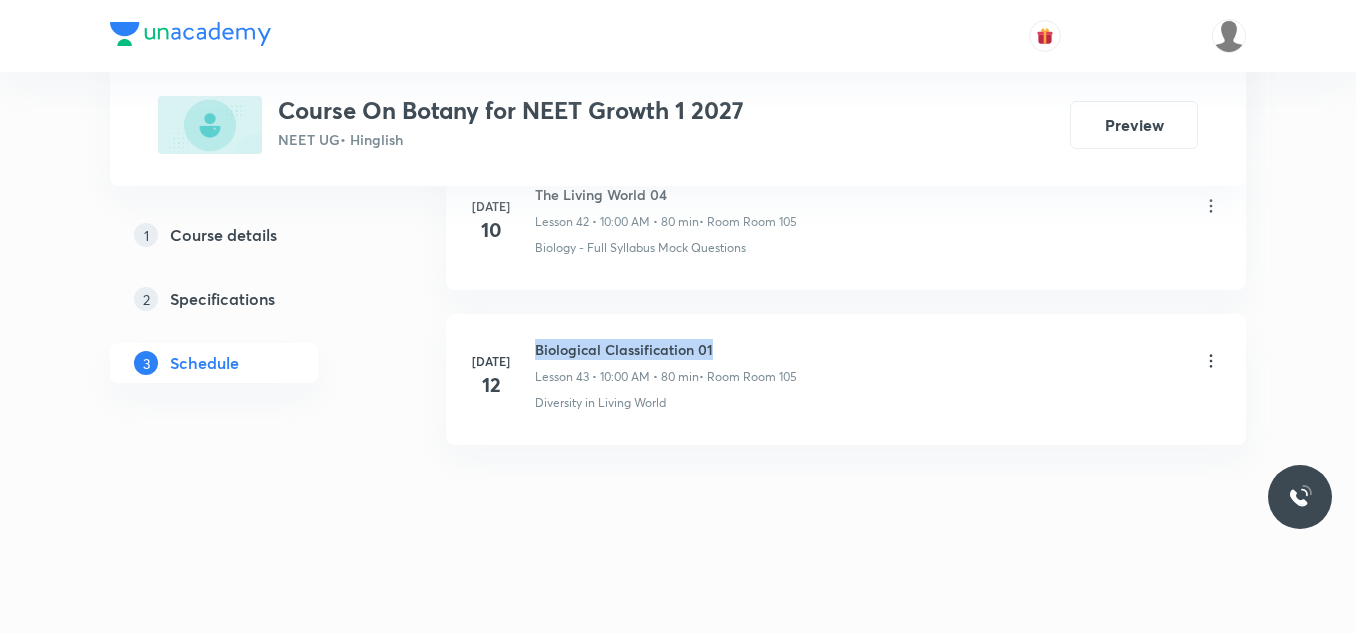 drag, startPoint x: 534, startPoint y: 349, endPoint x: 766, endPoint y: 350, distance: 232.00215 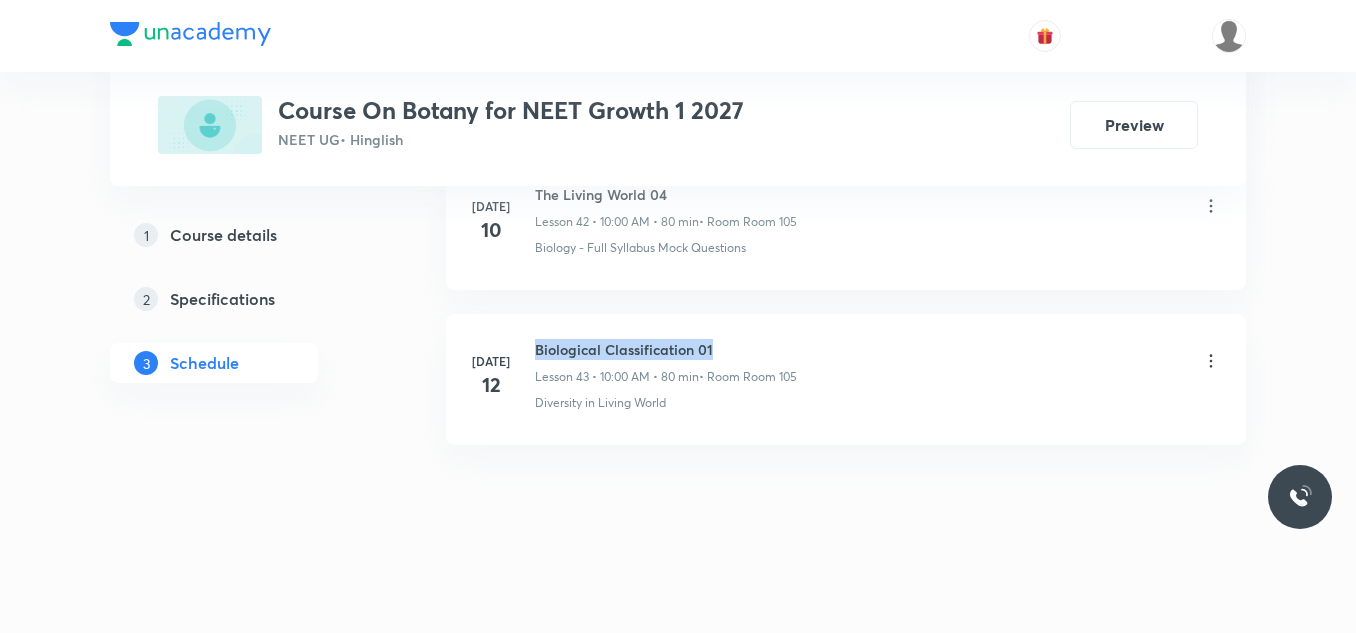 copy on "Biological Classification 01" 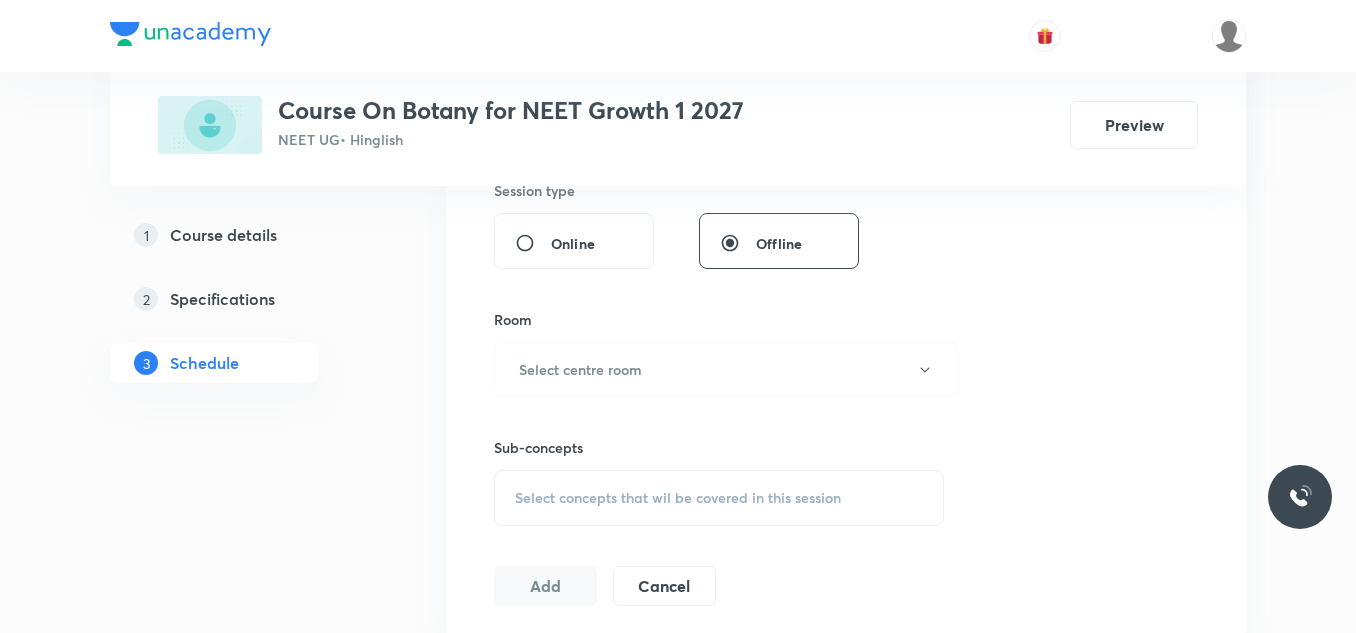 scroll, scrollTop: 900, scrollLeft: 0, axis: vertical 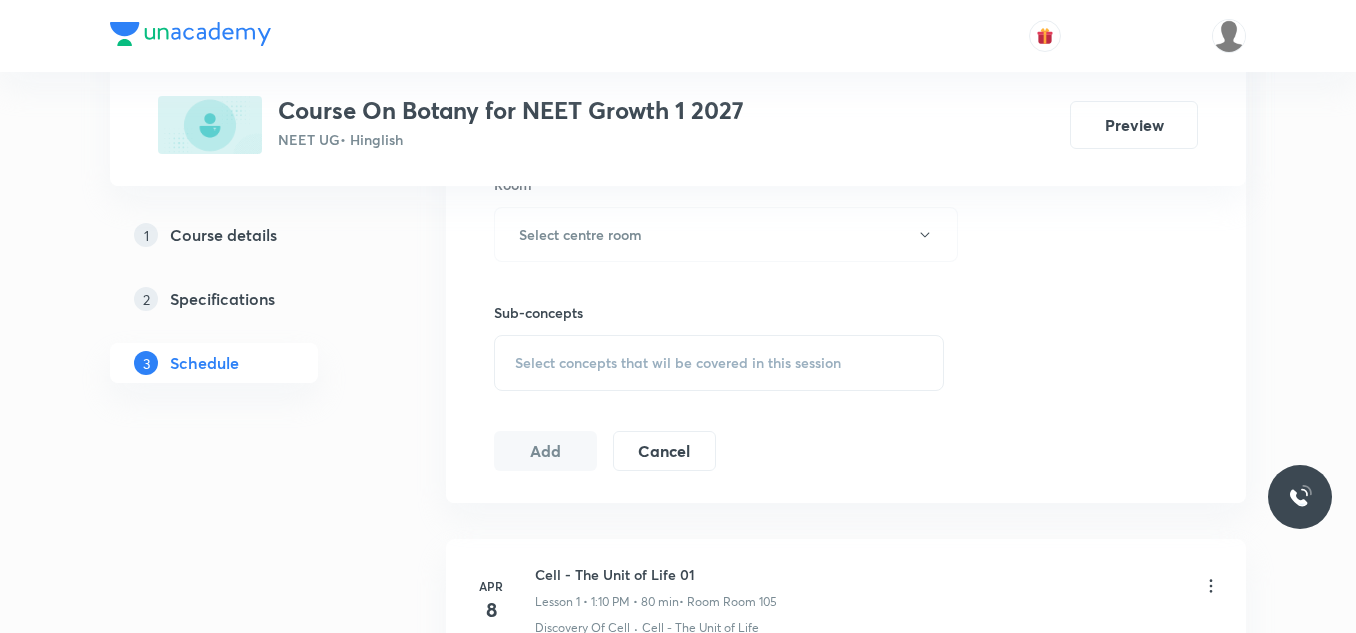 click on "Select concepts that wil be covered in this session" at bounding box center [678, 363] 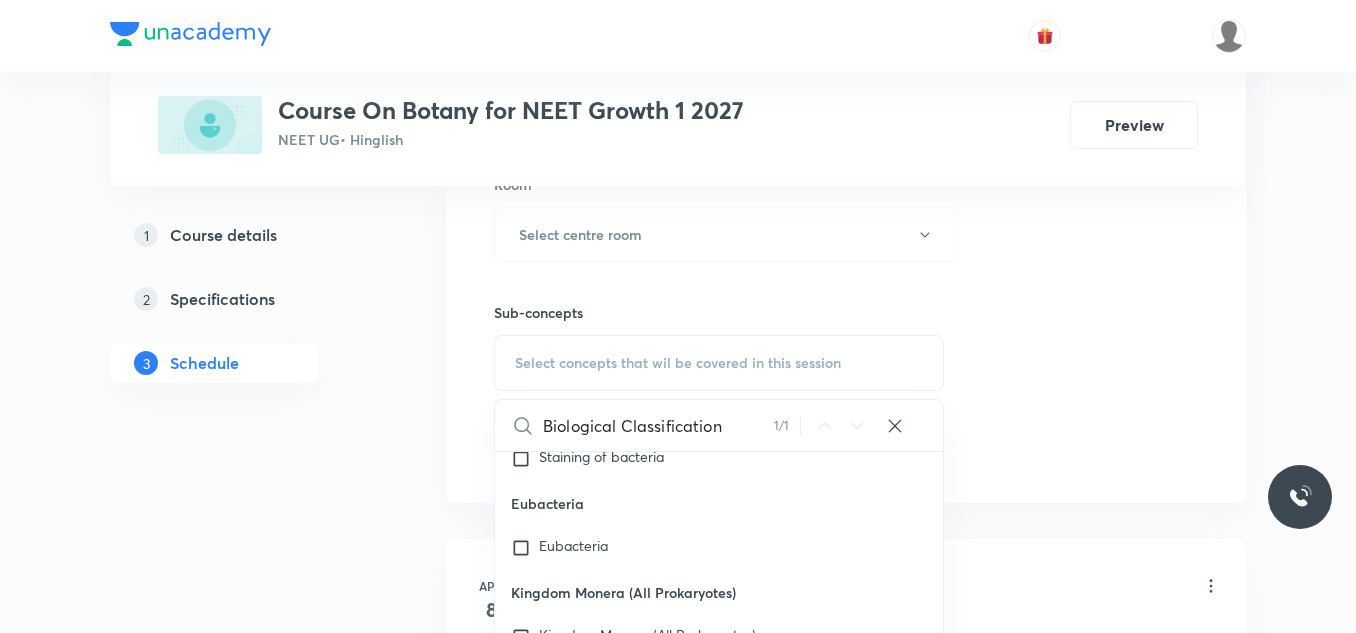 scroll, scrollTop: 14299, scrollLeft: 0, axis: vertical 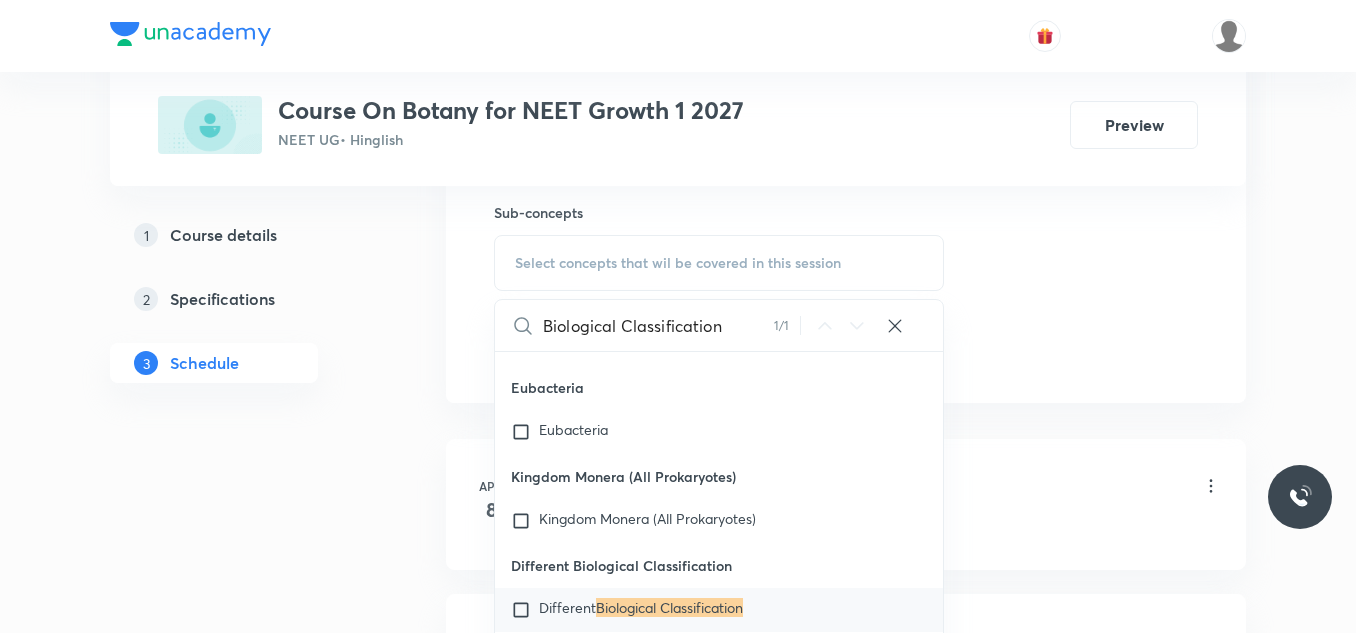 type on "Biological Classification" 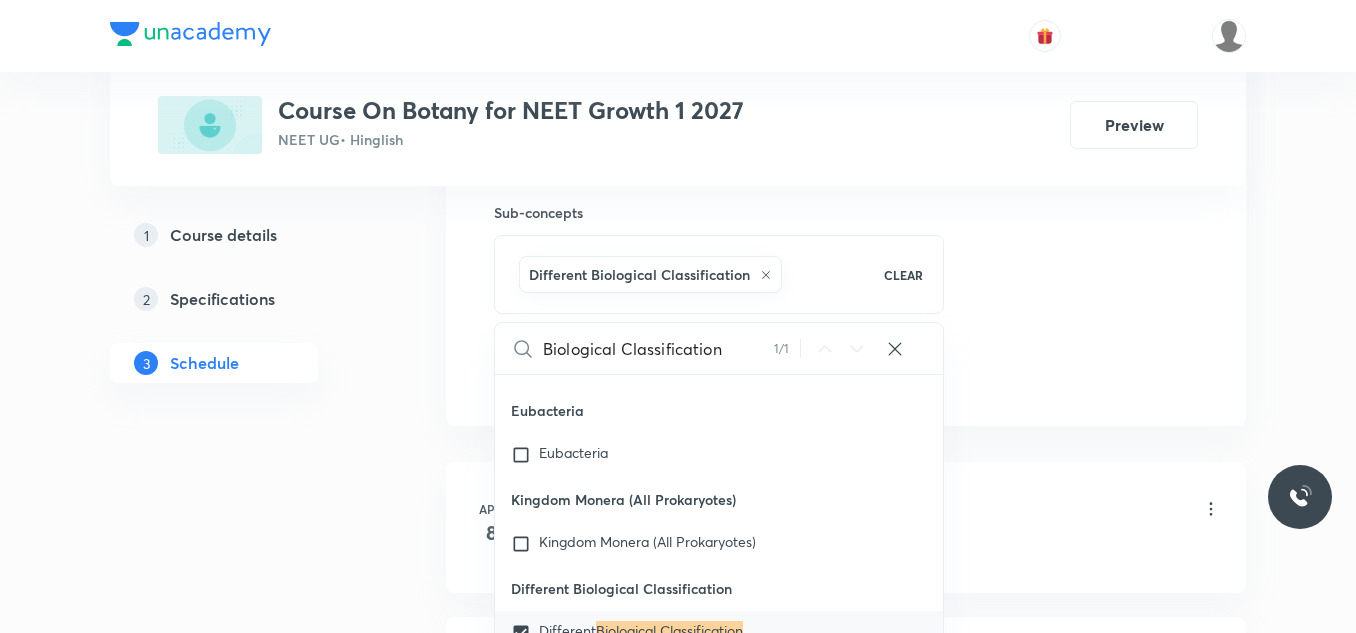 click on "Plus Courses Course On Botany for NEET Growth 1 2027 NEET UG  • Hinglish Preview 1 Course details 2 Specifications 3 Schedule Schedule 43  classes Session  44 Live class Session title 0/99 ​ Schedule for Jul 13, 2025, 3:42 PM ​ Duration (in minutes) ​   Session type Online Offline Room Select centre room Sub-concepts Different Biological Classification CLEAR Biological Classification 1 / 1 ​ Biology - Full Syllabus Mock Questions Biology - Full Syllabus Mock Questions Covered previously Practice questions Practice Questions Biology Previous Year Questions Maths Previous Year Questions Transport in Plants Means Of Transport Plant-Water Relations Long Distance Transport Of Water Transpiration Uptake And Transport Of Mineral Nutrients Phloem Transport: Flow From Source To Sink Guttation Bleeding Phloem Transport (Food Transport) Mineral Nutrition Methods To Study The Mineral Requirements Of Plants Classification Of Mineral Nutrients Macroelements (Macronutrients) Microelements ( Micronutrients) Growth" at bounding box center [678, 3145] 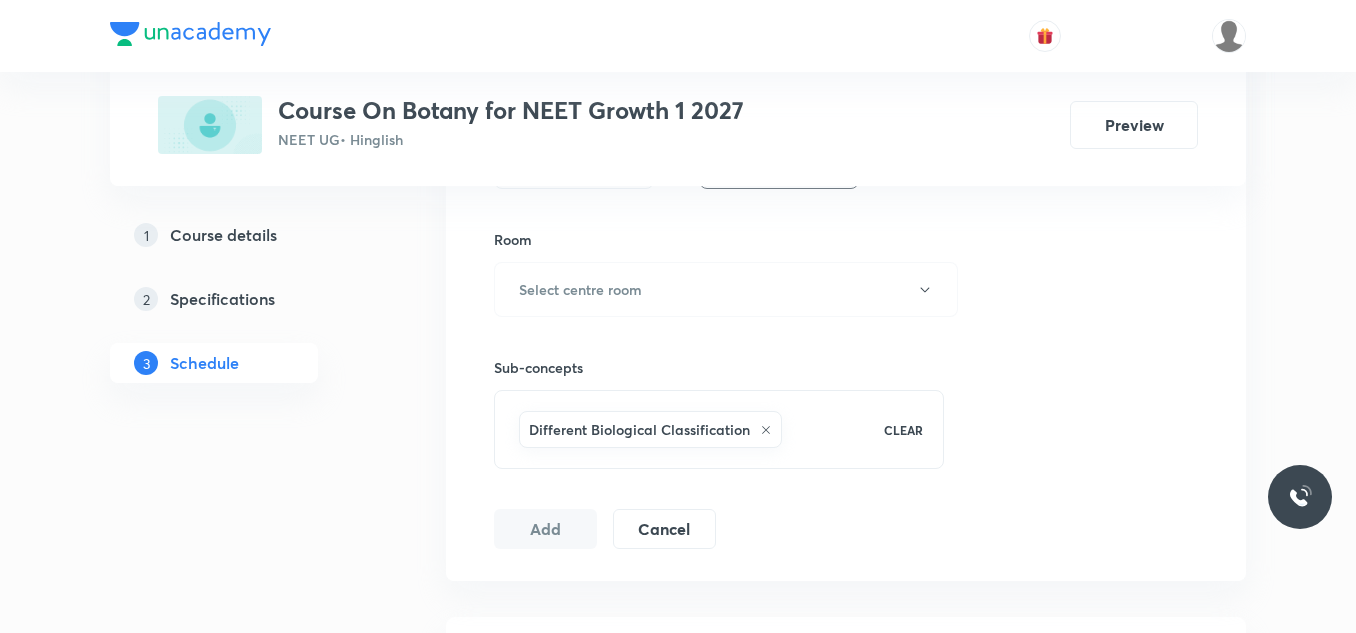 scroll, scrollTop: 800, scrollLeft: 0, axis: vertical 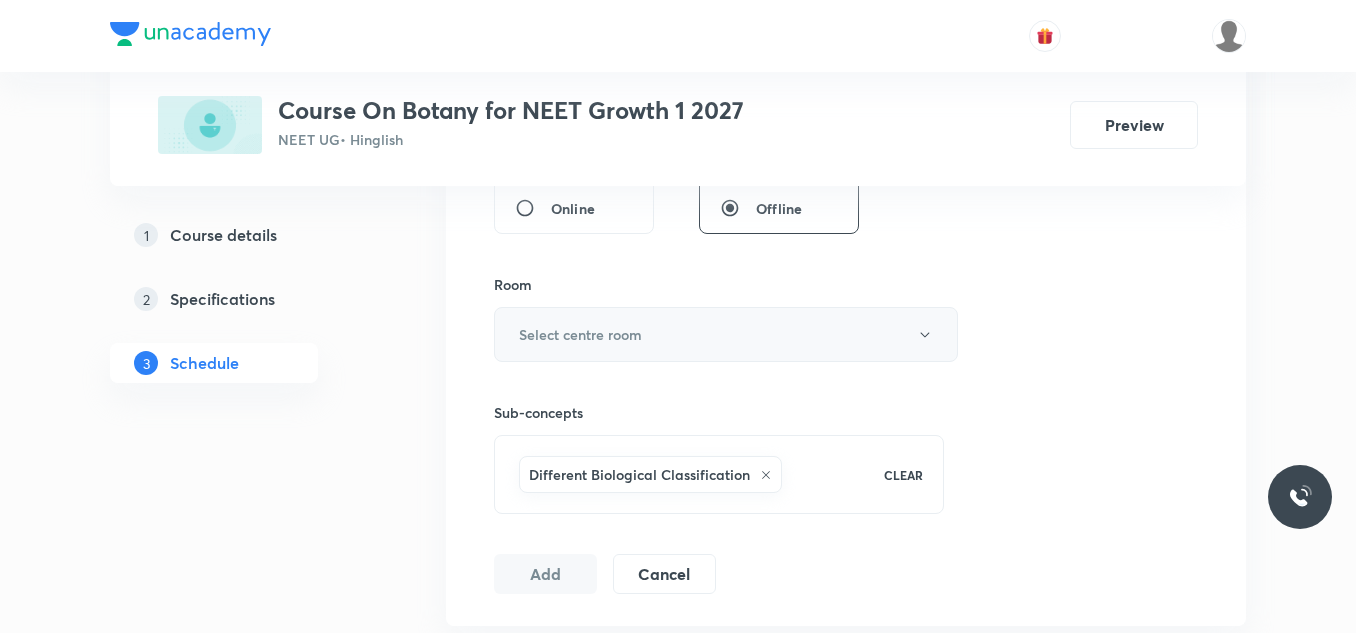 click on "Select centre room" at bounding box center (580, 334) 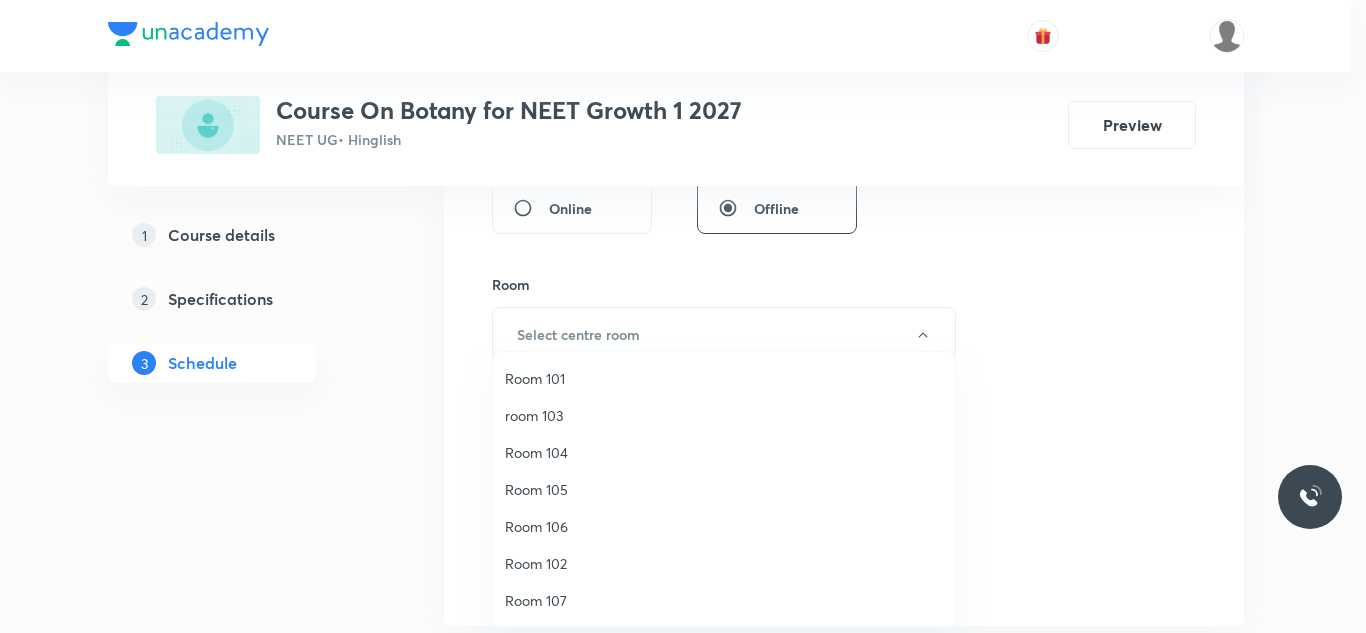 click on "Room 105" at bounding box center (724, 489) 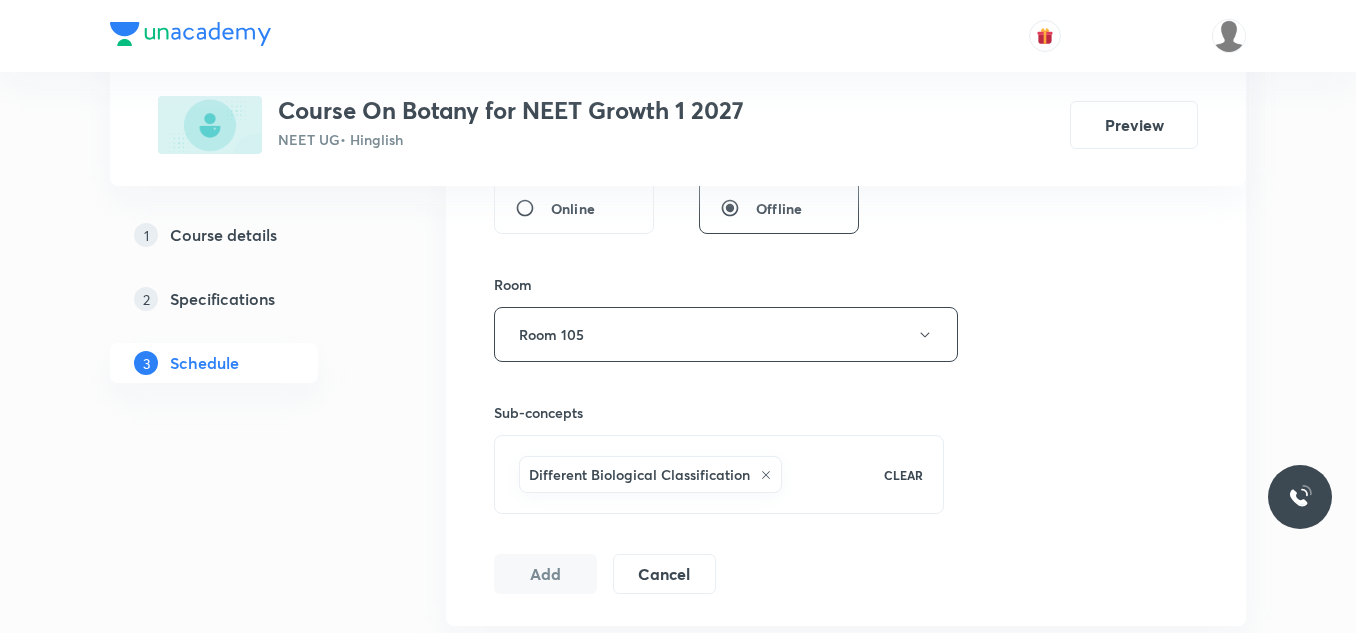 click on "Plus Courses Course On Botany for NEET Growth 1 2027 NEET UG  • Hinglish Preview 1 Course details 2 Specifications 3 Schedule Schedule 43  classes Session  44 Live class Session title 0/99 ​ Schedule for Jul 13, 2025, 3:42 PM ​ Duration (in minutes) ​   Session type Online Offline Room Room 105 Sub-concepts Different Biological Classification CLEAR Add Cancel Apr 8 Cell - The Unit of Life 01 Lesson 1 • 1:10 PM • 80 min  • Room Room 105 Discovery Of Cell · Cell - The Unit of Life Apr 11 Cell - The Unit of Life 02 Lesson 2 • 11:30 AM • 80 min  • Room Room 105 Cell - The Unit of Life Apr 15 Cell - The Unit of Life 03 Lesson 3 • 1:10 PM • 80 min  • Room Room 105 Cell - The Unit of Life Apr 16 Cell - The Unit of Life 04 Lesson 4 • 10:00 AM • 80 min  • Room Room 105 Cell - The Unit of Life Apr 17 Cell - The Unit of Life 05 Lesson 5 • 1:10 PM • 80 min  • Room Room 105 Cell - The Unit of Life Apr 18 Cell - The Unit of Life 06 Lesson 6 • 10:00 AM • 80 min Apr 22 Apr 24 2" at bounding box center [678, 3345] 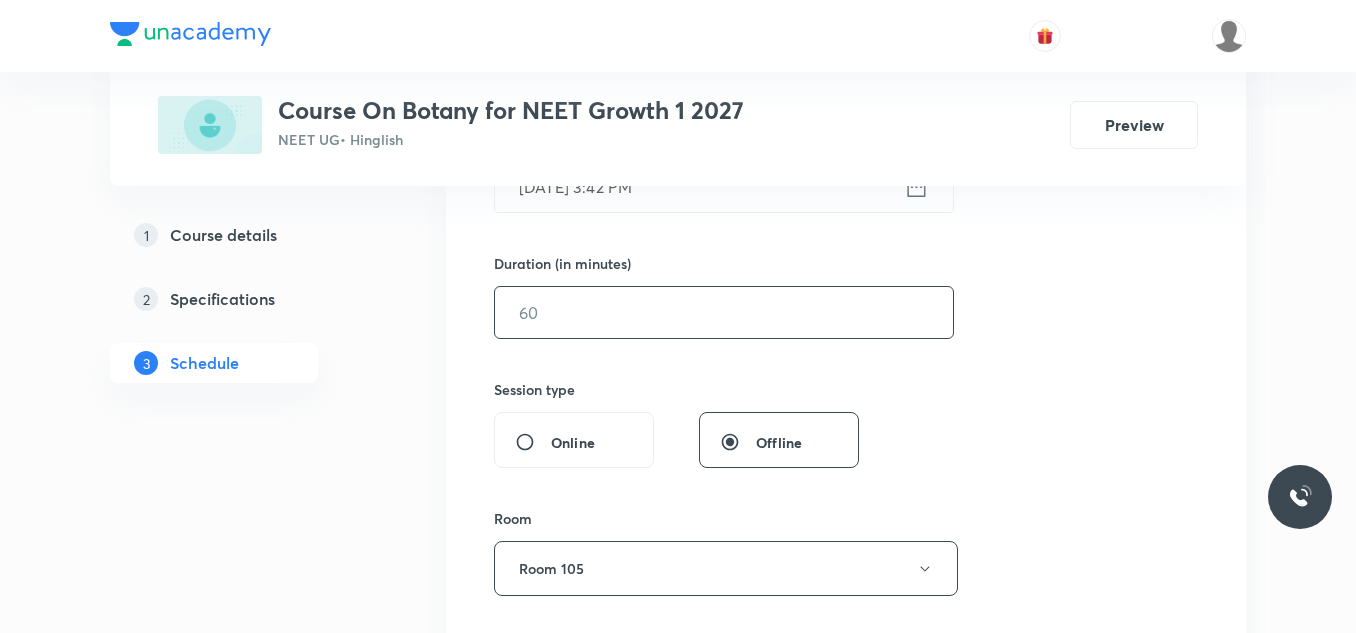 scroll, scrollTop: 500, scrollLeft: 0, axis: vertical 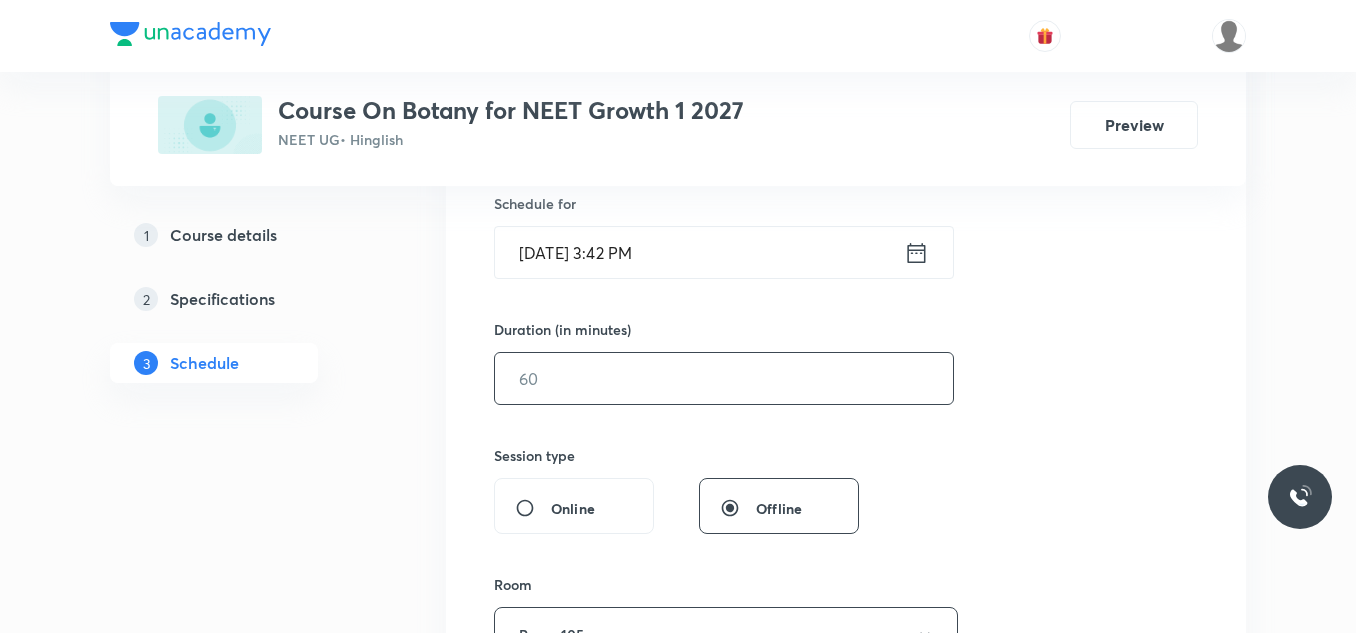 click at bounding box center [724, 378] 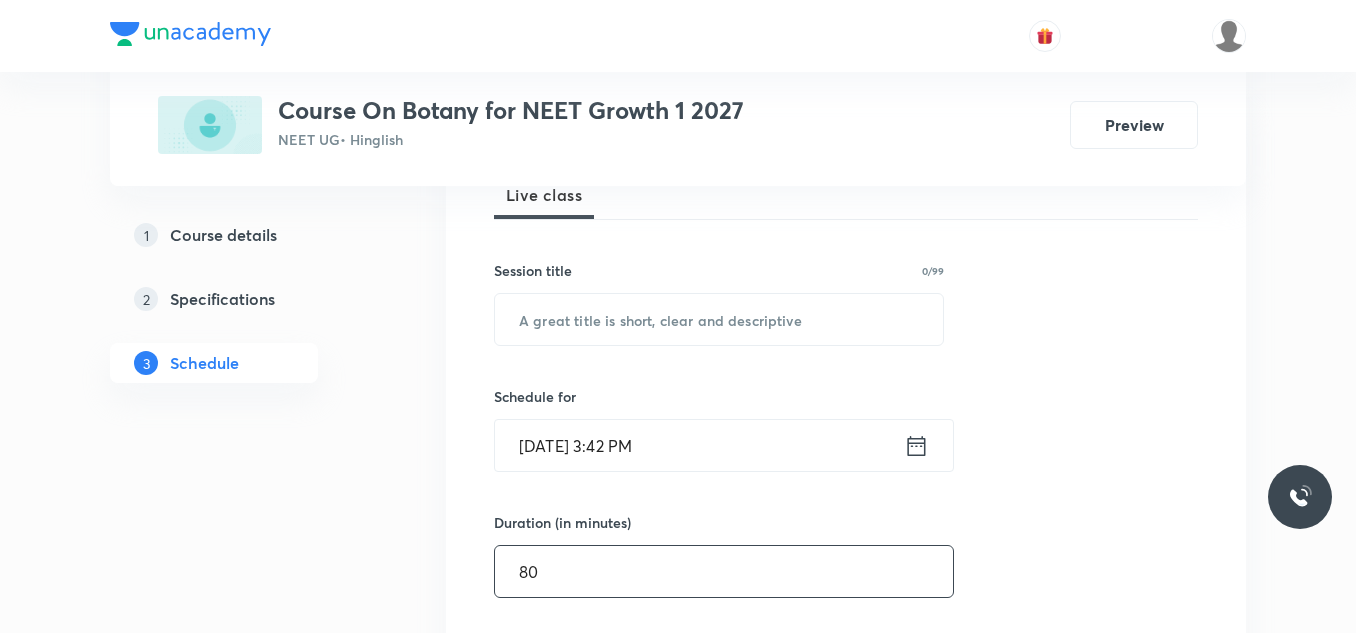 scroll, scrollTop: 300, scrollLeft: 0, axis: vertical 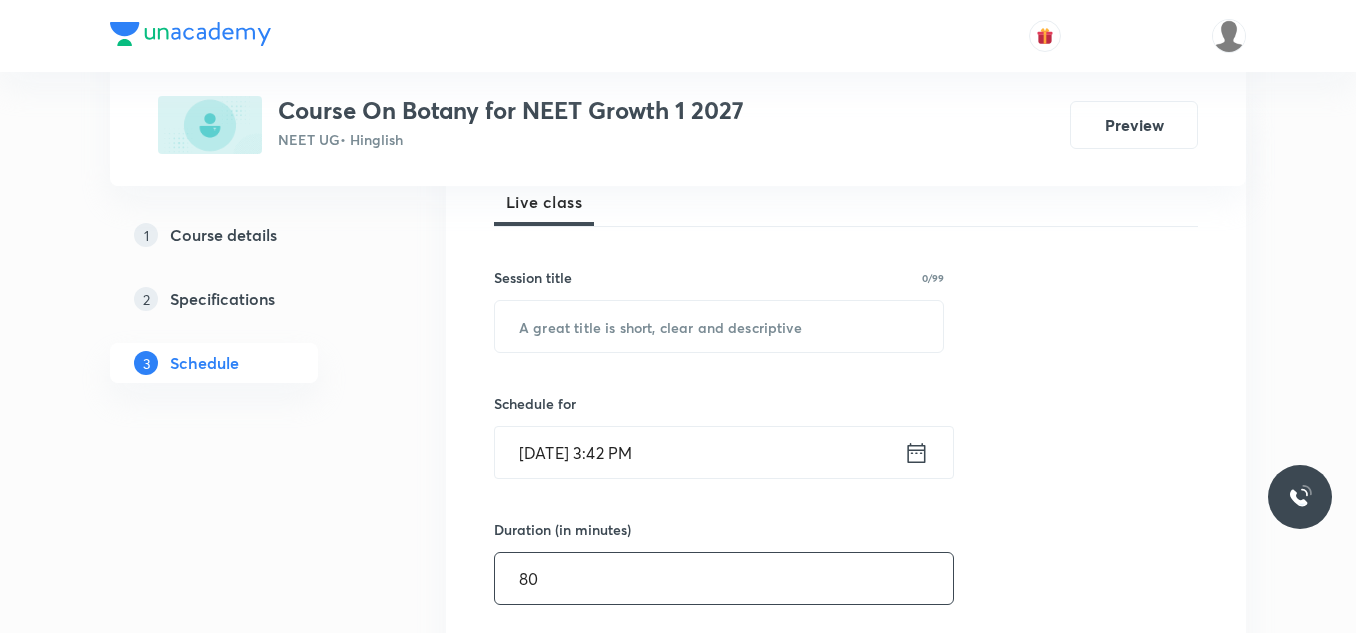 type on "80" 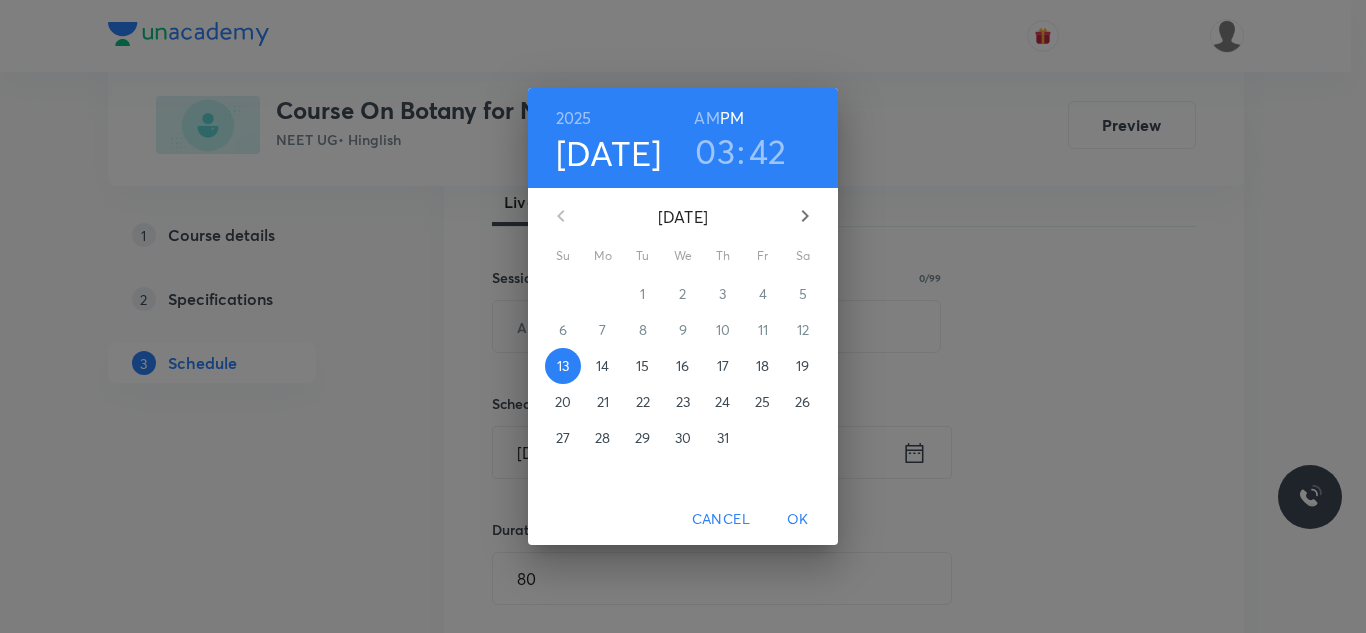 click on "AM" at bounding box center [706, 118] 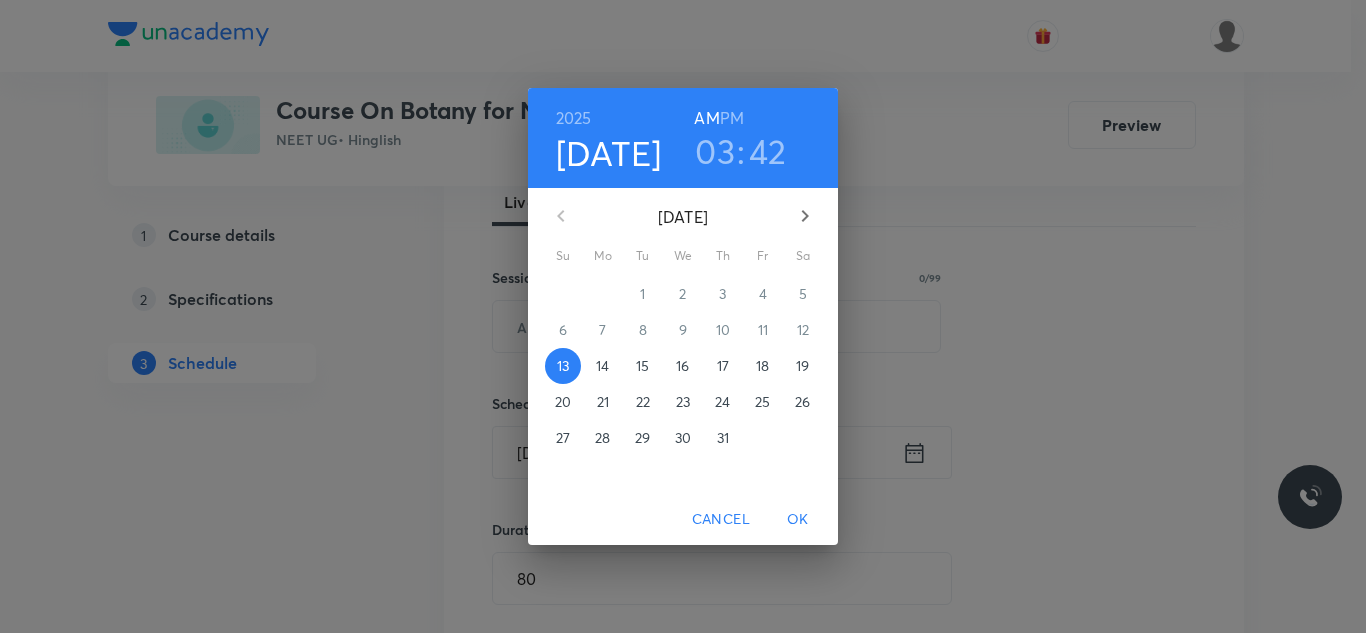 click on "03" at bounding box center [715, 151] 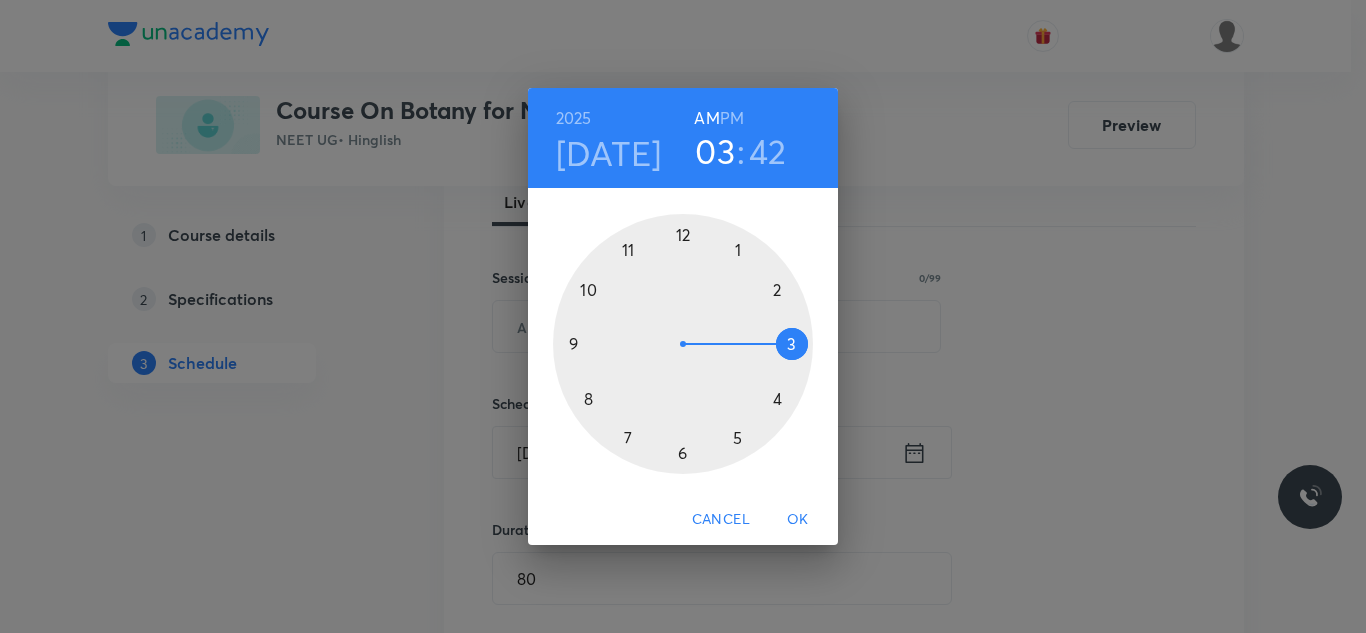 click at bounding box center (683, 344) 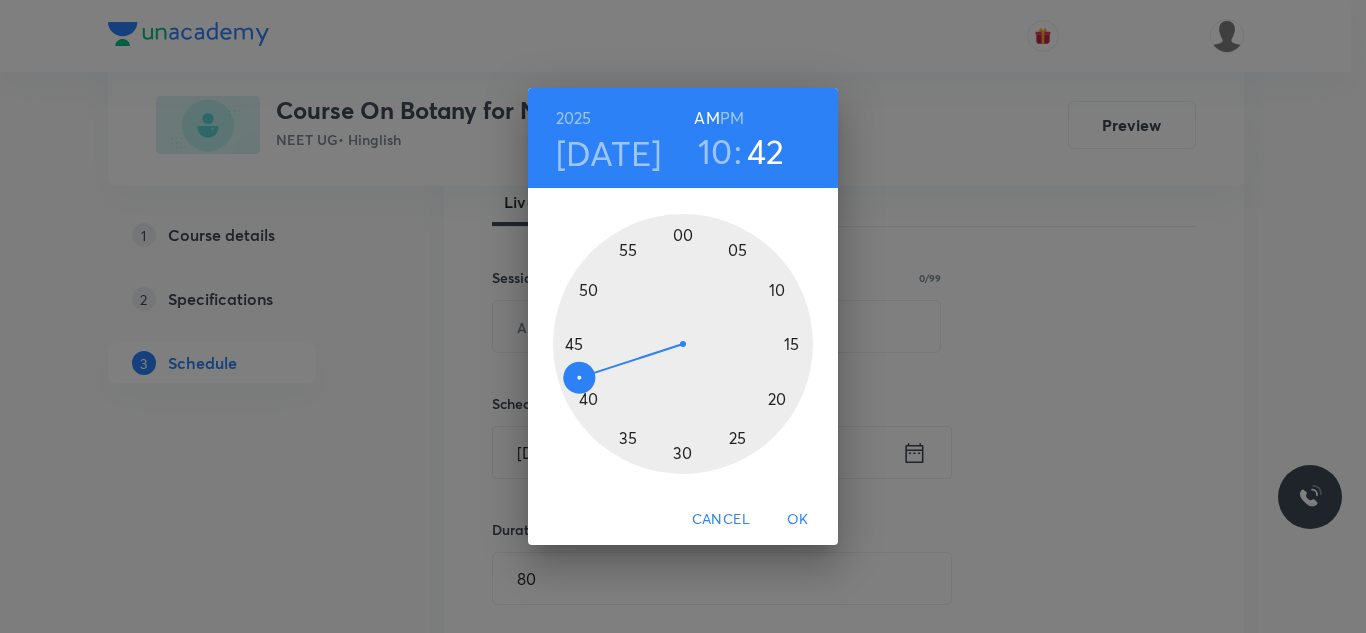 click at bounding box center [683, 344] 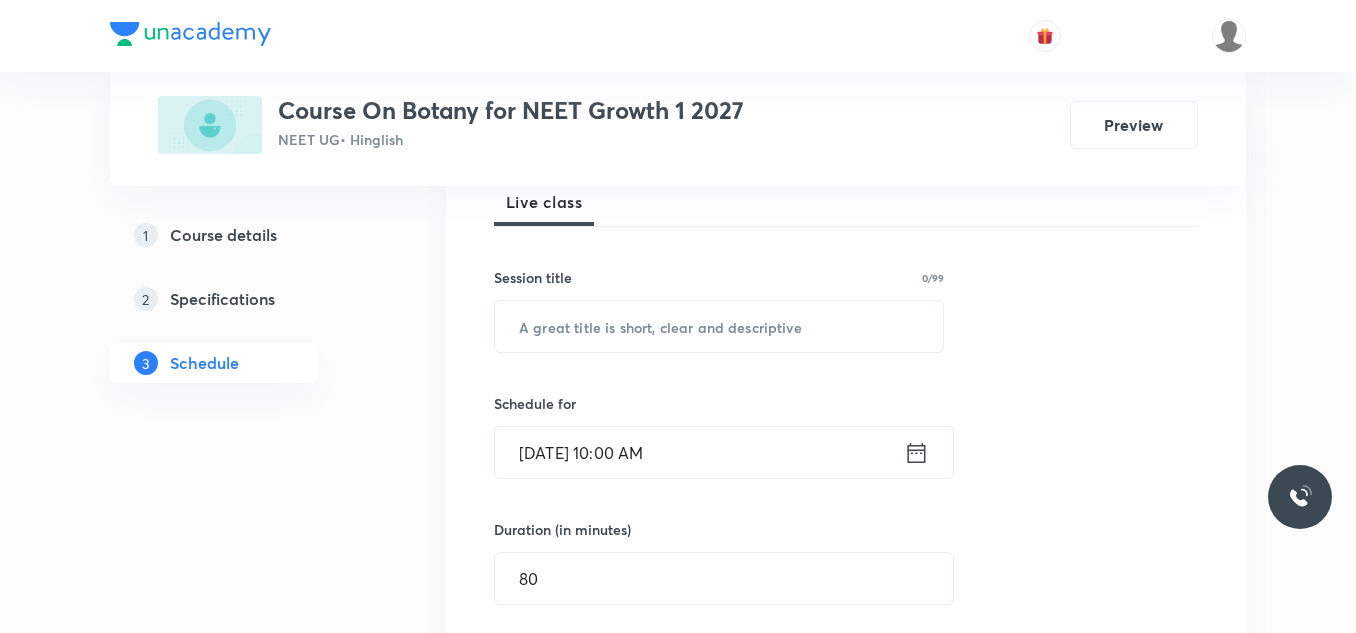 scroll, scrollTop: 200, scrollLeft: 0, axis: vertical 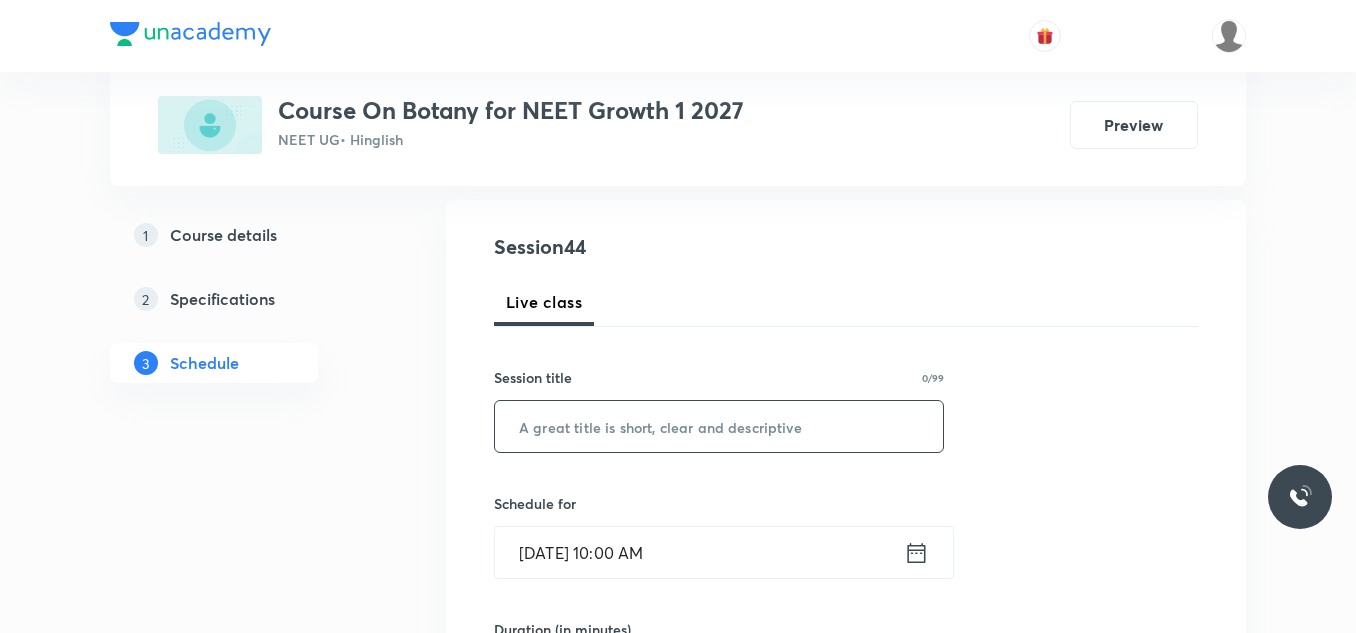 click at bounding box center (719, 426) 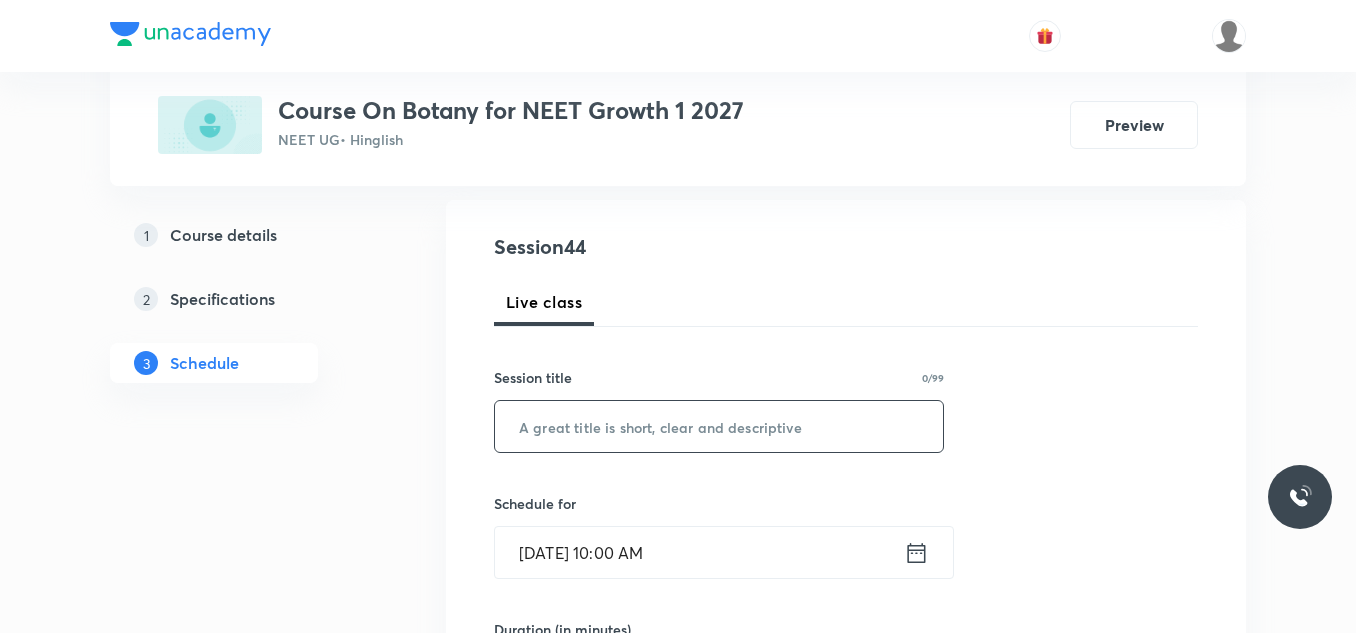 paste on "Biological Classification 01" 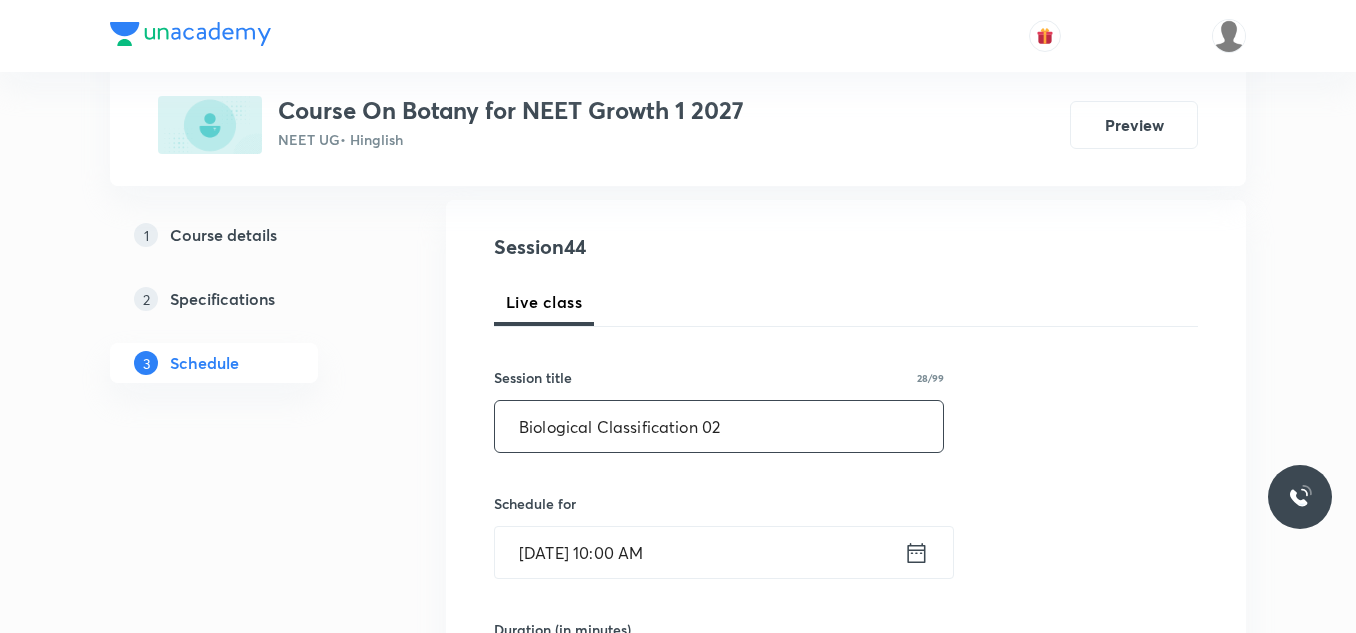 type on "Biological Classification 02" 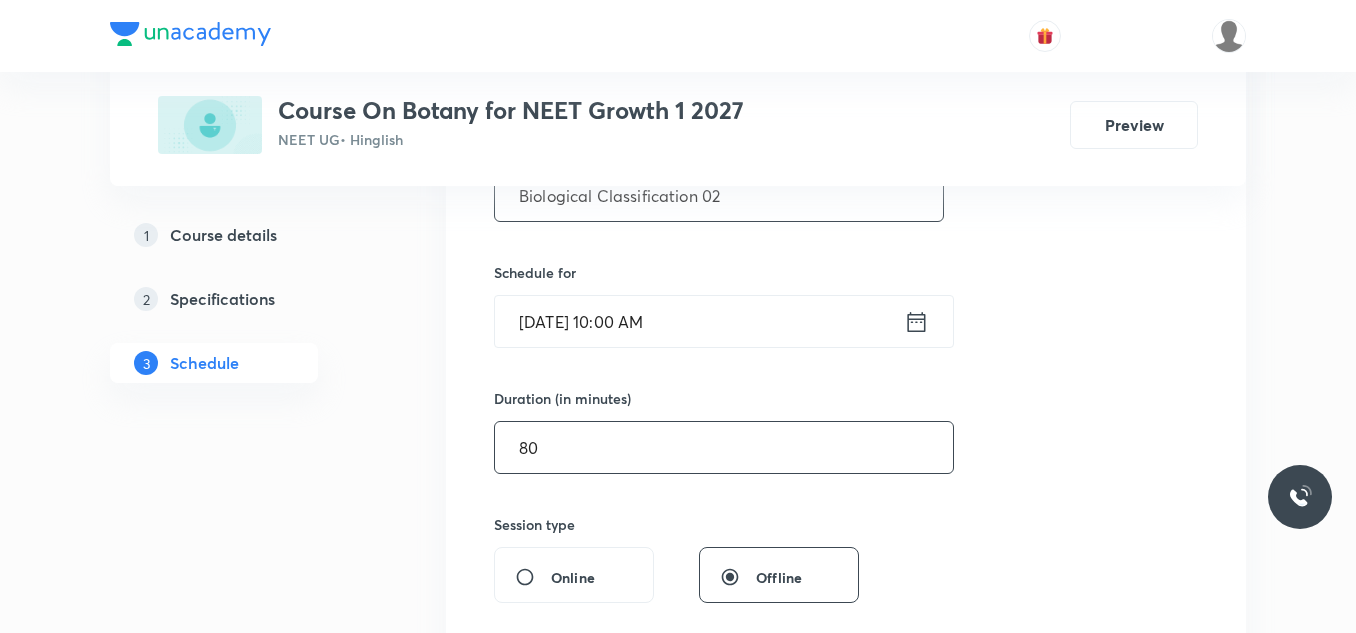 scroll, scrollTop: 500, scrollLeft: 0, axis: vertical 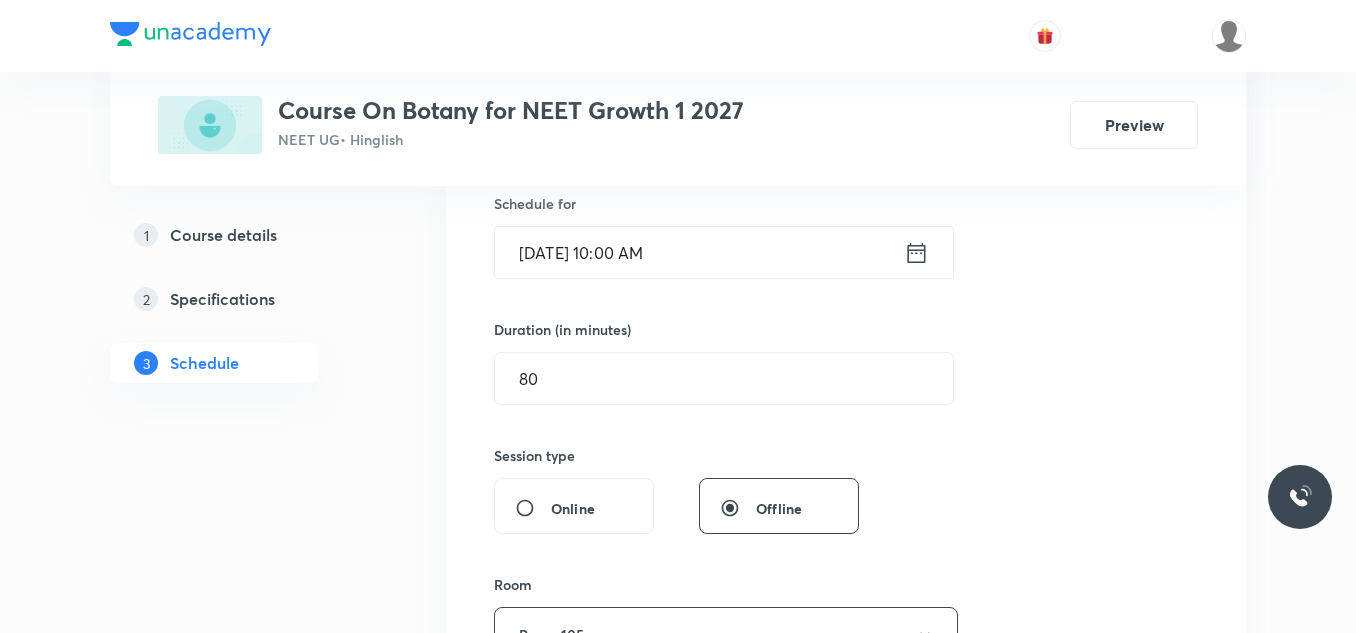 click 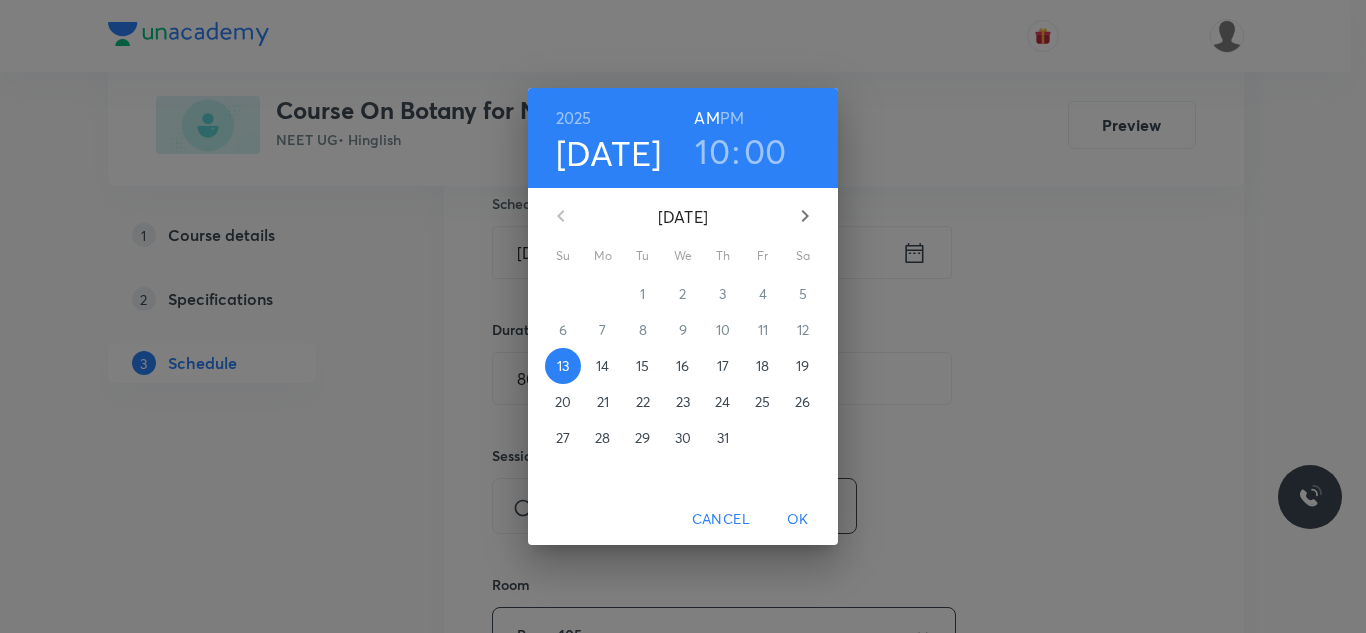 click on "14" at bounding box center (603, 366) 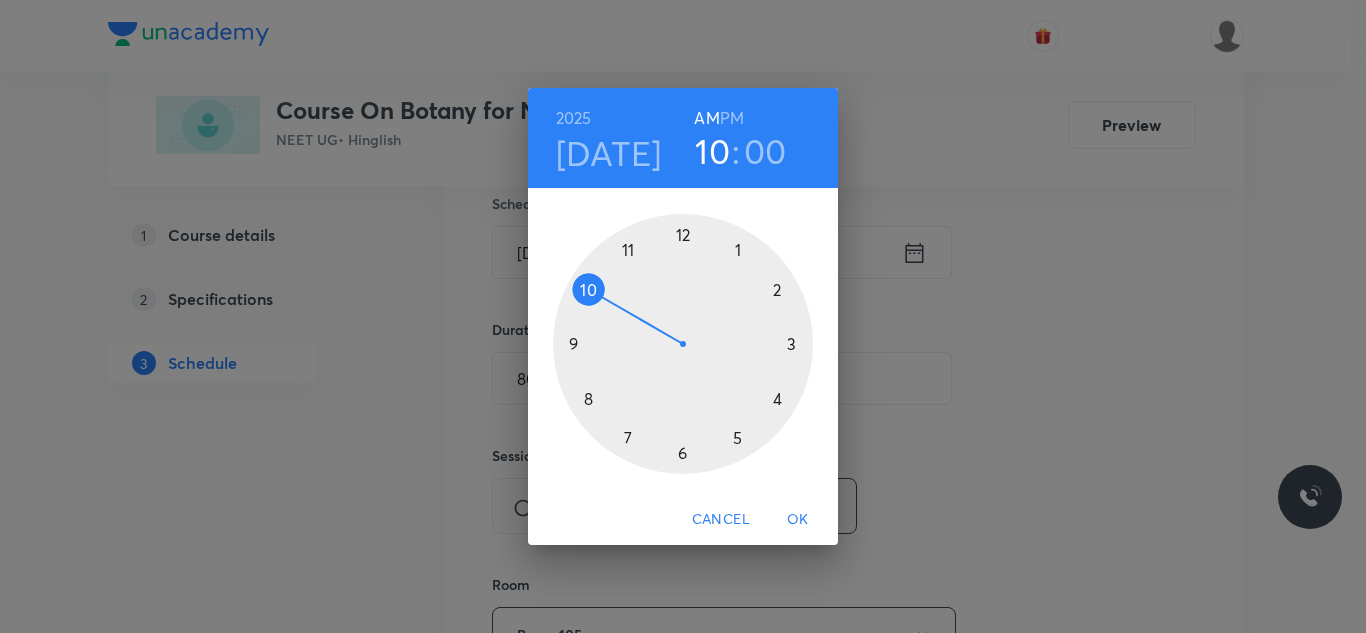 click on "OK" at bounding box center [798, 519] 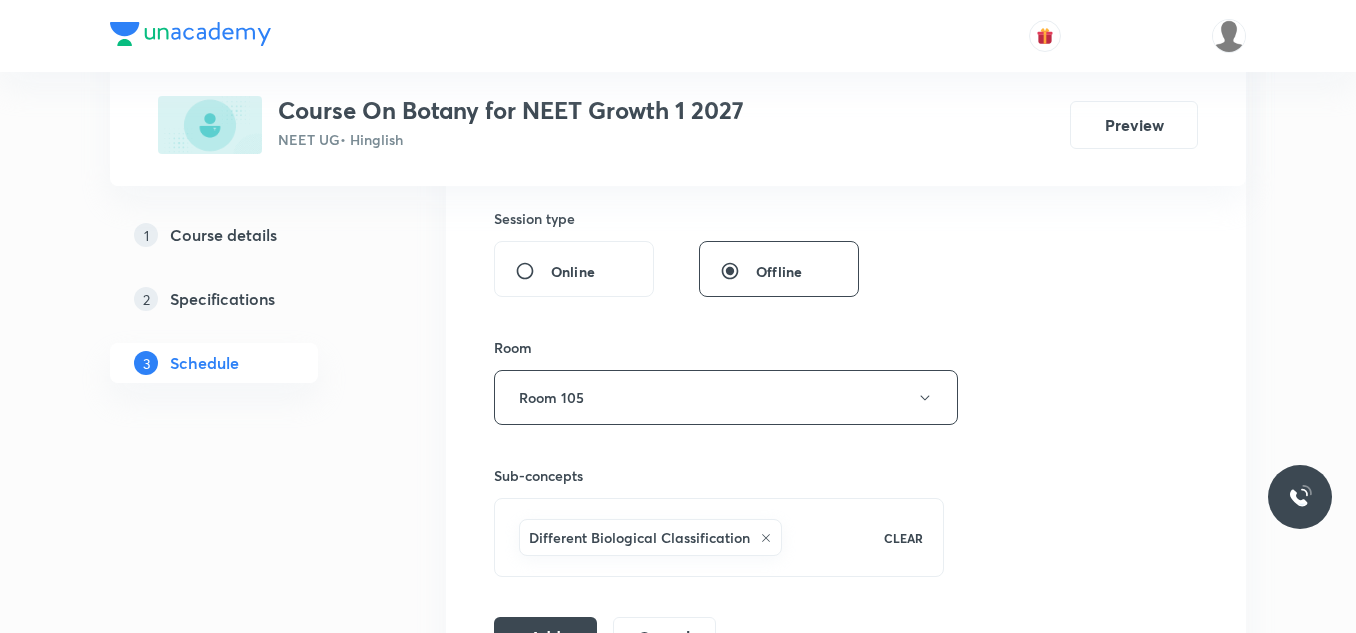 scroll, scrollTop: 800, scrollLeft: 0, axis: vertical 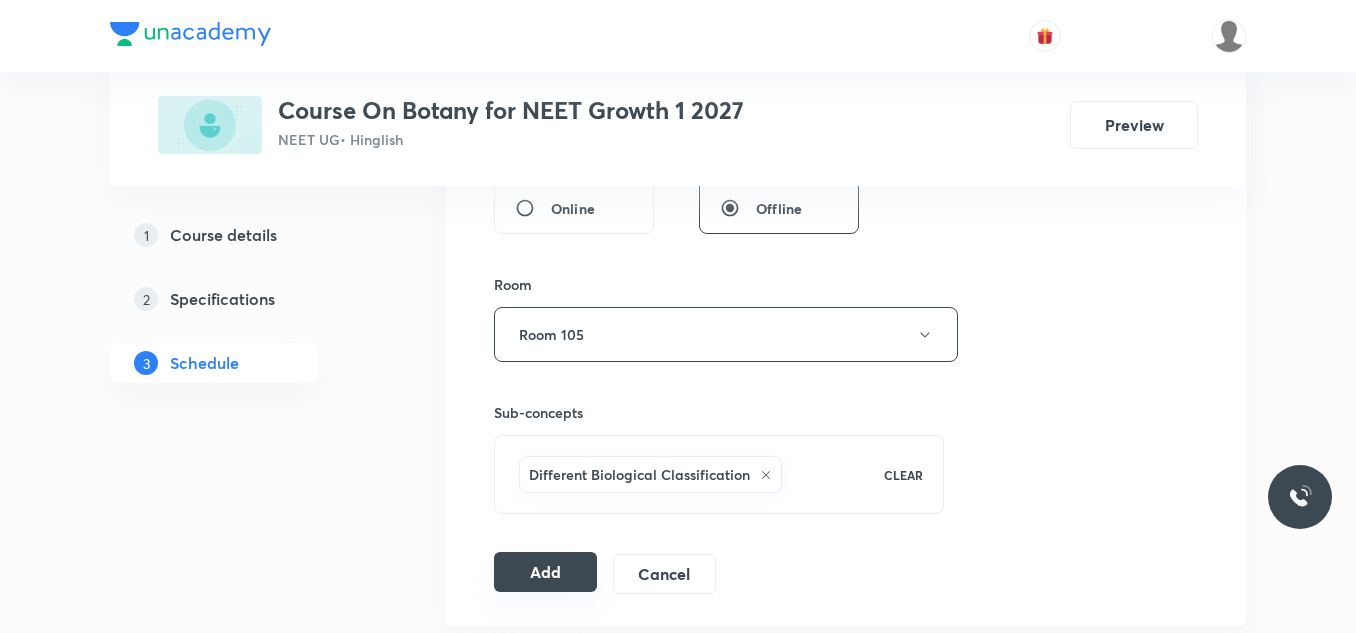 click on "Add" at bounding box center (545, 572) 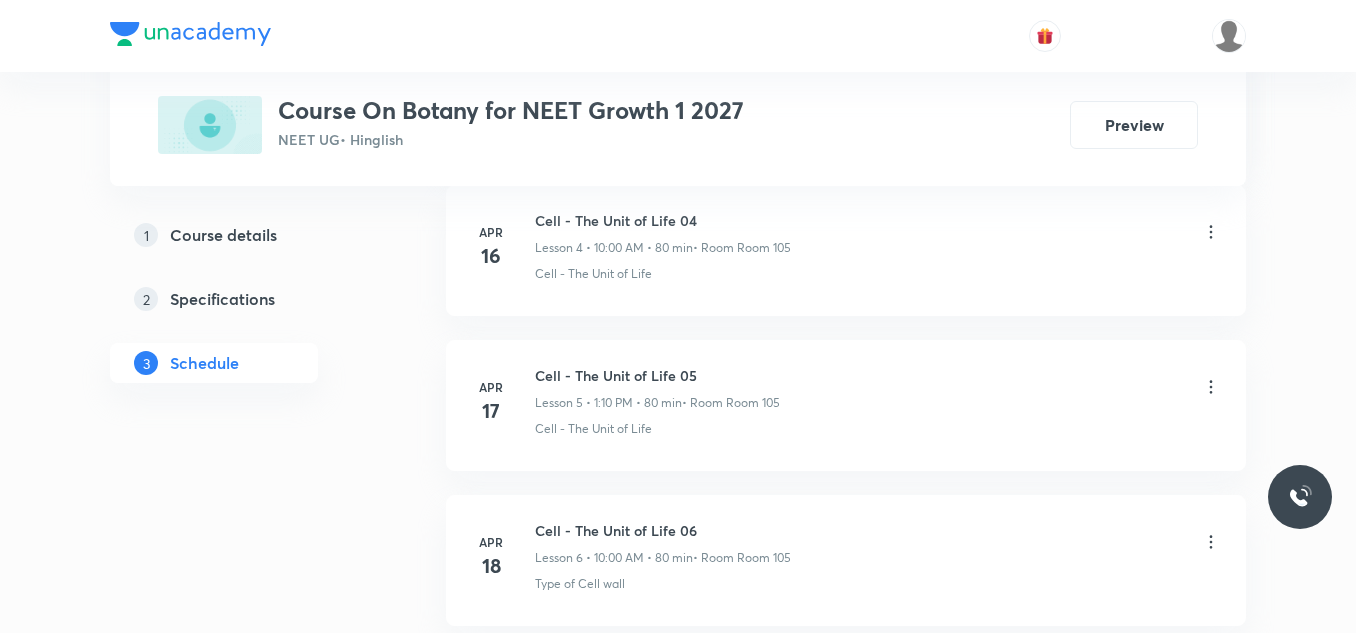 click on "Plus Courses Course On Botany for NEET Growth 1 2027 NEET UG  • Hinglish Preview 1 Course details 2 Specifications 3 Schedule Schedule 43  classes Add new session Apr 8 Cell - The Unit of Life 01 Lesson 1 • 1:10 PM • 80 min  • Room Room 105 Discovery Of Cell · Cell - The Unit of Life Apr 11 Cell - The Unit of Life 02 Lesson 2 • 11:30 AM • 80 min  • Room Room 105 Cell - The Unit of Life Apr 15 Cell - The Unit of Life 03 Lesson 3 • 1:10 PM • 80 min  • Room Room 105 Cell - The Unit of Life Apr 16 Cell - The Unit of Life 04 Lesson 4 • 10:00 AM • 80 min  • Room Room 105 Cell - The Unit of Life Apr 17 Cell - The Unit of Life 05 Lesson 5 • 1:10 PM • 80 min  • Room Room 105 Cell - The Unit of Life Apr 18 Cell - The Unit of Life 06 Lesson 6 • 10:00 AM • 80 min  • Room Room 105 Type of Cell wall Apr 22 Cell - The Unit of Life 07 Lesson 7 • 11:30 AM • 80 min  • Room Room 105 Different Types Apr 24 Cell - The Unit of Life 08 Lesson 8 • 1:10 PM • 80 min Apr 28 Apr 30" at bounding box center [678, 2874] 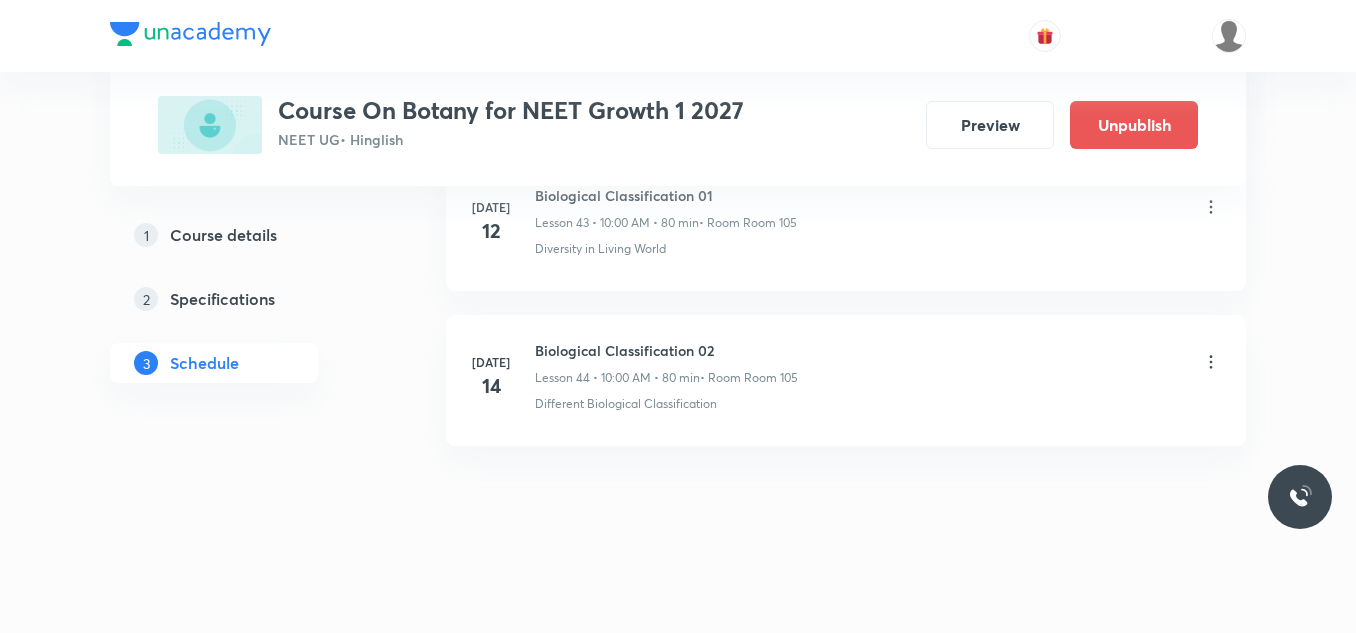 scroll, scrollTop: 6871, scrollLeft: 0, axis: vertical 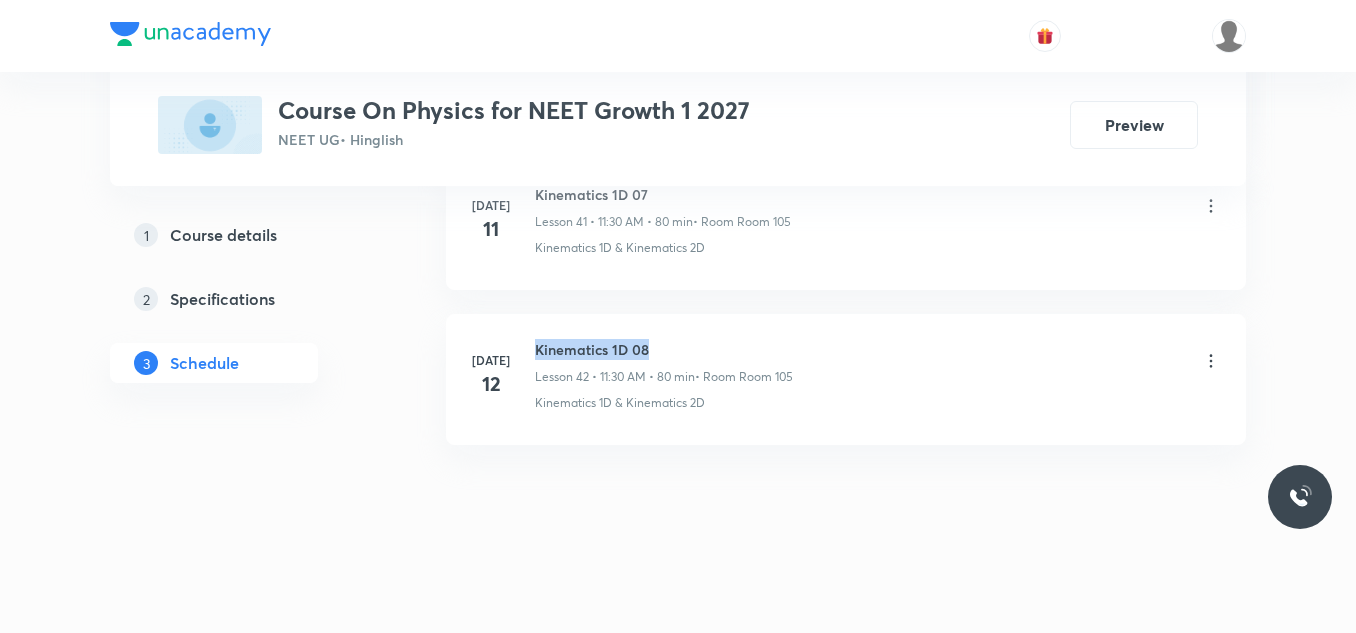 drag, startPoint x: 538, startPoint y: 346, endPoint x: 667, endPoint y: 349, distance: 129.03488 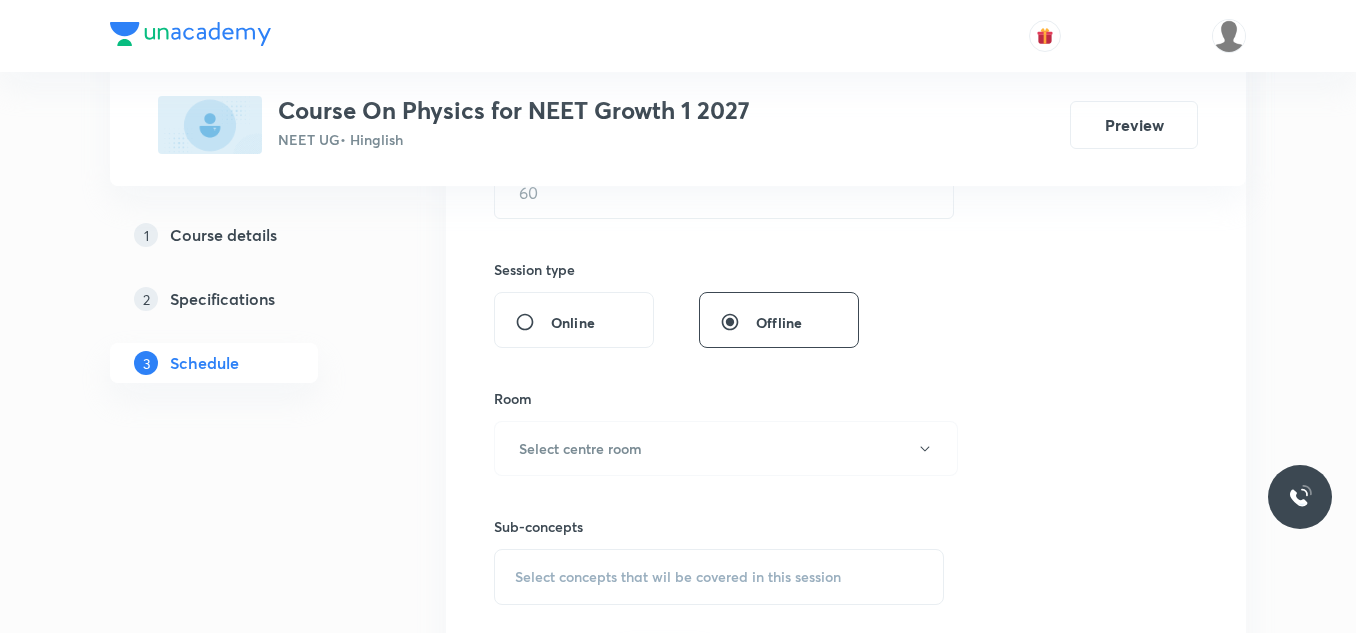 scroll, scrollTop: 1000, scrollLeft: 0, axis: vertical 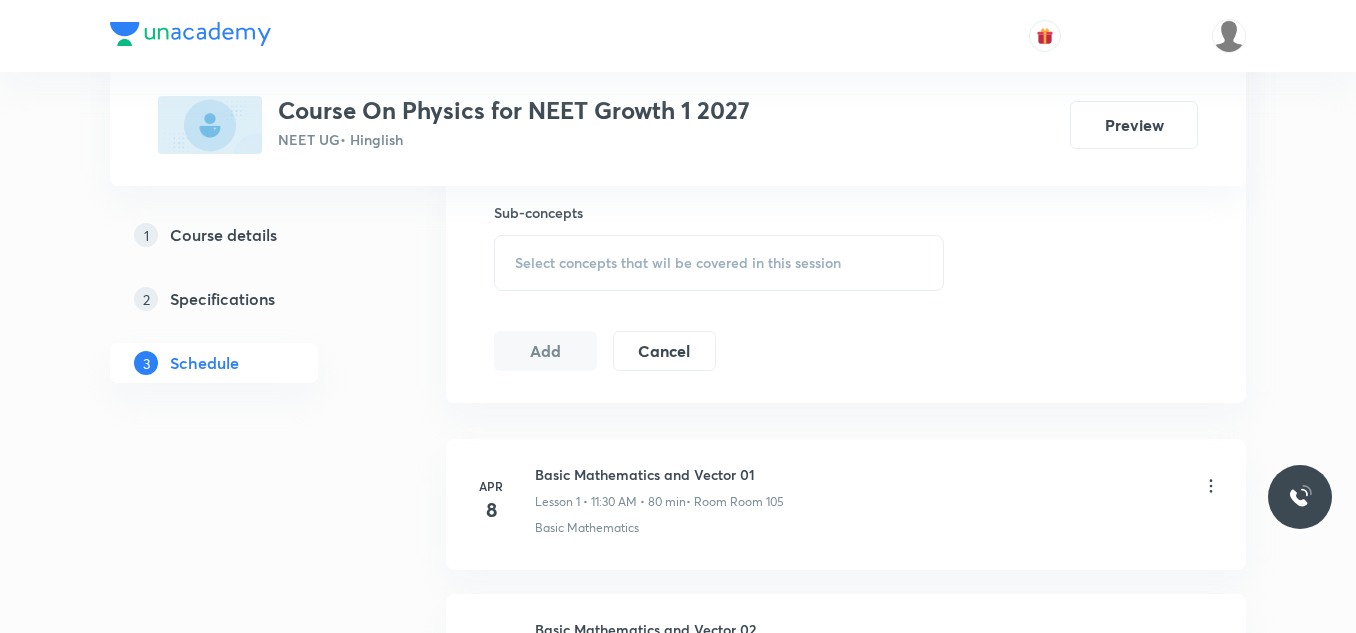 click on "Select concepts that wil be covered in this session" at bounding box center (678, 263) 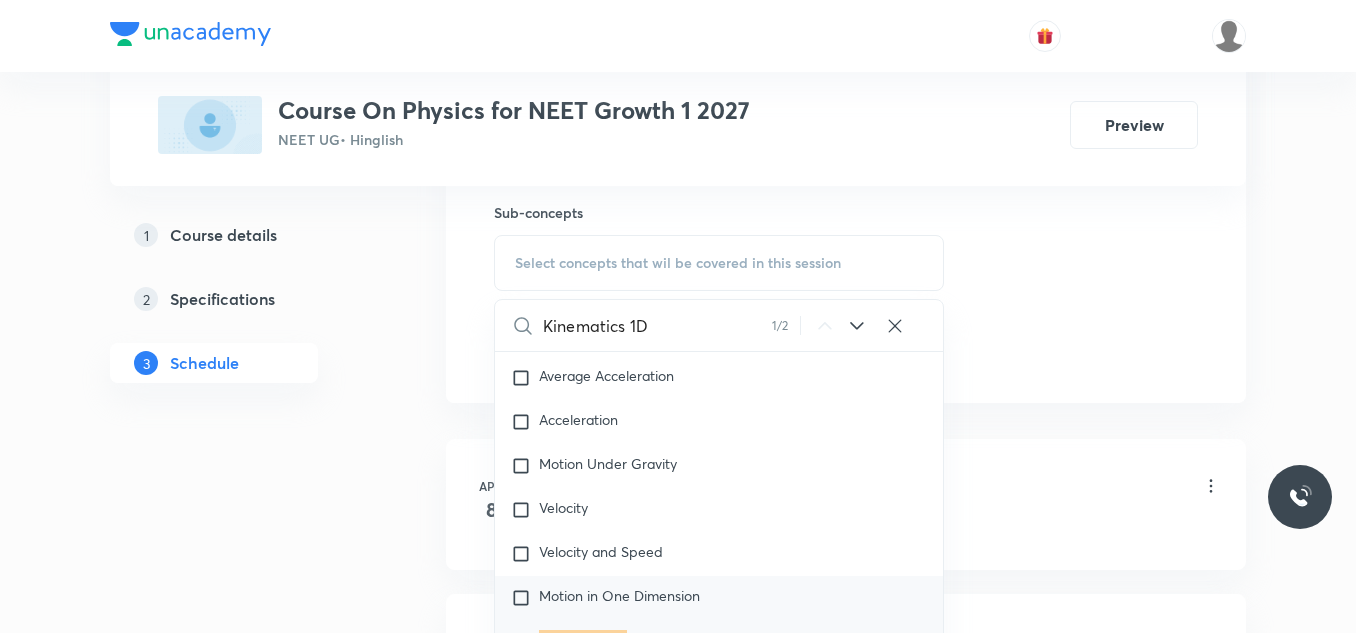 scroll, scrollTop: 9426, scrollLeft: 0, axis: vertical 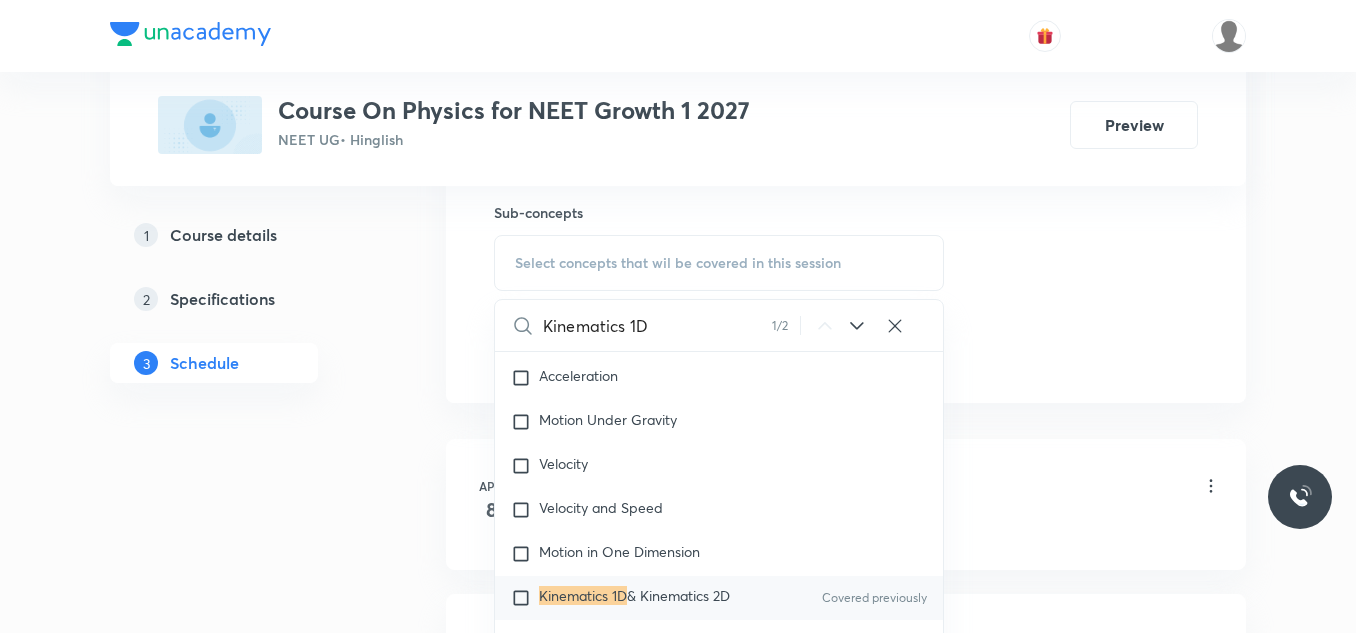type on "Kinematics 1D" 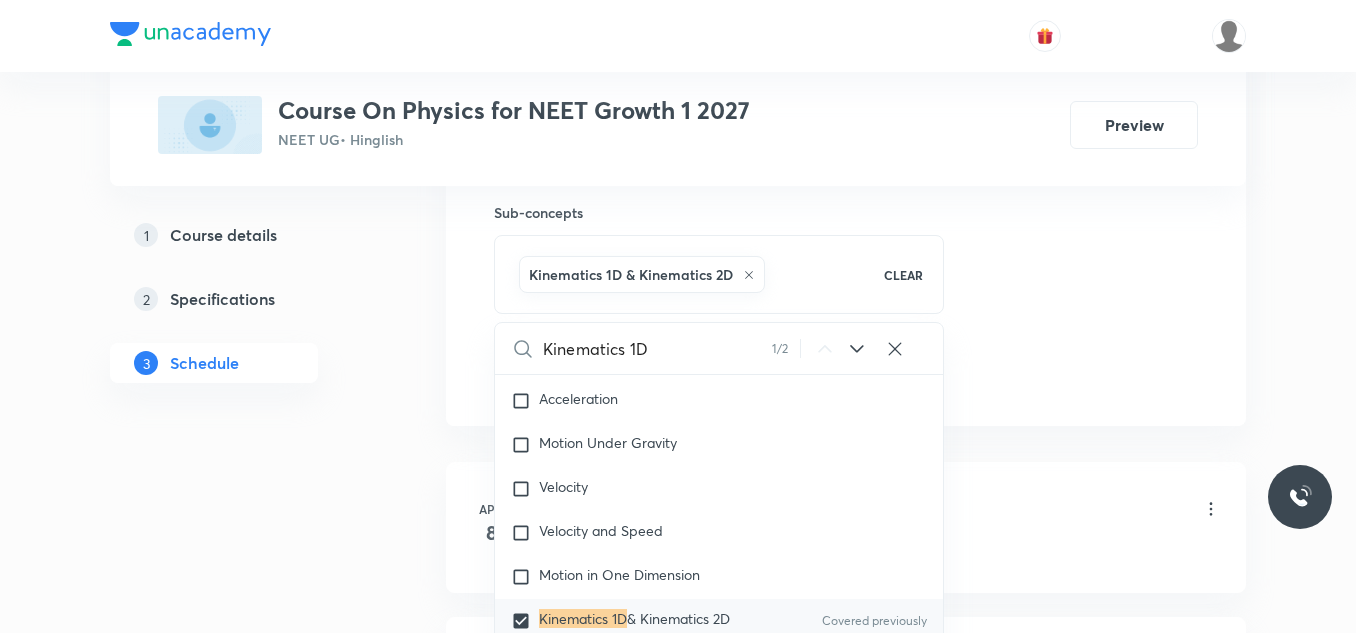click on "Plus Courses Course On Physics for NEET Growth 1 2027 NEET UG  • Hinglish Preview 1 Course details 2 Specifications 3 Schedule Schedule 42  classes Session  43 Live class Session title 0/99 ​ Schedule for Jul 13, 2025, 3:45 PM ​ Duration (in minutes) ​   Session type Online Offline Room Select centre room Sub-concepts Kinematics 1D & Kinematics 2D CLEAR Kinematics 1D 1 / 2 ​ Physics - Full Syllabus Mock Questions Physics - Full Syllabus Mock Questions Physics Previous Year Question Physics Previous Year Question Units & Dimensions Physical quantity Applications of Dimensional Analysis Significant Figures Units of Physical Quantities System of Units Dimensions of Some Mathematical Functions Unit and Dimension Product of Two Vectors Subtraction of Vectors Cross Product Least Count Analysis Errors of Measurement Vernier Callipers Screw Gauge Zero Error Basic Mathematics Elementary Algebra Elementary Trigonometry Basic Coordinate Geometry Functions Differentiation Integral of a Function Unit Vectors Add" at bounding box center [678, 3068] 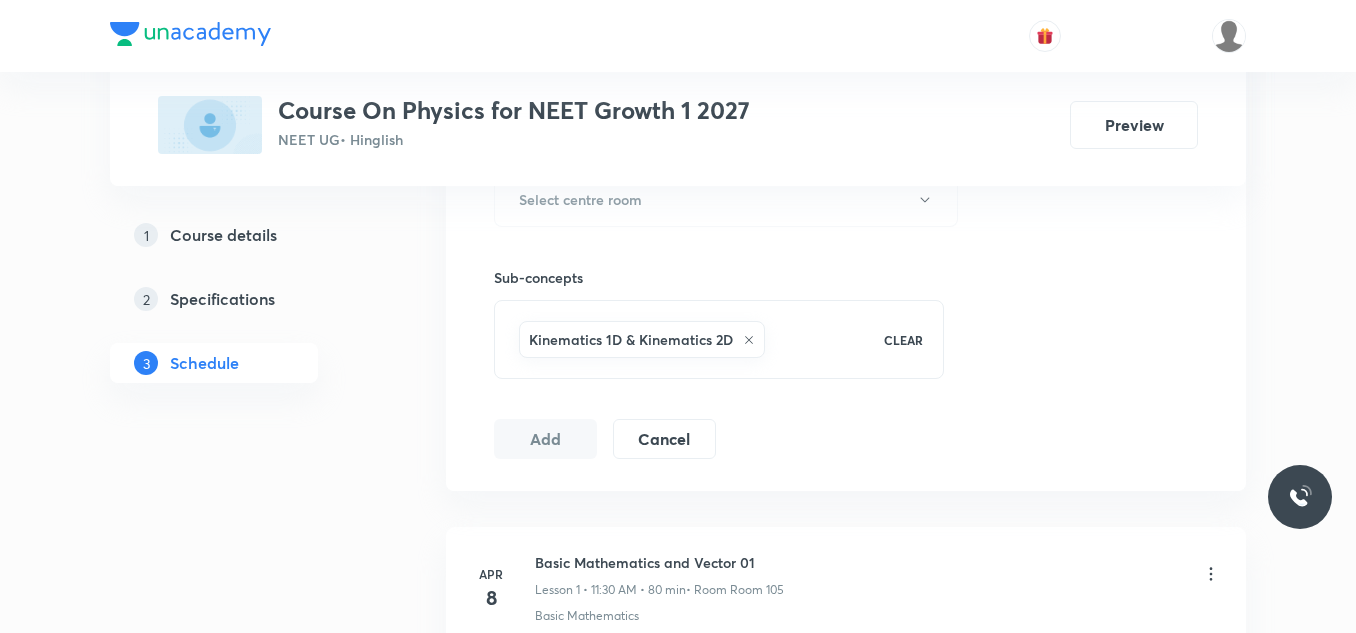 scroll, scrollTop: 900, scrollLeft: 0, axis: vertical 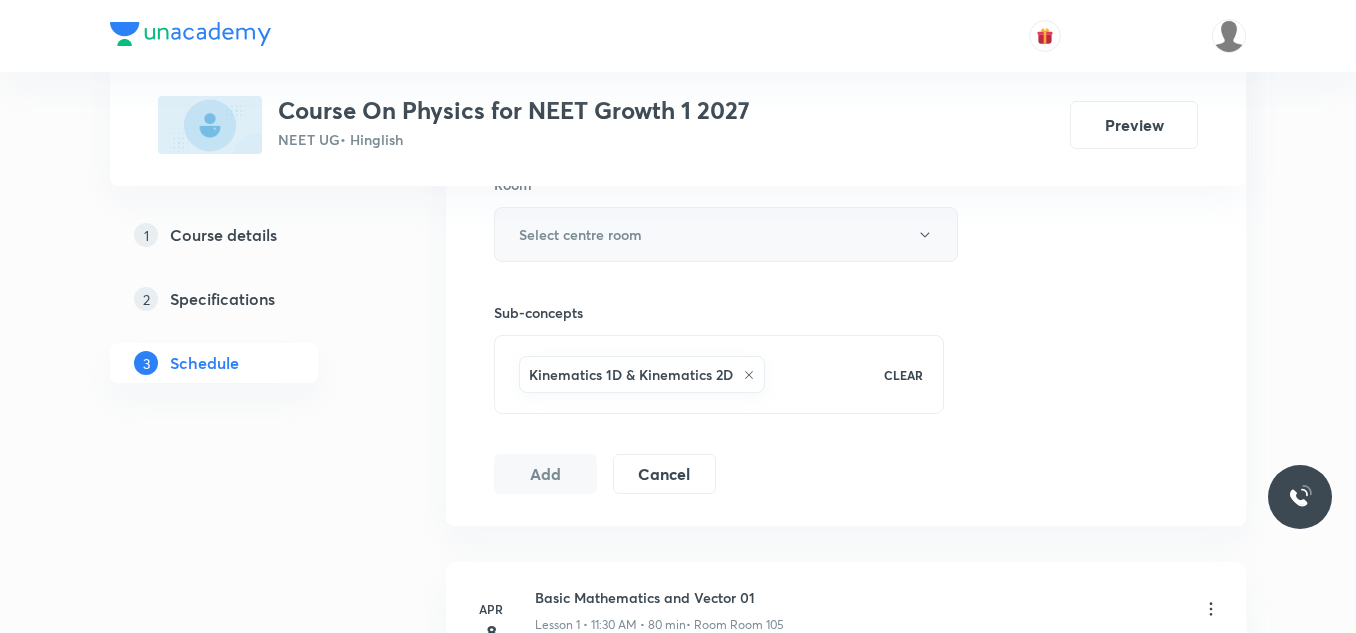 click on "Select centre room" at bounding box center (726, 234) 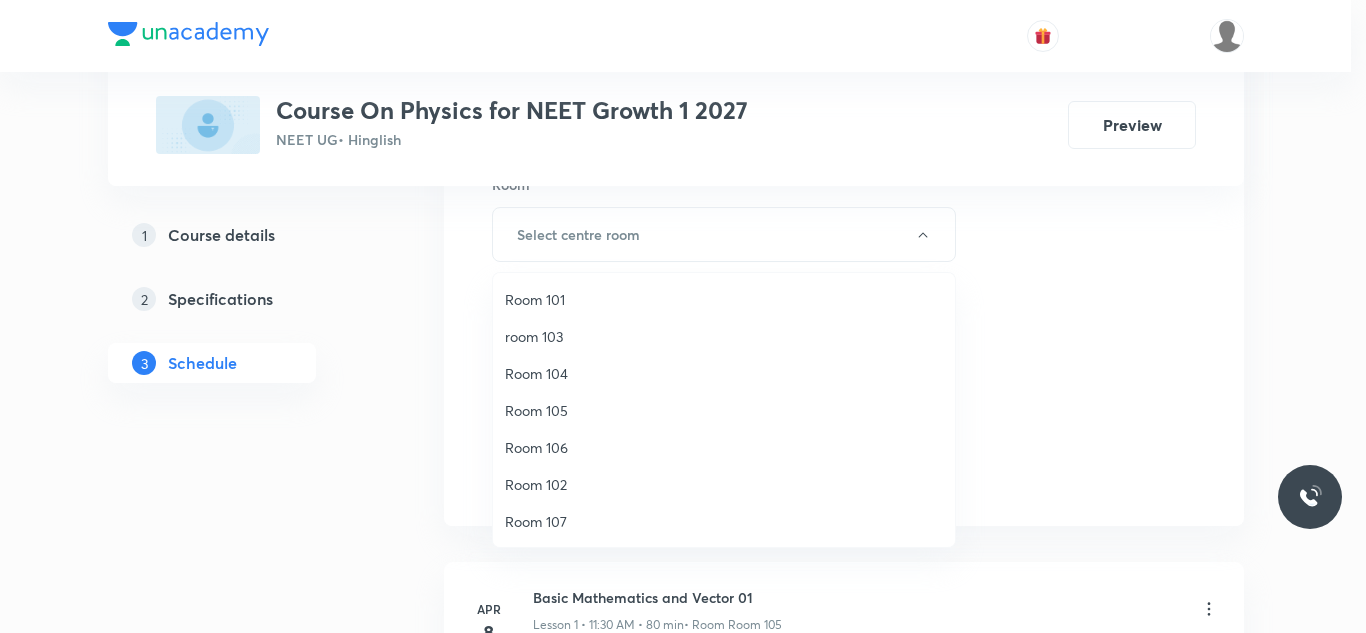 click on "Room 105" at bounding box center [724, 410] 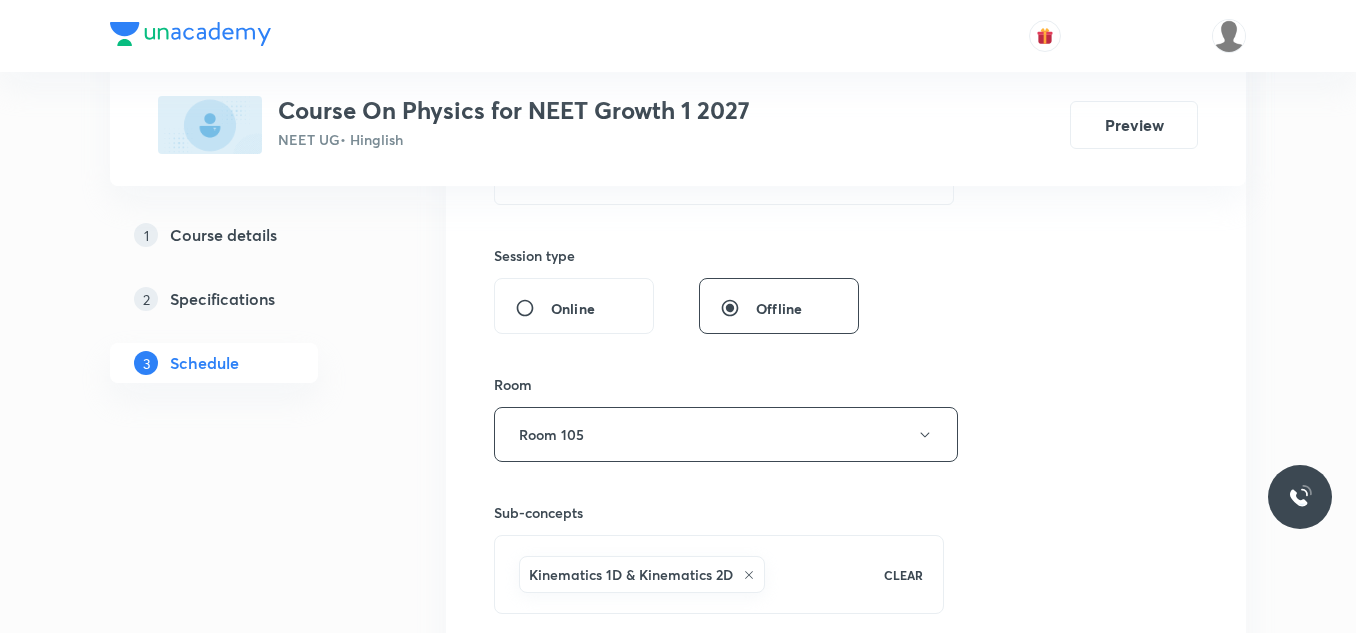 scroll, scrollTop: 600, scrollLeft: 0, axis: vertical 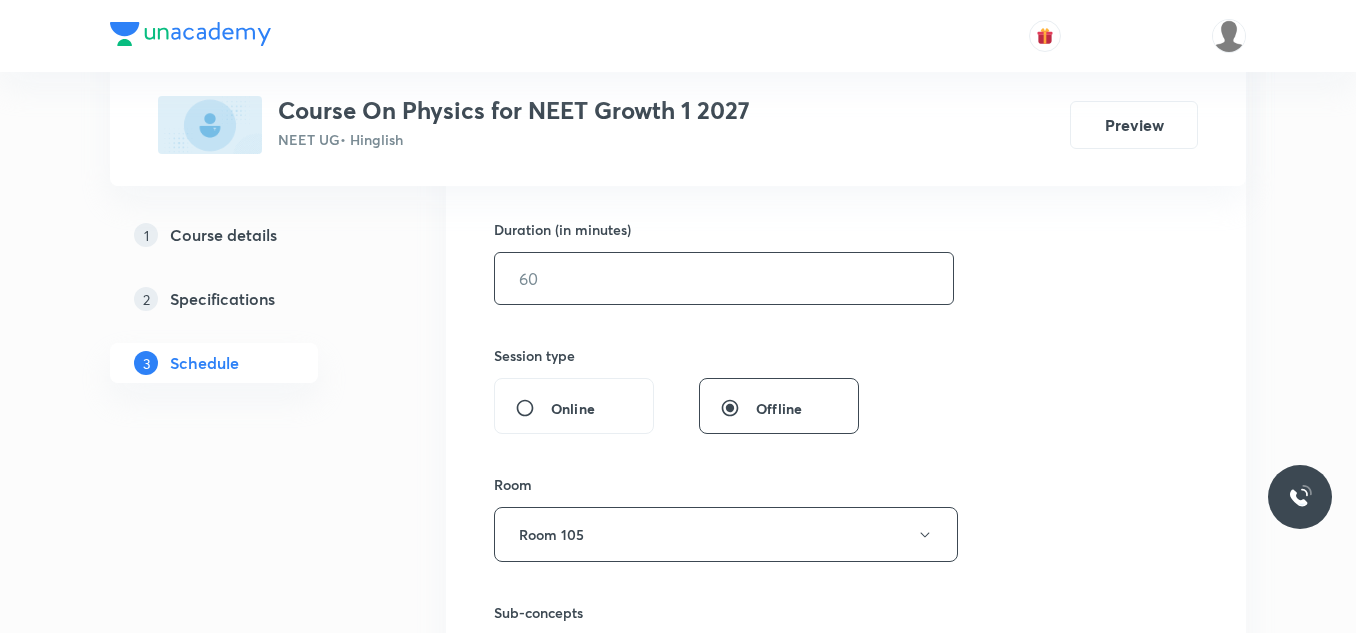 click at bounding box center [724, 278] 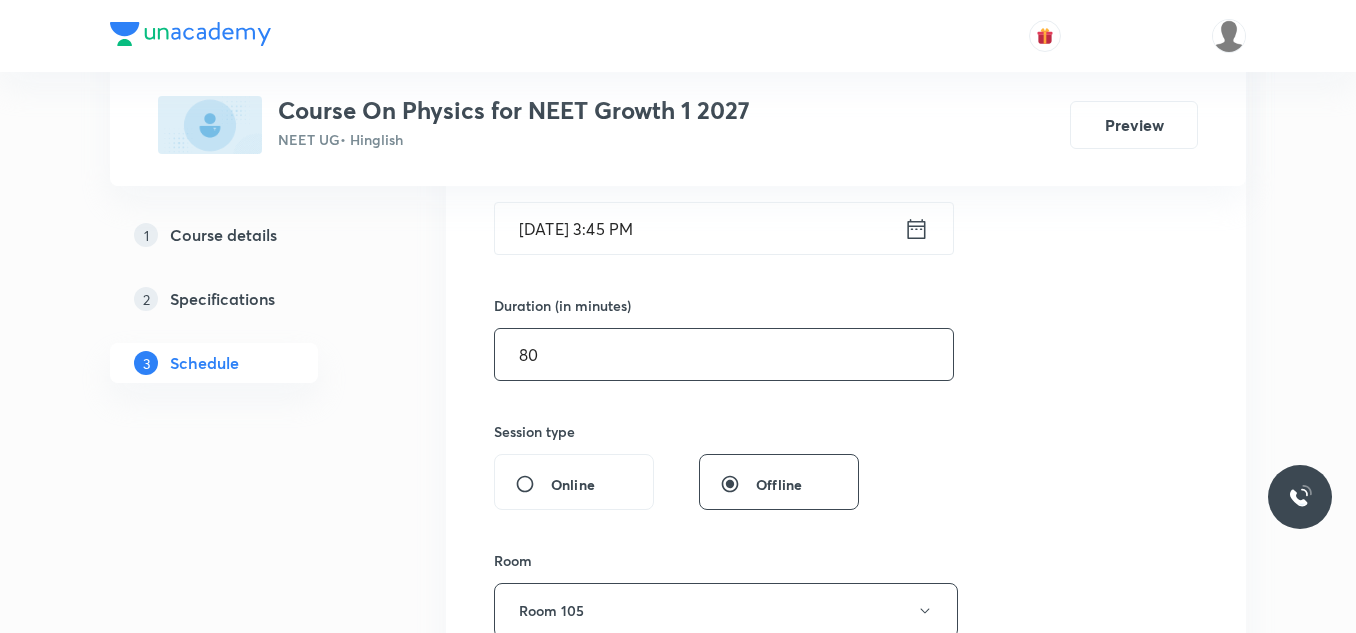 scroll, scrollTop: 400, scrollLeft: 0, axis: vertical 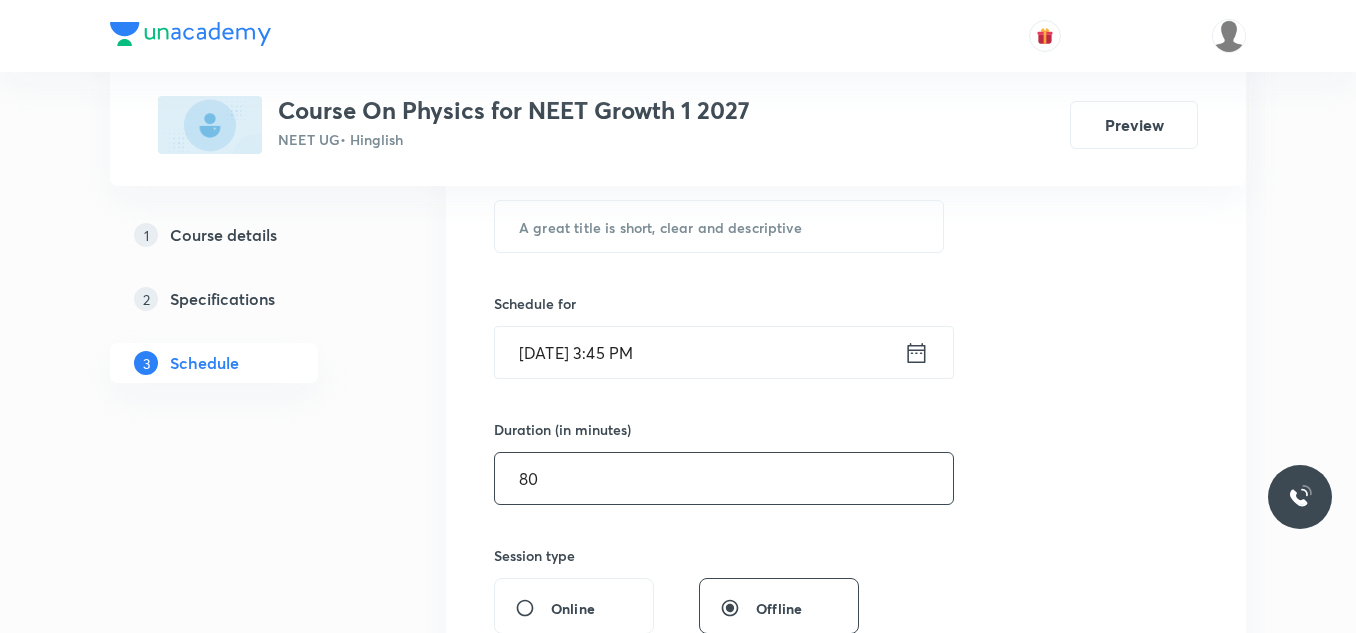 type on "80" 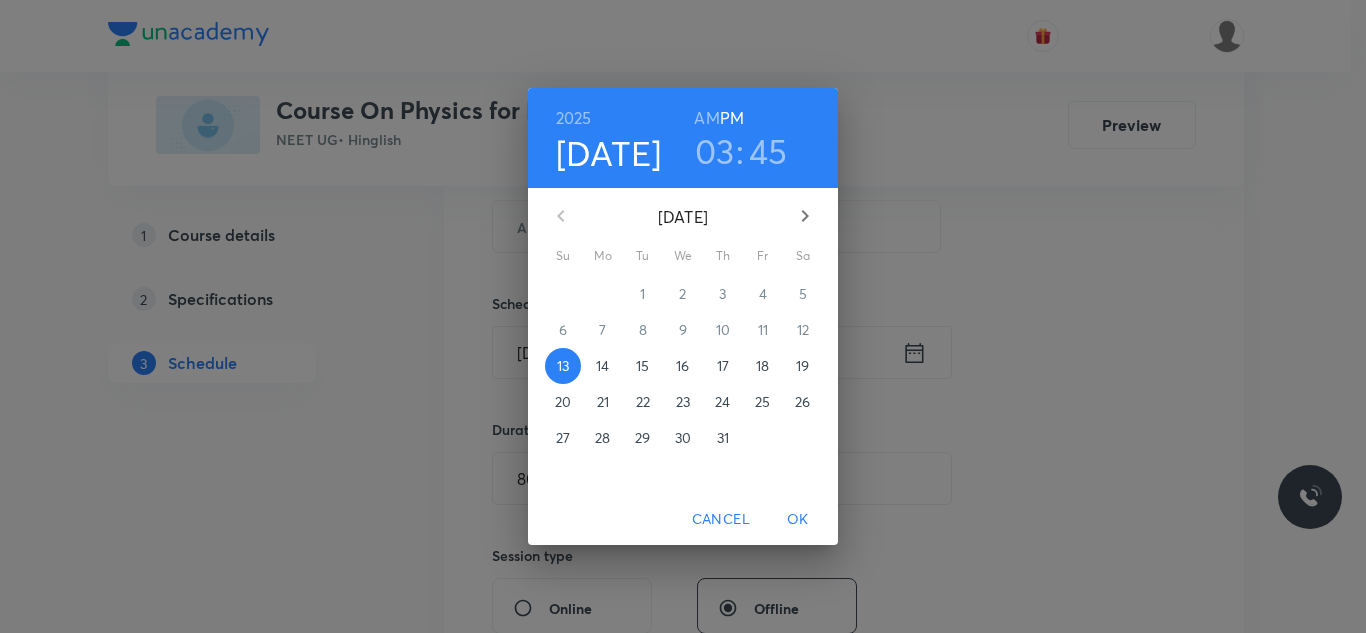 click on "14" at bounding box center [602, 366] 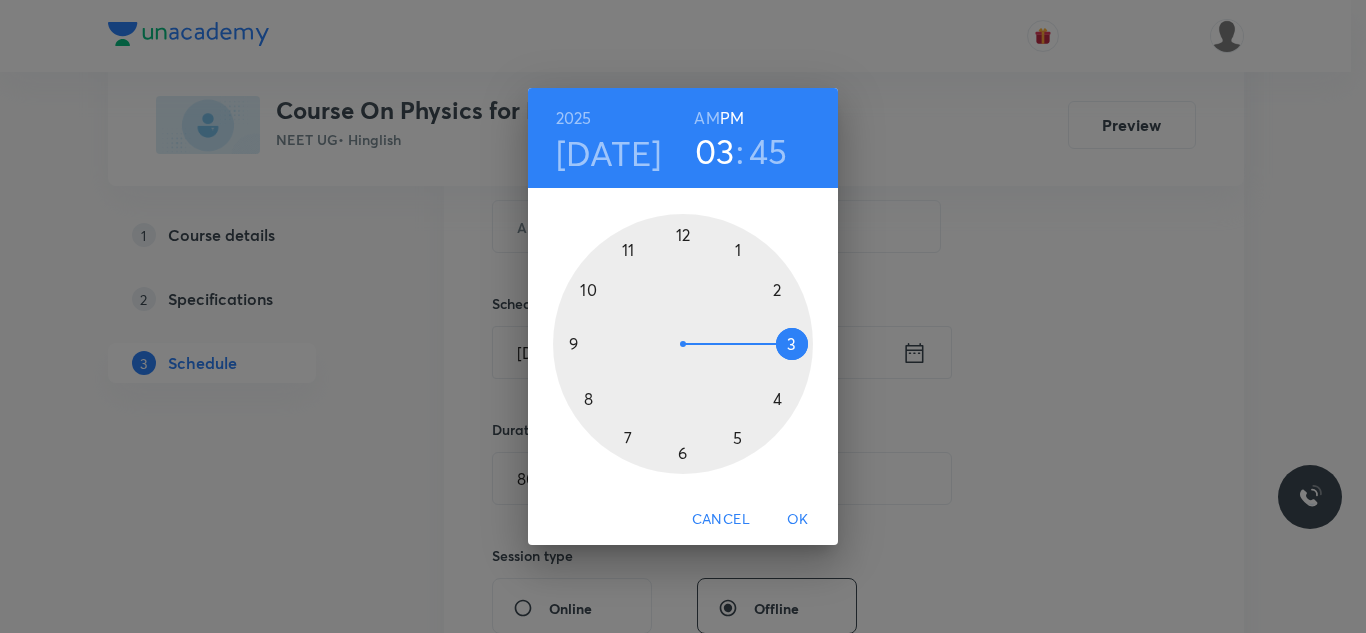 click on "AM" at bounding box center (706, 118) 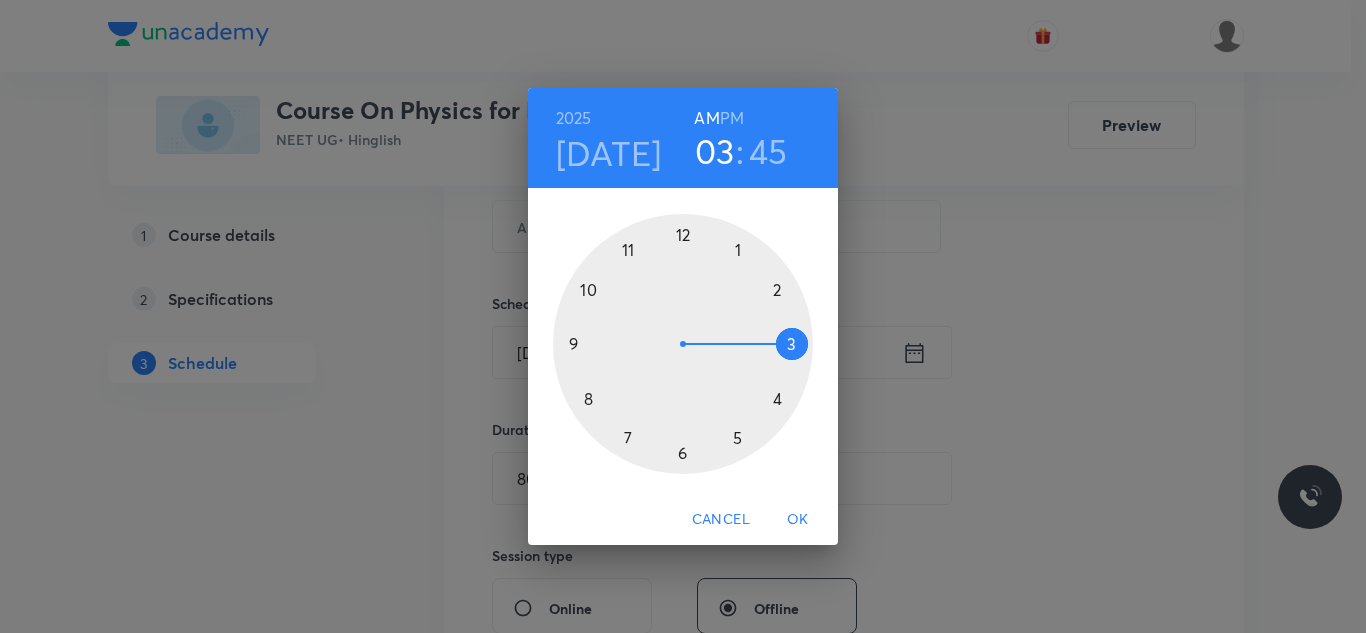 click at bounding box center (683, 344) 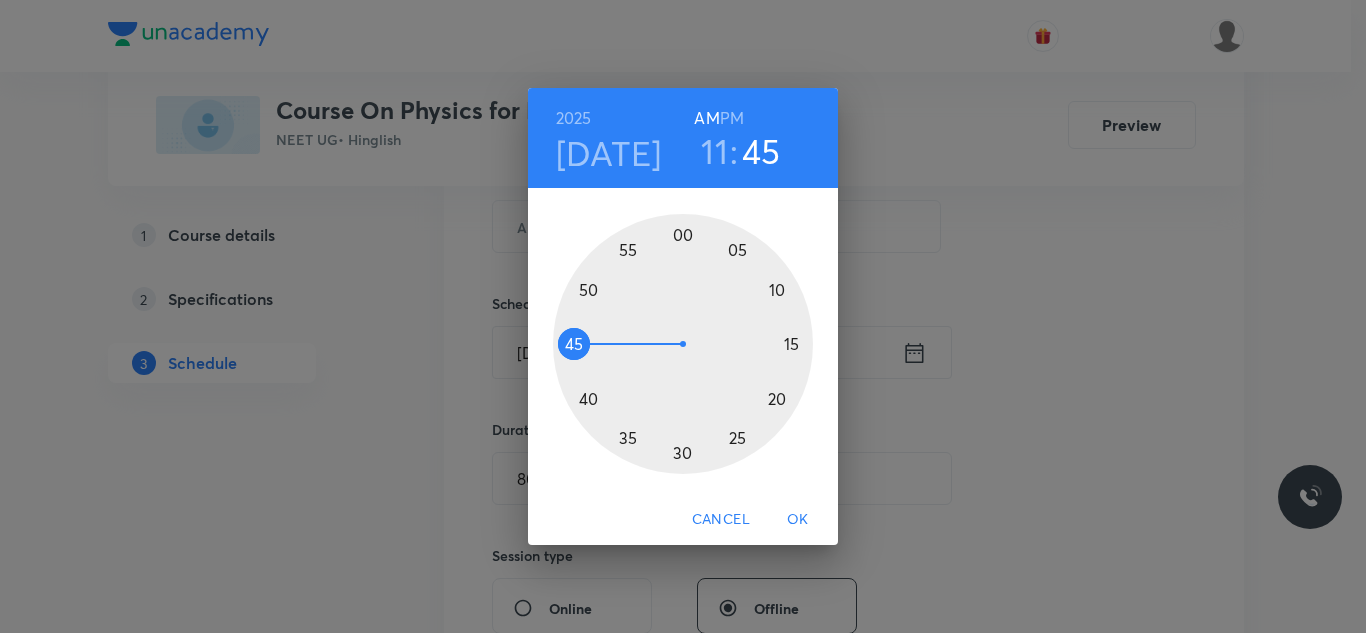 click at bounding box center [683, 344] 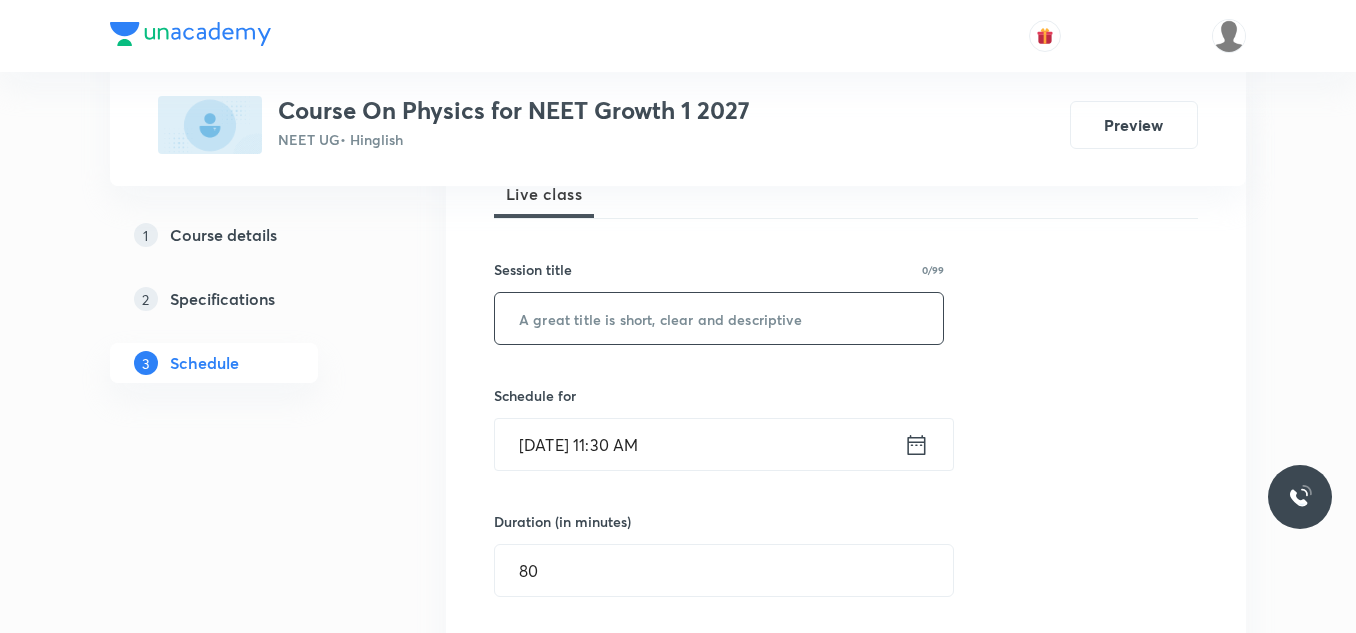 scroll, scrollTop: 200, scrollLeft: 0, axis: vertical 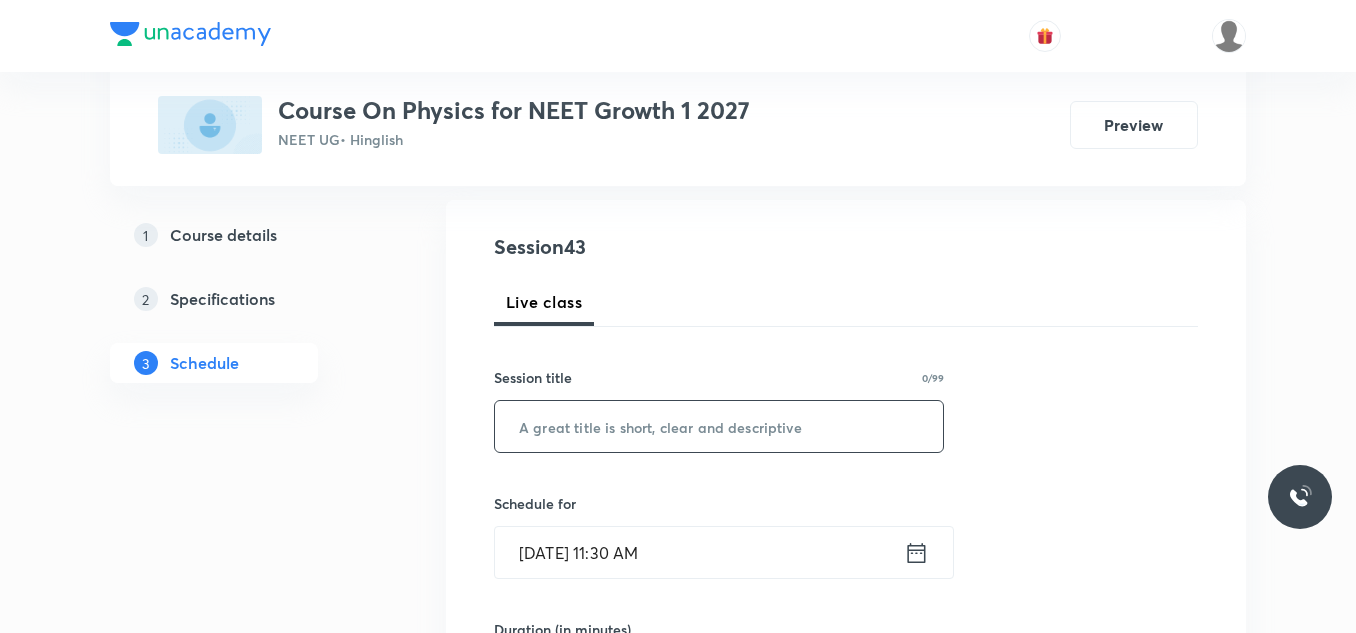 click at bounding box center [719, 426] 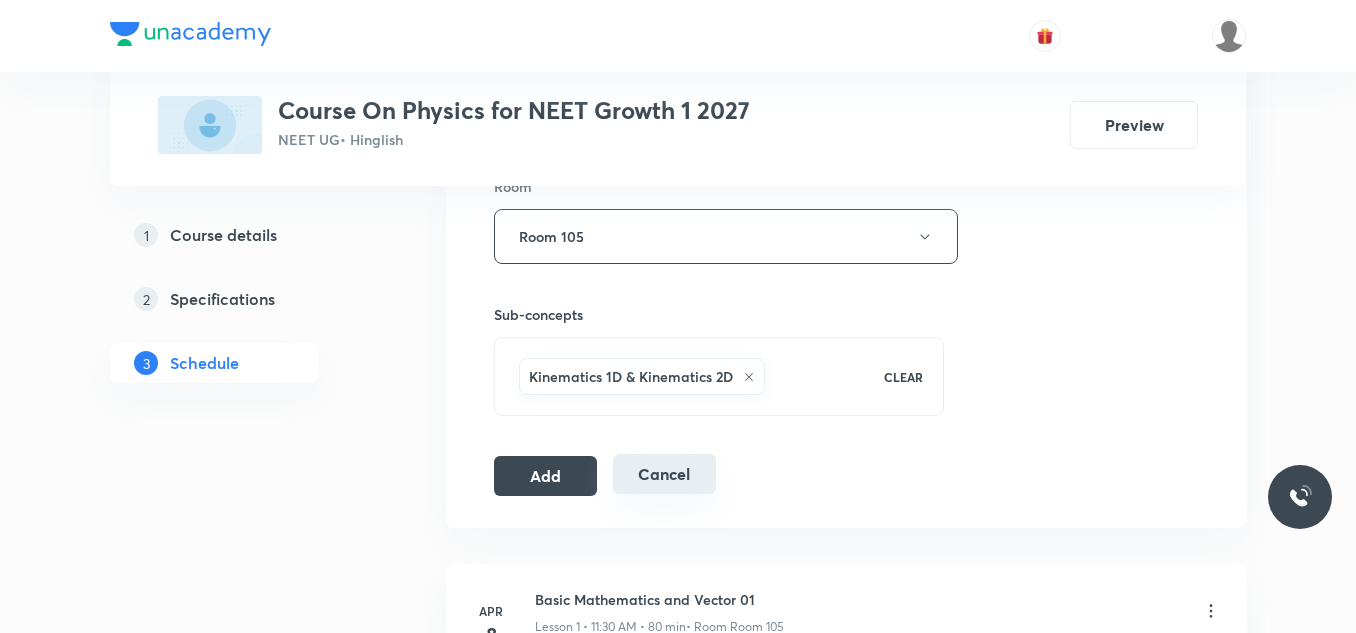 scroll, scrollTop: 900, scrollLeft: 0, axis: vertical 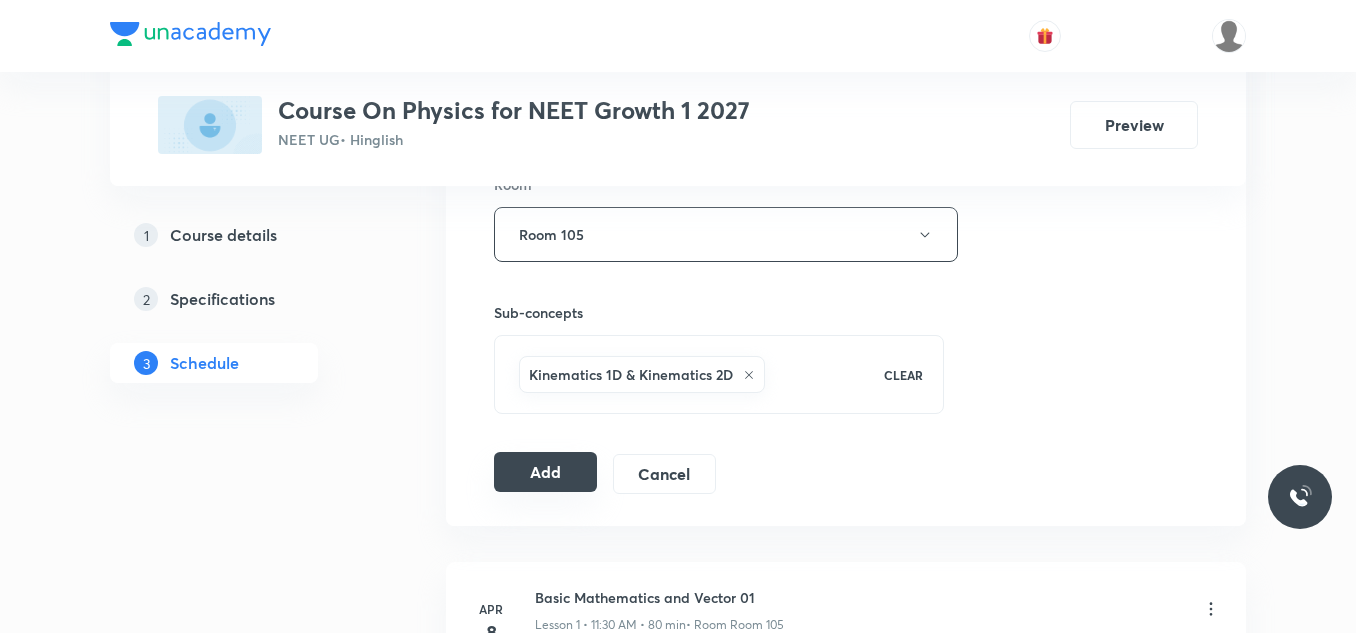 type on "Kinematics 1D 09" 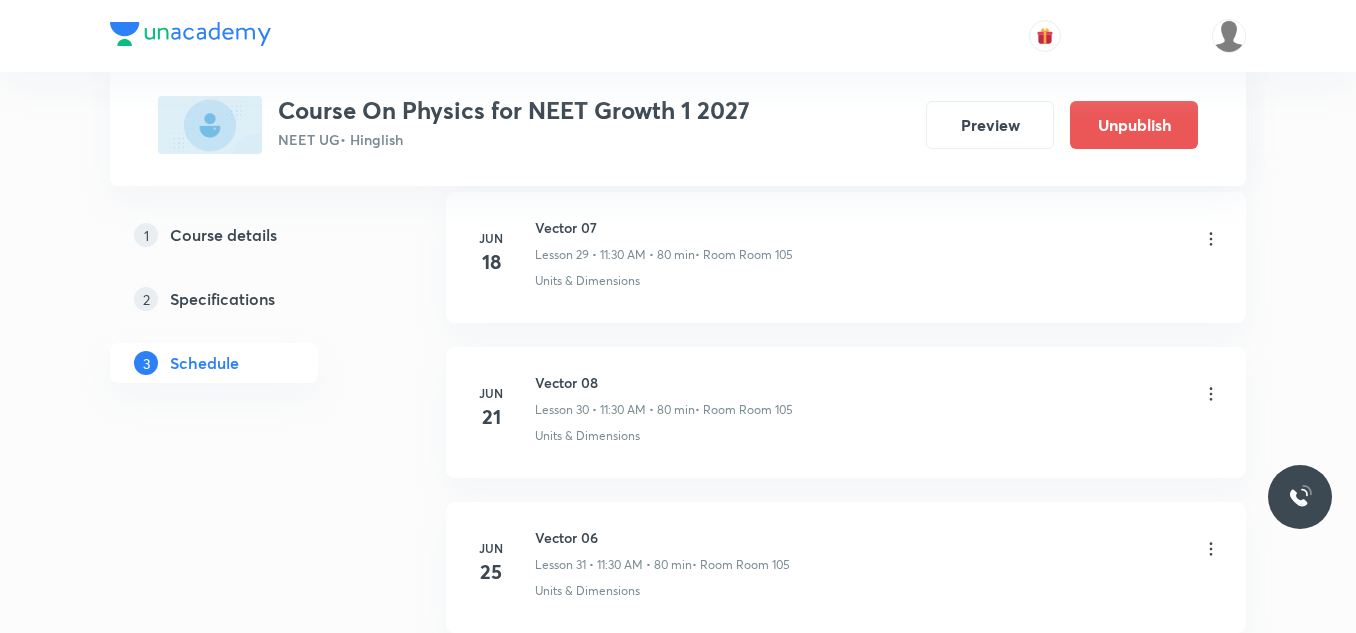 scroll, scrollTop: 6717, scrollLeft: 0, axis: vertical 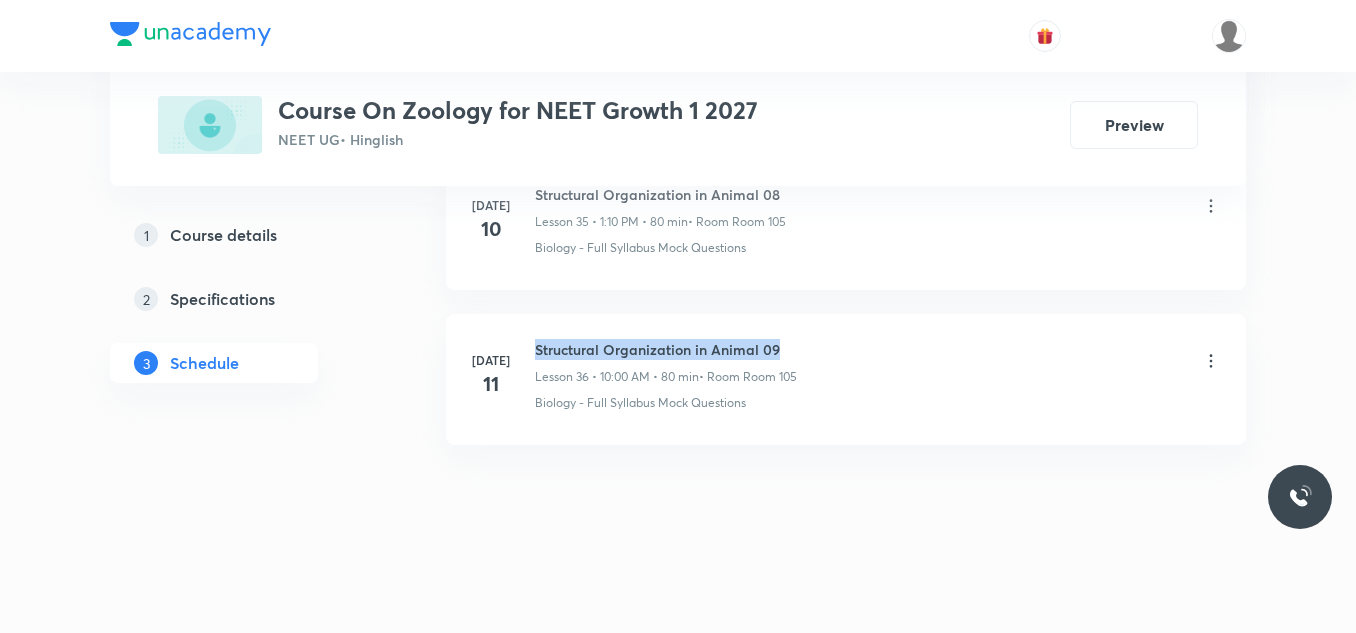 drag, startPoint x: 534, startPoint y: 346, endPoint x: 784, endPoint y: 341, distance: 250.04999 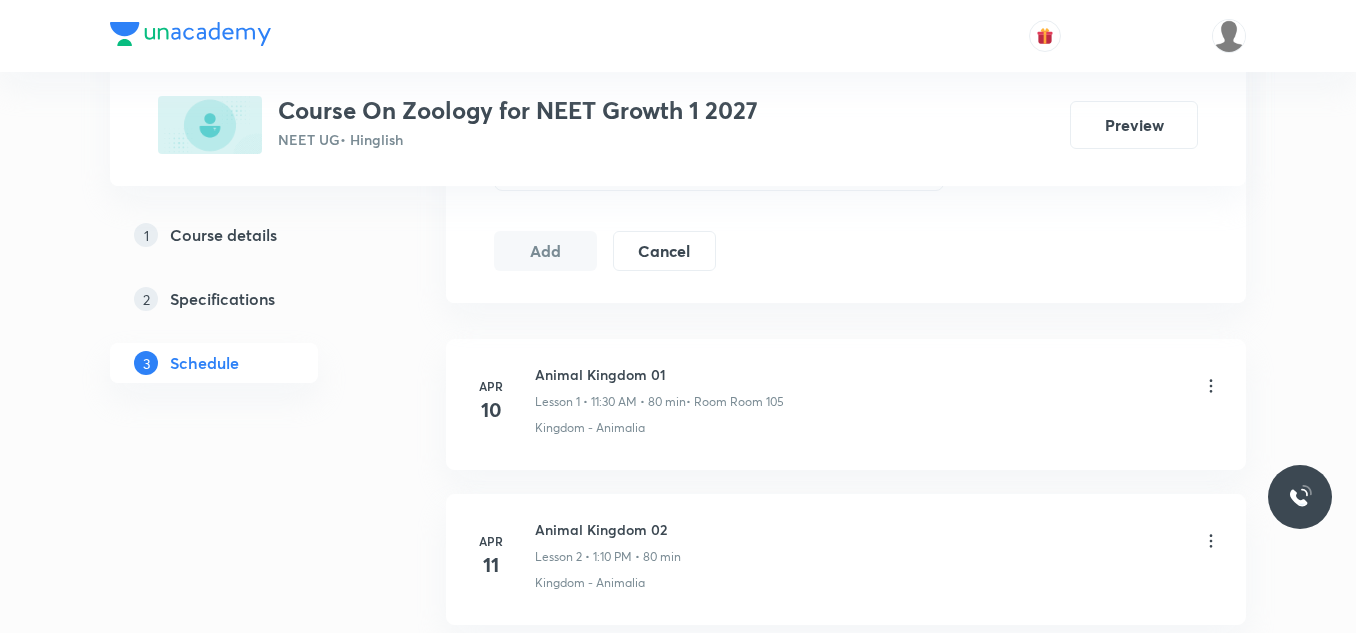 scroll, scrollTop: 900, scrollLeft: 0, axis: vertical 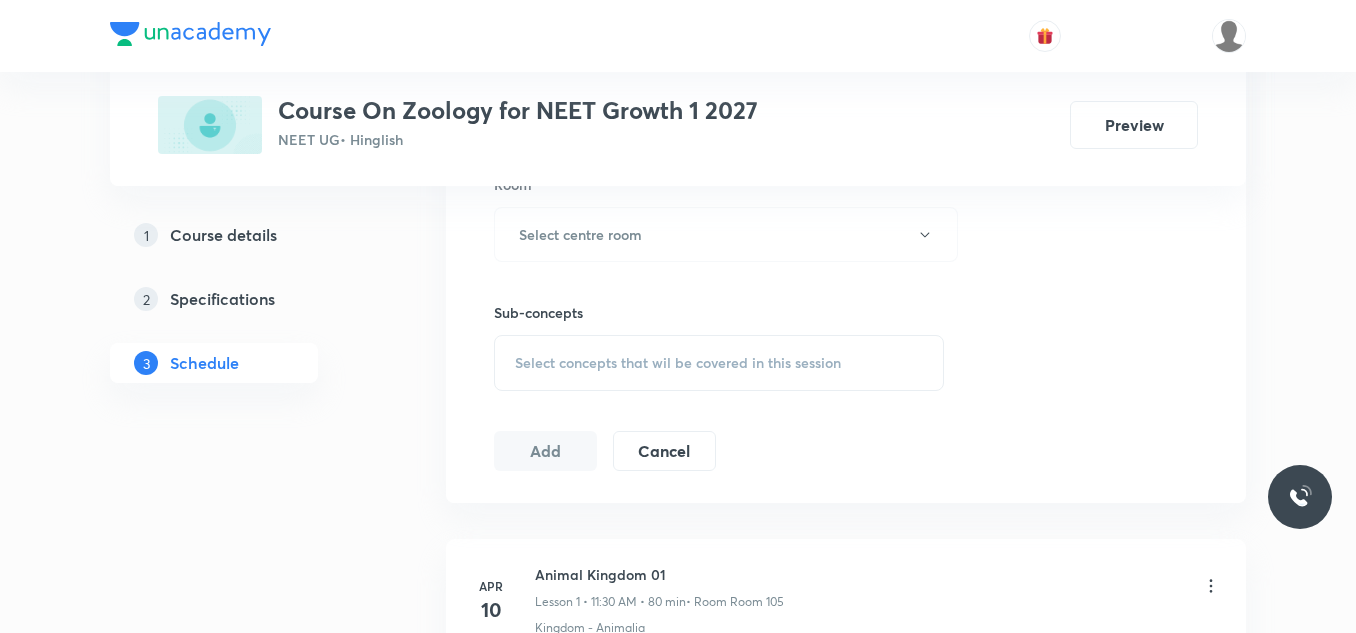 click on "Select concepts that wil be covered in this session" at bounding box center [719, 363] 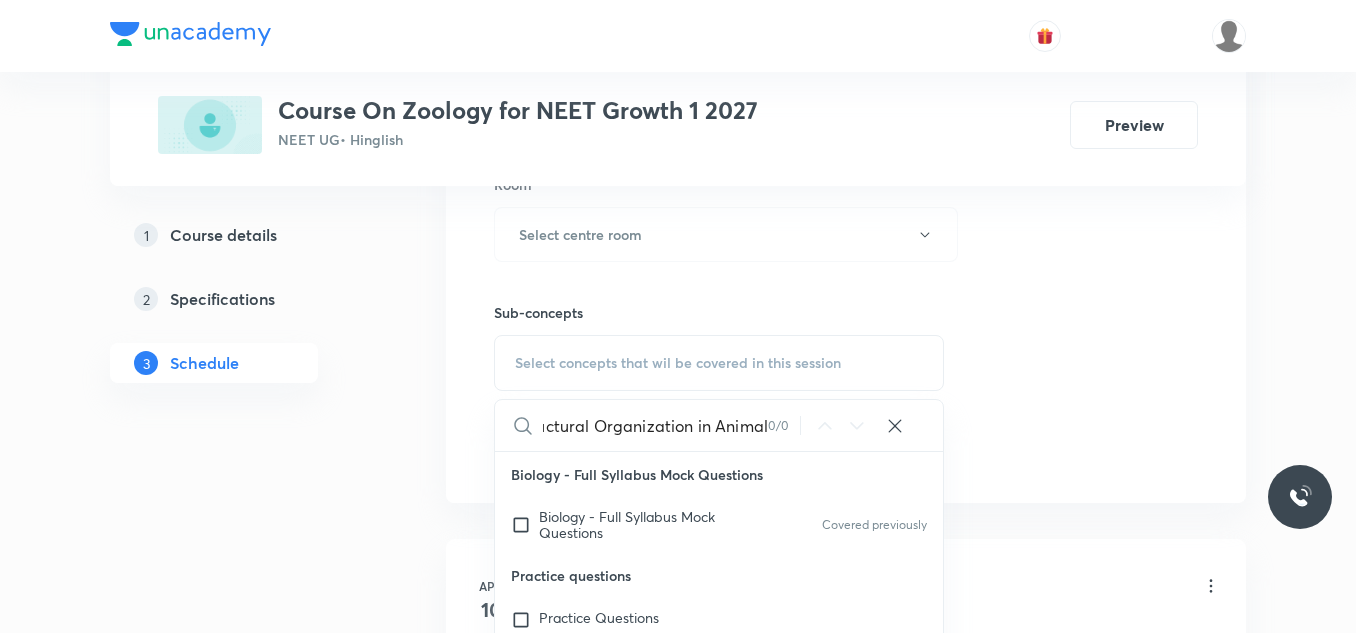 scroll, scrollTop: 0, scrollLeft: 26, axis: horizontal 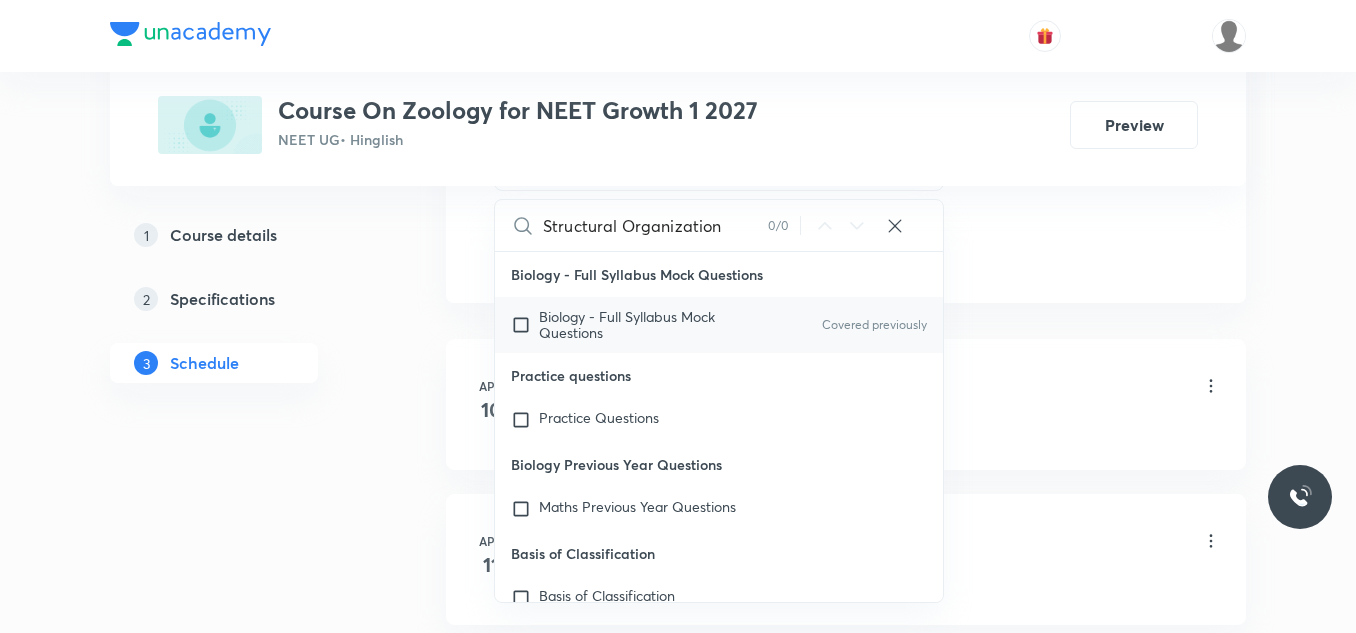 type on "Structural Organization" 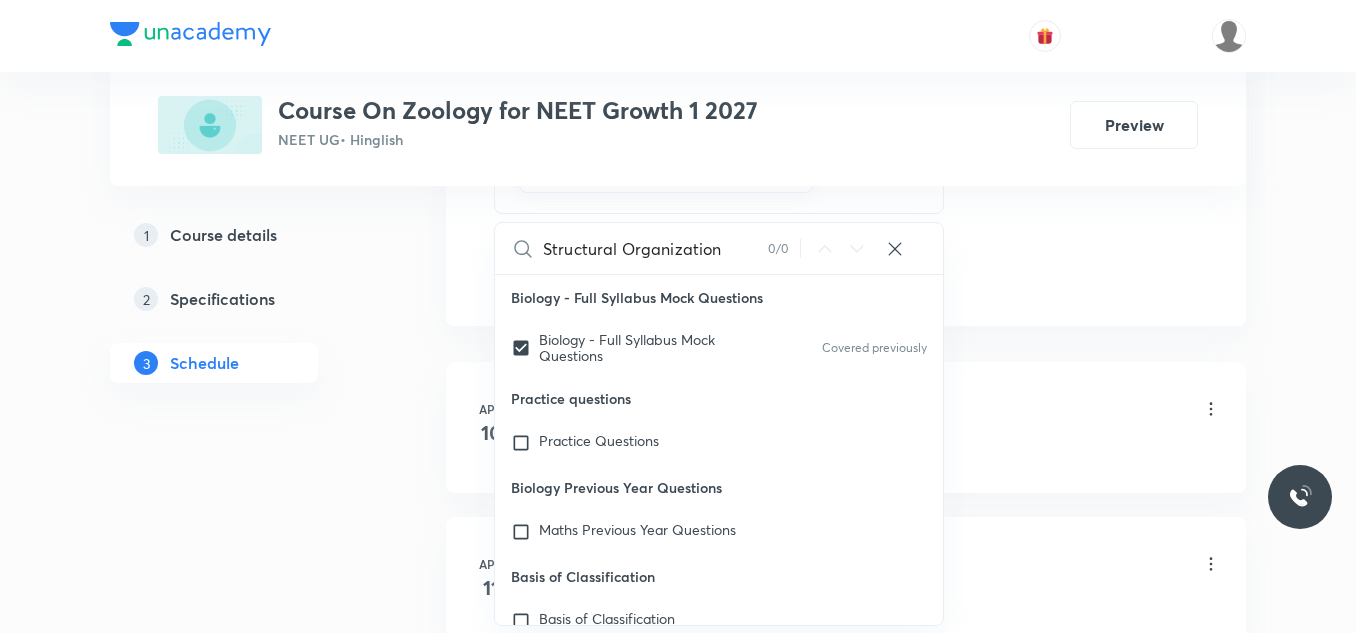 click on "Plus Courses Course On Zoology for NEET Growth 1 2027 NEET UG  • Hinglish Preview 1 Course details 2 Specifications 3 Schedule Schedule 36  classes Session  37 Live class Session title 0/99 ​ Schedule for Jul 13, 2025, 3:46 PM ​ Duration (in minutes) ​   Session type Online Offline Room Select centre room Sub-concepts Biology - Full Syllabus Mock Questions CLEAR Structural Organization 0 / 0 ​ Biology - Full Syllabus Mock Questions Biology - Full Syllabus Mock Questions Covered previously Practice questions Practice Questions Biology Previous Year Questions Maths Previous Year Questions Basis of Classification Basis of Classification Coelom Important Phyla Important Phyla Class - Mammalia Class - Mammalia Class - Amphibia Class - Amphibia Super Class - Pisces Super Class - Pisces Class - Cyclostomata Class - Cyclostomata Sub Phylum - Vertebrata Sub Phylum - Vertebrata Sub Phylum - Cephalochordata Sub Phylum - Cephalochordata Sub Phylum - Urochordata or Tunicata Sub Phylum - Urochordata or Tunicata 2" at bounding box center (678, 2504) 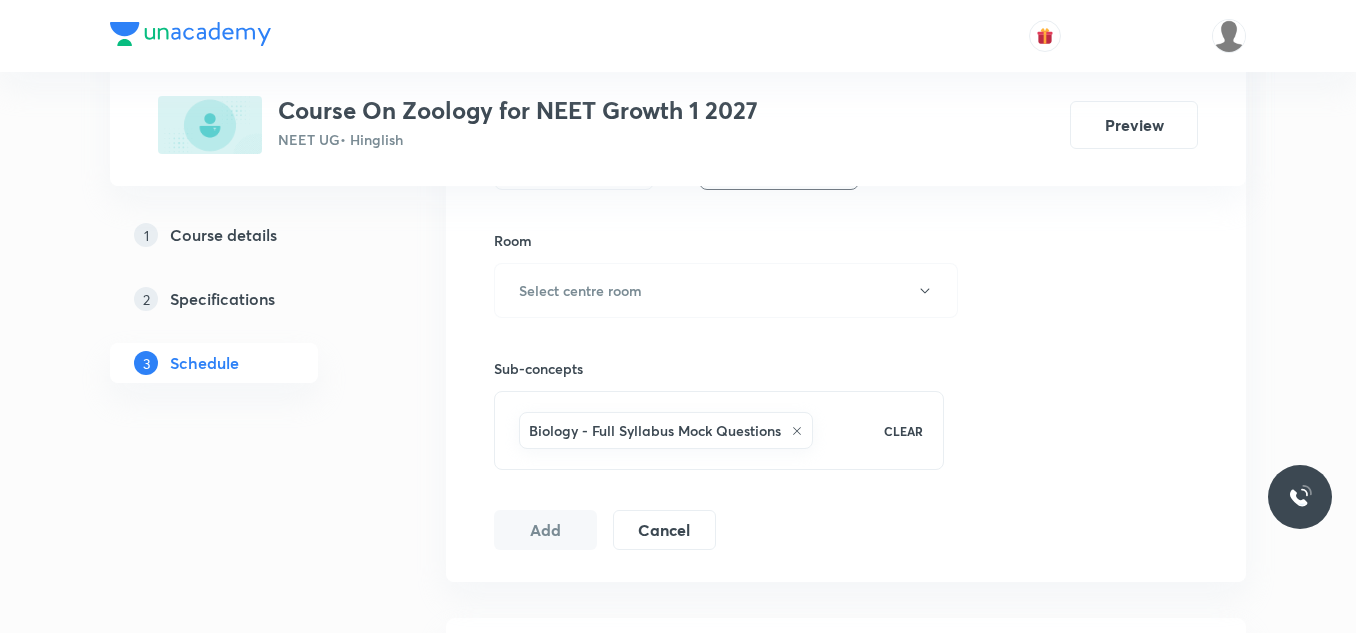 scroll, scrollTop: 800, scrollLeft: 0, axis: vertical 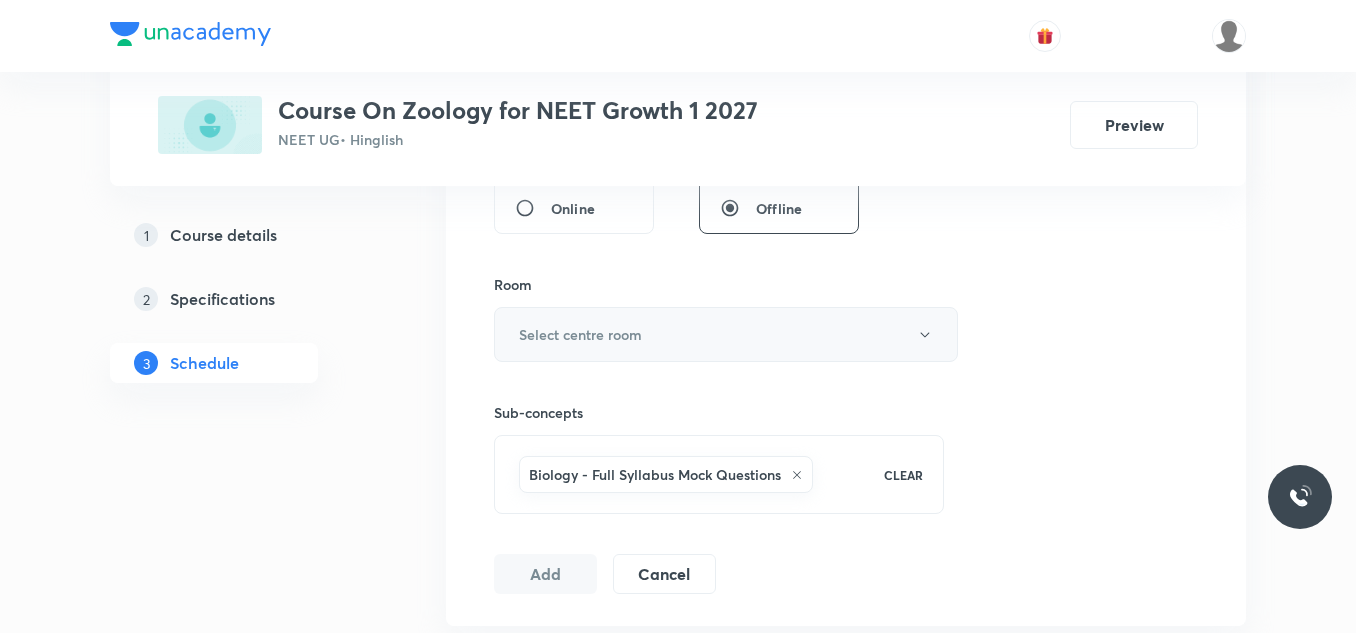 click on "Select centre room" at bounding box center [726, 334] 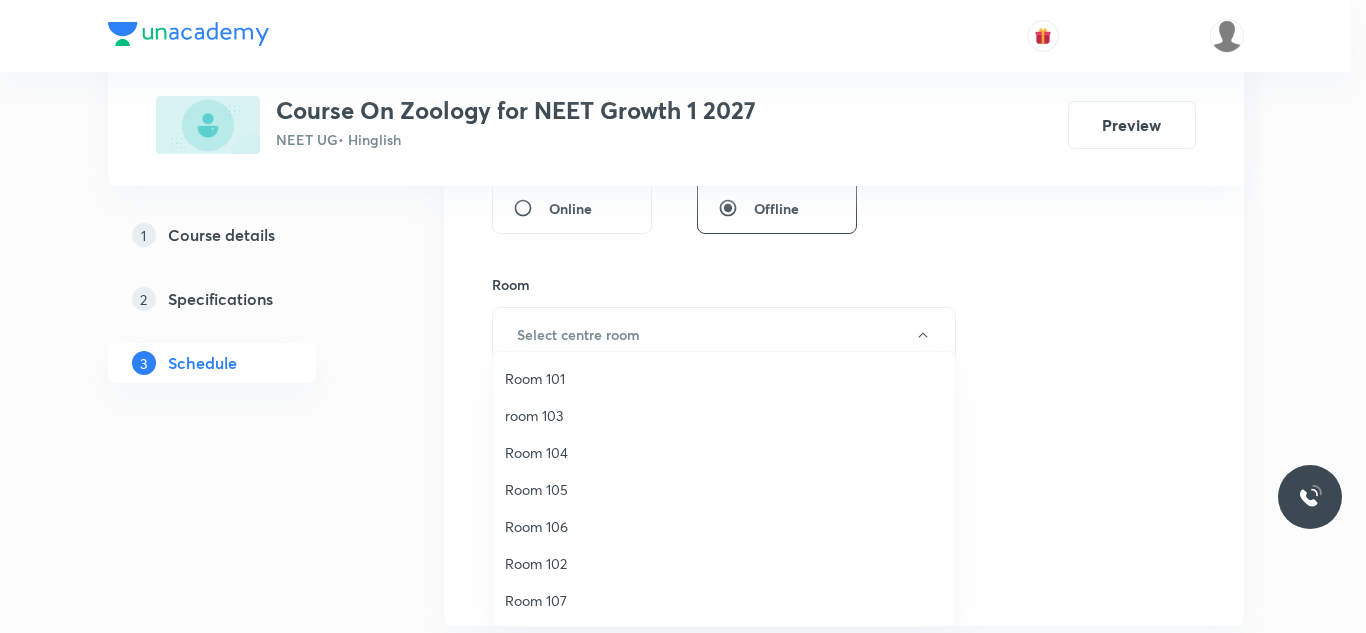 click on "Room 105" at bounding box center [724, 489] 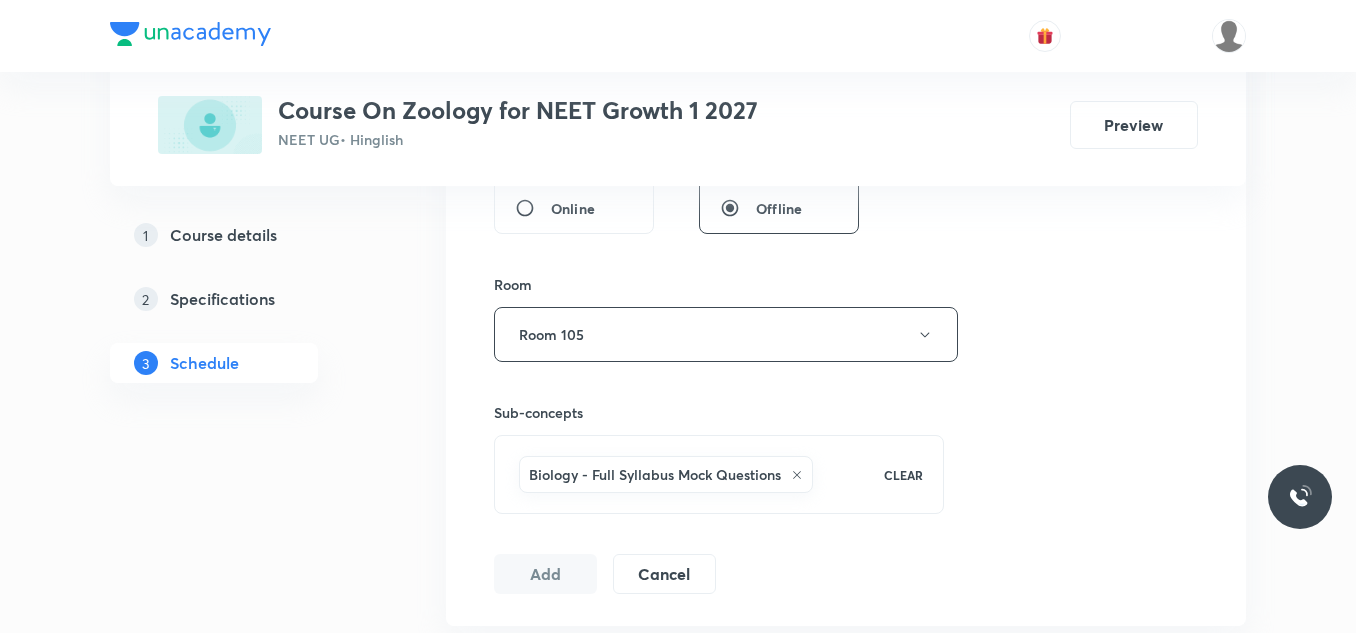 click on "Plus Courses Course On Zoology for NEET Growth 1 2027 NEET UG  • Hinglish Preview 1 Course details 2 Specifications 3 Schedule Schedule 36  classes Session  37 Live class Session title 0/99 ​ Schedule for Jul 13, 2025, 3:46 PM ​ Duration (in minutes) ​   Session type Online Offline Room Room 105 Sub-concepts Biology - Full Syllabus Mock Questions CLEAR Add Cancel Apr 10 Animal Kingdom 01 Lesson 1 • 11:30 AM • 80 min  • Room Room 105 Kingdom - Animalia Apr 11 Animal Kingdom 02 Lesson 2 • 1:10 PM • 80 min Kingdom - Animalia Apr 16 Animal Kingdom 03 Lesson 3 • 11:30 AM • 80 min  • Room Room 105 Animal Kingdom Apr 17 Animal Kingdom 04 Lesson 4 • 11:30 AM • 80 min  • Room Room 105 Animal Kingdom Apr 18 Animal Kingdom 05 Lesson 5 • 11:30 AM • 80 min  • Room Room 105 Animal Kingdom · Biology - Full Syllabus Mock Questions Apr 24 Animal Kingdom 06 Lesson 6 • 11:30 AM • 80 min  • Room Room 105 Animal Kingdom Apr 25 Animal Kingdom 07 Lesson 7 • 11:30 AM • 80 min Apr 2" at bounding box center (678, 2804) 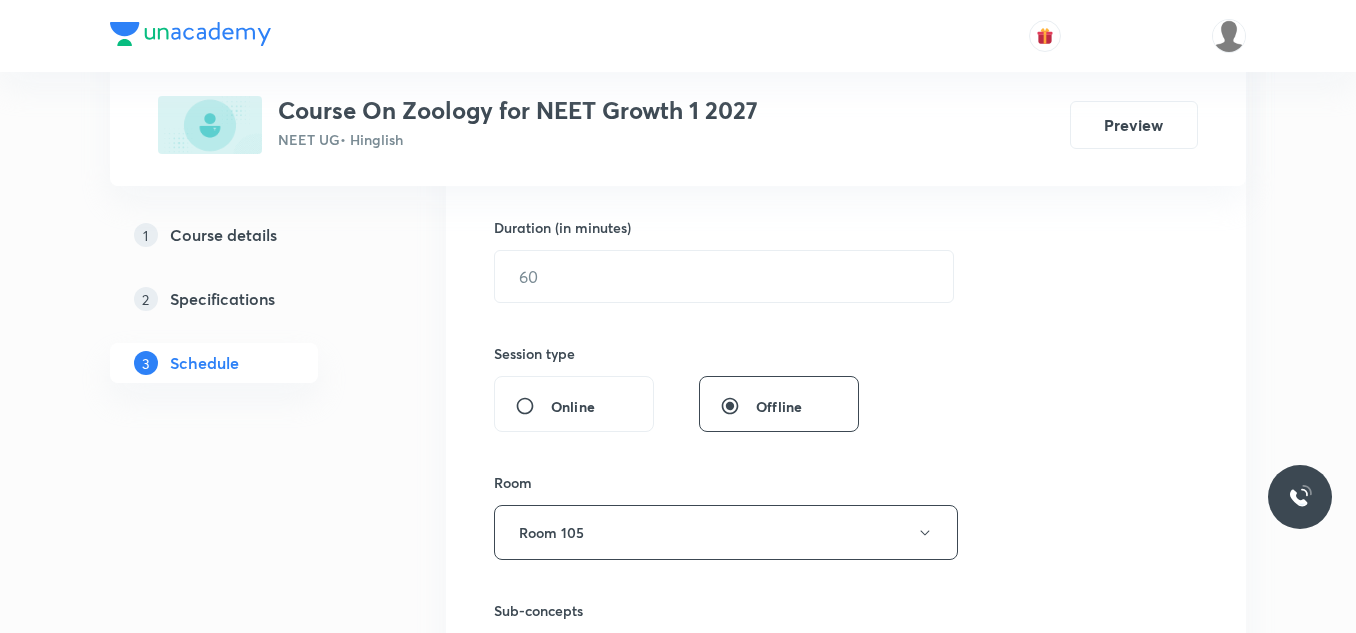 scroll, scrollTop: 600, scrollLeft: 0, axis: vertical 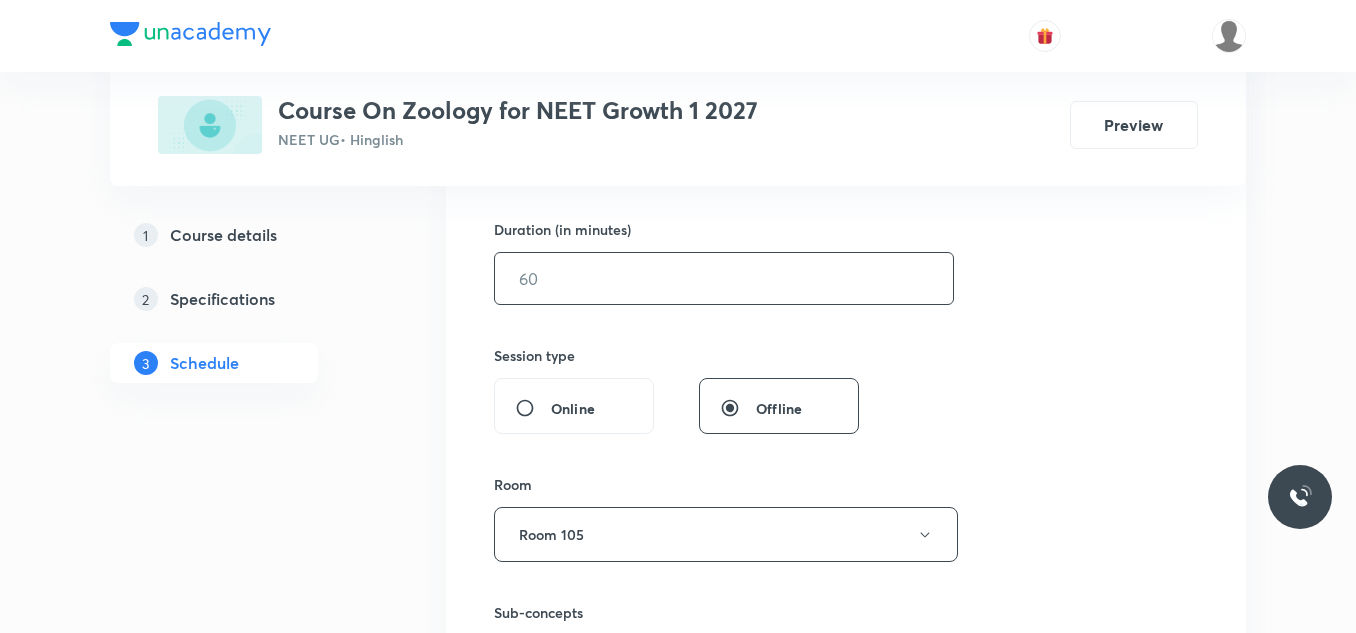 click at bounding box center (724, 278) 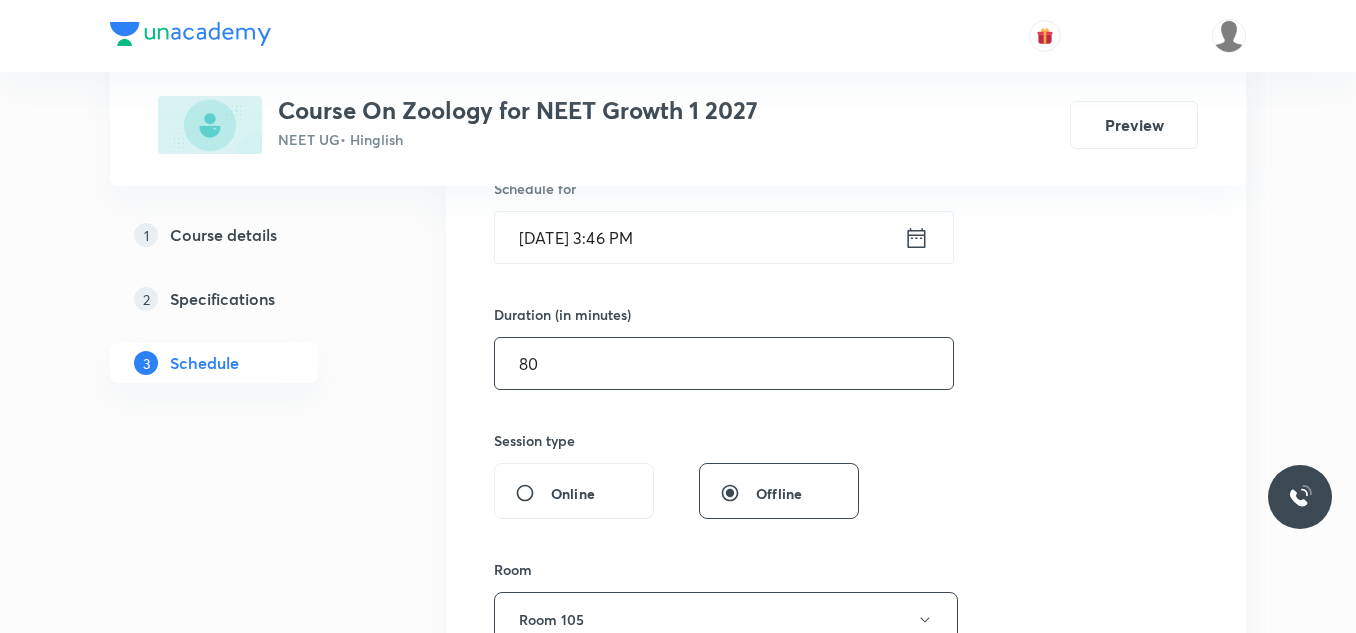 scroll, scrollTop: 400, scrollLeft: 0, axis: vertical 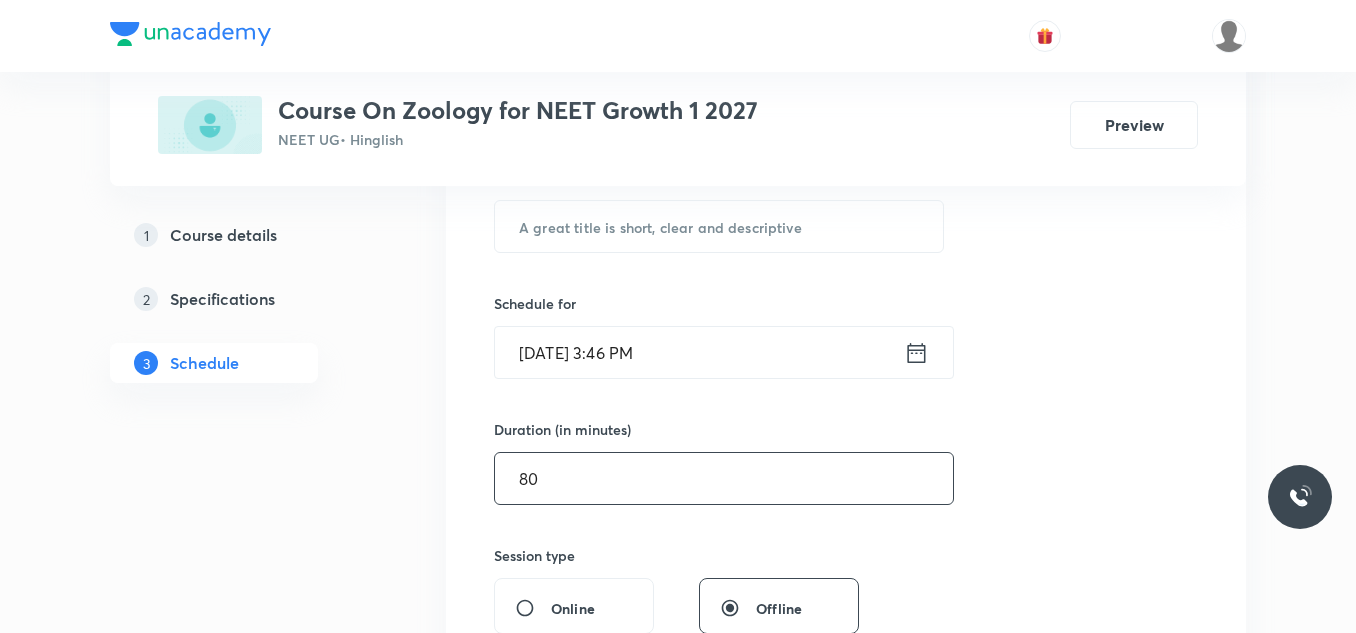 type on "80" 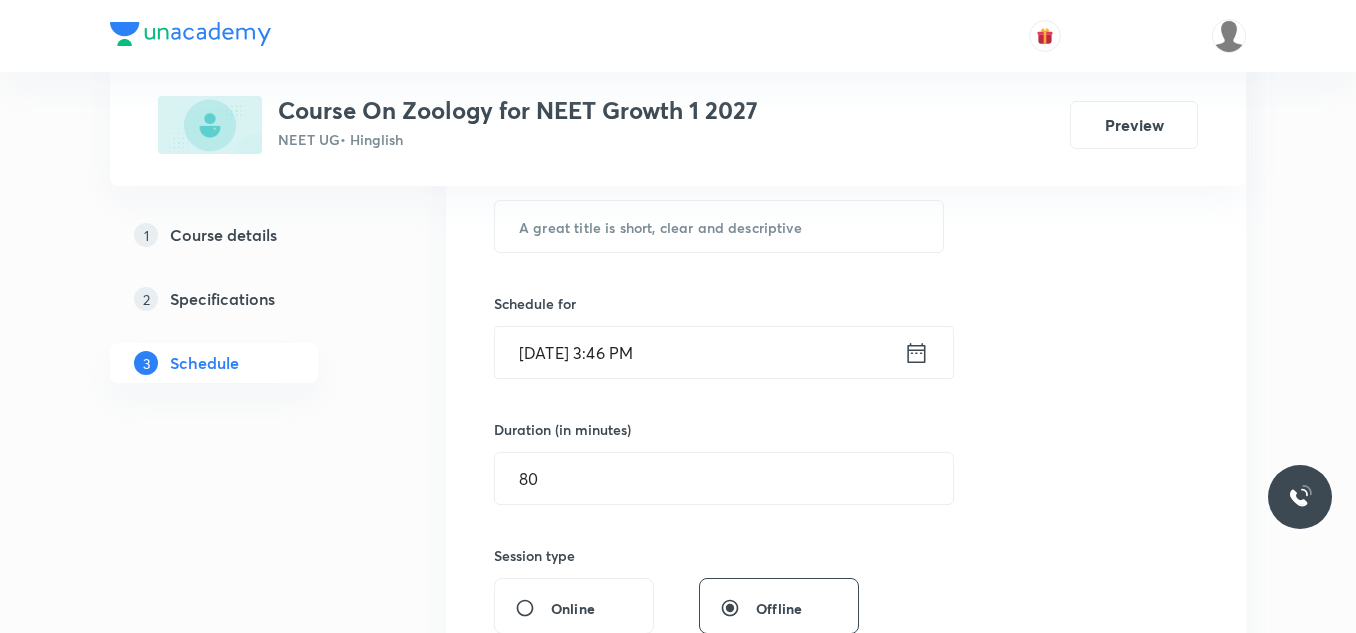 click 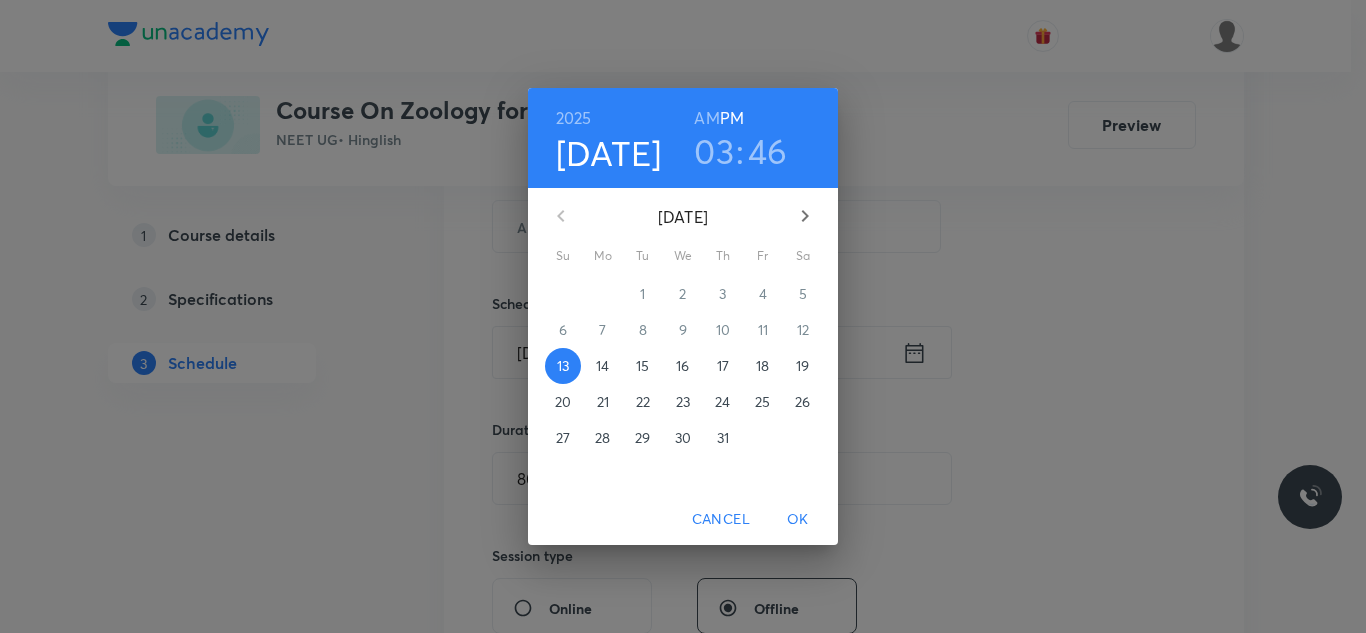 click on "14" at bounding box center [603, 366] 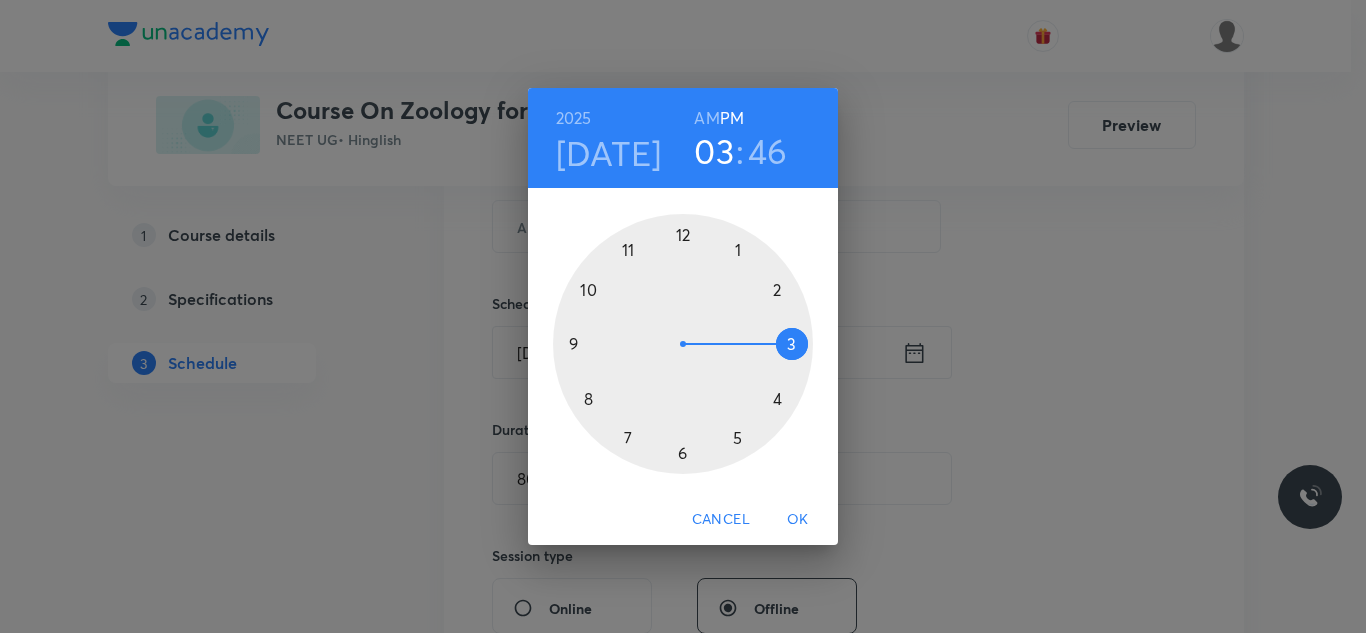 click on "03" at bounding box center (714, 151) 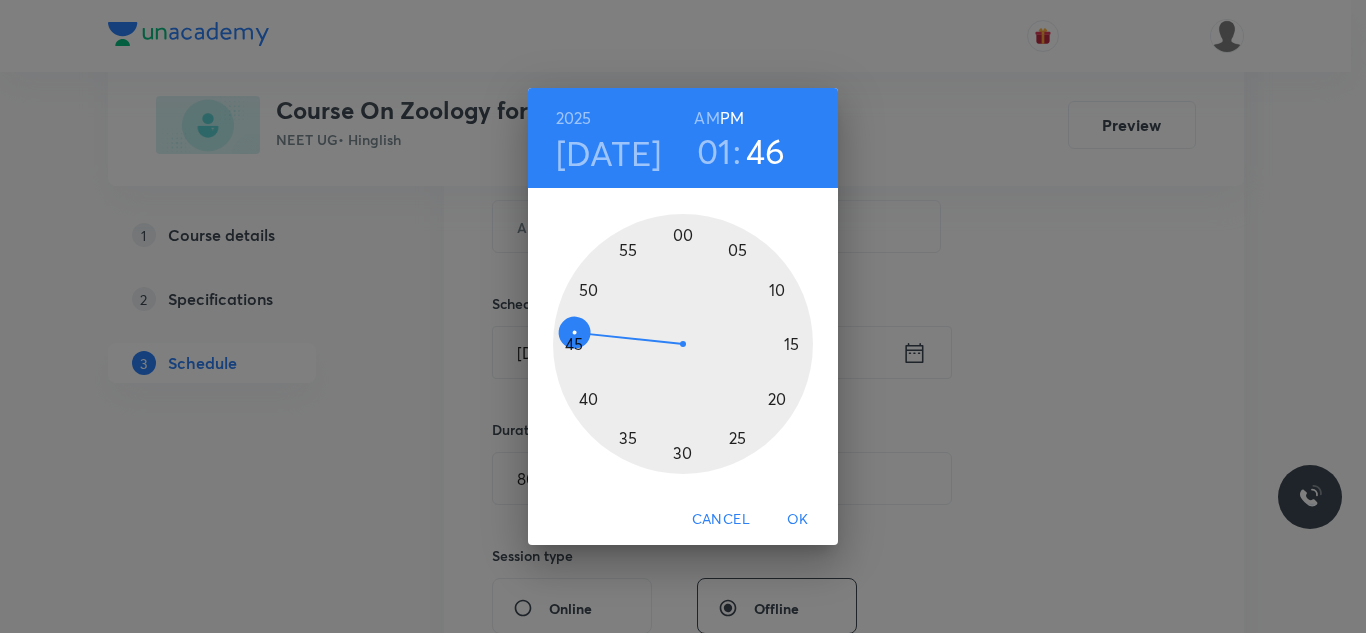 click at bounding box center [683, 344] 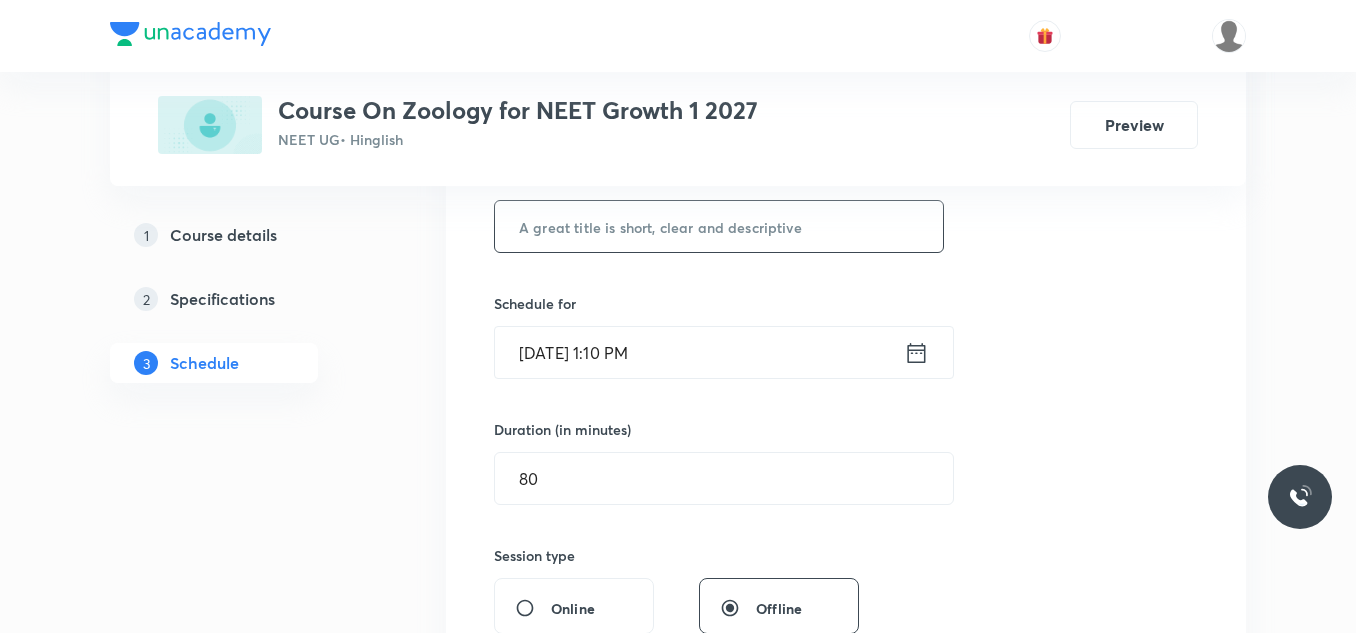 click at bounding box center [719, 226] 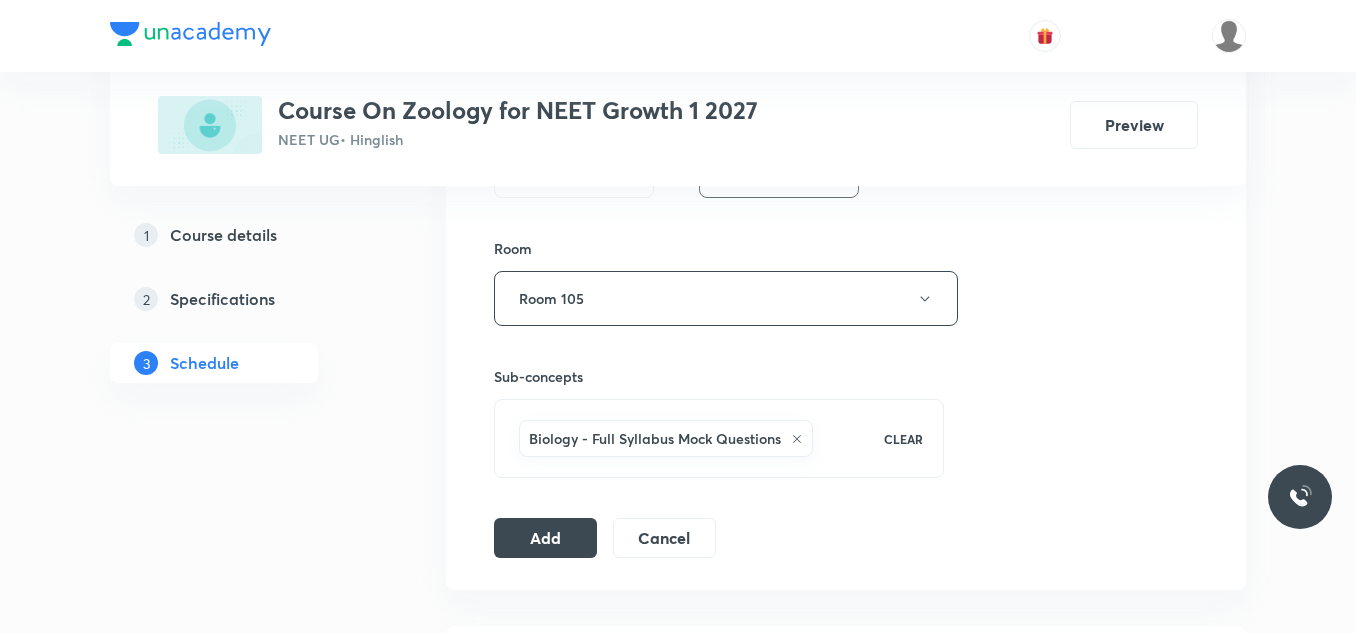 scroll, scrollTop: 900, scrollLeft: 0, axis: vertical 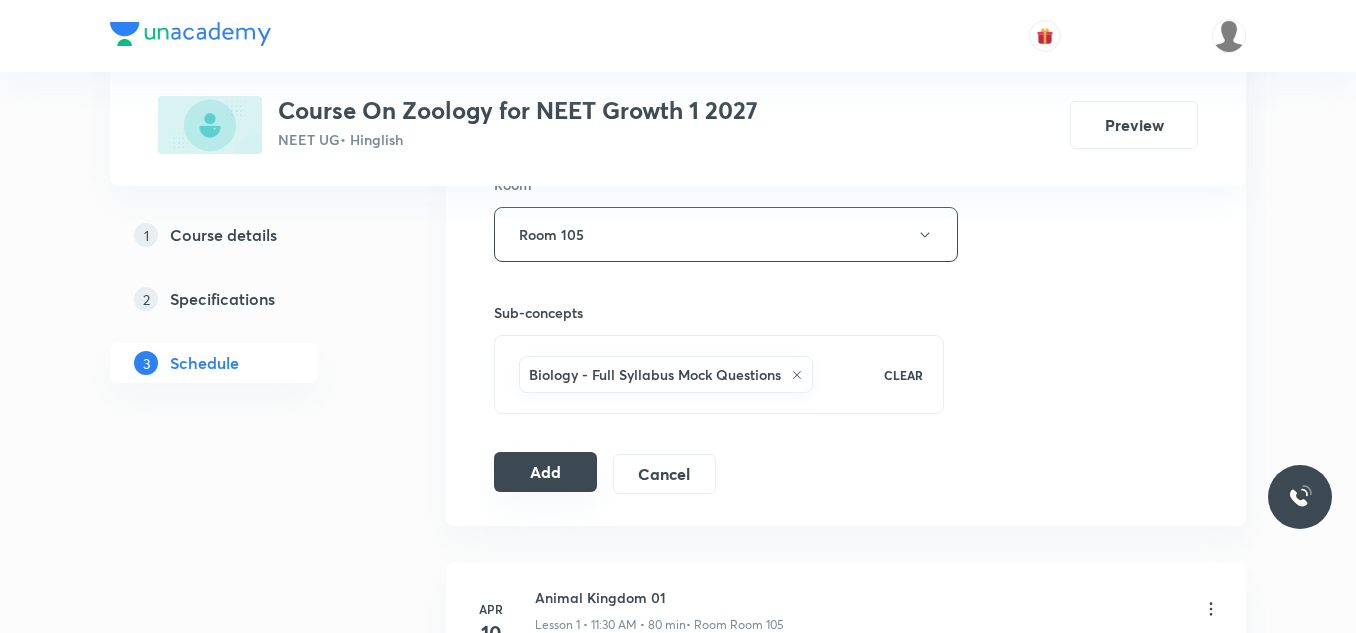 type on "Structural Organization in Animal 10" 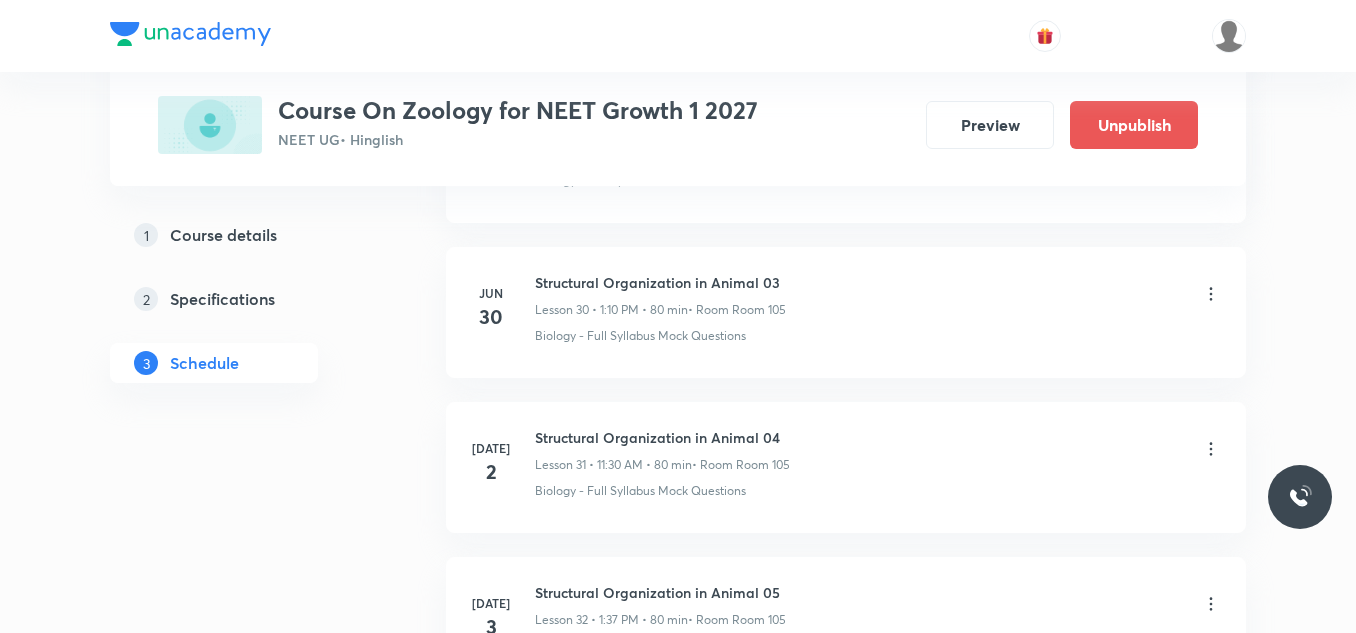 scroll, scrollTop: 5788, scrollLeft: 0, axis: vertical 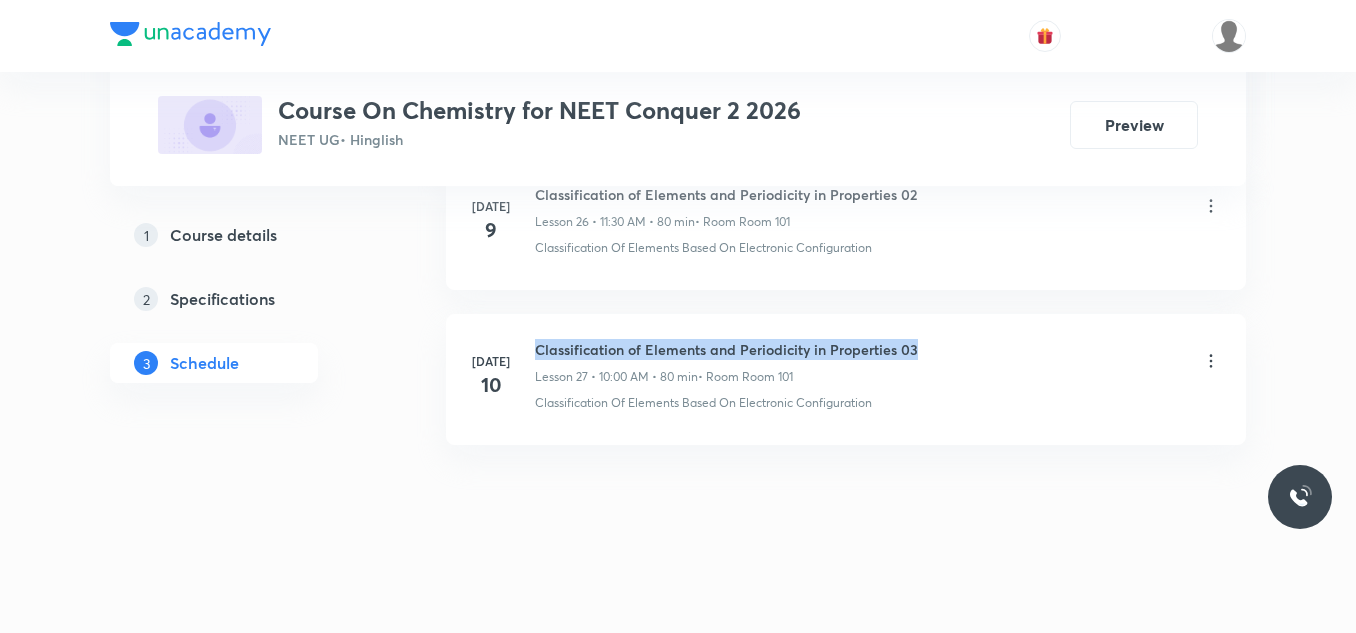 drag, startPoint x: 535, startPoint y: 349, endPoint x: 925, endPoint y: 339, distance: 390.12817 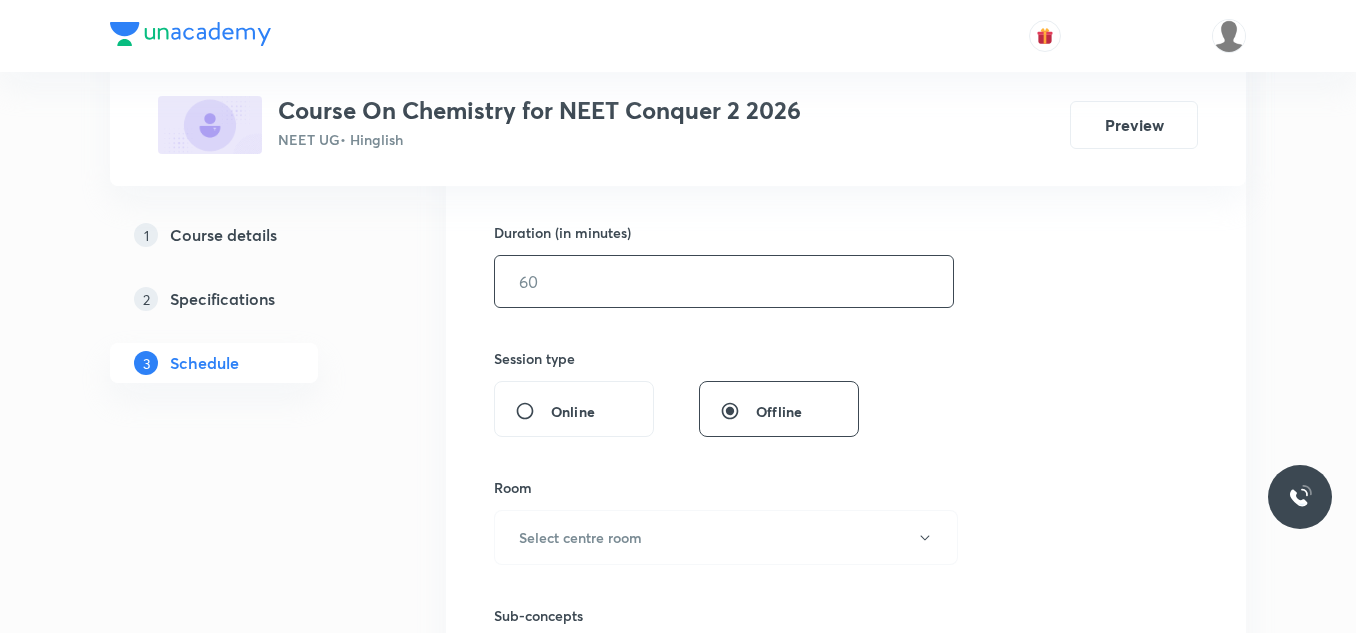 scroll, scrollTop: 500, scrollLeft: 0, axis: vertical 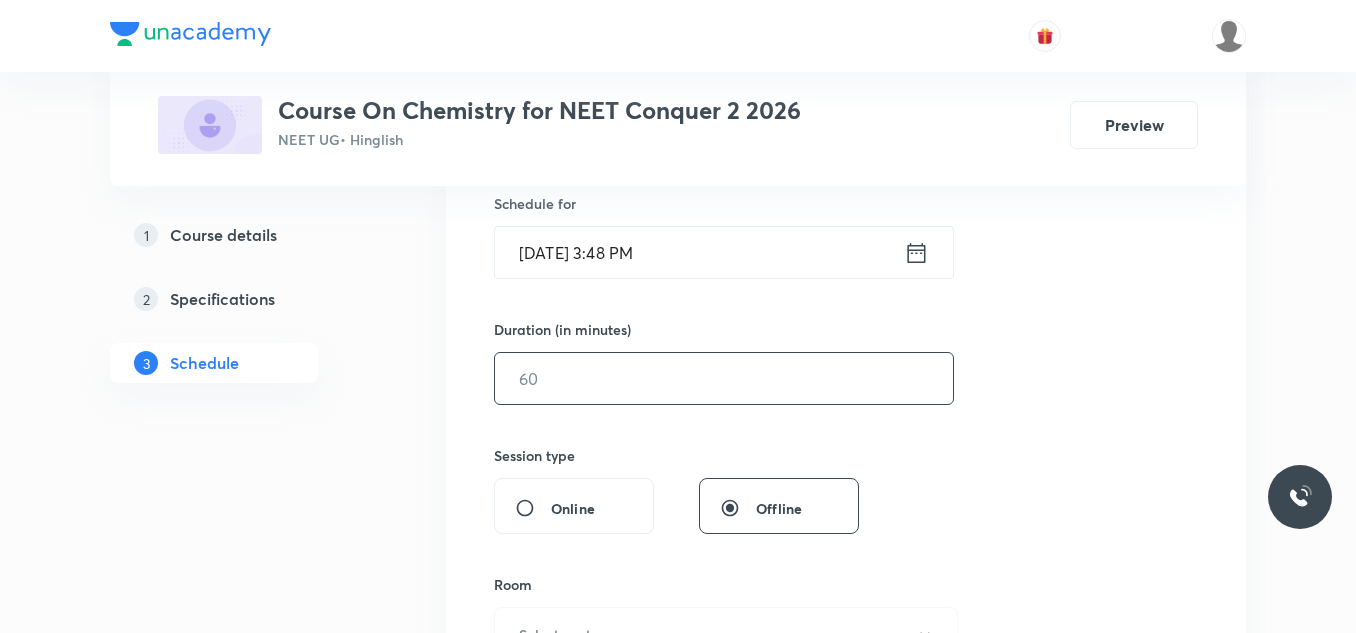 click at bounding box center (724, 378) 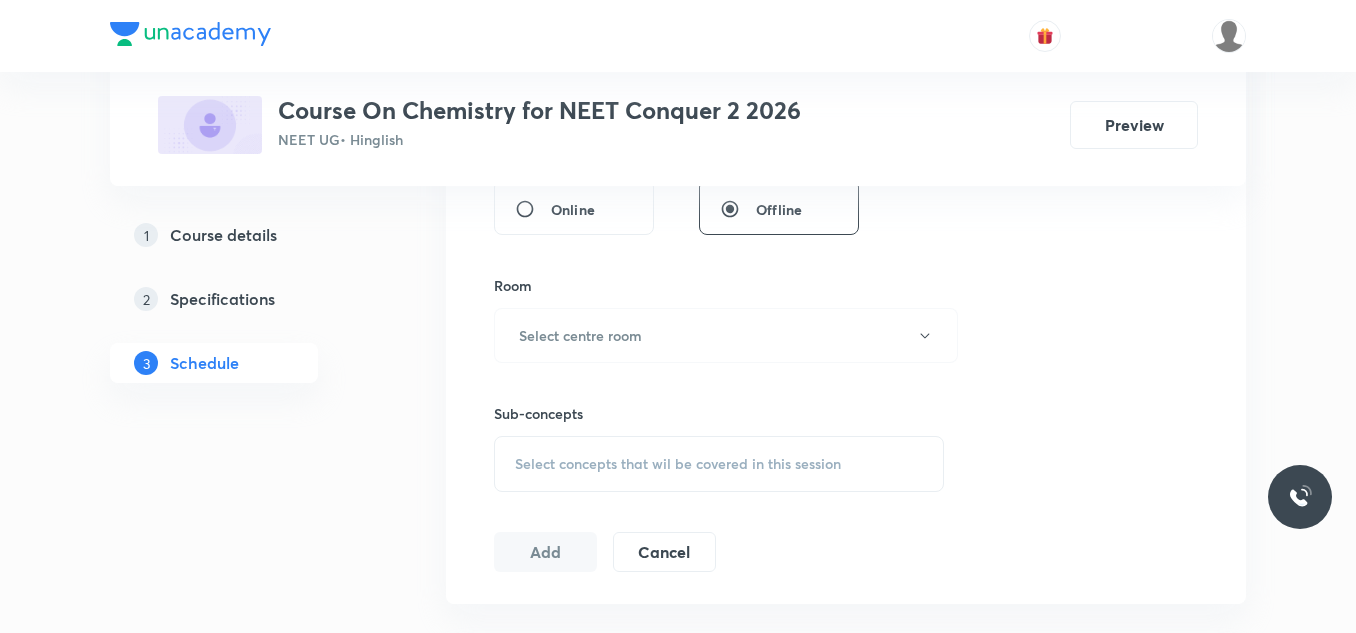 scroll, scrollTop: 800, scrollLeft: 0, axis: vertical 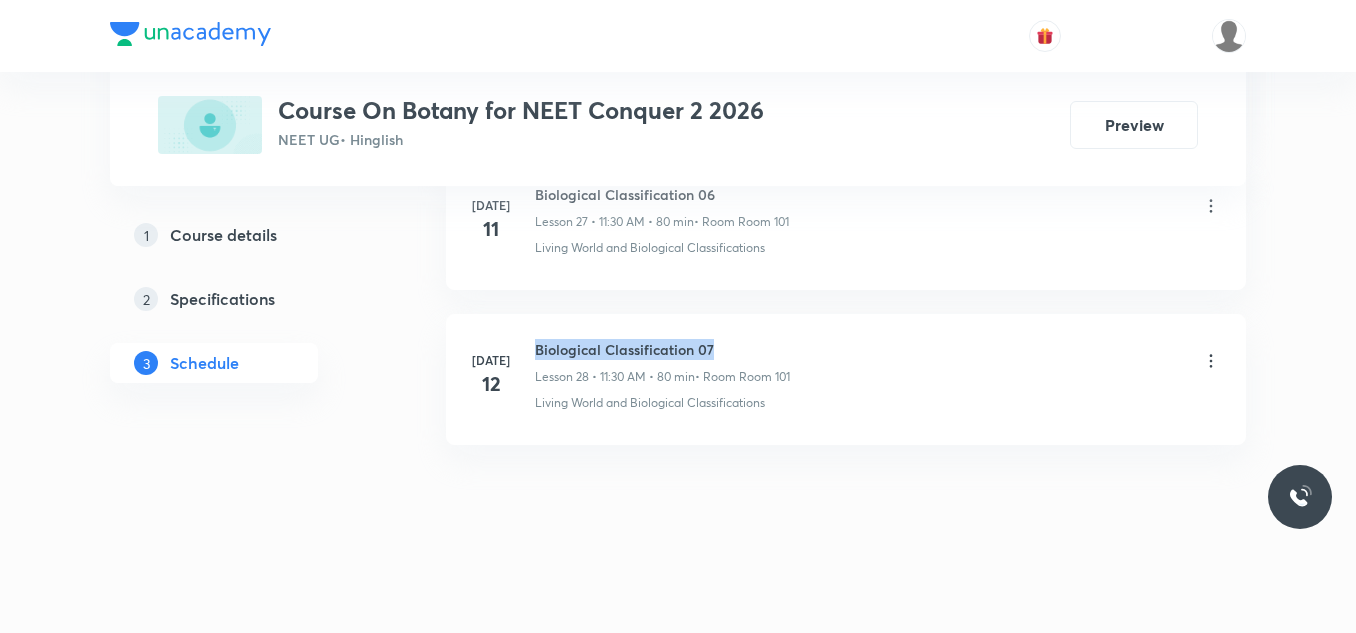drag, startPoint x: 534, startPoint y: 350, endPoint x: 729, endPoint y: 348, distance: 195.01025 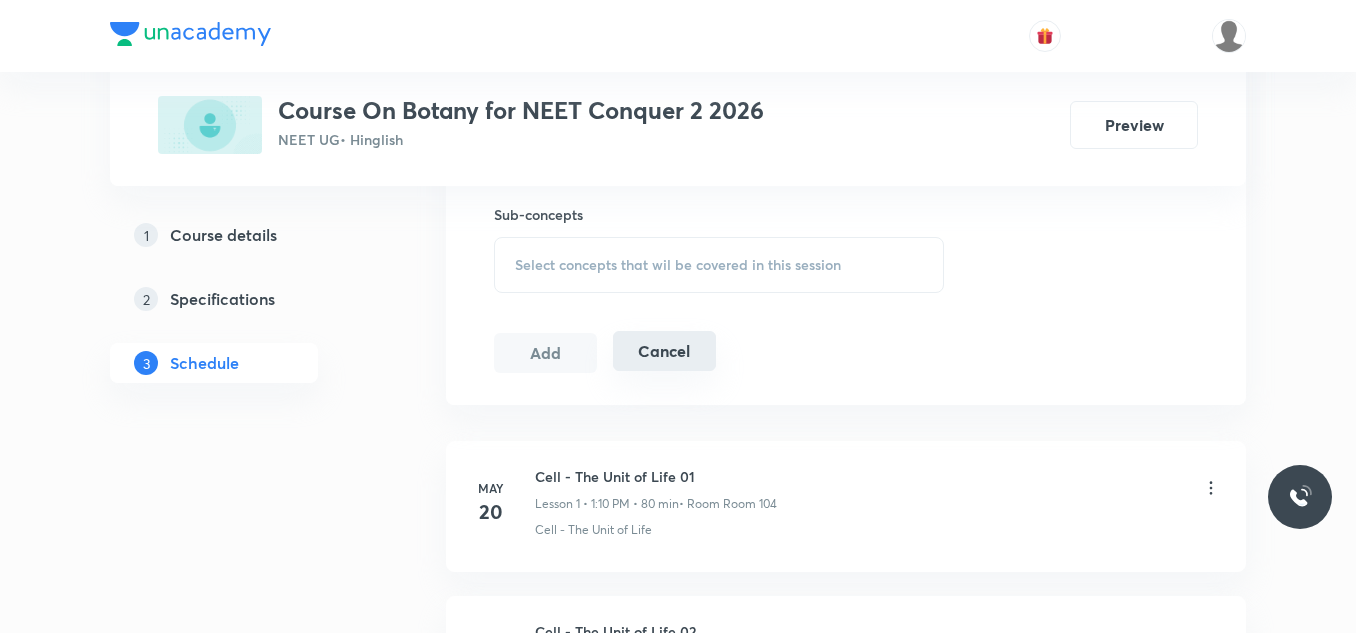 scroll, scrollTop: 1000, scrollLeft: 0, axis: vertical 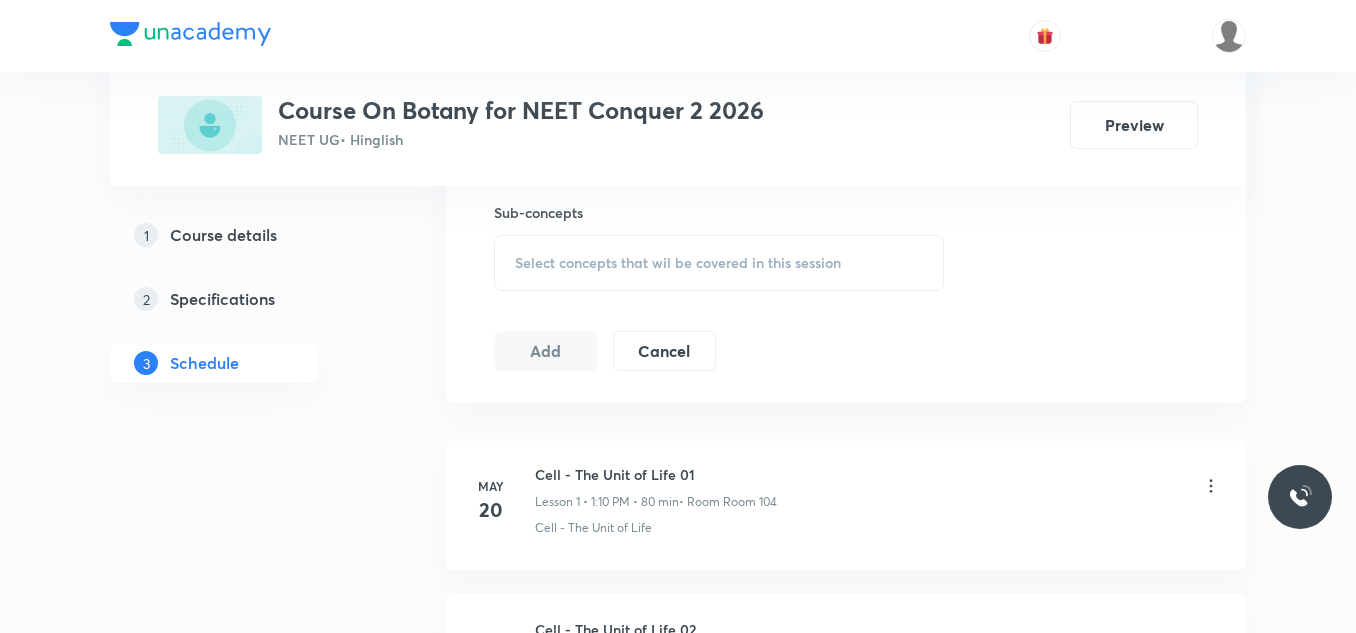click on "Select concepts that wil be covered in this session" at bounding box center [719, 263] 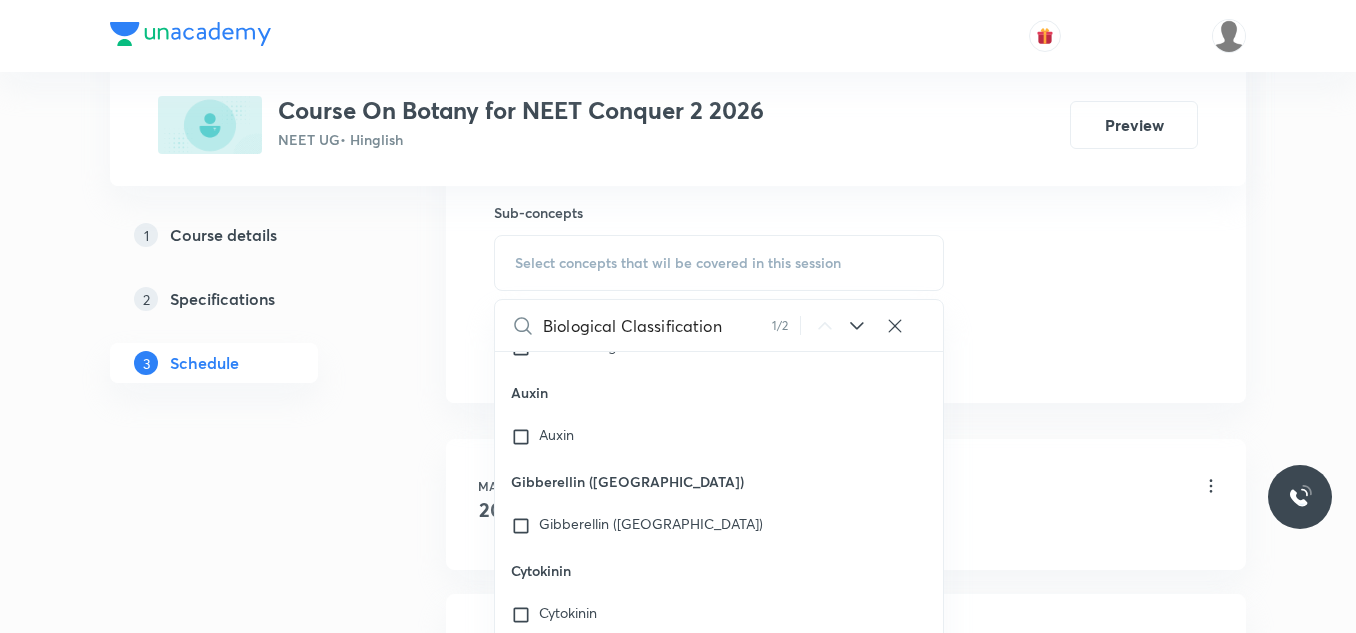 scroll, scrollTop: 42885, scrollLeft: 0, axis: vertical 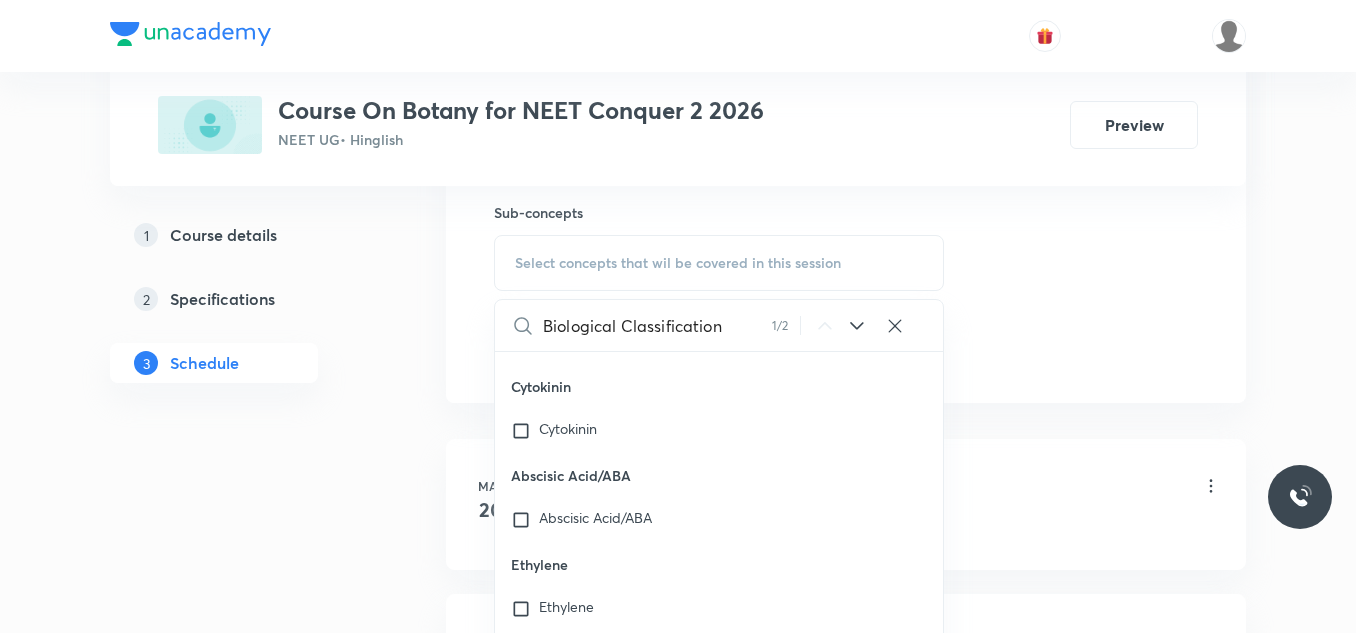 type on "Biological Classification" 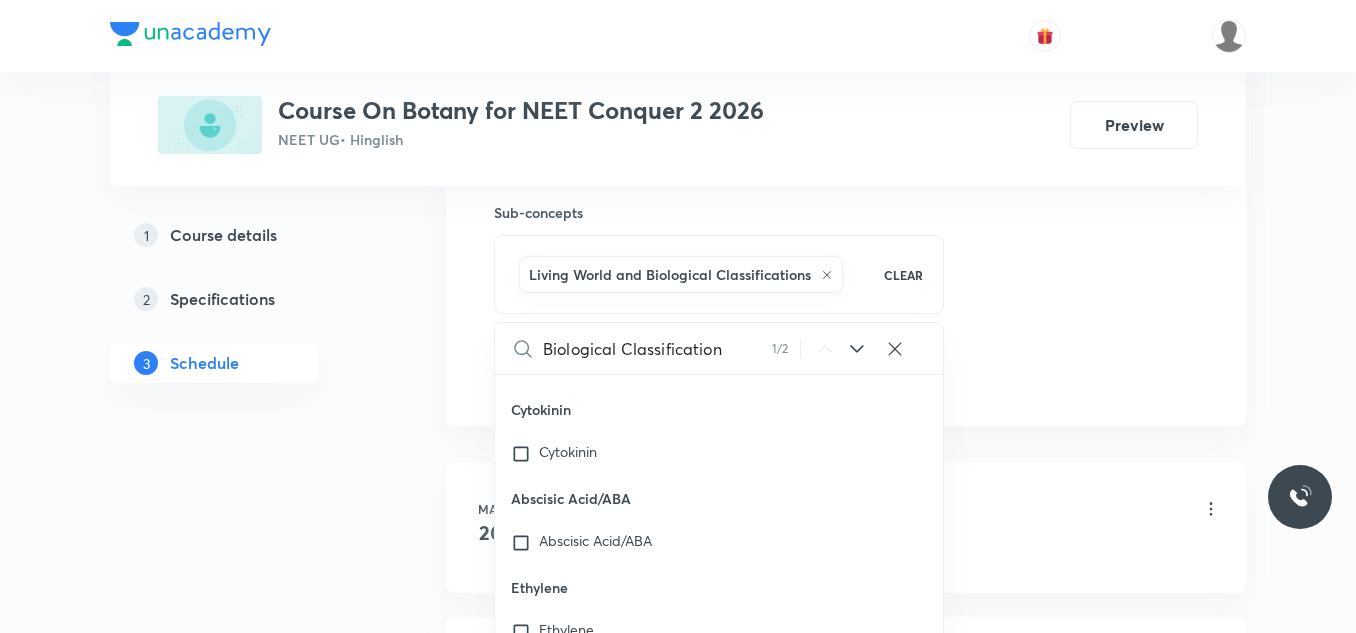 click on "Plus Courses Course On Botany for NEET Conquer 2 2026 NEET UG  • Hinglish Preview 1 Course details 2 Specifications 3 Schedule Schedule 28  classes Session  29 Live class Session title 0/99 ​ Schedule for [DATE] 3:50 PM ​ Duration (in minutes) ​   Session type Online Offline Room Select centre room Sub-concepts Living World and Biological Classifications  CLEAR Biological Classification 1 / 2 ​ Biology - Full Syllabus Mock Questions Biology - Full Syllabus Mock Questions Covered previously Practice questions Practice Questions Biology Previous Year Questions Maths Previous Year Questions Living World What Is Living? Diversity In The Living World Systematics Types Of Taxonomy Fundamental Components Of Taxonomy Taxonomic Categories Taxonomical Aids The Three Domains Of Life Biological Nomenclature  Biological Classification System Of Classification Kingdom Monera Kingdom [MEDICAL_DATA] Kingdom Fungi Kingdom Plantae Kingdom Animalia Linchens Mycorrhiza Virus [MEDICAL_DATA] Viroids Plant Kingdom Algae Lipids 3" at bounding box center [678, 1984] 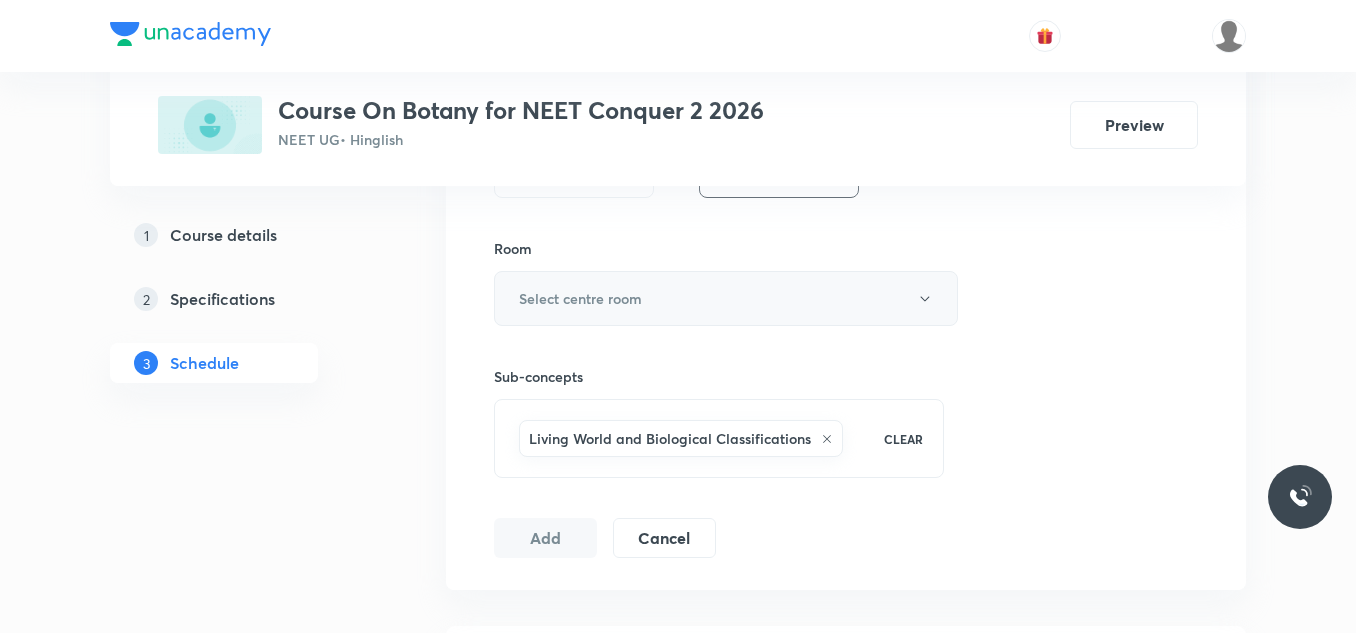scroll, scrollTop: 800, scrollLeft: 0, axis: vertical 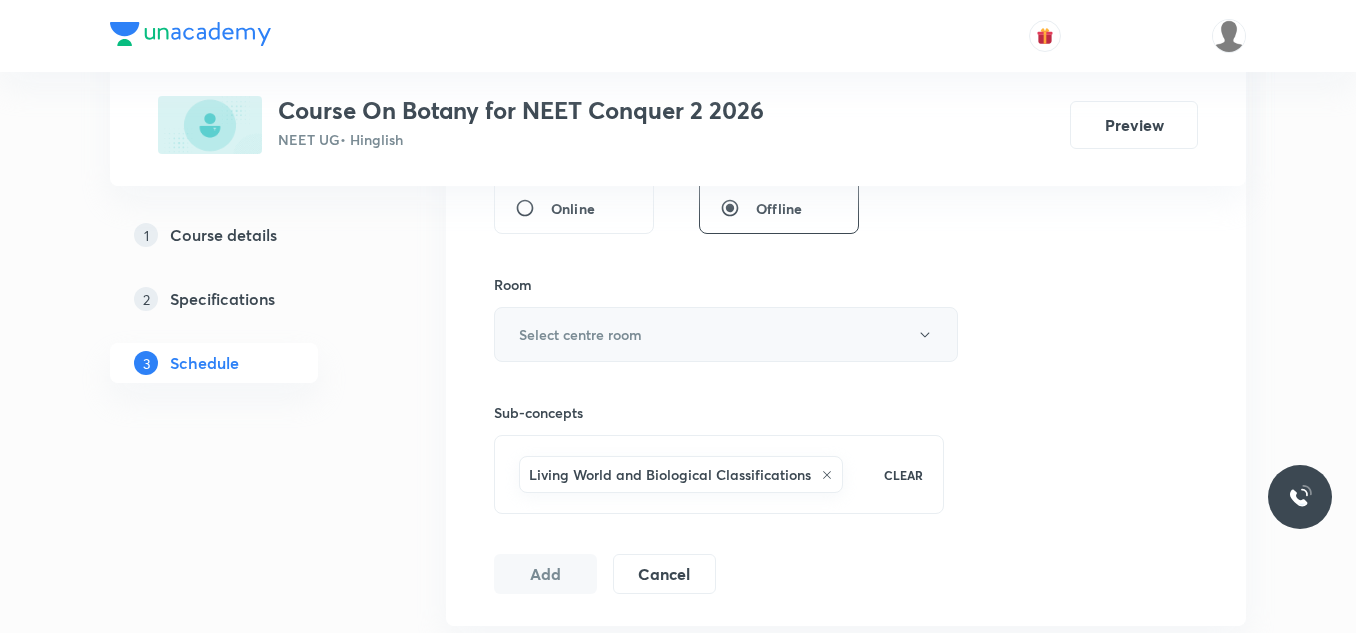 click on "Select centre room" at bounding box center [726, 334] 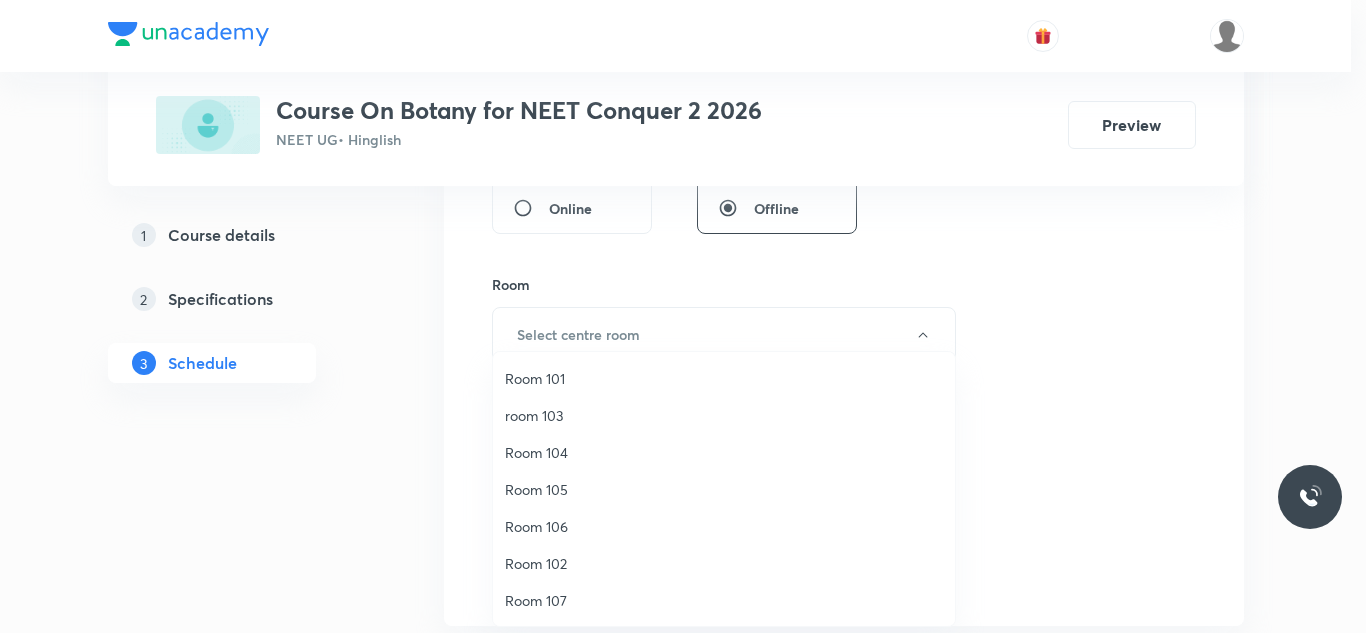 click on "Room 101" at bounding box center (724, 378) 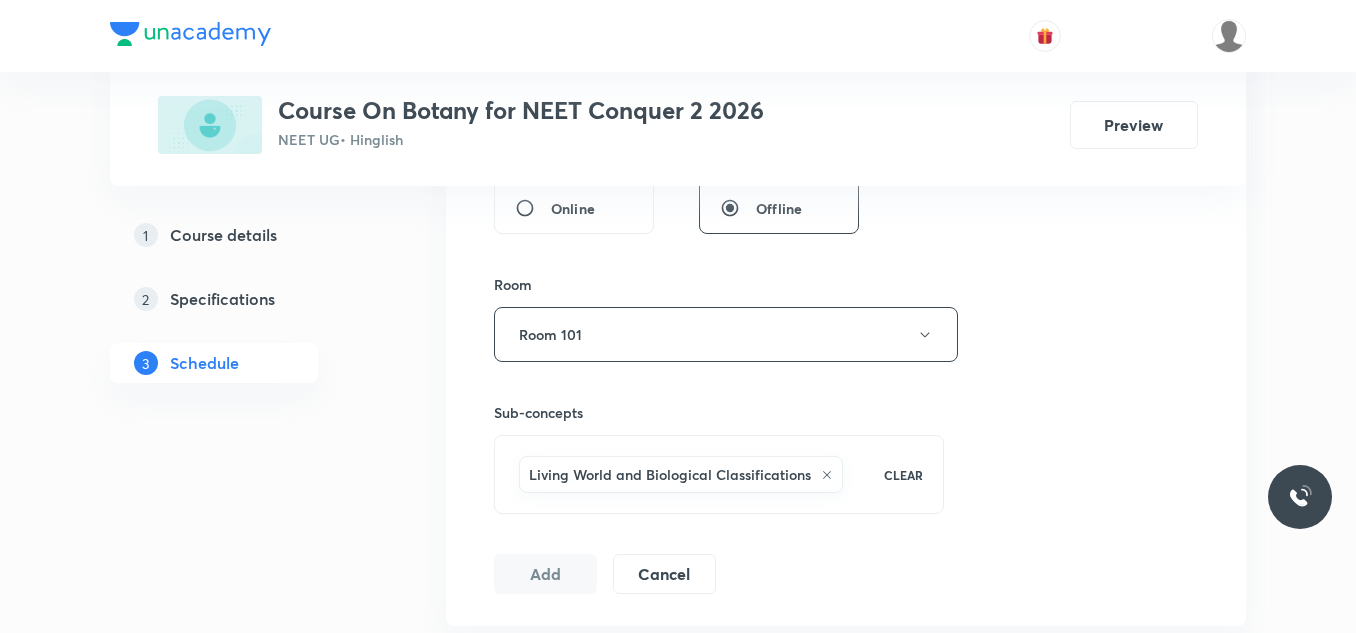 click on "Plus Courses Course On Botany for NEET Conquer 2 2026 NEET UG  • Hinglish Preview 1 Course details 2 Specifications 3 Schedule Schedule 28  classes Session  29 Live class Session title 0/99 ​ Schedule for Jul 13, 2025, 3:50 PM ​ Duration (in minutes) ​   Session type Online Offline Room Room 101 Sub-concepts Living World and Biological Classifications  CLEAR Add Cancel May 20 Cell - The Unit of Life 01 Lesson 1 • 1:10 PM • 80 min  • Room Room 104 Cell - The Unit of Life May 22 Cell - The Unit of Life 02 Lesson 2 • 10:00 AM • 80 min  • Room Room 104 Cell - The Unit of Life May 26 Cell - The Unit of Life 03 Lesson 3 • 1:10 PM • 80 min  • Room Room 104 Cell - The Unit of Life May 27 Cell - The Unit of Life 04 Lesson 4 • 1:10 PM • 80 min  • Room Room 104 Cell - The Unit of Life May 30 Cell - The Unit of Life 05 Lesson 5 • 11:30 AM • 80 min  • Room Room 101 Cell - The Unit of Life May 31 Cell - The Unit of Life 06 Lesson 6 • 10:00 AM • 80 min  • Room Room 104 Jun 3" at bounding box center (678, 2184) 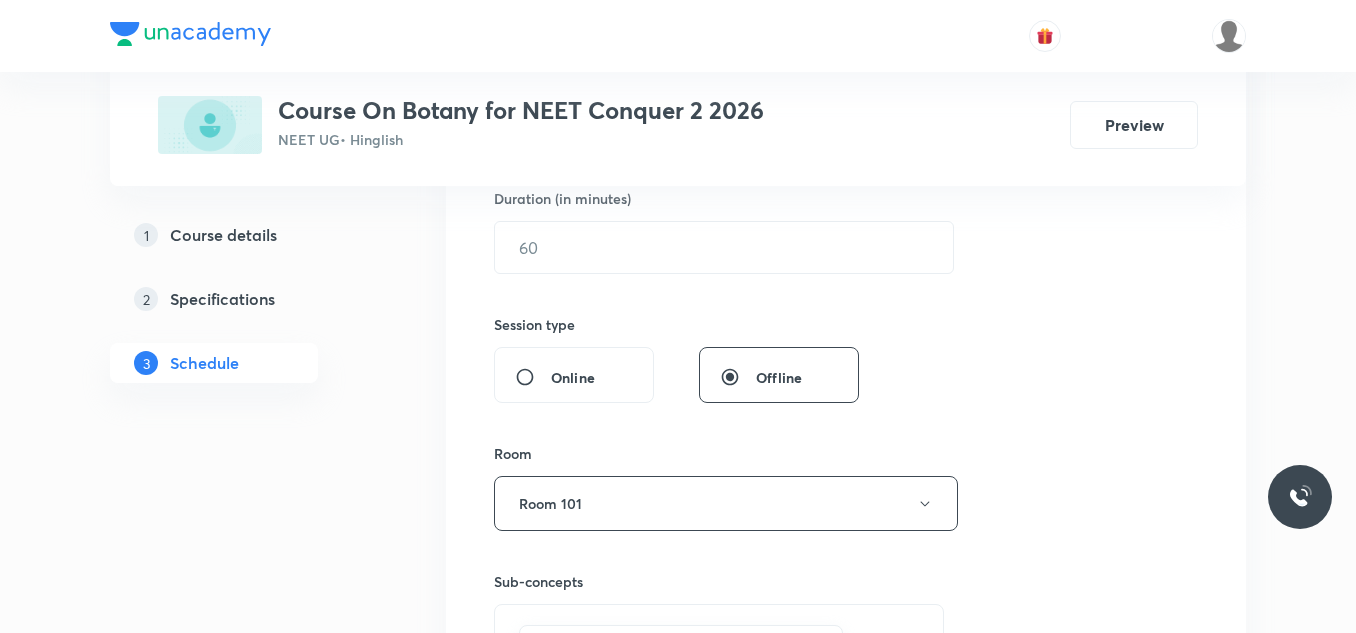 scroll, scrollTop: 500, scrollLeft: 0, axis: vertical 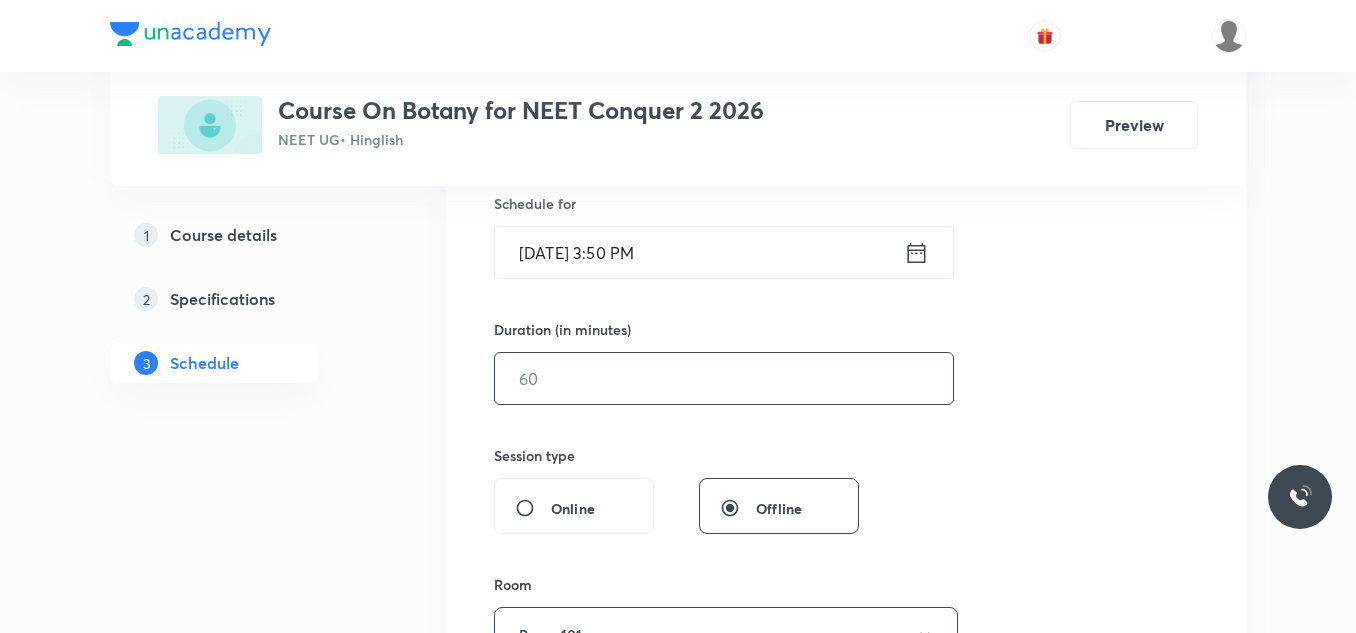 click at bounding box center (724, 378) 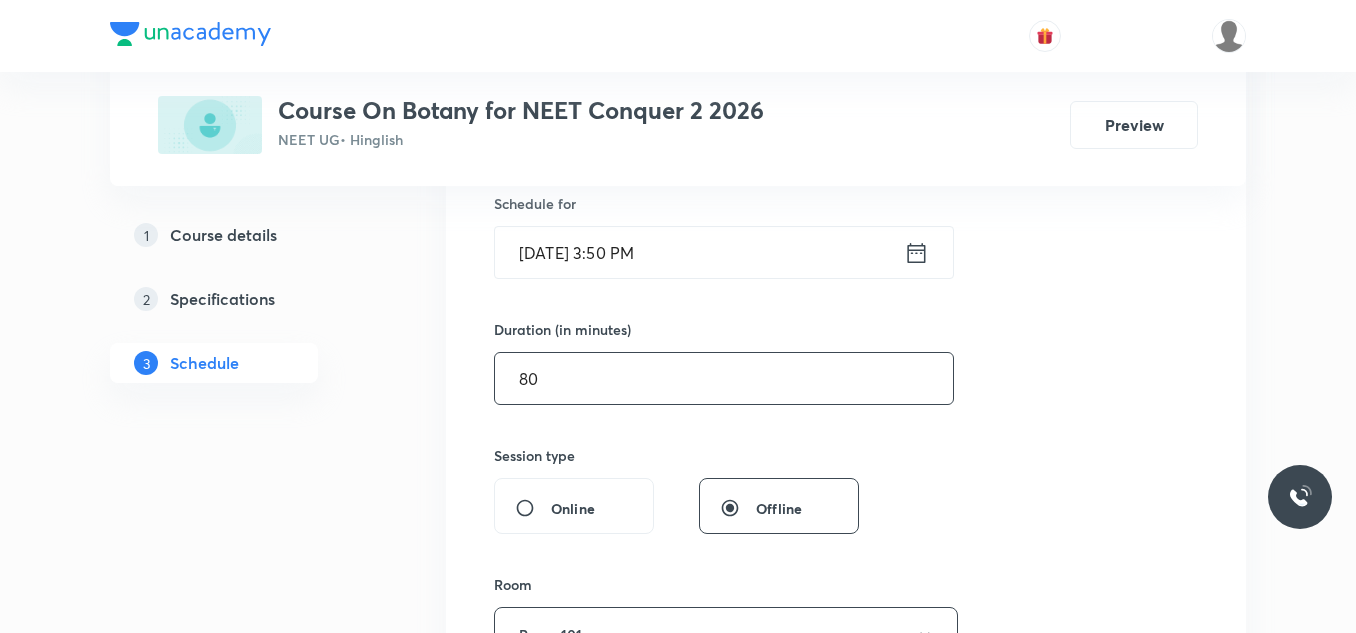 type on "80" 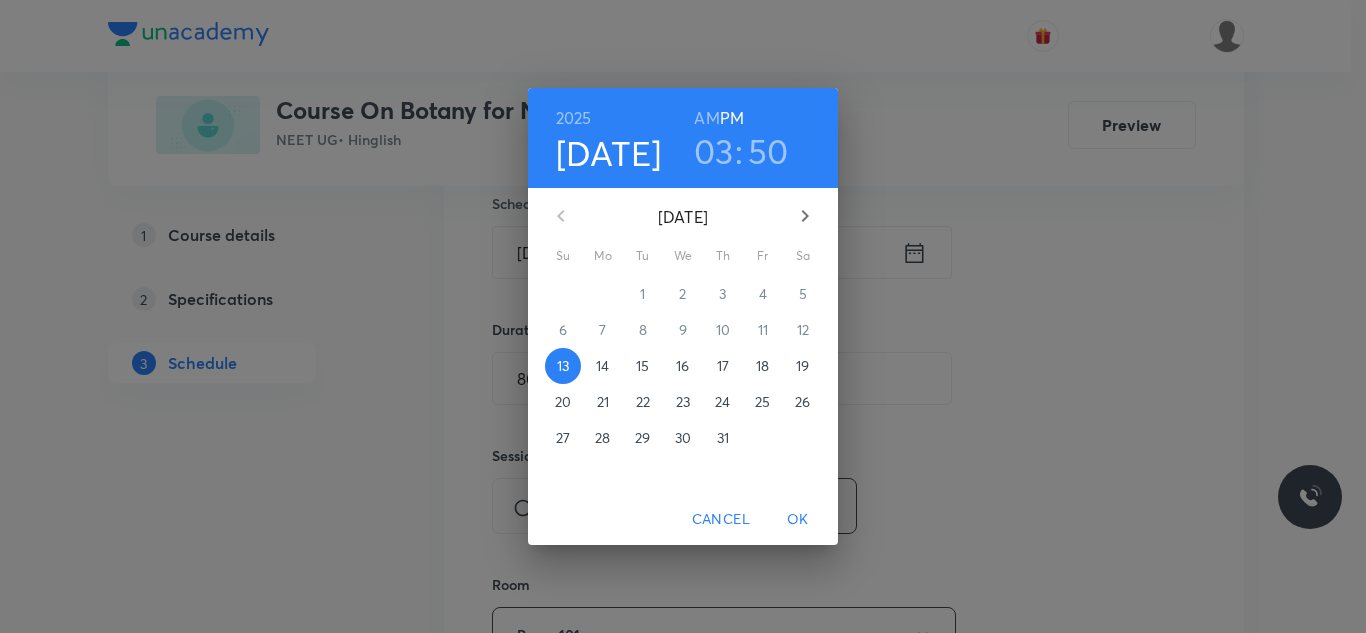 click on "14" at bounding box center (602, 366) 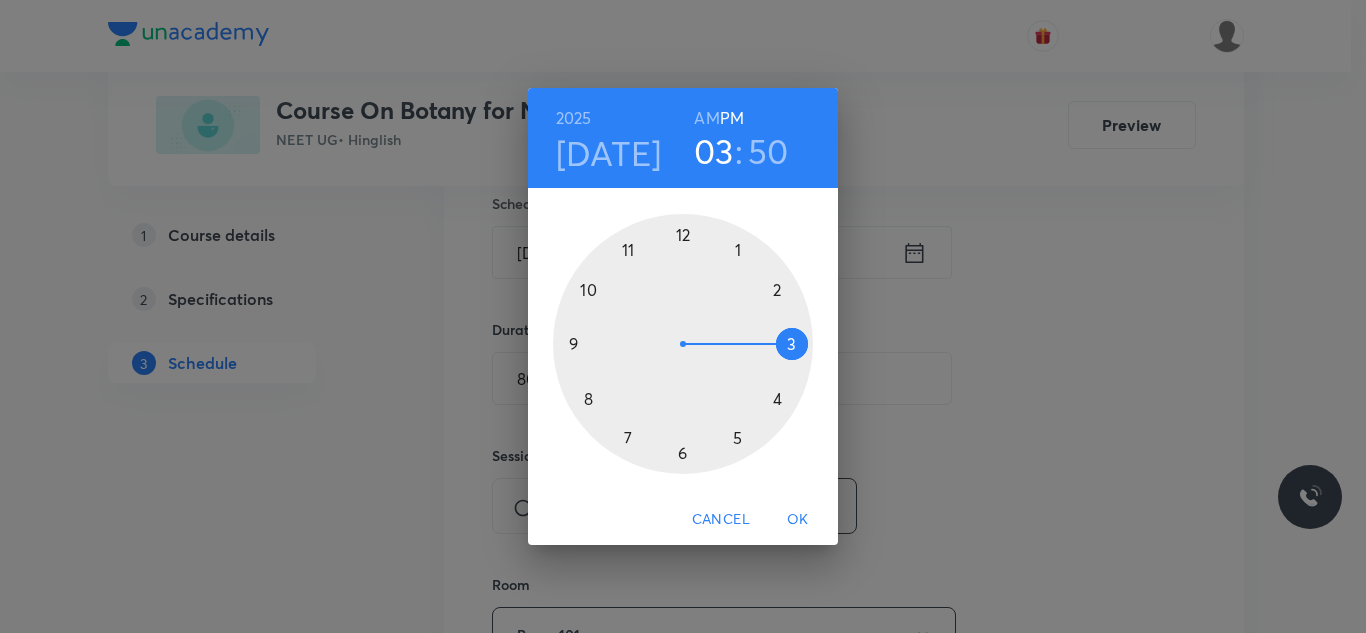 drag, startPoint x: 704, startPoint y: 113, endPoint x: 700, endPoint y: 168, distance: 55.145264 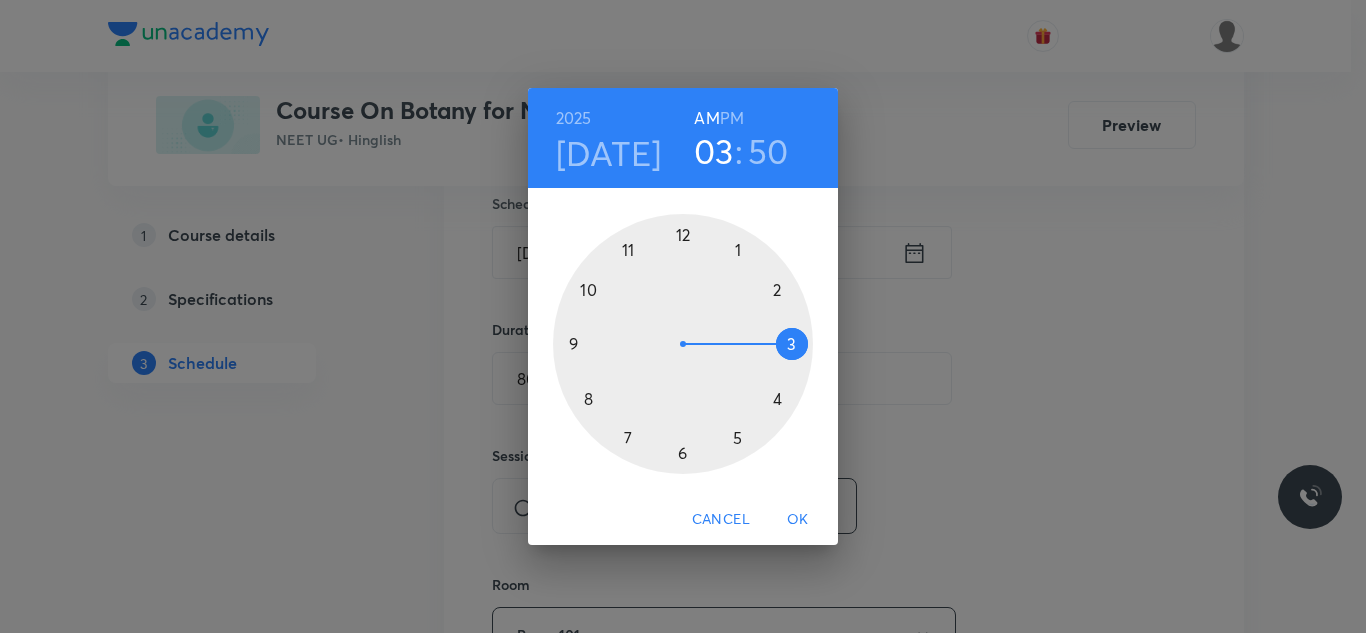click at bounding box center [683, 344] 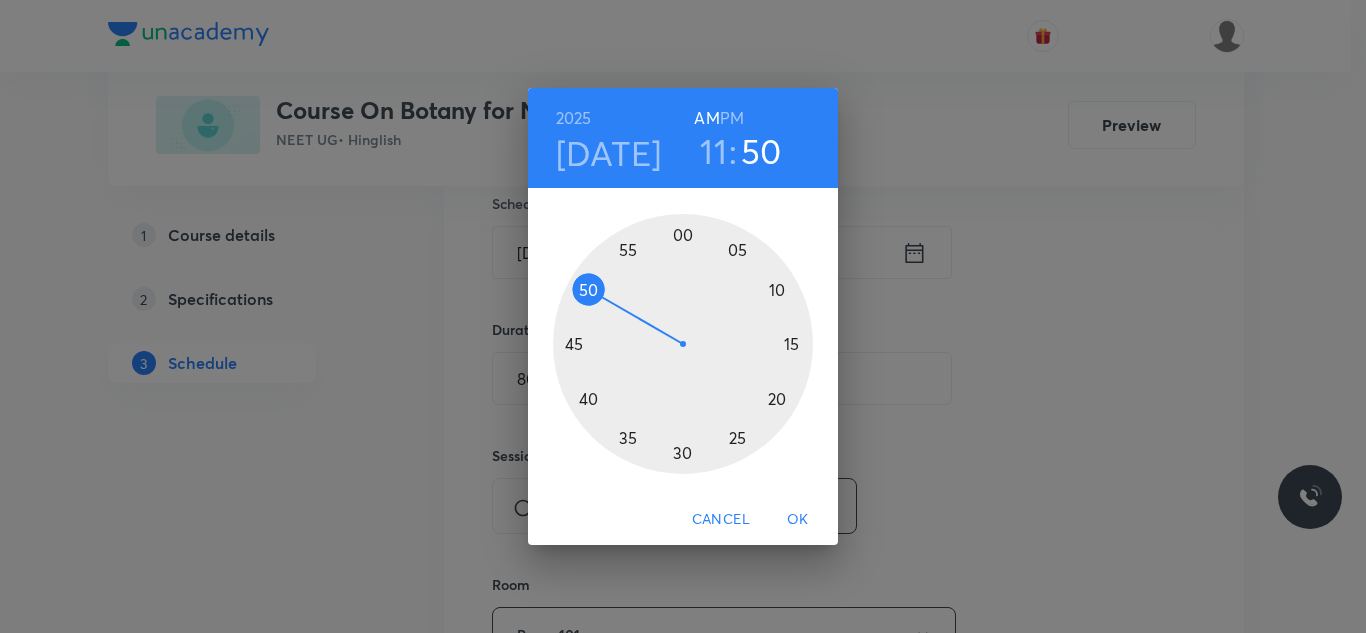 click at bounding box center (683, 344) 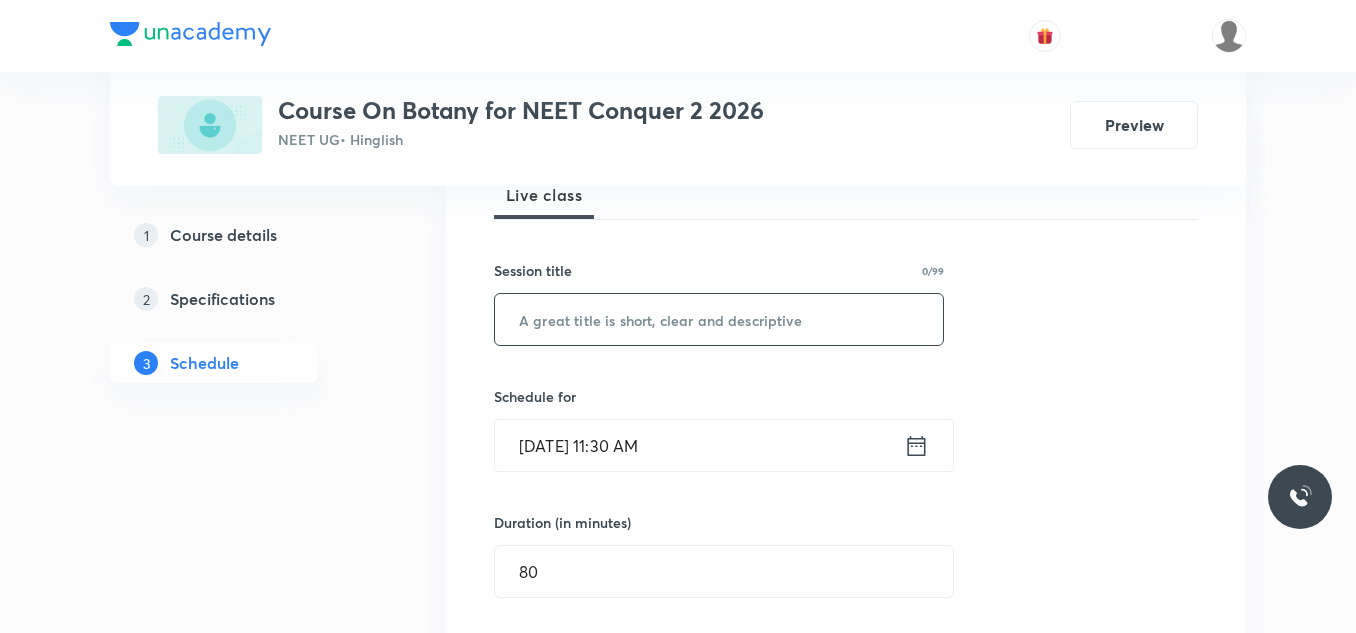scroll, scrollTop: 300, scrollLeft: 0, axis: vertical 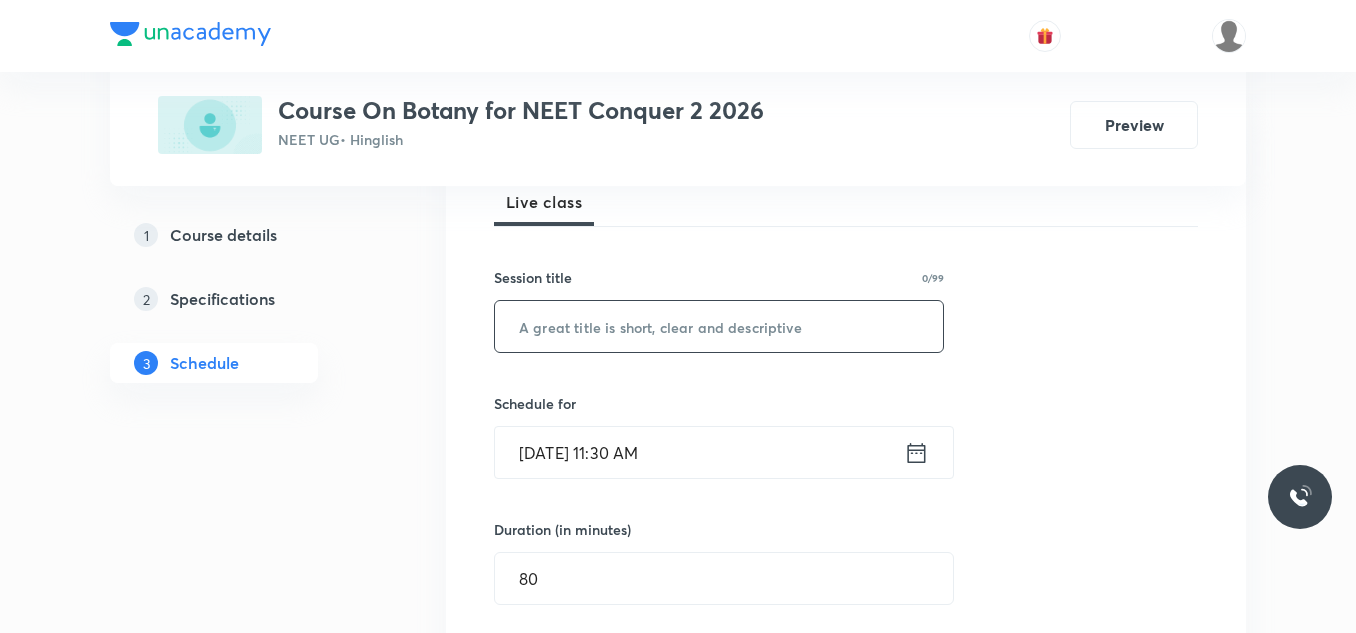 click at bounding box center (719, 326) 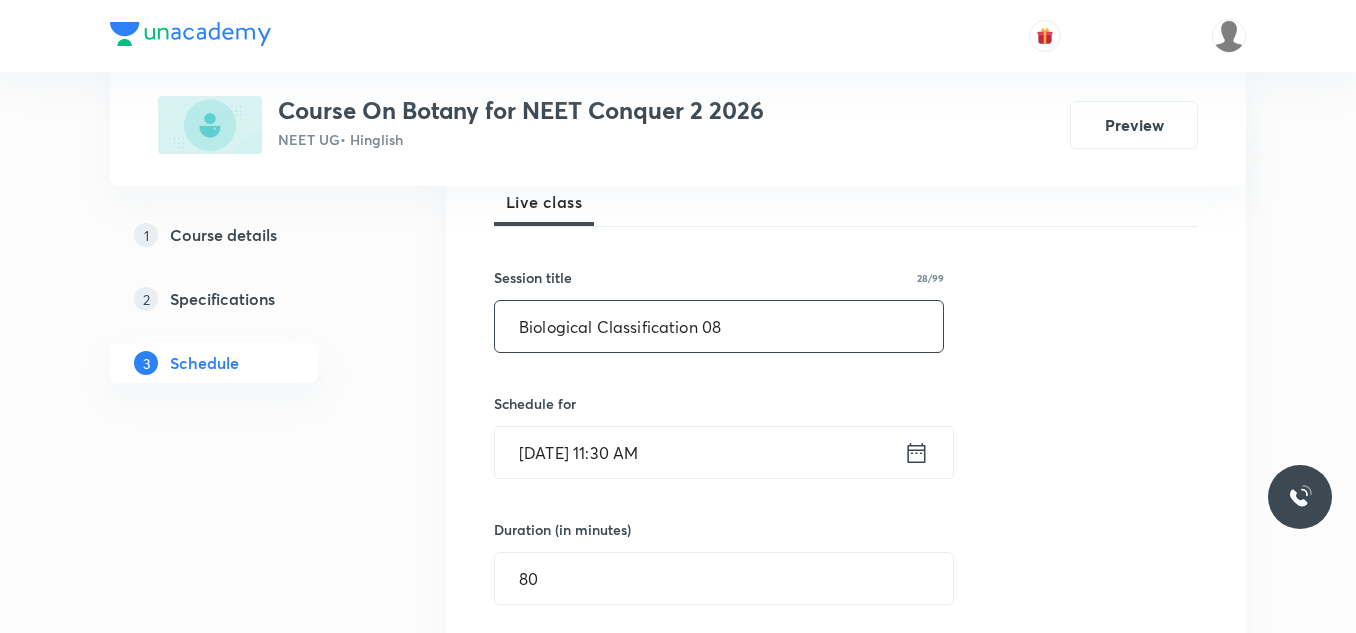 type on "Biological Classification 08" 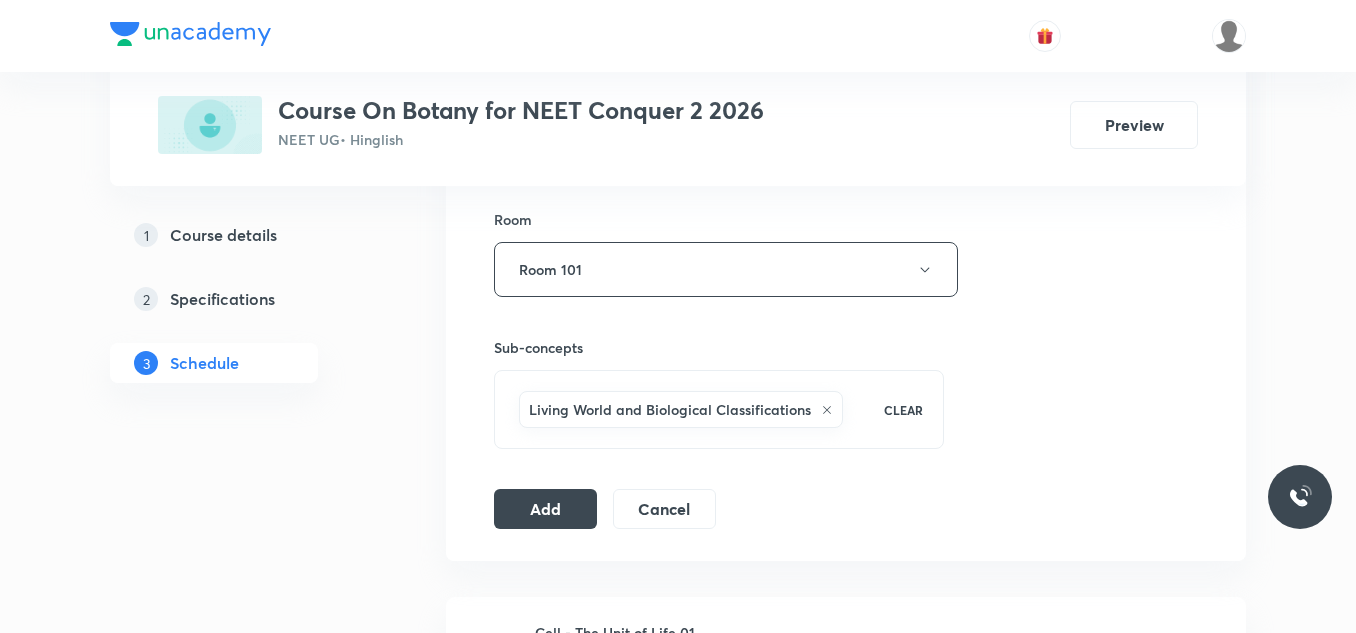 scroll, scrollTop: 900, scrollLeft: 0, axis: vertical 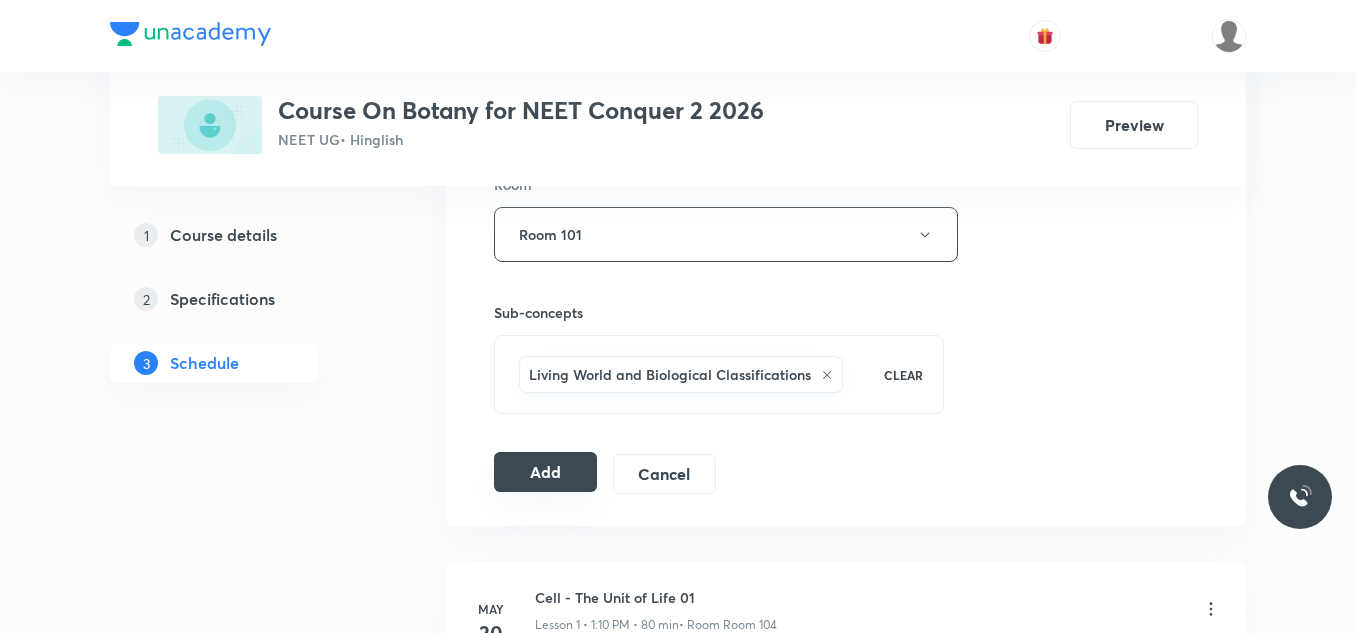 click on "Add" at bounding box center (545, 472) 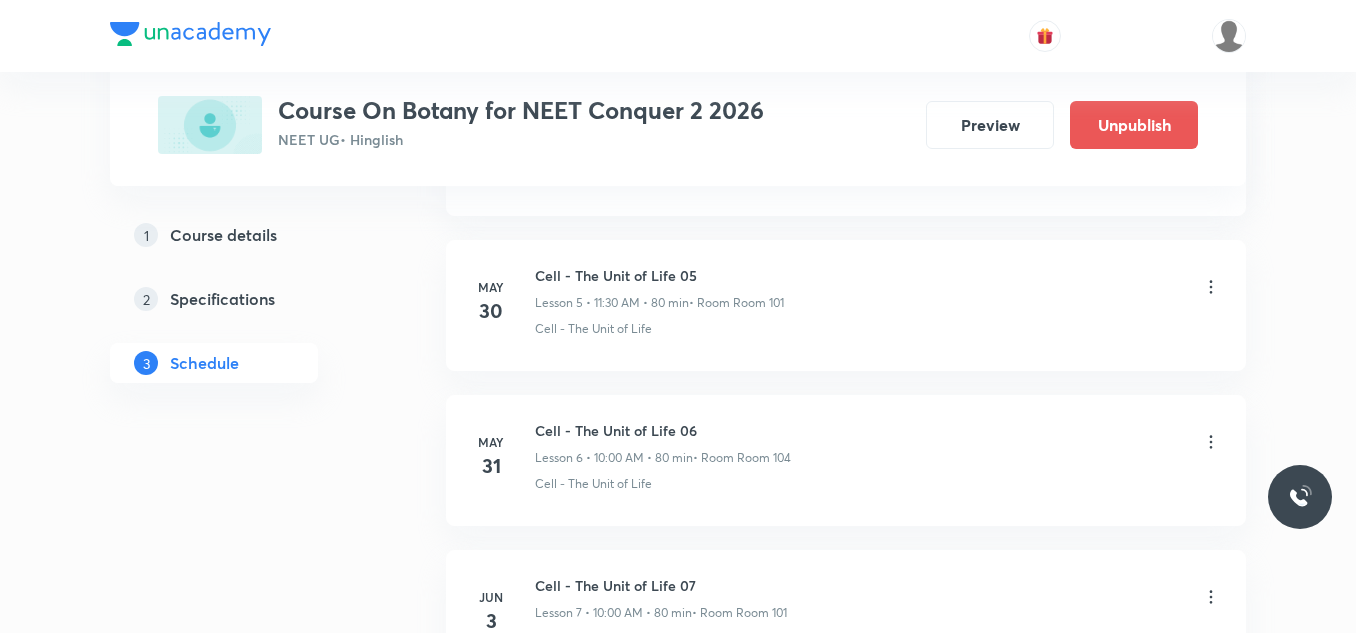 click on "Plus Courses Course On Botany for NEET Conquer 2 2026 NEET UG  • Hinglish Preview Unpublish 1 Course details 2 Specifications 3 Schedule Schedule 29  classes Add new session May 20 Cell - The Unit of Life 01 Lesson 1 • 1:10 PM • 80 min  • Room Room 104 Cell - The Unit of Life May 22 Cell - The Unit of Life 02 Lesson 2 • 10:00 AM • 80 min  • Room Room 104 Cell - The Unit of Life May 26 Cell - The Unit of Life 03 Lesson 3 • 1:10 PM • 80 min  • Room Room 104 Cell - The Unit of Life May 27 Cell - The Unit of Life 04 Lesson 4 • 1:10 PM • 80 min  • Room Room 104 Cell - The Unit of Life May 30 Cell - The Unit of Life 05 Lesson 5 • 11:30 AM • 80 min  • Room Room 101 Cell - The Unit of Life May 31 Cell - The Unit of Life 06 Lesson 6 • 10:00 AM • 80 min  • Room Room 104 Cell - The Unit of Life Jun 3 Cell - The Unit of Life 07 Lesson 7 • 10:00 AM • 80 min  • Room Room 101 Cell - The Unit of Life Jun 4 Cell - The Unit of Life 08 Lesson 8 • 1:10 PM • 80 min Jun 5 Jun" at bounding box center [678, 1691] 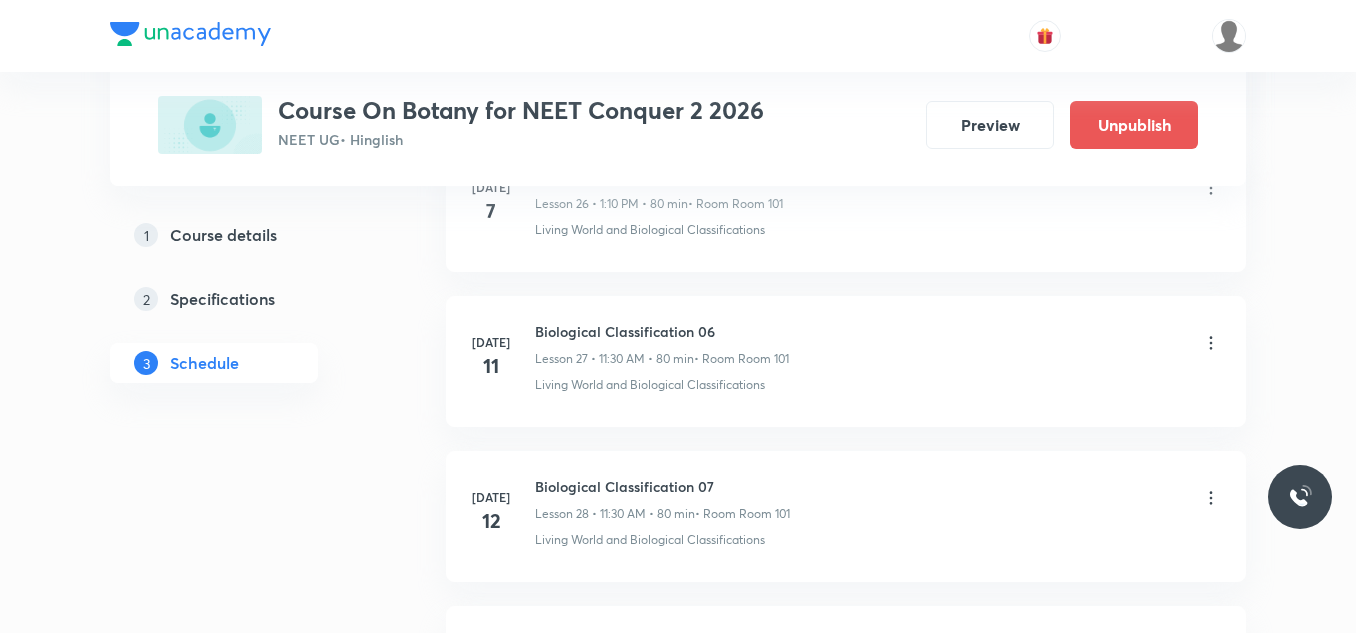 scroll, scrollTop: 4549, scrollLeft: 0, axis: vertical 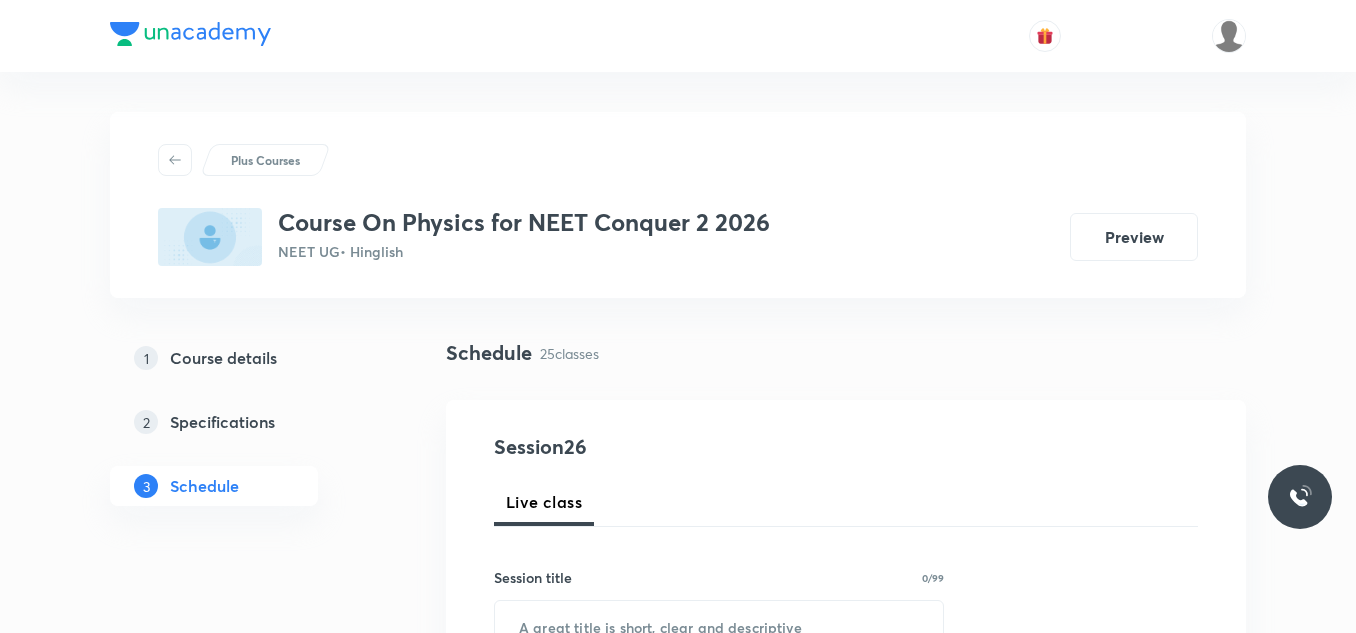 click on "Plus Courses Course On Physics for NEET Conquer 2 2026 NEET UG  • Hinglish Preview 1 Course details 2 Specifications 3 Schedule Schedule 25  classes Session  26 Live class Session title 0/99 ​ Schedule for Jul 13, 2025, 3:53 PM ​ Duration (in minutes) ​   Session type Online Offline Room Select centre room Sub-concepts Select concepts that wil be covered in this session Add Cancel May 20 Basic Mathematics 01 Lesson 1 • 10:00 AM • 80 min  • Room Room 104 Basic Mathematics May 23 Basic Mathematics 02 Lesson 2 • 11:30 AM • 80 min  • Room Room 104 Basic Mathematics May 26 Basic Mathematics 03 Lesson 3 • 10:00 AM • 80 min  • Room Room 104 Basic Mathematics May 27 Basic Mathematics 04 Lesson 4 • 10:00 AM • 80 min  • Room Room 104 Basic Mathematics May 30 Basic Mathematics 05 Lesson 5 • 1:10 PM • 80 min  • Room Room 104 Basic Mathematics · Basic Mathematics May 31 Basic Mathematics 06 Lesson 6 • 1:10 PM • 80 min  • Room Room 104 Basic Mathematics Jun 3 Kinematics 10" at bounding box center (678, 2739) 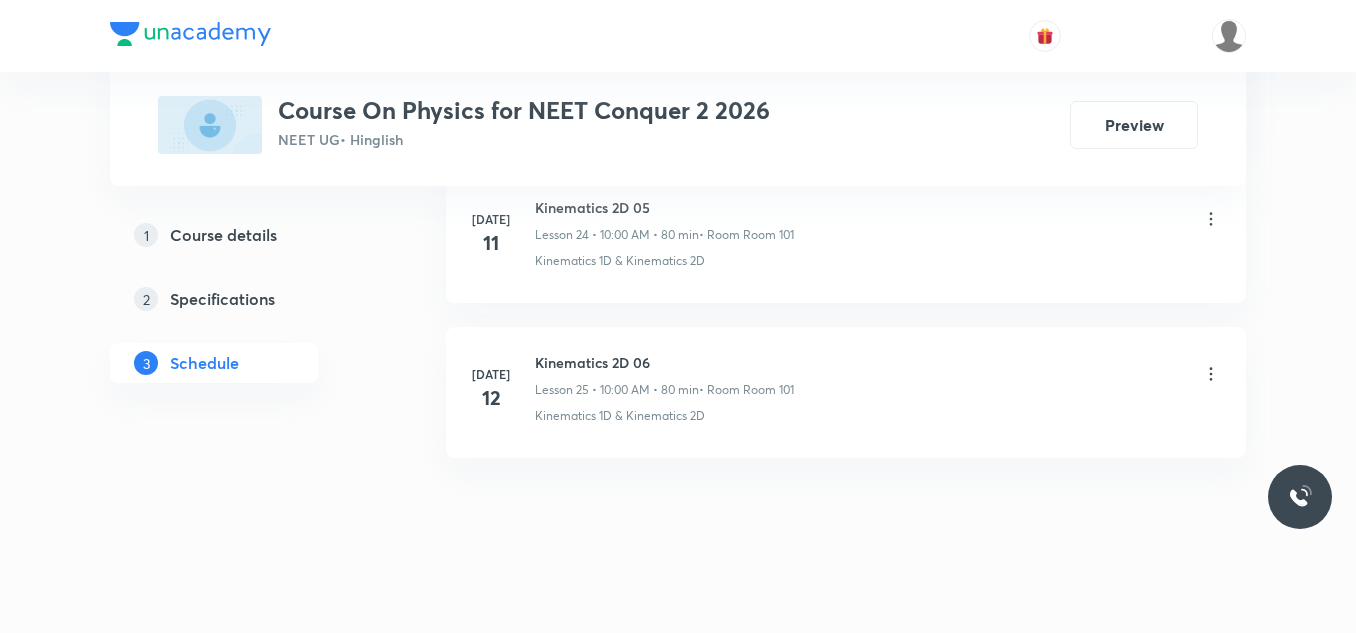 scroll, scrollTop: 4845, scrollLeft: 0, axis: vertical 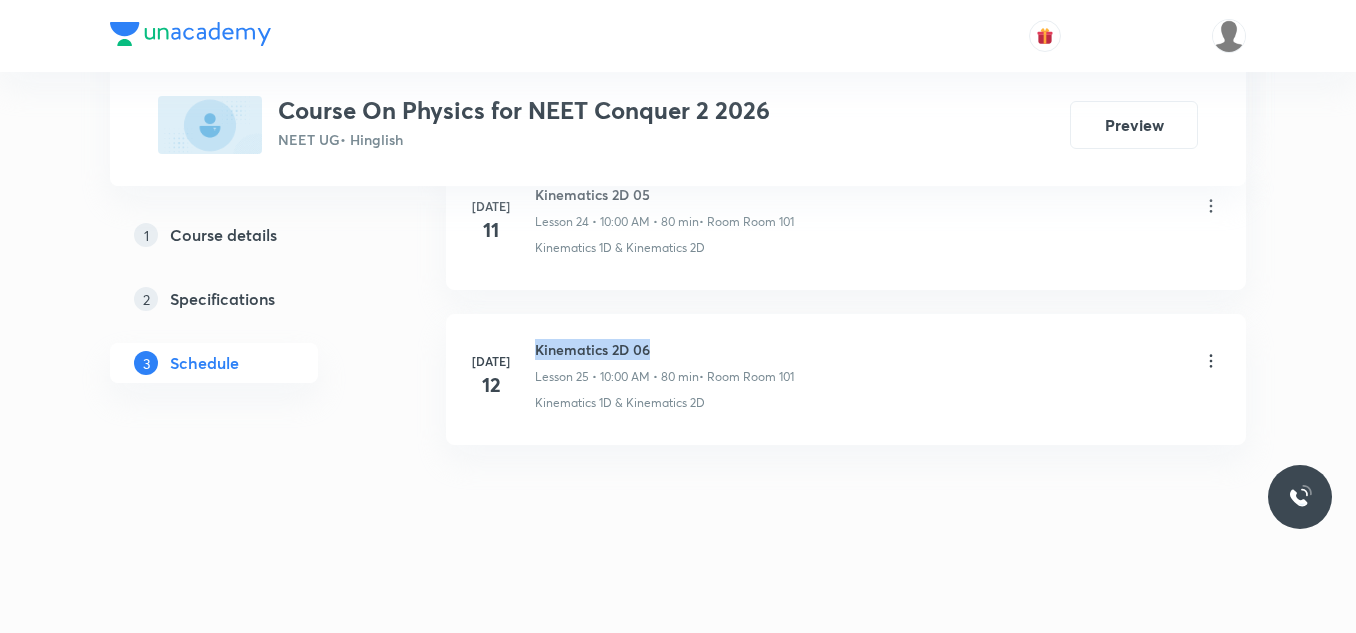 drag, startPoint x: 535, startPoint y: 349, endPoint x: 672, endPoint y: 351, distance: 137.0146 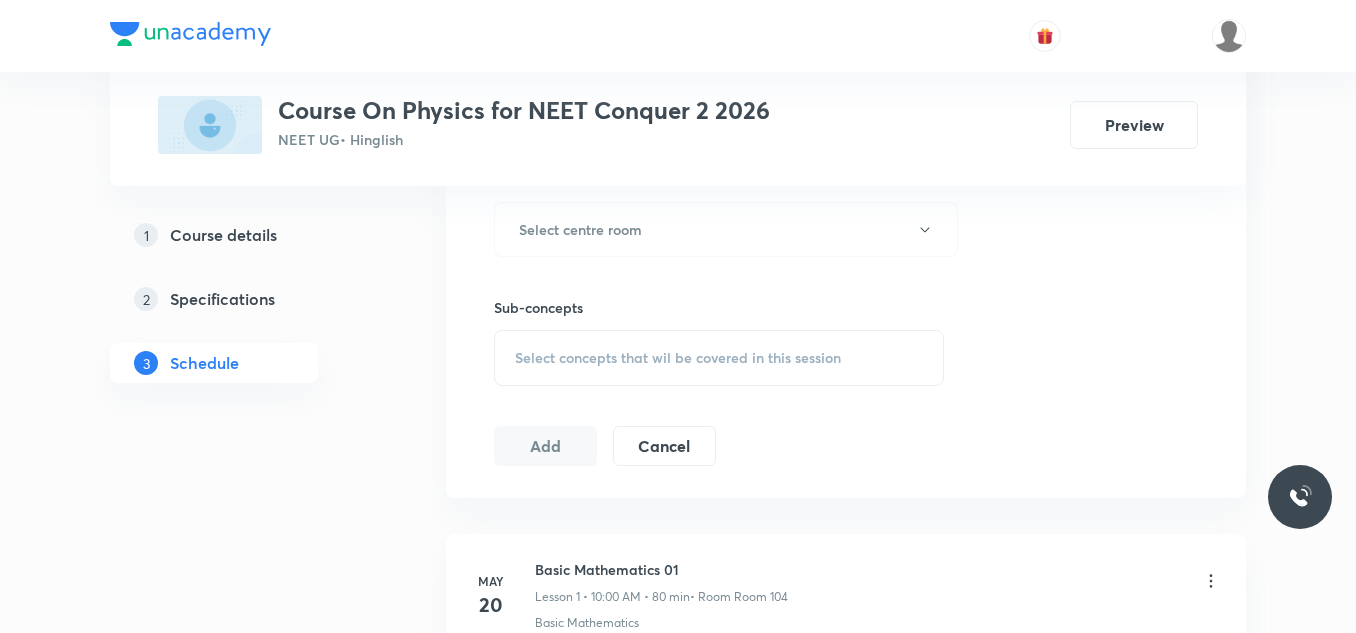 scroll, scrollTop: 1000, scrollLeft: 0, axis: vertical 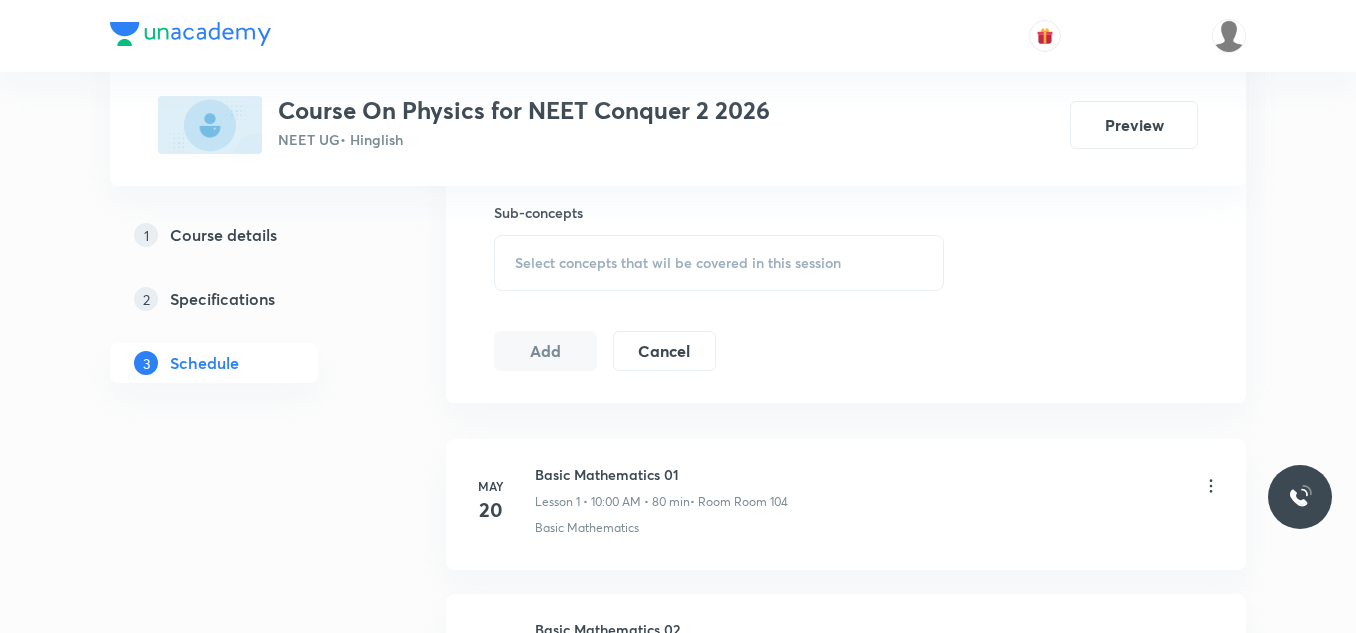 click on "Select concepts that wil be covered in this session" at bounding box center (678, 263) 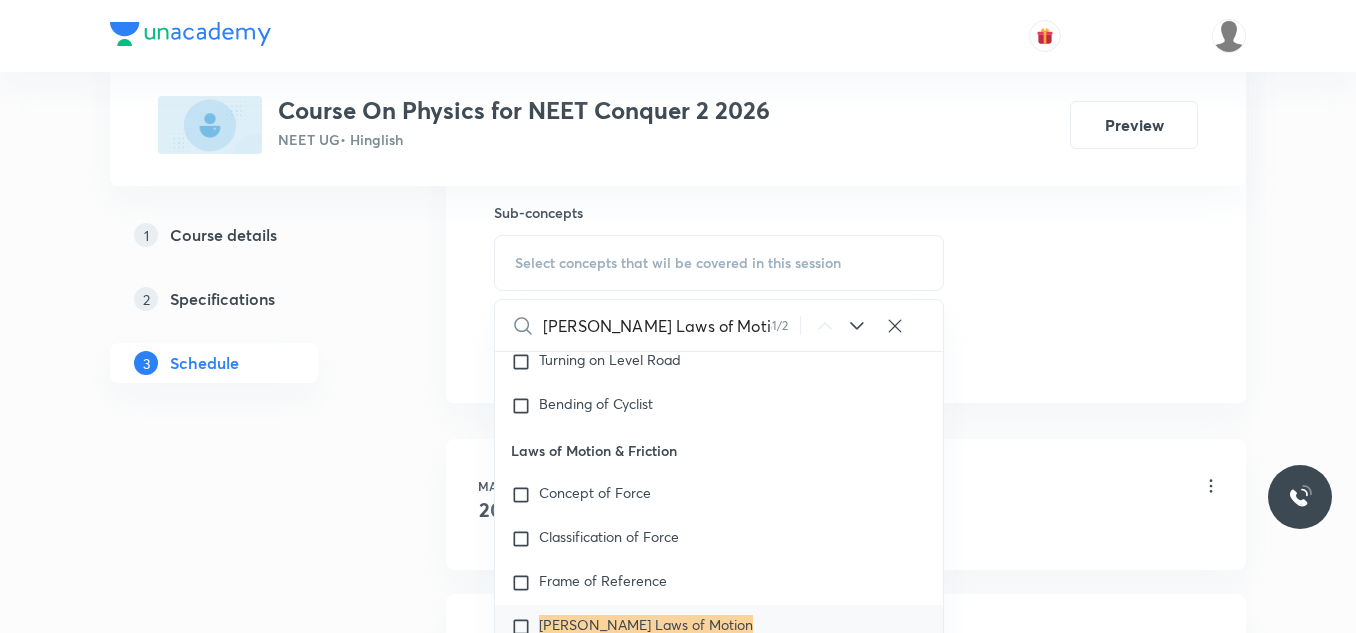 scroll, scrollTop: 4058, scrollLeft: 0, axis: vertical 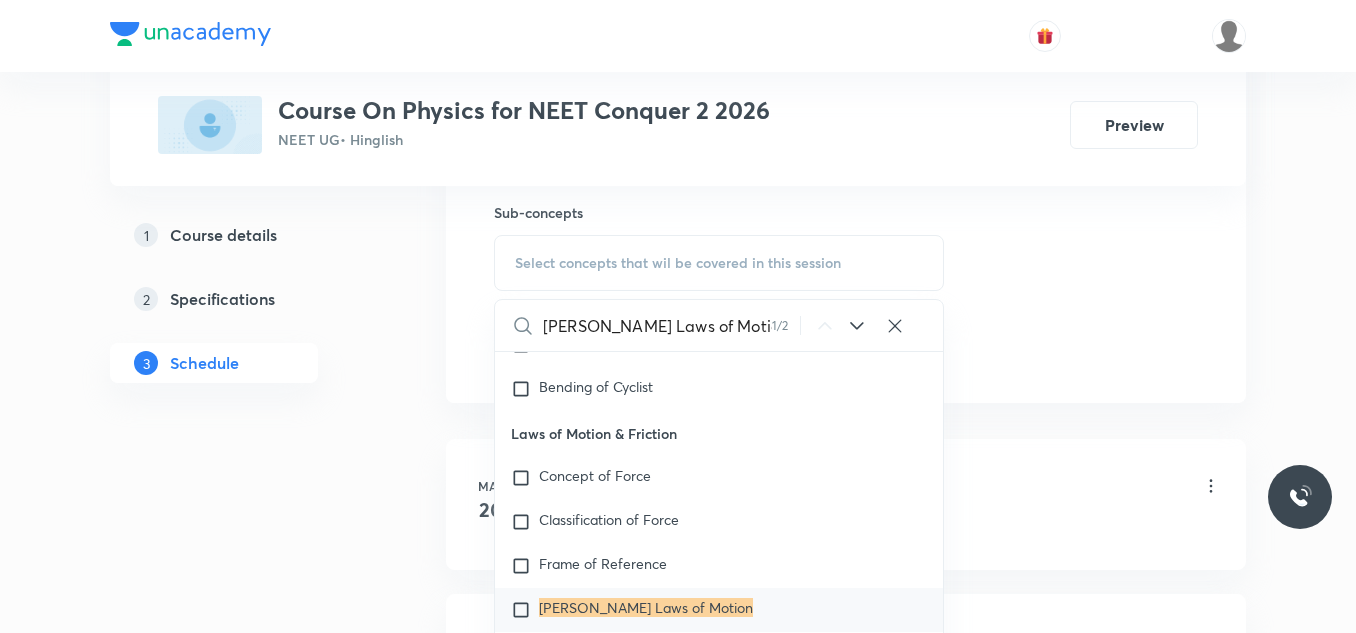type on "Newton's Laws of Motion" 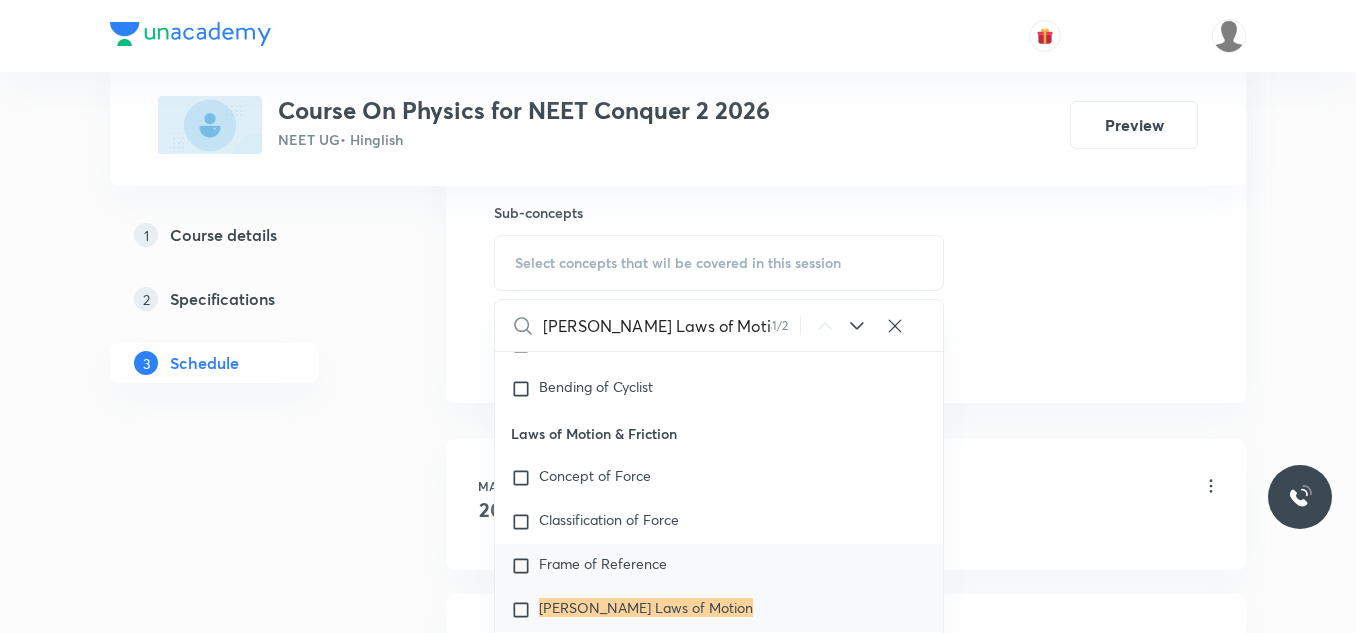 checkbox on "true" 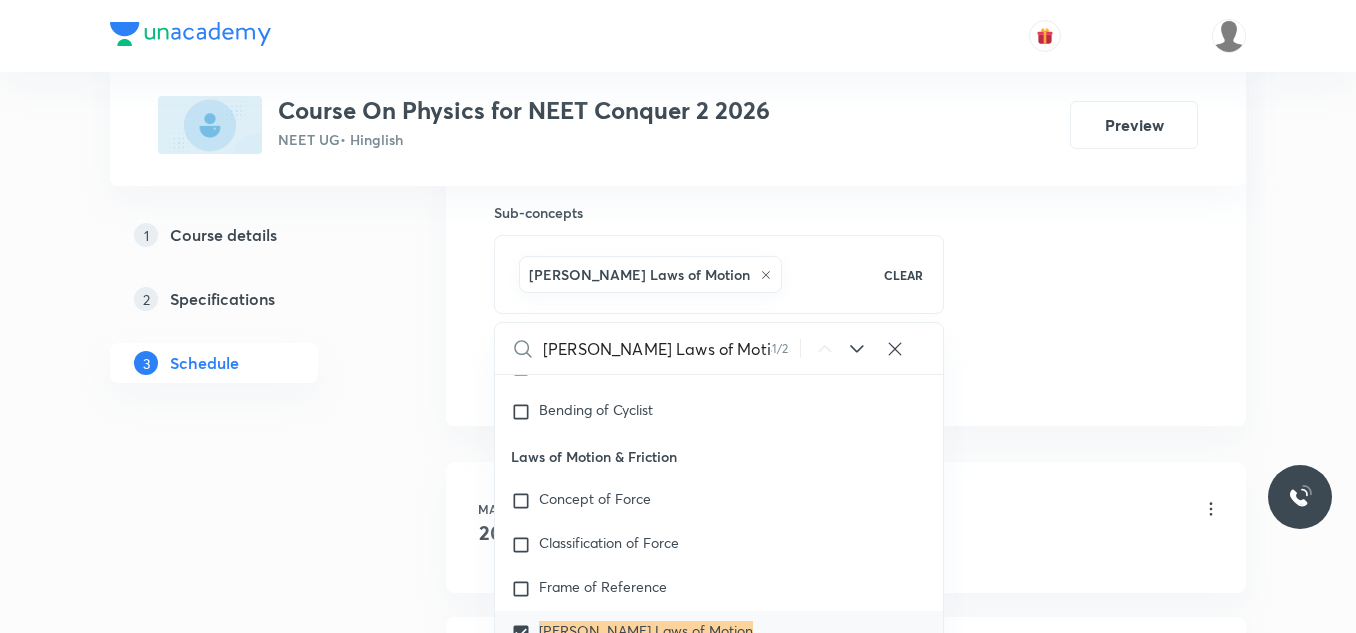click on "Plus Courses Course On Physics for NEET Conquer 2 2026 NEET UG  • Hinglish Preview 1 Course details 2 Specifications 3 Schedule Schedule 25  classes Session  26 Live class Session title 0/99 ​ Schedule for Jul 13, 2025, 3:53 PM ​ Duration (in minutes) ​   Session type Online Offline Room Select centre room Sub-concepts Newton's Laws of Motion  CLEAR Newton's Laws of Motion 1 / 2 ​ Physics - Full Syllabus Mock Questions Physics - Full Syllabus Mock Questions Physics Previous Year Question Physics Previous Year Question Units & Dimensions Physical quantity Applications of Dimensional Analysis Significant Figures Units of Physical Quantities System of Units Dimensions of Some Mathematical Functions Unit and Dimension Product of Two Vectors Subtraction of Vectors Cross Product Least Count Analysis Errors of Measurement Vernier Callipers Screw Gauge Zero Error Basic Mathematics Elementary Algebra Elementary Trigonometry Basic Coordinate Geometry Functions Differentiation Integral of a Function Error   20" at bounding box center [678, 1750] 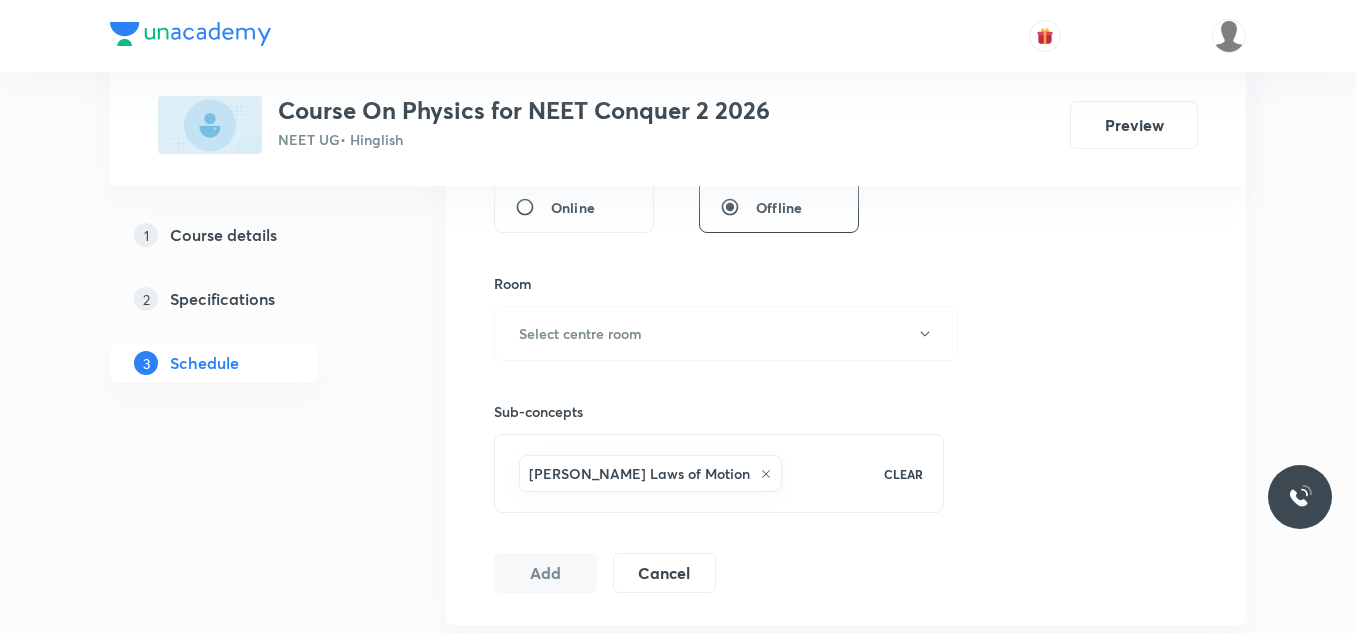 scroll, scrollTop: 800, scrollLeft: 0, axis: vertical 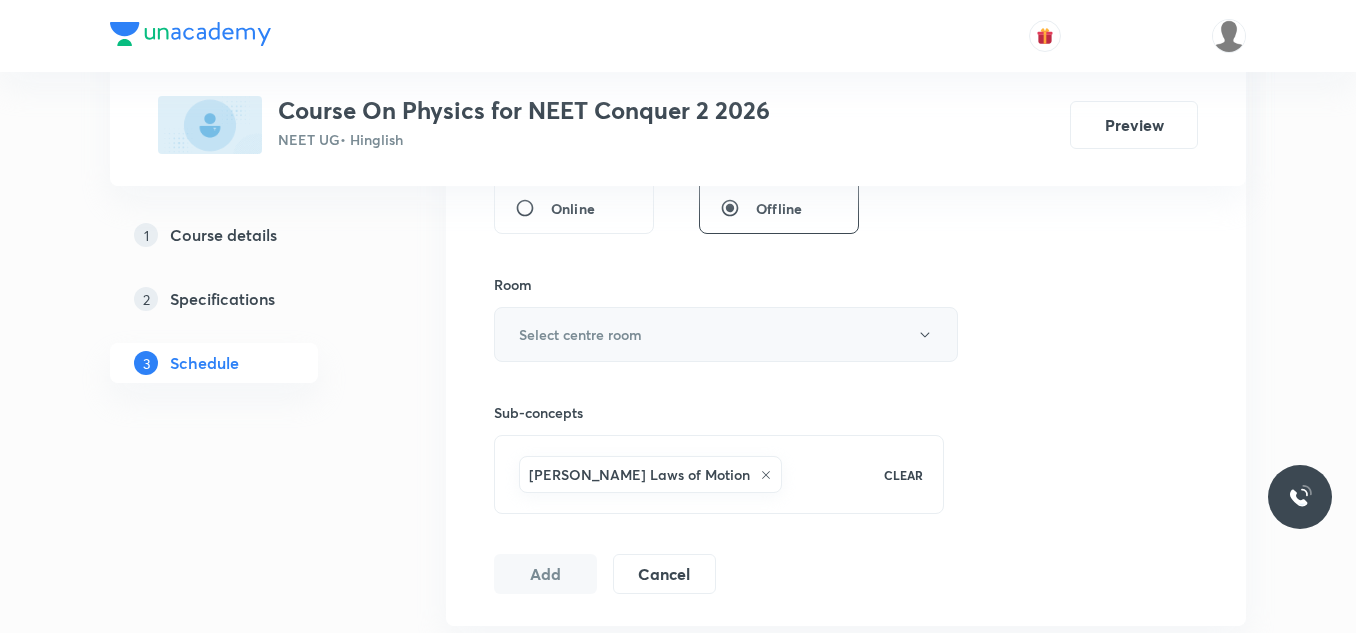 click on "Select centre room" at bounding box center (580, 334) 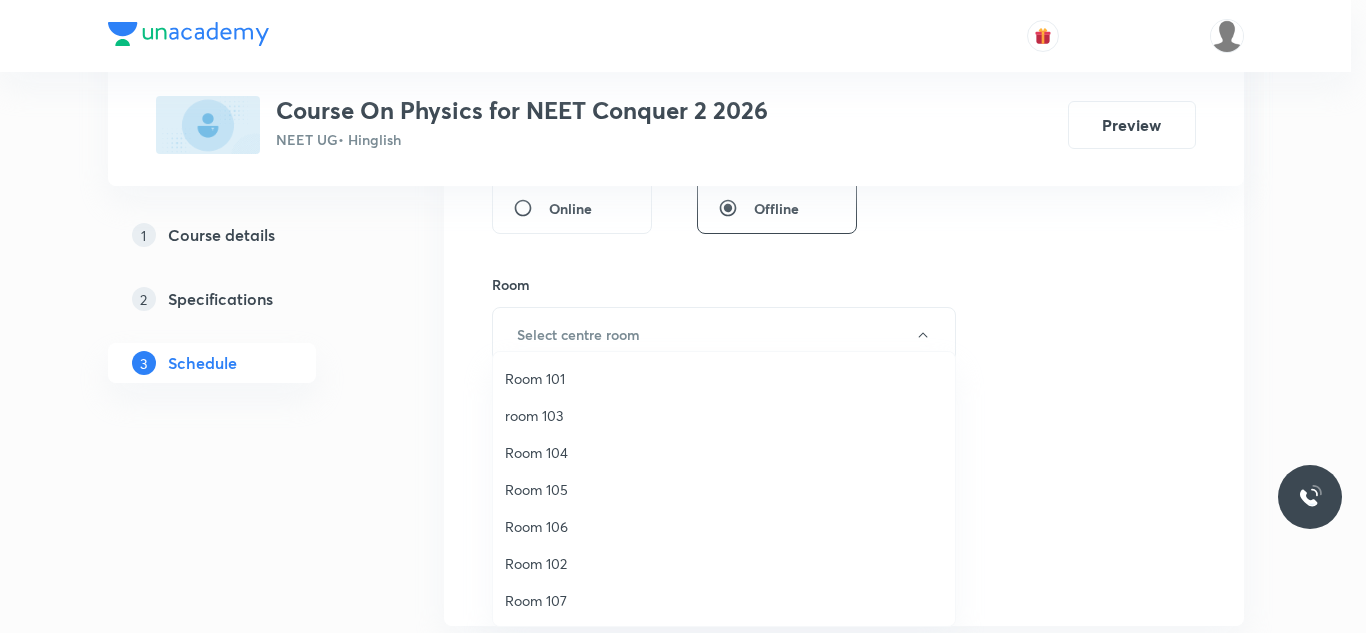 click on "Room 101" at bounding box center [724, 378] 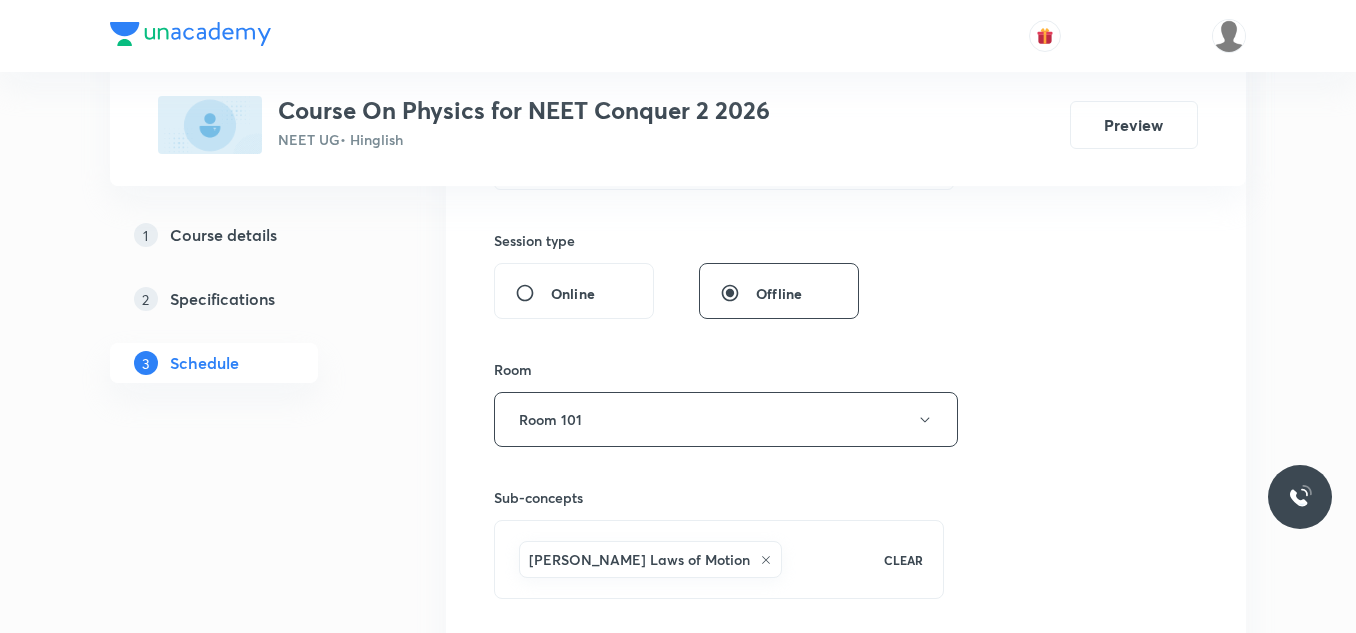scroll, scrollTop: 600, scrollLeft: 0, axis: vertical 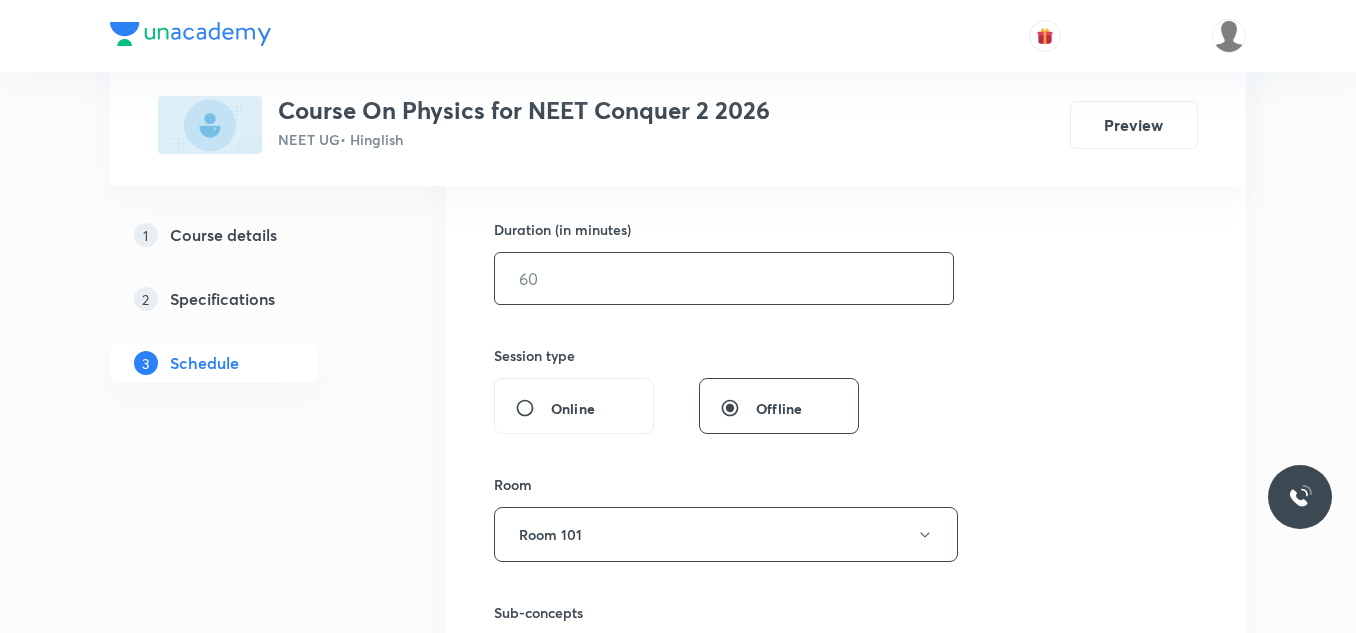 click at bounding box center [724, 278] 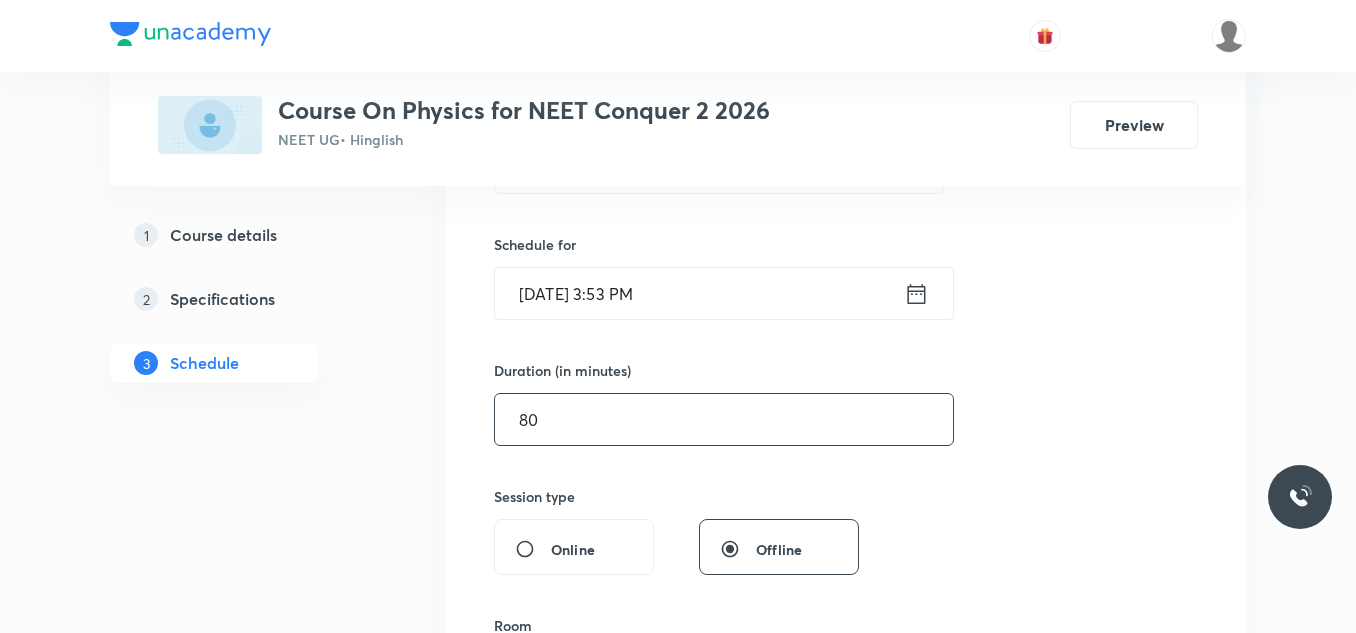 scroll, scrollTop: 400, scrollLeft: 0, axis: vertical 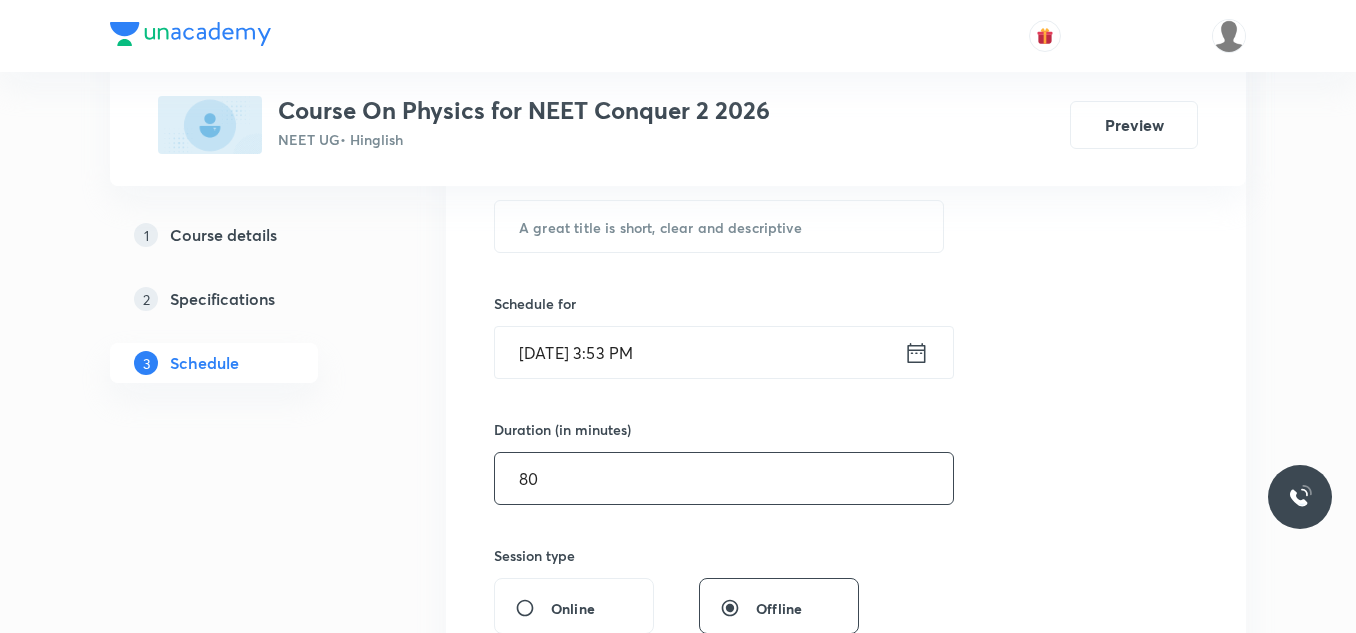 type on "80" 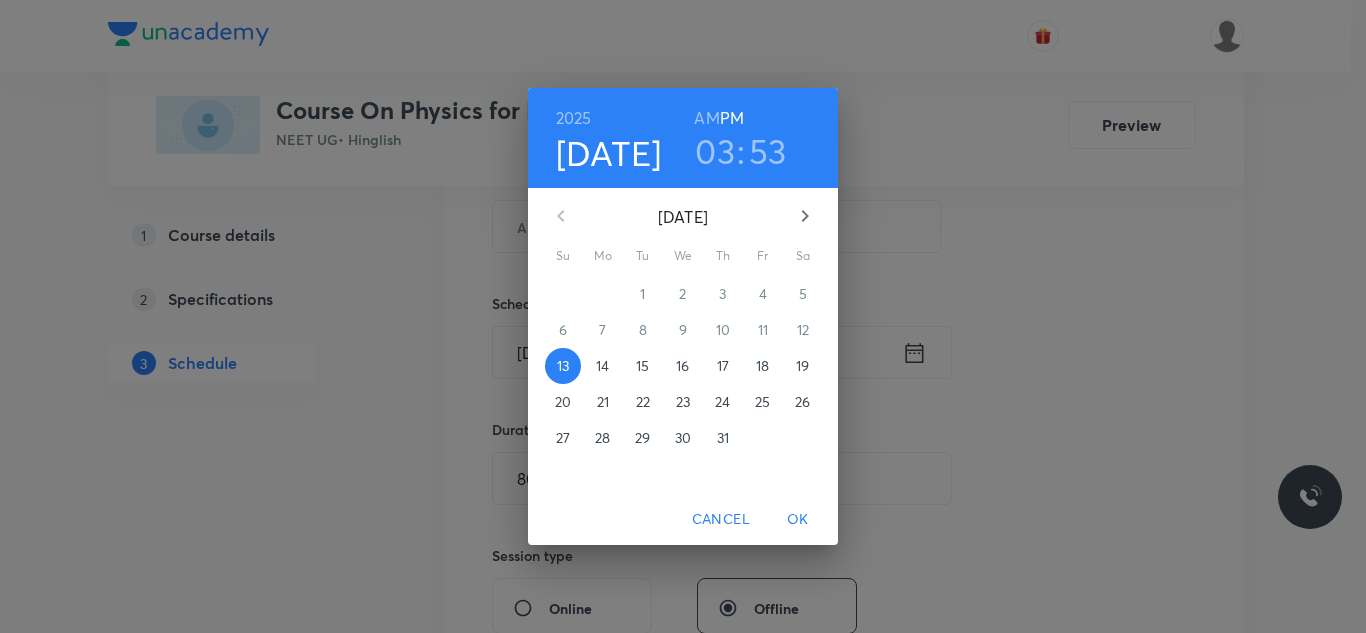 click on "14" at bounding box center (602, 366) 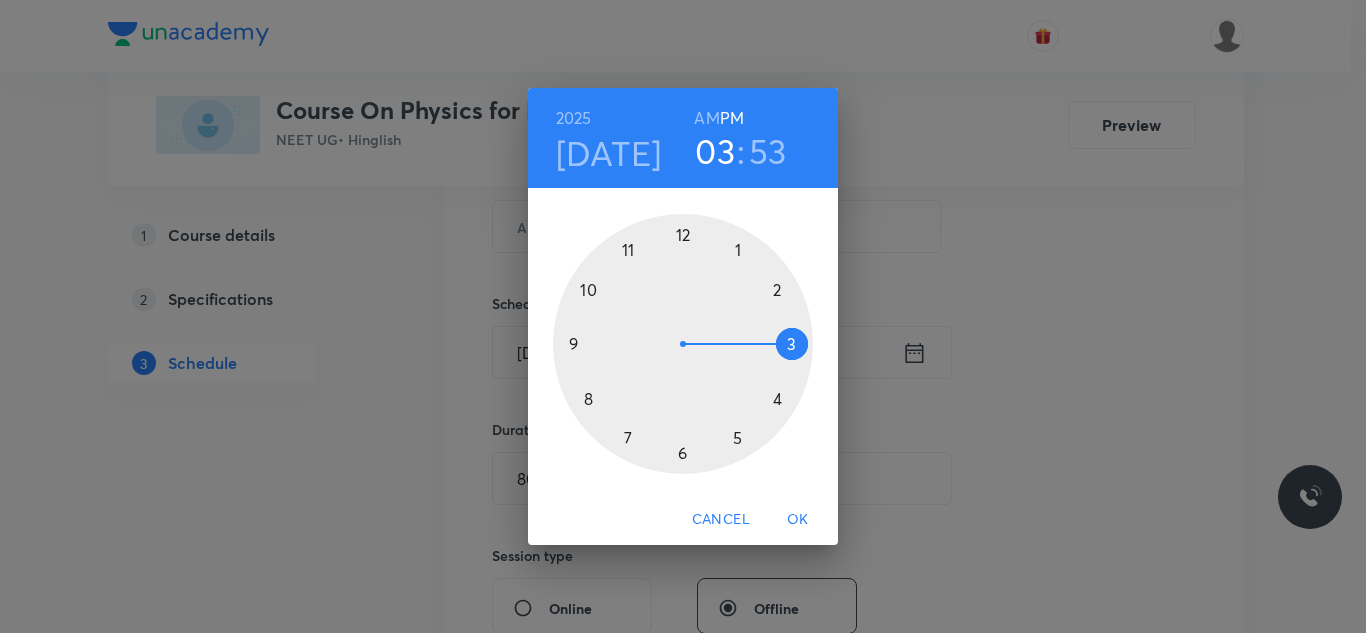 click at bounding box center [683, 344] 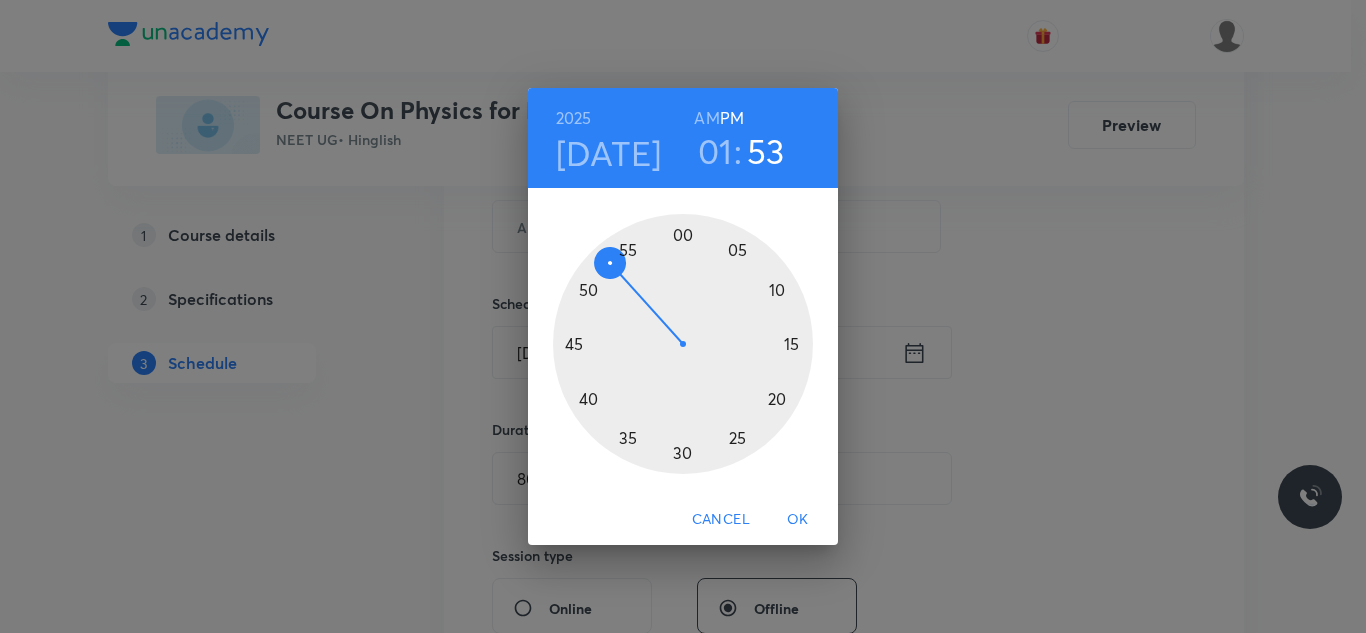 click at bounding box center (683, 344) 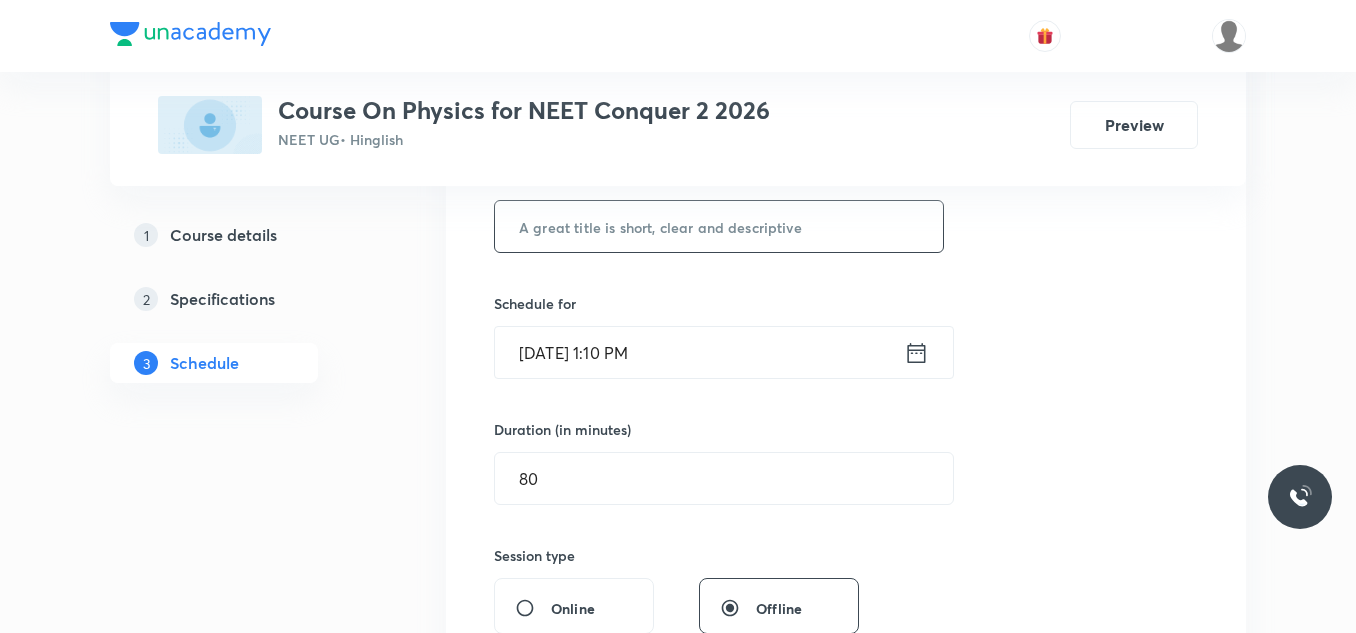 click at bounding box center (719, 226) 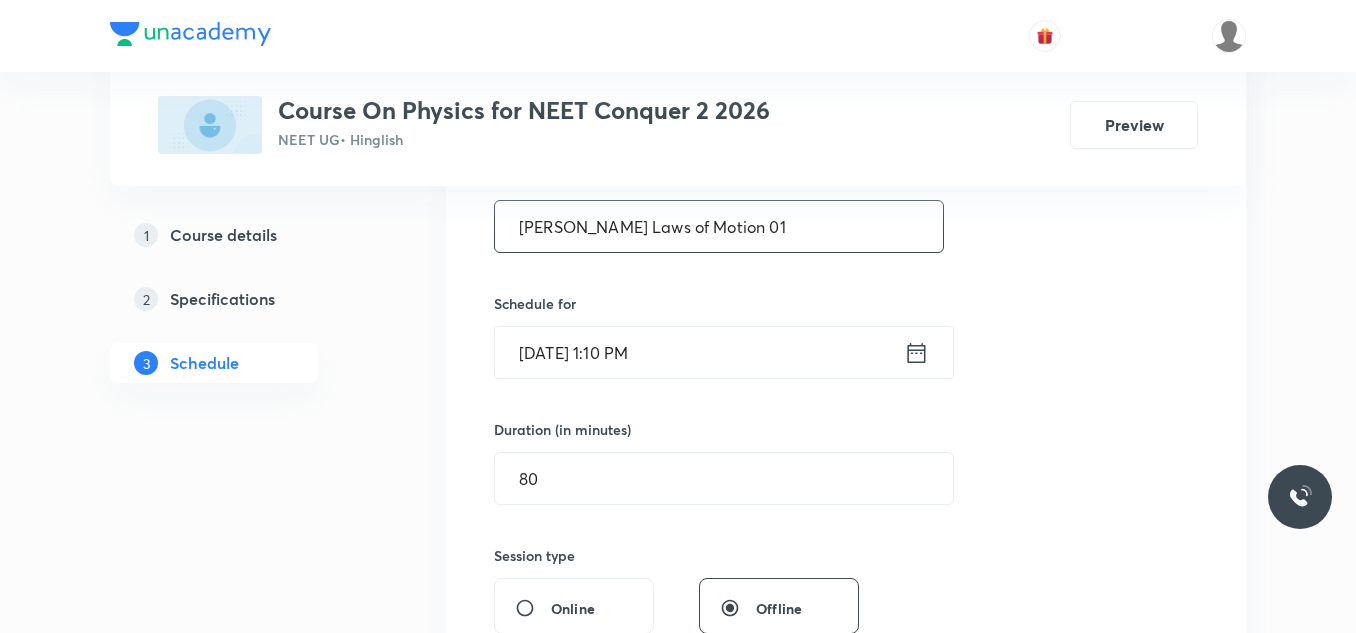 type on "Newton's Laws of Motion 01" 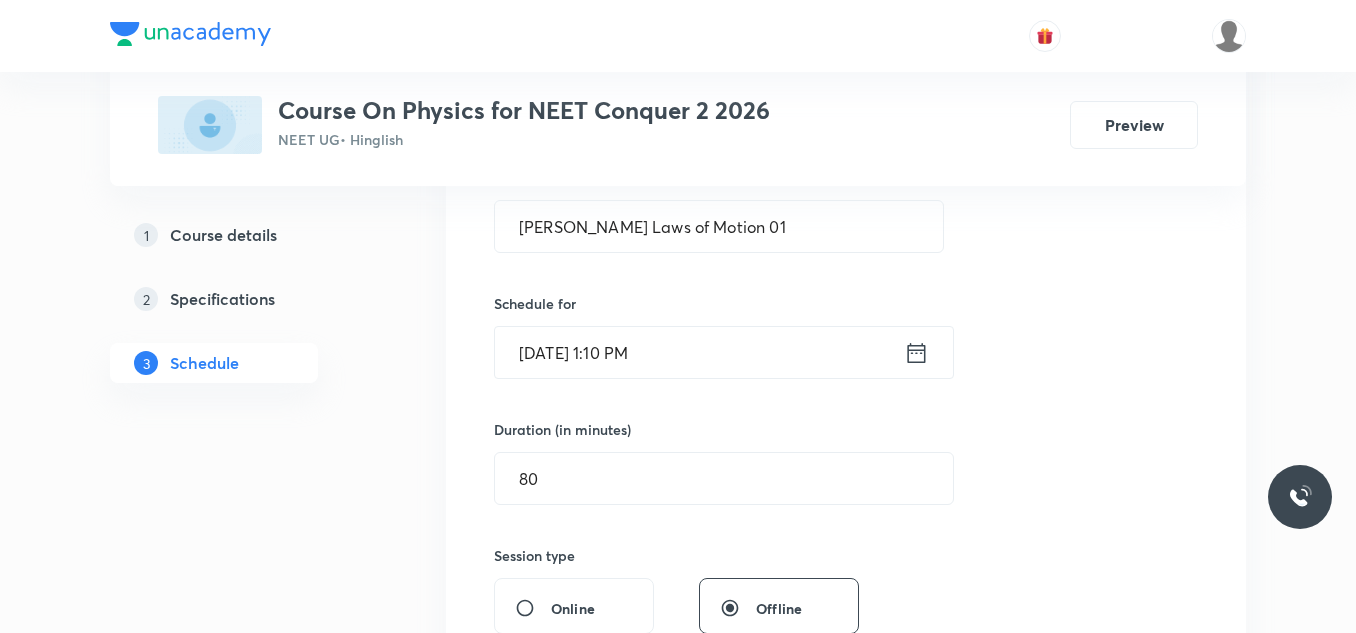 click on "Session  26 Live class Session title 26/99 Newton's Laws of Motion 01 ​ Schedule for Jul 14, 2025, 1:10 PM ​ Duration (in minutes) 80 ​   Session type Online Offline Room Room 101 Sub-concepts Newton's Laws of Motion  CLEAR Add Cancel" at bounding box center (846, 513) 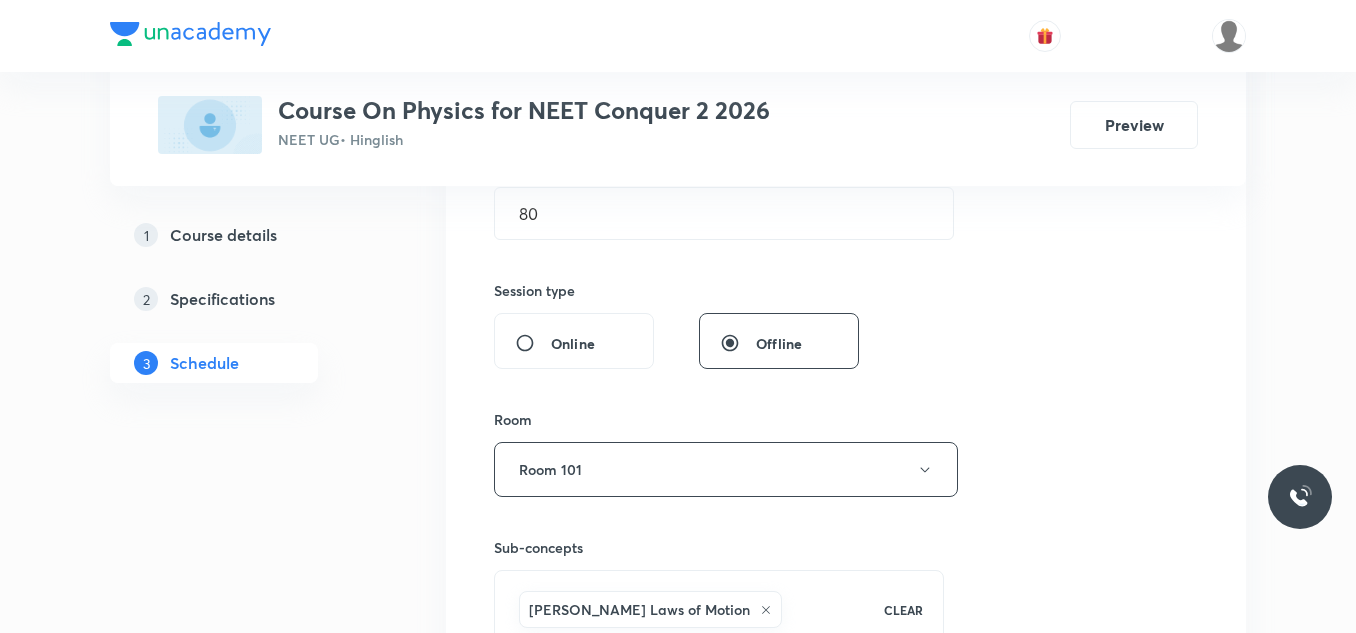scroll, scrollTop: 800, scrollLeft: 0, axis: vertical 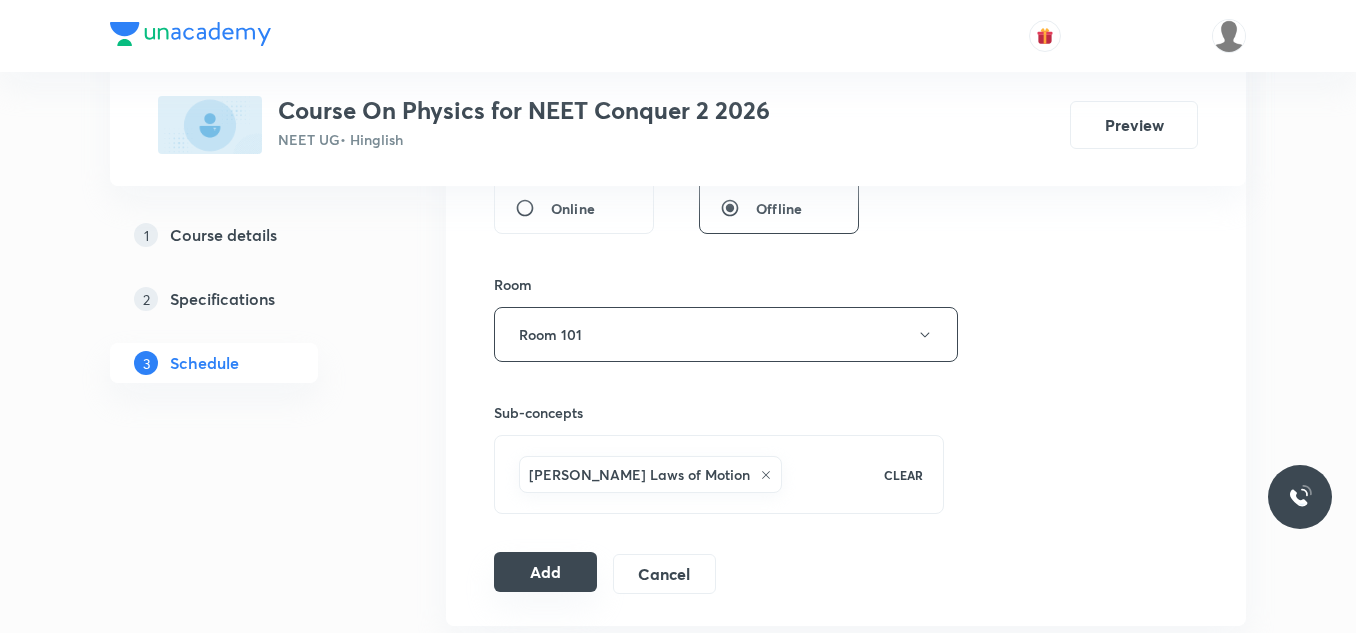 click on "Add" at bounding box center [545, 572] 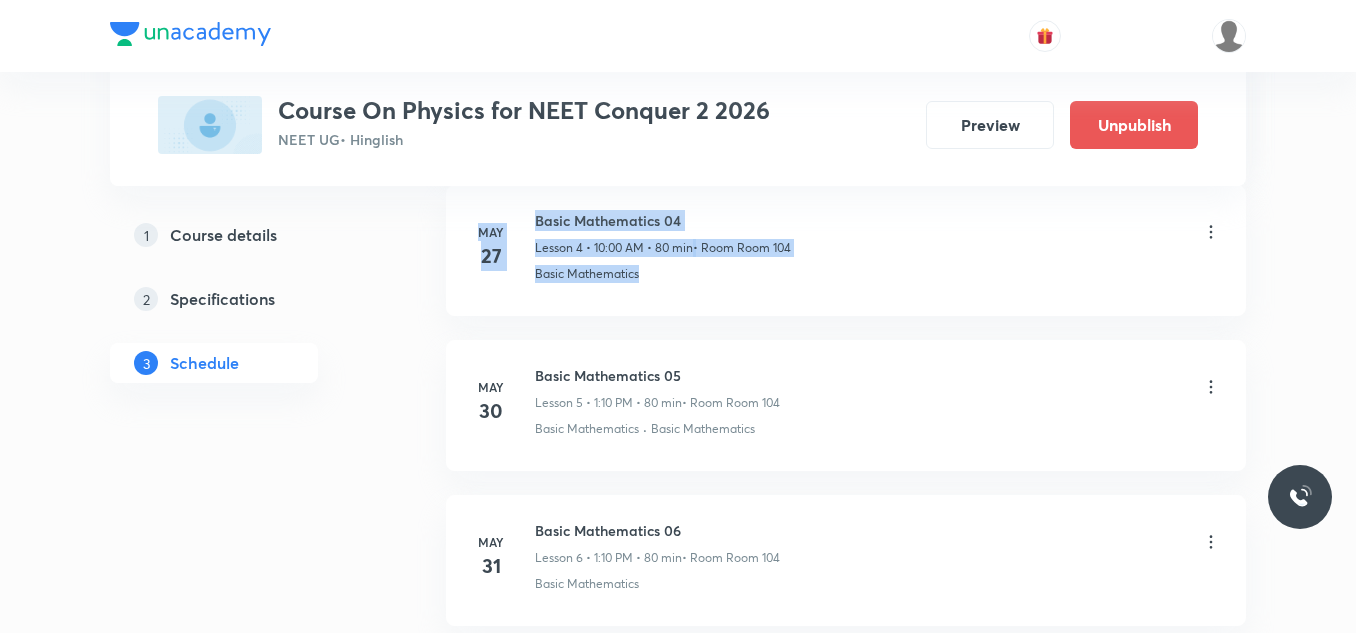 drag, startPoint x: 1278, startPoint y: 305, endPoint x: 1289, endPoint y: 301, distance: 11.7046995 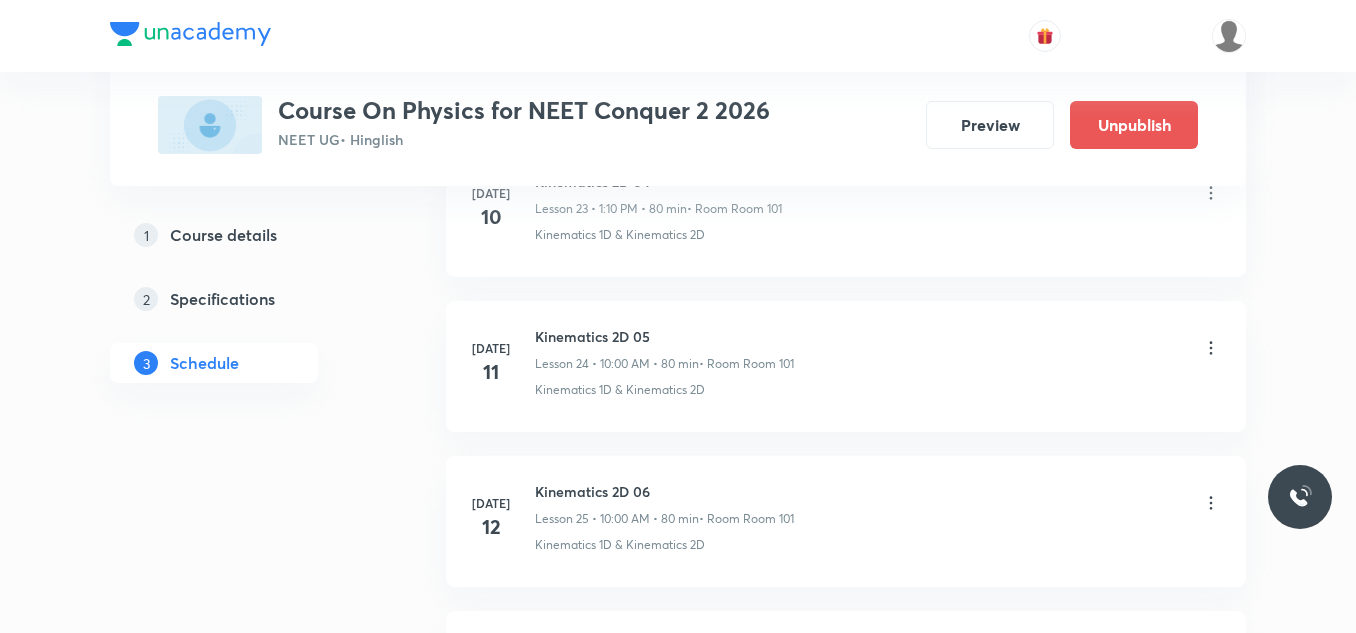 scroll, scrollTop: 4081, scrollLeft: 0, axis: vertical 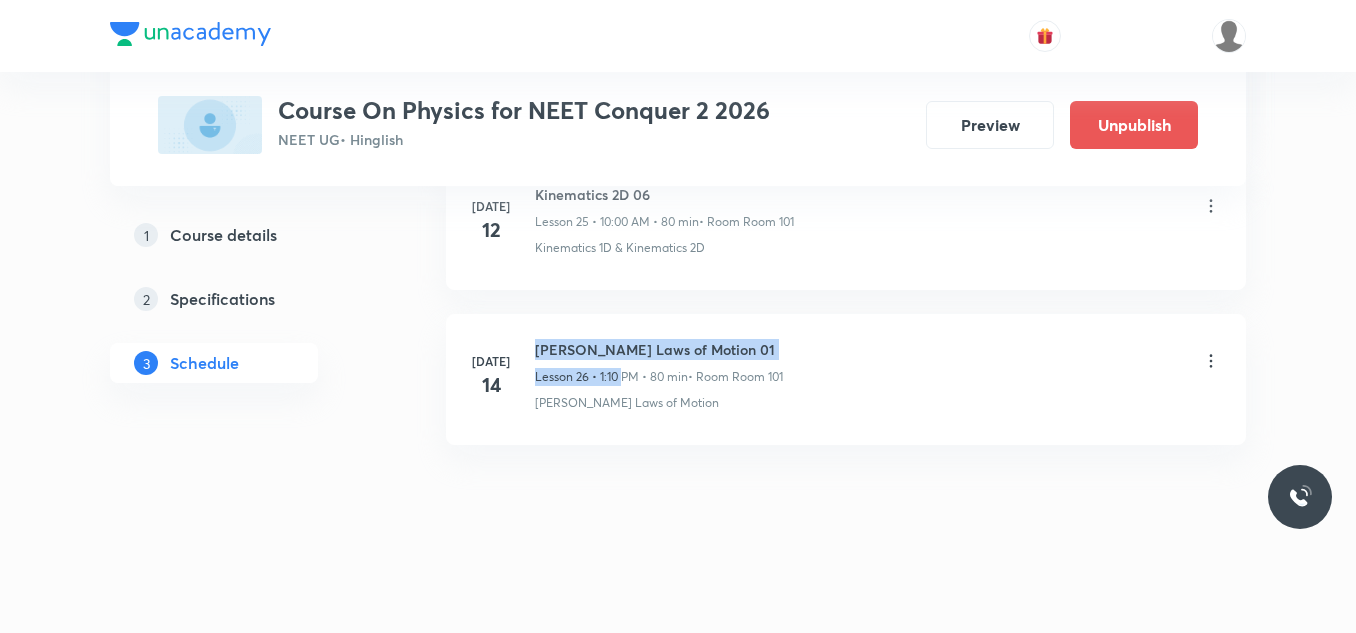 drag, startPoint x: 537, startPoint y: 344, endPoint x: 623, endPoint y: 367, distance: 89.02247 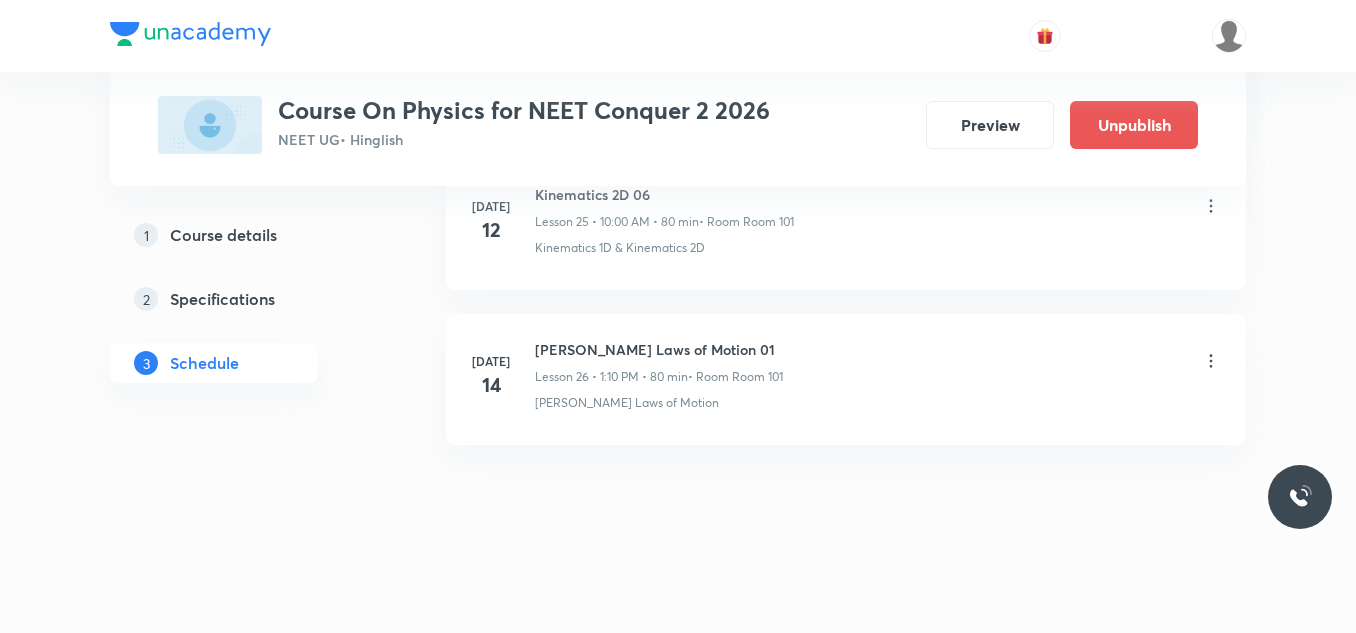 click on "May 20 Basic Mathematics 01 Lesson 1 • 10:00 AM • 80 min  • Room Room 104 Basic Mathematics May 23 Basic Mathematics 02 Lesson 2 • 11:30 AM • 80 min  • Room Room 104 Basic Mathematics May 26 Basic Mathematics 03 Lesson 3 • 10:00 AM • 80 min  • Room Room 104 Basic Mathematics May 27 Basic Mathematics 04 Lesson 4 • 10:00 AM • 80 min  • Room Room 104 Basic Mathematics May 30 Basic Mathematics 05 Lesson 5 • 1:10 PM • 80 min  • Room Room 104 Basic Mathematics · Basic Mathematics May 31 Basic Mathematics 06 Lesson 6 • 1:10 PM • 80 min  • Room Room 104 Basic Mathematics Jun 3 Kinematics-1D 01 Lesson 7 • 1:10 PM • 80 min  • Room Room 101 Kinematics Jun 10 Kinematics-1D 02 Lesson 8 • 11:30 AM • 80 min  • Room Room 101 Kinematics Jun 12 Kinematics-1D 03 Lesson 9 • 11:30 AM • 80 min  • Room Room 101 Kinematics Jun 13 Kinematics-1D Lesson 10 • 11:30 AM • 80 min  • Room Room 101 Kinematics Jun 14 Kinematics-1D 04 Lesson 11 • 1:10 PM • 80 min Jun 17" at bounding box center [846, -1550] 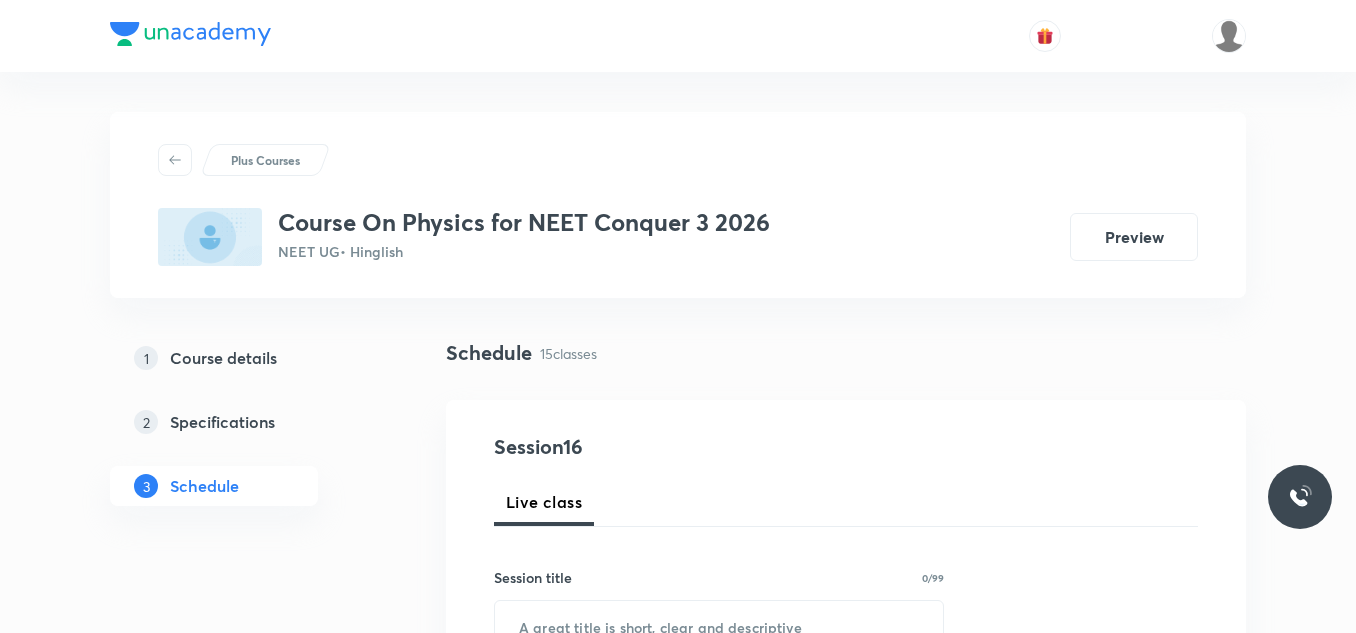 scroll, scrollTop: 0, scrollLeft: 0, axis: both 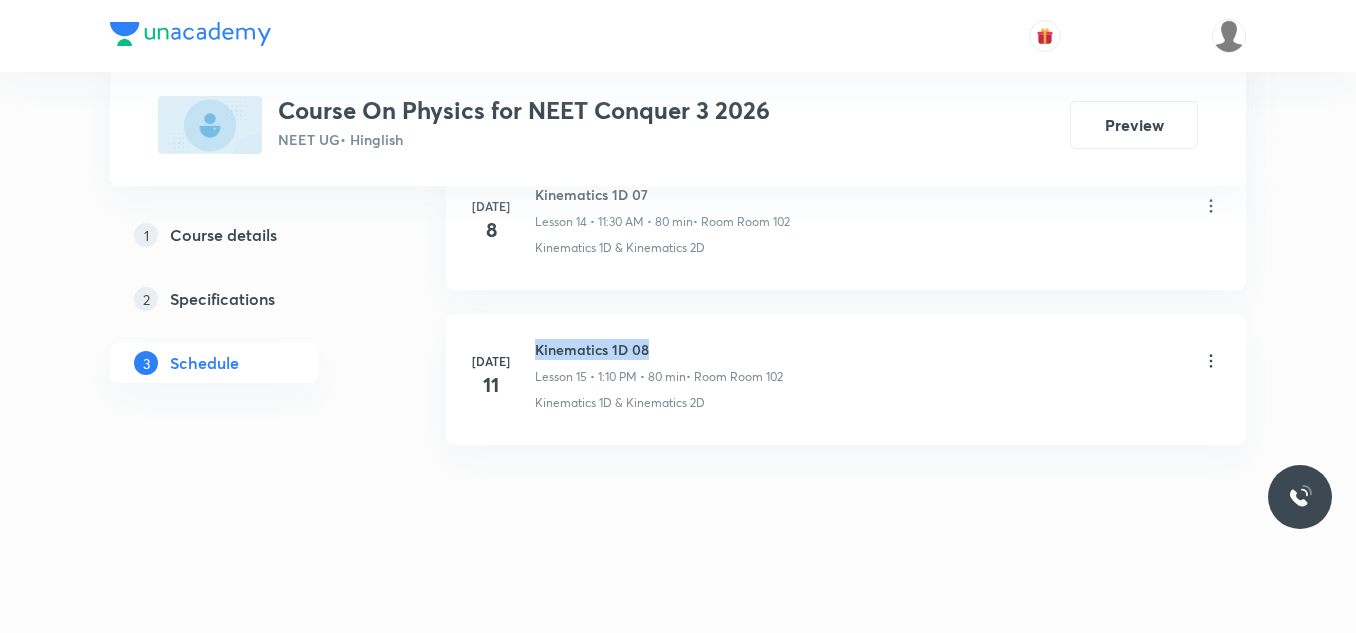 drag, startPoint x: 536, startPoint y: 348, endPoint x: 688, endPoint y: 347, distance: 152.0033 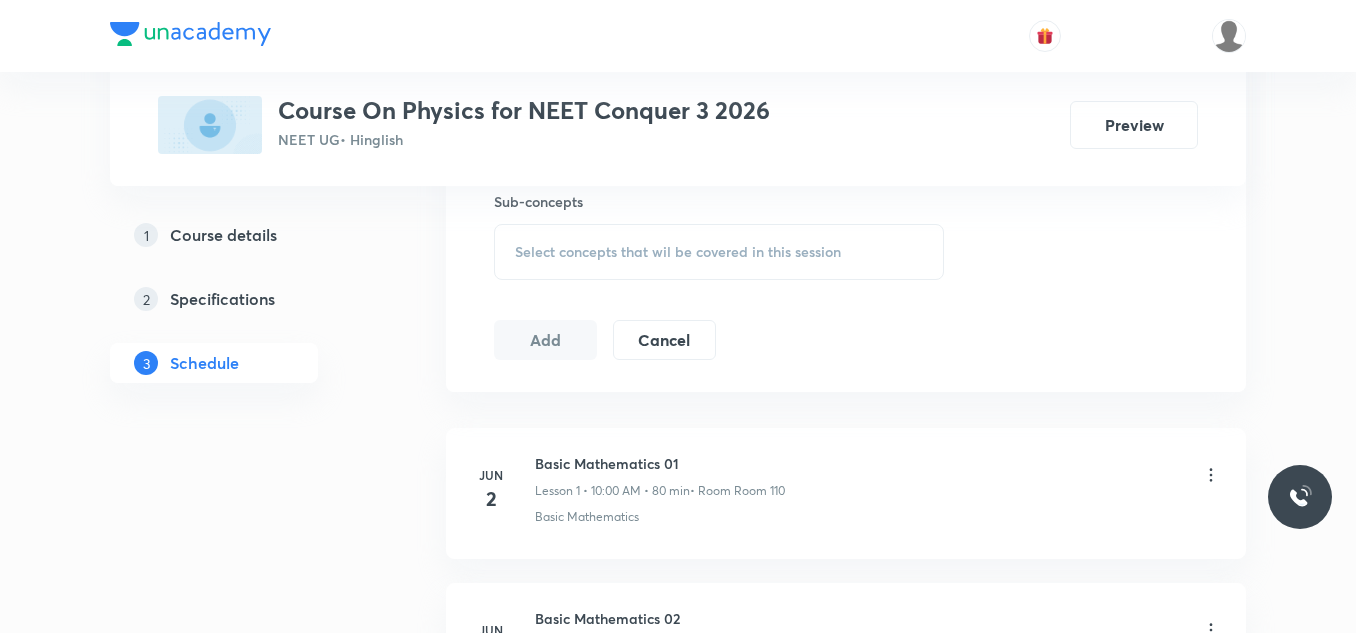 scroll, scrollTop: 900, scrollLeft: 0, axis: vertical 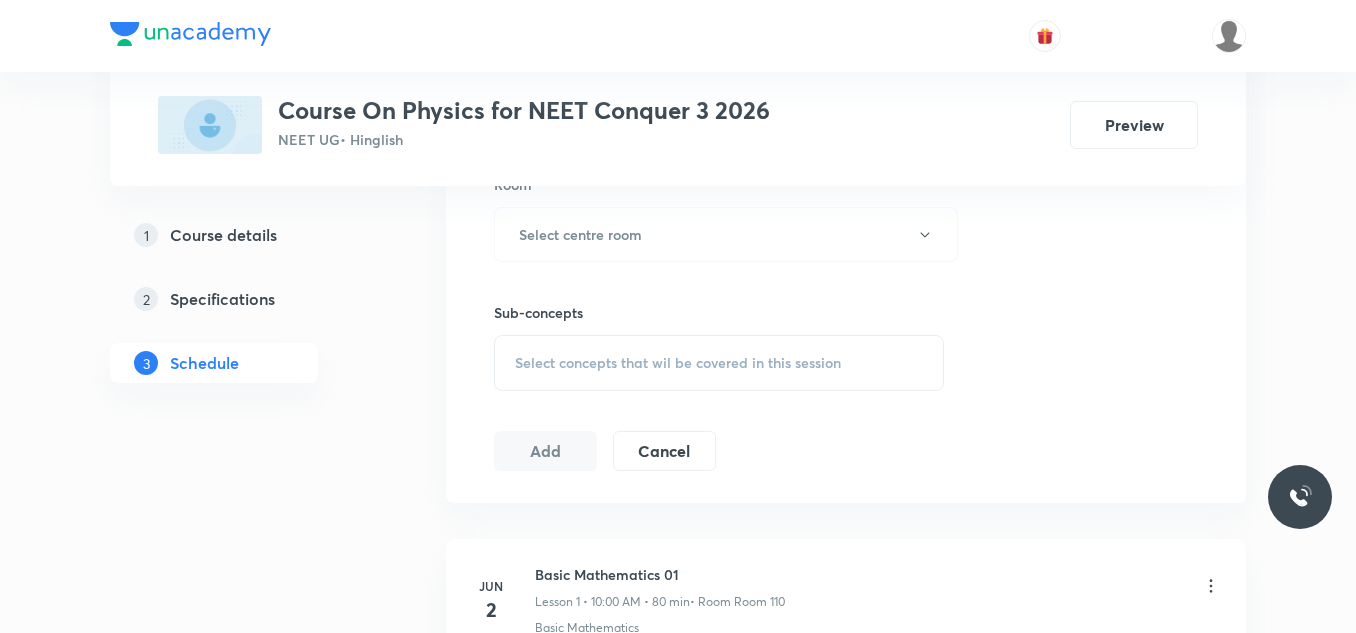 click on "Select concepts that wil be covered in this session" at bounding box center (719, 363) 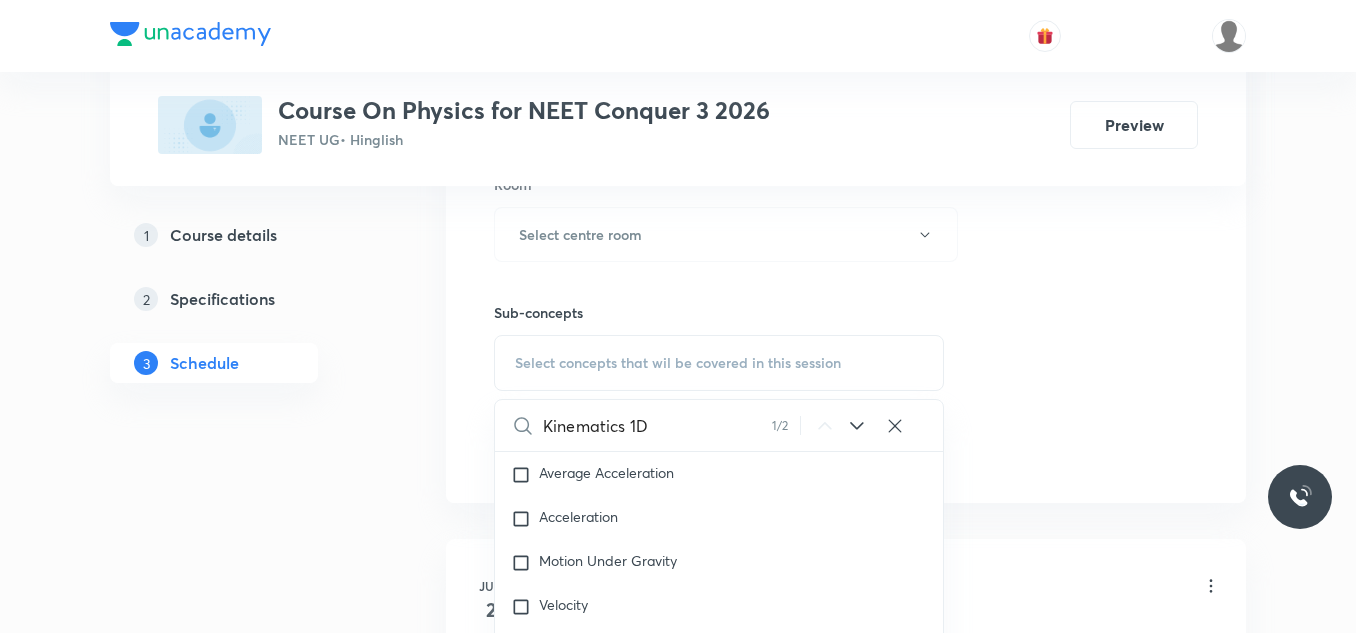 scroll, scrollTop: 9426, scrollLeft: 0, axis: vertical 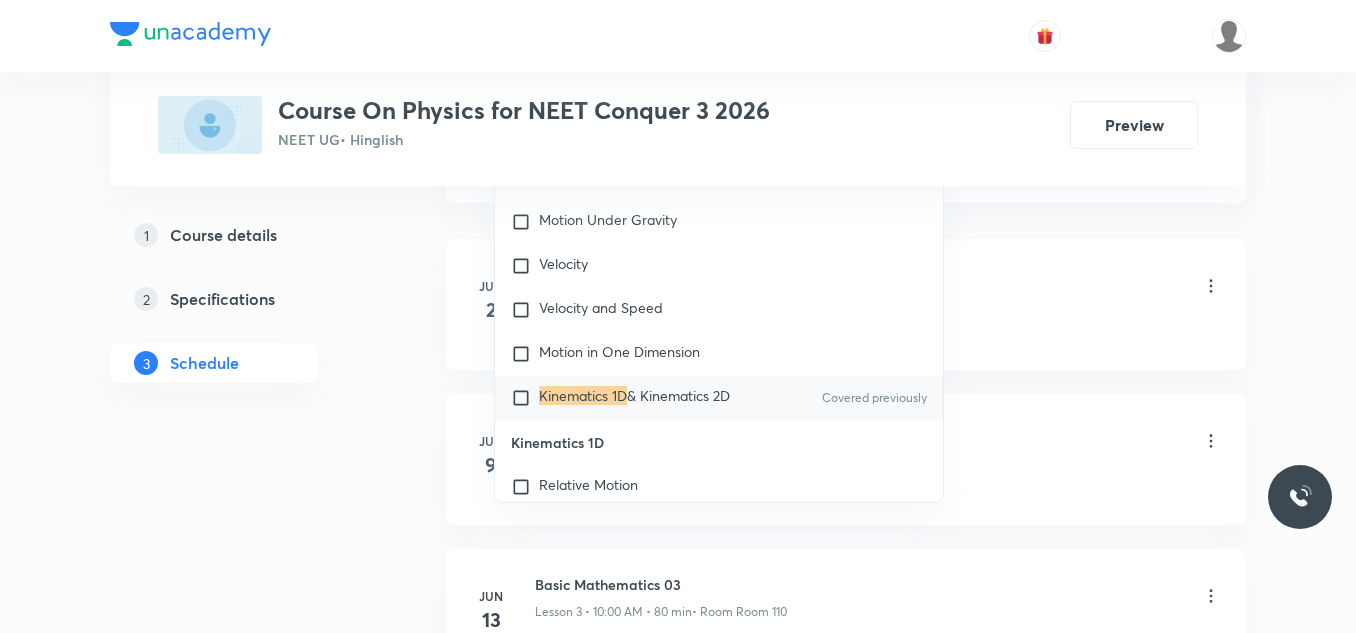 type on "Kinematics 1D" 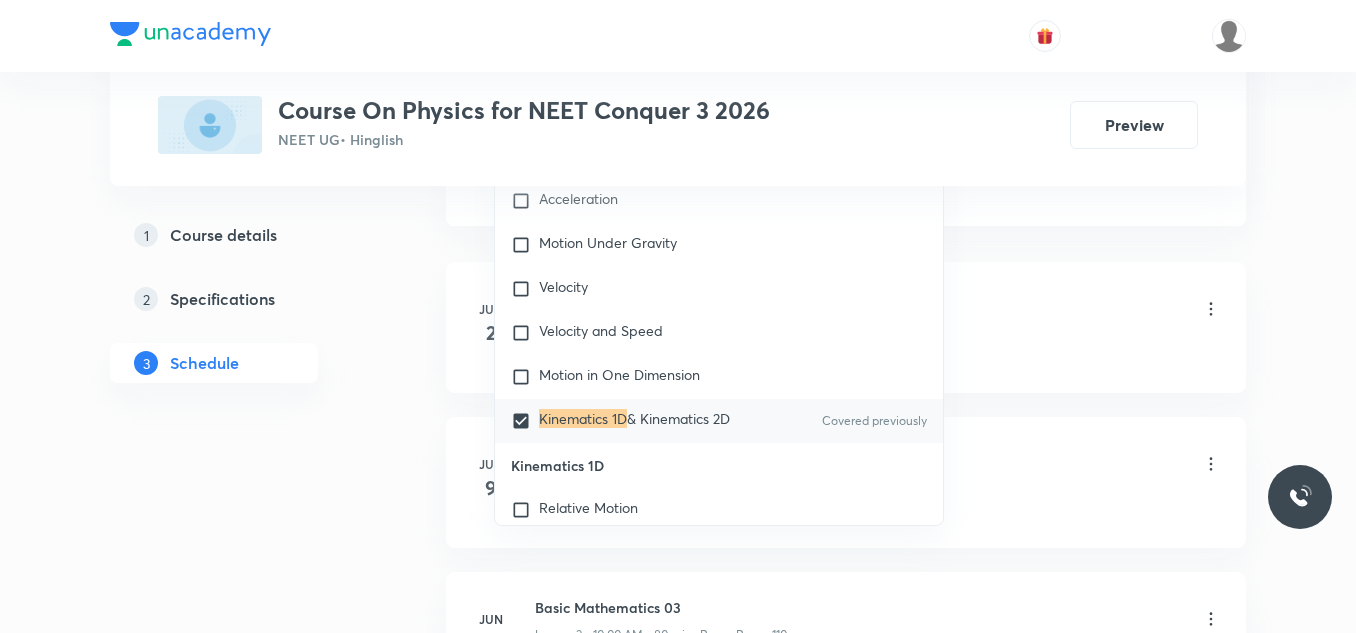 click on "Plus Courses Course On Physics for NEET Conquer 3 2026 NEET UG  • Hinglish Preview 1 Course details 2 Specifications 3 Schedule Schedule 15  classes Session  16 Live class Session title 0/99 ​ Schedule for Jul 13, 2025, 3:55 PM ​ Duration (in minutes) ​   Session type Online Offline Room Select centre room Sub-concepts Kinematics 1D & Kinematics 2D CLEAR Kinematics 1D 1 / 2 ​ Physics - Full Syllabus Mock Questions Physics - Full Syllabus Mock Questions Physics Previous Year Question Physics Previous Year Question Units & Dimensions Physical quantity Applications of Dimensional Analysis Significant Figures Units of Physical Quantities System of Units Dimensions of Some Mathematical Functions Unit and Dimension Product of Two Vectors Subtraction of Vectors Cross Product Least Count Analysis Errors of Measurement Vernier Callipers Screw Gauge Zero Error Basic Mathematics Elementary Algebra Elementary Trigonometry Basic Coordinate Geometry Functions Differentiation Integral of a Function Unit Vectors 2" at bounding box center (678, 775) 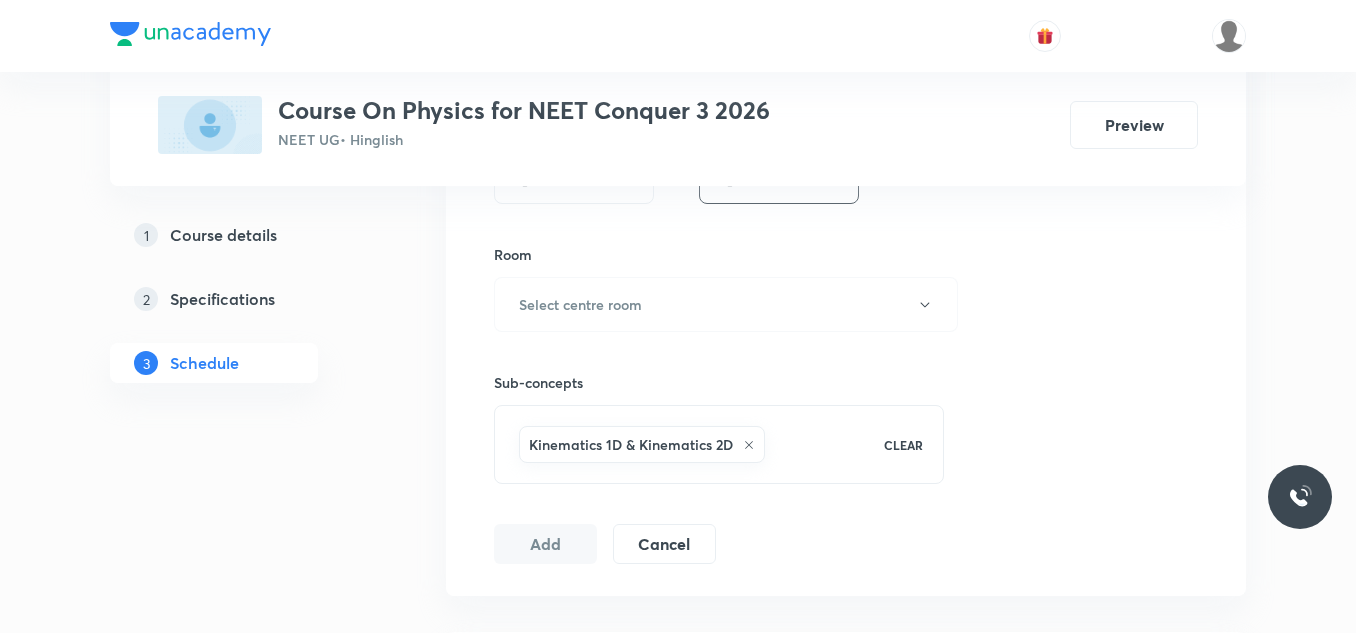 scroll, scrollTop: 800, scrollLeft: 0, axis: vertical 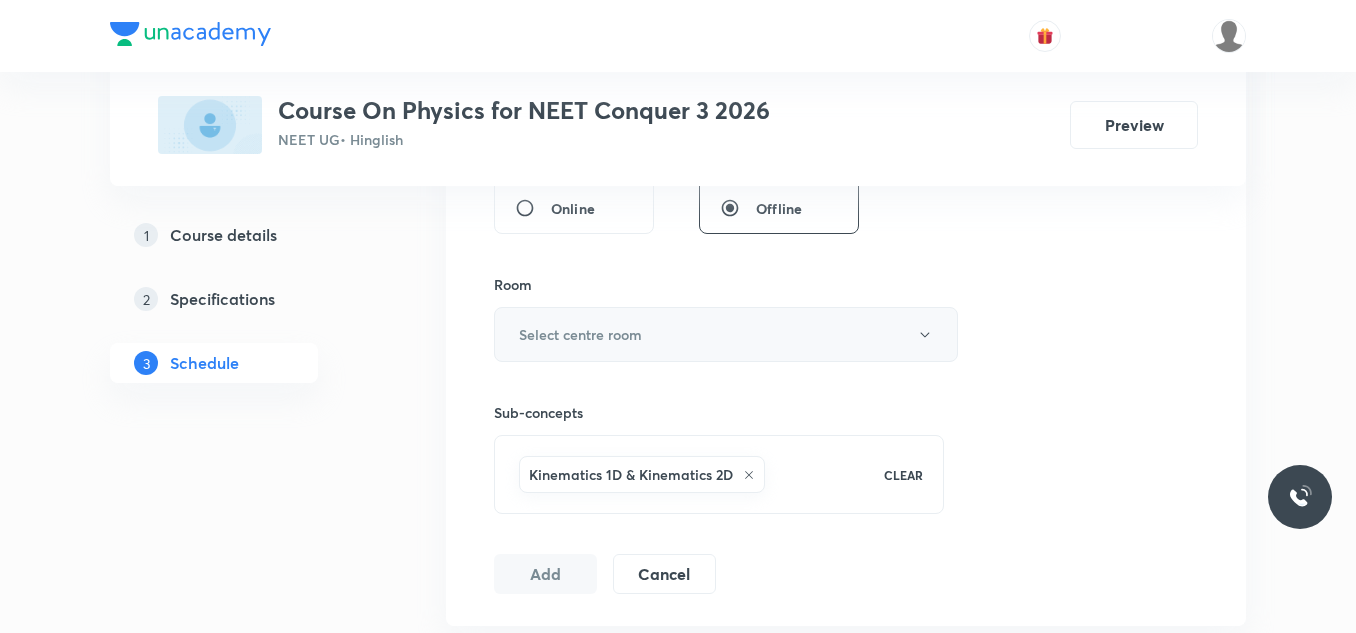 click on "Select centre room" at bounding box center (726, 334) 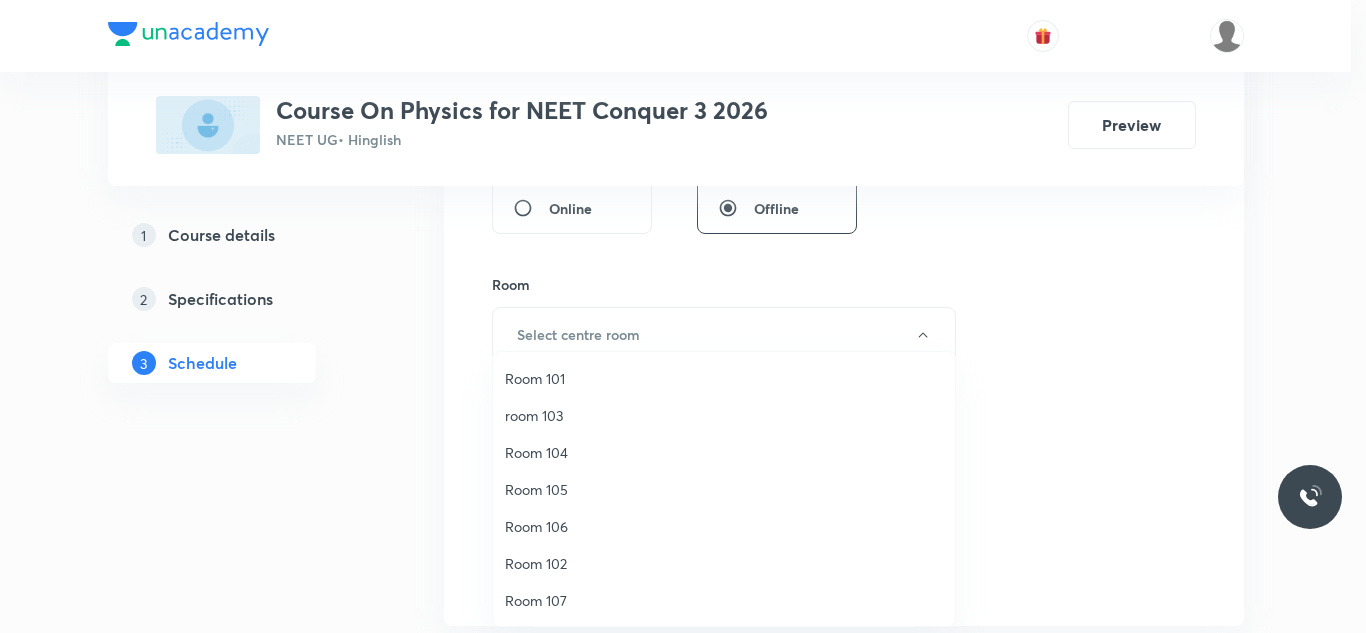 click on "Room 102" at bounding box center [724, 563] 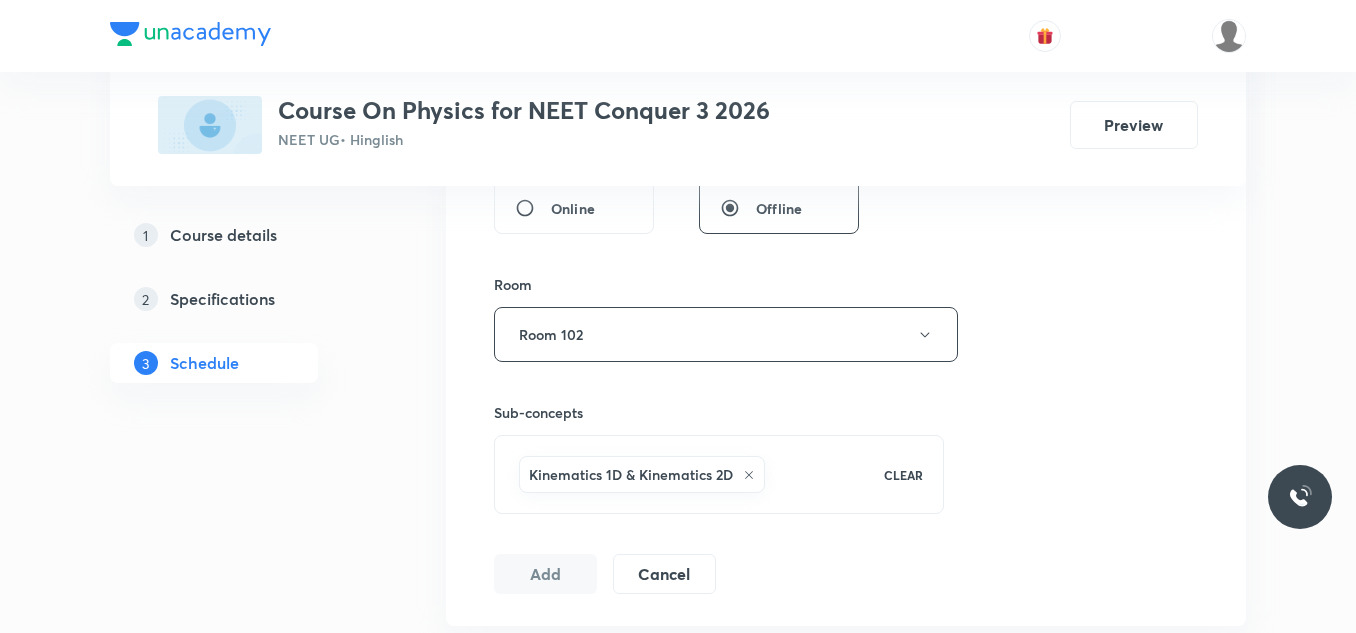 click on "Plus Courses Course On Physics for NEET Conquer 3 2026 NEET UG  • Hinglish Preview 1 Course details 2 Specifications 3 Schedule Schedule 15  classes Session  16 Live class Session title 0/99 ​ Schedule for Jul 13, 2025, 3:55 PM ​ Duration (in minutes) ​   Session type Online Offline Room Room 102 Sub-concepts Kinematics 1D & Kinematics 2D CLEAR Add Cancel Jun 2 Basic Mathematics 01 Lesson 1 • 10:00 AM • 80 min  • Room Room 110 Basic Mathematics Jun 9 Basic Mathematics 02 Lesson 2 • 10:00 AM • 80 min  • Room Room 110 Basic Mathematics Jun 13 Basic Mathematics 03 Lesson 3 • 10:00 AM • 80 min  • Room Room 110 Basic Mathematics Jun 14 Basic Mathematics 04 Lesson 4 • 10:00 AM • 80 min  • Room Room 110 Basic Mathematics Jun 16 Basic Mathematics 05 Lesson 5 • 10:00 AM • 80 min  • Room Room 110 Basic Mathematics Jun 20 Basic Mathematics 06 Lesson 6 • 10:00 AM • 80 min  • Room Room 110 Basic Mathematics Jun 21 Basic Mathematics 07 Lesson 7 • 10:00 AM • 80 min Jun 1" at bounding box center (678, 1175) 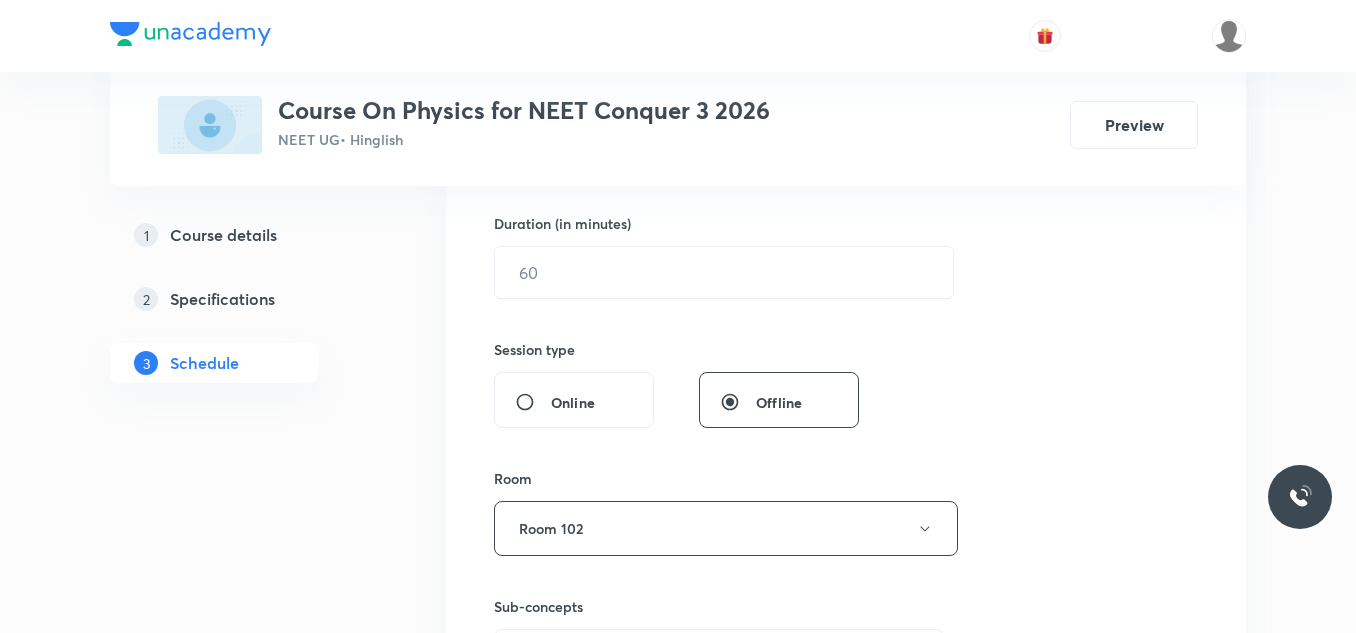 scroll, scrollTop: 600, scrollLeft: 0, axis: vertical 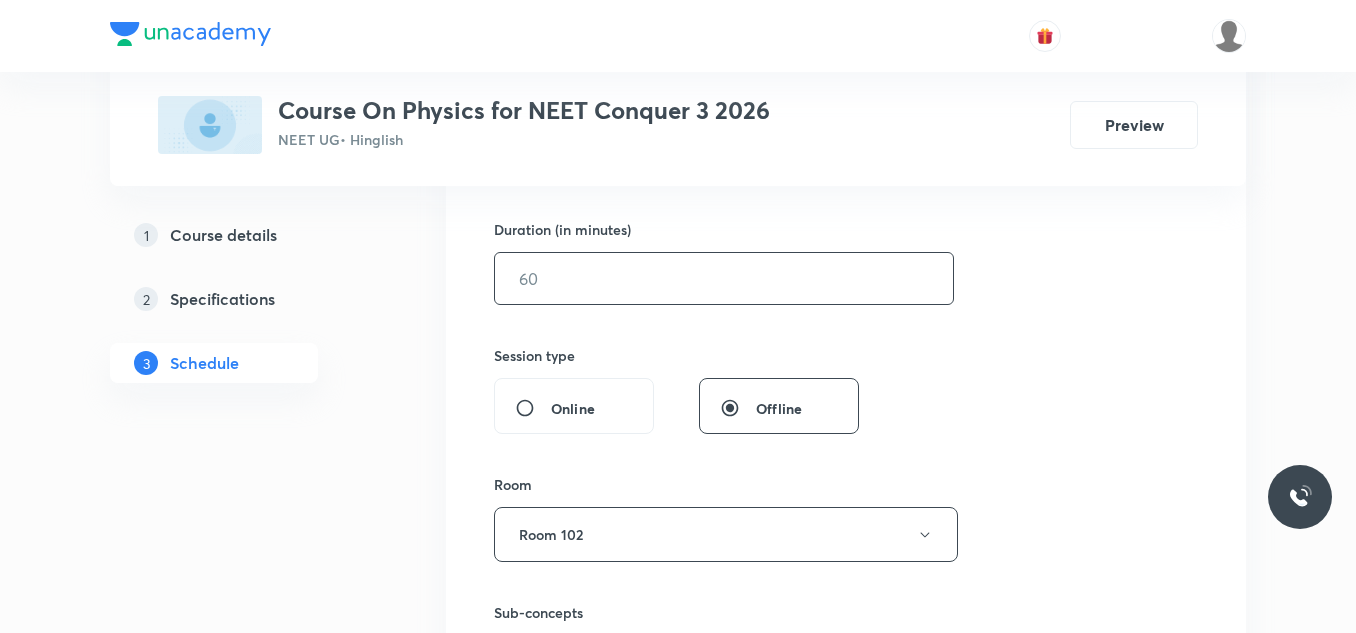 drag, startPoint x: 654, startPoint y: 295, endPoint x: 735, endPoint y: 217, distance: 112.44999 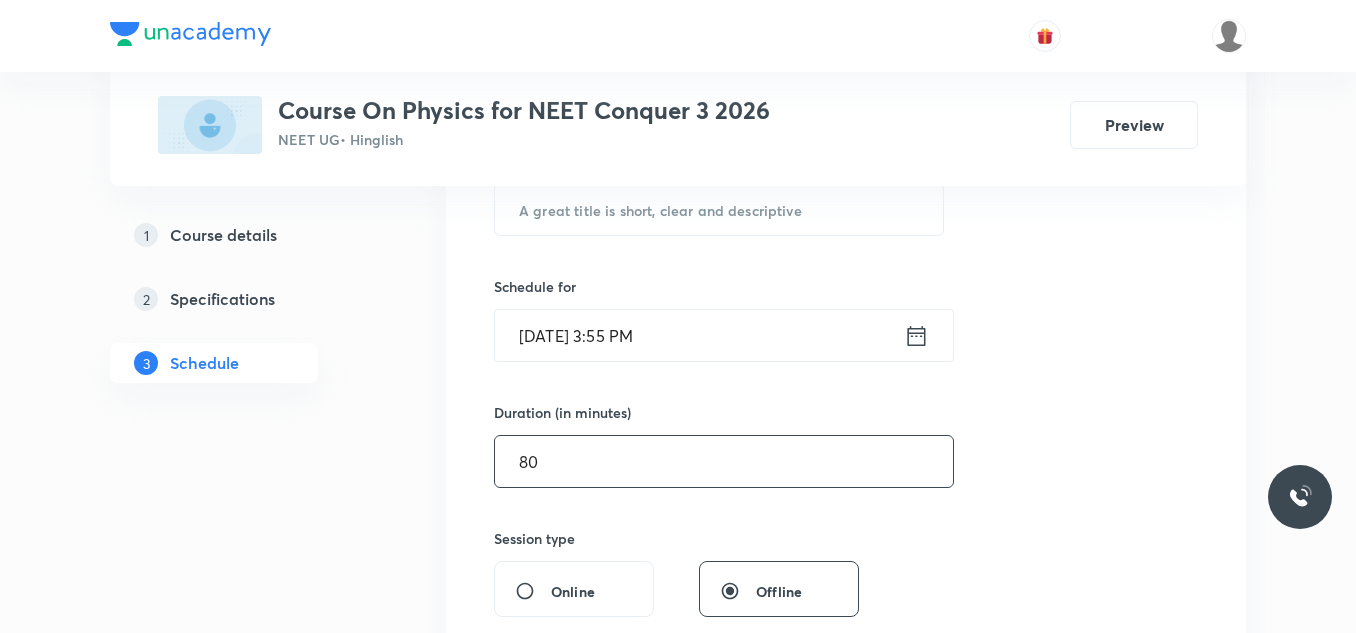 scroll, scrollTop: 400, scrollLeft: 0, axis: vertical 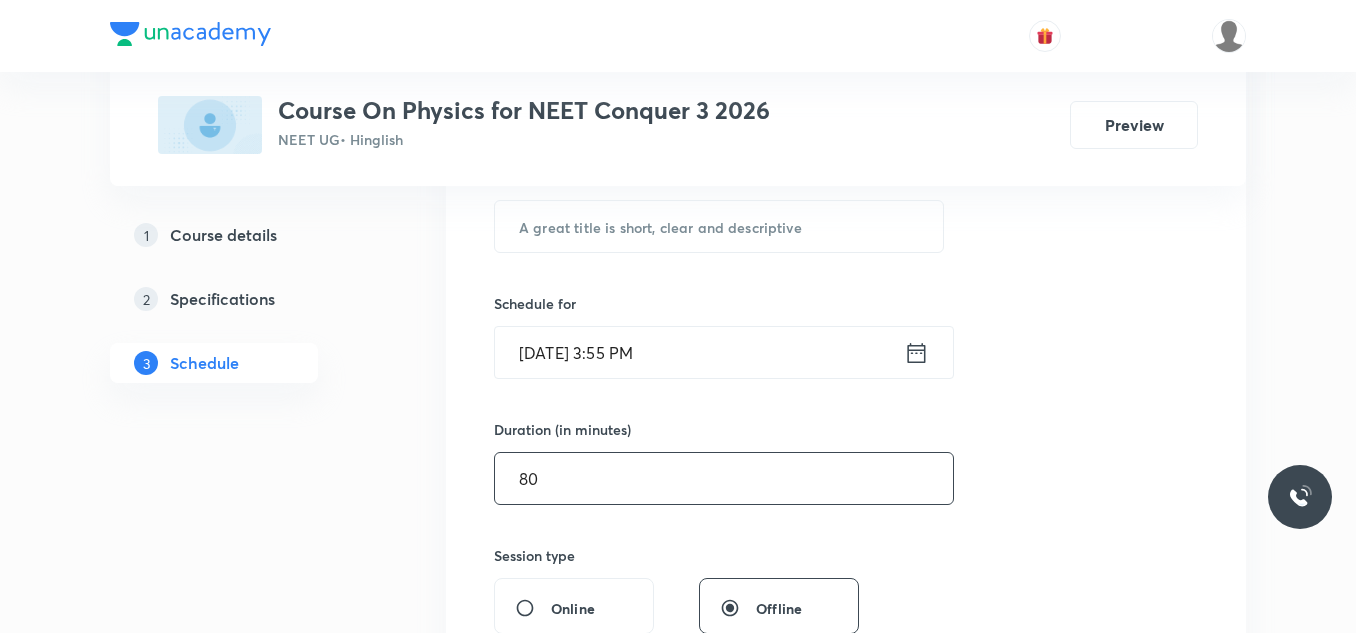 type on "80" 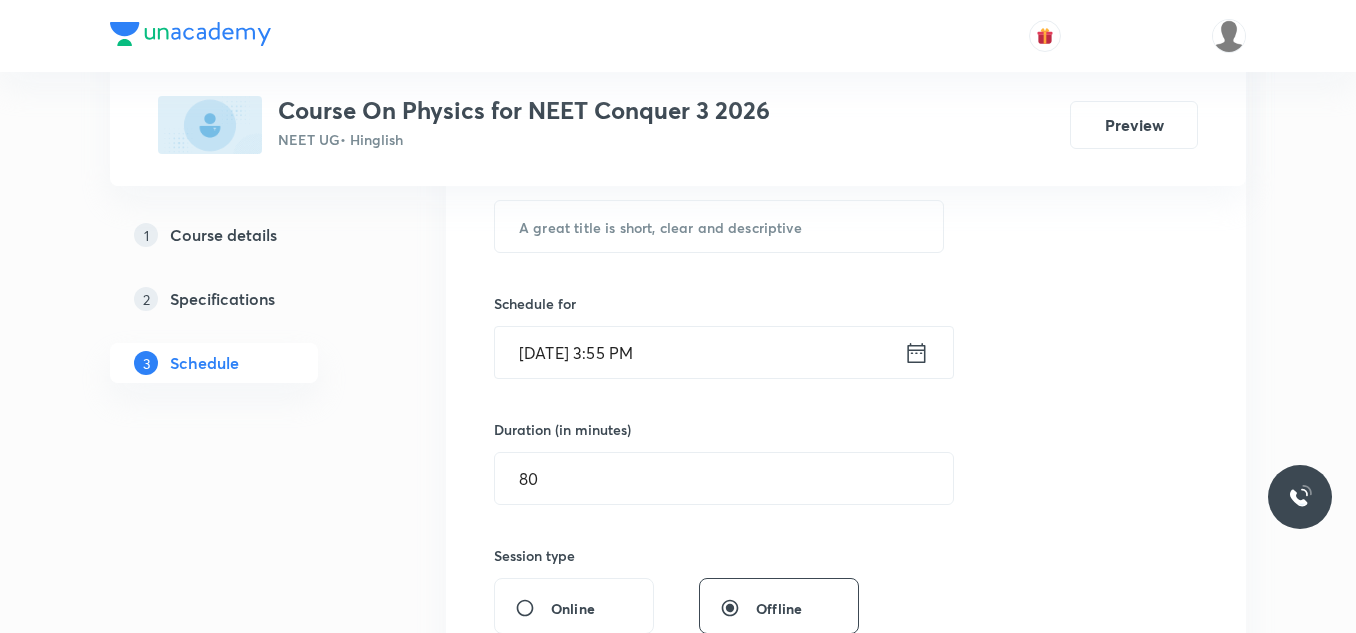 click 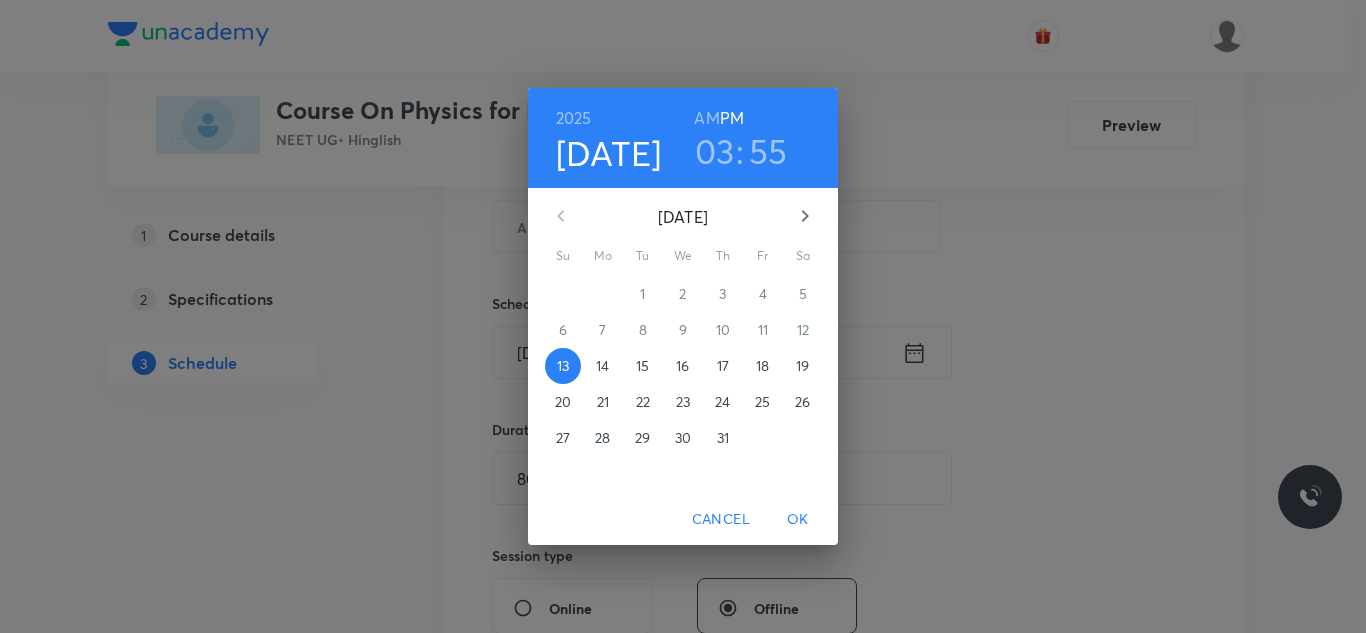 click on "14" at bounding box center (602, 366) 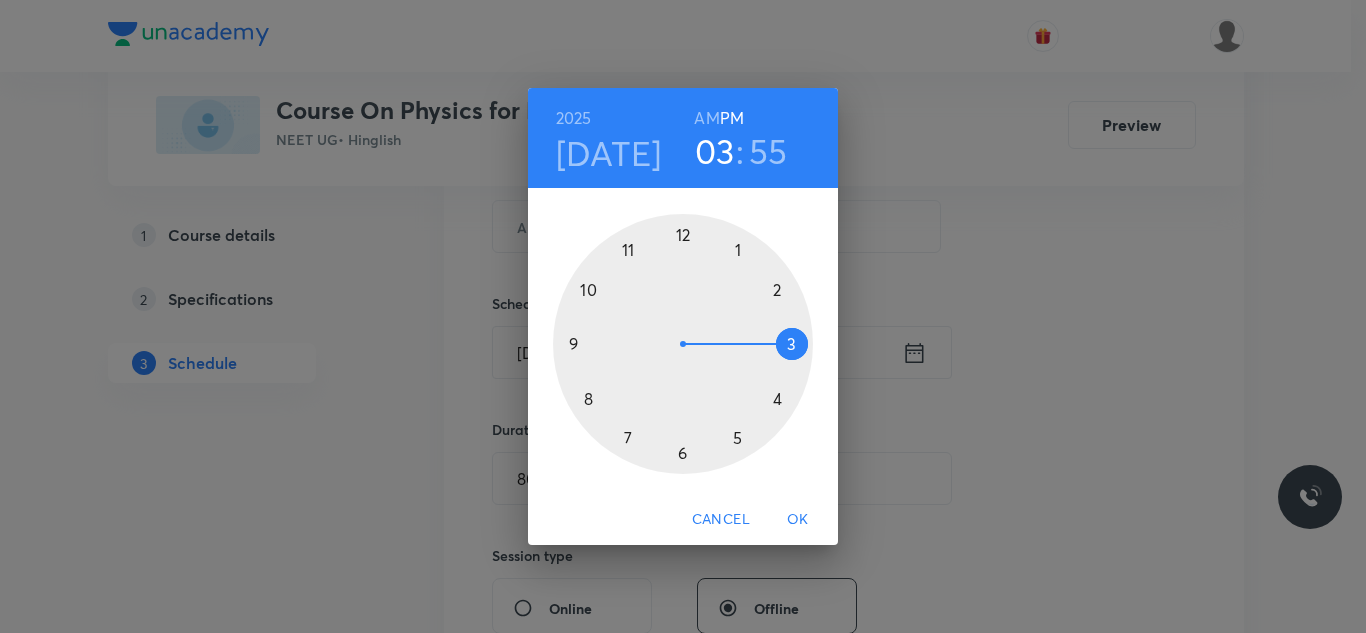 click on "AM" at bounding box center [706, 118] 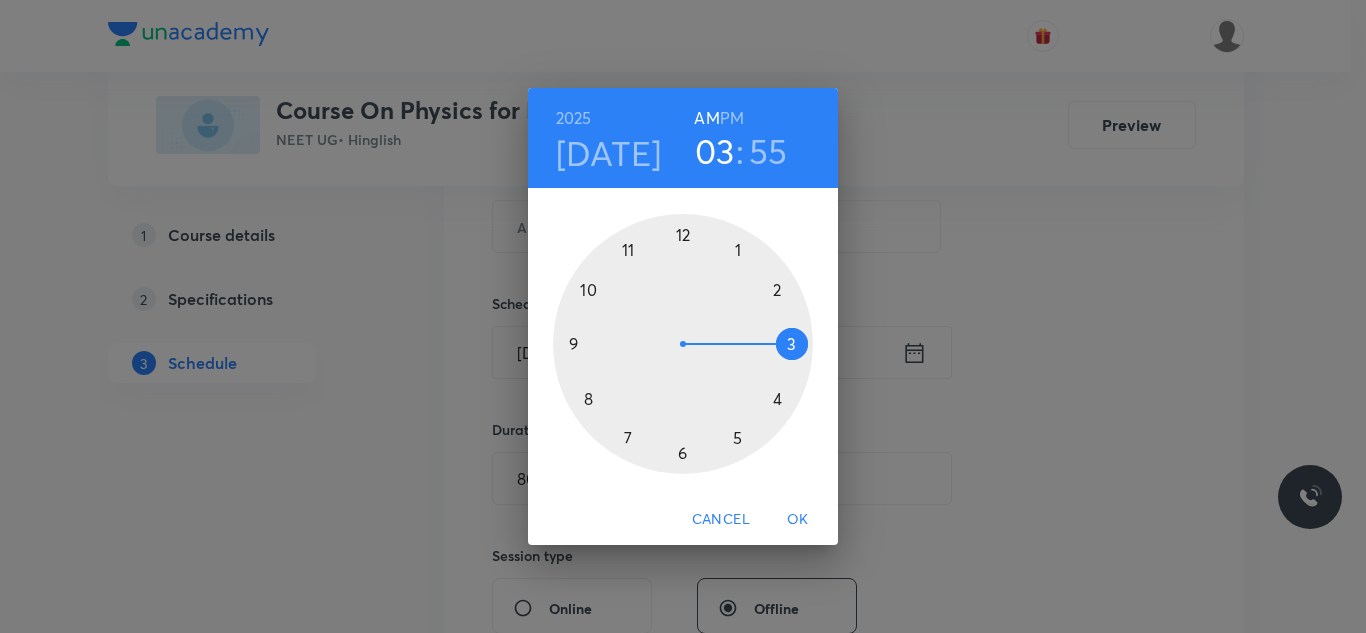 click at bounding box center [683, 344] 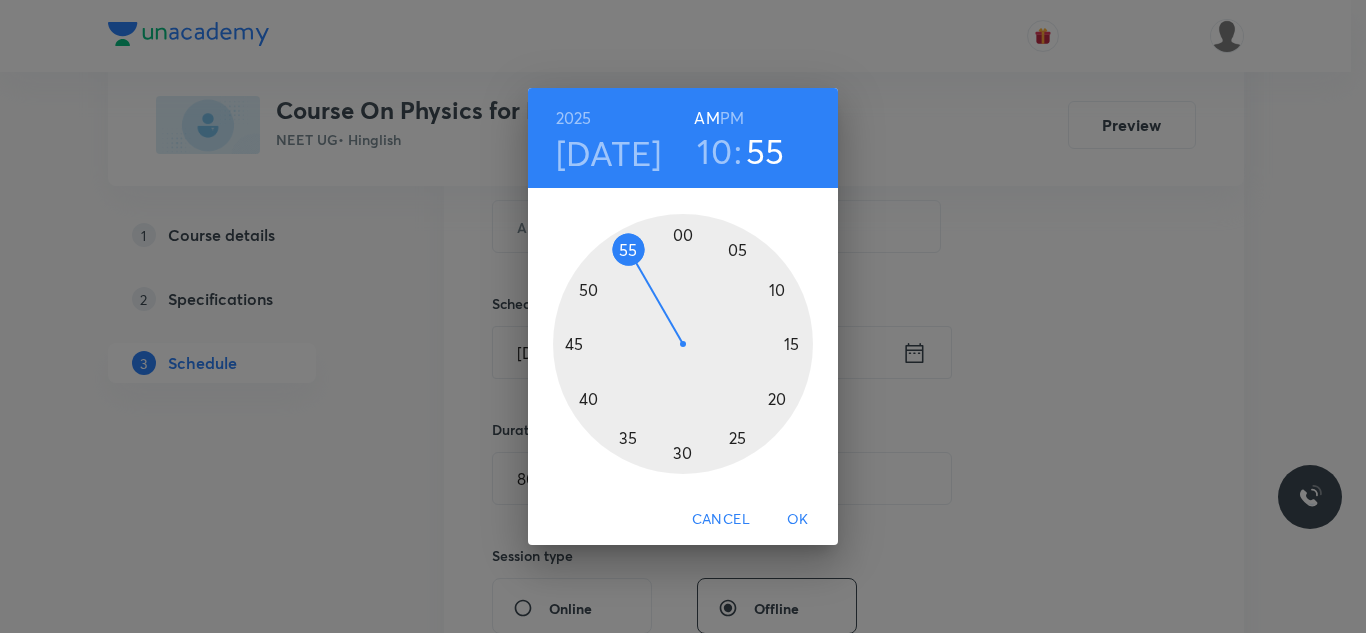 click at bounding box center [683, 344] 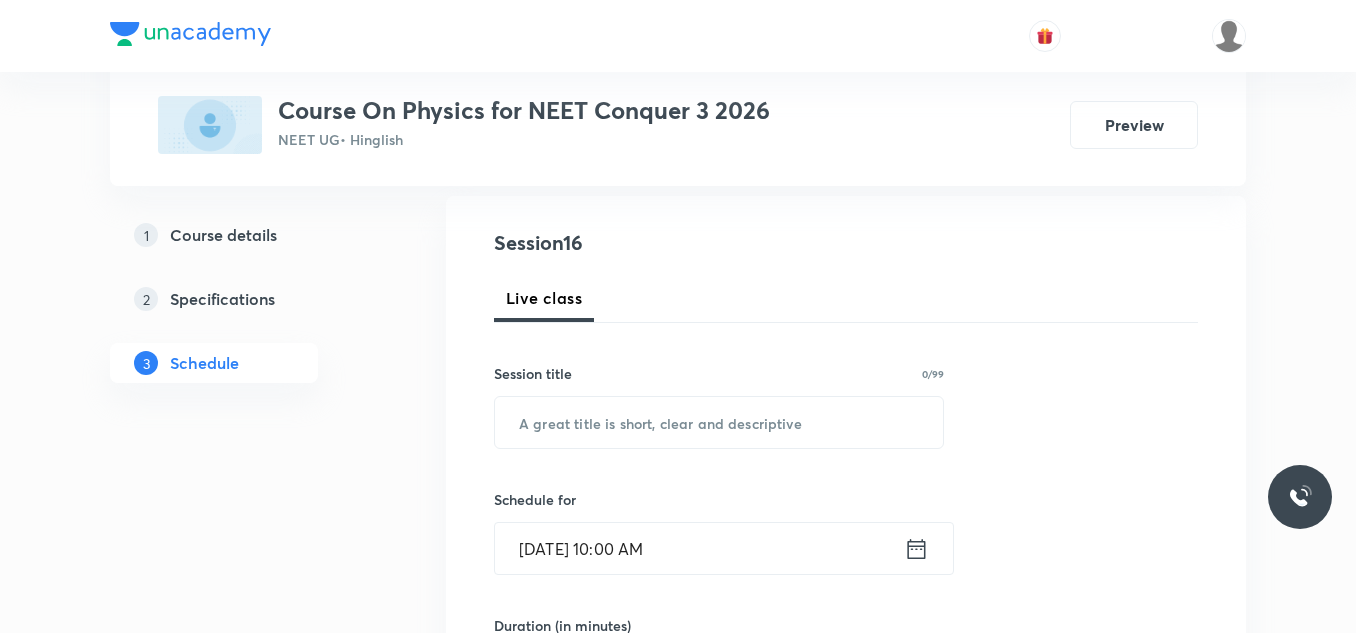 scroll, scrollTop: 200, scrollLeft: 0, axis: vertical 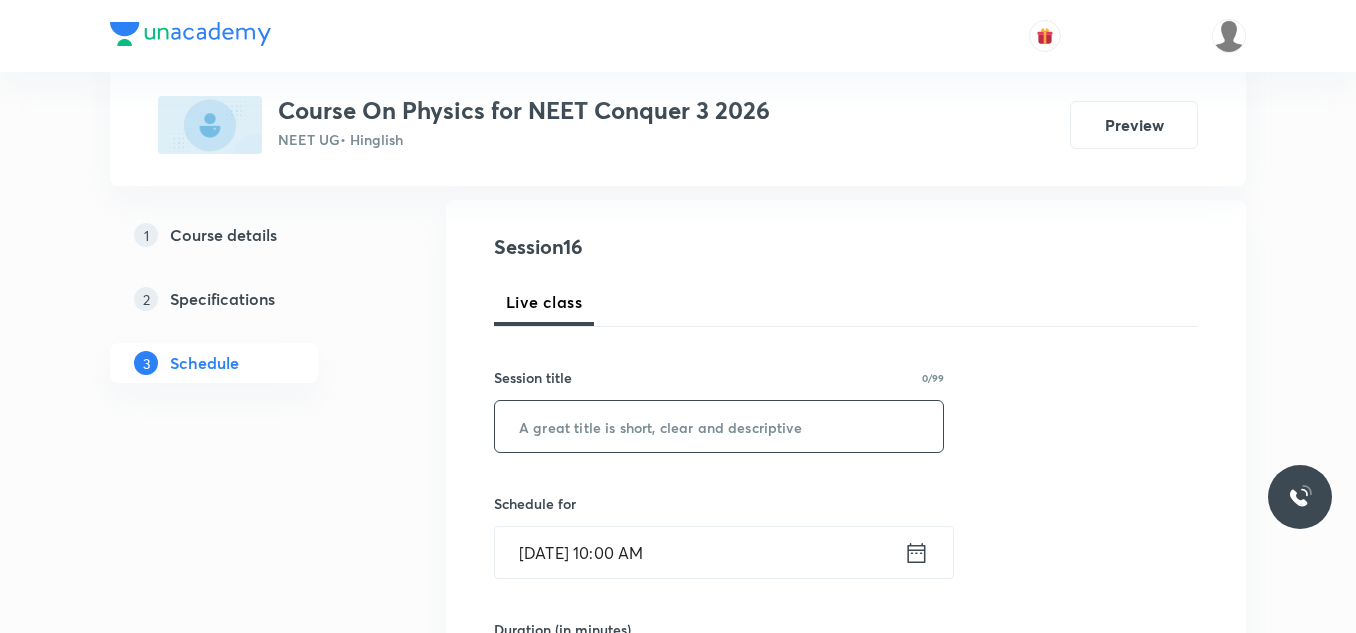 click at bounding box center (719, 426) 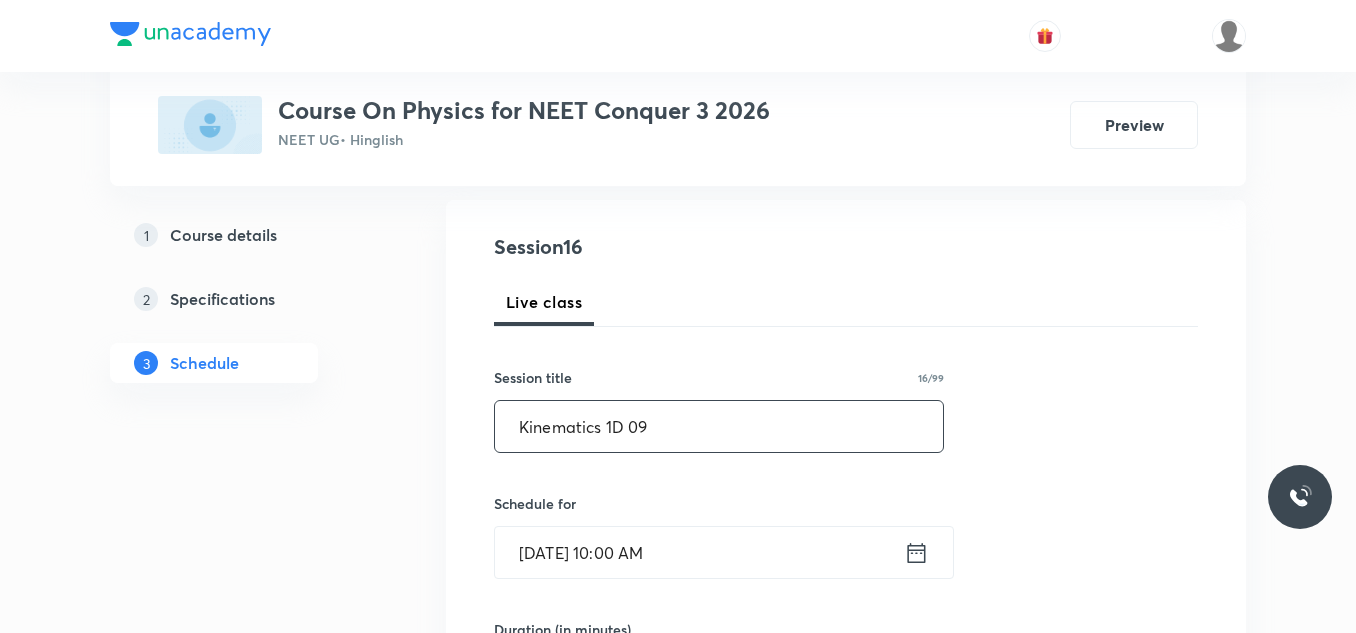type on "Kinematics 1D 09" 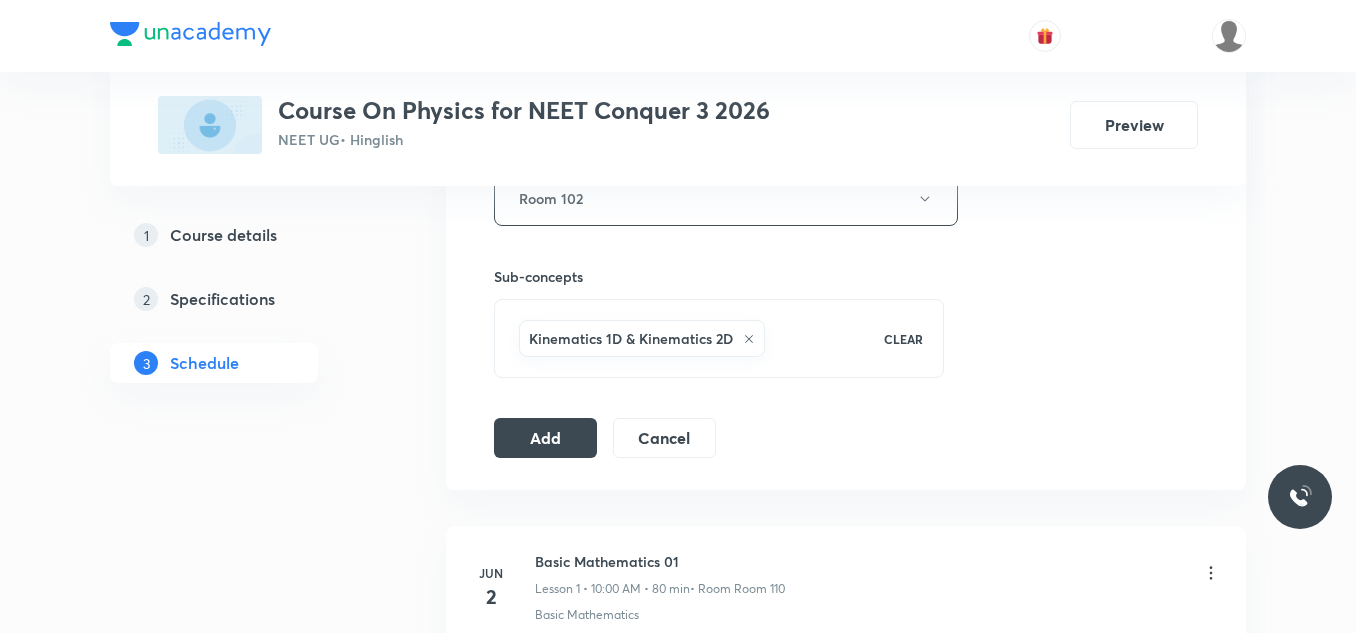 scroll, scrollTop: 1000, scrollLeft: 0, axis: vertical 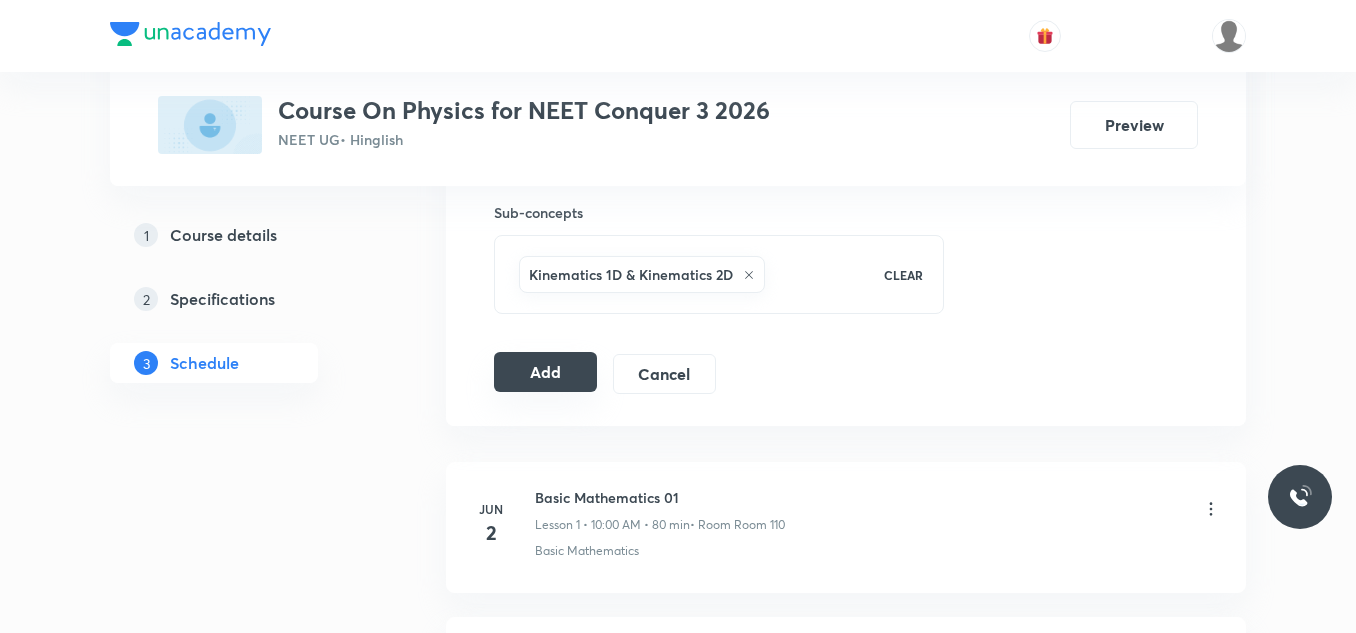 click on "Add" at bounding box center [545, 372] 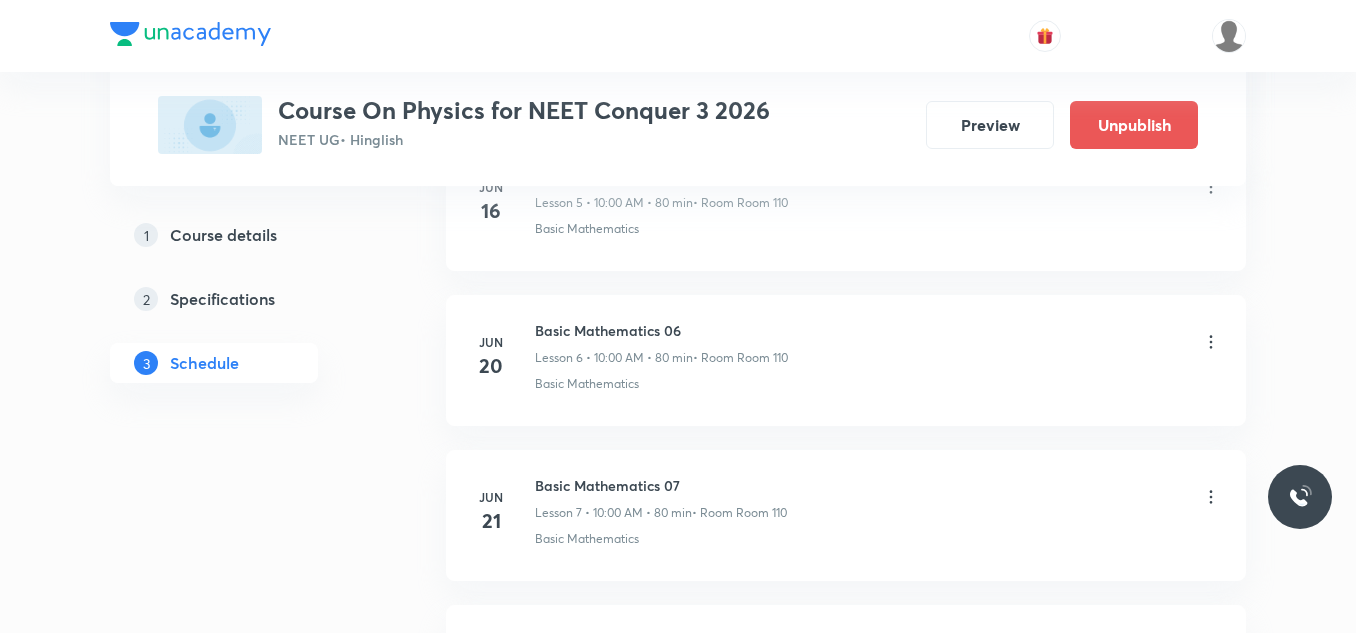 click on "Plus Courses Course On Physics for NEET Conquer 3 2026 NEET UG  • Hinglish Preview Unpublish 1 Course details 2 Specifications 3 Schedule Schedule 16  classes Add new session Jun 2 Basic Mathematics 01 Lesson 1 • 10:00 AM • 80 min  • Room Room 110 Basic Mathematics Jun 9 Basic Mathematics 02 Lesson 2 • 10:00 AM • 80 min  • Room Room 110 Basic Mathematics Jun 13 Basic Mathematics 03 Lesson 3 • 10:00 AM • 80 min  • Room Room 110 Basic Mathematics Jun 14 Basic Mathematics 04 Lesson 4 • 10:00 AM • 80 min  • Room Room 110 Basic Mathematics Jun 16 Basic Mathematics 05 Lesson 5 • 10:00 AM • 80 min  • Room Room 110 Basic Mathematics Jun 20 Basic Mathematics 06 Lesson 6 • 10:00 AM • 80 min  • Room Room 110 Basic Mathematics Jun 21 Basic Mathematics 07 Lesson 7 • 10:00 AM • 80 min  • Room Room 110 Basic Mathematics Jun 26 Kinematics 1D 01 Lesson 8 • 1:10 PM • 80 min  • Room Room 110 Kinematics Jun 27 Kinematics 1D 02 Lesson 9 • 10:00 AM • 80 min Jun 28 Jul 1" at bounding box center (678, 582) 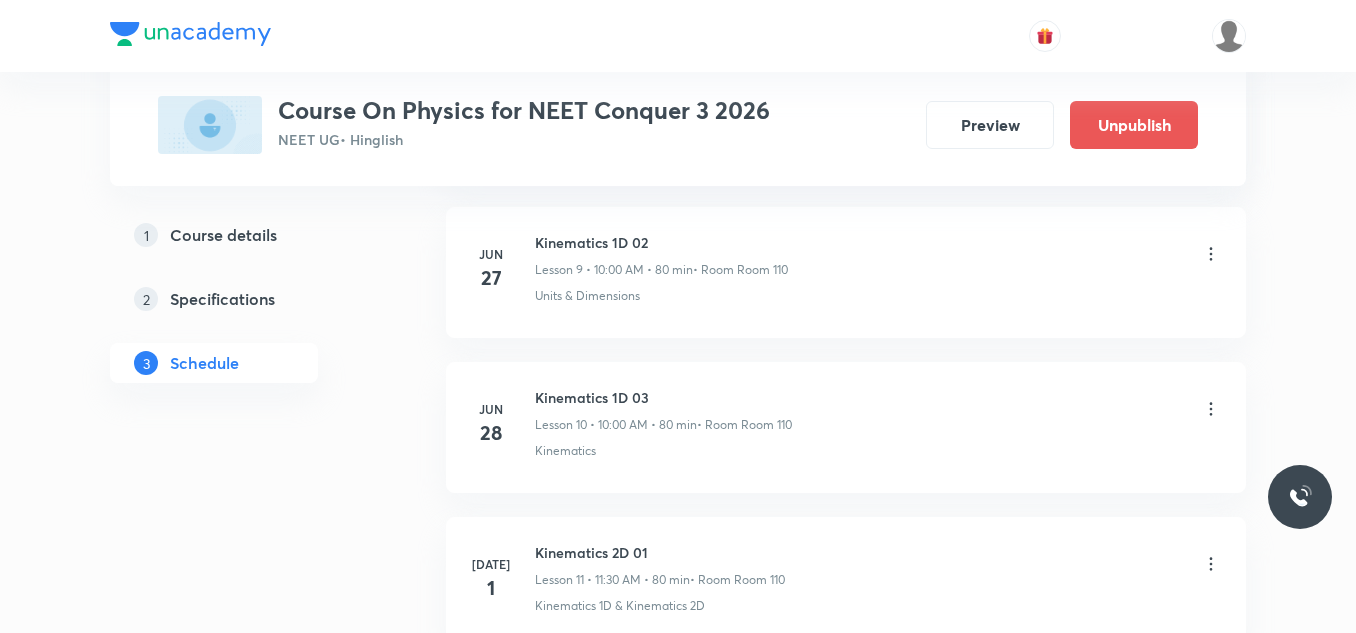 scroll, scrollTop: 2531, scrollLeft: 0, axis: vertical 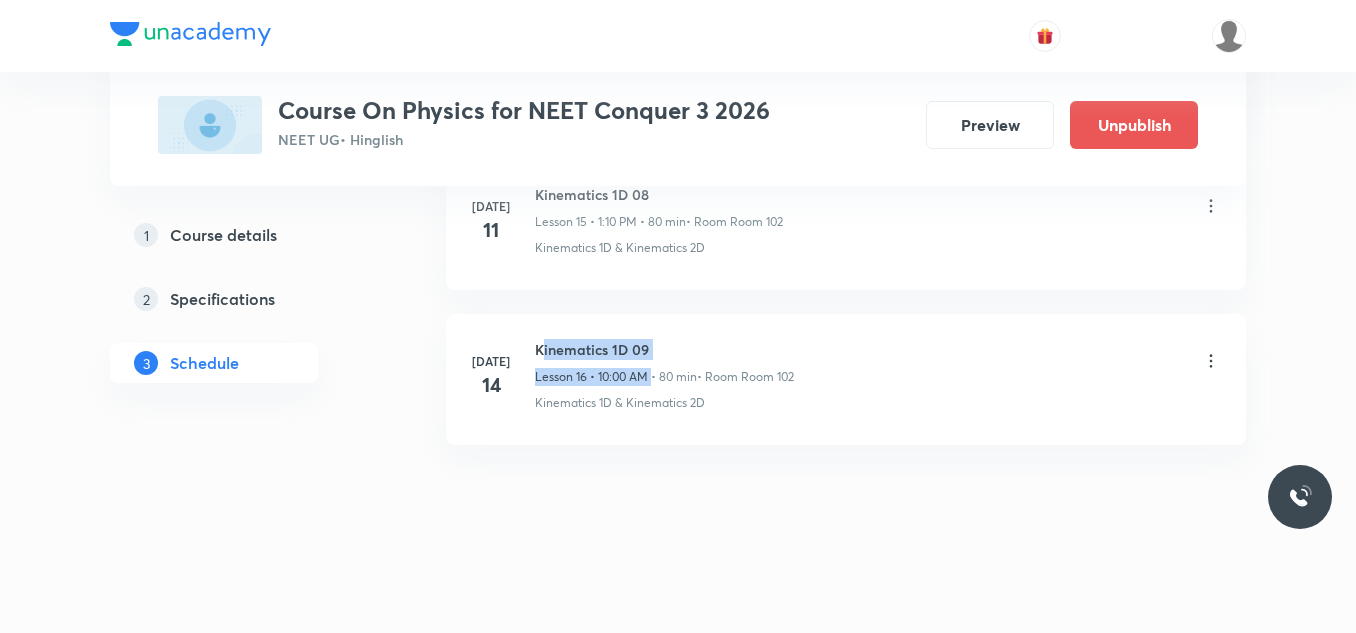 drag, startPoint x: 543, startPoint y: 354, endPoint x: 655, endPoint y: 361, distance: 112.21854 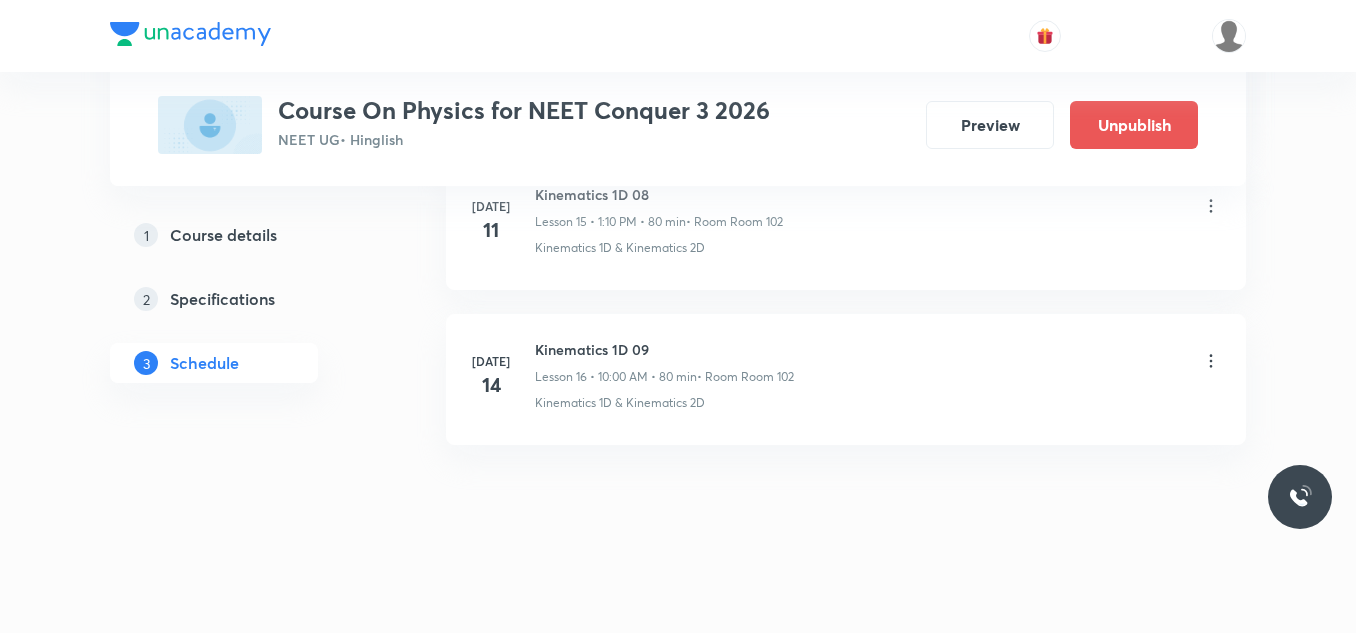 click on "Jul 14 Kinematics 1D 09 Lesson 16 • 10:00 AM • 80 min  • Room Room 102 Kinematics 1D & Kinematics 2D" at bounding box center (846, 379) 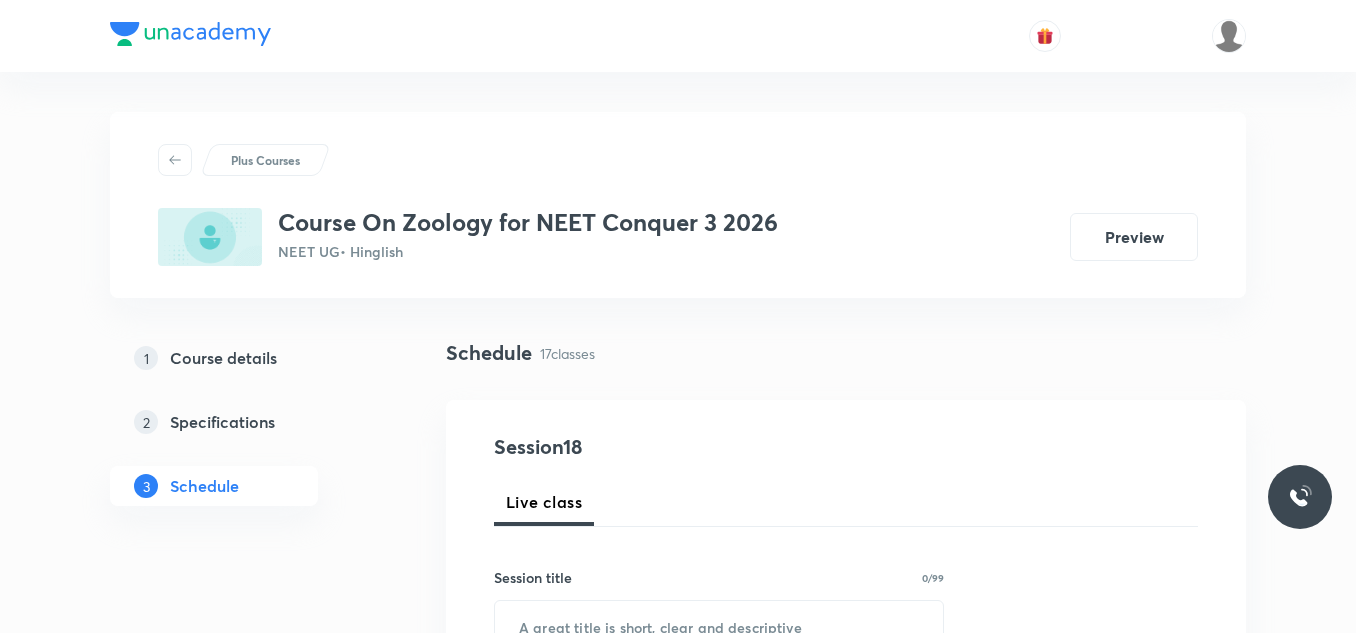 scroll, scrollTop: 0, scrollLeft: 0, axis: both 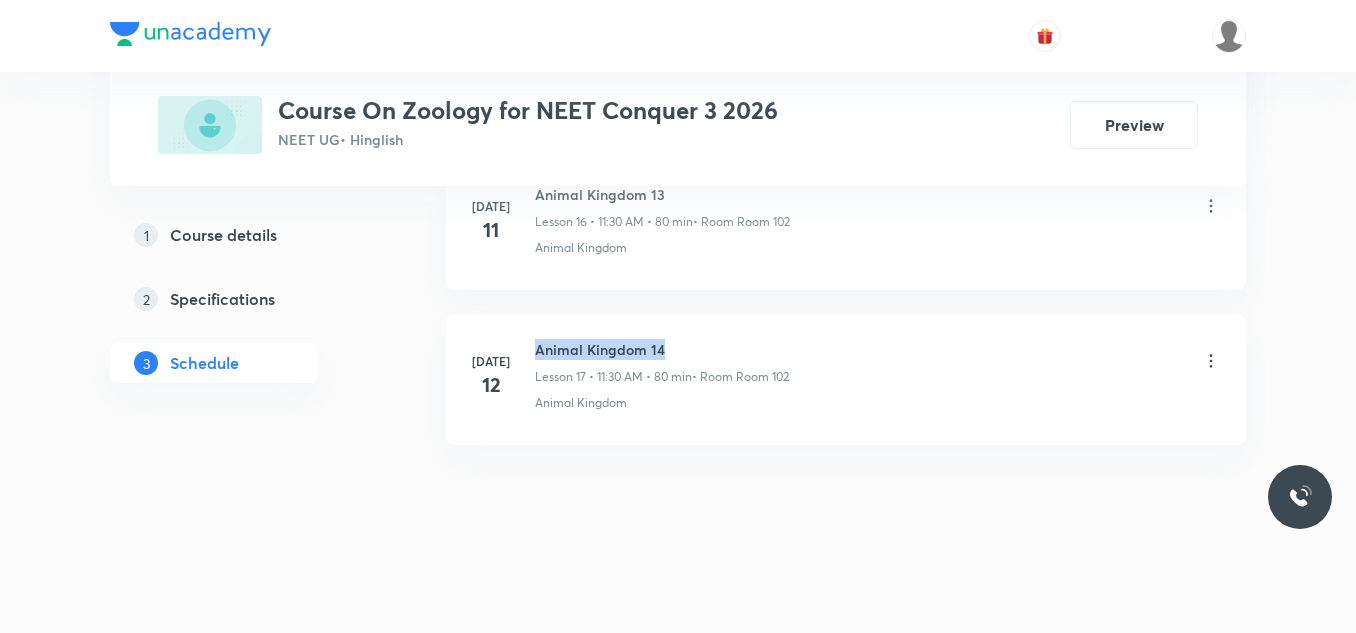 drag, startPoint x: 535, startPoint y: 347, endPoint x: 661, endPoint y: 349, distance: 126.01587 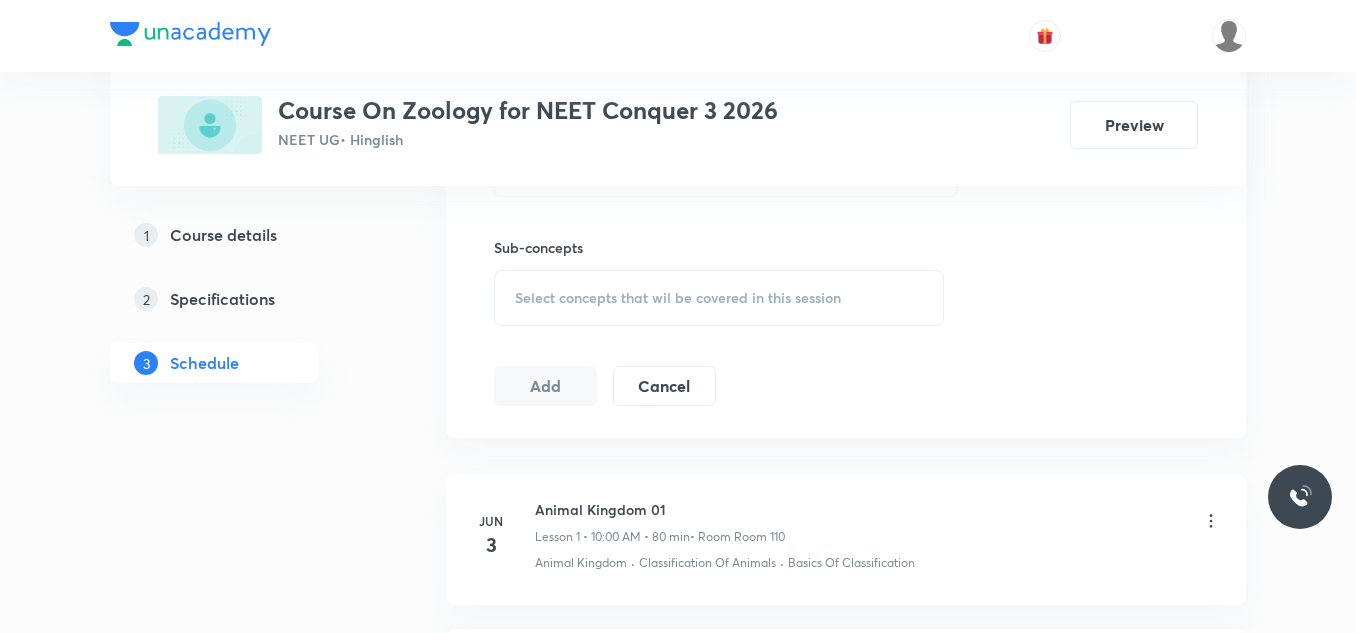 scroll, scrollTop: 1000, scrollLeft: 0, axis: vertical 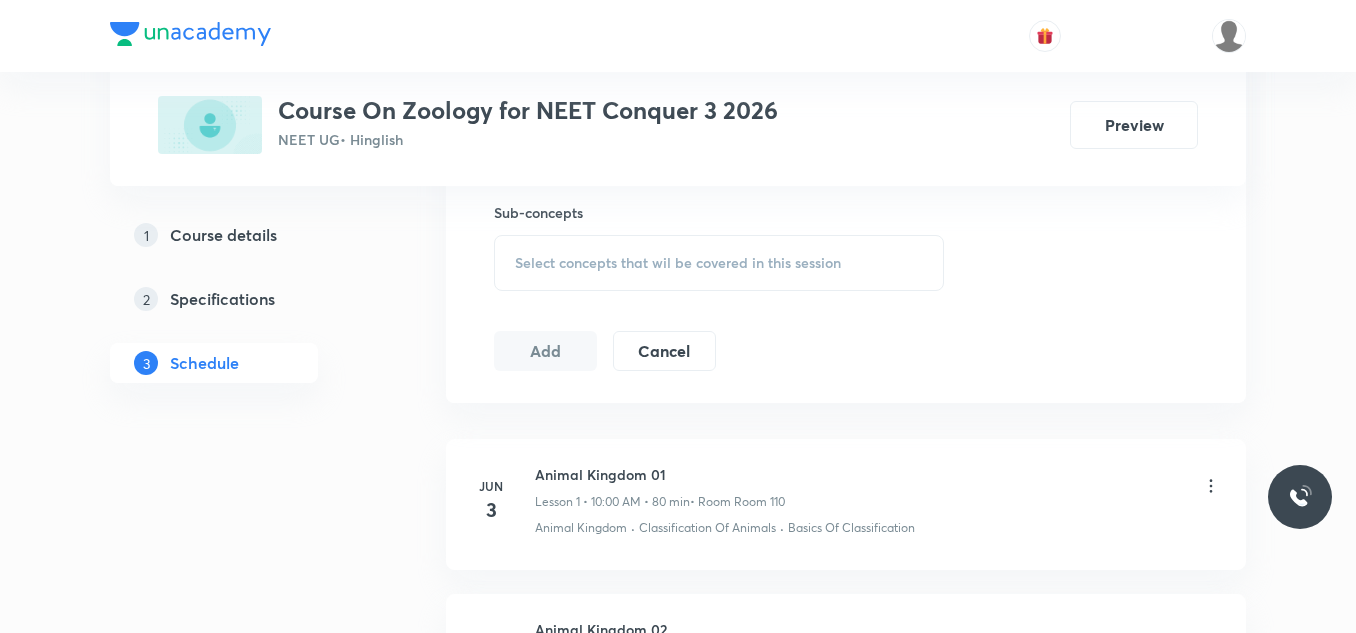 click on "Select concepts that wil be covered in this session" at bounding box center [678, 263] 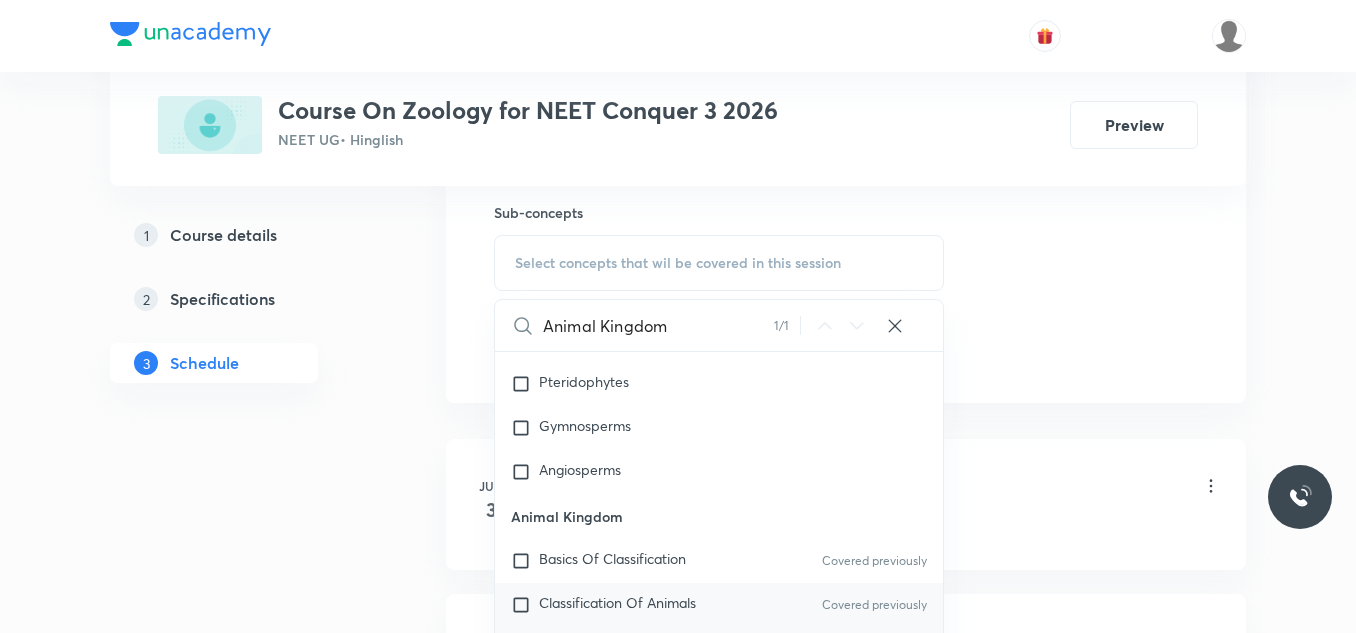 scroll, scrollTop: 1399, scrollLeft: 0, axis: vertical 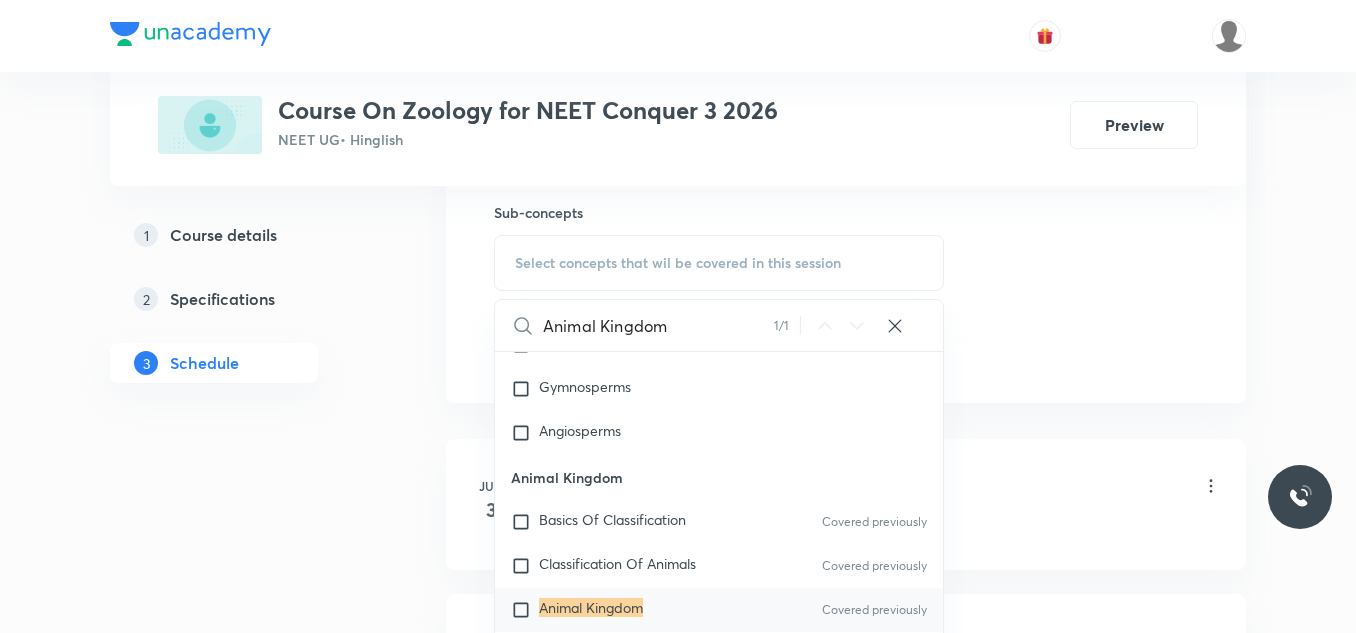 type on "Animal Kingdom" 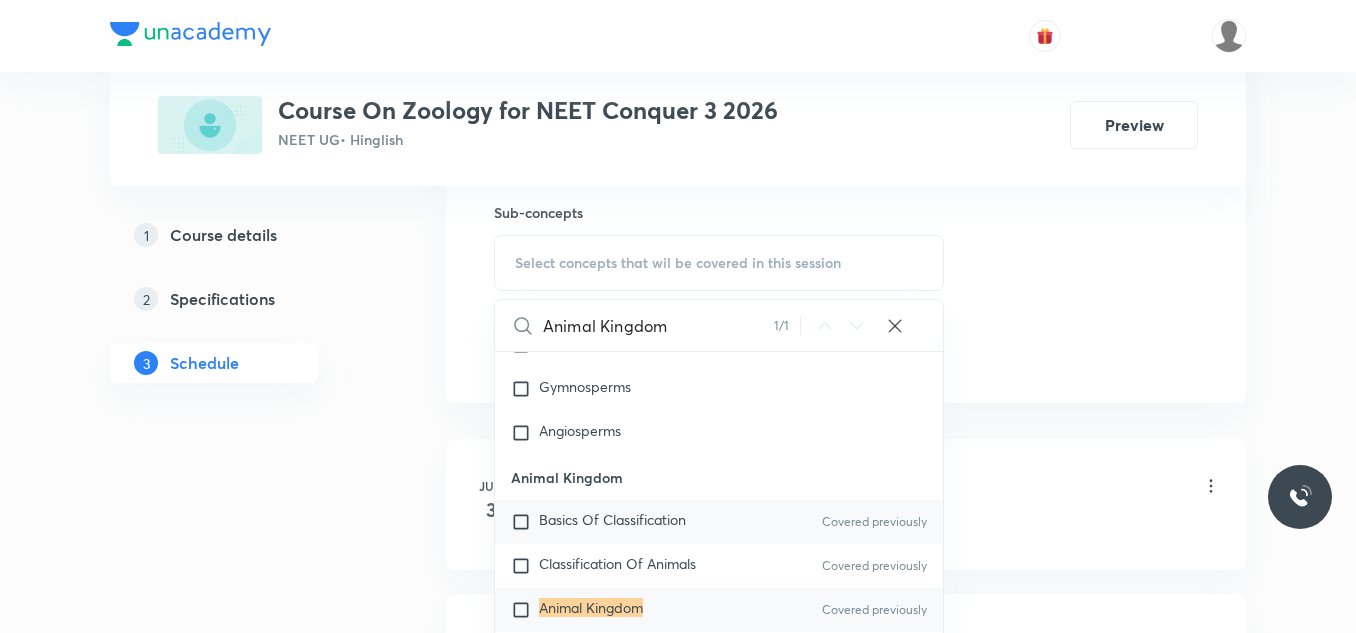 checkbox on "true" 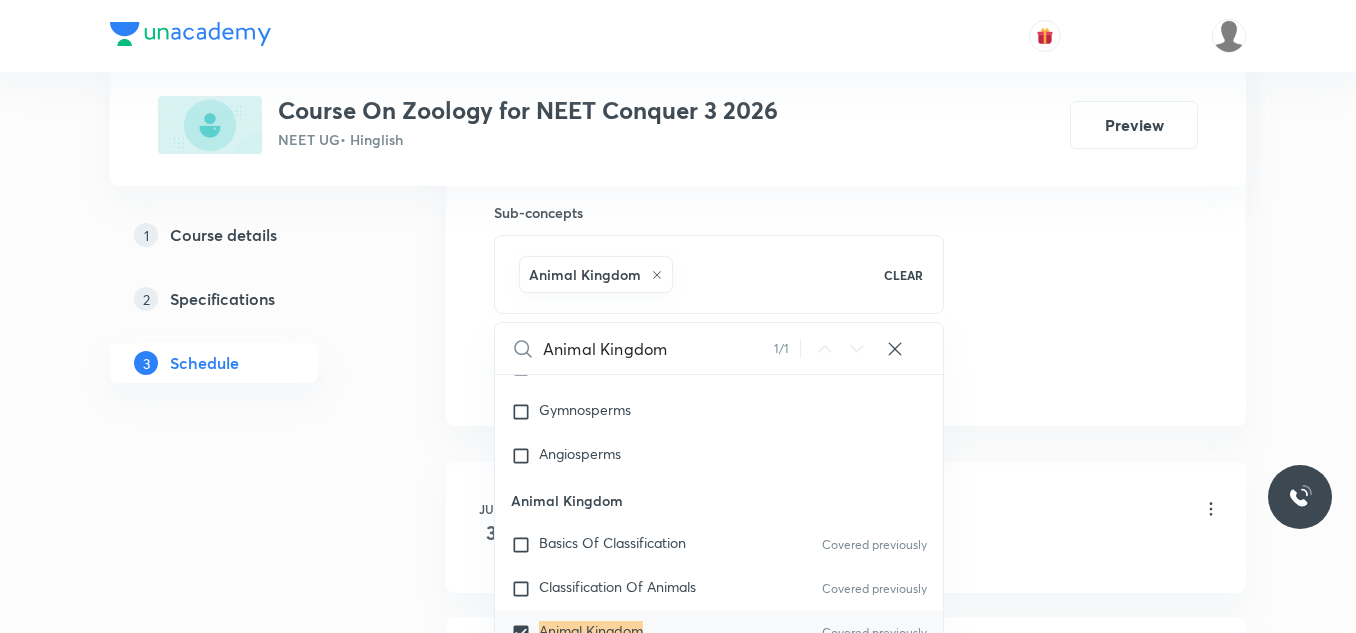 click on "Plus Courses Course On Zoology for NEET Conquer 3 2026 NEET UG  • Hinglish Preview 1 Course details 2 Specifications 3 Schedule Schedule 17  classes Session  18 Live class Session title 0/99 ​ Schedule for [DATE] 3:56 PM ​ Duration (in minutes) ​   Session type Online Offline Room Select centre room Sub-concepts Animal Kingdom CLEAR Animal Kingdom 1 / 1 ​ Biology - Full Syllabus Mock Questions Biology - Full Syllabus Mock Questions Practice questions Practice Questions Biology Previous Year Questions Maths Previous Year Questions Living World What Is Living? Diversity In The Living World Systematics Types Of Taxonomy Fundamental Components Of Taxonomy Taxonomic Categories Taxonomical Aids The Three Domains Of Life Biological Nomenclature  Biological Classification System Of Classification Kingdom Monera Kingdom [MEDICAL_DATA] Kingdom Fungi Kingdom Plantae Kingdom Animalia Linchens Mycorrhiza Virus [MEDICAL_DATA] Viroids Plant Kingdom Algae Bryophytes Covered previously Pteridophytes Gymnosperms Angiosperms" at bounding box center (678, 1131) 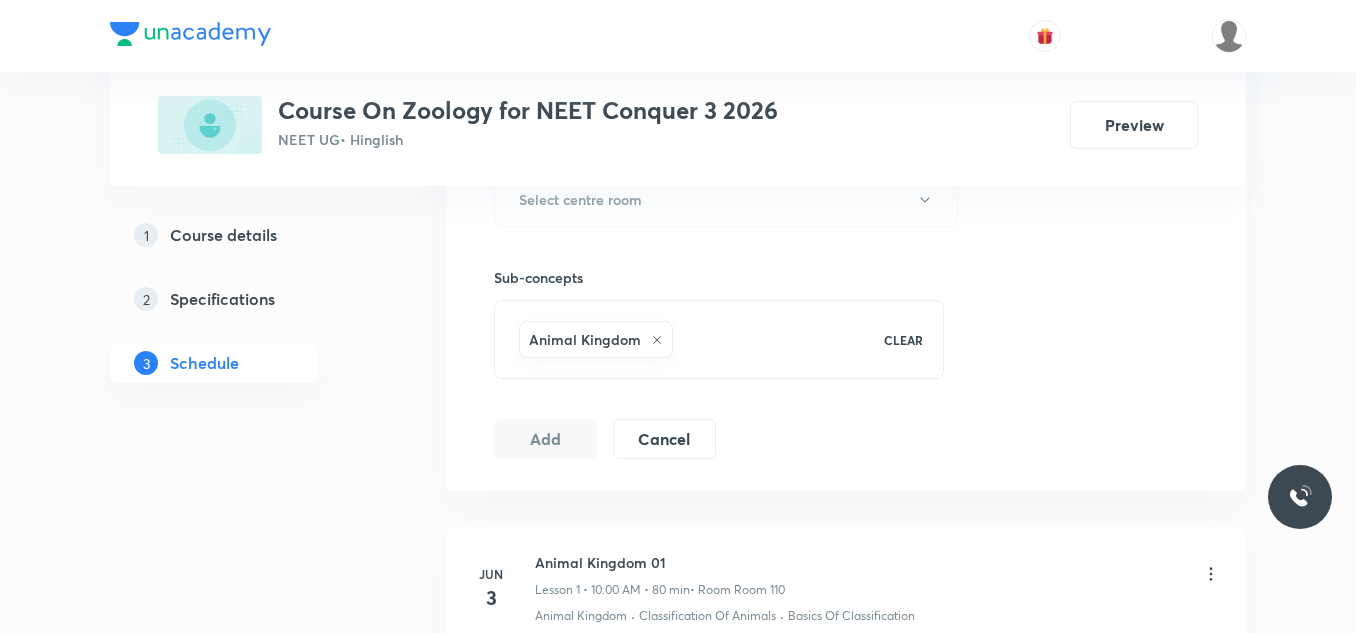 scroll, scrollTop: 900, scrollLeft: 0, axis: vertical 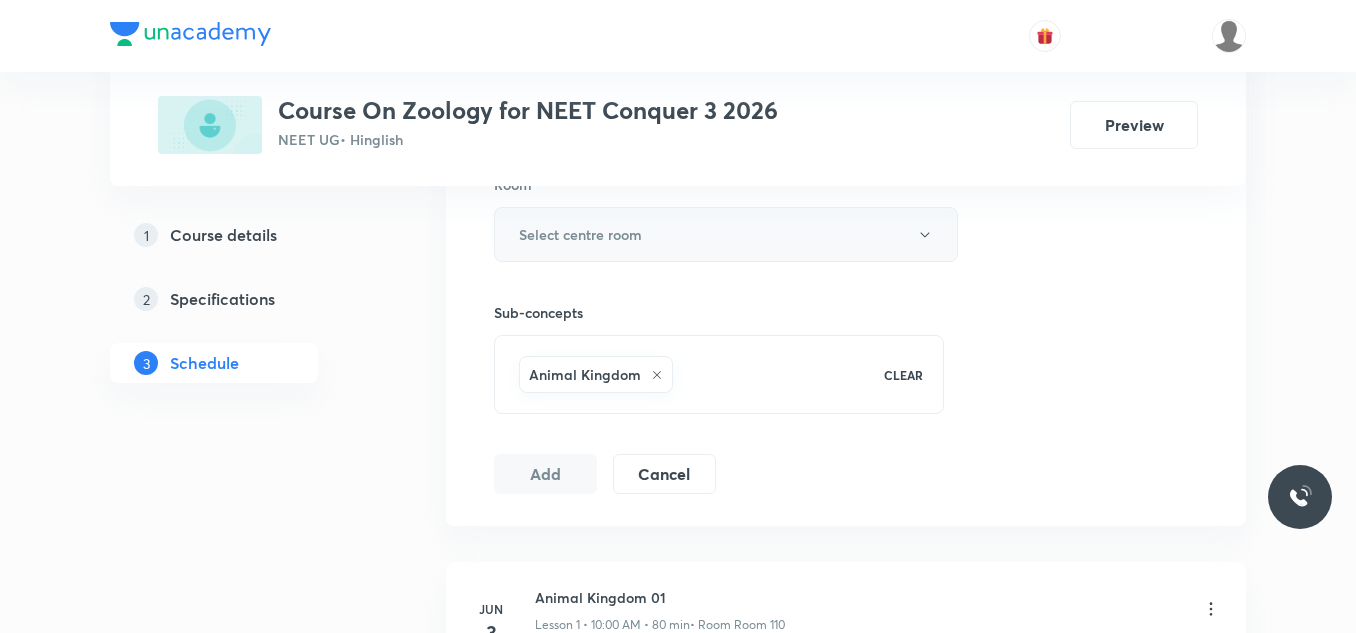click on "Select centre room" at bounding box center [726, 234] 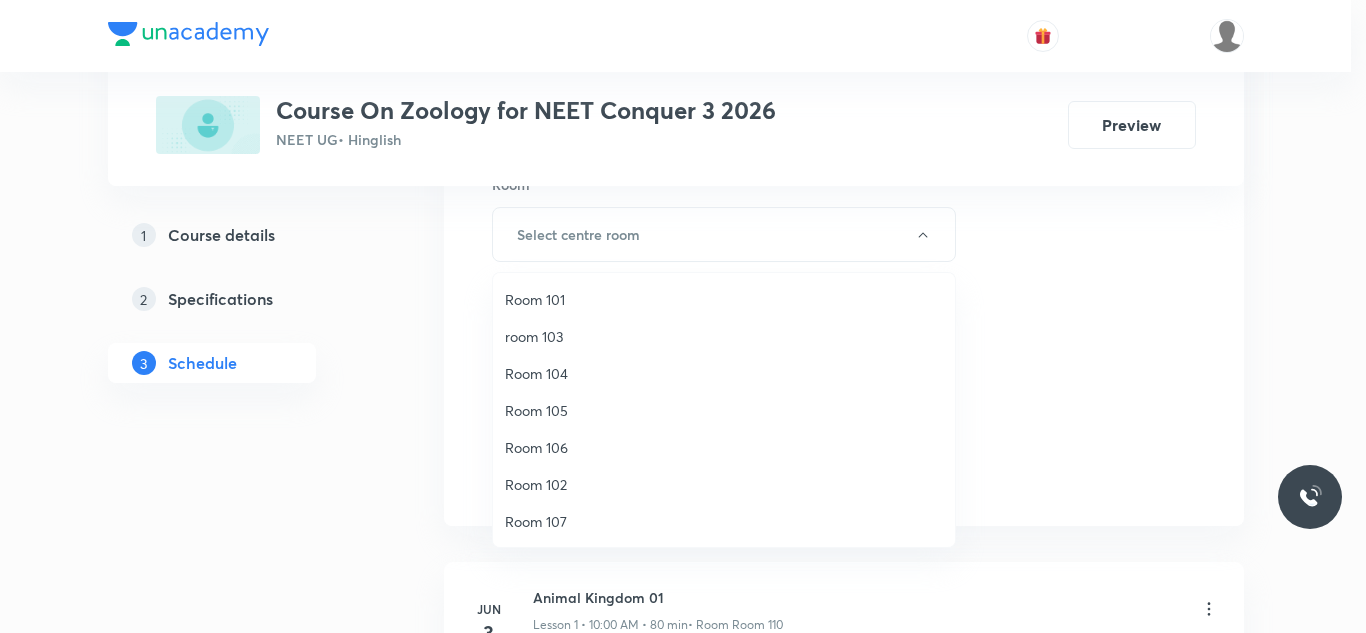 drag, startPoint x: 544, startPoint y: 485, endPoint x: 605, endPoint y: 497, distance: 62.169125 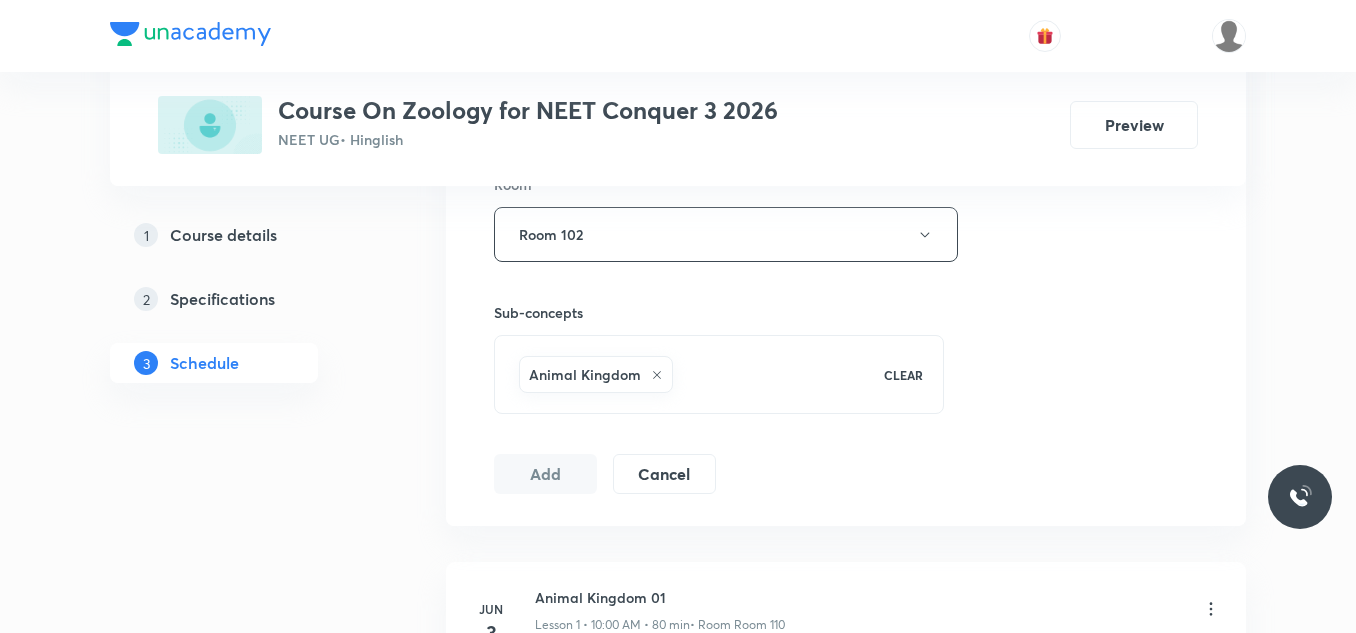 click on "Plus Courses Course On Zoology for NEET Conquer 3 2026 NEET UG  • Hinglish Preview 1 Course details 2 Specifications 3 Schedule Schedule 17  classes Session  18 Live class Session title 0/99 ​ Schedule for [DATE] 3:56 PM ​ Duration (in minutes) ​   Session type Online Offline Room Room 102 Sub-concepts Animal Kingdom CLEAR Add Cancel [DATE] Animal Kingdom 01 Lesson 1 • 10:00 AM • 80 min  • Room Room [GEOGRAPHIC_DATA] · Classification Of Animals · Basics Of Classification [DATE] Animal Kingdom 02 Lesson 2 • 11:30 AM • 80 min  • Room Room 110 Animal Kingdom [DATE] Animal Kingdom 03 Lesson 3 • 11:30 AM • 80 min  • Room Room 110 Animal Kingdom [DATE] Animal Kingdom 04 Lesson 4 • 11:30 AM • 80 min  • Room Room 110 Animal Kingdom [DATE] Animal Kingdom 05 Lesson 5 • 1:10 PM • 80 min  • Room Room 110 Animal Kingdom [DATE] Animal Kingdom 06 Lesson 6 • 11:30 AM • 80 min  • Room Room 110 Animal Kingdom [DATE] Animal Kingdom 07 Lesson 7 • 11:30 AM • 80 min Jun" at bounding box center (678, 1231) 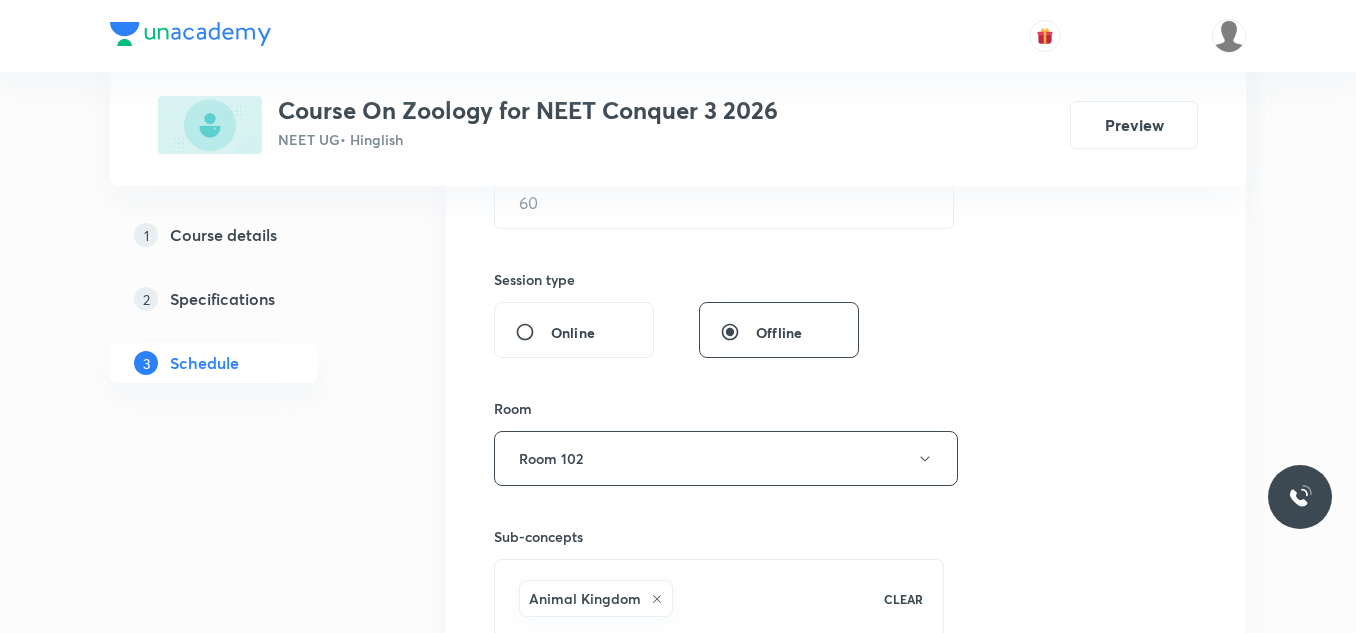 scroll, scrollTop: 500, scrollLeft: 0, axis: vertical 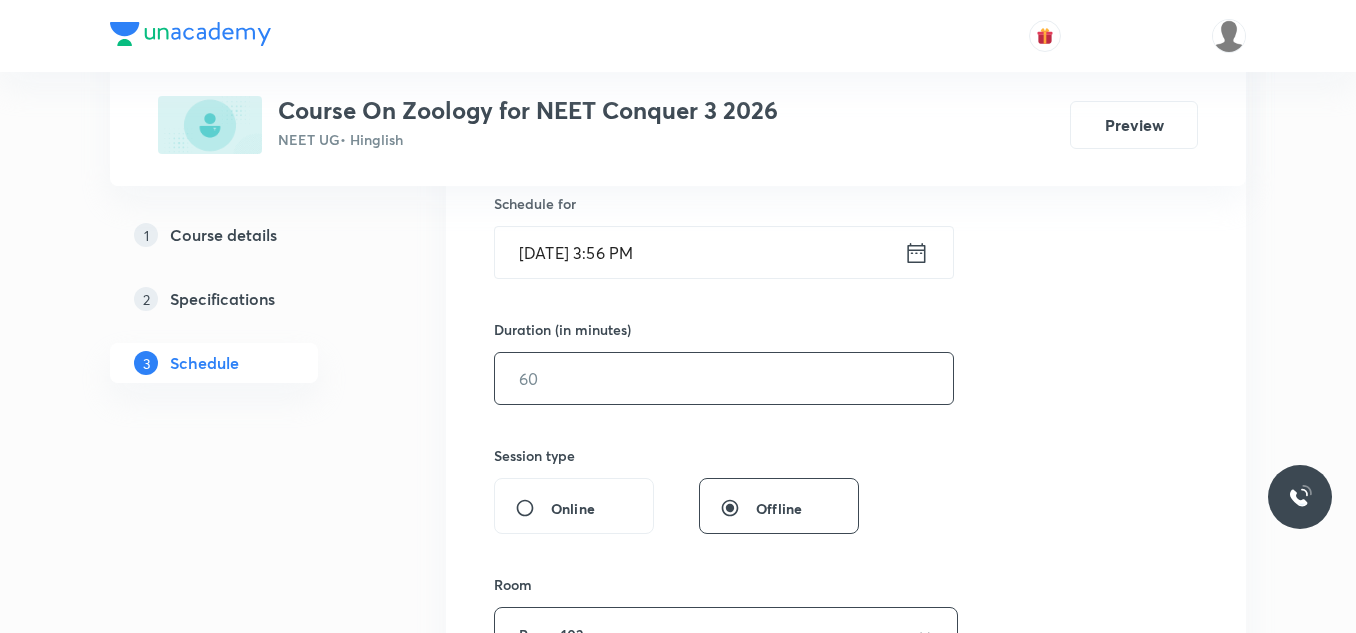 click at bounding box center (724, 378) 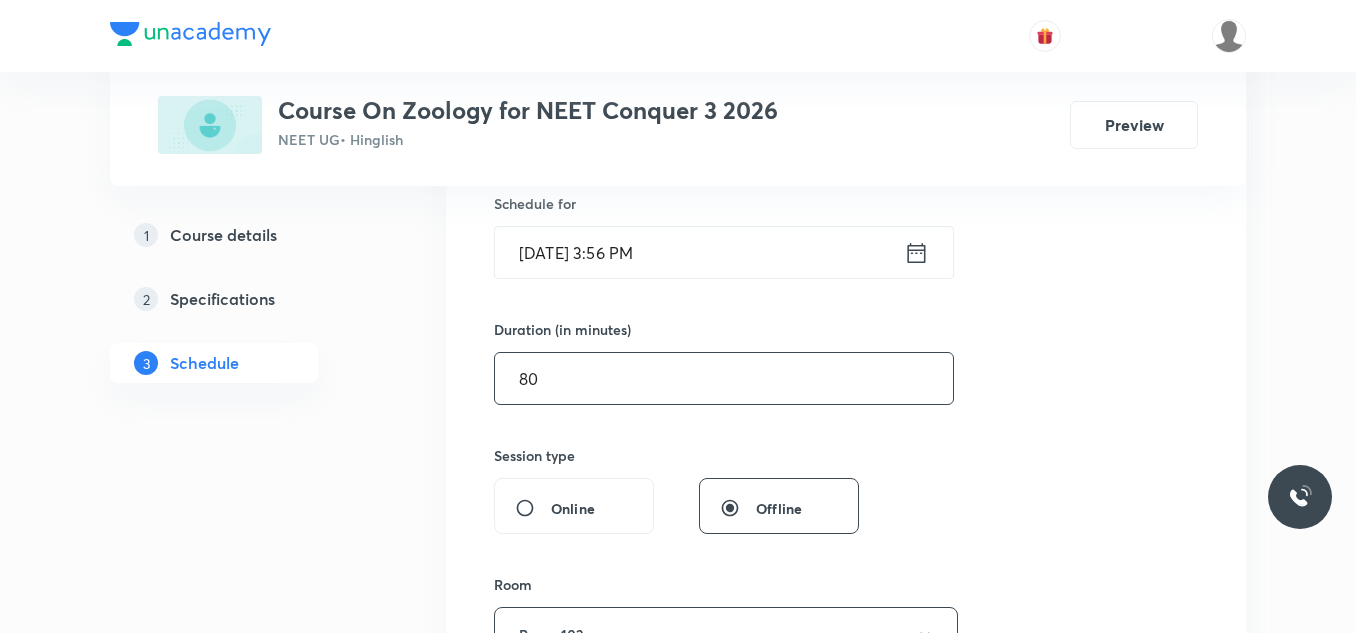 scroll, scrollTop: 400, scrollLeft: 0, axis: vertical 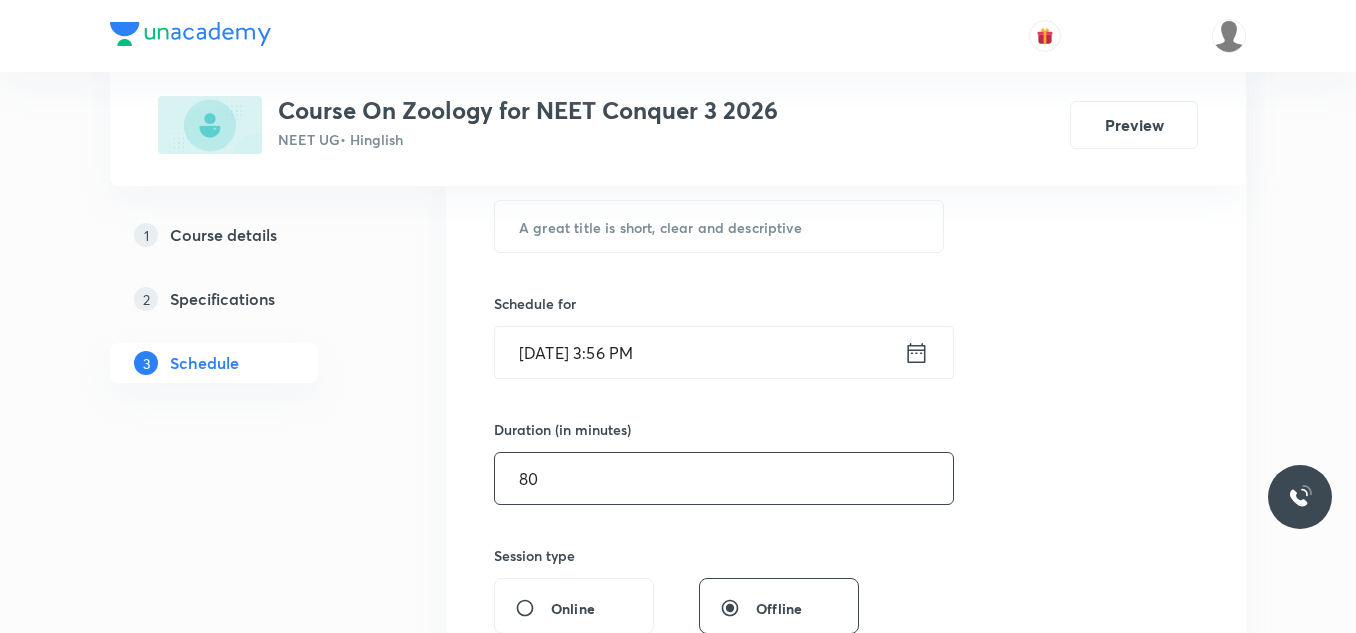type on "80" 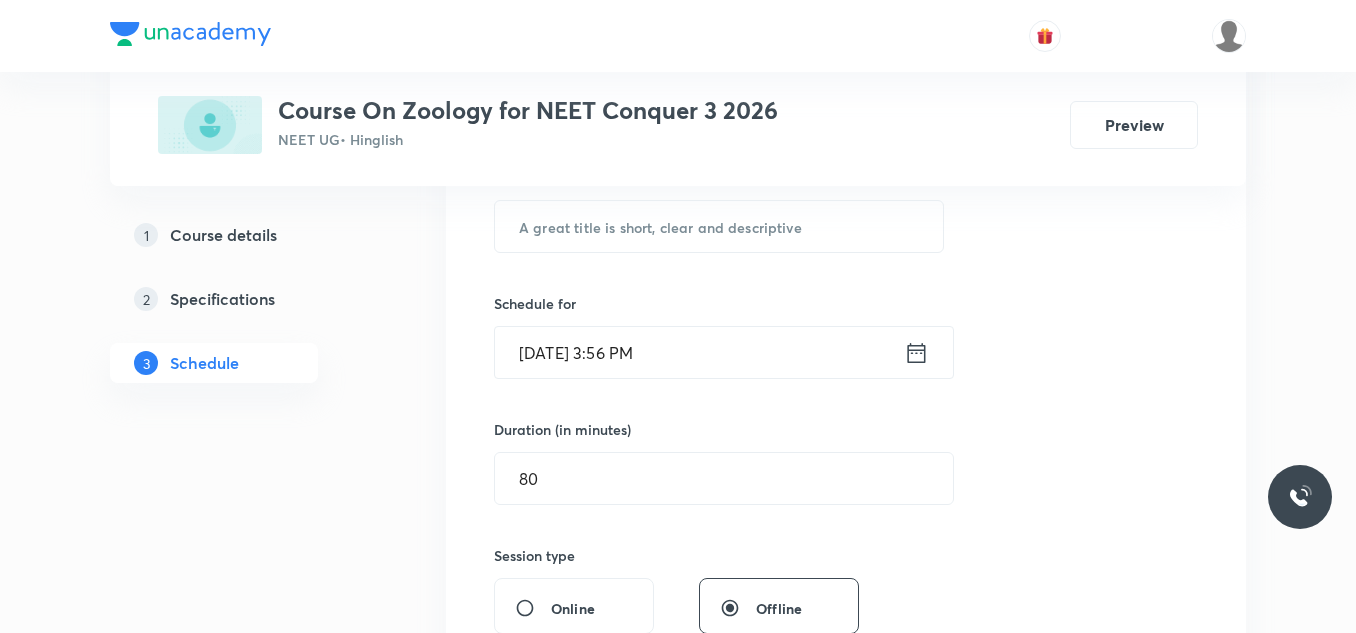 click 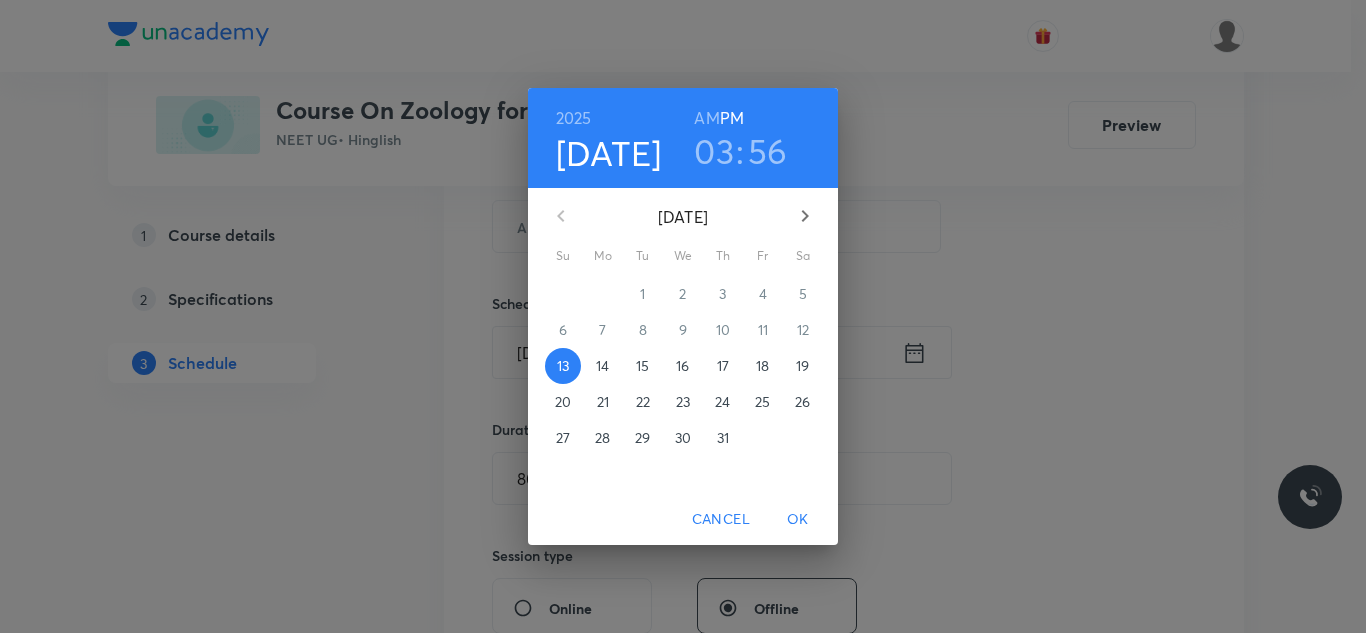 click on "14" at bounding box center (602, 366) 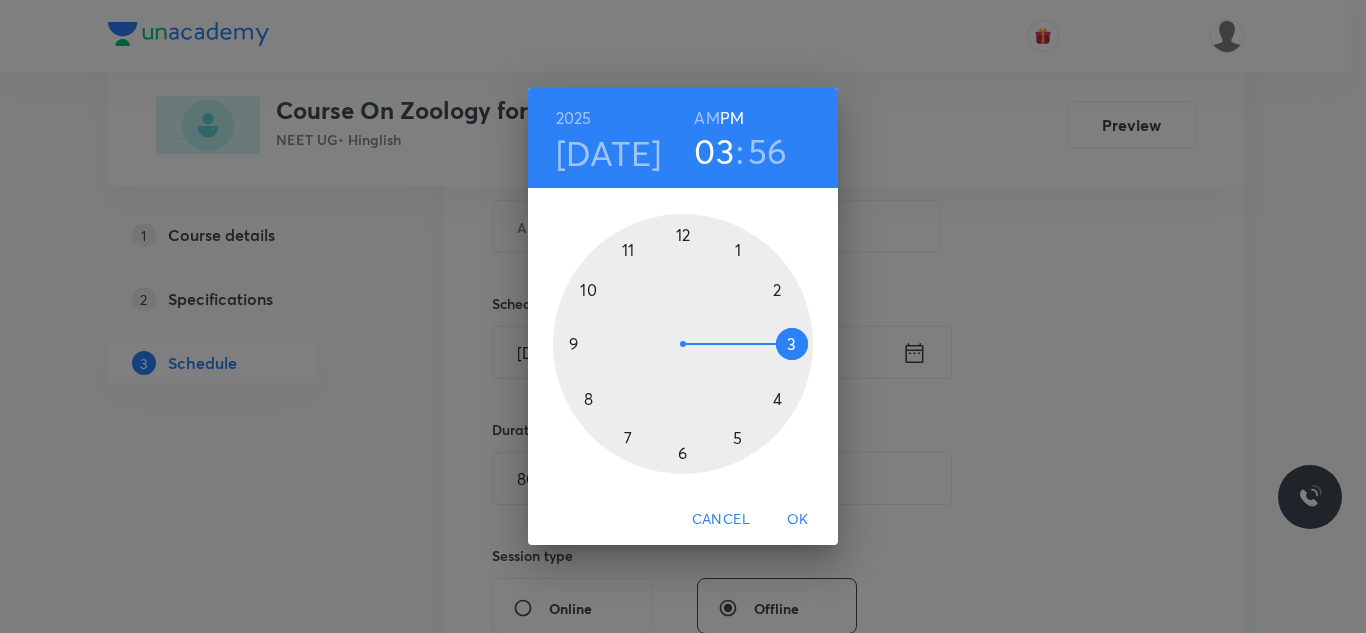 click on "AM" at bounding box center (706, 118) 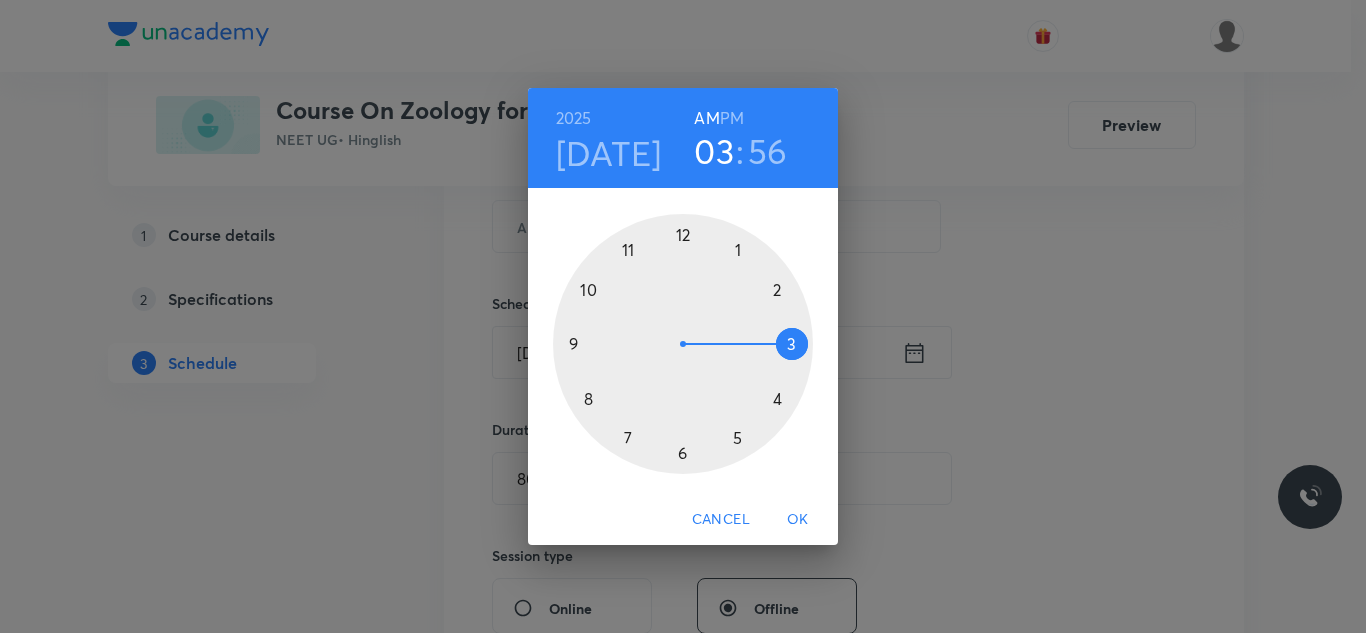 click at bounding box center [683, 344] 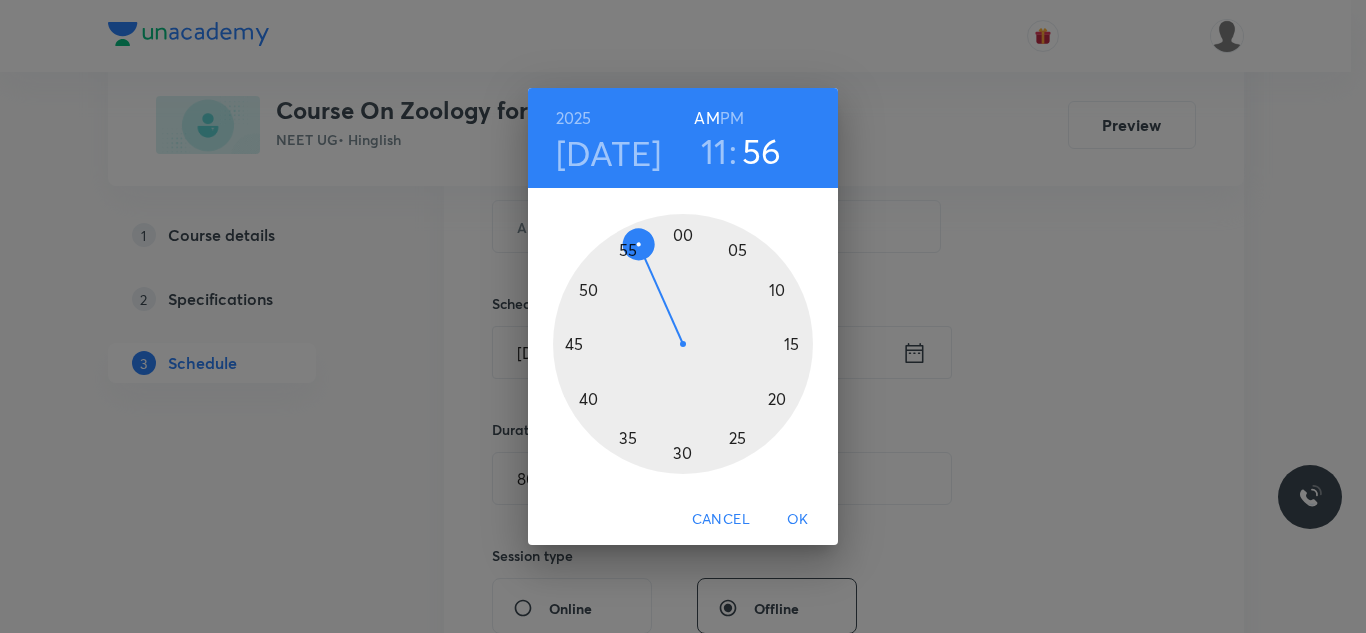 click at bounding box center (683, 344) 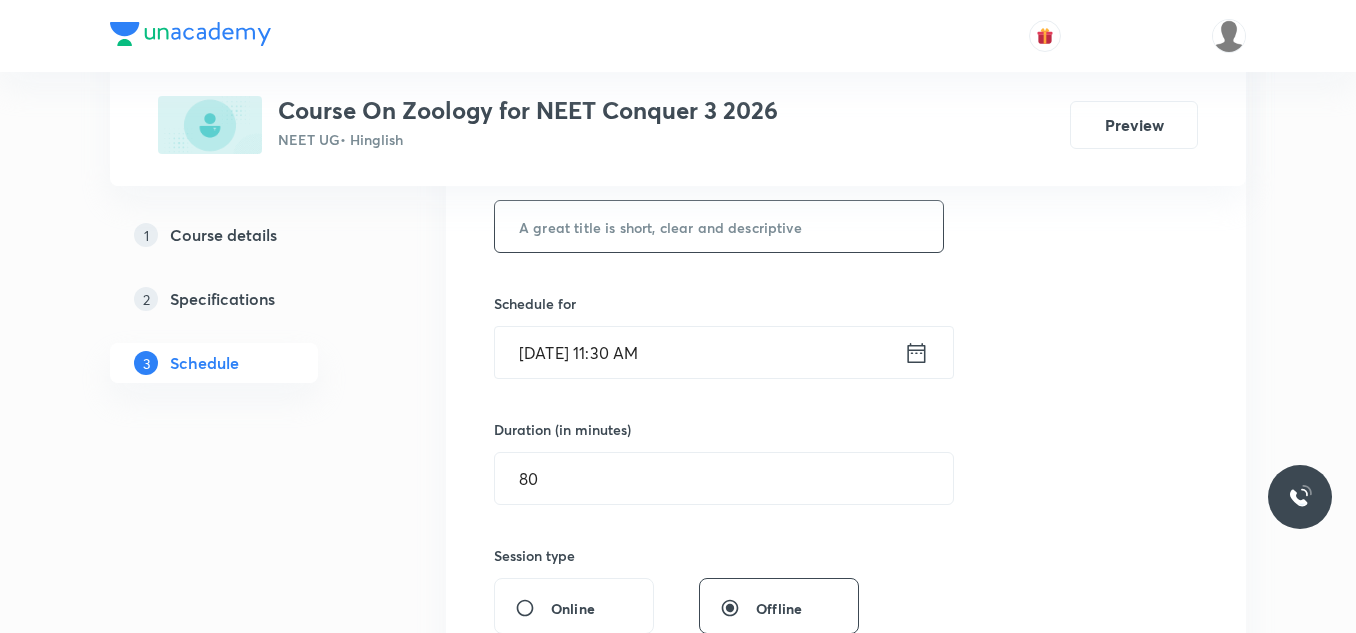 click at bounding box center [719, 226] 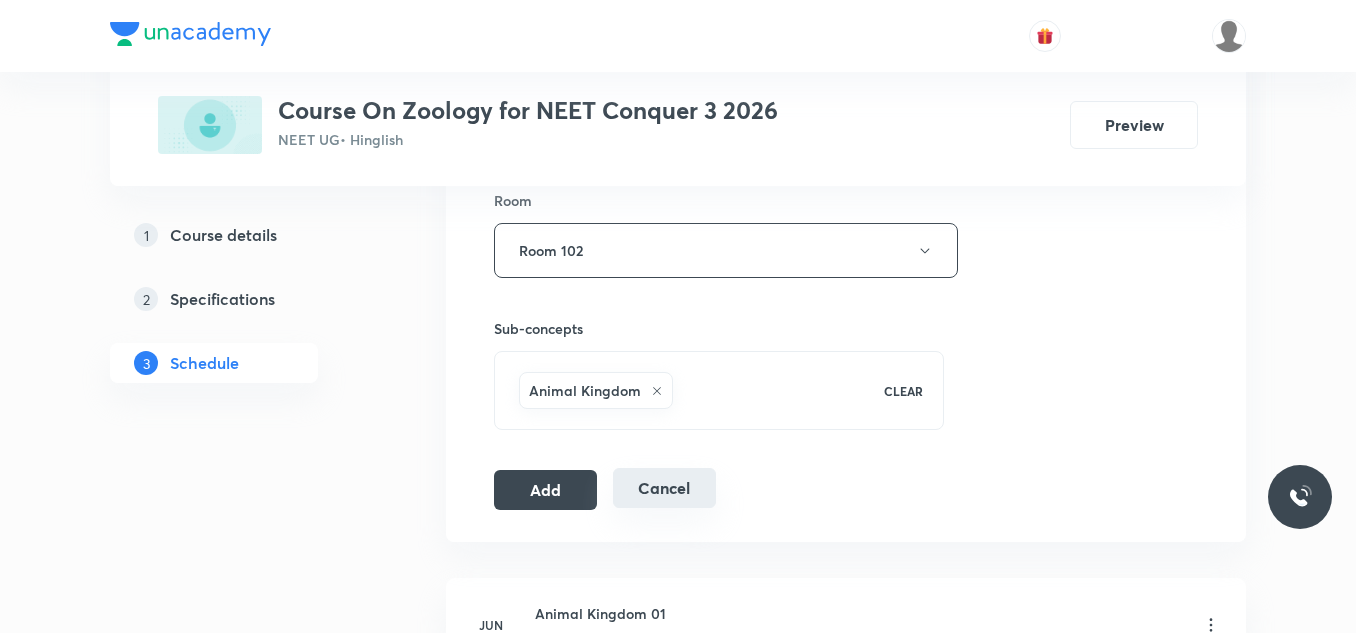scroll, scrollTop: 1000, scrollLeft: 0, axis: vertical 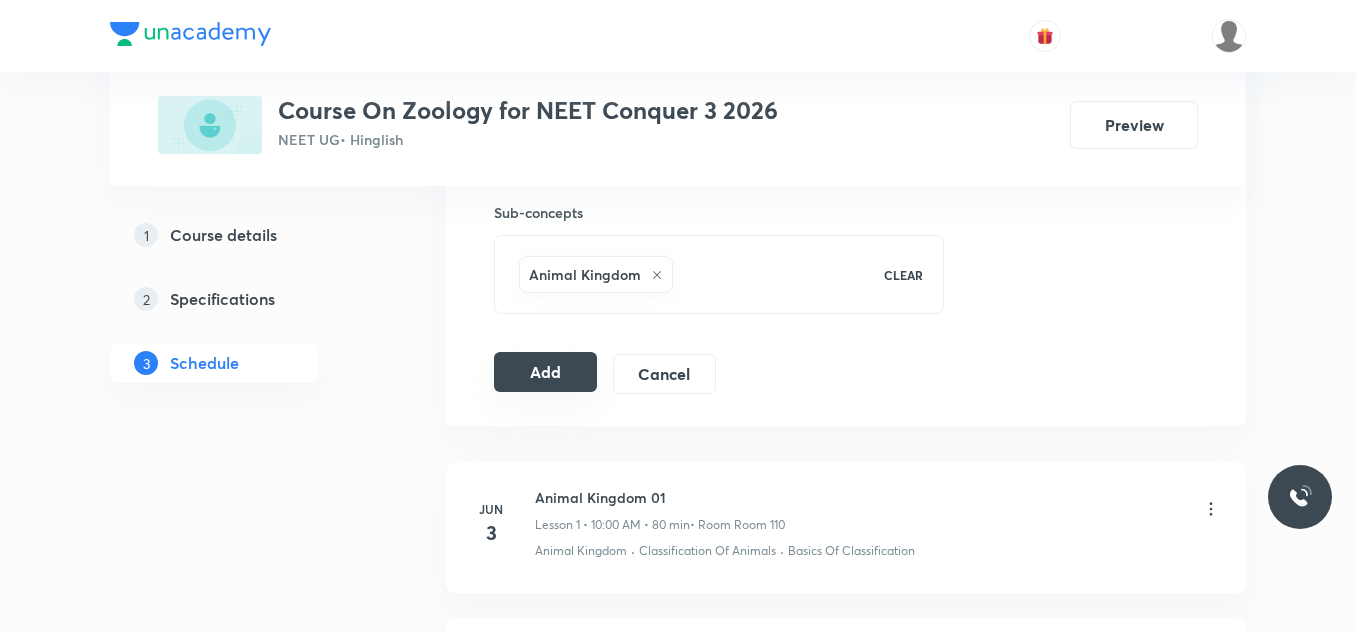 type on "Animal Kingdom 15" 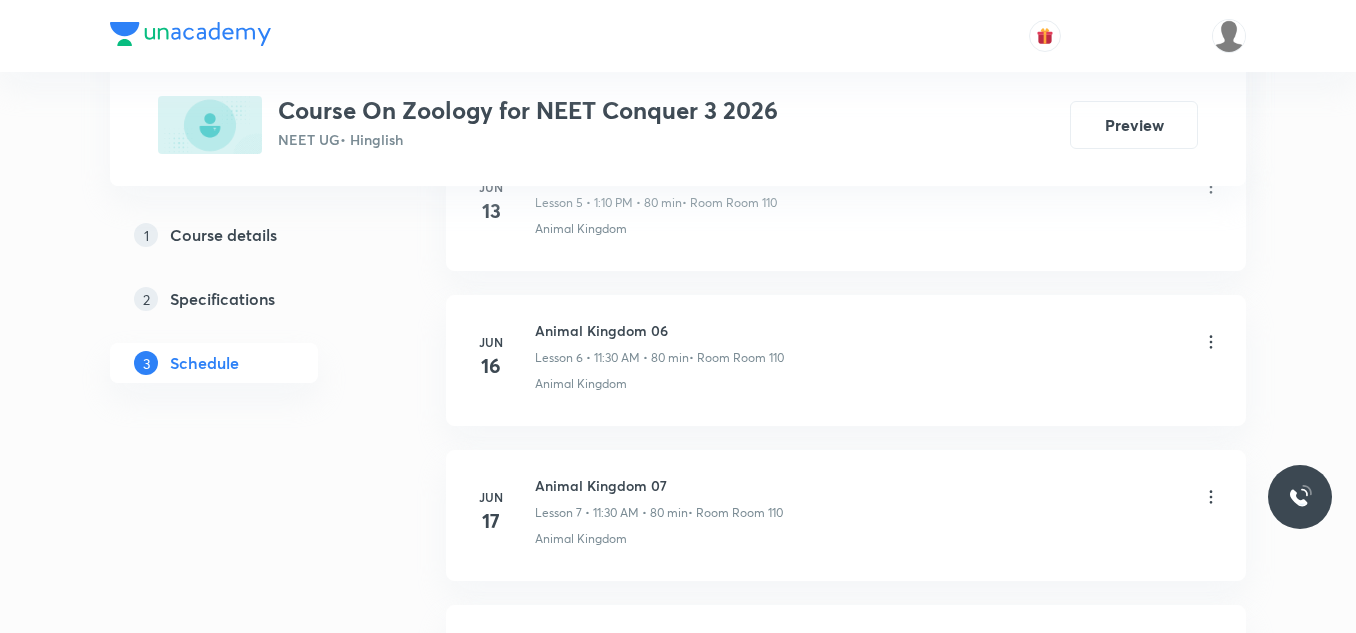 click on "Plus Courses Course On Zoology for NEET Conquer 3 2026 NEET UG  • Hinglish Preview 1 Course details 2 Specifications 3 Schedule Schedule 17  classes Add new session Jun 3 Animal Kingdom 01 Lesson 1 • 10:00 AM • 80 min  • Room Room 110 Animal Kingdom · Classification Of Animals · Basics Of Classification Jun 6 Animal Kingdom 02 Lesson 2 • 11:30 AM • 80 min  • Room Room 110 Animal Kingdom Jun 9 Animal Kingdom 03 Lesson 3 • 11:30 AM • 80 min  • Room Room 110 Animal Kingdom Jun 10 Animal Kingdom 04 Lesson 4 • 11:30 AM • 80 min  • Room Room 110 Animal Kingdom Jun 13 Animal Kingdom 05 Lesson 5 • 1:10 PM • 80 min  • Room Room 110 Animal Kingdom Jun 16 Animal Kingdom 06 Lesson 6 • 11:30 AM • 80 min  • Room Room 110 Animal Kingdom Jun 17 Animal Kingdom 07 Lesson 7 • 11:30 AM • 80 min  • Room Room 110 Animal Kingdom Jun 20 Animal Kingdom 08 Lesson 8 • 1:10 PM • 80 min  • Room Room 110 Animal Kingdom Jun 24 Animal Kingdom 06 Lesson 9 • 11:30 AM • 80 min Jun" at bounding box center (678, 660) 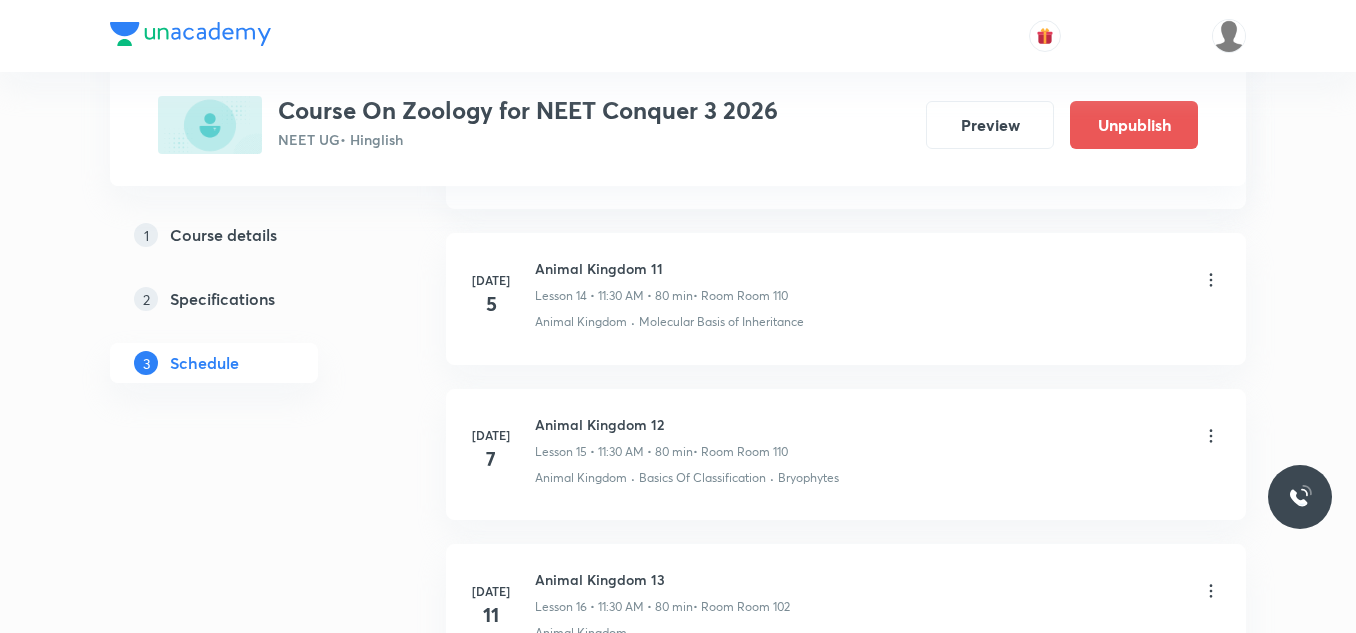 scroll, scrollTop: 2842, scrollLeft: 0, axis: vertical 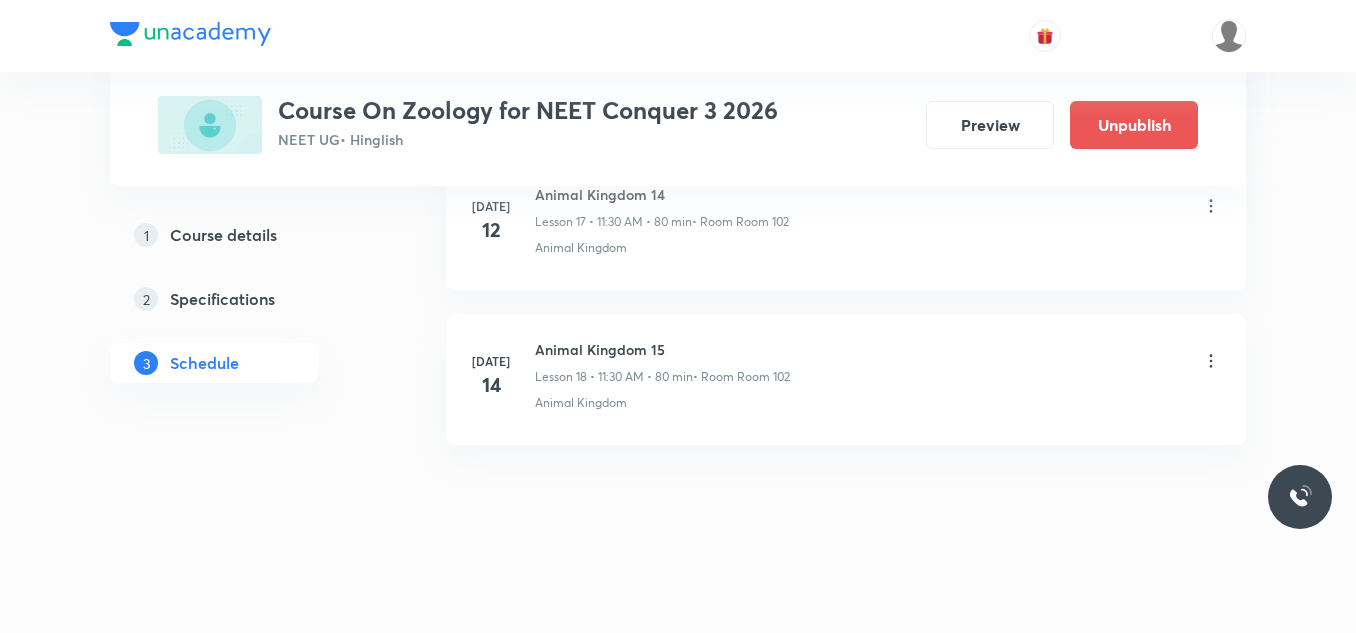 click on "Plus Courses Course On Zoology for NEET Conquer 3 2026 NEET UG  • Hinglish Preview Unpublish 1 Course details 2 Specifications 3 Schedule Schedule 18  classes Add new session Jun 3 Animal Kingdom 01 Lesson 1 • 10:00 AM • 80 min  • Room Room 110 Animal Kingdom · Classification Of Animals · Basics Of Classification Jun 6 Animal Kingdom 02 Lesson 2 • 11:30 AM • 80 min  • Room Room 110 Animal Kingdom Jun 9 Animal Kingdom 03 Lesson 3 • 11:30 AM • 80 min  • Room Room 110 Animal Kingdom Jun 10 Animal Kingdom 04 Lesson 4 • 11:30 AM • 80 min  • Room Room 110 Animal Kingdom Jun 13 Animal Kingdom 05 Lesson 5 • 1:10 PM • 80 min  • Room Room 110 Animal Kingdom Jun 16 Animal Kingdom 06 Lesson 6 • 11:30 AM • 80 min  • Room Room 110 Animal Kingdom Jun 17 Animal Kingdom 07 Lesson 7 • 11:30 AM • 80 min  • Room Room 110 Animal Kingdom Jun 20 Animal Kingdom 08 Lesson 8 • 1:10 PM • 80 min  • Room Room 110 Animal Kingdom Jun 24 Animal Kingdom 06  • Room Room 110 Jun 26" at bounding box center [678, -1105] 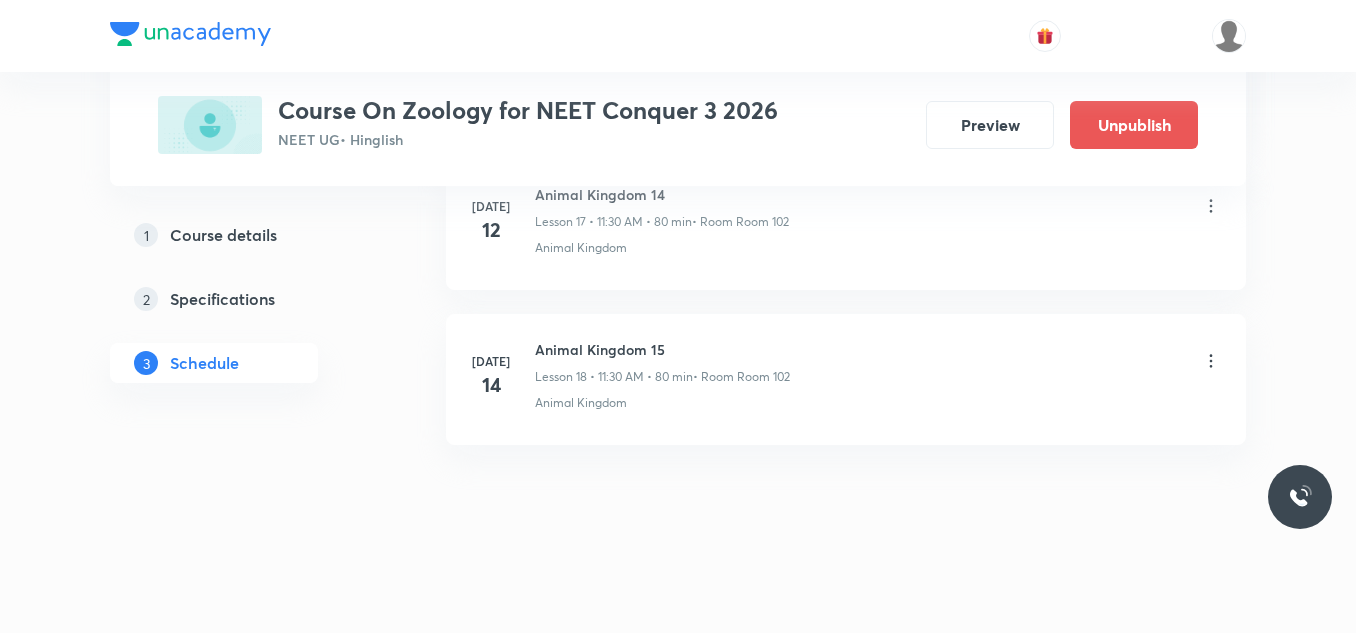 click on "Plus Courses Course On Zoology for NEET Conquer 3 2026 NEET UG  • Hinglish Preview Unpublish 1 Course details 2 Specifications 3 Schedule Schedule 18  classes Add new session Jun 3 Animal Kingdom 01 Lesson 1 • 10:00 AM • 80 min  • Room Room 110 Animal Kingdom · Classification Of Animals · Basics Of Classification Jun 6 Animal Kingdom 02 Lesson 2 • 11:30 AM • 80 min  • Room Room 110 Animal Kingdom Jun 9 Animal Kingdom 03 Lesson 3 • 11:30 AM • 80 min  • Room Room 110 Animal Kingdom Jun 10 Animal Kingdom 04 Lesson 4 • 11:30 AM • 80 min  • Room Room 110 Animal Kingdom Jun 13 Animal Kingdom 05 Lesson 5 • 1:10 PM • 80 min  • Room Room 110 Animal Kingdom Jun 16 Animal Kingdom 06 Lesson 6 • 11:30 AM • 80 min  • Room Room 110 Animal Kingdom Jun 17 Animal Kingdom 07 Lesson 7 • 11:30 AM • 80 min  • Room Room 110 Animal Kingdom Jun 20 Animal Kingdom 08 Lesson 8 • 1:10 PM • 80 min  • Room Room 110 Animal Kingdom Jun 24 Animal Kingdom 06  • Room Room 110 Jun 26" at bounding box center (678, -1105) 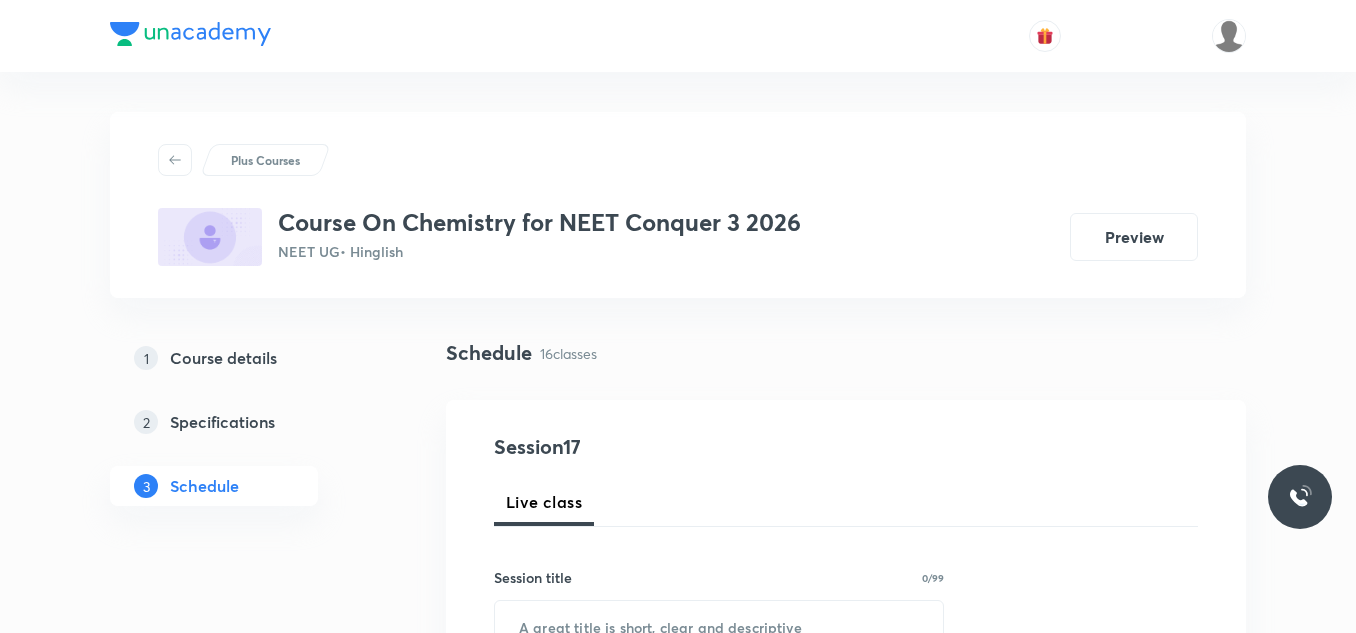 scroll, scrollTop: 0, scrollLeft: 0, axis: both 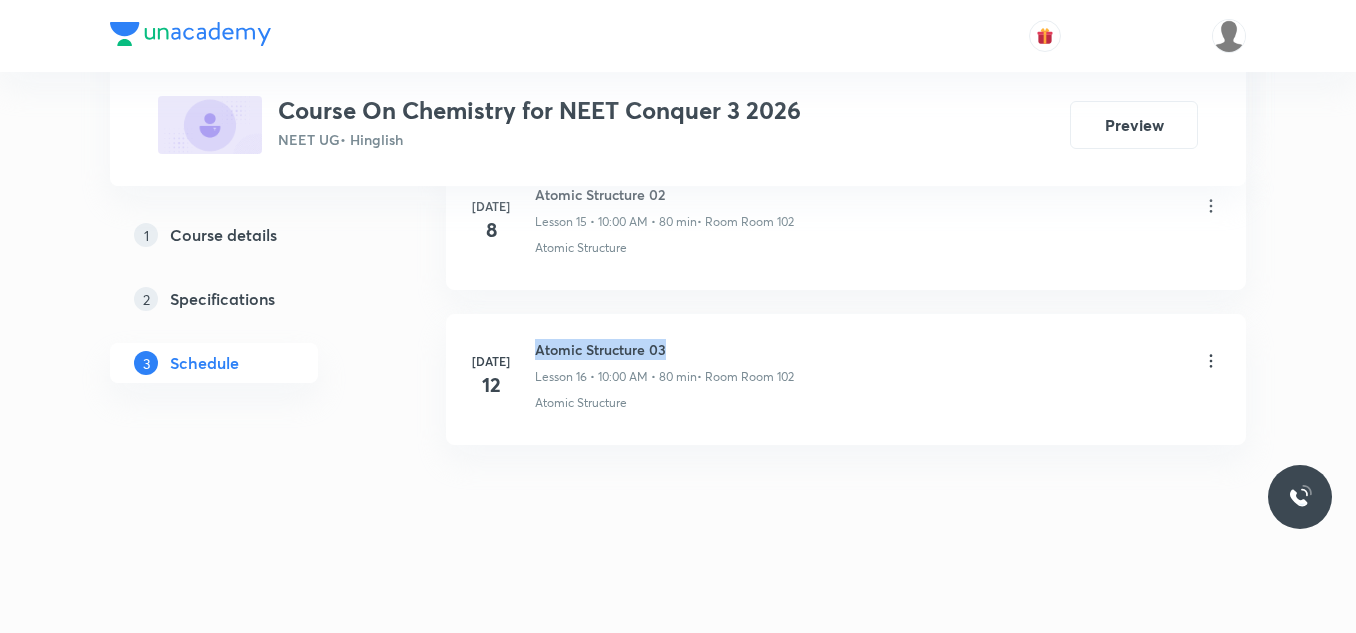 drag, startPoint x: 536, startPoint y: 349, endPoint x: 689, endPoint y: 349, distance: 153 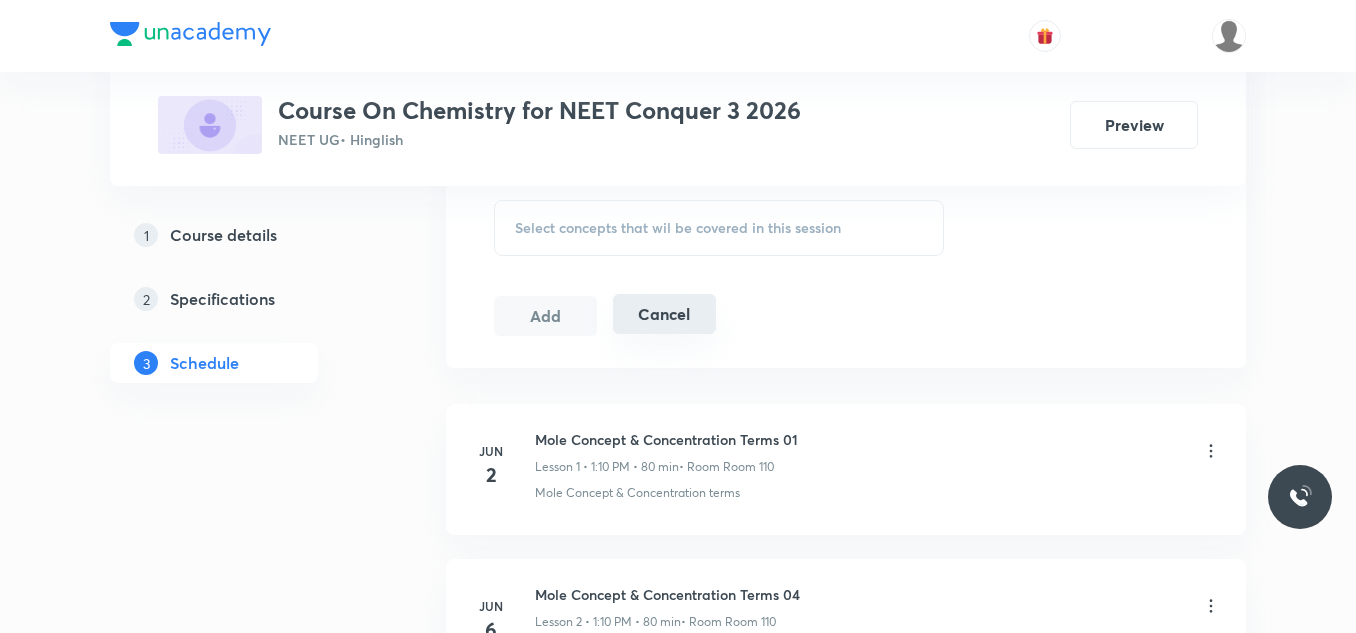 scroll, scrollTop: 1000, scrollLeft: 0, axis: vertical 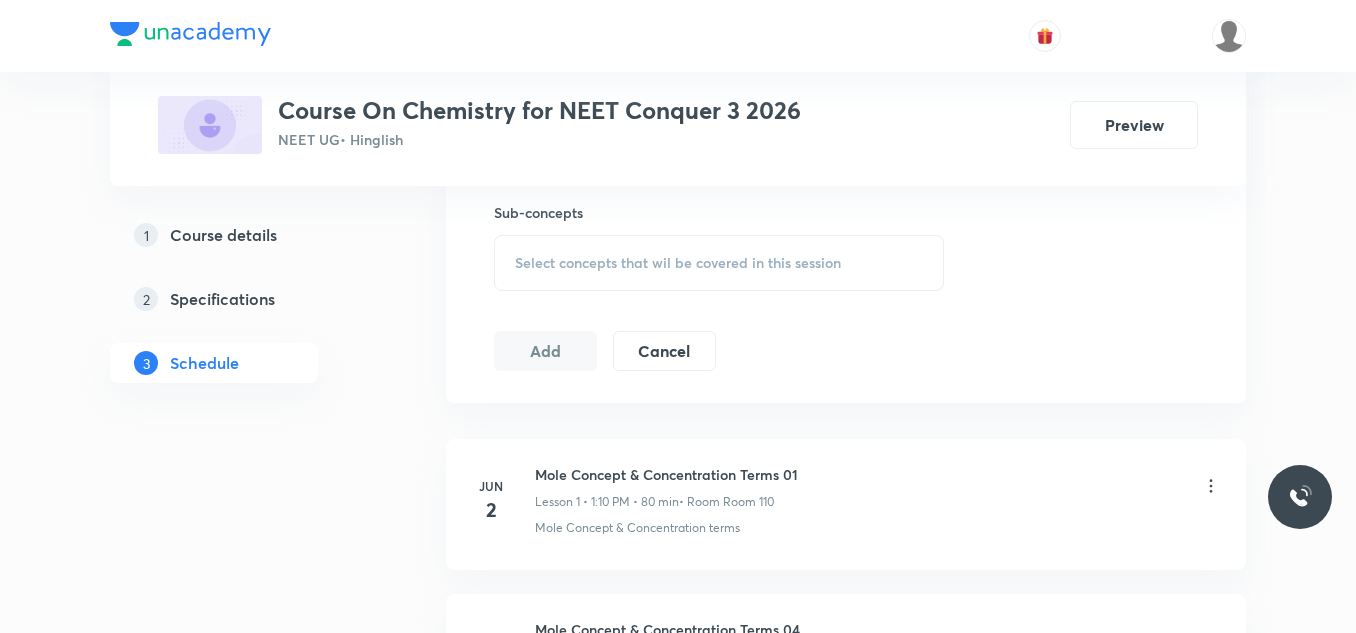 click on "Select concepts that wil be covered in this session" at bounding box center [719, 263] 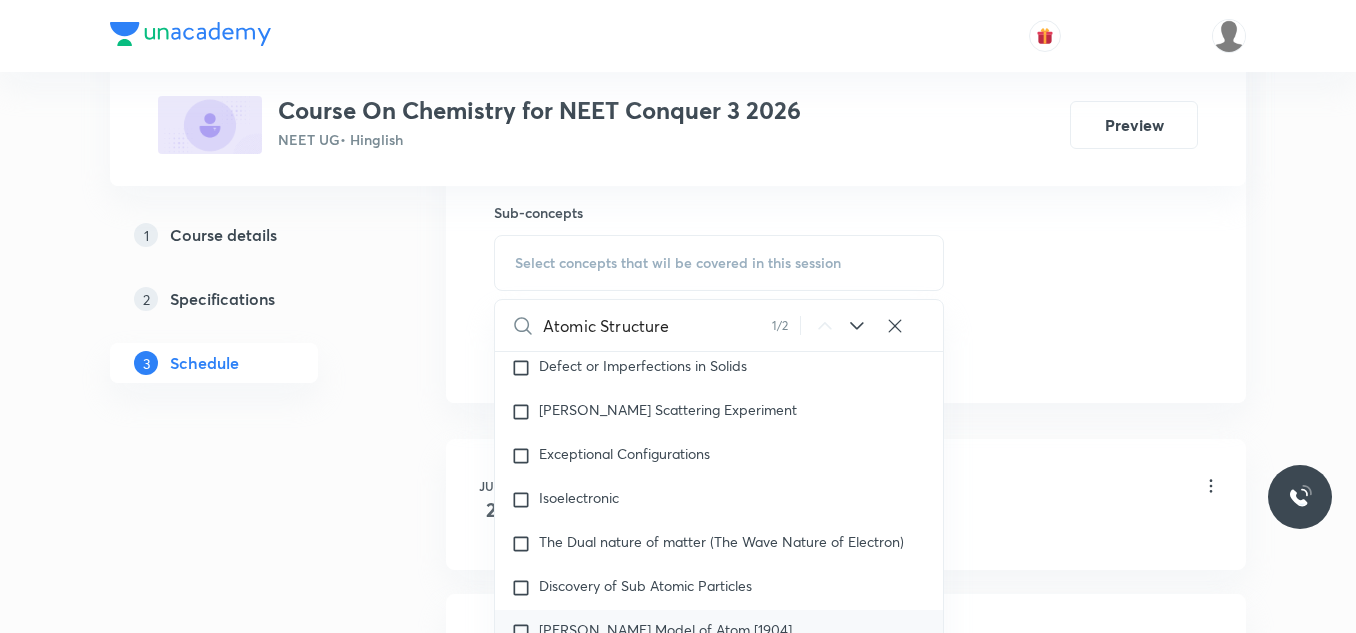 scroll, scrollTop: 3004, scrollLeft: 0, axis: vertical 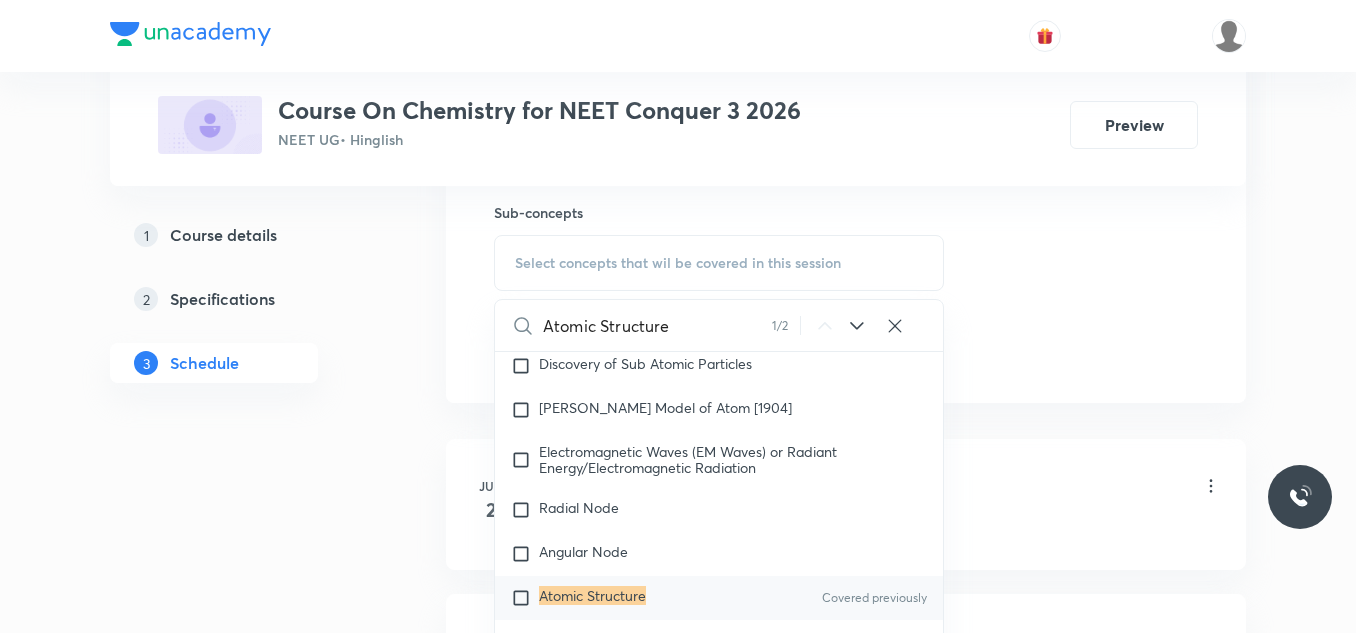 type on "Atomic Structure" 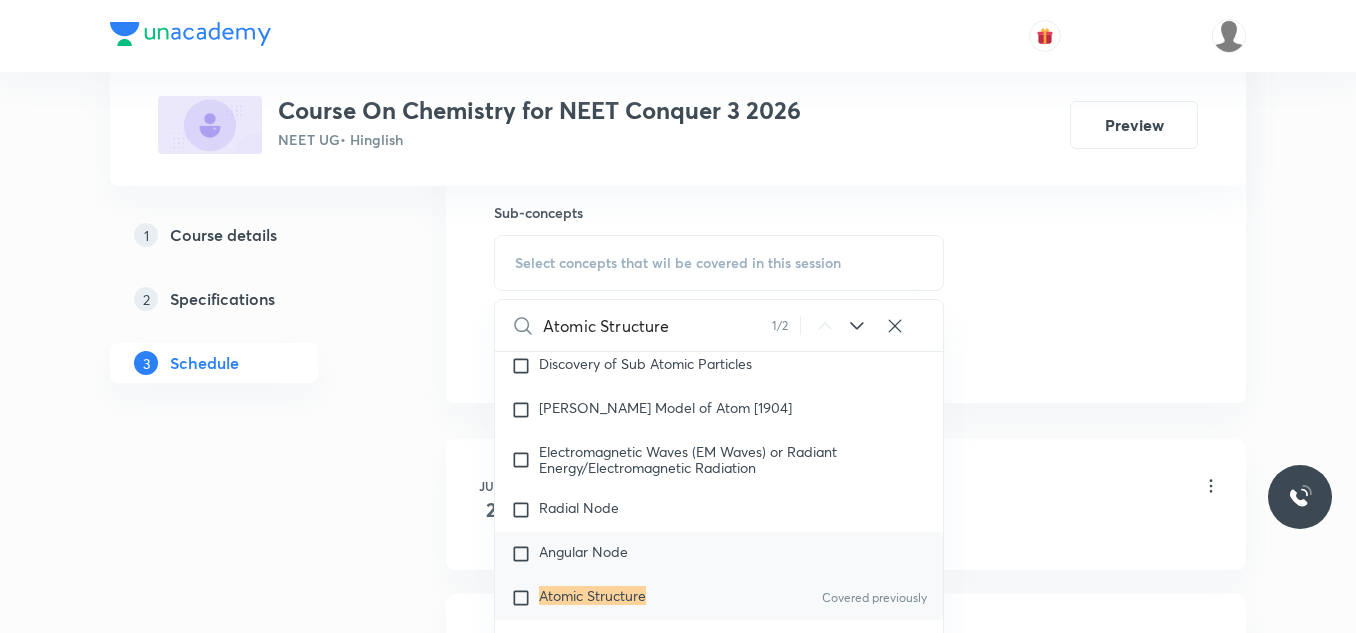 checkbox on "true" 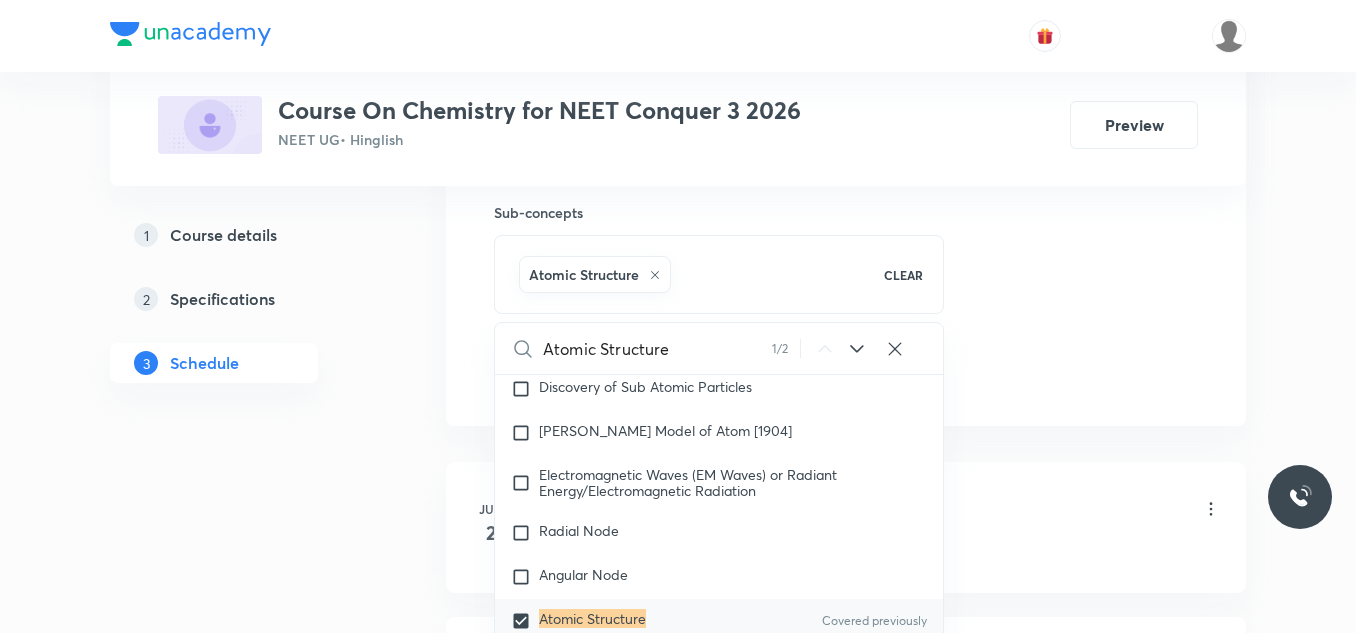 click on "Plus Courses Course On Chemistry for NEET Conquer 3 2026 NEET UG  • Hinglish Preview 1 Course details 2 Specifications 3 Schedule Schedule 16  classes Session  17 Live class Session title 0/99 ​ Schedule for Jul 13, 2025, 4:00 PM ​ Duration (in minutes) ​   Session type Online Offline Room Select centre room Sub-concepts Atomic Structure CLEAR Atomic Structure 1 / 2 ​ Chemistry - Full Syllabus Mock Questions Chemistry - Full Syllabus Mock Questions Chemistry Previous Year Chemistry Previous Year Questions Chemistry Previous Year Questions General Topics & Mole Concept Basic Concepts Mole – Basic Introduction Percentage Composition Stoichiometry Principle of Atom Conservation (POAC) Relation between Stoichiometric Quantities Application of Mole Concept: Gravimetric Analysis Electronic Configuration Of Atoms (Hund's rule)  Quantum Numbers (Magnetic Quantum no.) Quantum Numbers(Pauli's Exclusion law) Mean Molar Mass or Molecular Mass Variation of Conductivity with Concentration Mechanism of Corrosion" at bounding box center [678, 1053] 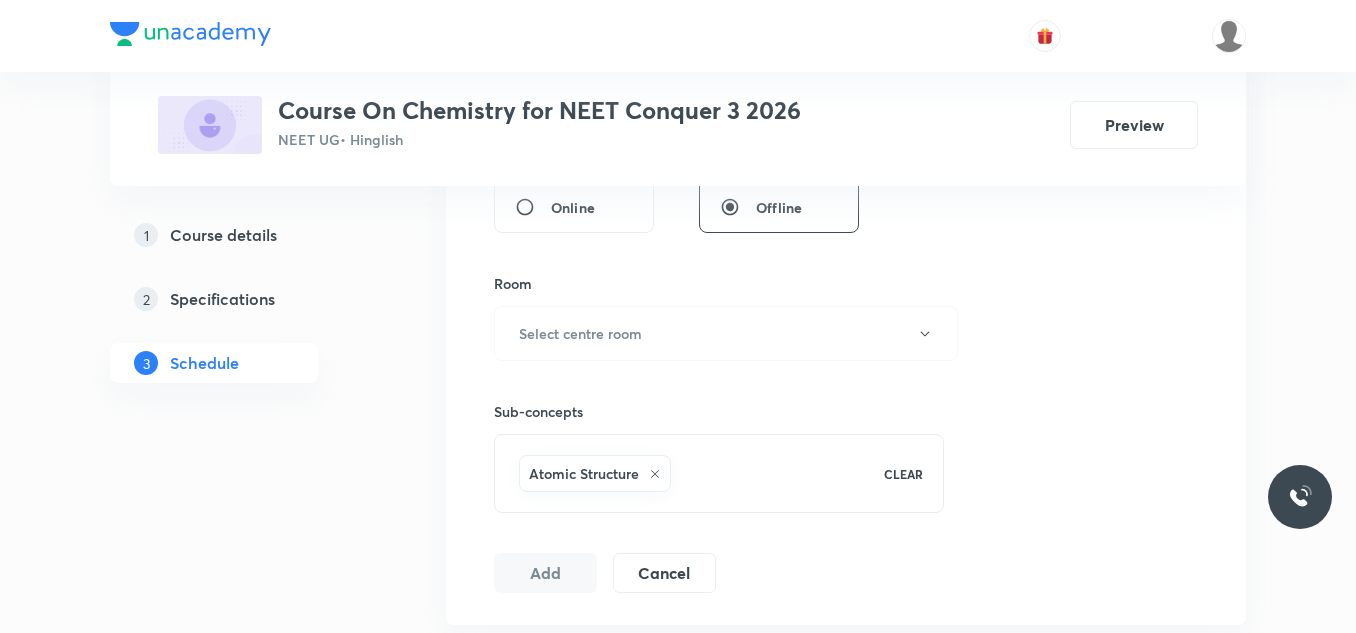 scroll, scrollTop: 800, scrollLeft: 0, axis: vertical 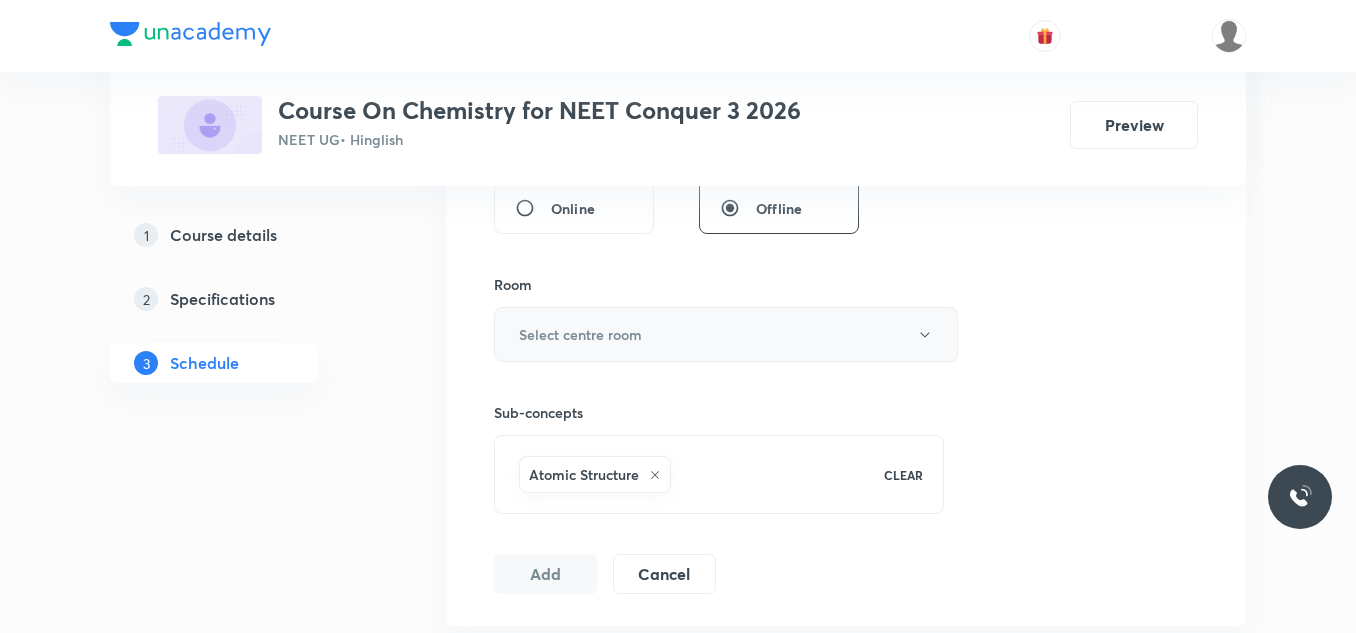 click on "Select centre room" at bounding box center (726, 334) 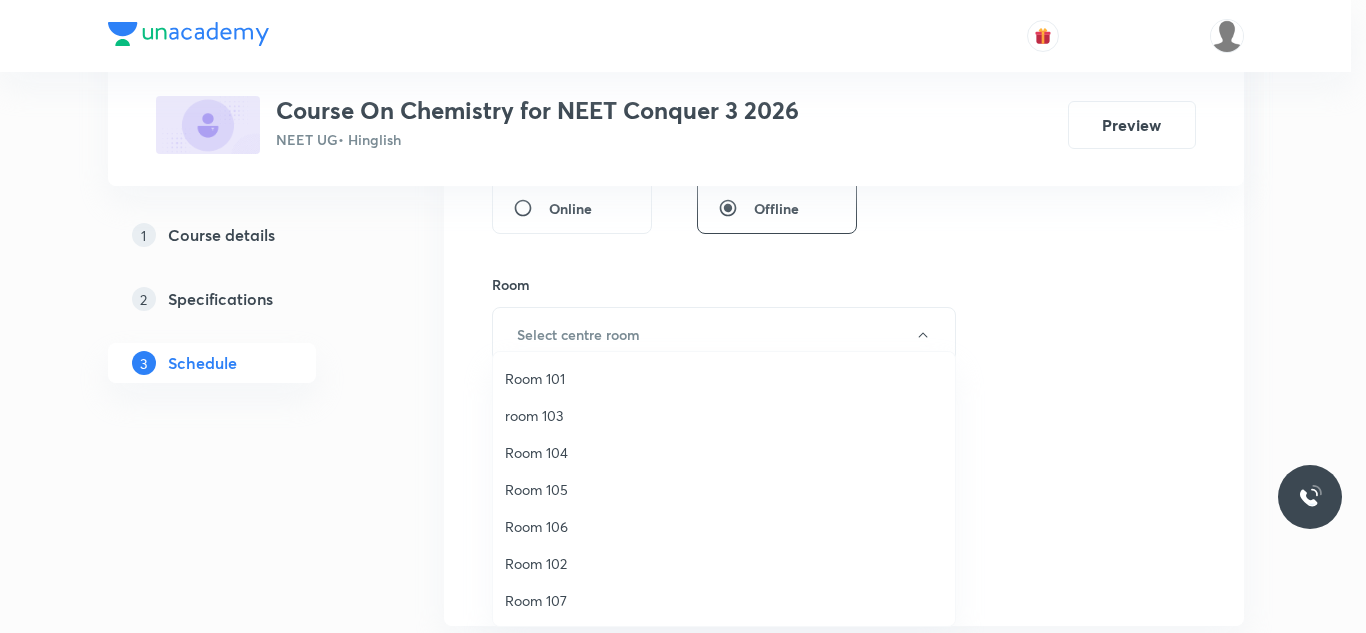 click on "Room 102" at bounding box center (724, 563) 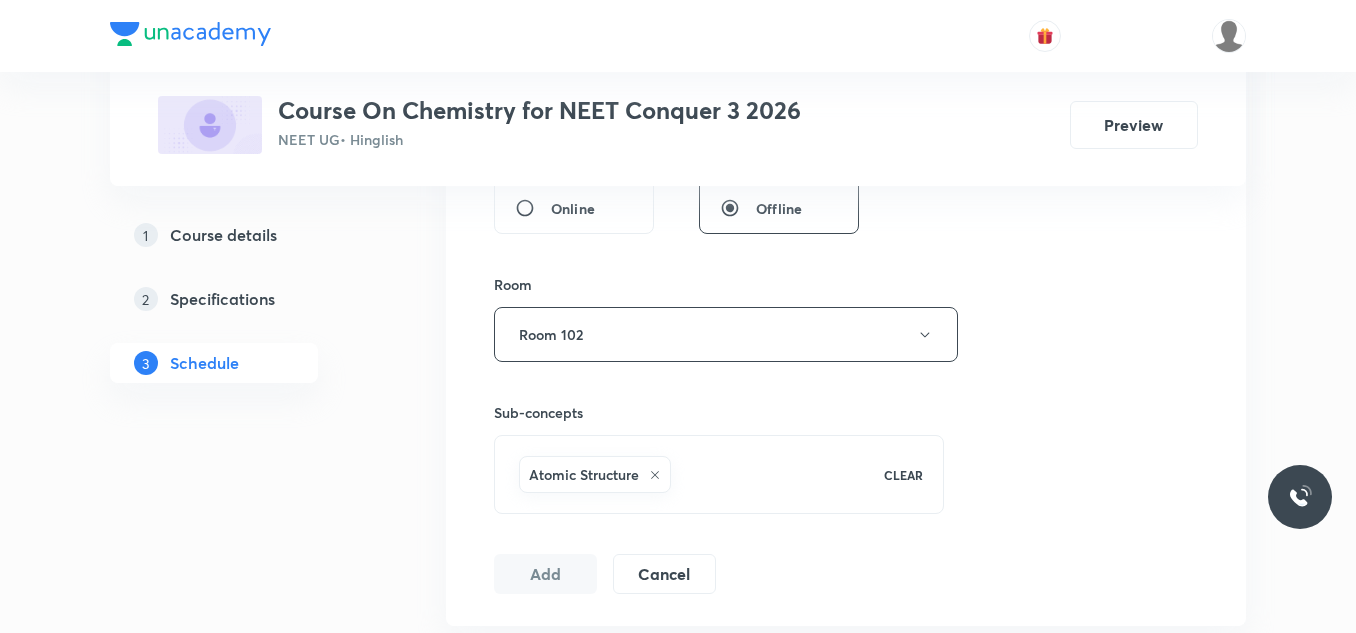 click on "Plus Courses Course On Chemistry for NEET Conquer 3 2026 NEET UG  • Hinglish Preview 1 Course details 2 Specifications 3 Schedule Schedule 16  classes Session  17 Live class Session title 0/99 ​ Schedule for Jul 13, 2025, 4:00 PM ​ Duration (in minutes) ​   Session type Online Offline Room Room 102 Sub-concepts Atomic Structure CLEAR Add Cancel Jun 2 Mole Concept & Concentration Terms 01 Lesson 1 • 1:10 PM • 80 min  • Room Room 110 Mole Concept & Concentration terms Jun 6 Mole Concept & Concentration Terms 04 Lesson 2 • 1:10 PM • 80 min  • Room Room 110 General Topics & Mole Concept Jun 9 Mole Concept & Concentration Terms 05 Lesson 3 • 1:10 PM • 80 min  • Room Room 110 General Topics & Mole Concept Jun 10 Mole Concept & Concentration Terms 06 Lesson 4 • 10:00 AM • 80 min  • Room Room 110 General Topics & Mole Concept Jun 14 Mole Concept & Concentration Terms 07 Lesson 5 • 1:10 PM • 80 min  • Room Room 110 General Topics & Mole Concept Jun 16  • Room Room 110 Jun" at bounding box center (678, 1253) 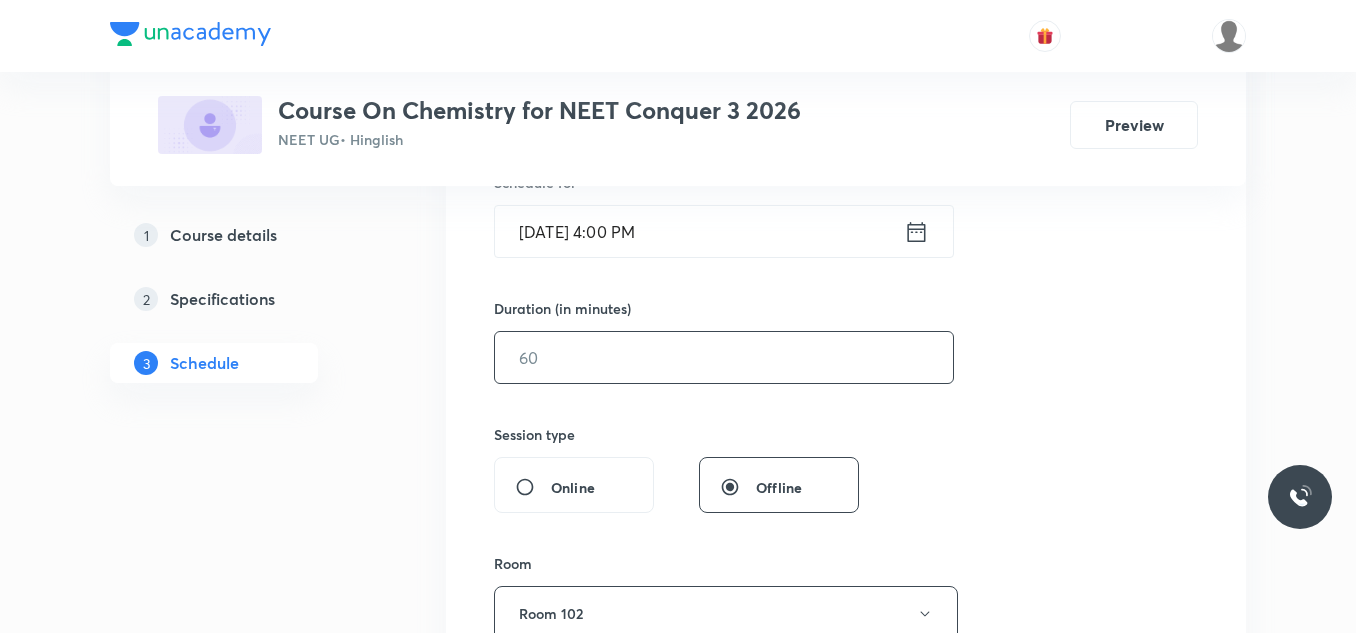 scroll, scrollTop: 500, scrollLeft: 0, axis: vertical 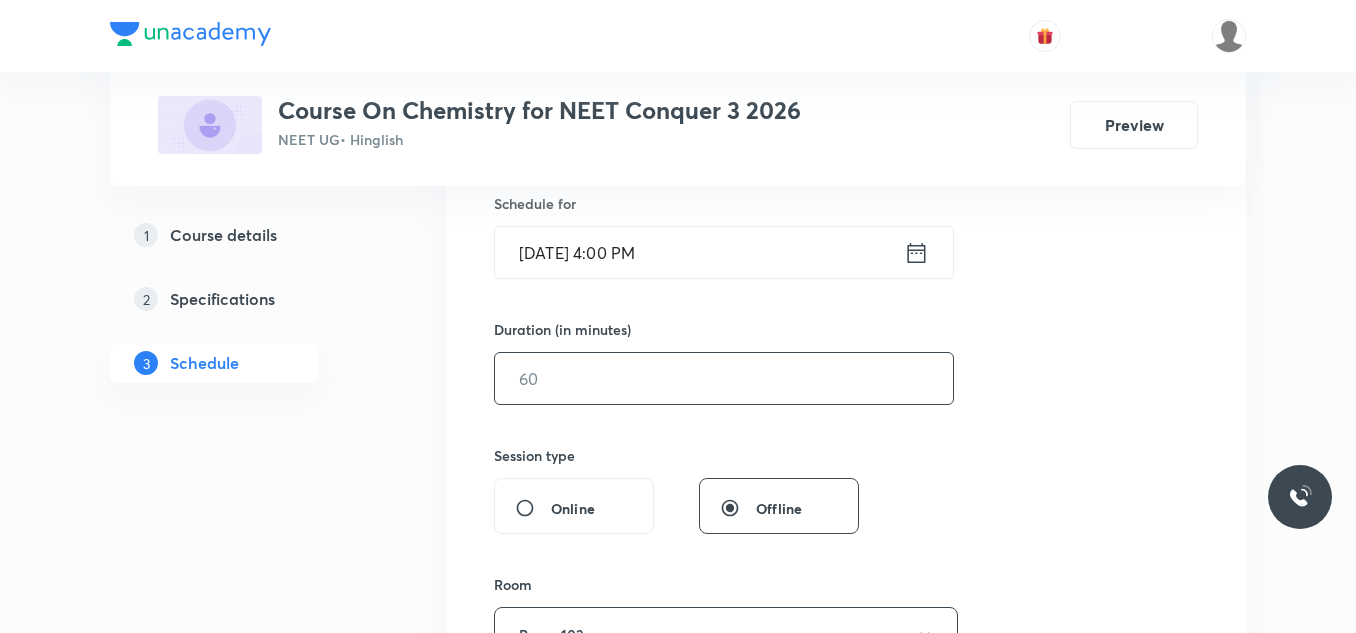 click at bounding box center (724, 378) 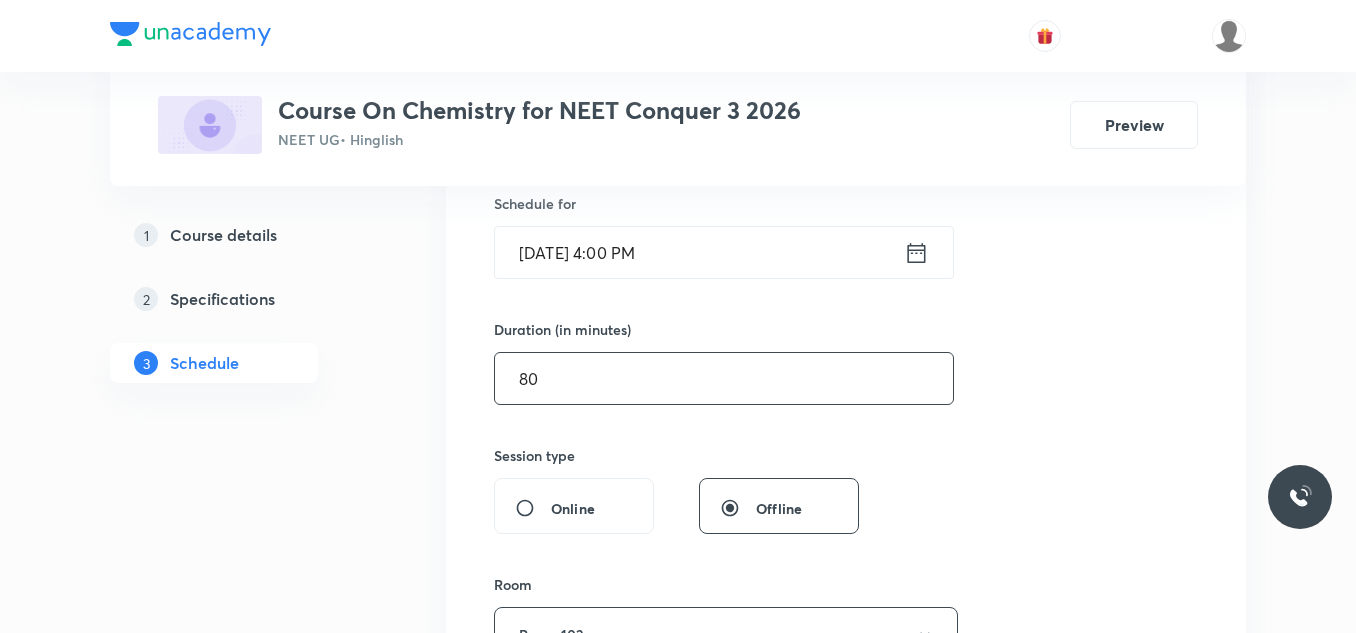 type on "80" 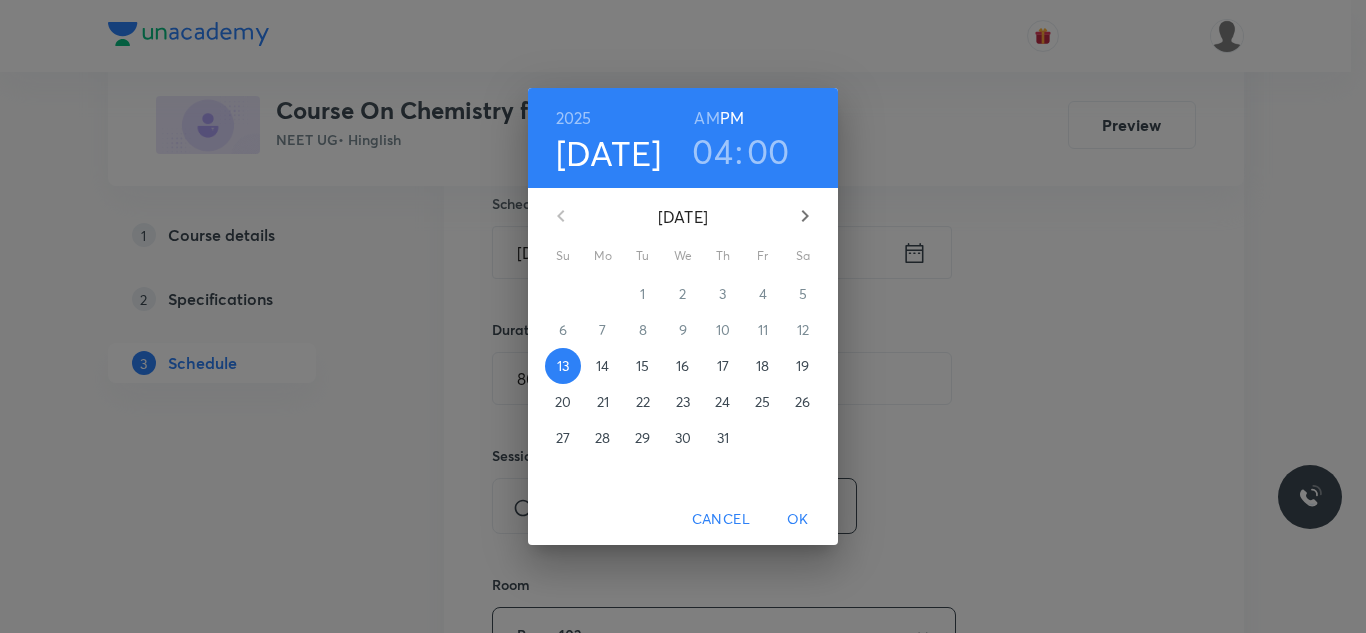 click on "14" at bounding box center [602, 366] 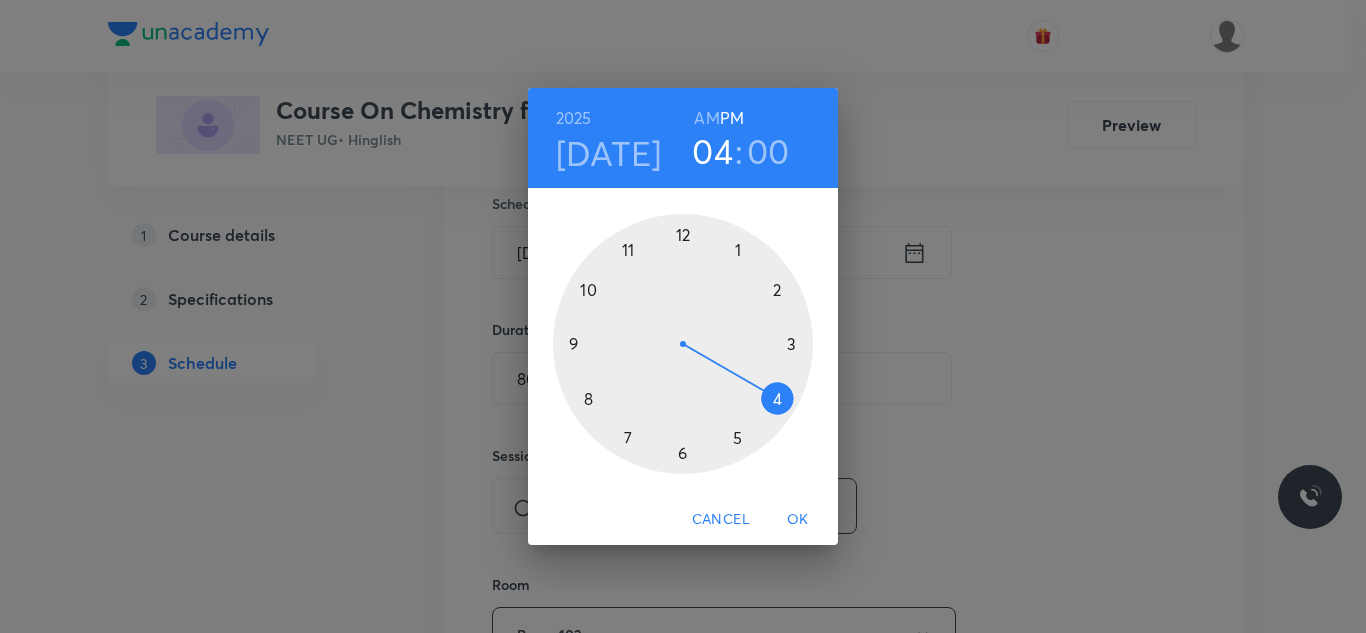 click on "PM" at bounding box center [732, 118] 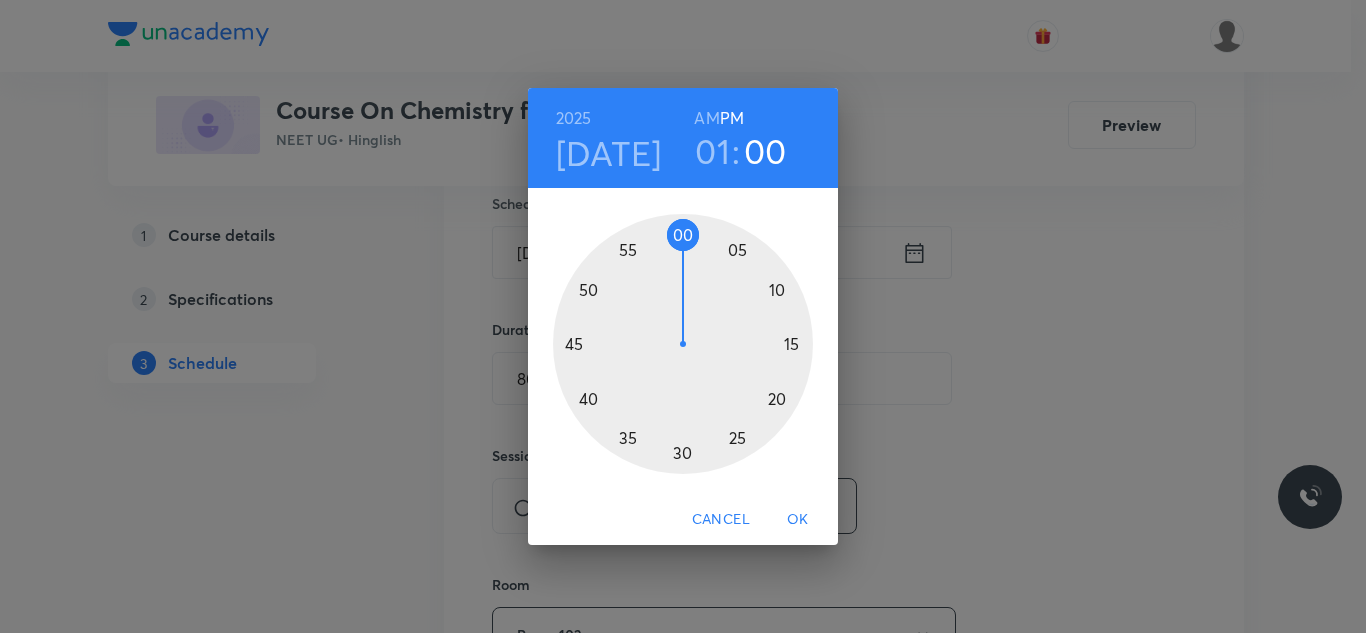 click at bounding box center [683, 344] 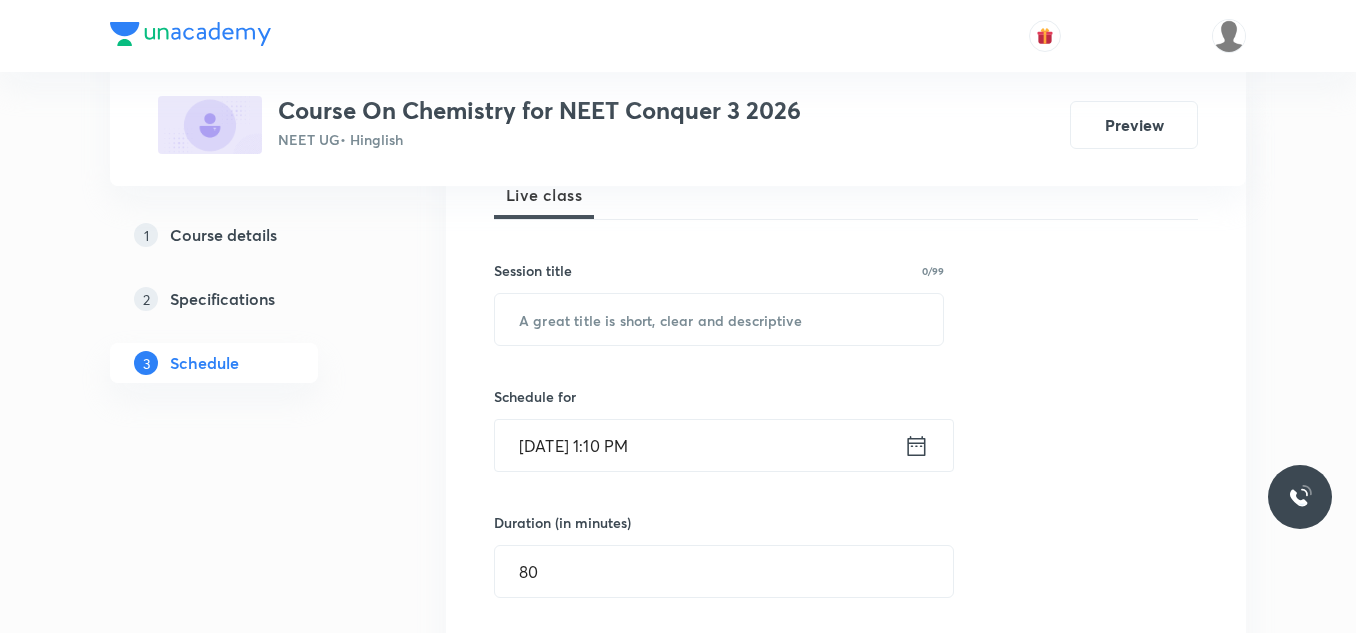 scroll, scrollTop: 300, scrollLeft: 0, axis: vertical 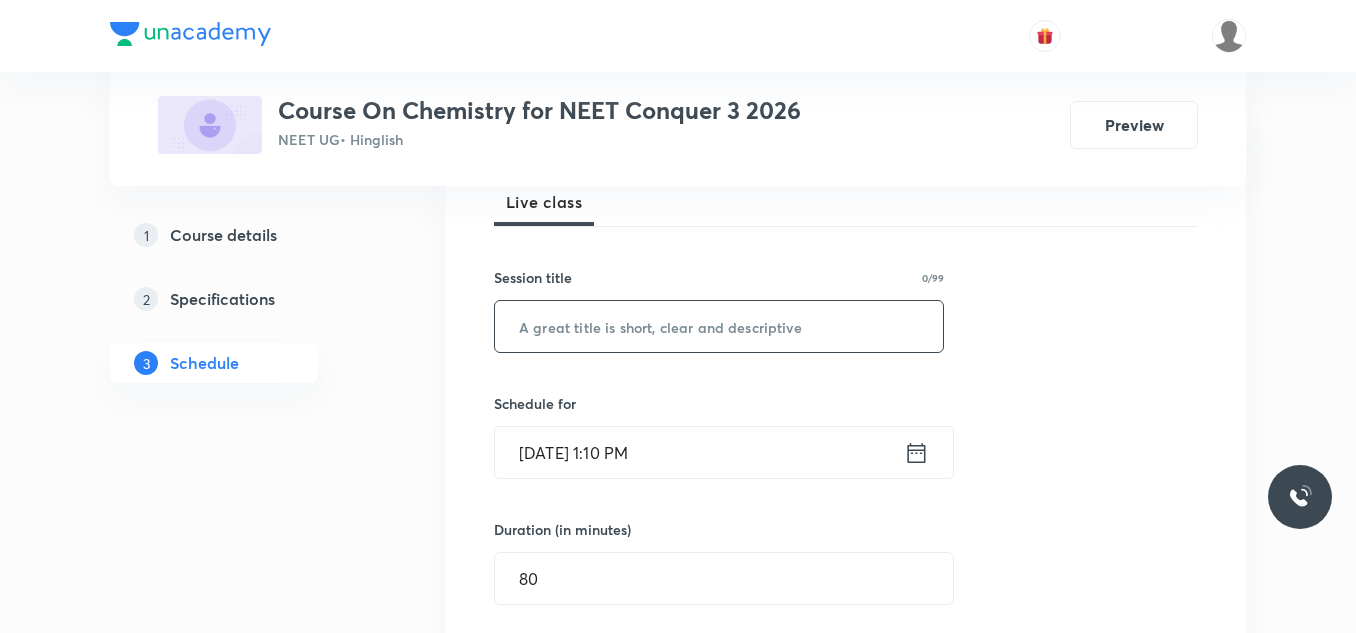 click at bounding box center (719, 326) 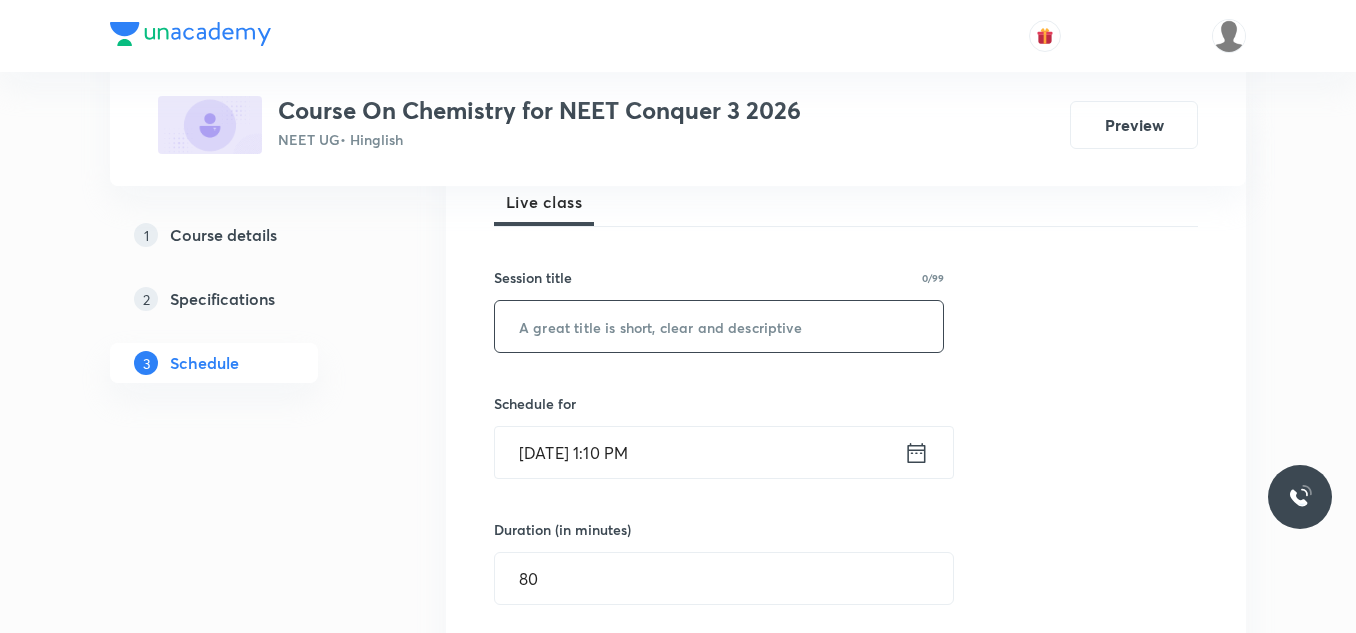 paste on "Atomic Structure 03" 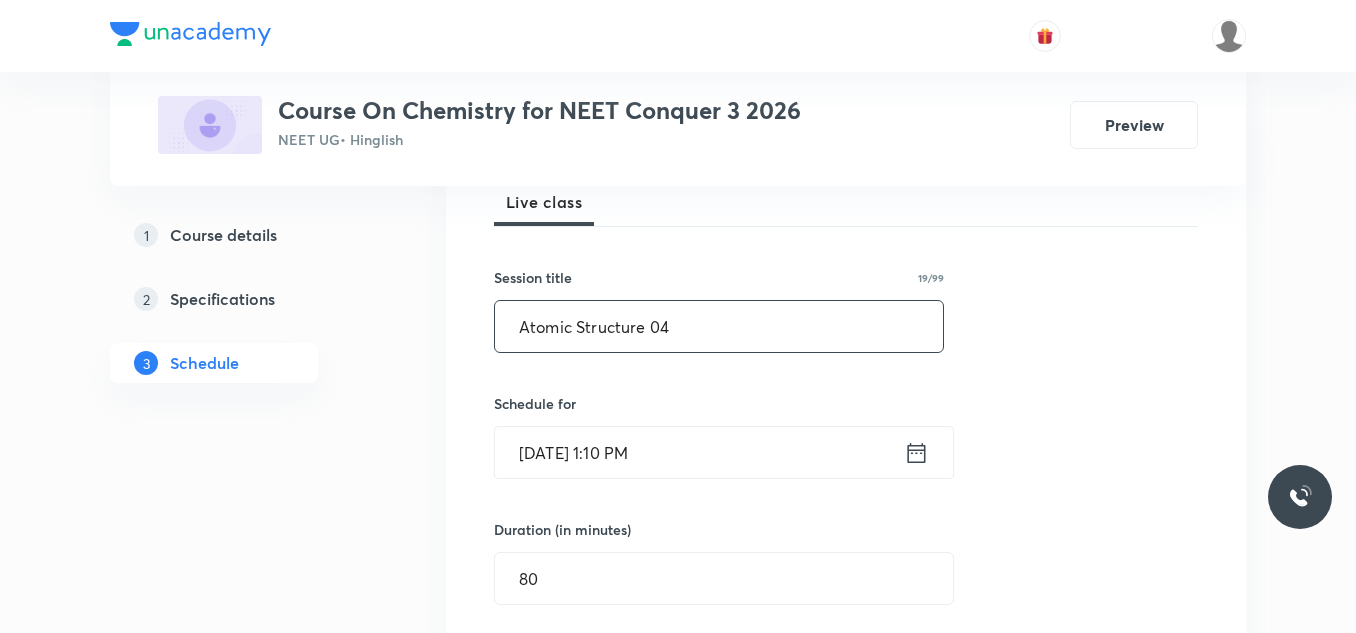 type on "Atomic Structure 04" 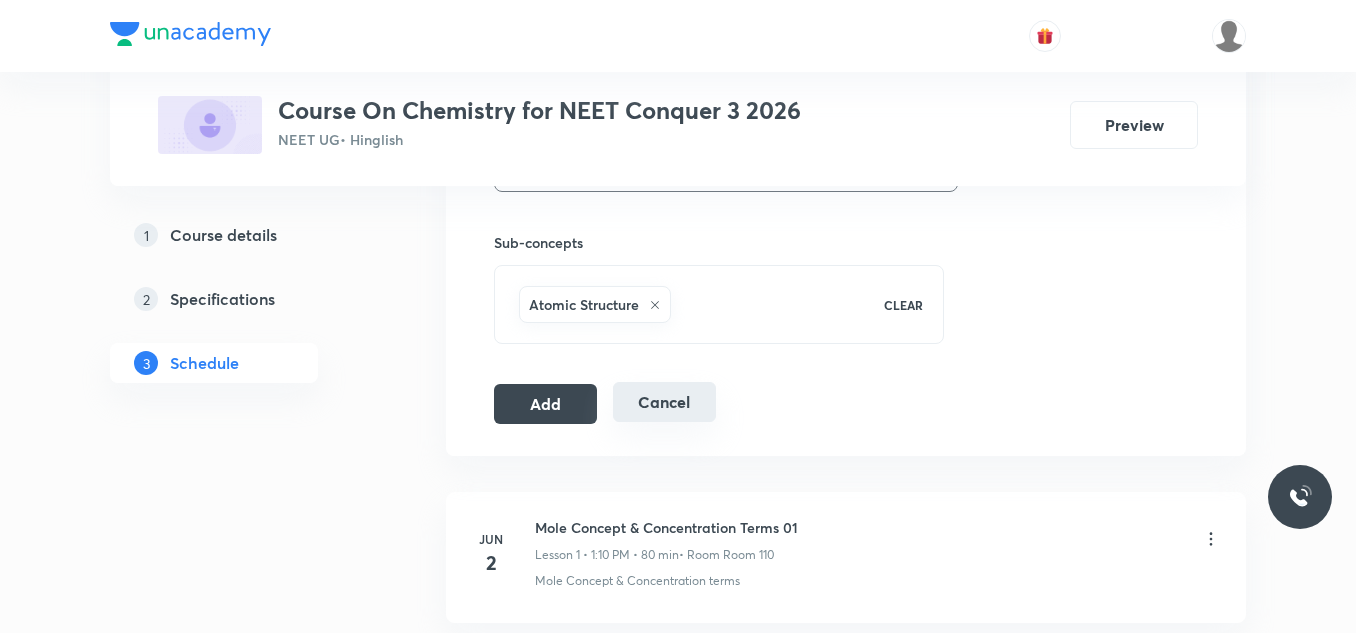 scroll, scrollTop: 1000, scrollLeft: 0, axis: vertical 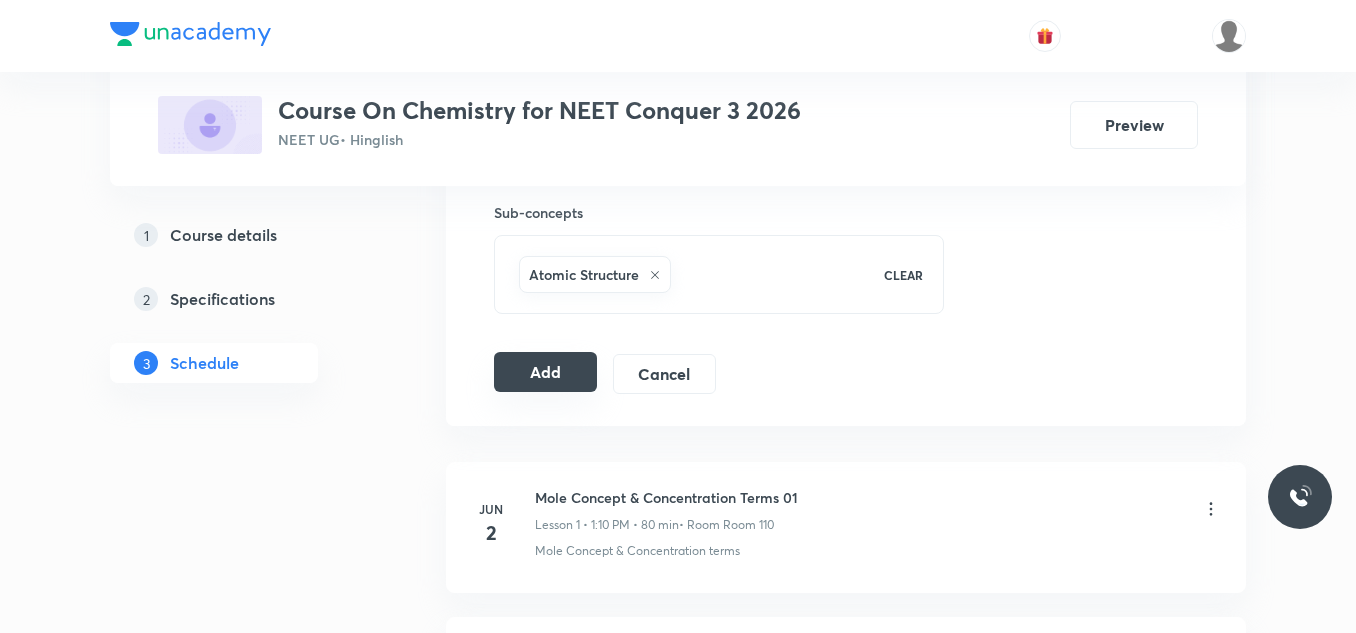 click on "Add" at bounding box center (545, 372) 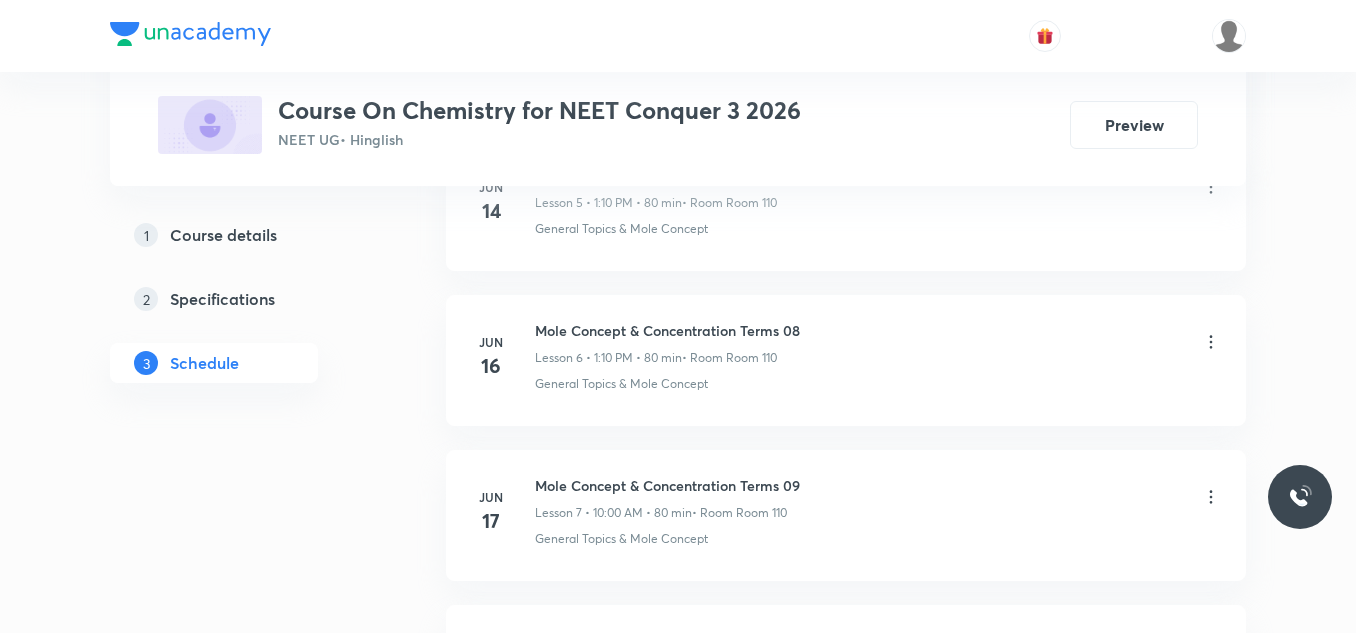 click on "Plus Courses Course On Chemistry for NEET Conquer 3 2026 NEET UG  • Hinglish Preview 1 Course details 2 Specifications 3 Schedule Schedule 16  classes Add new session Jun 2 Mole Concept & Concentration Terms 01 Lesson 1 • 1:10 PM • 80 min  • Room Room 110 Mole Concept & Concentration terms Jun 6 Mole Concept & Concentration Terms 04 Lesson 2 • 1:10 PM • 80 min  • Room Room 110 General Topics & Mole Concept Jun 9 Mole Concept & Concentration Terms 05 Lesson 3 • 1:10 PM • 80 min  • Room Room 110 General Topics & Mole Concept Jun 10 Mole Concept & Concentration Terms 06 Lesson 4 • 10:00 AM • 80 min  • Room Room 110 General Topics & Mole Concept Jun 14 Mole Concept & Concentration Terms 07 Lesson 5 • 1:10 PM • 80 min  • Room Room 110 General Topics & Mole Concept Jun 16 Mole Concept & Concentration Terms 08 Lesson 6 • 1:10 PM • 80 min  • Room Room 110 General Topics & Mole Concept Jun 17 Mole Concept & Concentration Terms 09 Lesson 7 • 10:00 AM • 80 min Jun 21 Jun 1" at bounding box center (678, 582) 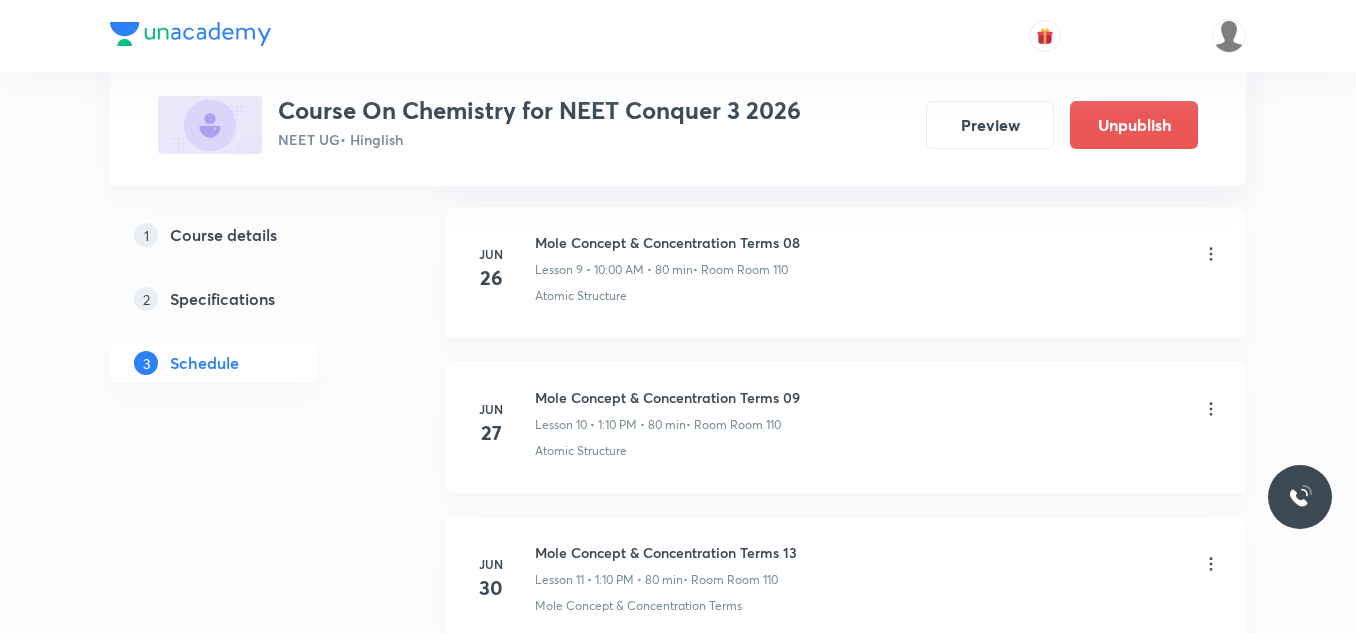 scroll, scrollTop: 2686, scrollLeft: 0, axis: vertical 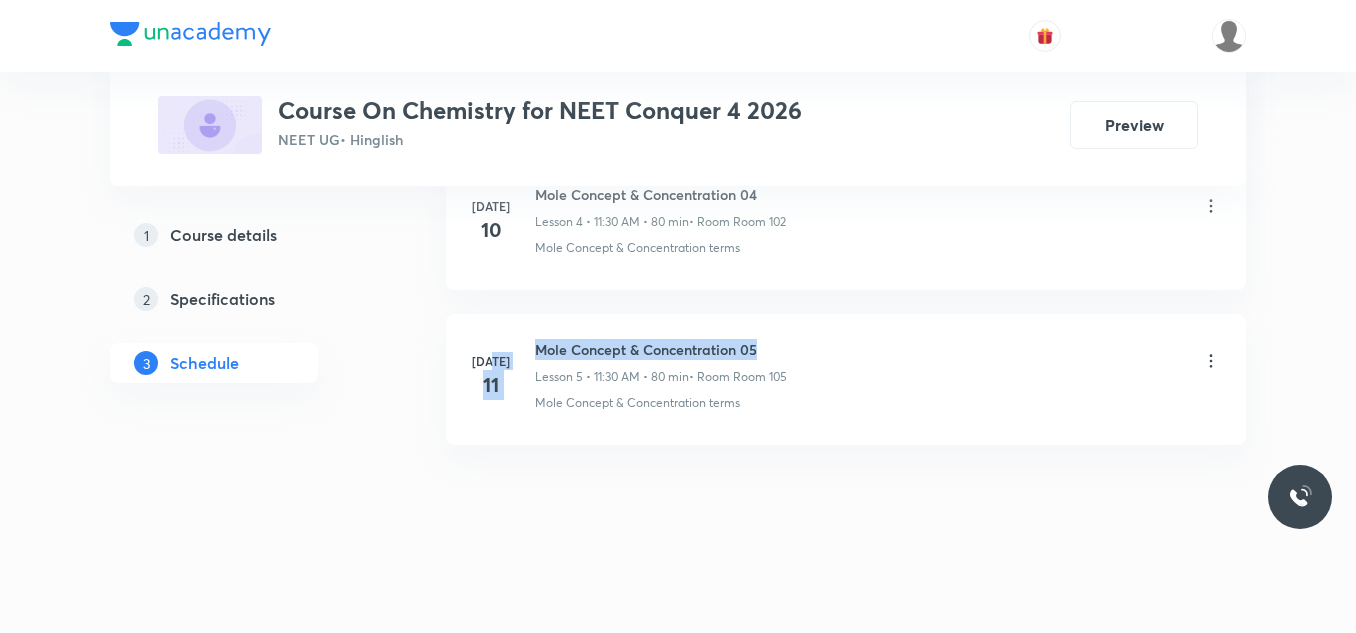 drag, startPoint x: 534, startPoint y: 351, endPoint x: 783, endPoint y: 352, distance: 249.00201 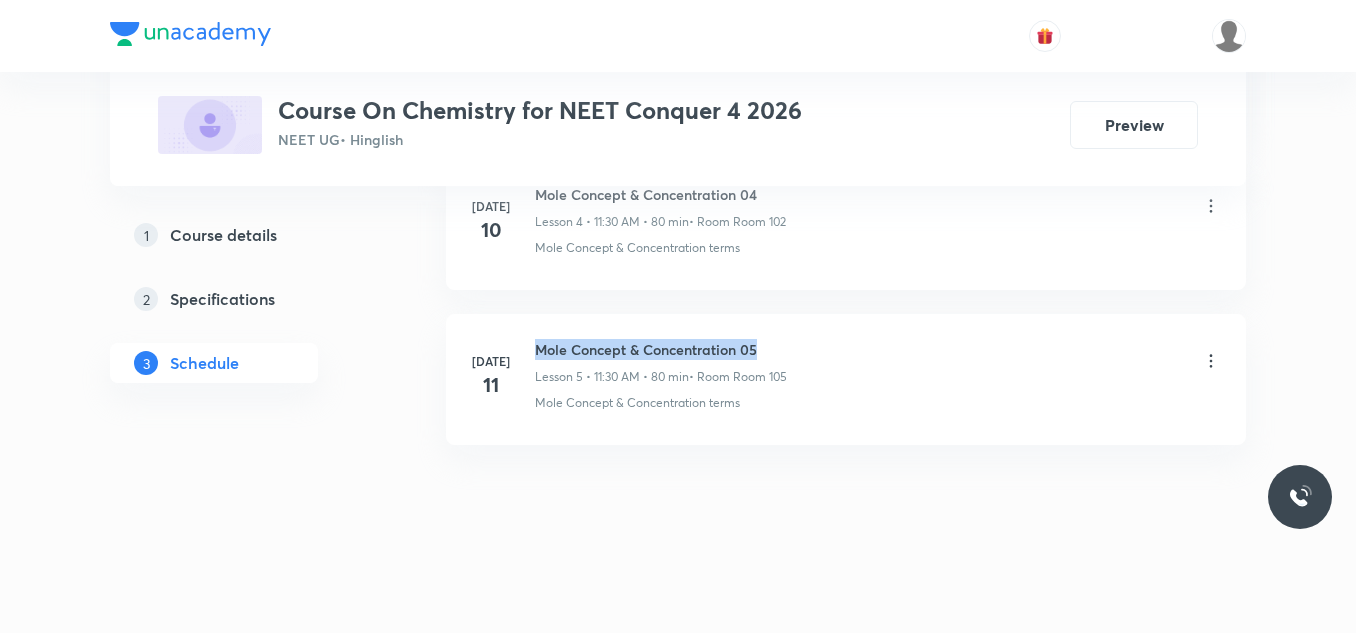 drag, startPoint x: 537, startPoint y: 347, endPoint x: 808, endPoint y: 346, distance: 271.00183 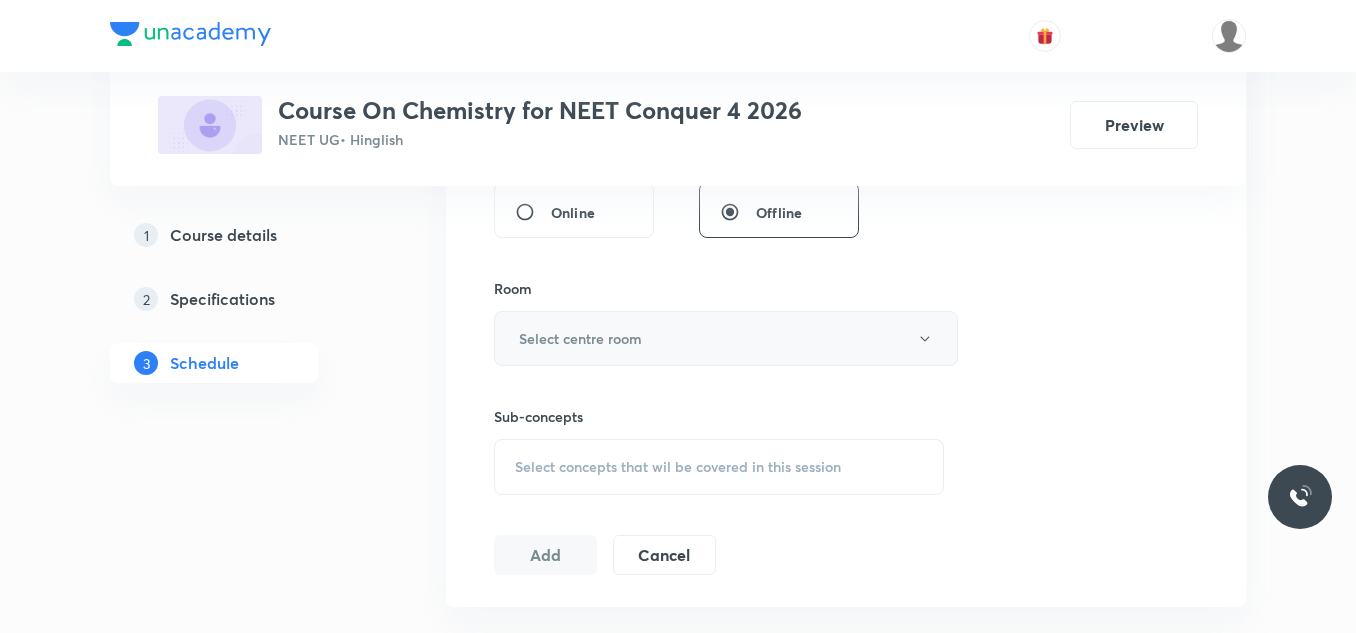 scroll, scrollTop: 800, scrollLeft: 0, axis: vertical 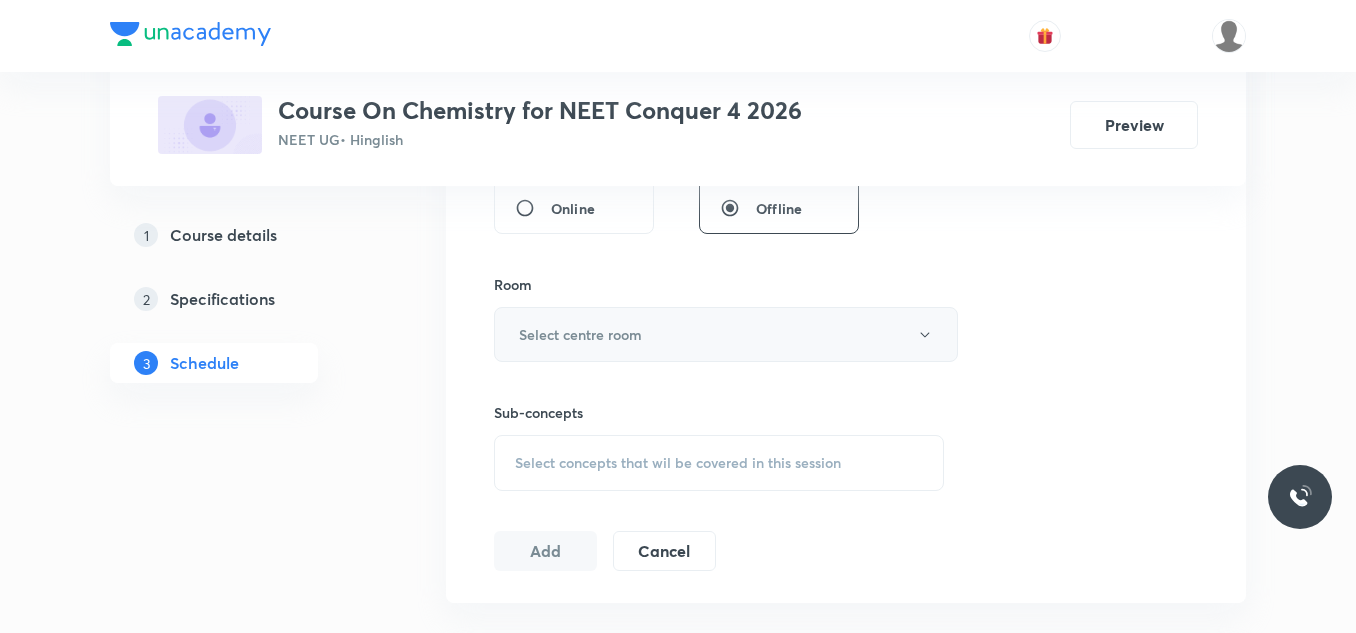 click on "Select centre room" at bounding box center [726, 334] 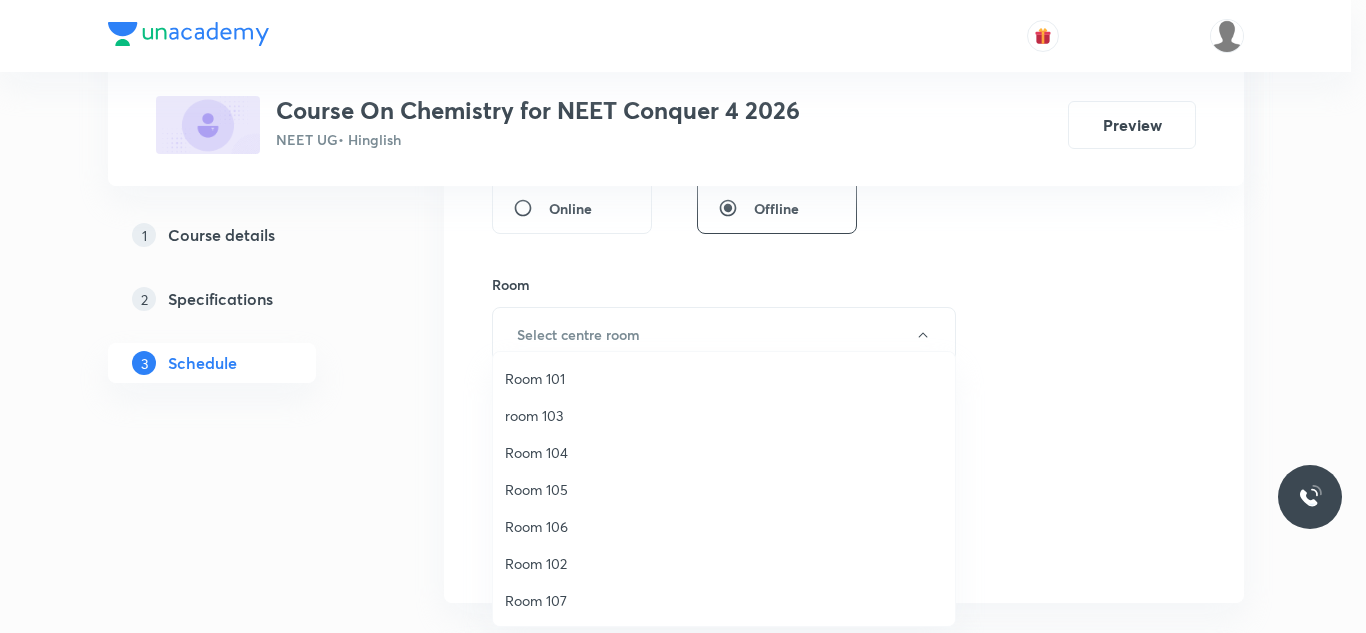 click on "room 103" at bounding box center (724, 415) 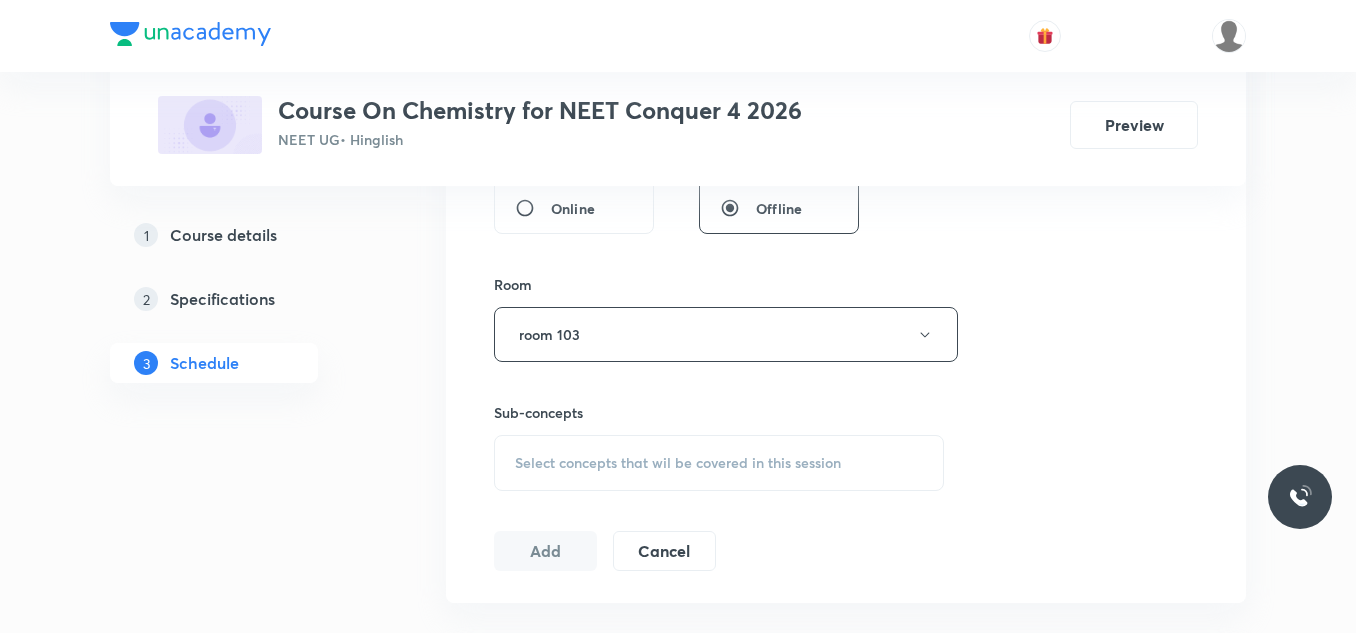 click on "Plus Courses Course On Chemistry for NEET Conquer 4 2026 NEET UG  • Hinglish Preview 1 Course details 2 Specifications 3 Schedule Schedule 5  classes Session  6 Live class Session title 0/99 ​ Schedule for Jul 13, 2025, 4:02 PM ​ Duration (in minutes) ​   Session type Online Offline Room room 103 Sub-concepts Select concepts that wil be covered in this session Add Cancel Jul 1 Mole Concept & Concentration 01 Lesson 1 • 11:30 AM • 80 min  • Room Room 105 Application of Mole Concept: Gravimetric Analysis Jul 3 Mole Concept & Concentration 02 Lesson 2 • 11:30 AM • 80 min  • Room Room 104 Mole Concept & Concentration terms Jul 7 Mole Concept & Concentration 03 Lesson 3 • 10:00 AM • 80 min  • Room Room 105 Mole Concept & Concentration terms Jul 10 Mole Concept & Concentration 04 Lesson 4 • 11:30 AM • 80 min  • Room Room 102 Mole Concept & Concentration terms Jul 11 Mole Concept & Concentration 05 Lesson 5 • 11:30 AM • 80 min  • Room Room 105" at bounding box center [678, 389] 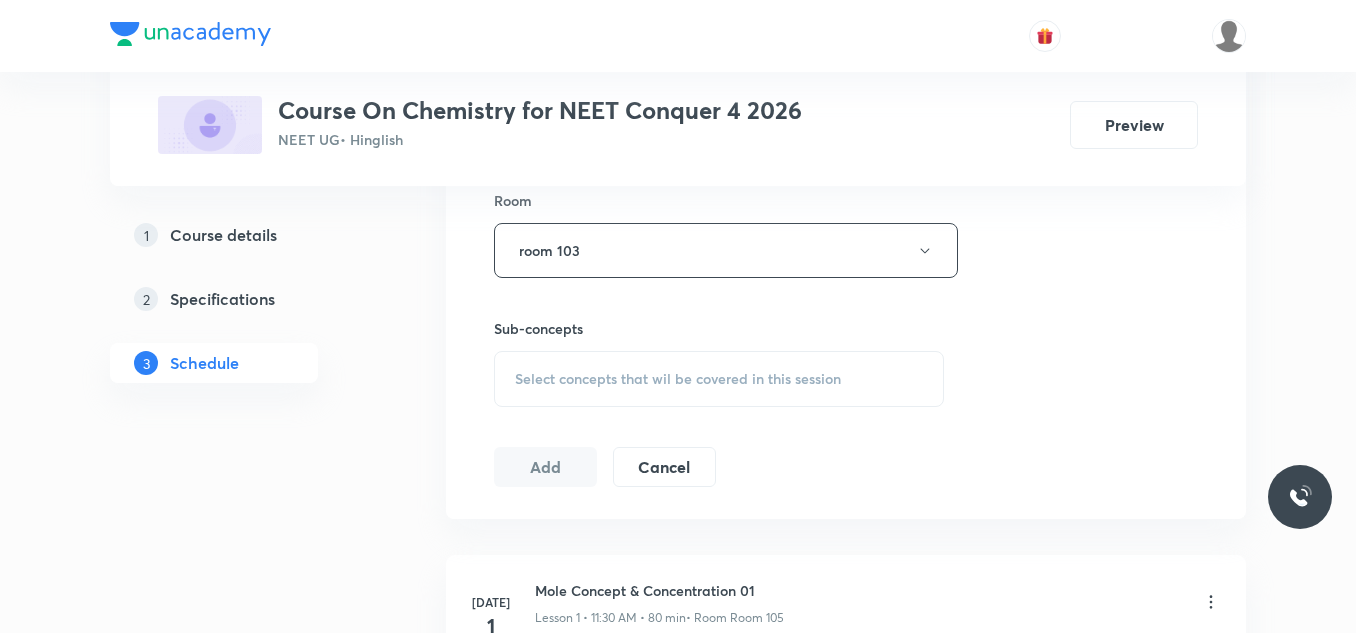scroll, scrollTop: 1000, scrollLeft: 0, axis: vertical 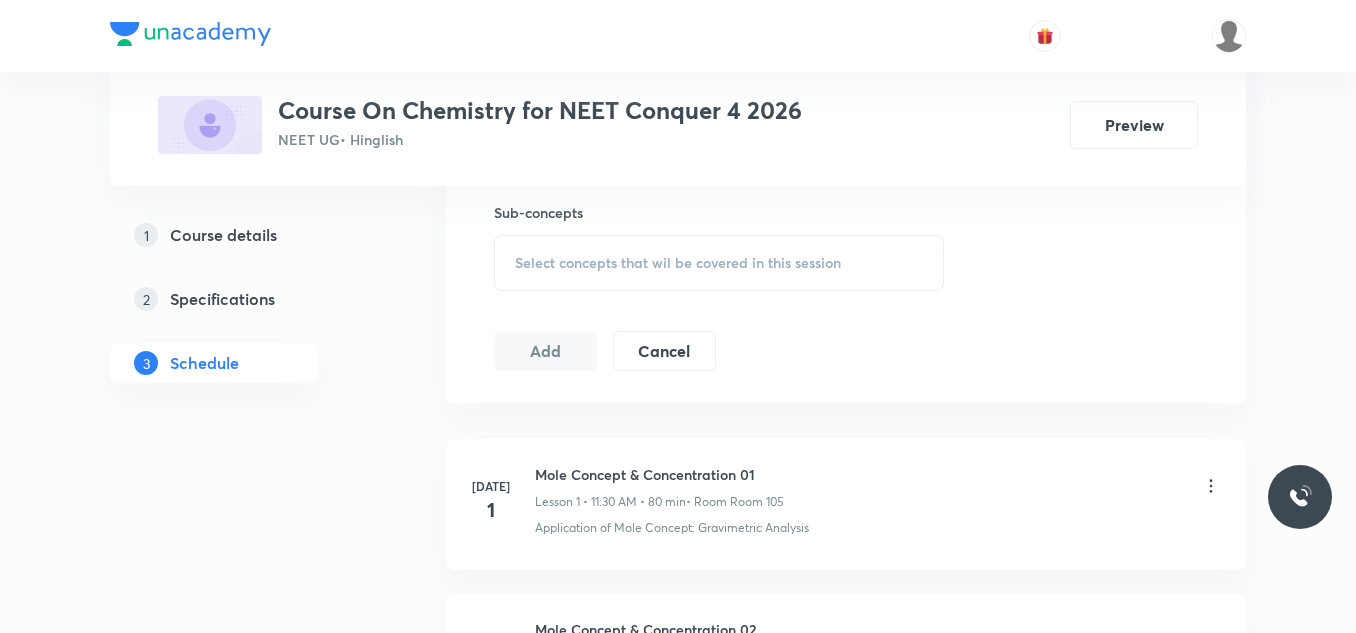 click on "Select concepts that wil be covered in this session" at bounding box center [719, 263] 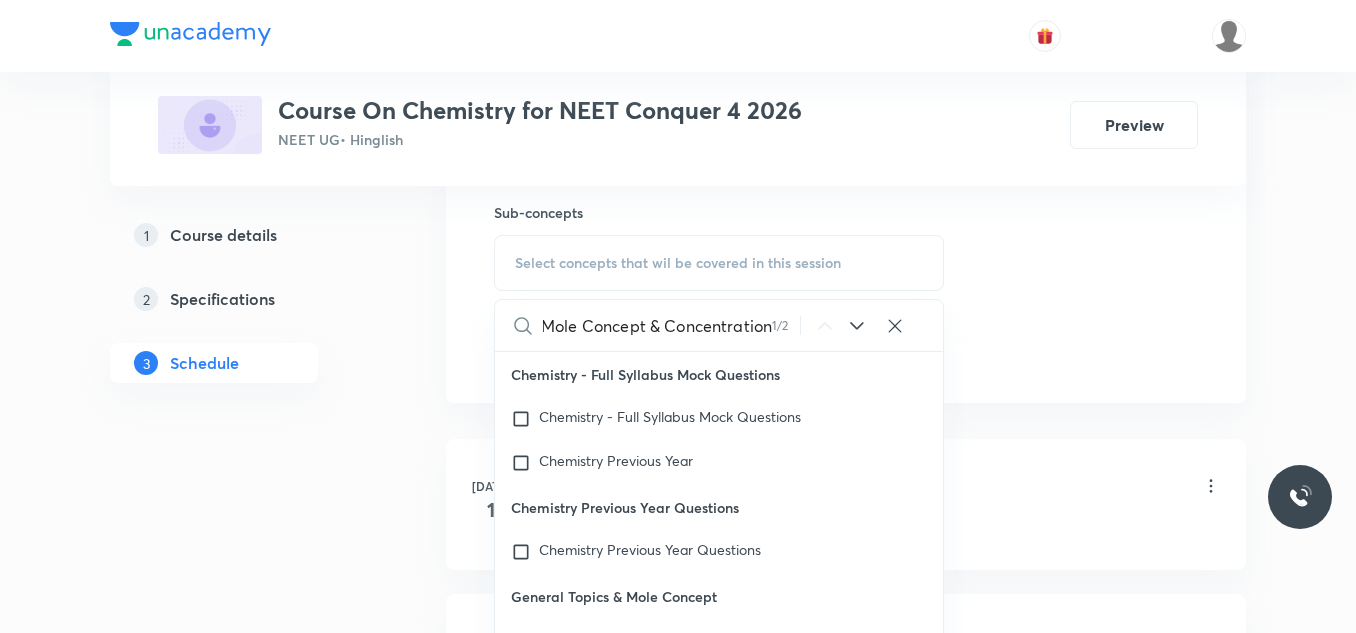 scroll, scrollTop: 0, scrollLeft: 4, axis: horizontal 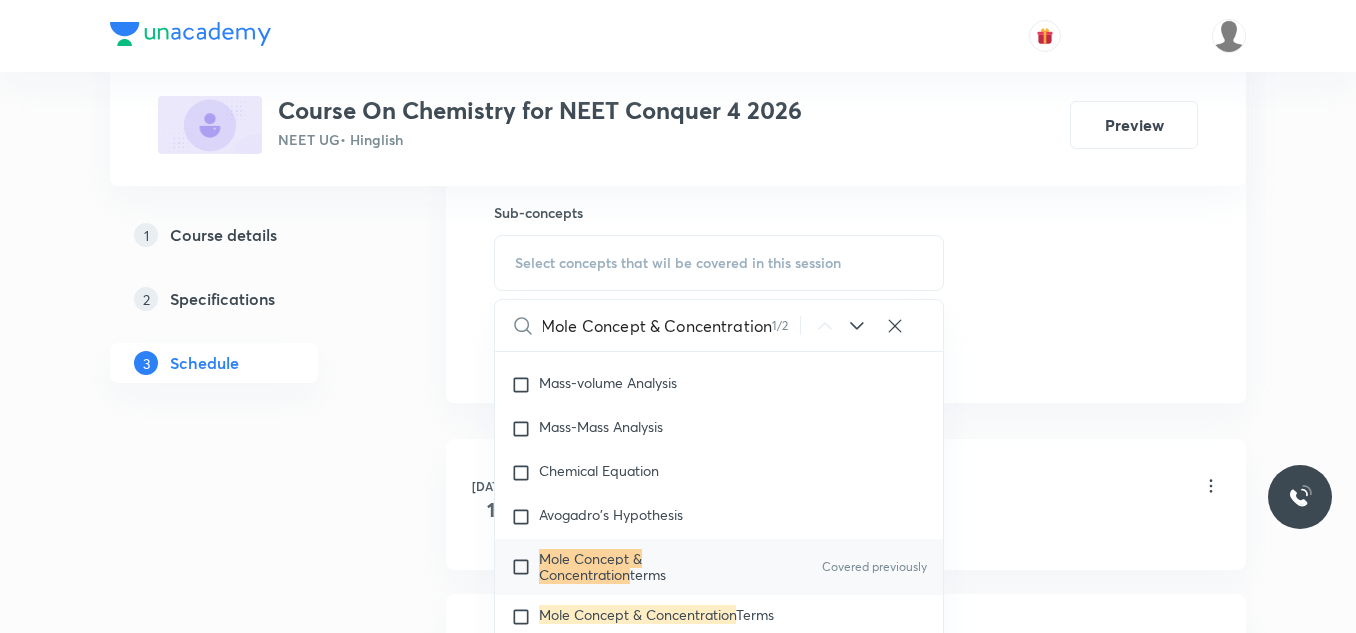 type on "Mole Concept & Concentration" 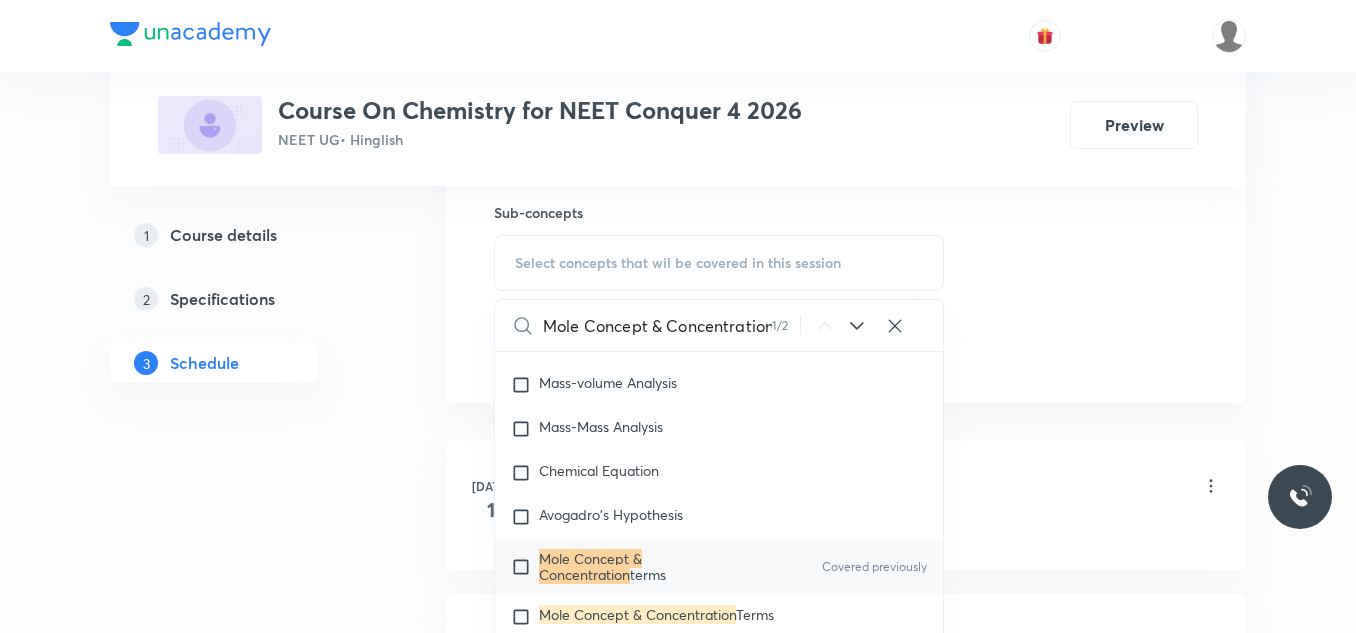 click on "Mole Concept & Concentration" at bounding box center (590, 566) 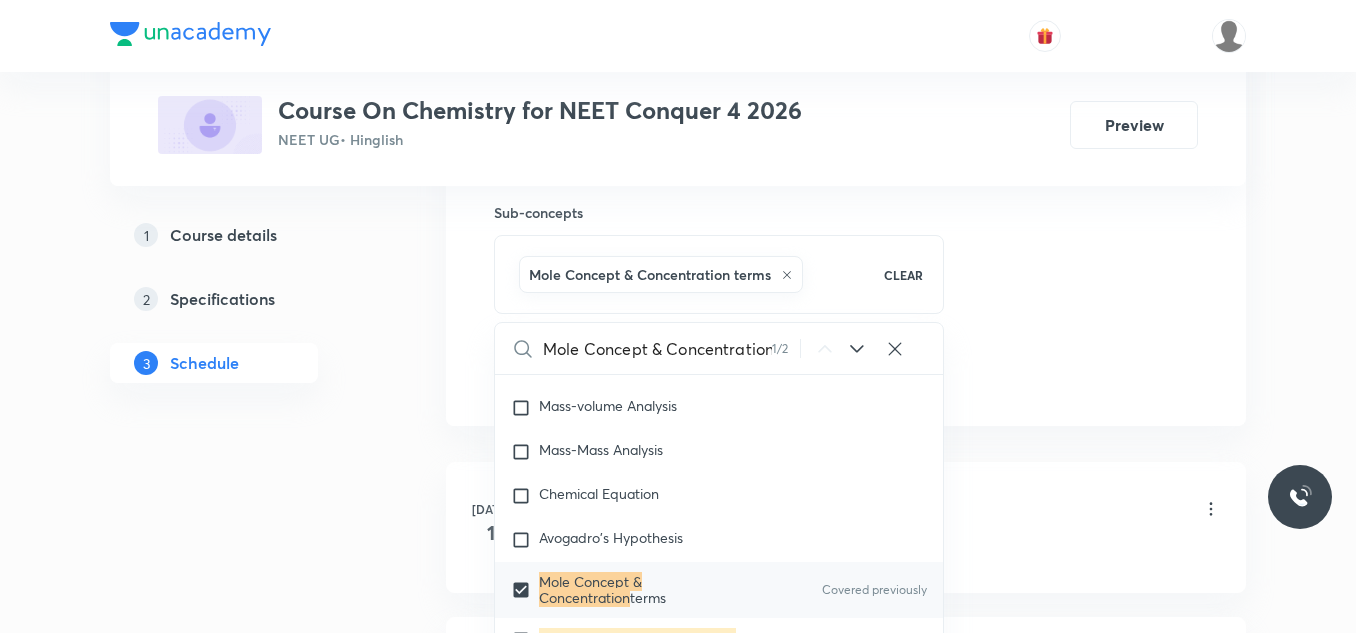 click on "Plus Courses Course On Chemistry for NEET Conquer 4 2026 NEET UG  • Hinglish Preview 1 Course details 2 Specifications 3 Schedule Schedule 5  classes Session  6 Live class Session title 0/99 ​ Schedule for Jul 13, 2025, 4:02 PM ​ Duration (in minutes) ​   Session type Online Offline Room room 103 Sub-concepts Mole Concept & Concentration terms CLEAR Mole Concept & Concentration 1 / 2 ​ Chemistry - Full Syllabus Mock Questions Chemistry - Full Syllabus Mock Questions Chemistry Previous Year Chemistry Previous Year Questions Chemistry Previous Year Questions General Topics & Mole Concept Basic Concepts Mole – Basic Introduction Percentage Composition Stoichiometry Principle of Atom Conservation (POAC) Relation between Stoichiometric Quantities Application of Mole Concept: Gravimetric Analysis Covered previously Electronic Configuration Of Atoms (Hund's rule)  Quantum Numbers (Magnetic Quantum no.) Quantum Numbers(Pauli's Exclusion law) Mean Molar Mass or Molecular Mass Mechanism of Corrosion Wave pH" at bounding box center (678, 200) 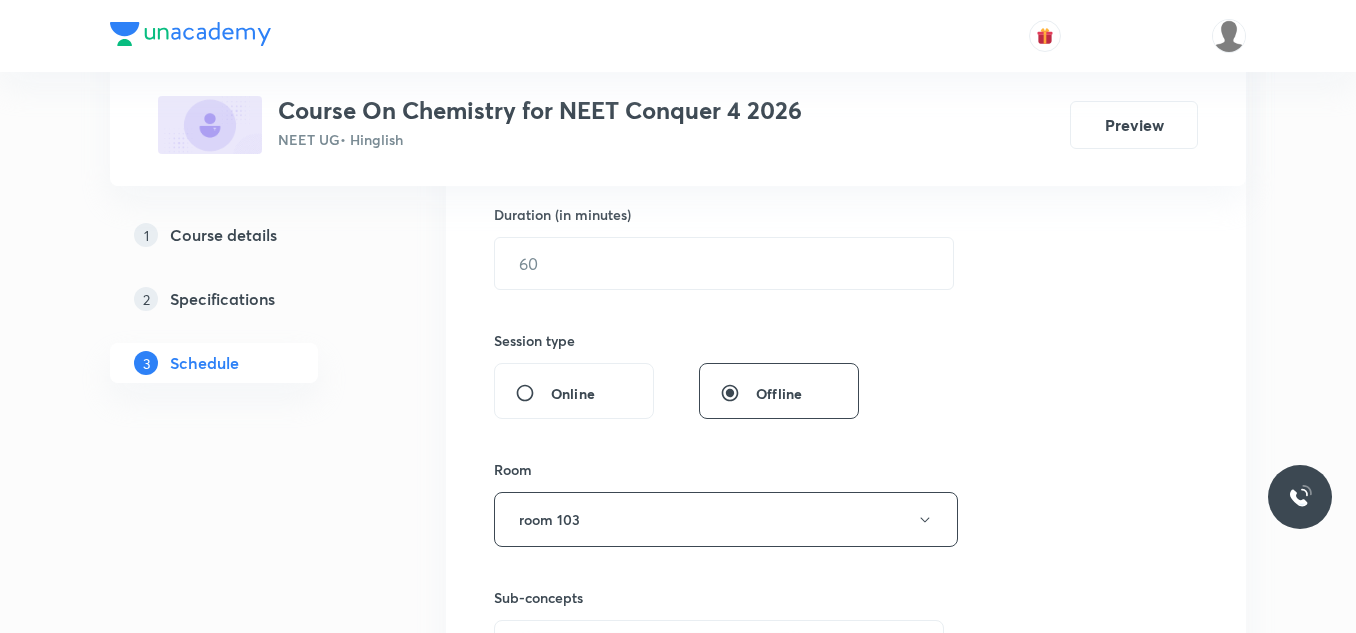 scroll, scrollTop: 600, scrollLeft: 0, axis: vertical 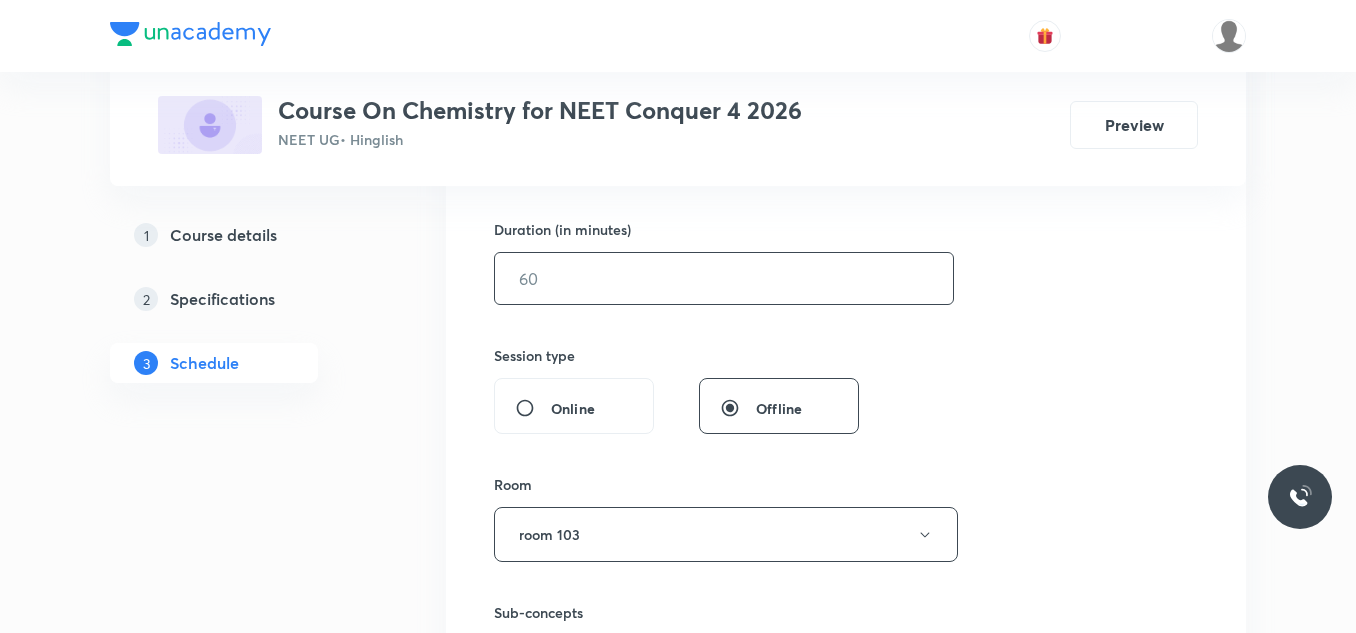 click at bounding box center [724, 278] 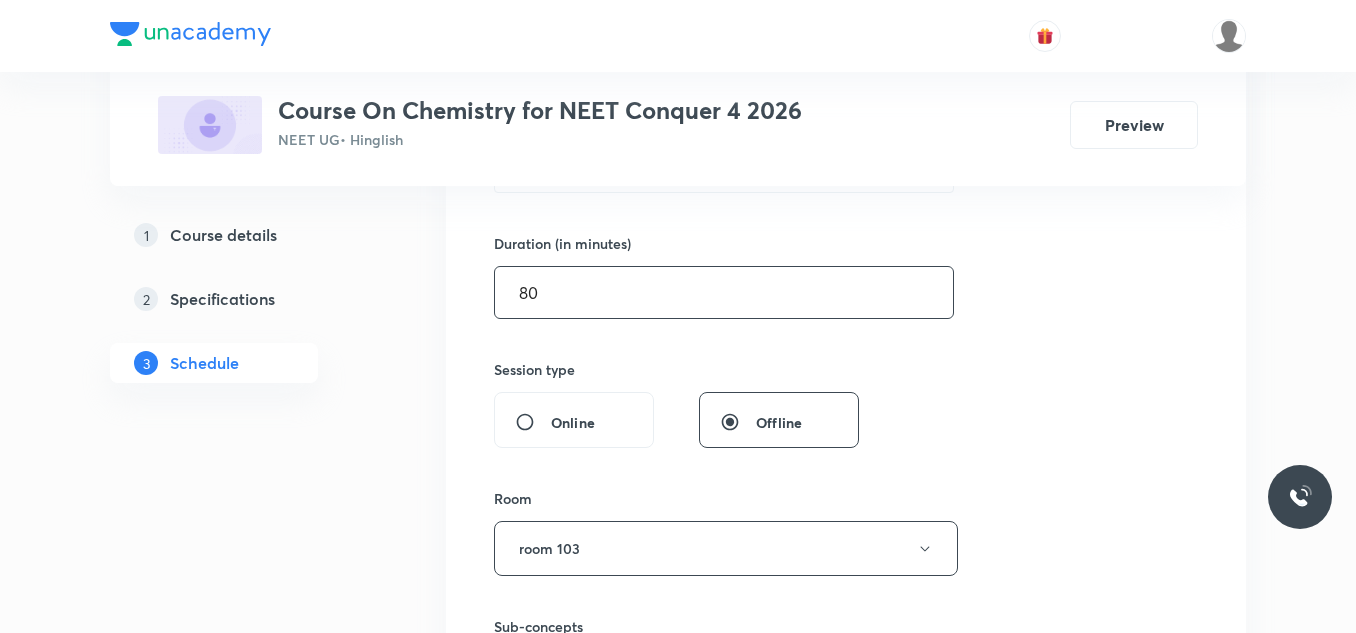 scroll, scrollTop: 400, scrollLeft: 0, axis: vertical 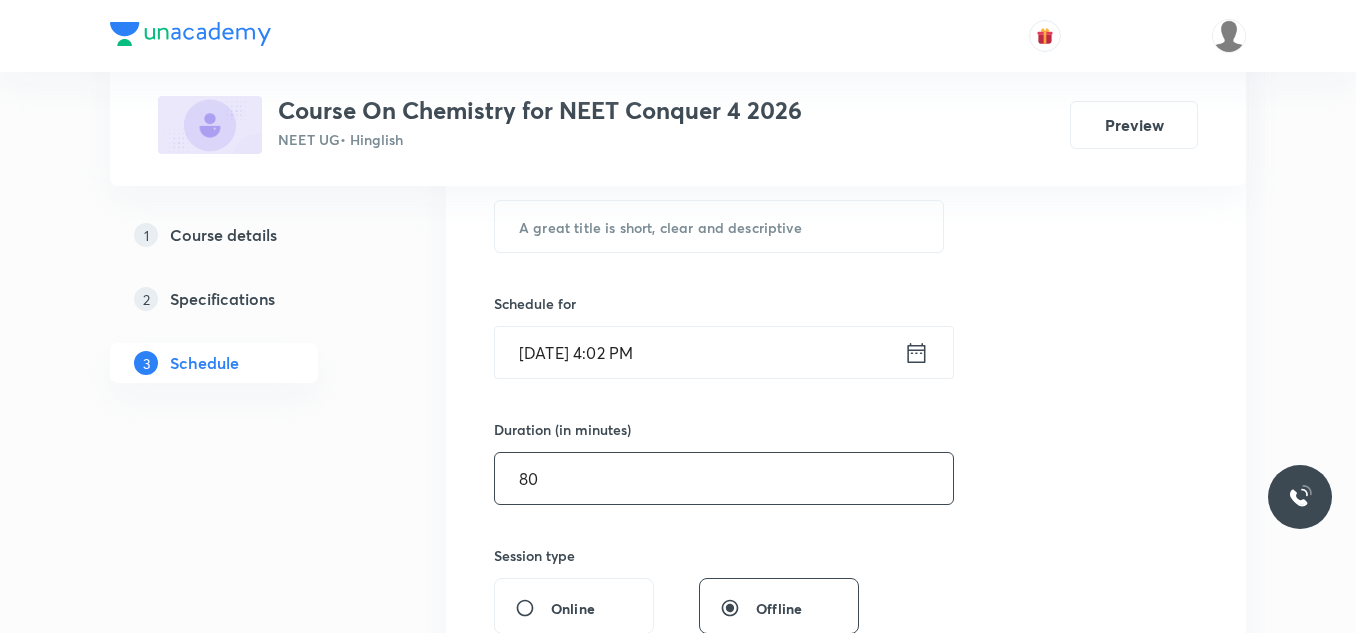 type on "80" 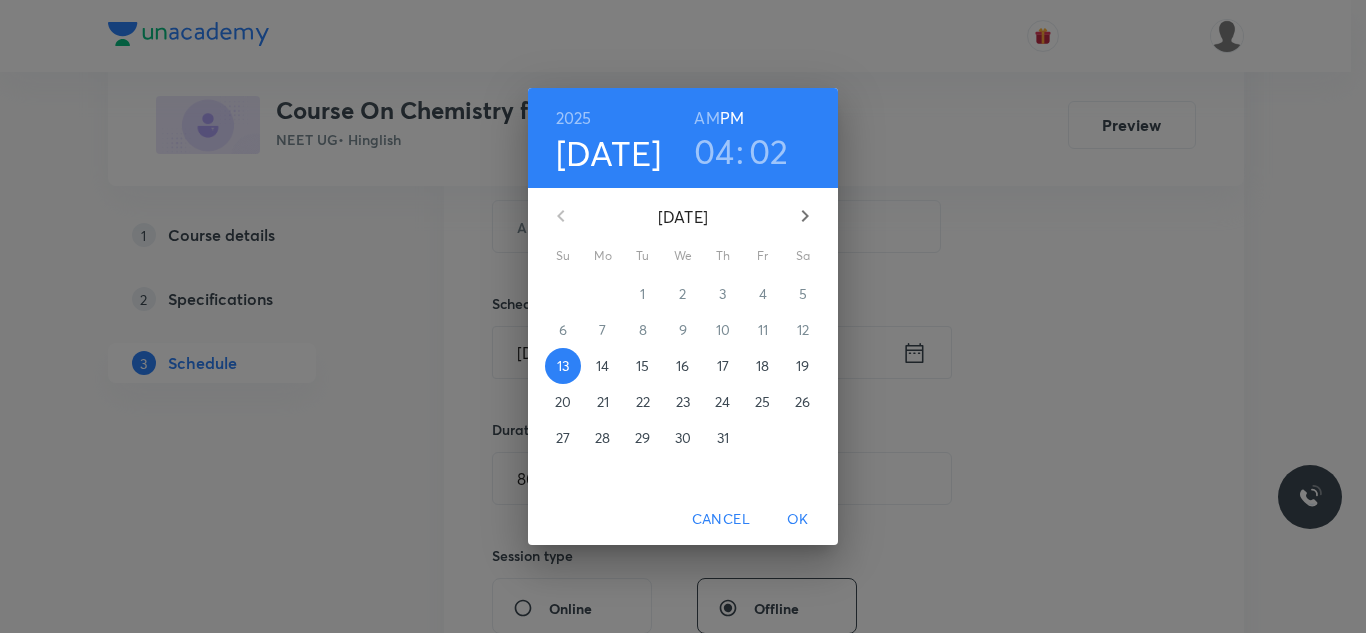 click on "14" at bounding box center (602, 366) 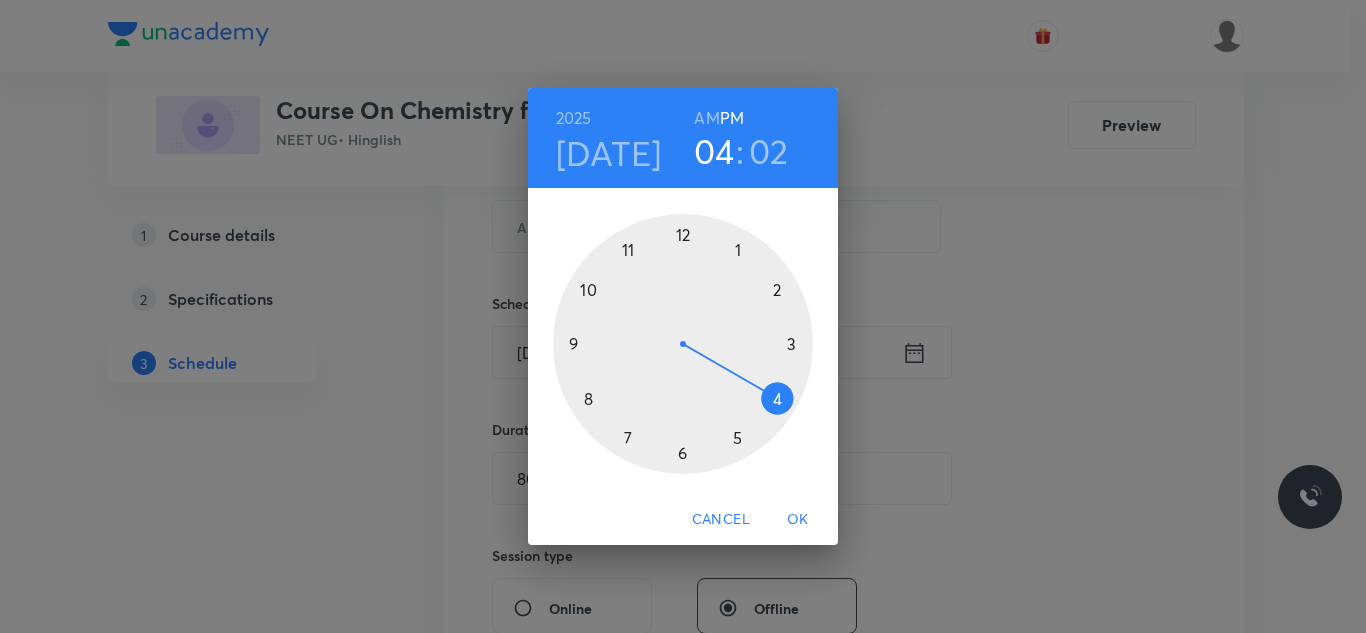 click on "AM" at bounding box center (706, 118) 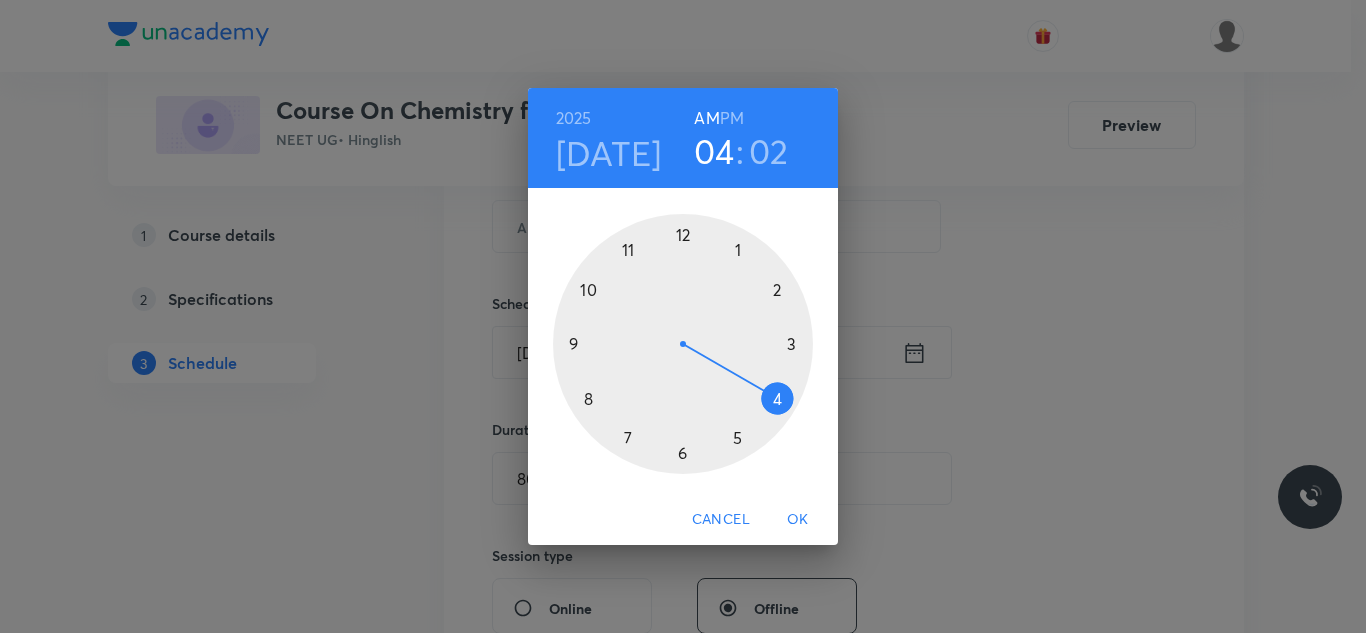 click at bounding box center [683, 344] 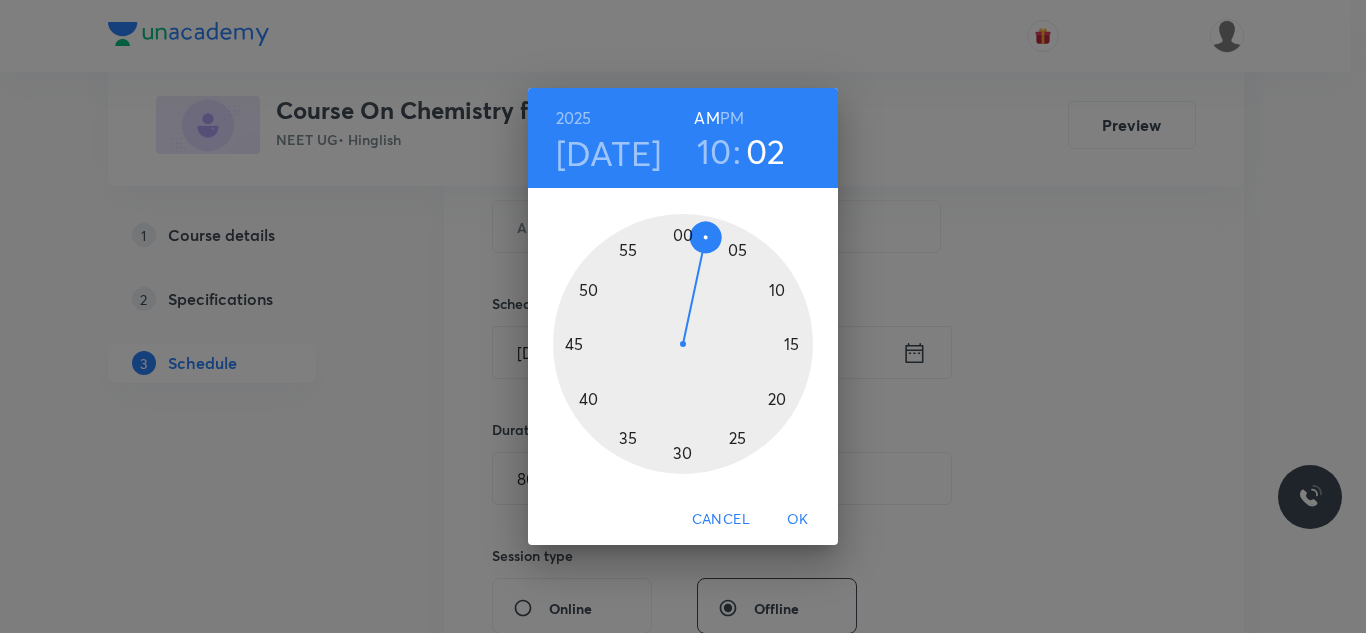click at bounding box center (683, 344) 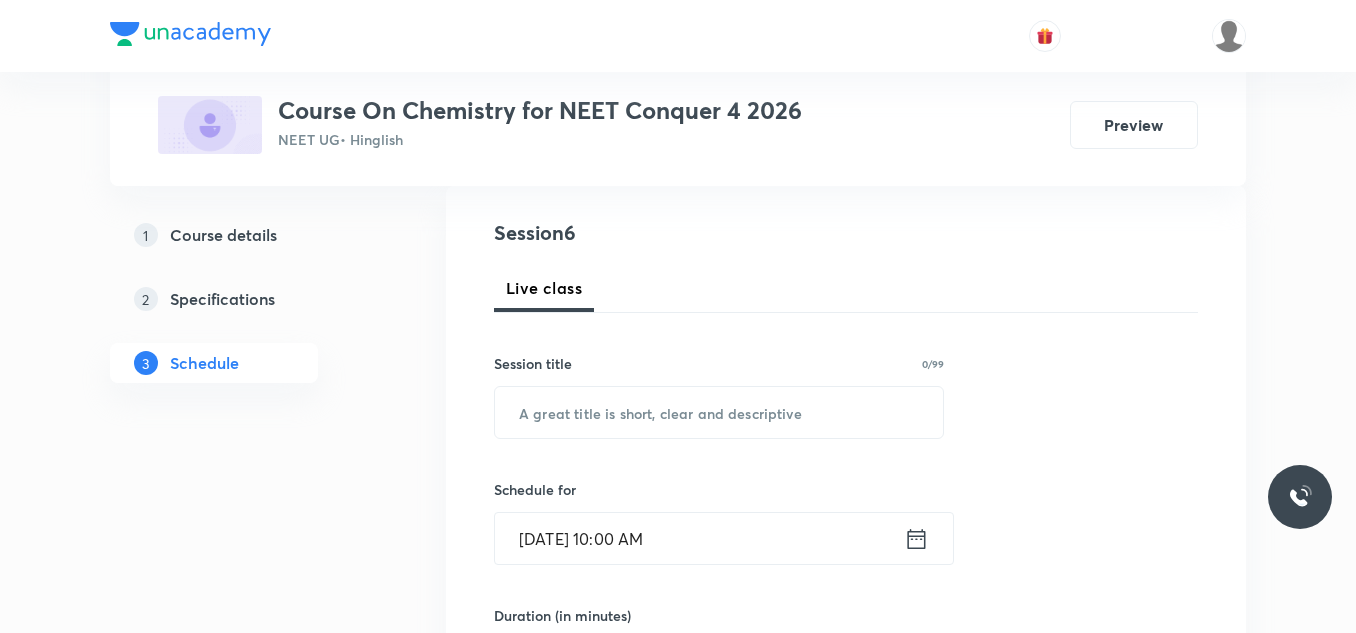 scroll, scrollTop: 200, scrollLeft: 0, axis: vertical 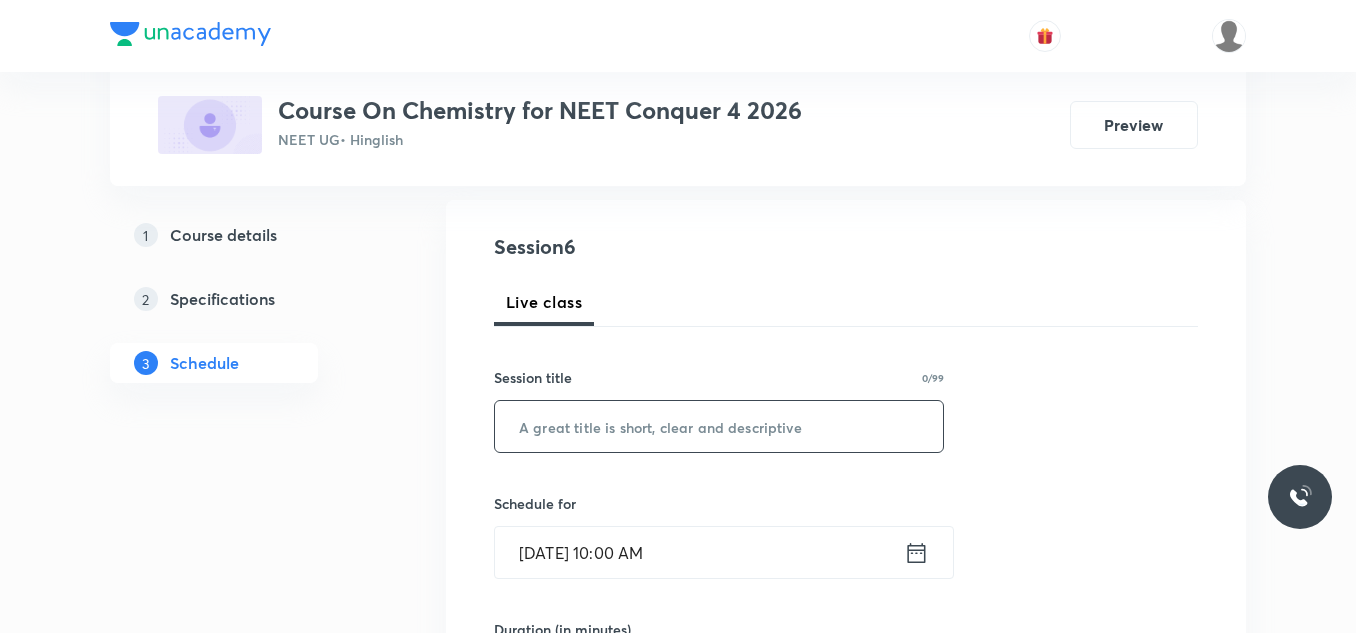 click at bounding box center [719, 426] 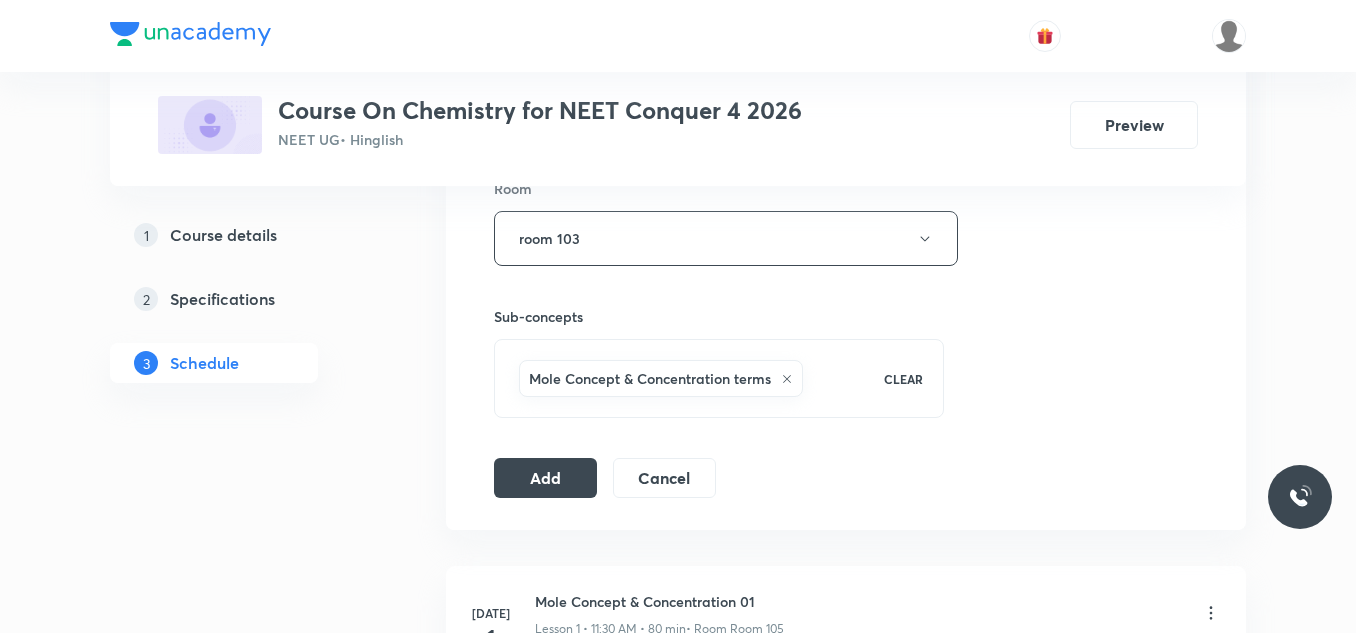 scroll, scrollTop: 900, scrollLeft: 0, axis: vertical 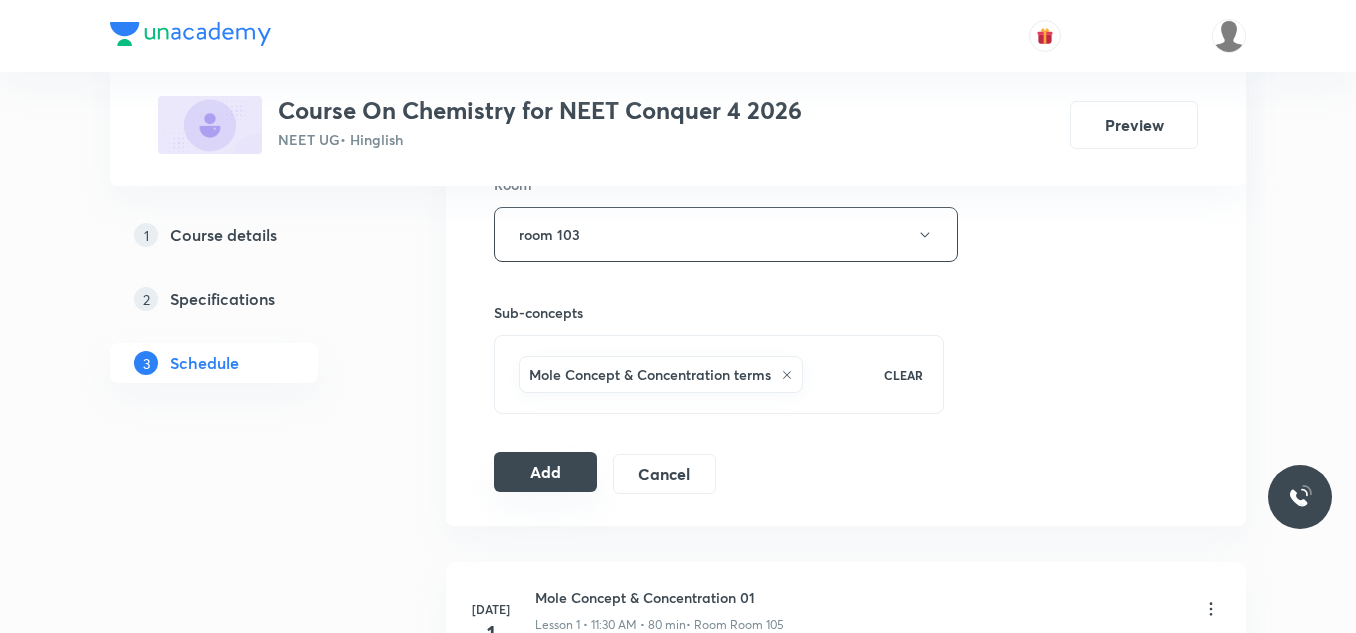 type on "Mole Concept & Concentration 06" 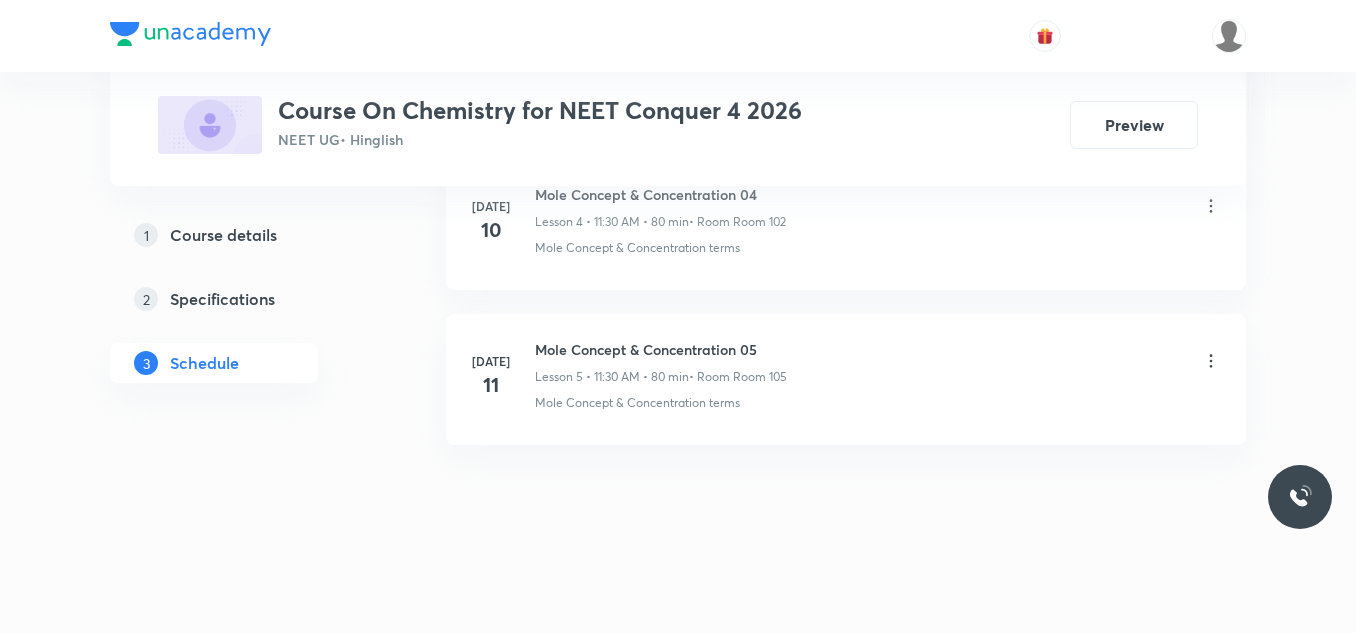 scroll, scrollTop: 826, scrollLeft: 0, axis: vertical 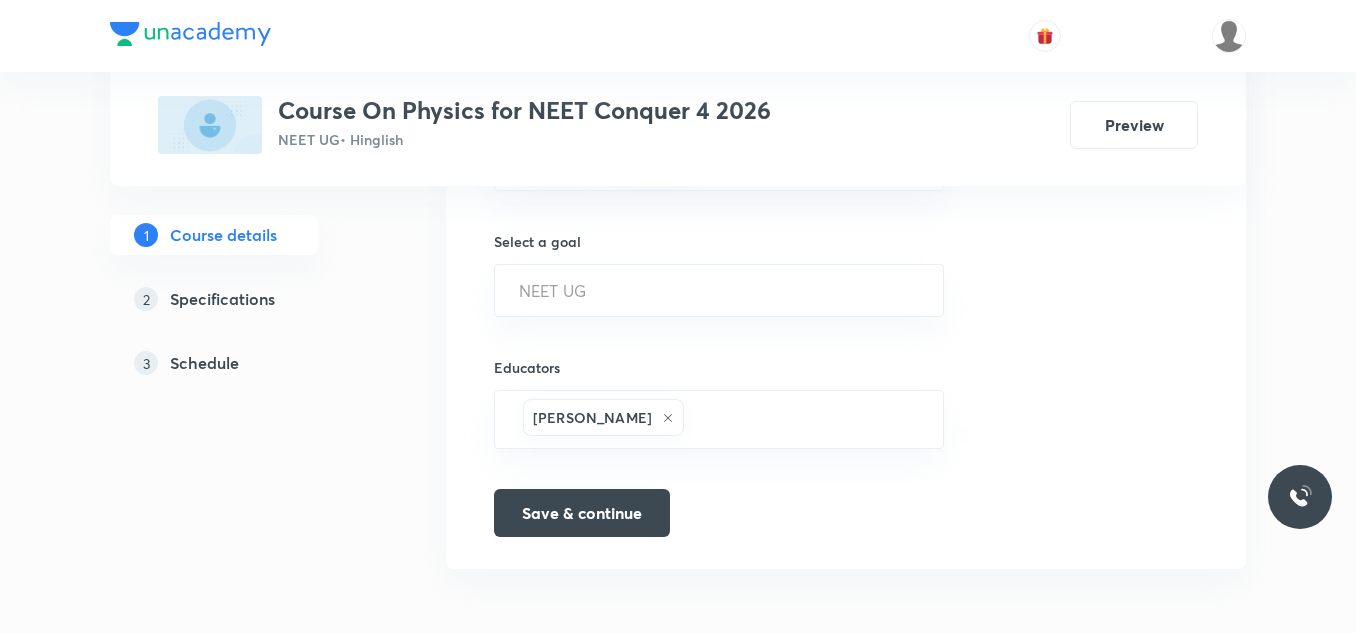 click on "Schedule" at bounding box center [204, 363] 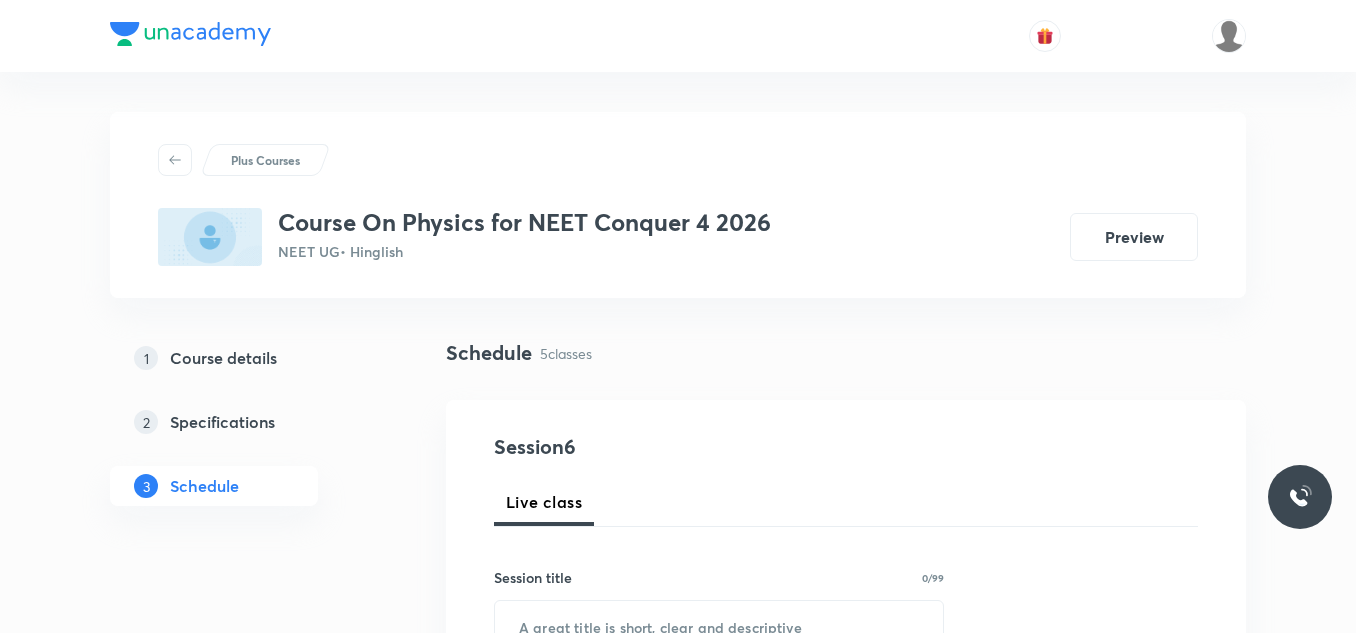 click on "Plus Courses Course On Physics for NEET Conquer 4 2026 NEET UG  • Hinglish Preview 1 Course details 2 Specifications 3 Schedule Schedule 5  classes Session  6 Live class Session title 0/99 ​ Schedule for [DATE] 4:03 PM ​ Duration (in minutes) ​   Session type Online Offline Room Select centre room Sub-concepts Select concepts that wil be covered in this session Add Cancel [DATE] Basic Mathematics and Vector 01 Lesson 1 • 11:30 AM • 80 min  • Room Room 101 Basic Mathematics [DATE] Basic Mathematics and Vector 02 Lesson 2 • 10:00 AM • 80 min  • Room Room 105 Product of Two Vectors [DATE] Basic Mathematics and Vector 03 Lesson 3 • 11:30 AM • 80 min  • Room Room 105 Physics Previous Year Question [DATE] Basic Mathematics and Vector 04 Lesson 4 • 10:00 AM • 80 min  • Room Room 101 Physics - Full Syllabus Mock Questions [DATE] Basic Mathematics and Vector 05 Lesson 5 • 10:00 AM • 80 min  • Room Room 105 Physics - Full Syllabus Mock Questions" at bounding box center (678, 1189) 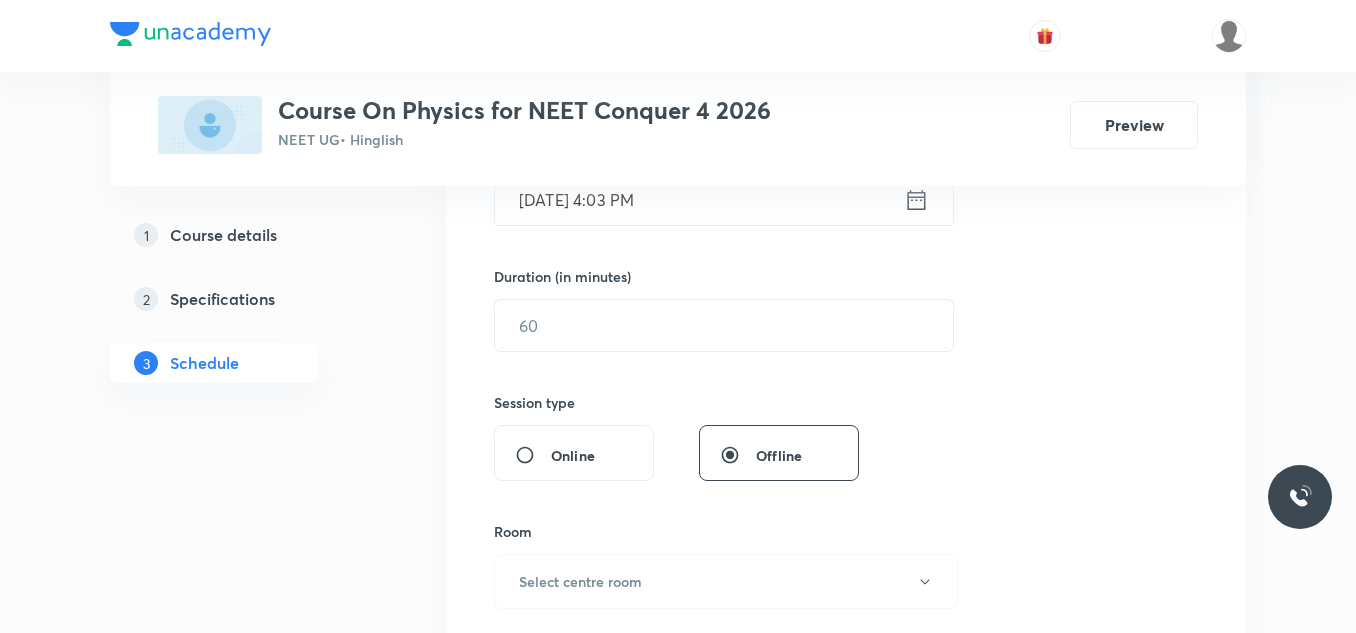 scroll, scrollTop: 1745, scrollLeft: 0, axis: vertical 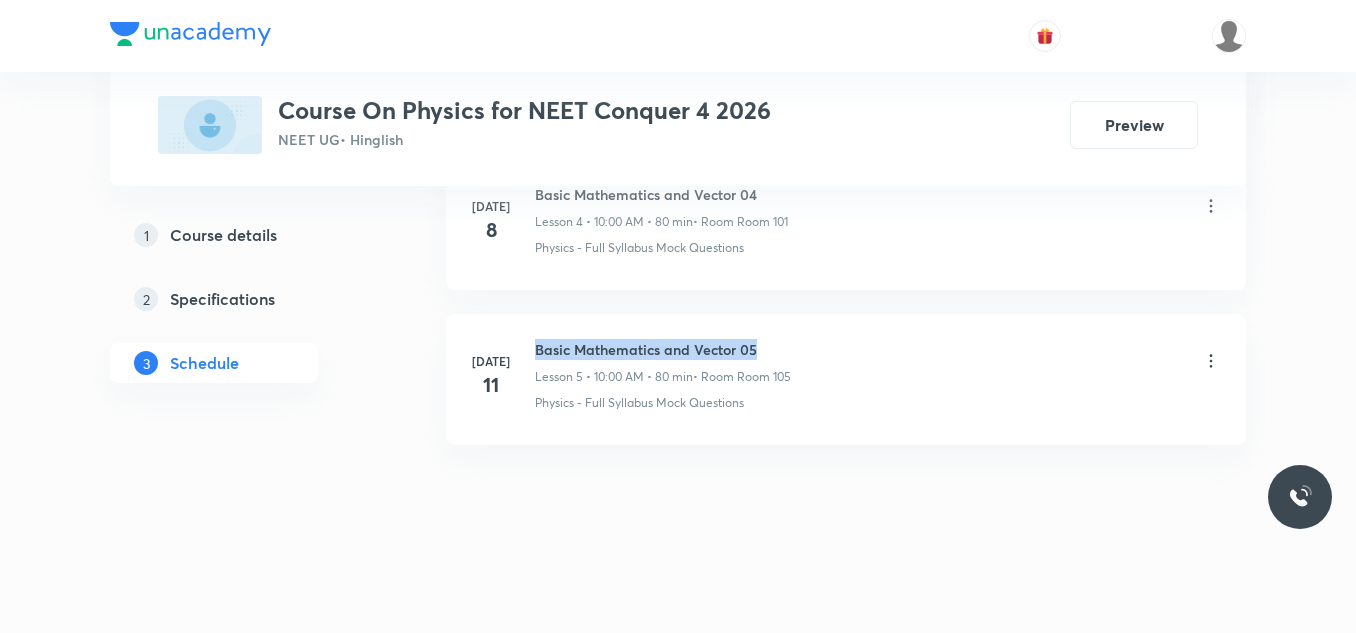 drag, startPoint x: 538, startPoint y: 346, endPoint x: 786, endPoint y: 351, distance: 248.0504 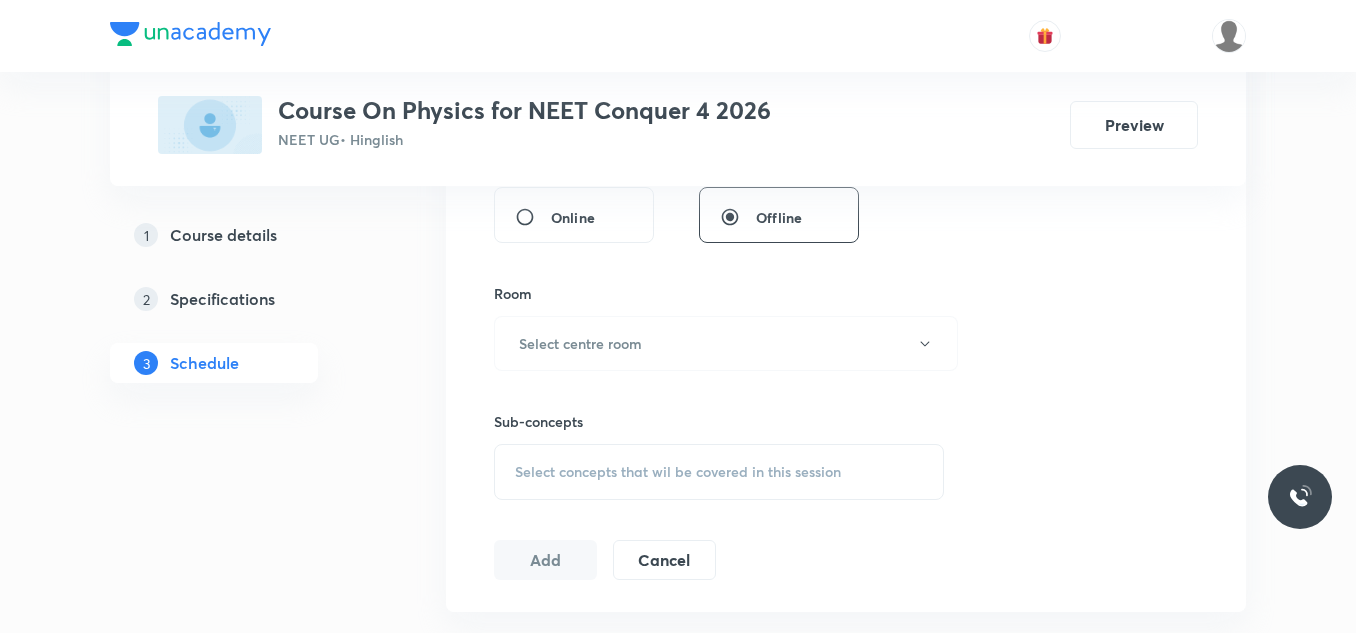 scroll, scrollTop: 800, scrollLeft: 0, axis: vertical 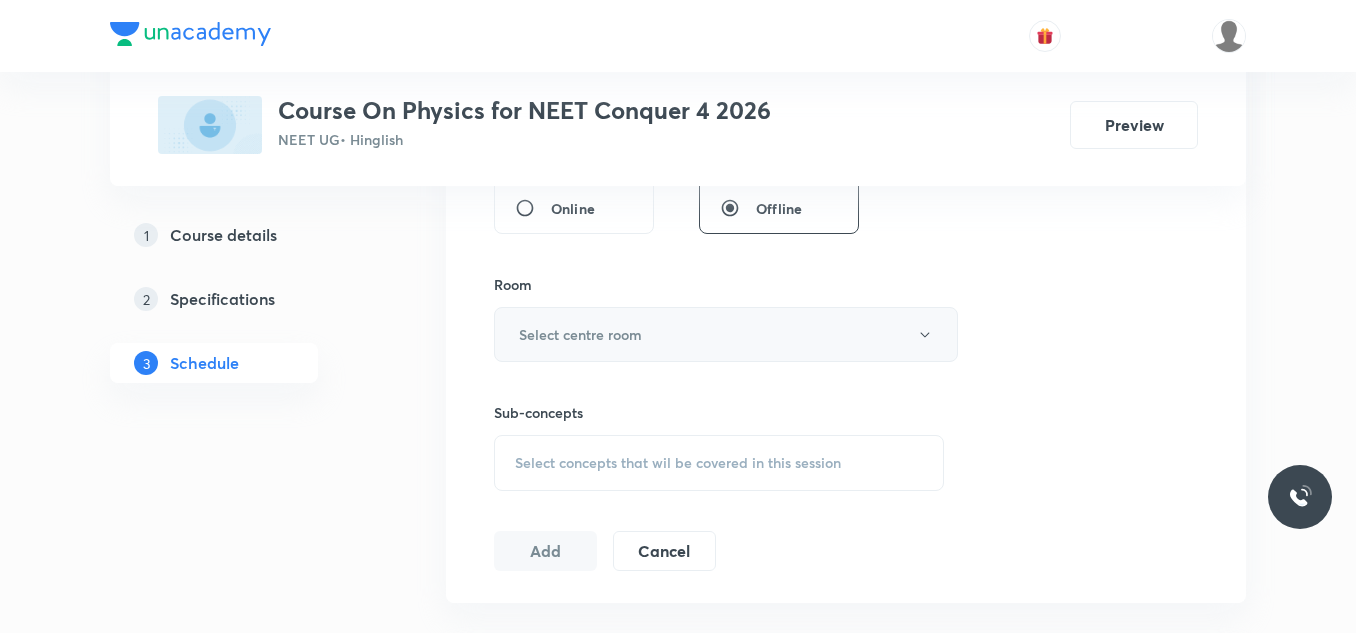 click on "Select centre room" at bounding box center [726, 334] 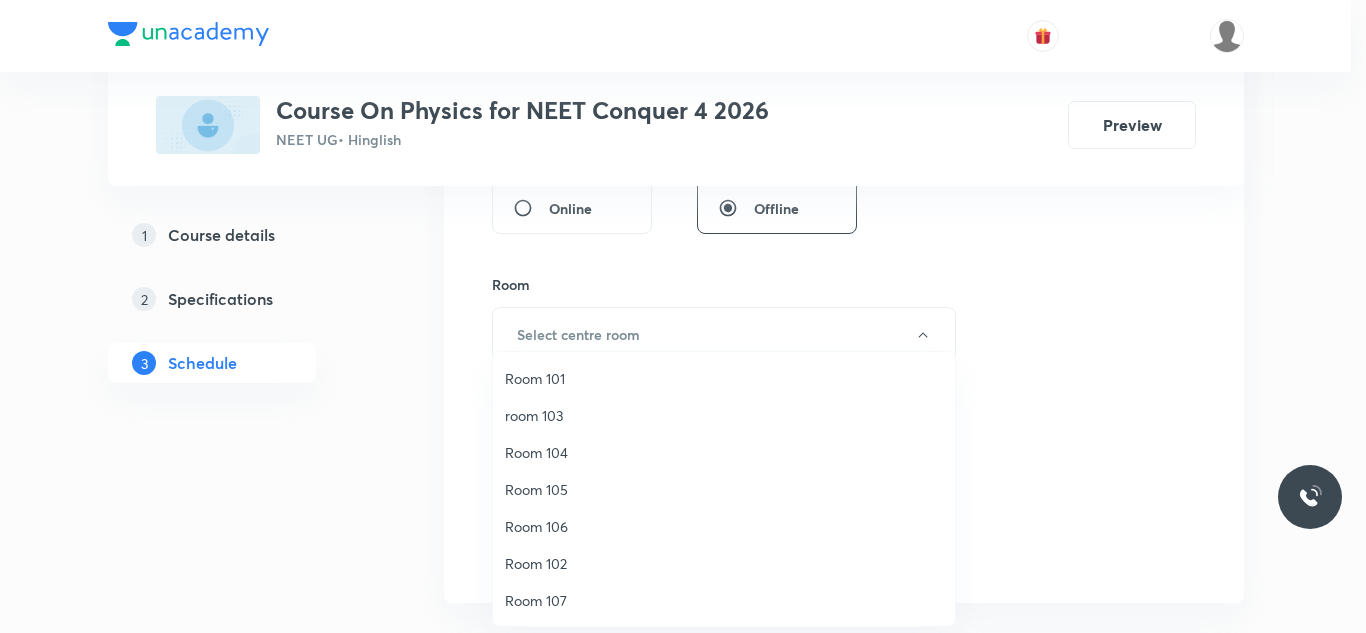 click on "room 103" at bounding box center (724, 415) 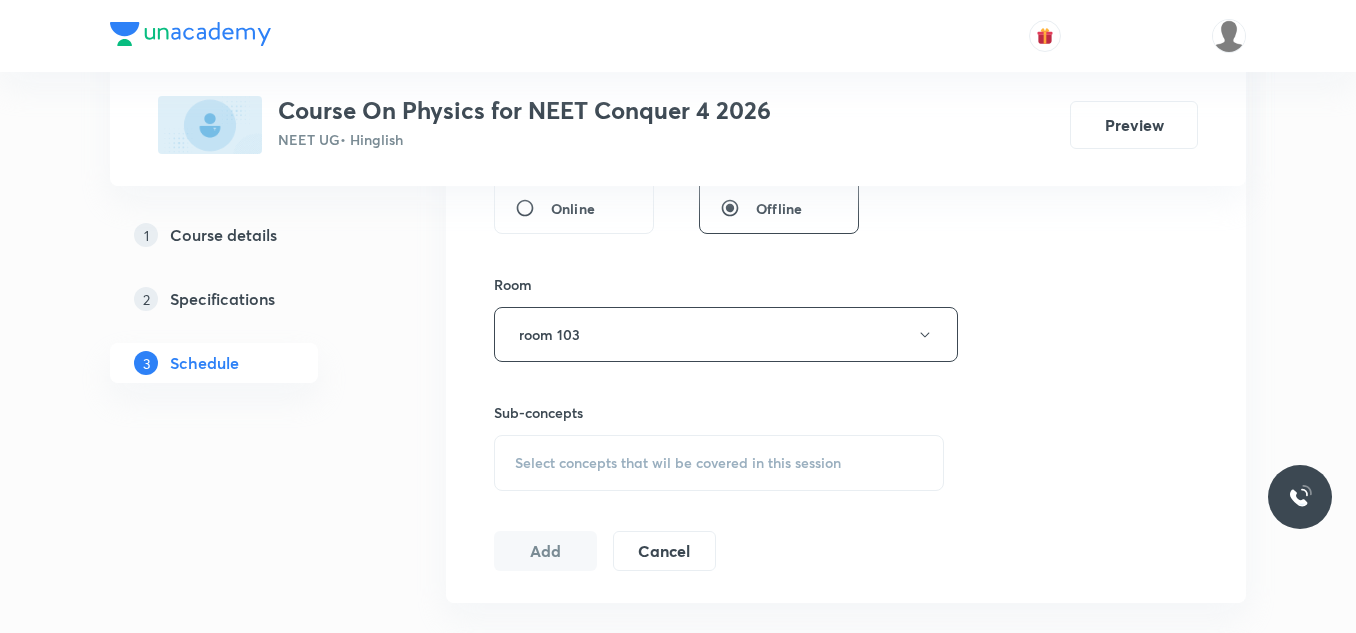 click on "Select concepts that wil be covered in this session" at bounding box center (678, 463) 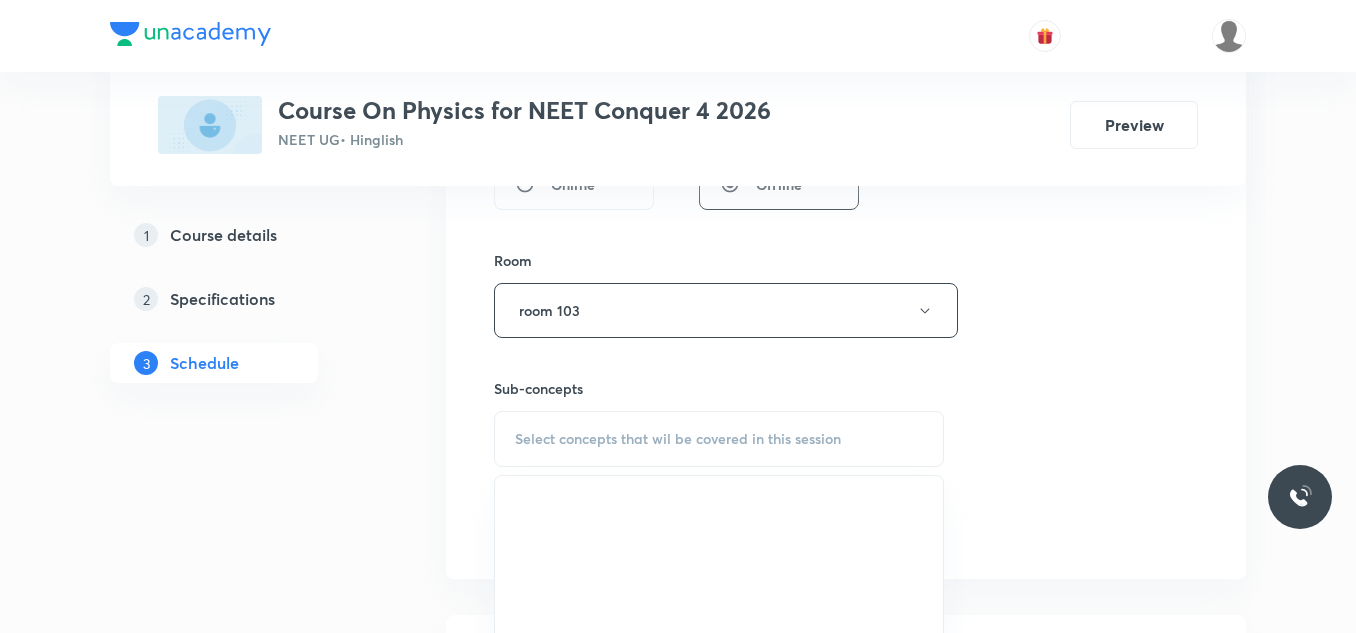 scroll, scrollTop: 900, scrollLeft: 0, axis: vertical 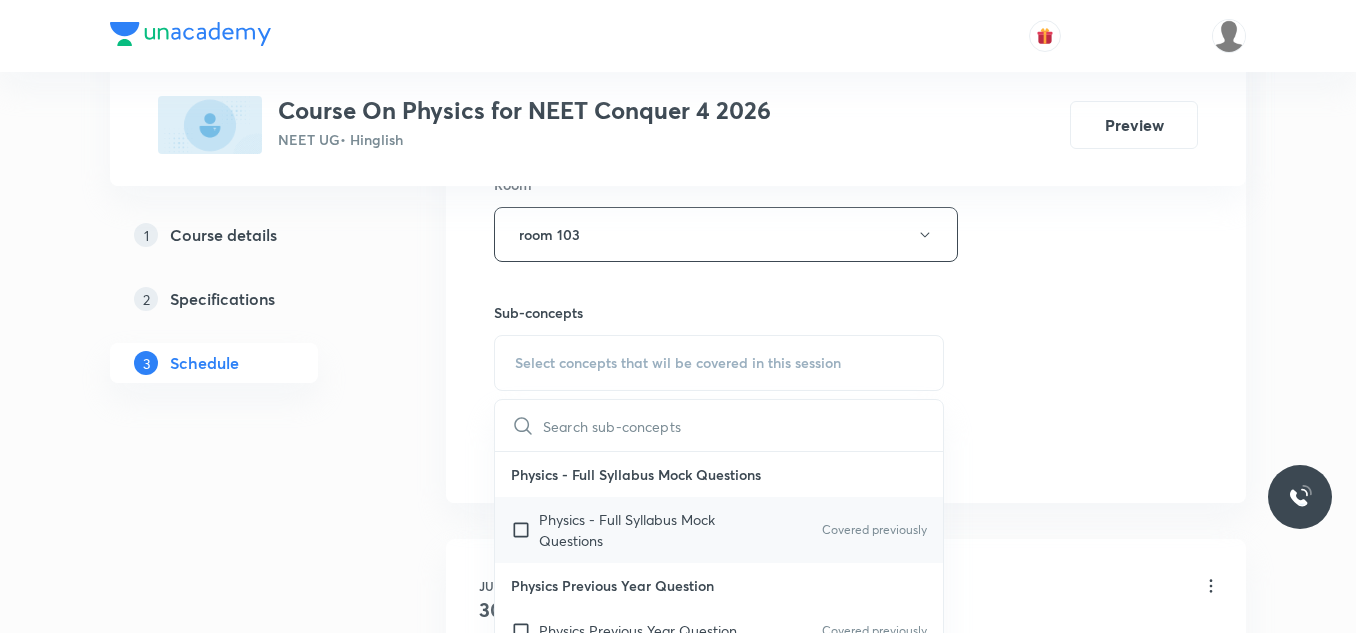 click on "Physics - Full Syllabus Mock Questions" at bounding box center (640, 530) 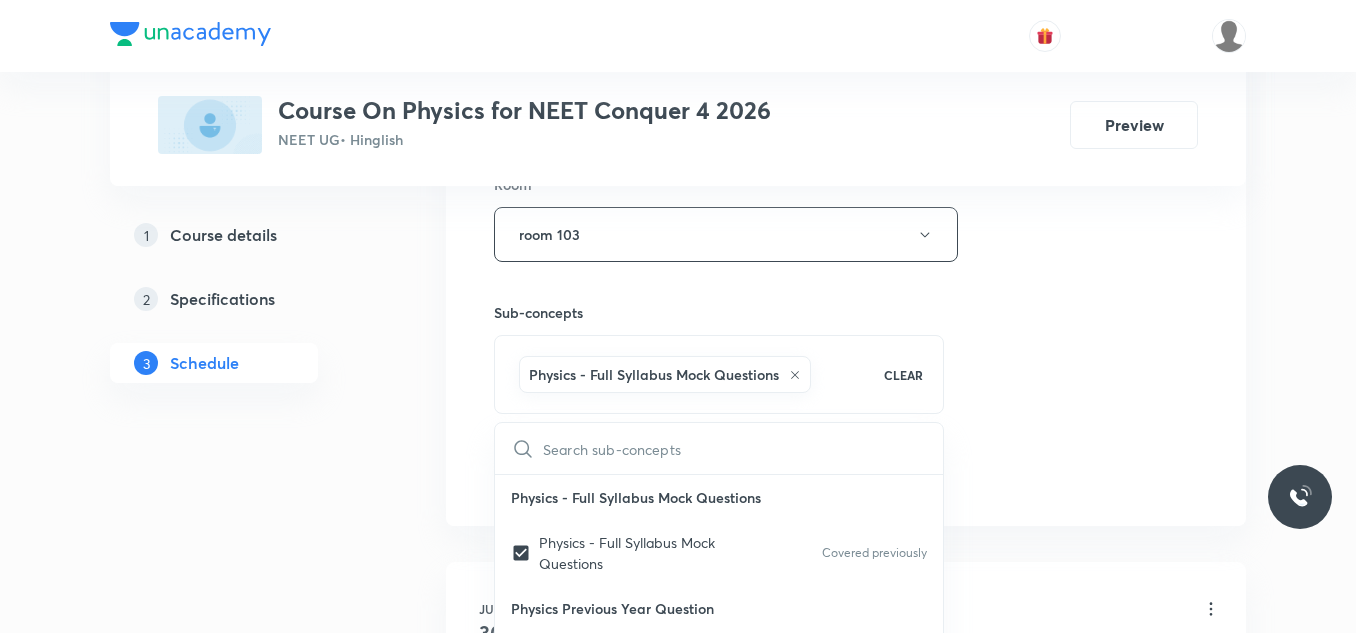 click on "Plus Courses Course On Physics for NEET Conquer 4 2026 NEET UG  • Hinglish Preview 1 Course details 2 Specifications 3 Schedule Schedule 5  classes Session  6 Live class Session title 0/99 ​ Schedule for [DATE] 4:03 PM ​ Duration (in minutes) ​   Session type Online Offline Room room 103 Sub-concepts Physics - Full Syllabus Mock Questions CLEAR ​ Physics - Full Syllabus Mock Questions Physics - Full Syllabus Mock Questions Covered previously Physics Previous Year Question Physics Previous Year Question Covered previously Units & Dimensions Physical quantity Applications of Dimensional Analysis Significant Figures Units of Physical Quantities System of Units Dimensions of Some Mathematical Functions Unit and Dimension Product of Two Vectors Covered previously Subtraction of Vectors Cross Product Least Count Analysis Errors of Measurement Vernier Callipers Screw Gauge Zero Error Basic Mathematics Elementary Algebra Elementary Trigonometry Basic Coordinate Geometry Functions Differentiation Heat" at bounding box center [678, 300] 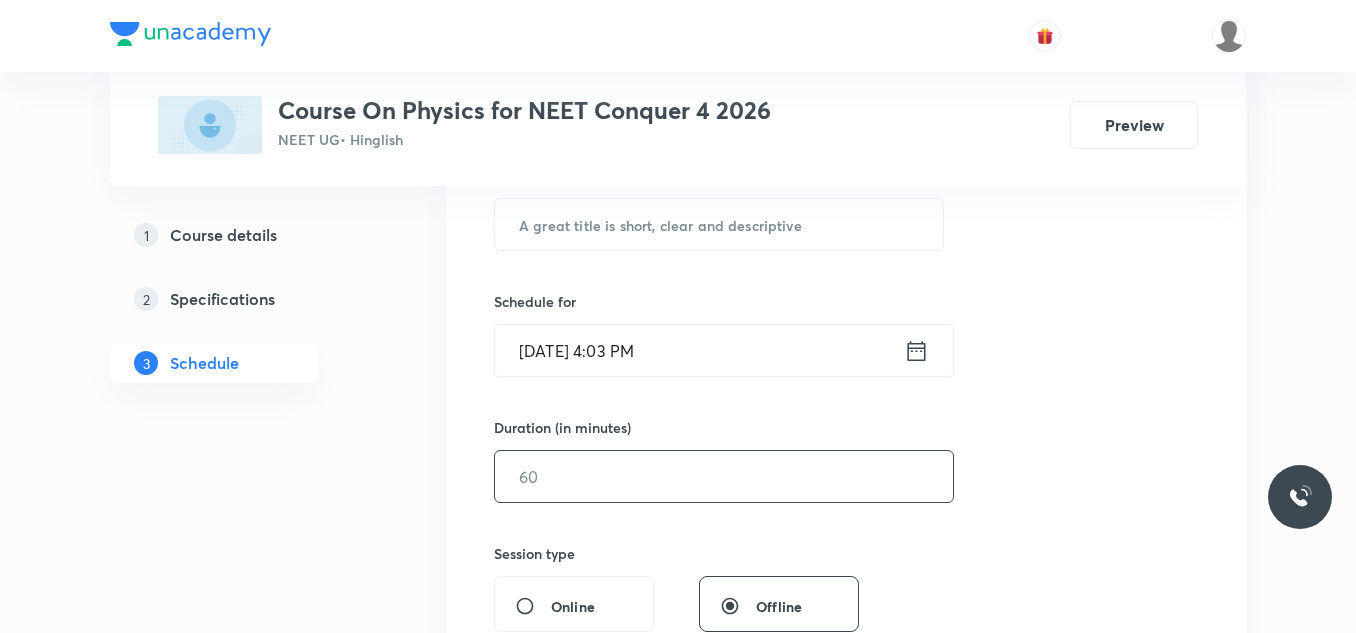 scroll, scrollTop: 400, scrollLeft: 0, axis: vertical 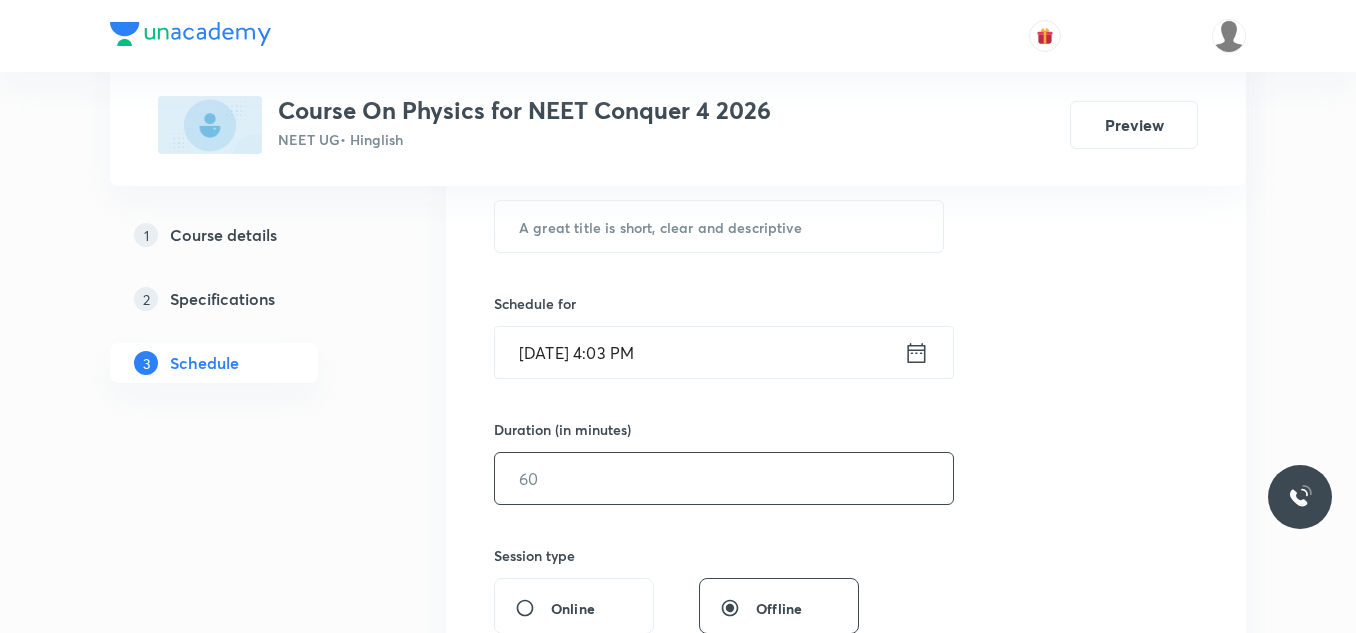 click at bounding box center (724, 478) 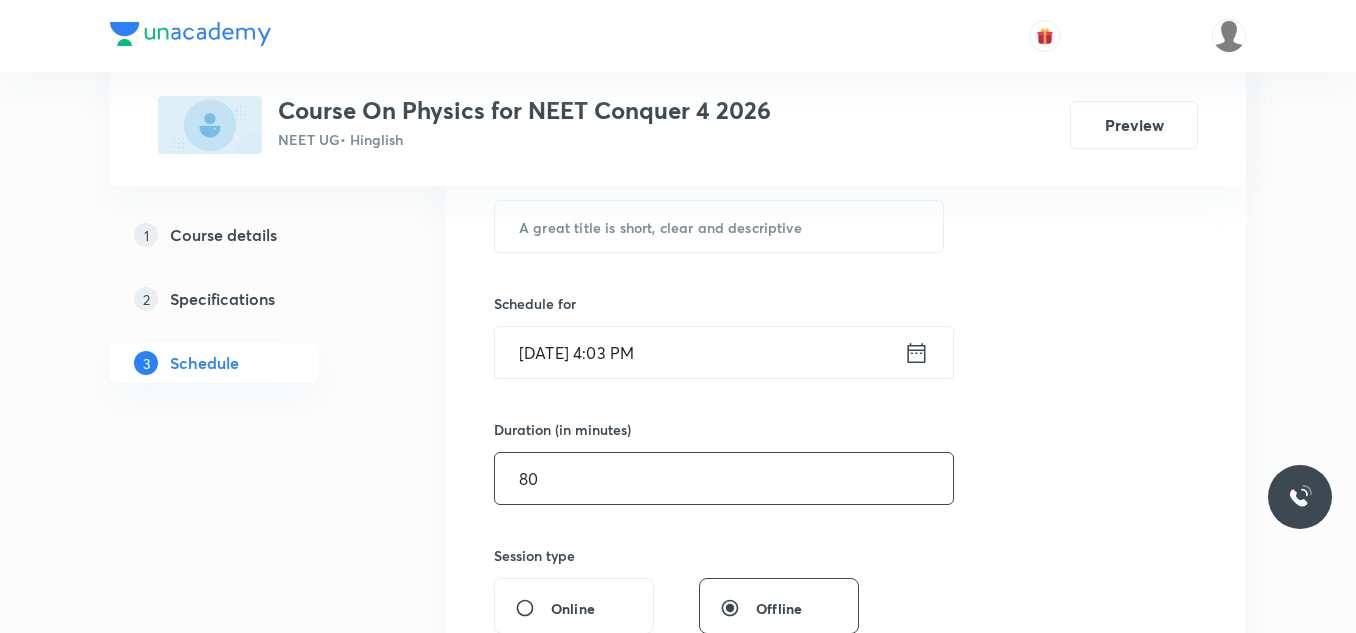type on "80" 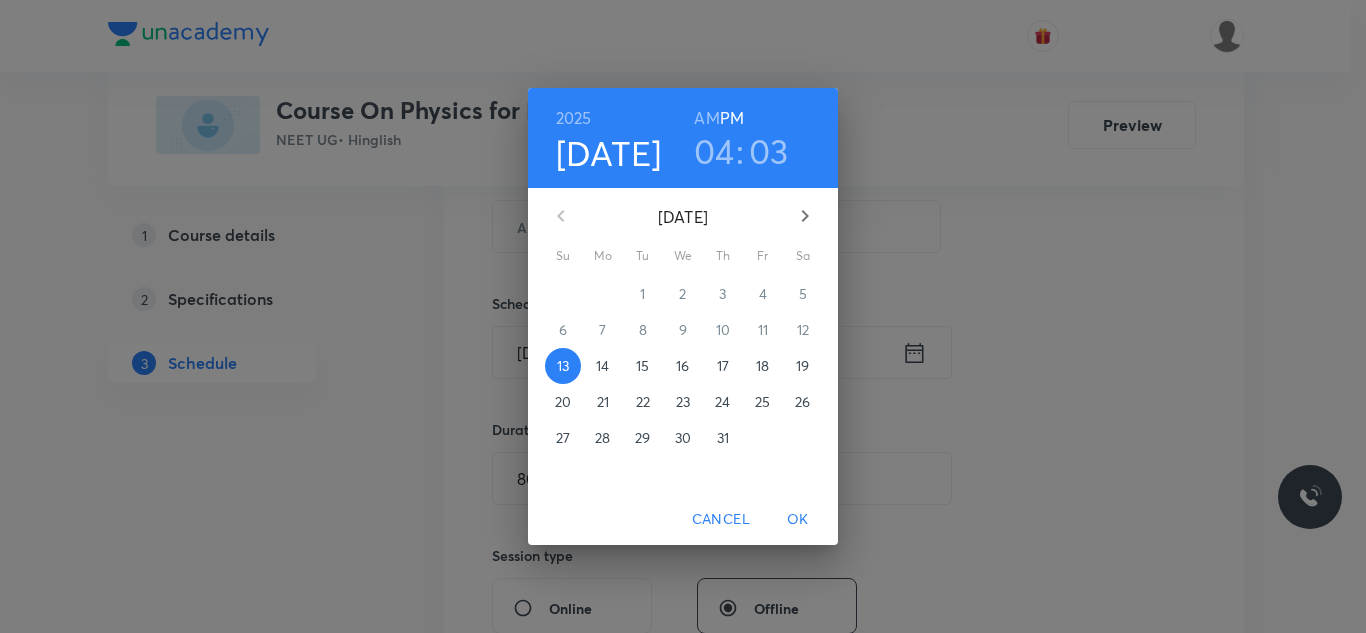 click on "14" at bounding box center [602, 366] 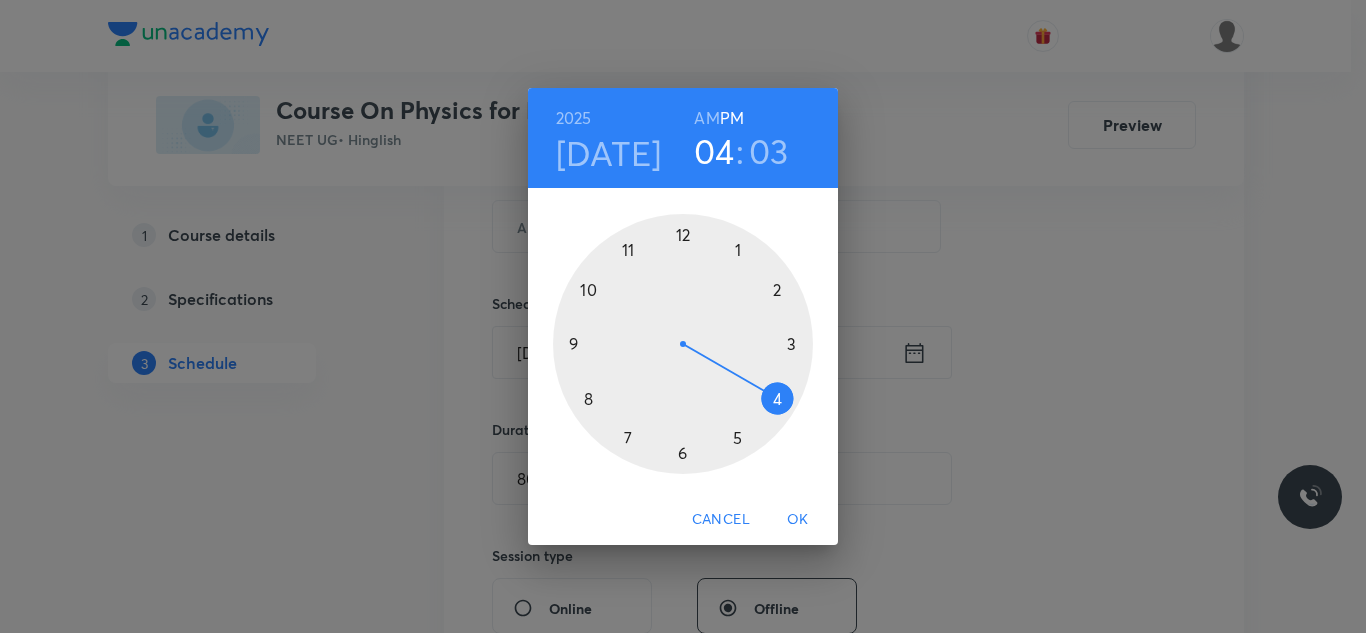 click on "AM" at bounding box center [706, 118] 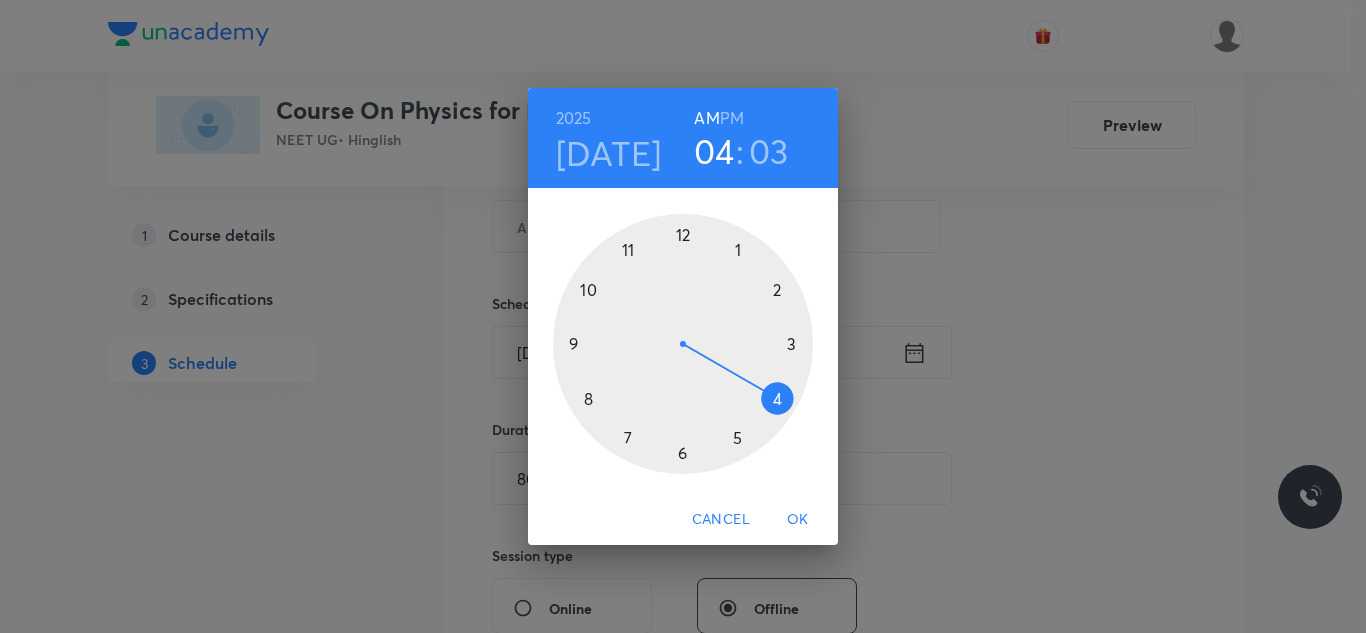click at bounding box center (683, 344) 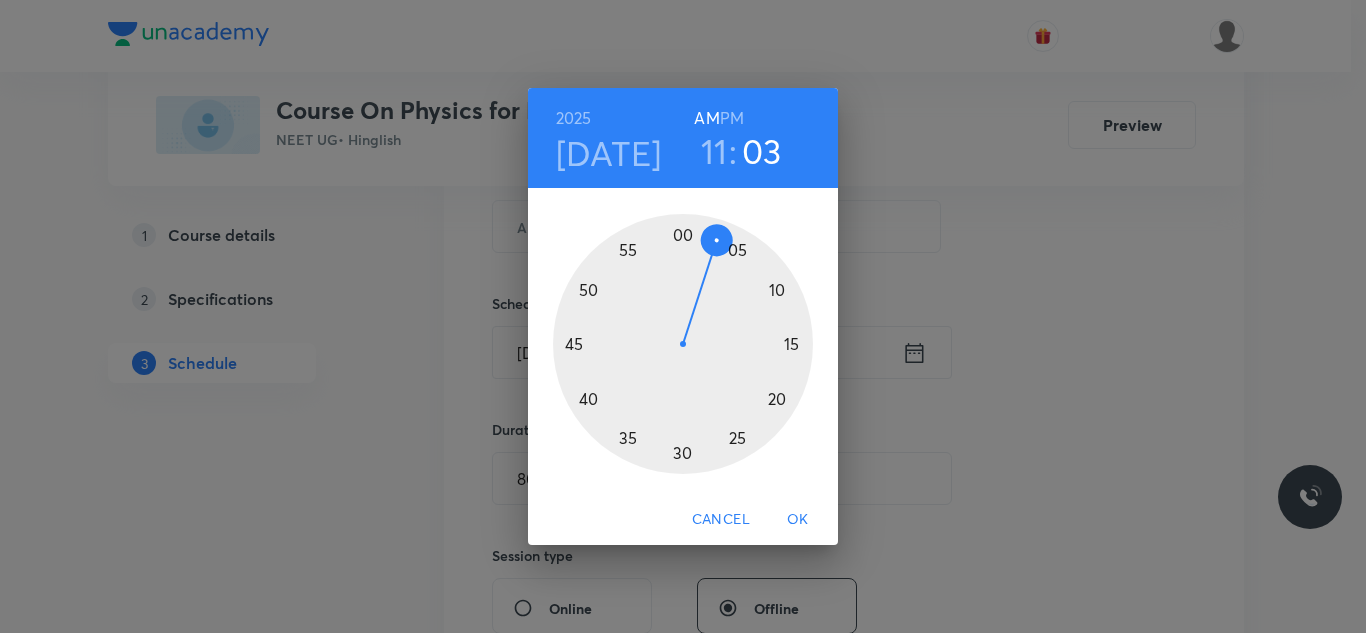click at bounding box center (683, 344) 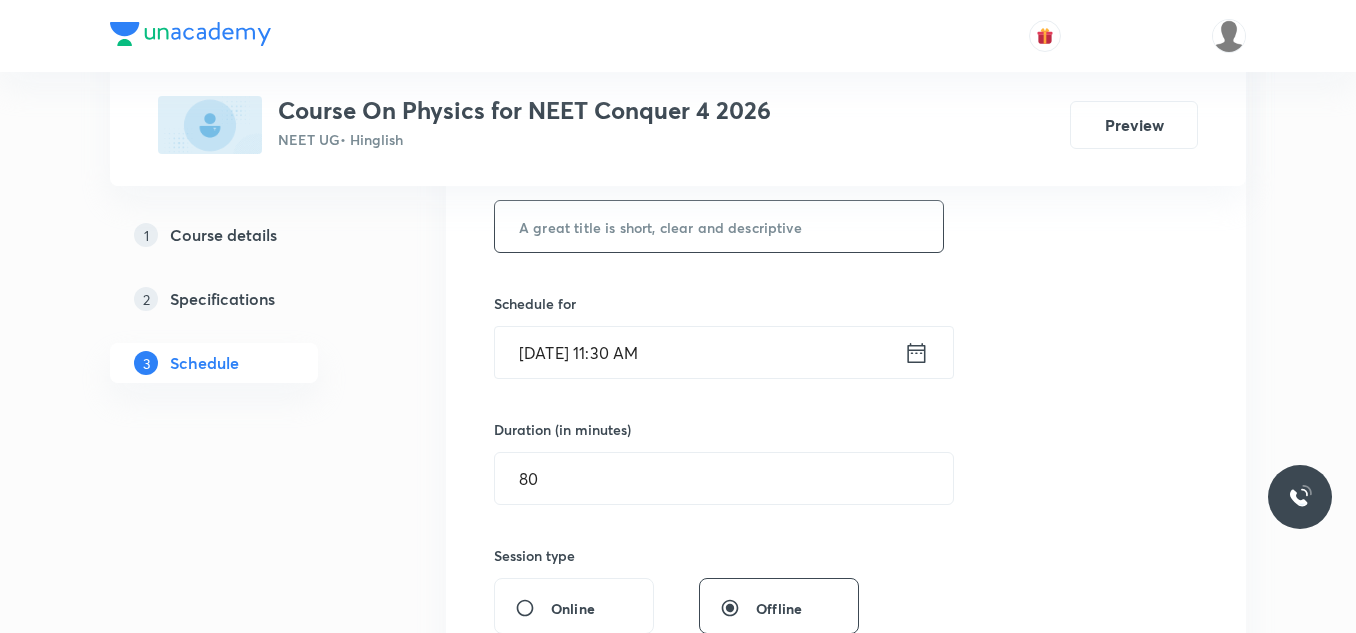 drag, startPoint x: 659, startPoint y: 233, endPoint x: 723, endPoint y: 247, distance: 65.51336 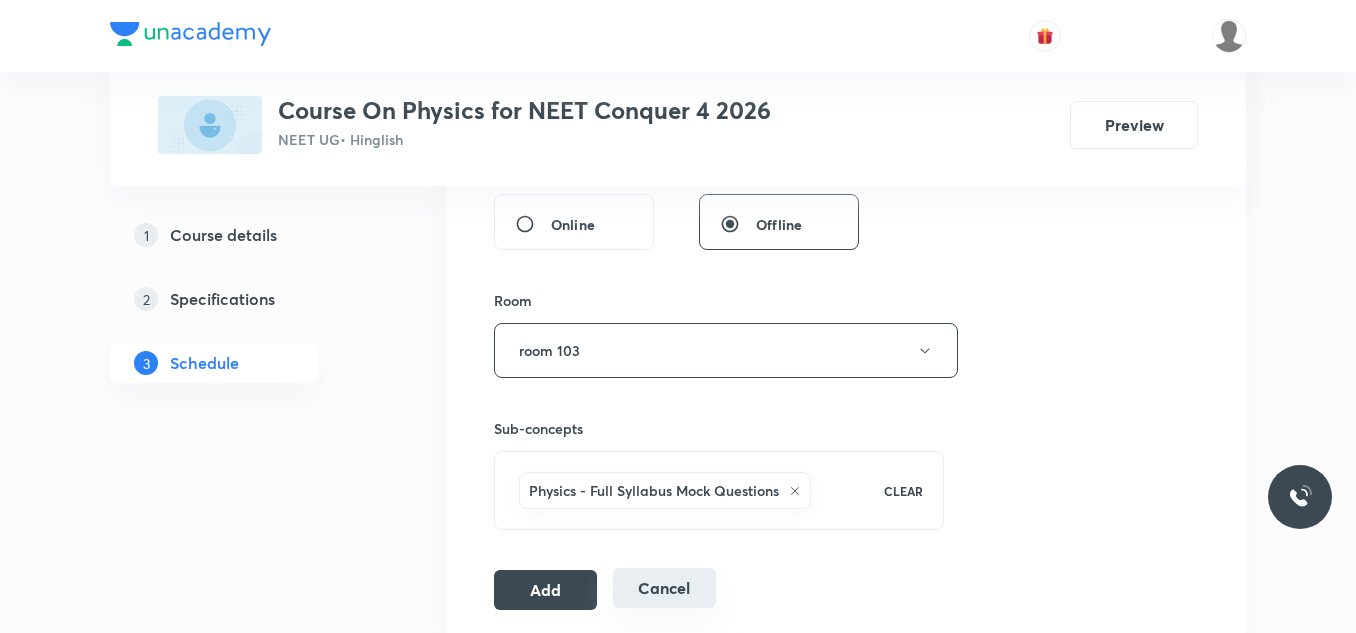 scroll, scrollTop: 900, scrollLeft: 0, axis: vertical 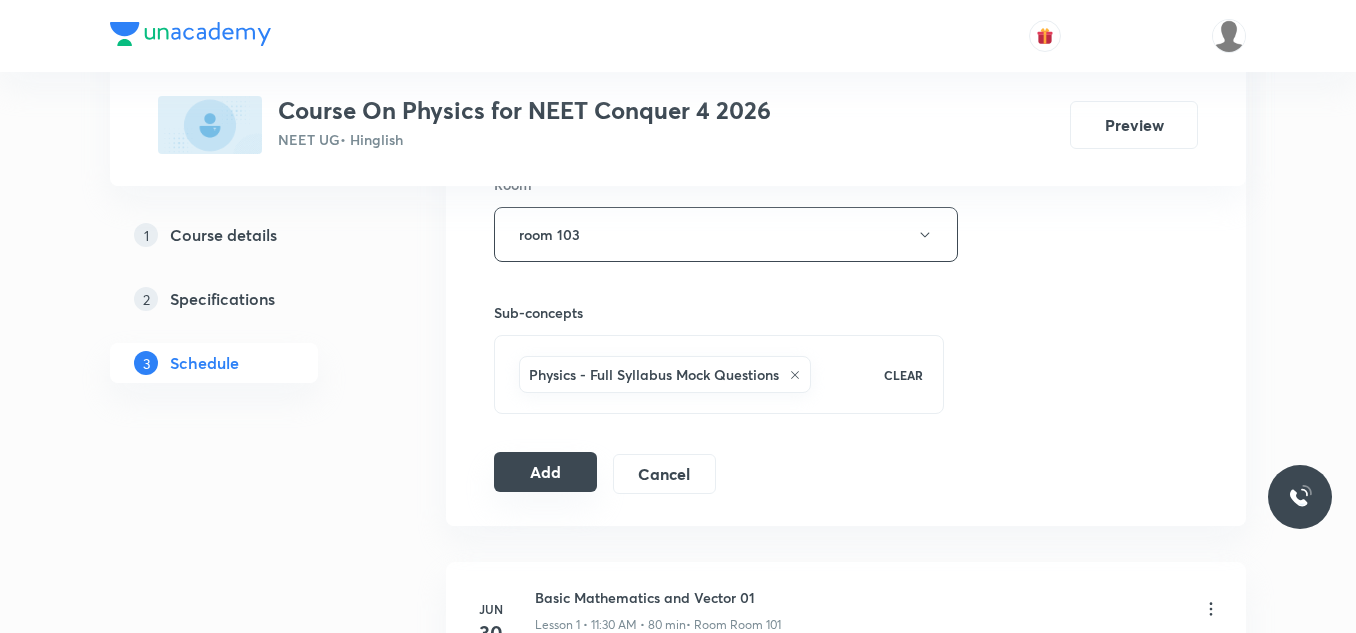 type on "Basic Mathematics and Vector 06" 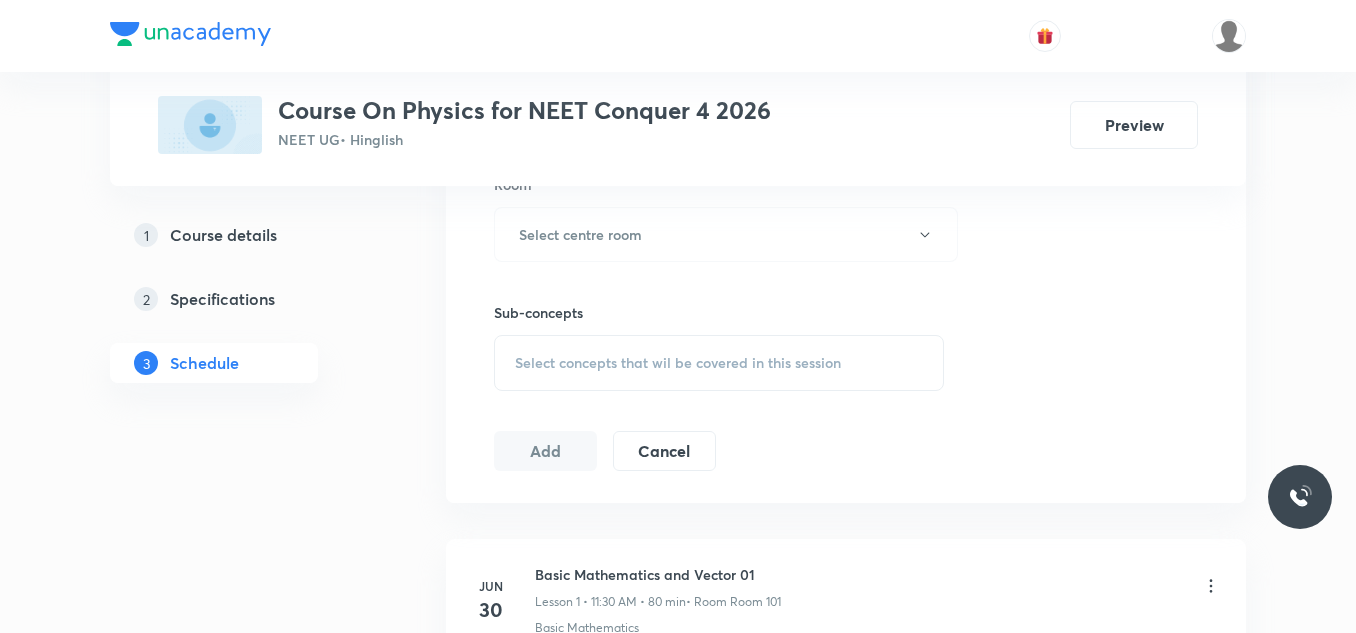 scroll, scrollTop: 826, scrollLeft: 0, axis: vertical 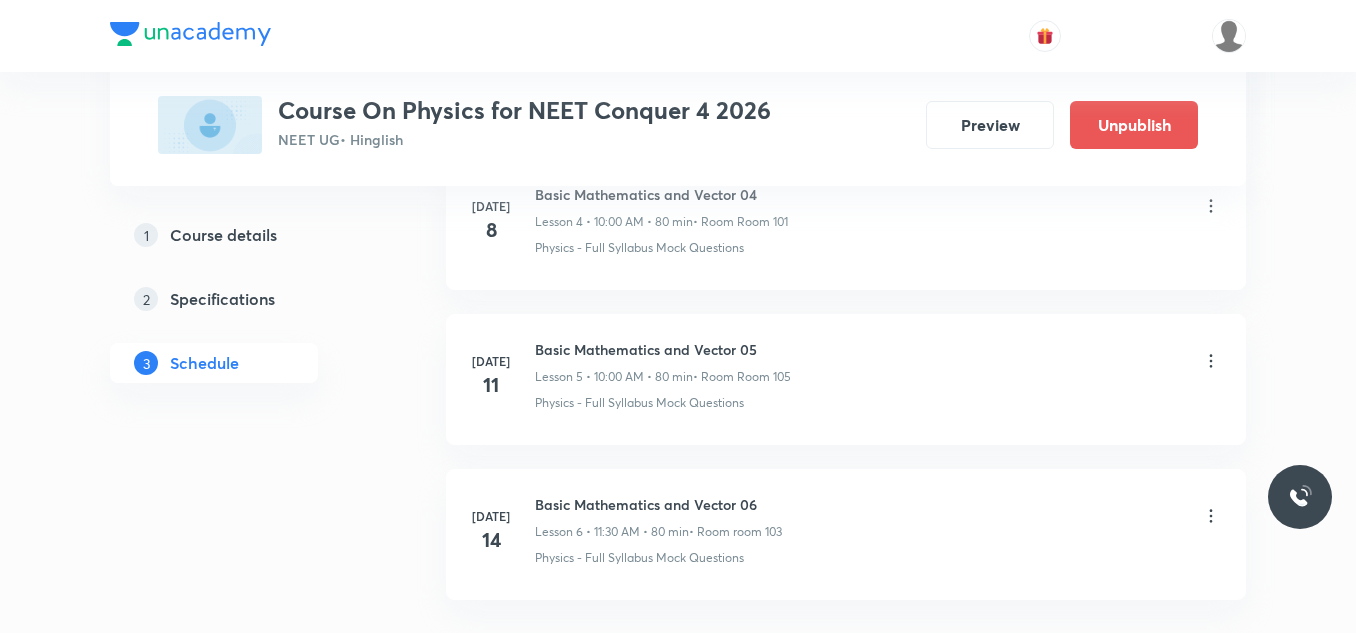 click on "Plus Courses Course On Physics for NEET Conquer 4 2026 NEET UG  • Hinglish Preview Unpublish 1 Course details 2 Specifications 3 Schedule Schedule 6  classes Add new session [DATE] Basic Mathematics and Vector 01 Lesson 1 • 11:30 AM • 80 min  • Room Room 101 Basic Mathematics [DATE] Basic Mathematics and Vector 02 Lesson 2 • 10:00 AM • 80 min  • Room Room 105 Product of Two Vectors [DATE] Basic Mathematics and Vector 03 Lesson 3 • 11:30 AM • 80 min  • Room Room 105 Physics Previous Year Question [DATE] Basic Mathematics and Vector 04 Lesson 4 • 10:00 AM • 80 min  • Room Room 101 Physics - Full Syllabus Mock Questions [DATE] Basic Mathematics and Vector 05 Lesson 5 • 10:00 AM • 80 min  • Room Room 105 Physics - Full Syllabus Mock Questions [DATE] Basic Mathematics and Vector 06 Lesson 6 • 11:30 AM • 80 min  • Room room 103 Physics - Full Syllabus Mock Questions" at bounding box center (678, -19) 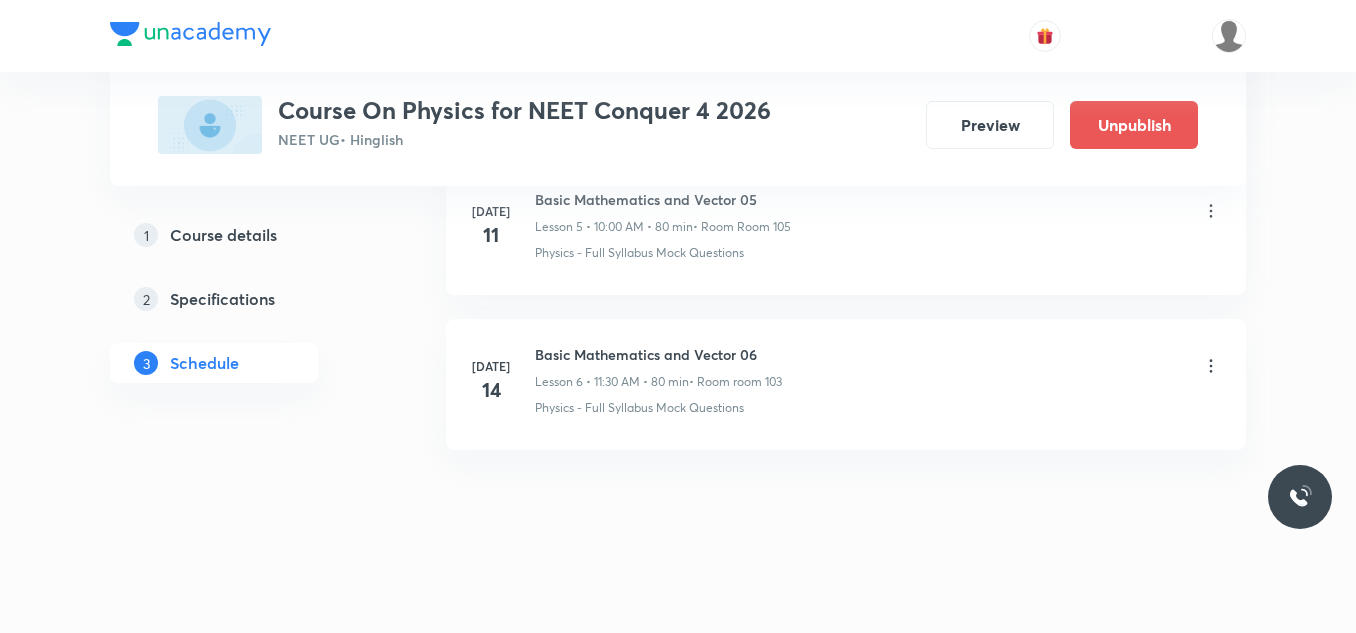 scroll, scrollTop: 981, scrollLeft: 0, axis: vertical 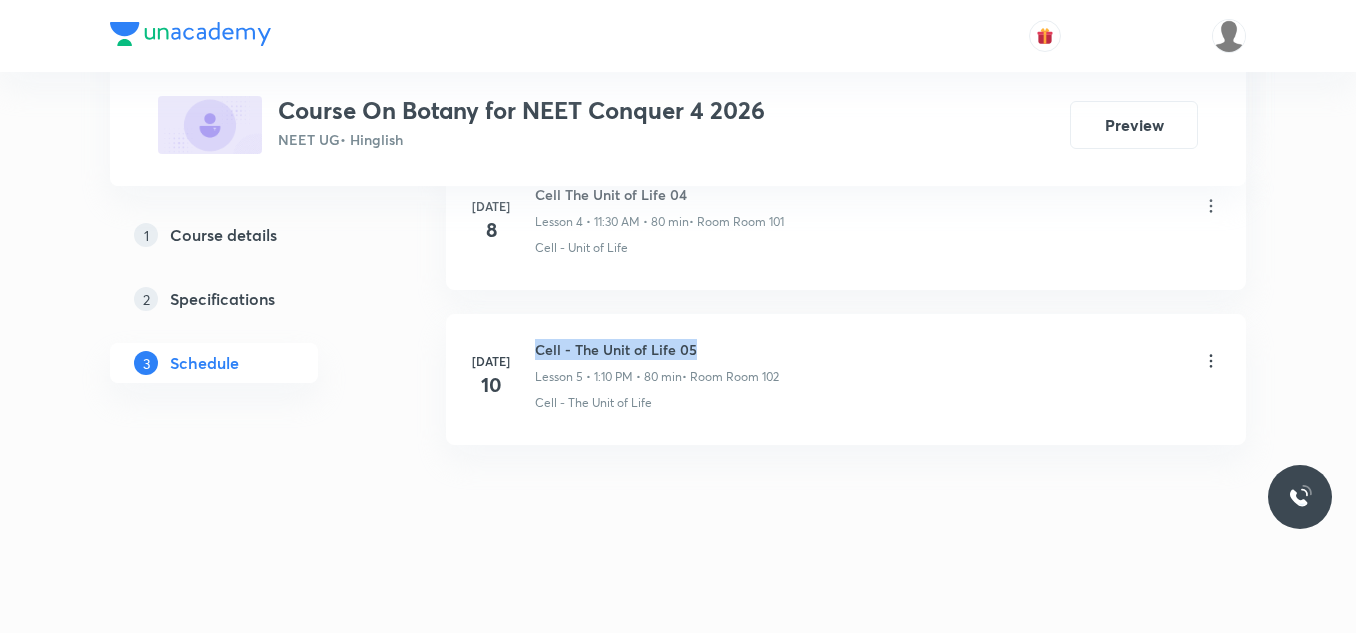 drag, startPoint x: 534, startPoint y: 348, endPoint x: 697, endPoint y: 348, distance: 163 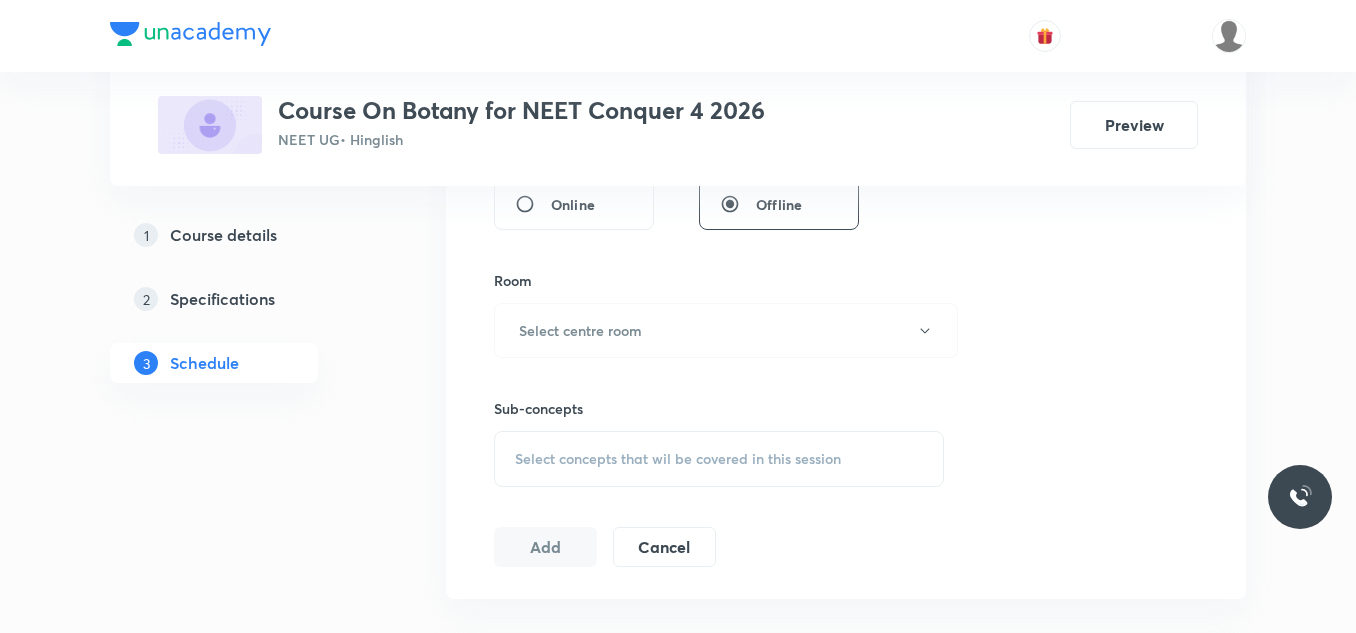 scroll, scrollTop: 900, scrollLeft: 0, axis: vertical 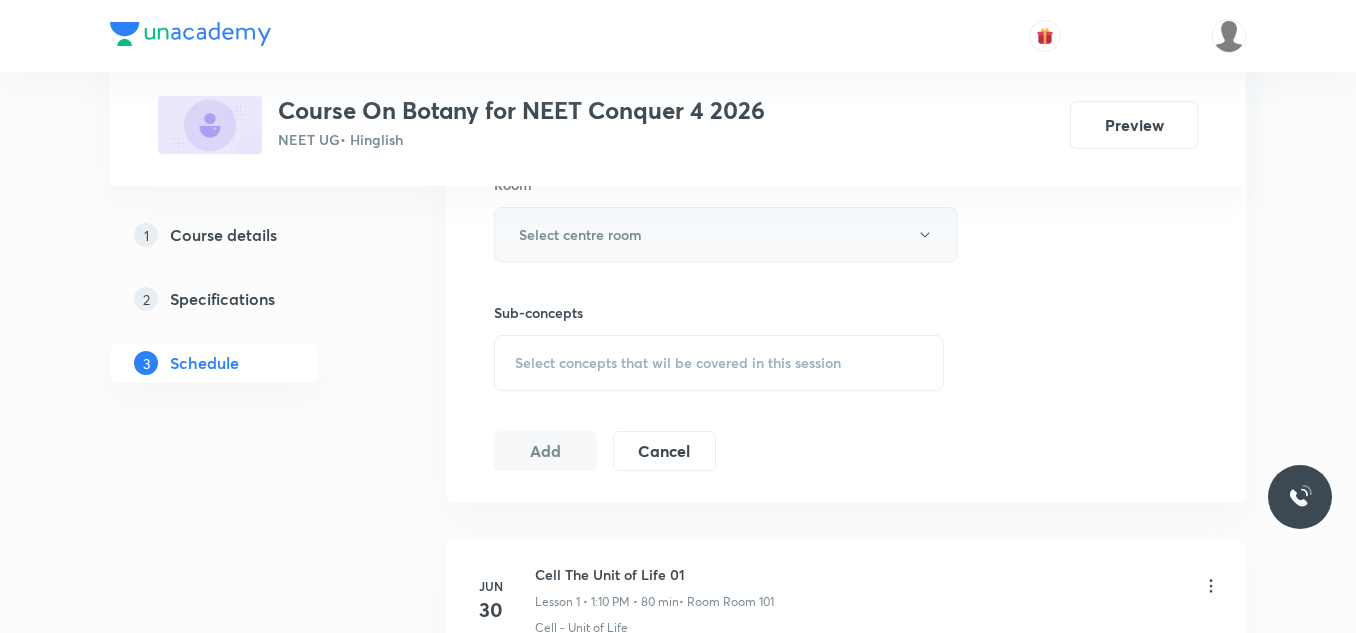 click on "Select centre room" at bounding box center [726, 234] 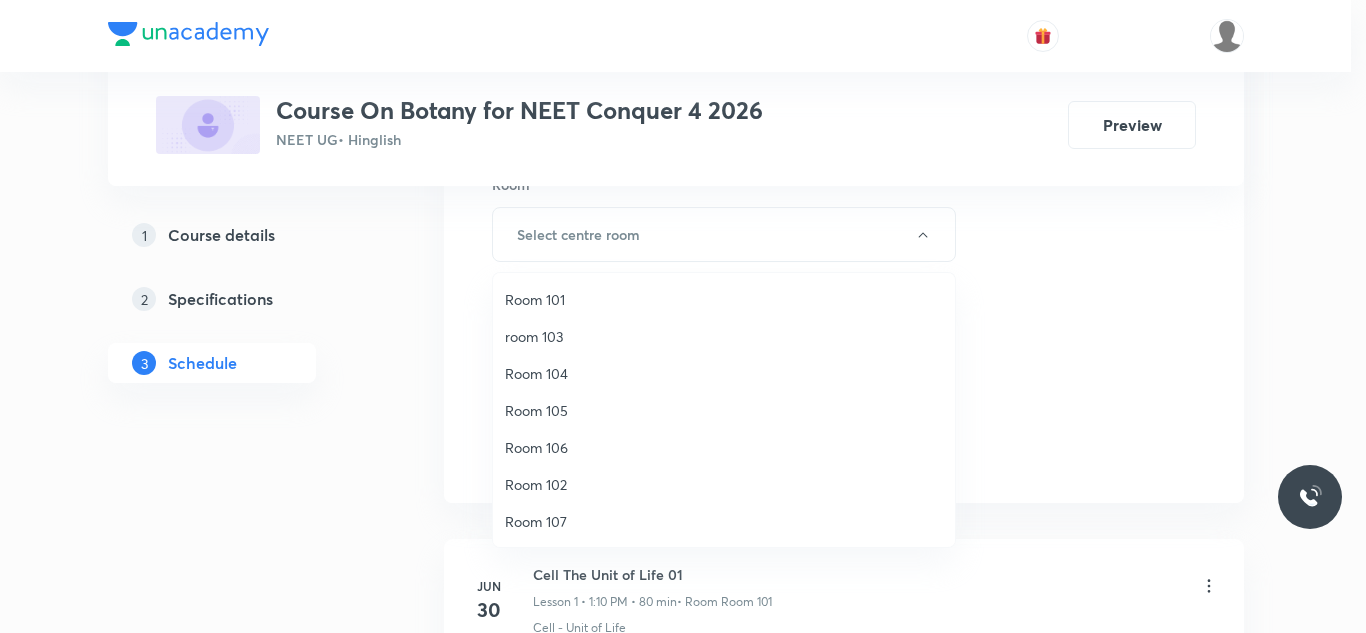 click on "room 103" at bounding box center [724, 336] 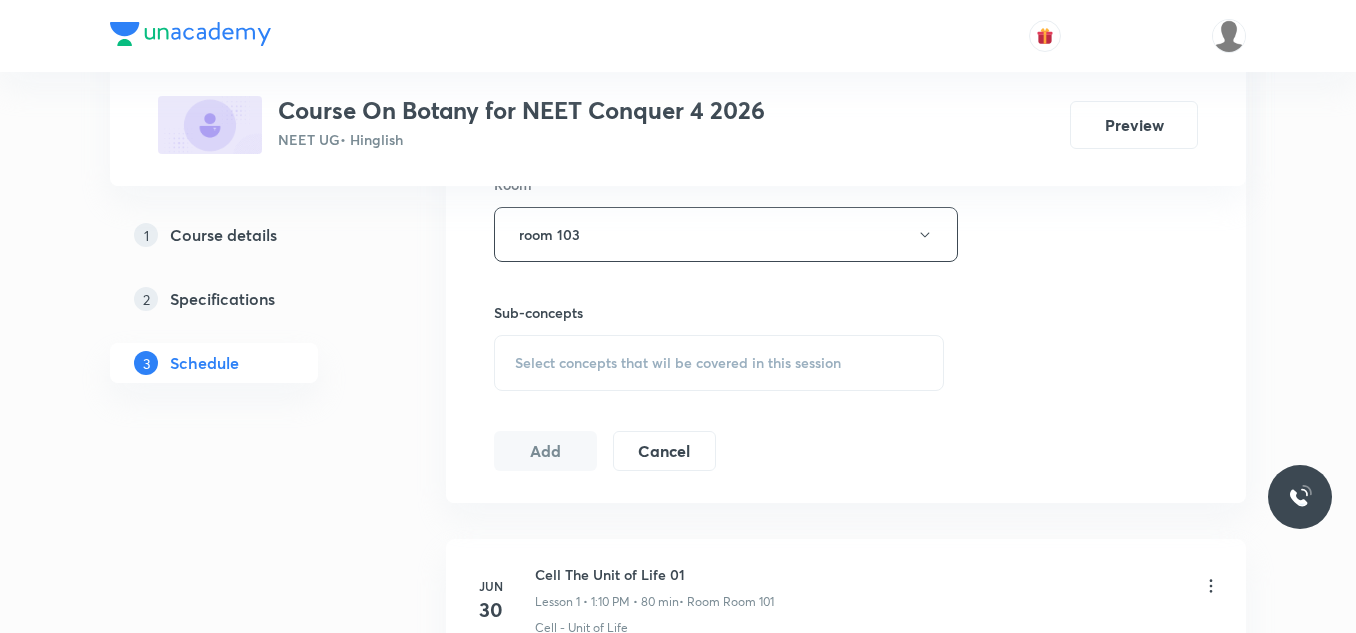 click on "Select concepts that wil be covered in this session" at bounding box center (678, 363) 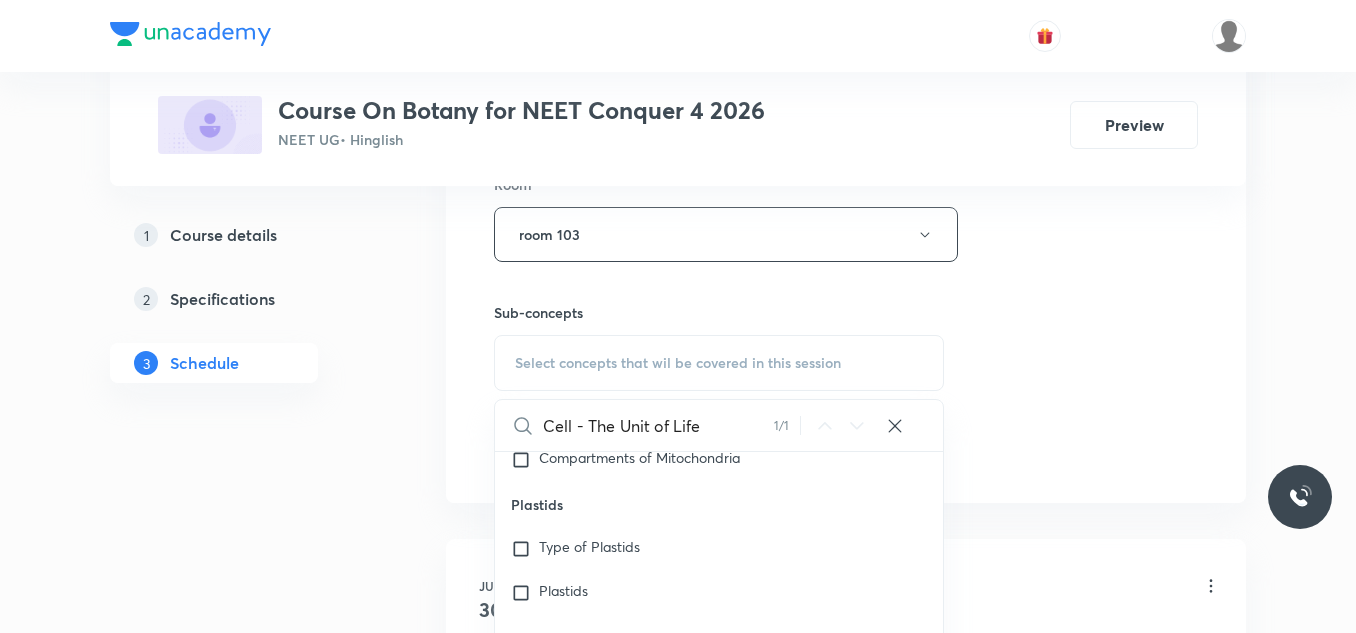 scroll, scrollTop: 28104, scrollLeft: 0, axis: vertical 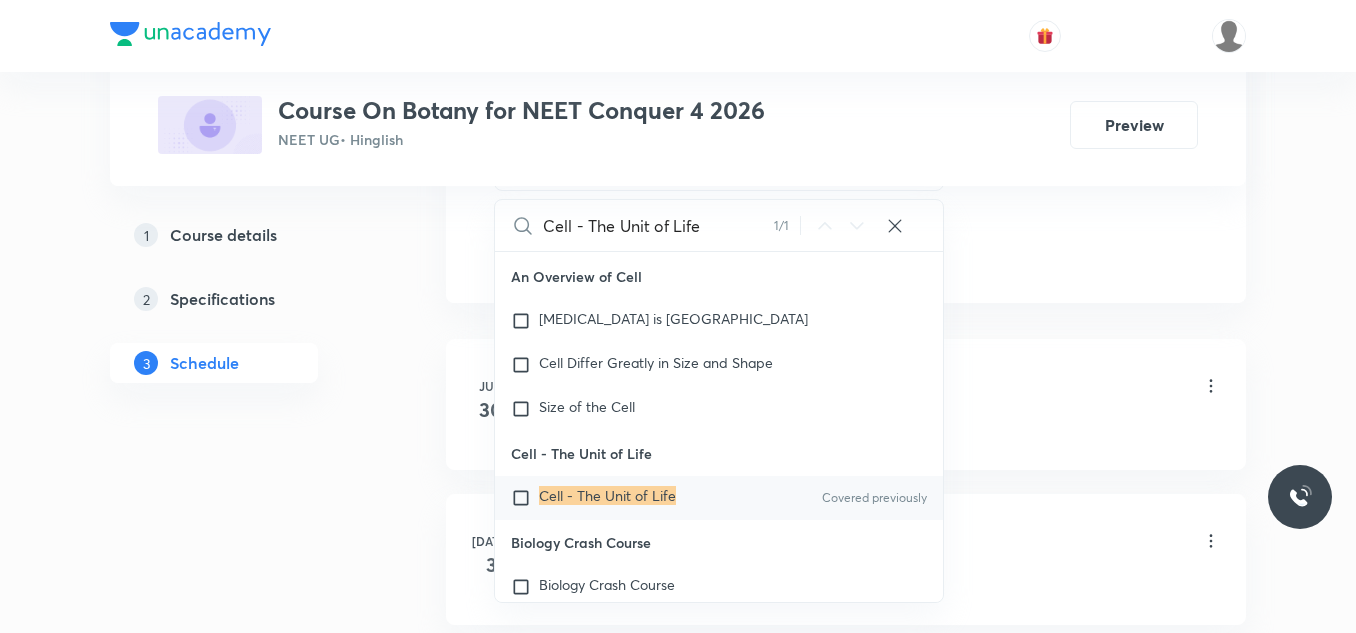 type on "Cell - The Unit of Life" 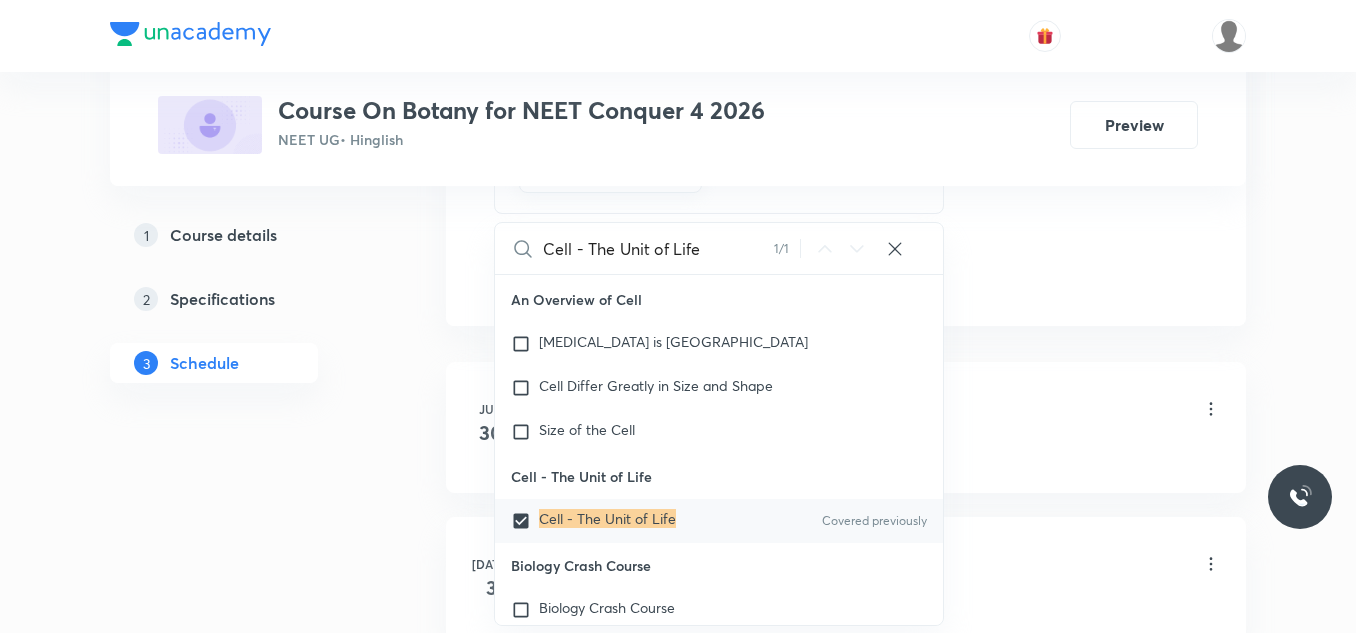 click on "Plus Courses Course On Botany for NEET Conquer 4 2026 NEET UG  • Hinglish Preview 1 Course details 2 Specifications 3 Schedule Schedule 5  classes Session  6 Live class Session title 0/99 ​ Schedule for Jul 13, 2025, 4:04 PM ​ Duration (in minutes) ​   Session type Online Offline Room room 103 Sub-concepts Cell - The Unit of Life CLEAR Cell - The Unit of Life 1 / 1 ​ Biology - Full Syllabus Mock Questions Biology - Full Syllabus Mock Questions Practice questions Practice Questions Biology Previous Year Questions Maths Previous Year Questions Living World What Is Living? Diversity In The Living World Systematics Types Of Taxonomy Fundamental Components Of Taxonomy Taxonomic Categories Taxonomical Aids The Three Domains Of Life Biological Nomenclature  Biological Classification System Of Classification Kingdom Monera Kingdom Protista Kingdom Fungi Kingdom Plantae Kingdom Animalia Linchens Mycorrhiza Virus Prions Viroids Plant Kingdom Algae Bryophytes Pteridophytes Gymnosperms Angiosperms Root Stem ER" at bounding box center [678, 100] 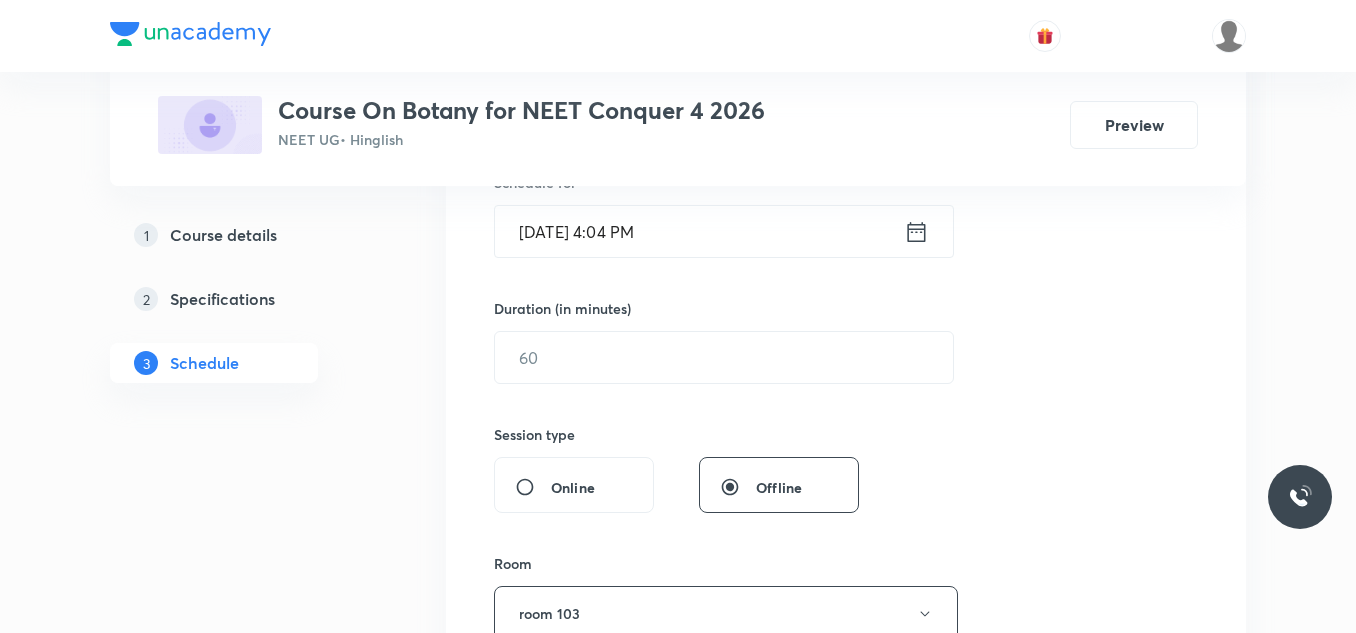 scroll, scrollTop: 500, scrollLeft: 0, axis: vertical 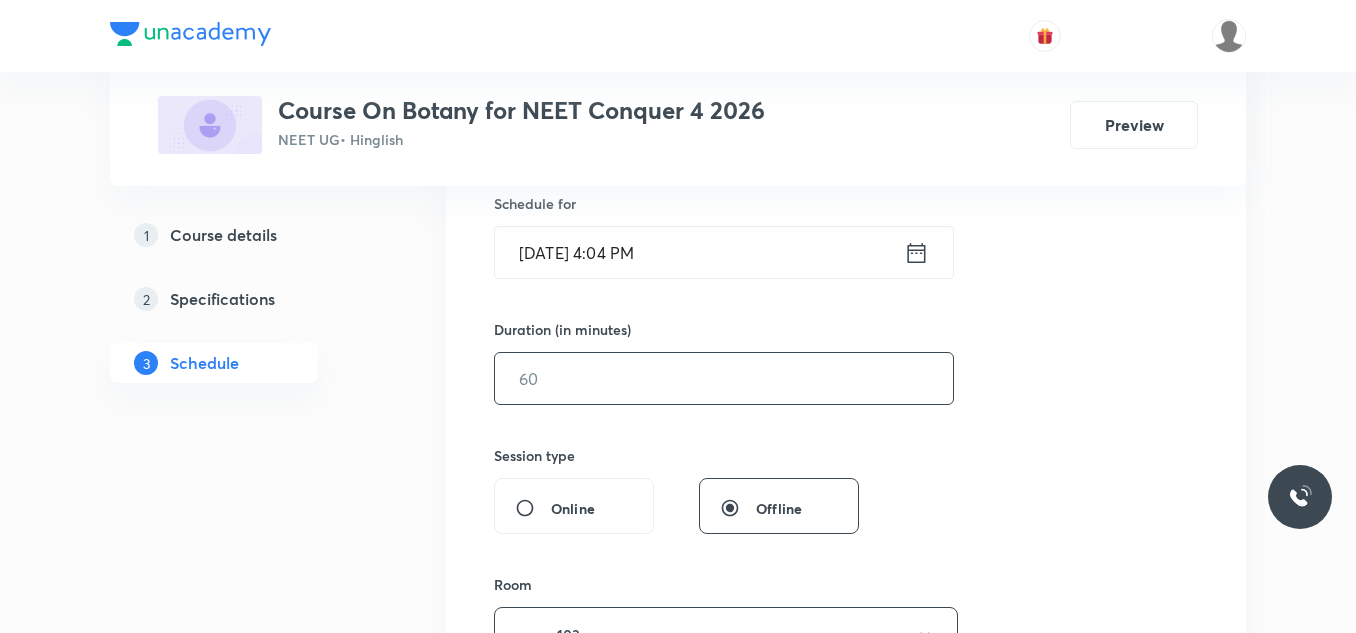 click at bounding box center (724, 378) 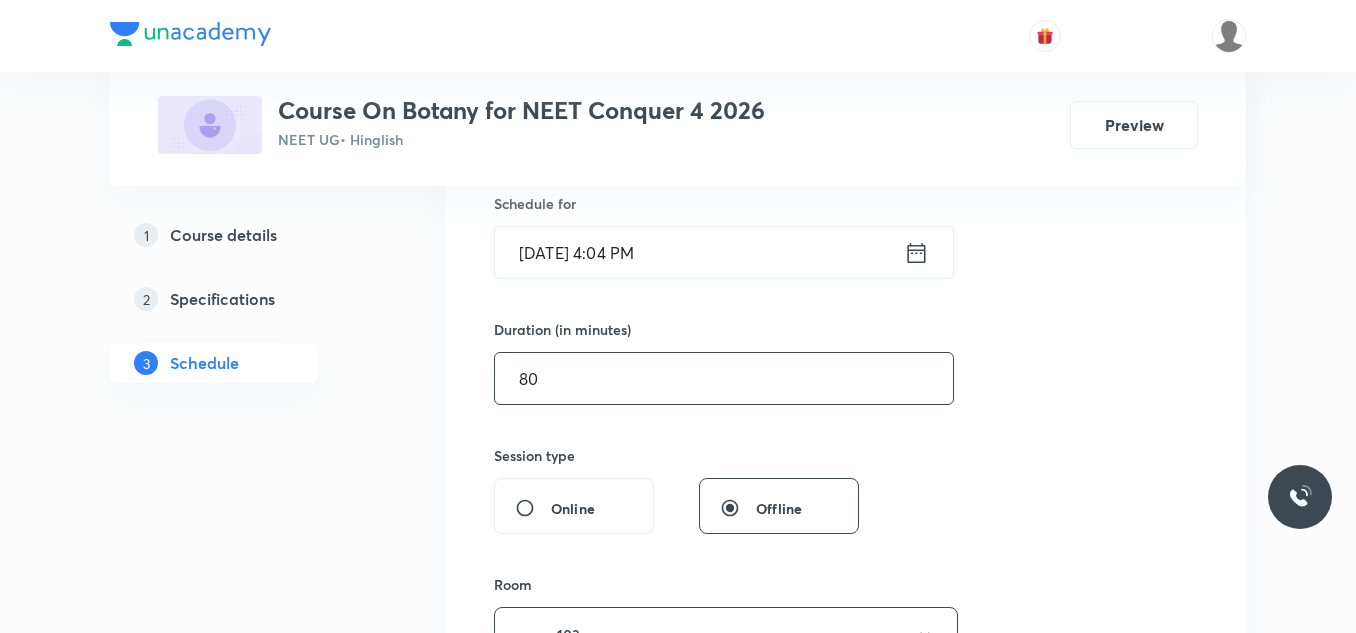 scroll, scrollTop: 400, scrollLeft: 0, axis: vertical 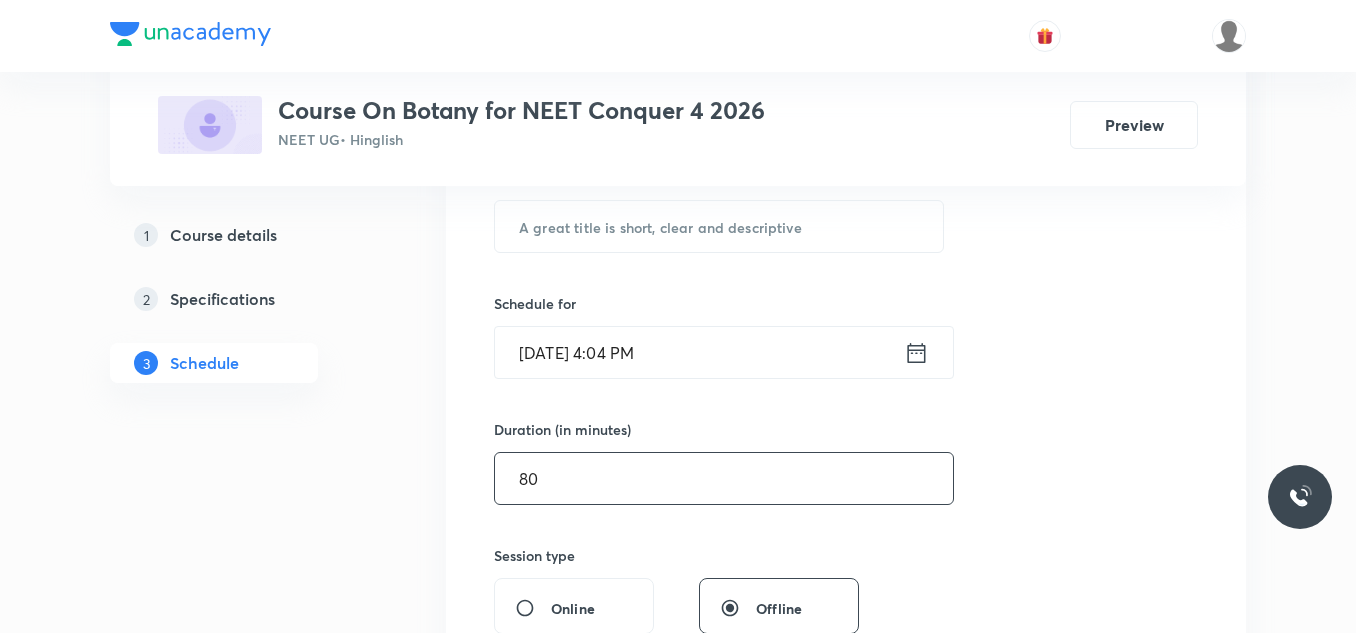 type on "80" 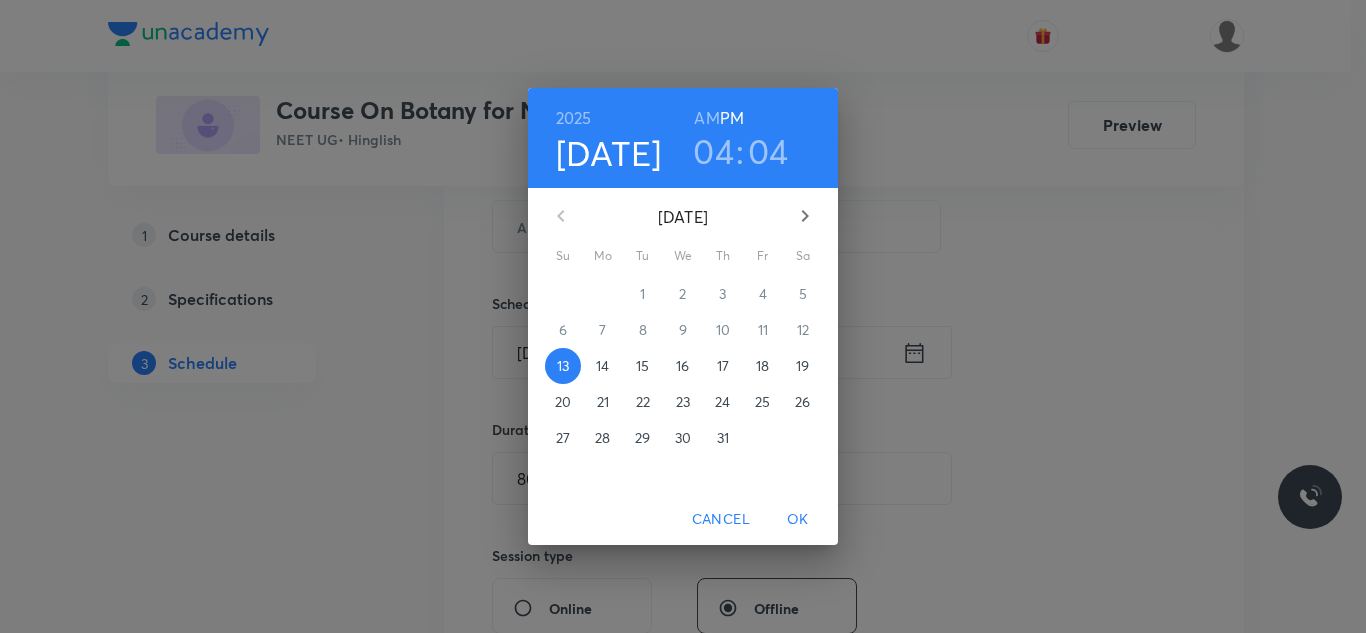 click on "14" at bounding box center [603, 366] 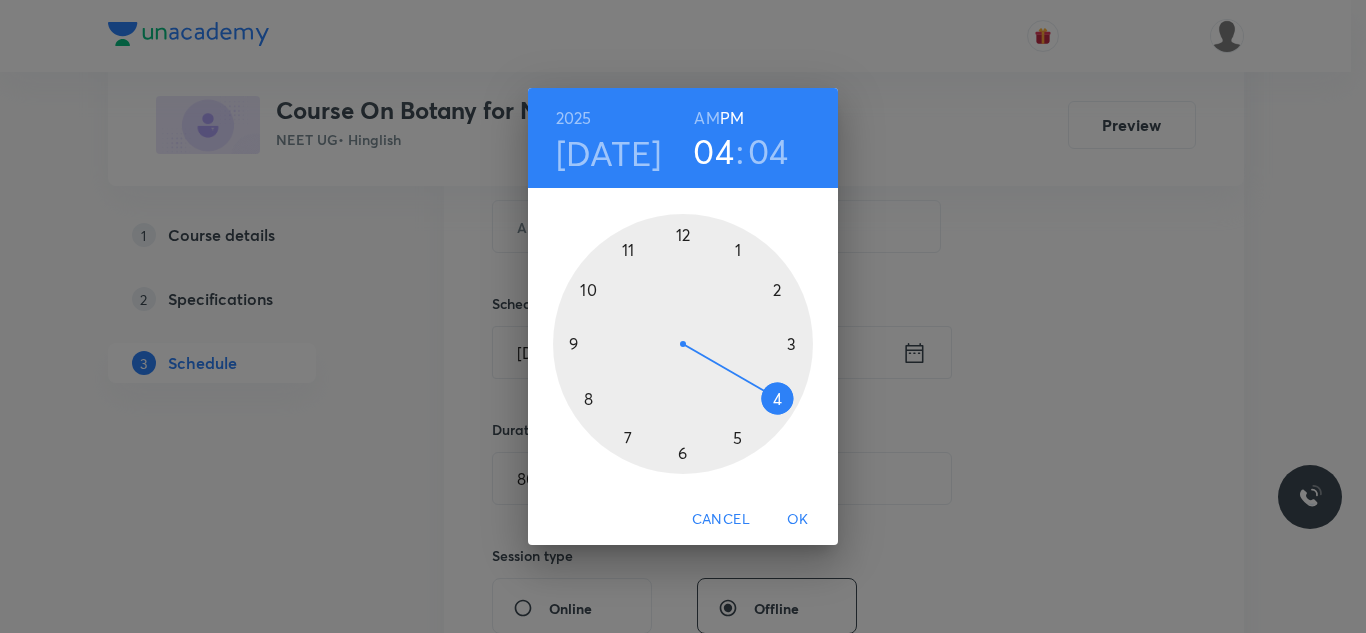 drag, startPoint x: 637, startPoint y: 103, endPoint x: 729, endPoint y: 91, distance: 92.779305 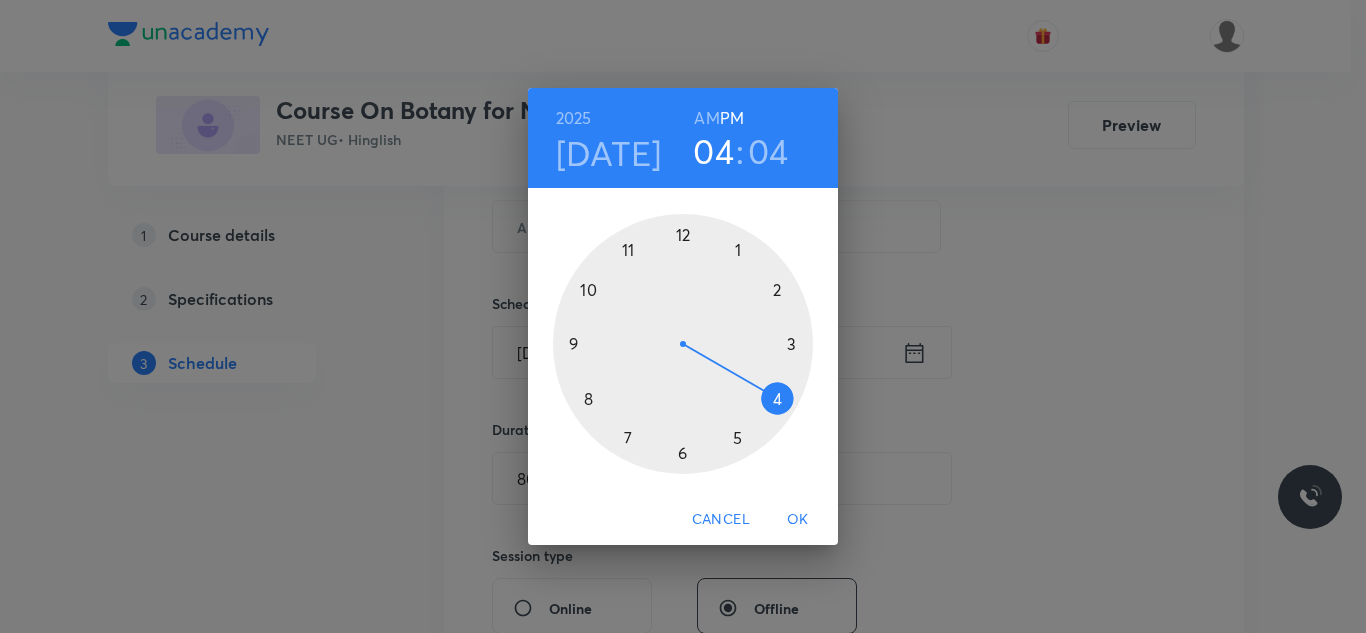 click on "2025 Jul 14 04 : 04 AM PM 1 2 3 4 5 6 7 8 9 10 11 12 Cancel OK" at bounding box center [683, 316] 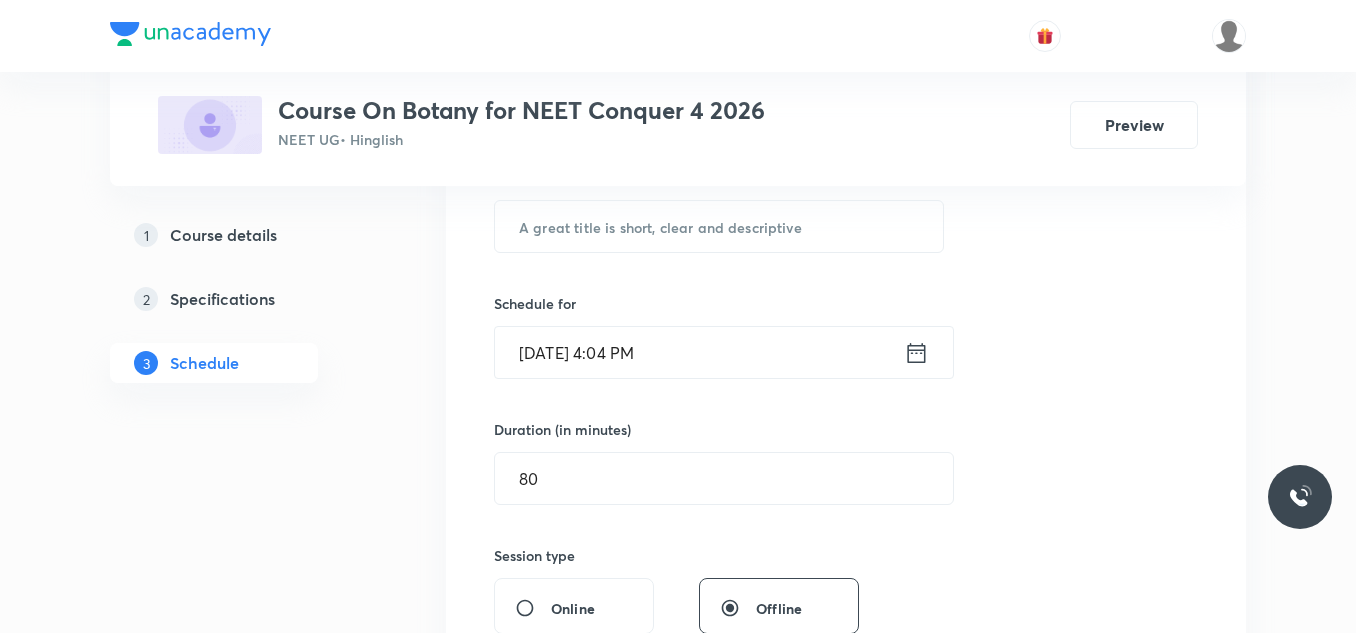 click 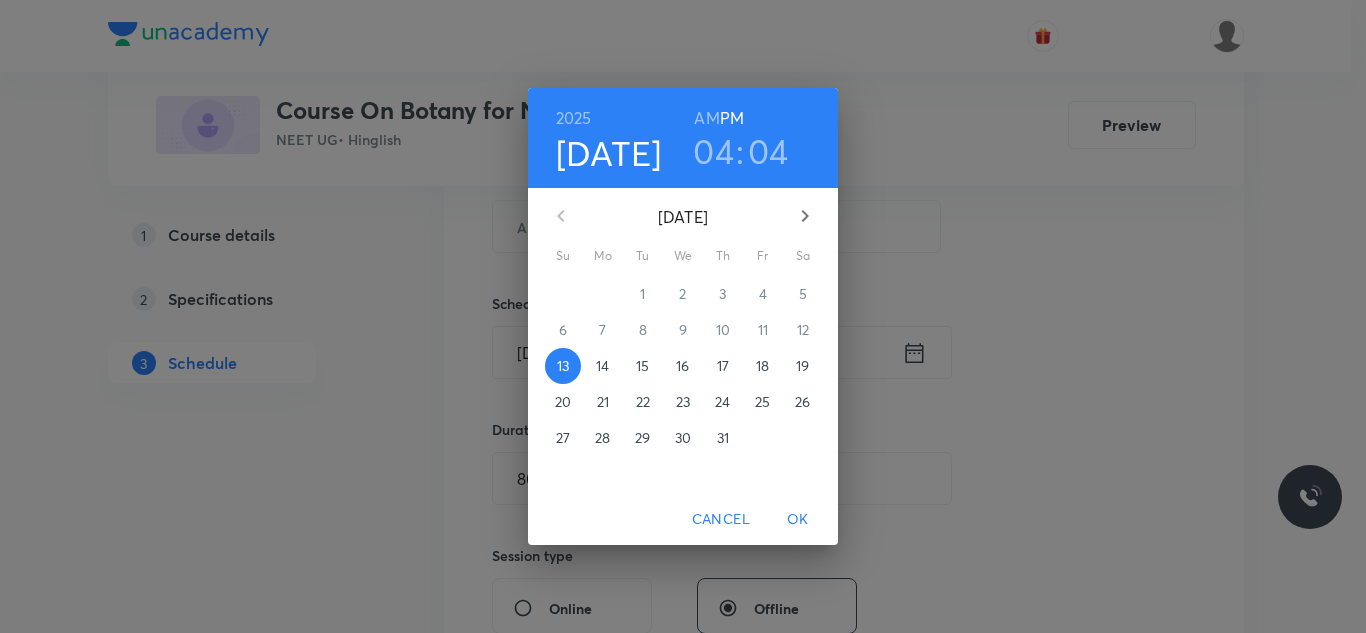 click on "14" at bounding box center (602, 366) 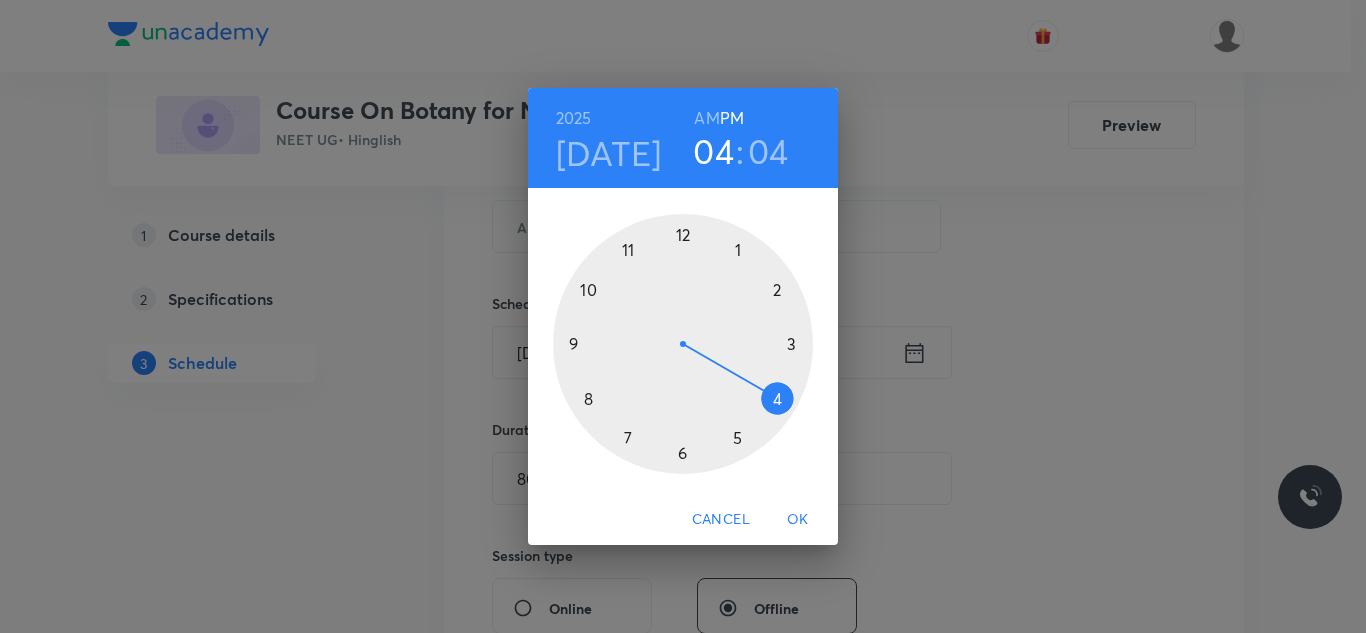 click at bounding box center (683, 344) 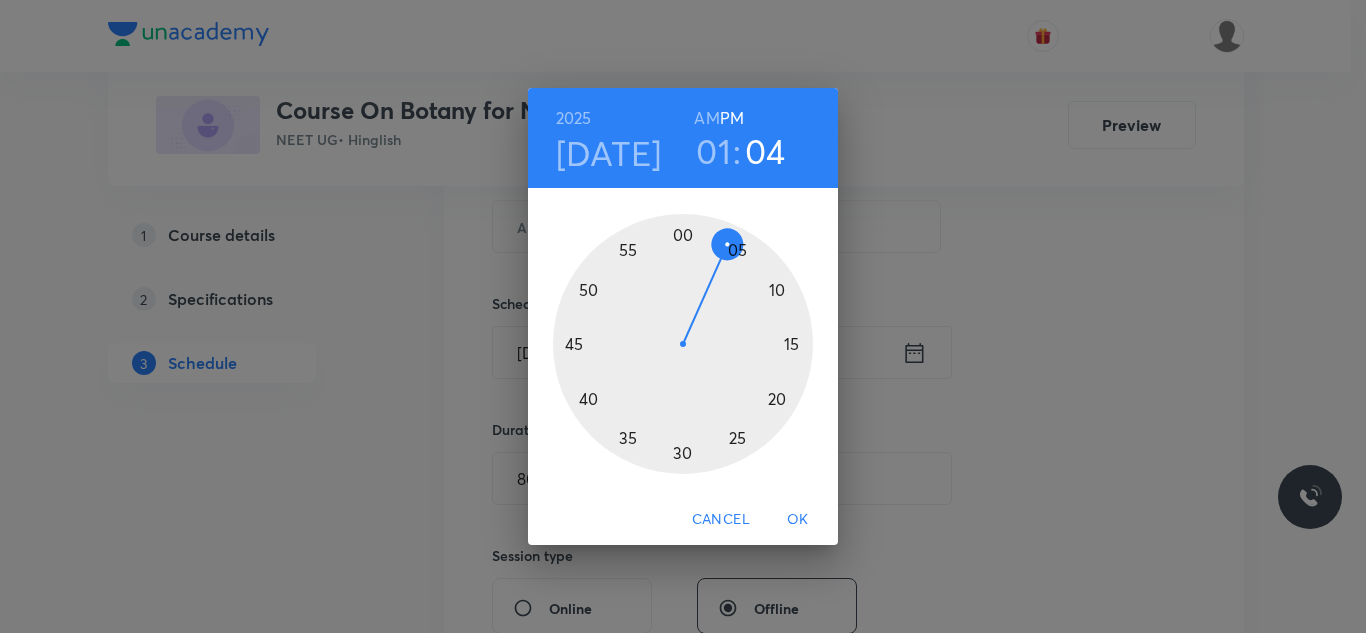 click at bounding box center (683, 344) 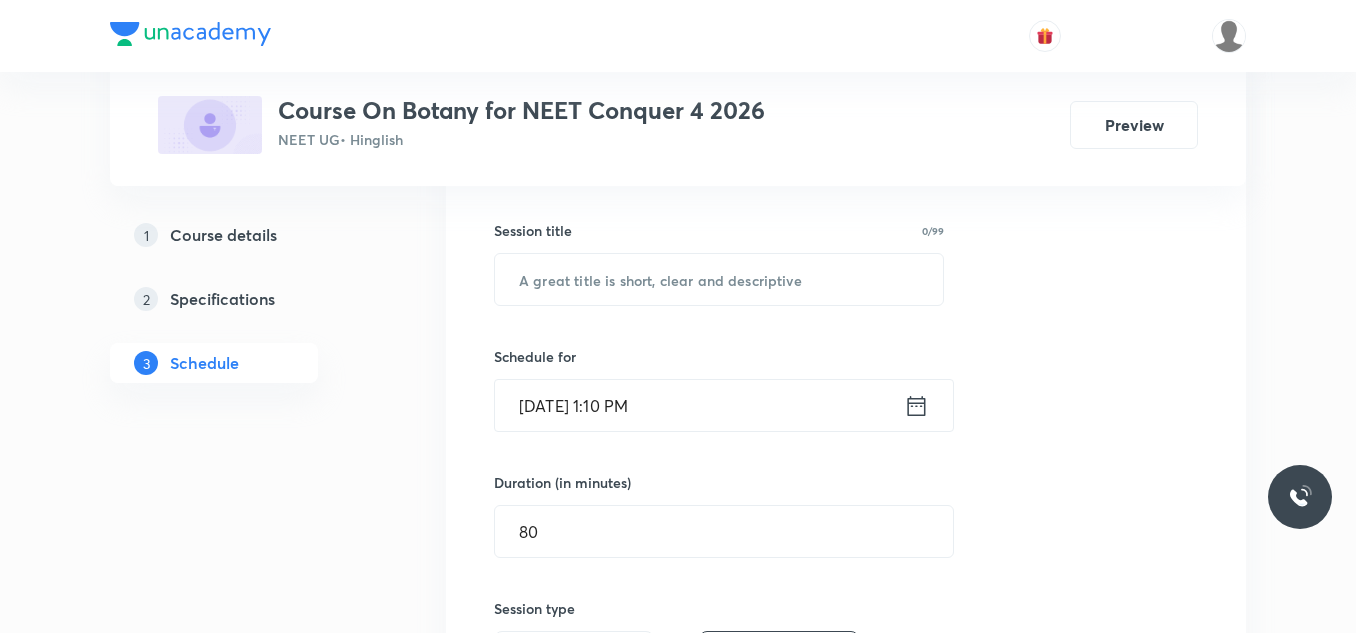 scroll, scrollTop: 300, scrollLeft: 0, axis: vertical 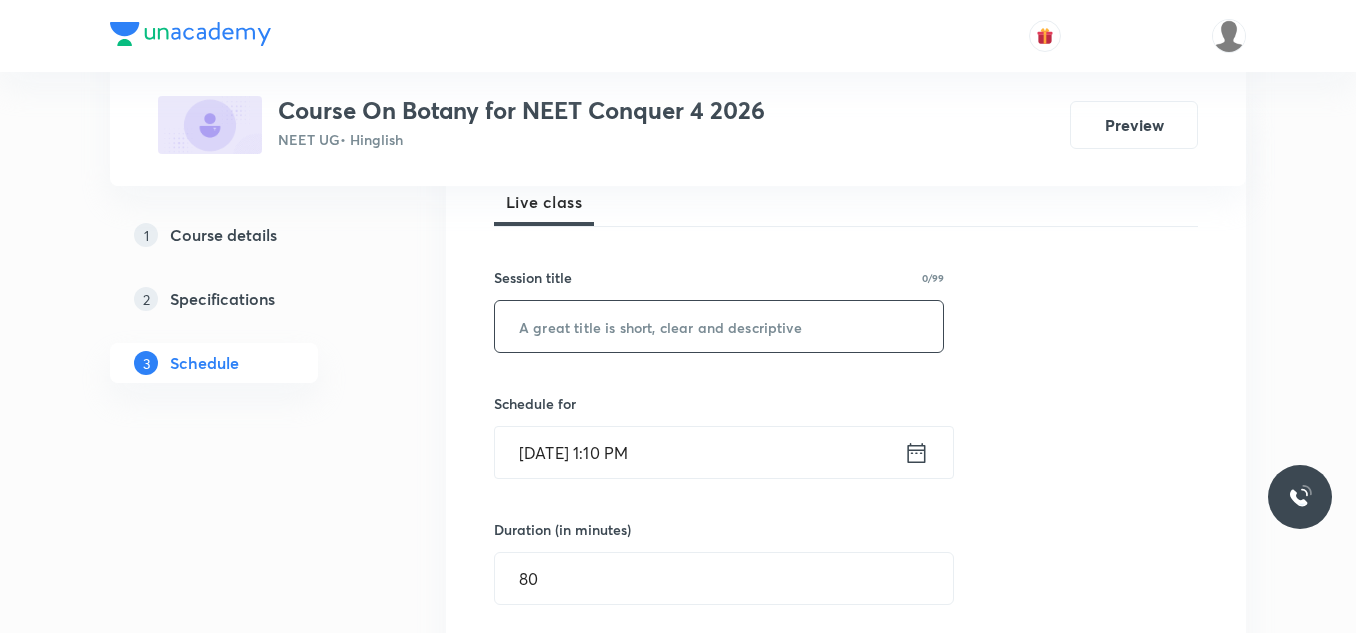 click at bounding box center (719, 326) 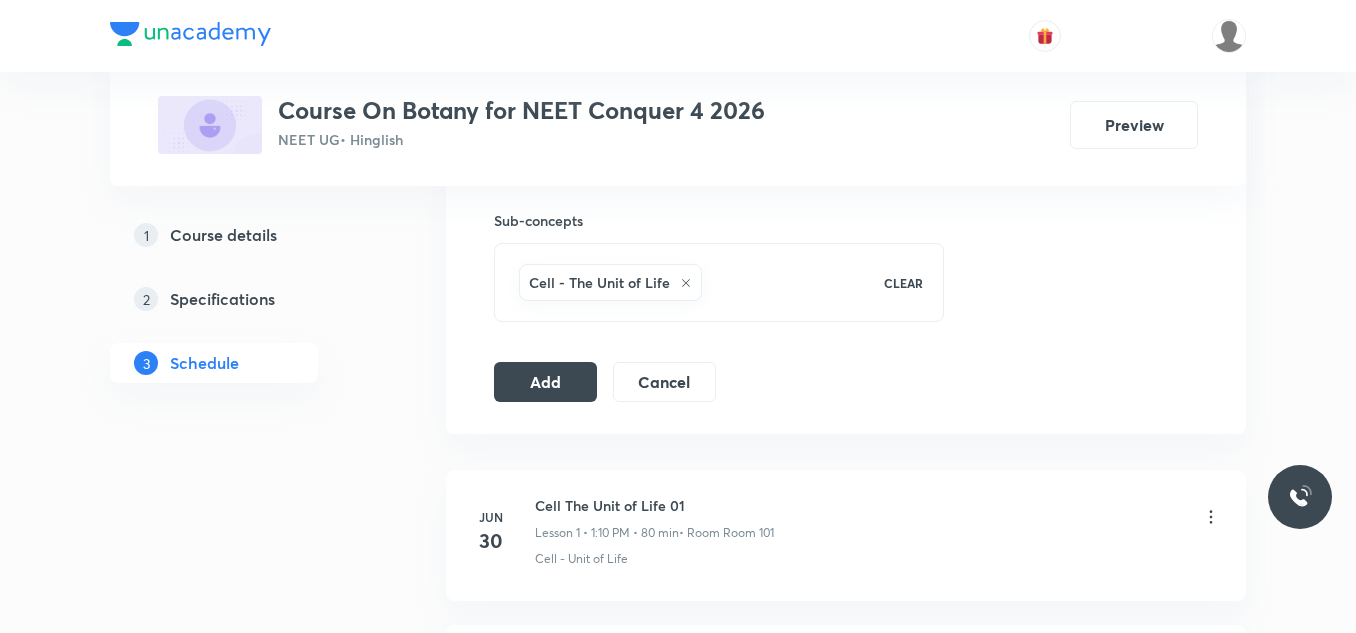 scroll, scrollTop: 1000, scrollLeft: 0, axis: vertical 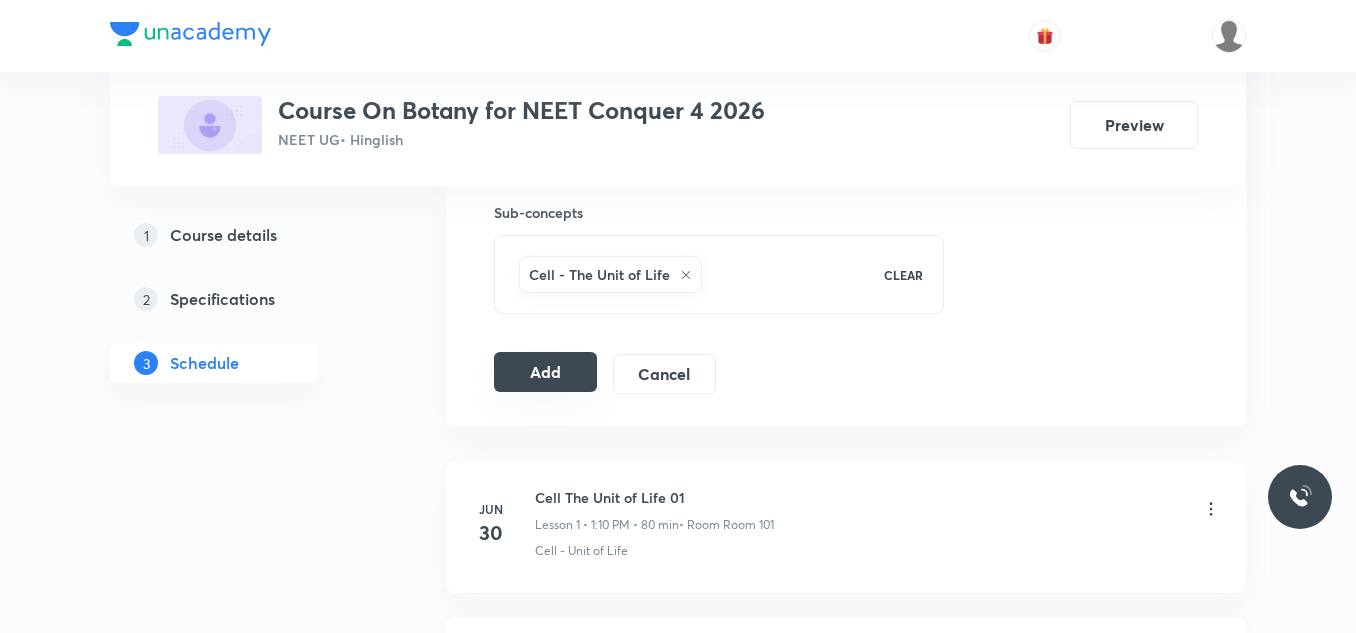 type on "Cell - The Unit of Life 06" 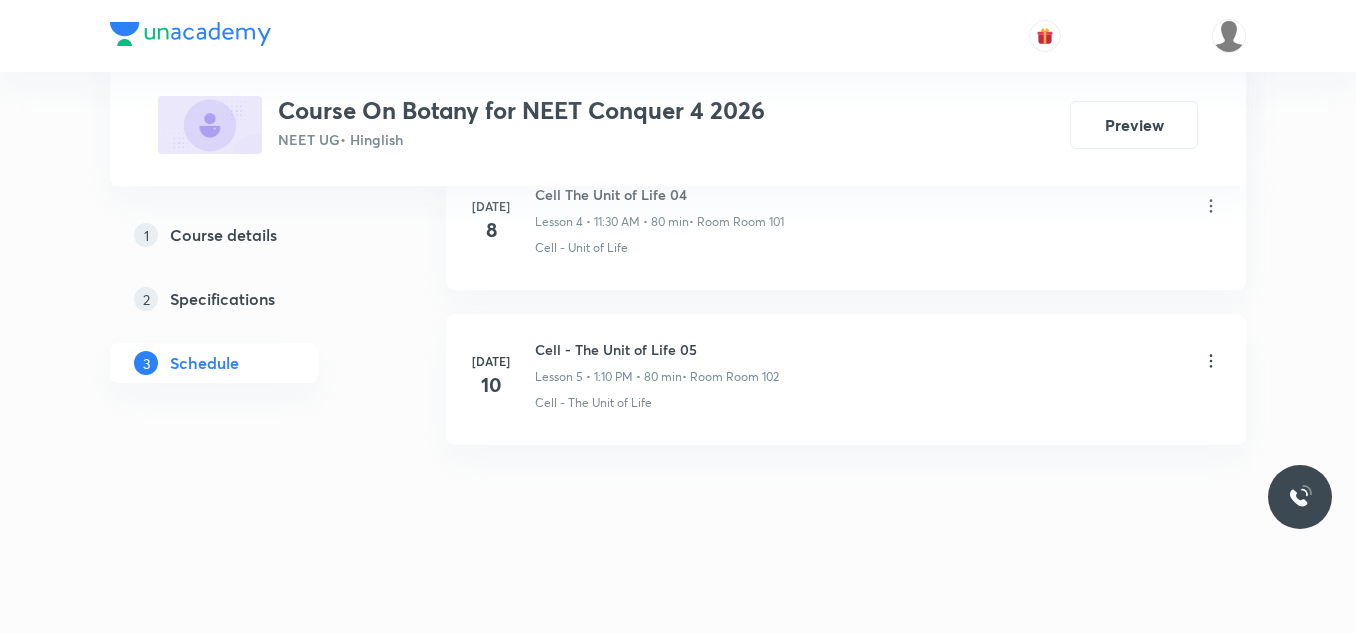 scroll, scrollTop: 826, scrollLeft: 0, axis: vertical 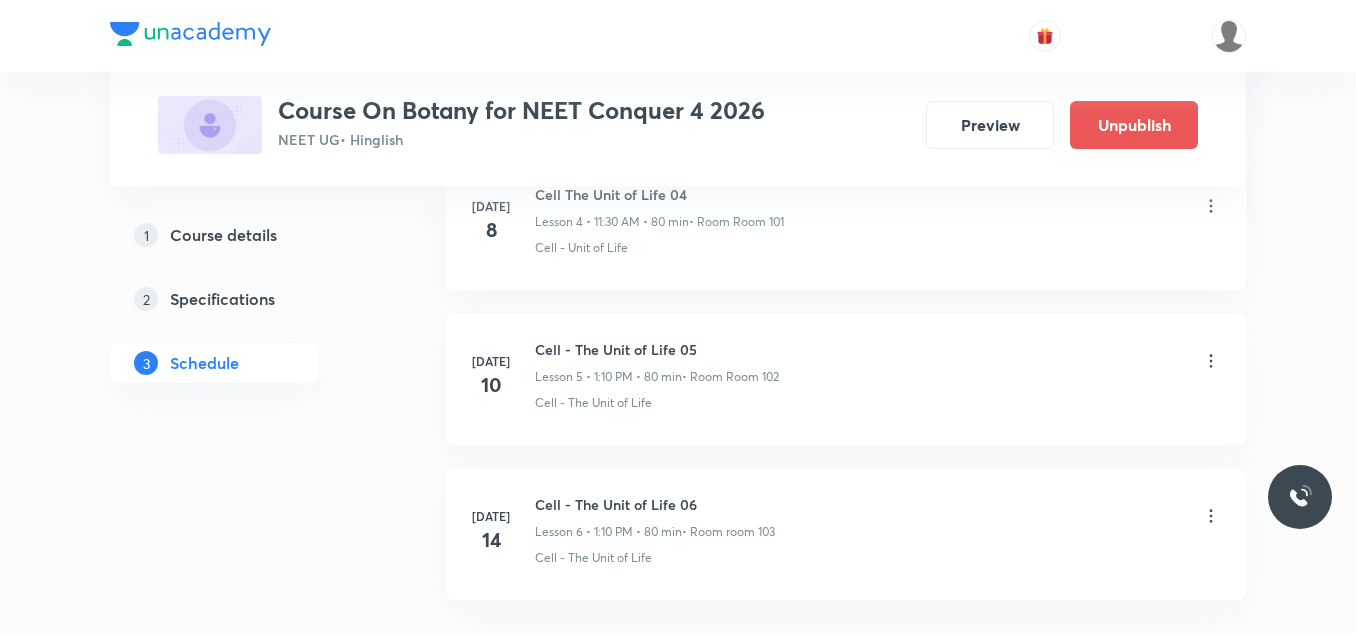 click on "Plus Courses Course On Botany for NEET Conquer 4 2026 NEET UG  • Hinglish Preview Unpublish 1 Course details 2 Specifications 3 Schedule Schedule 6  classes Add new session Jun 30 Cell The Unit of Life 01 Lesson 1 • 1:10 PM • 80 min  • Room Room 101 Cell - Unit of Life Jul 3 Cell The Unit of Life 02 Lesson 2 • 1:10 PM • 80 min  • Room Room 104 Cell Theory Jul 7 Cell The Unit of Life 03 Lesson 3 • 1:10 PM • 80 min  • Room Room 105 Cell - Unit of Life Jul 8 Cell The Unit of Life 04 Lesson 4 • 11:30 AM • 80 min  • Room Room 101 Cell - Unit of Life Jul 10 Cell - The Unit of Life 05 Lesson 5 • 1:10 PM • 80 min  • Room Room 102 Cell - The Unit of Life Jul 14 Cell - The Unit of Life 06 Lesson 6 • 1:10 PM • 80 min  • Room room 103 Cell - The Unit of Life" at bounding box center (678, -19) 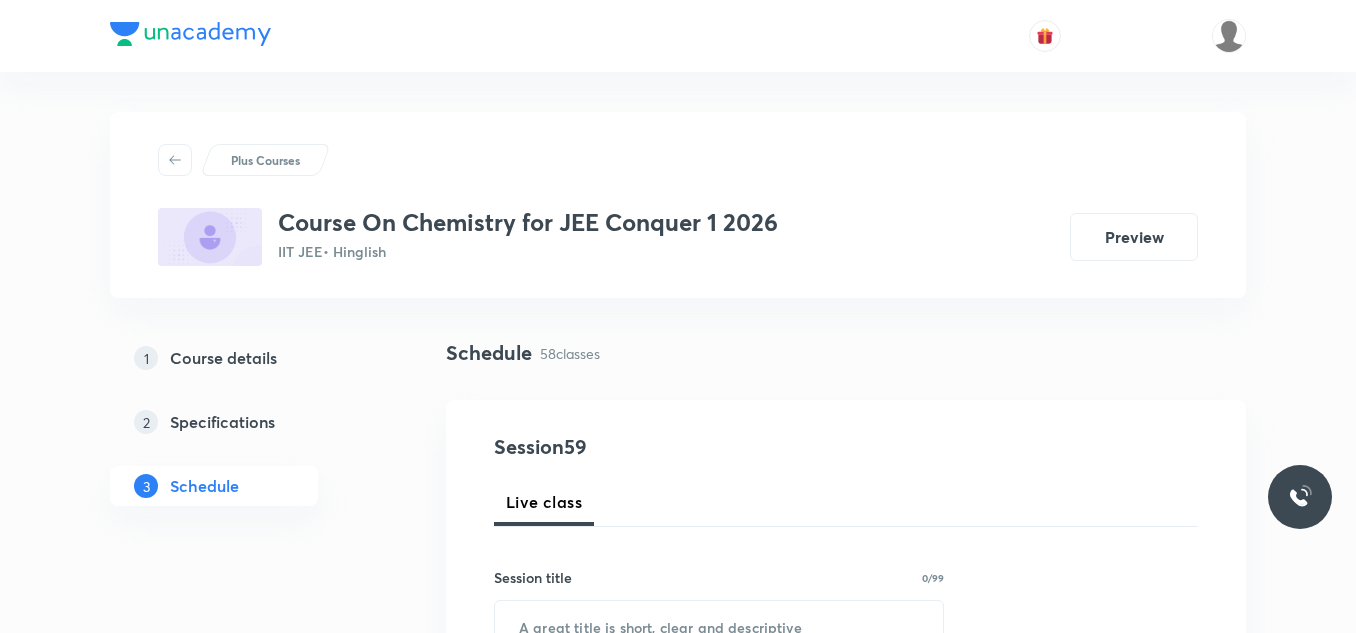 scroll, scrollTop: 0, scrollLeft: 0, axis: both 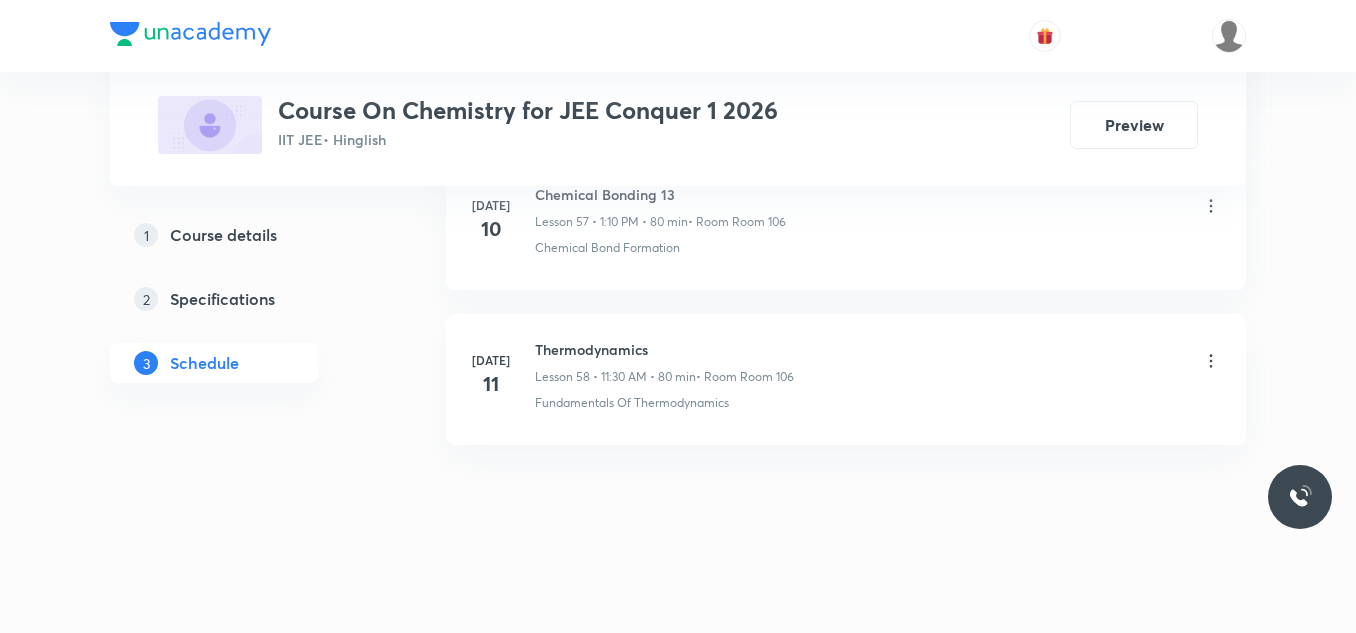 click on "Thermodynamics" at bounding box center [664, 349] 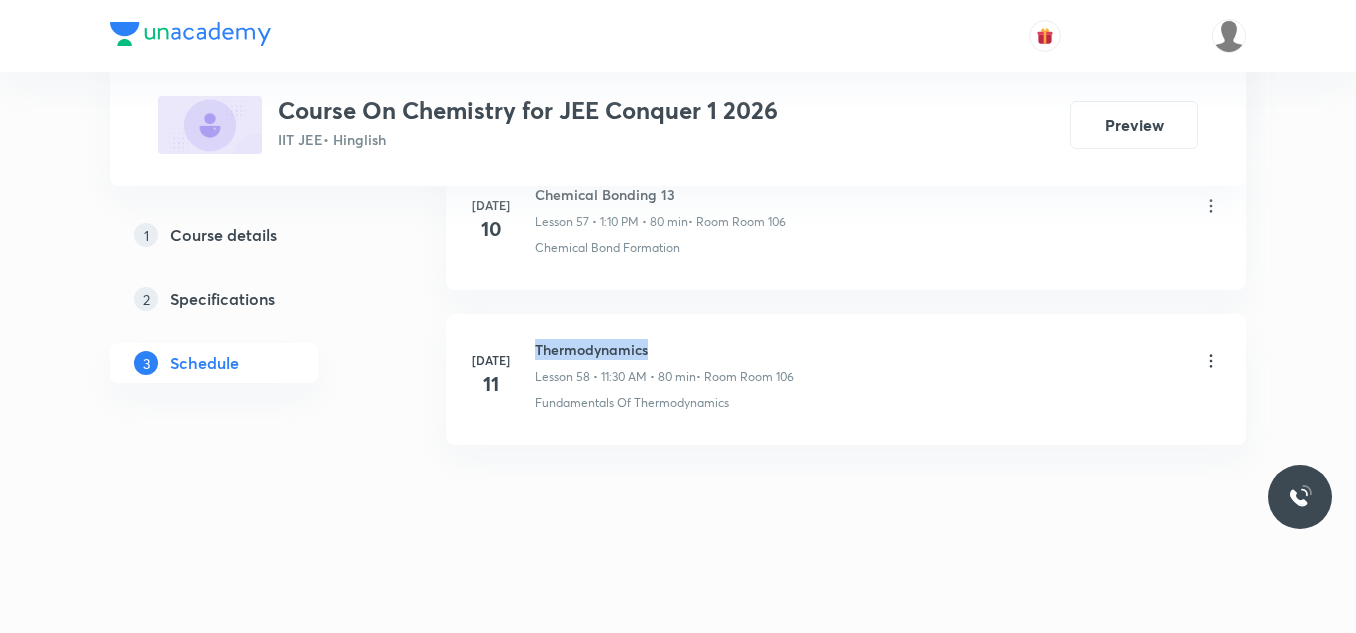 click on "Thermodynamics" at bounding box center (664, 349) 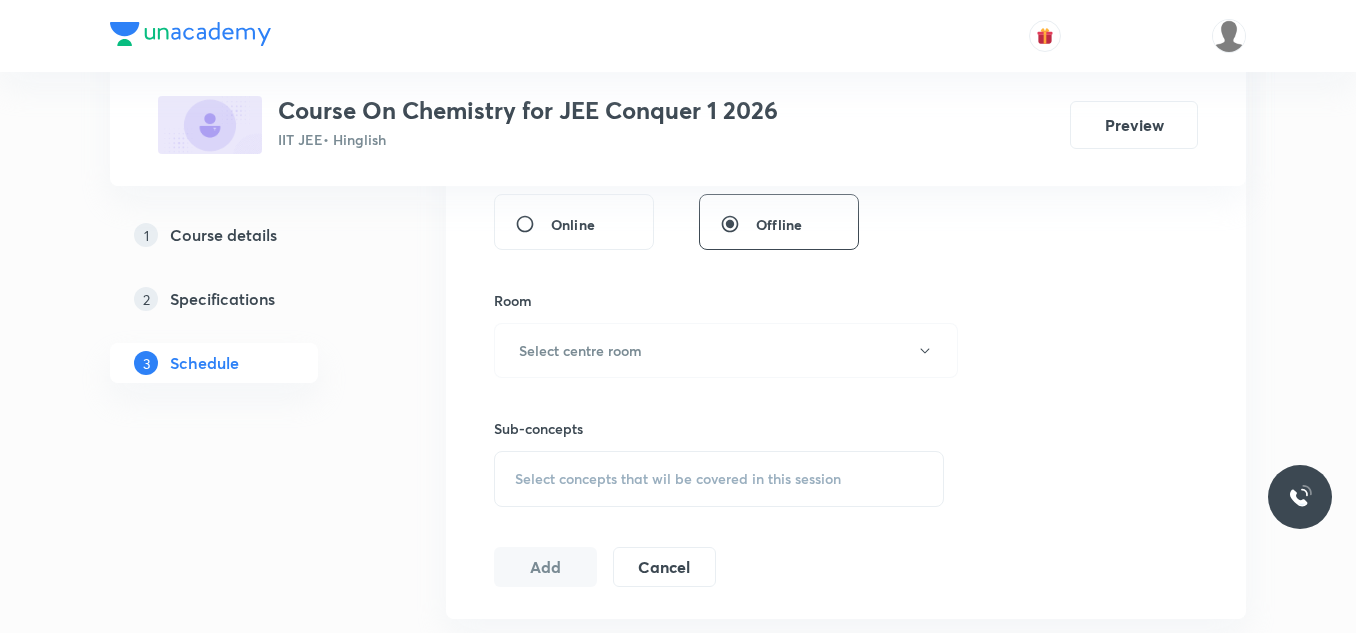 scroll, scrollTop: 800, scrollLeft: 0, axis: vertical 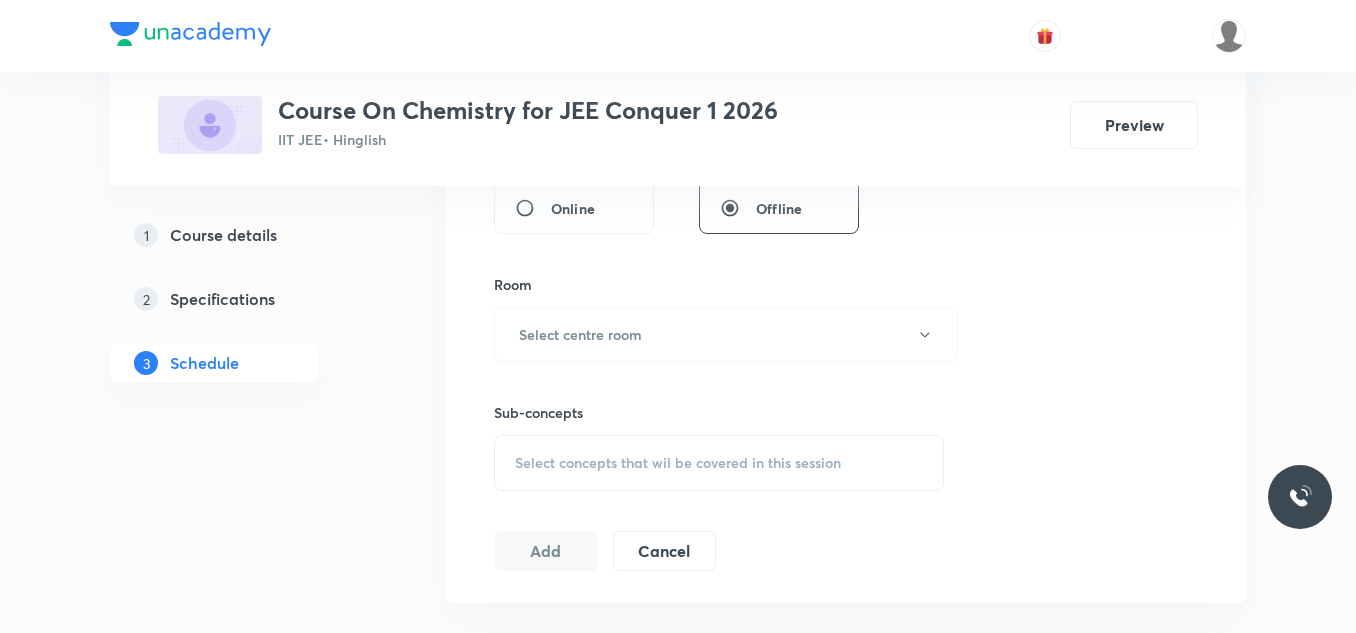 click on "Select concepts that wil be covered in this session" at bounding box center [678, 463] 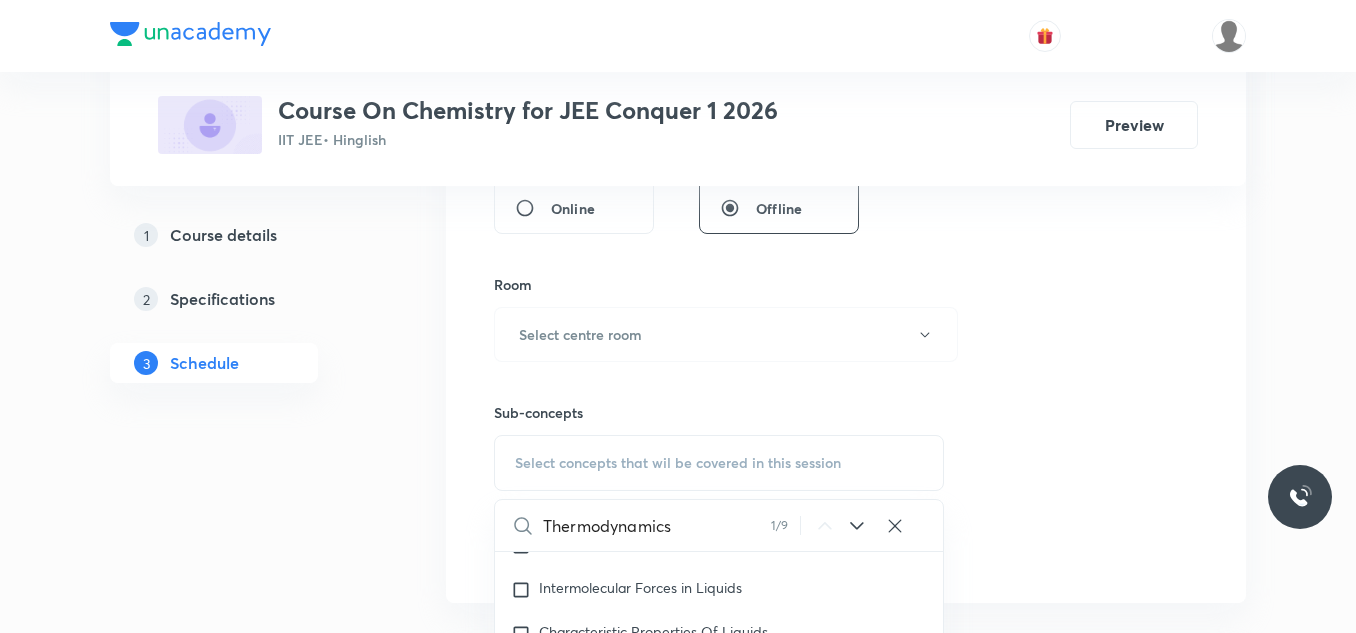 scroll, scrollTop: 3195, scrollLeft: 0, axis: vertical 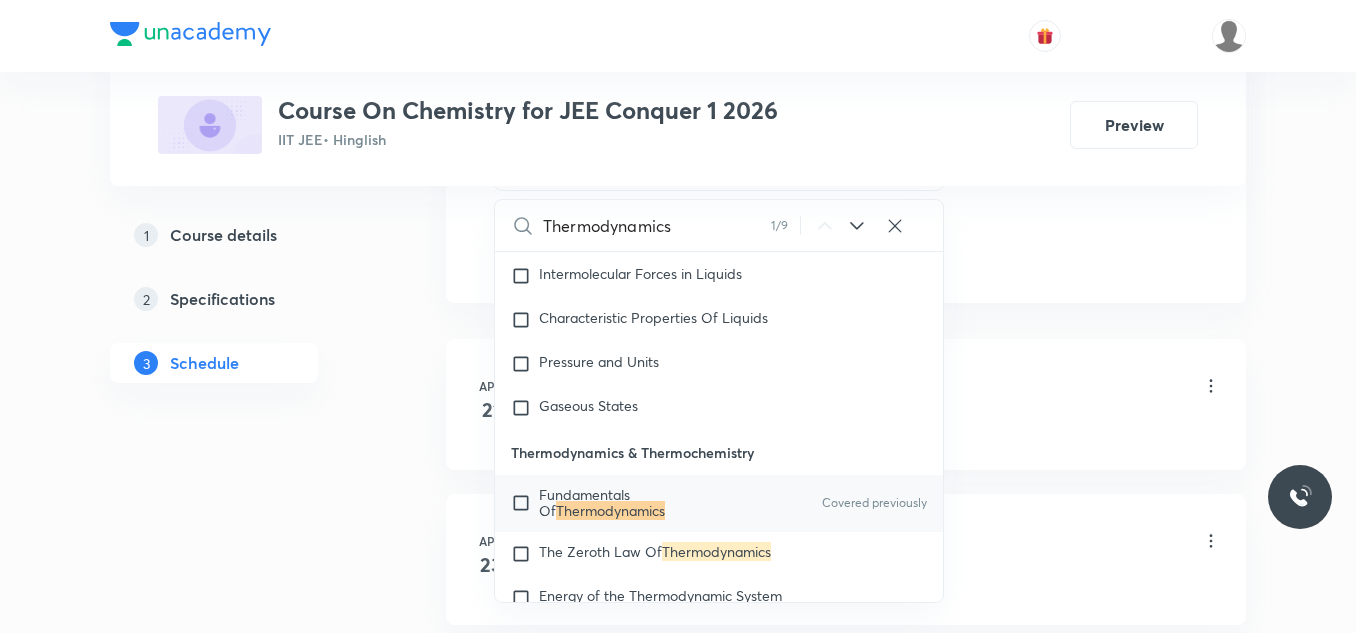 type on "Thermodynamics" 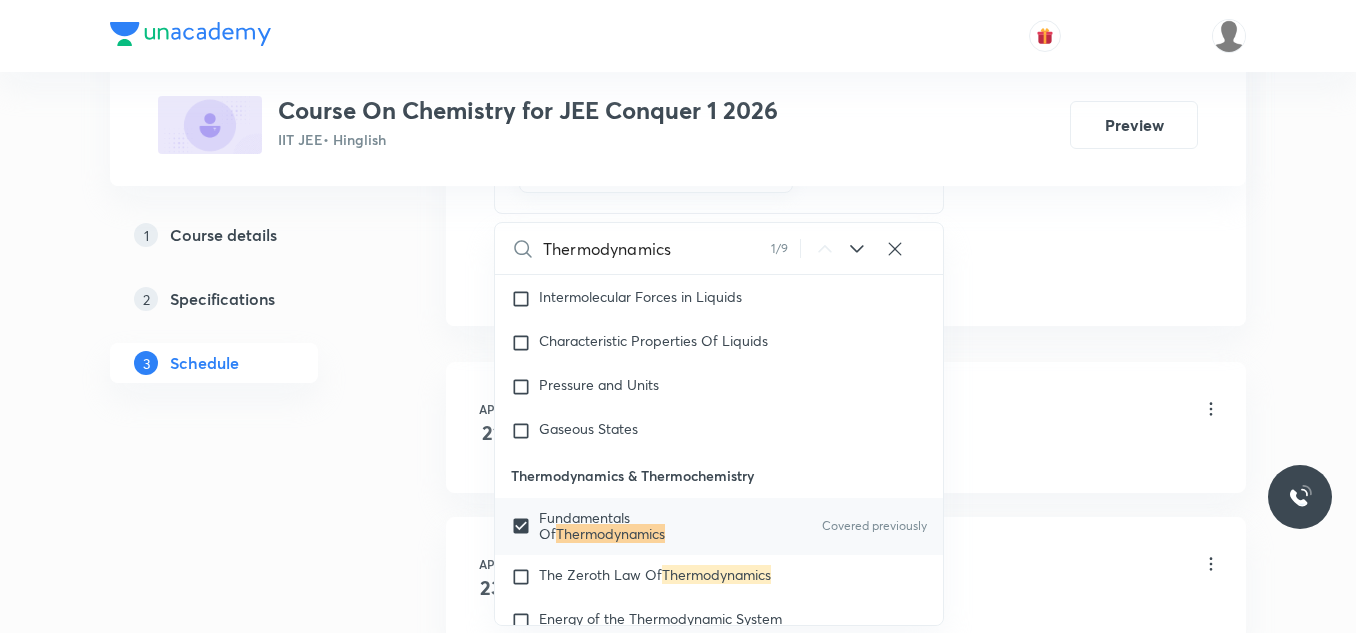 drag, startPoint x: 1275, startPoint y: 269, endPoint x: 854, endPoint y: 237, distance: 422.2144 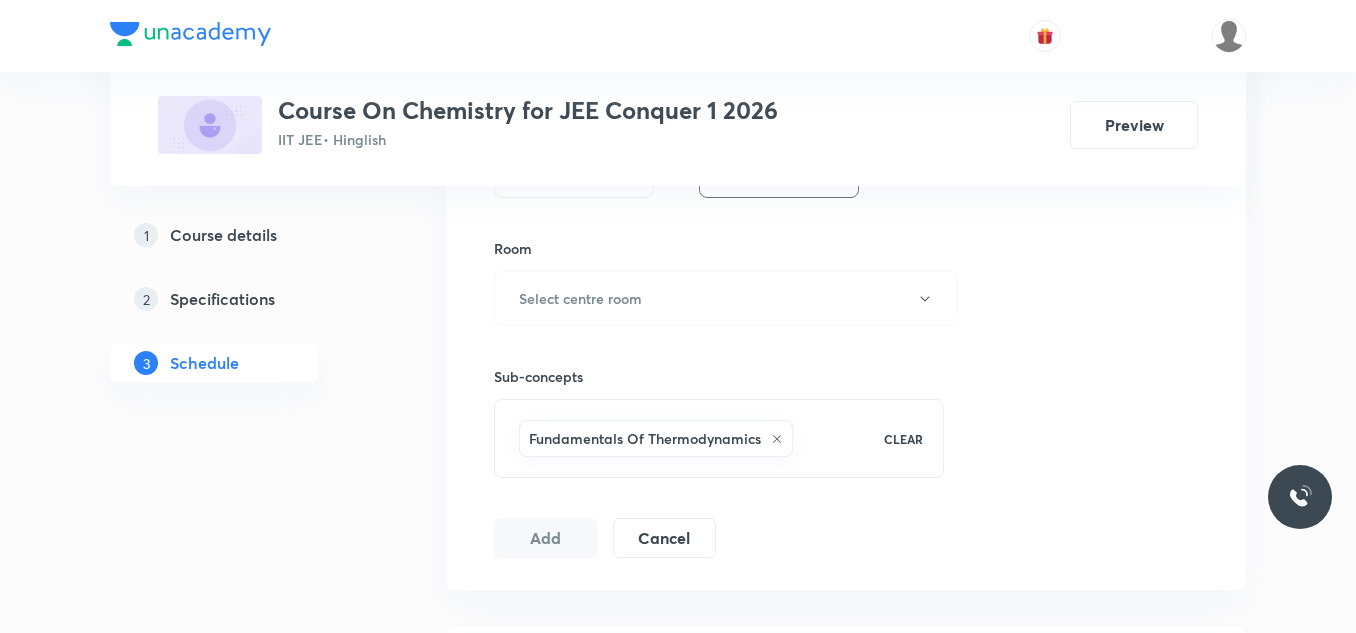 scroll, scrollTop: 800, scrollLeft: 0, axis: vertical 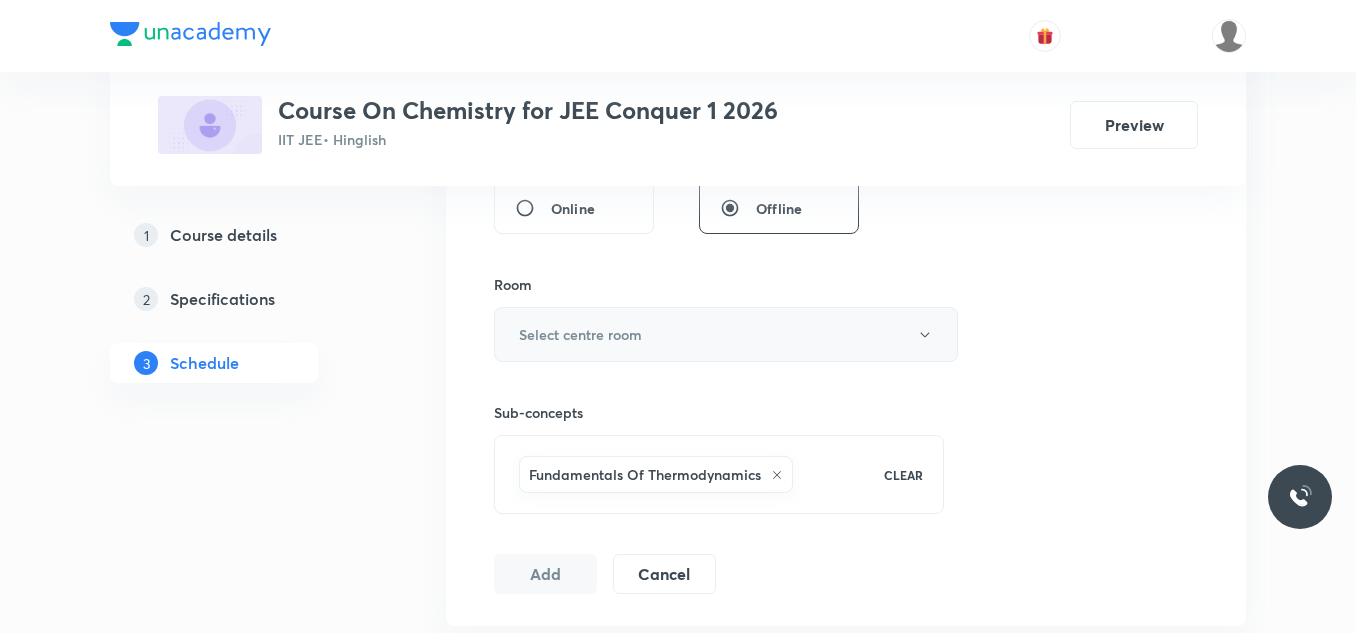 click on "Select centre room" at bounding box center [726, 334] 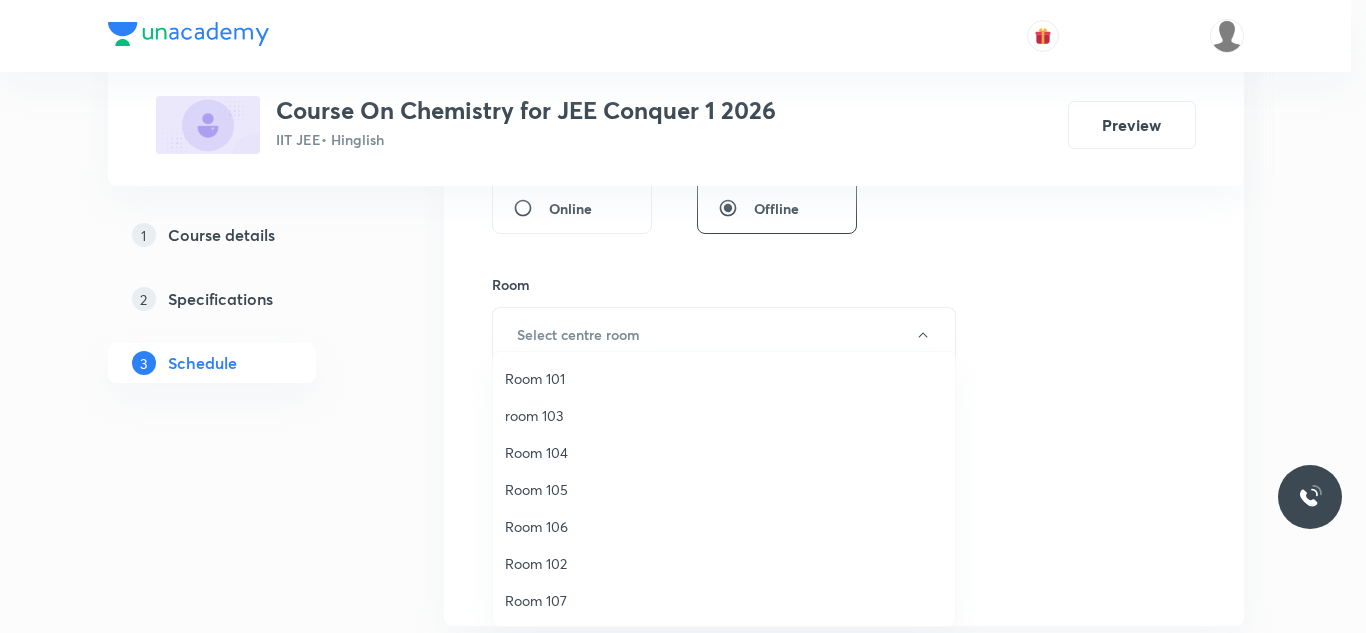 click on "Room 104" at bounding box center (724, 452) 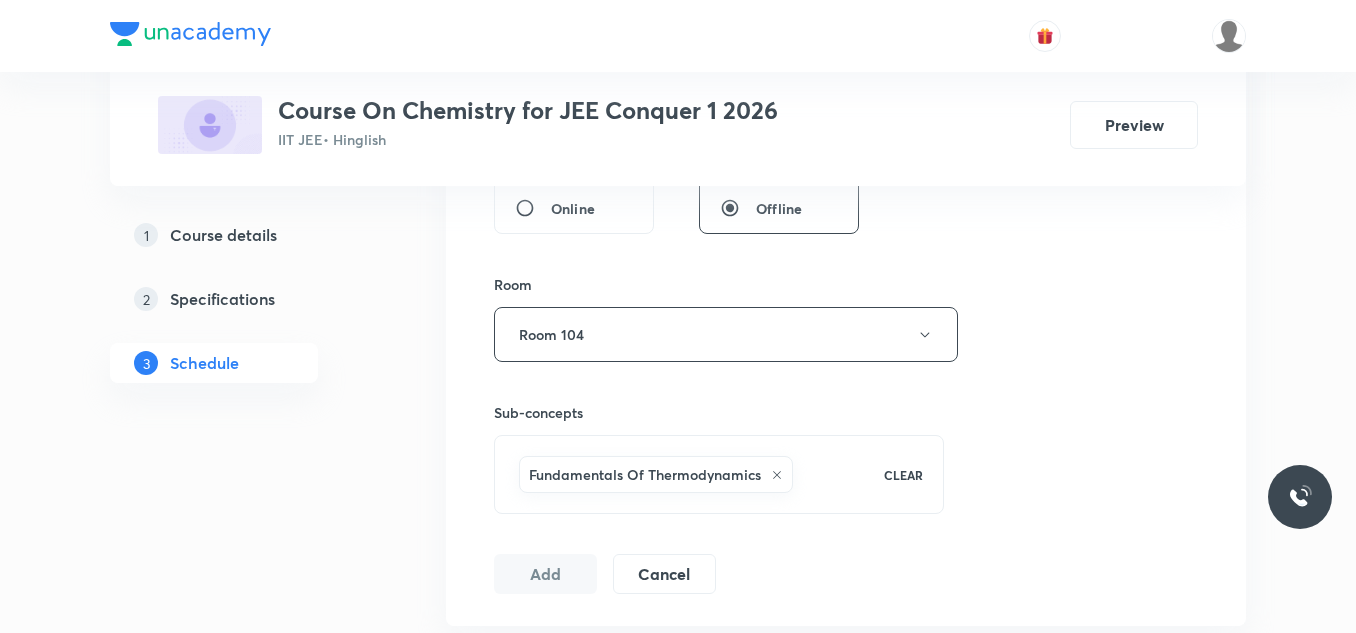 click on "Plus Courses Course On Chemistry for JEE Conquer 1 2026 IIT JEE  • Hinglish Preview 1 Course details 2 Specifications 3 Schedule Schedule 58  classes Session  59 Live class Session title 0/99 ​ Schedule for Jul 13, 2025, 4:06 PM ​ Duration (in minutes) ​   Session type Online Offline Room Room 104 Sub-concepts Fundamentals Of Thermodynamics CLEAR Add Cancel Apr 21 Mole Concept & Concentration Terms 01 Lesson 1 • 11:30 AM • 80 min  • Room Room 104 Mole concept & Concentration terms Apr 23 Mole Concept & Concentration Terms 02 Lesson 2 • 10:07 AM • 75 min  • Room Room 104 Application of Mole Concept: Gravimetric Analysis Apr 25 Mole Concept & Concentration Terms 03 Lesson 3 • 10:00 AM • 80 min  • Room Room 104 Mole concept & Concentration terms Apr 28 Mole Concept & Concentration Terms 04 Lesson 4 • 1:10 PM • 80 min  • Room Room 104 Mole Concept & Concentration Terms Apr 29 Mole Concept & Concentration Terms 05 Lesson 5 • 11:30 AM • 80 min  • Room Room 104 Apr 29 Apr 2" at bounding box center [678, 4509] 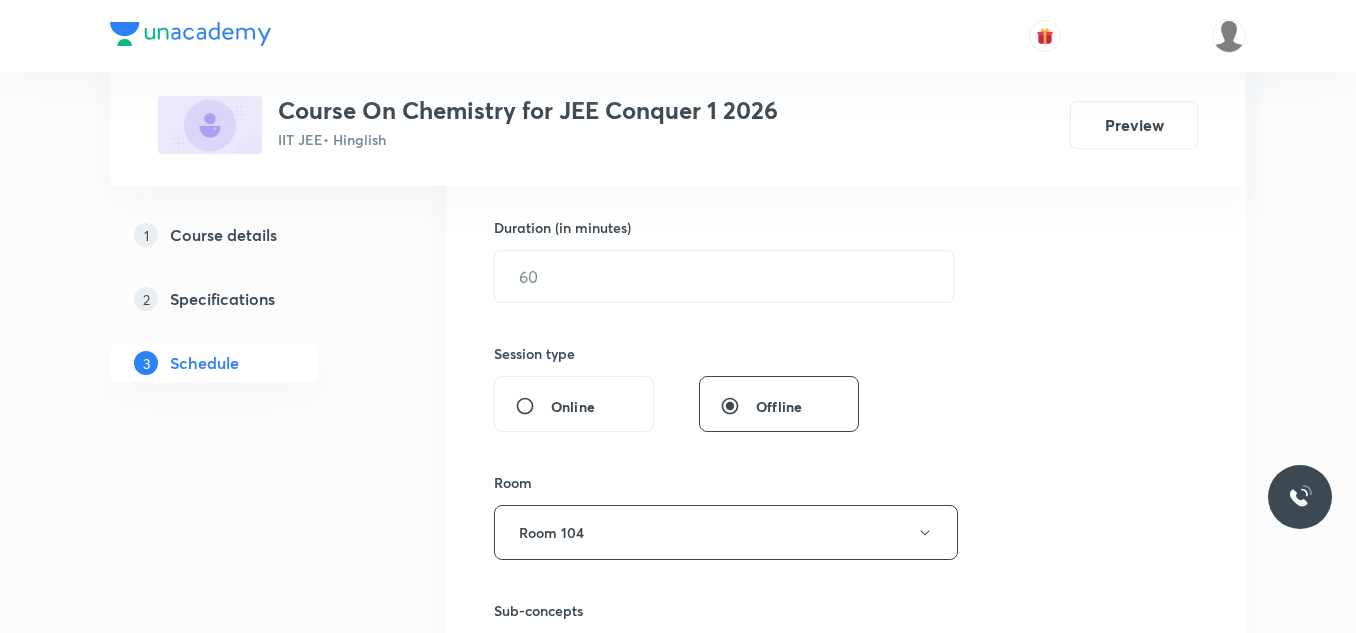 scroll, scrollTop: 600, scrollLeft: 0, axis: vertical 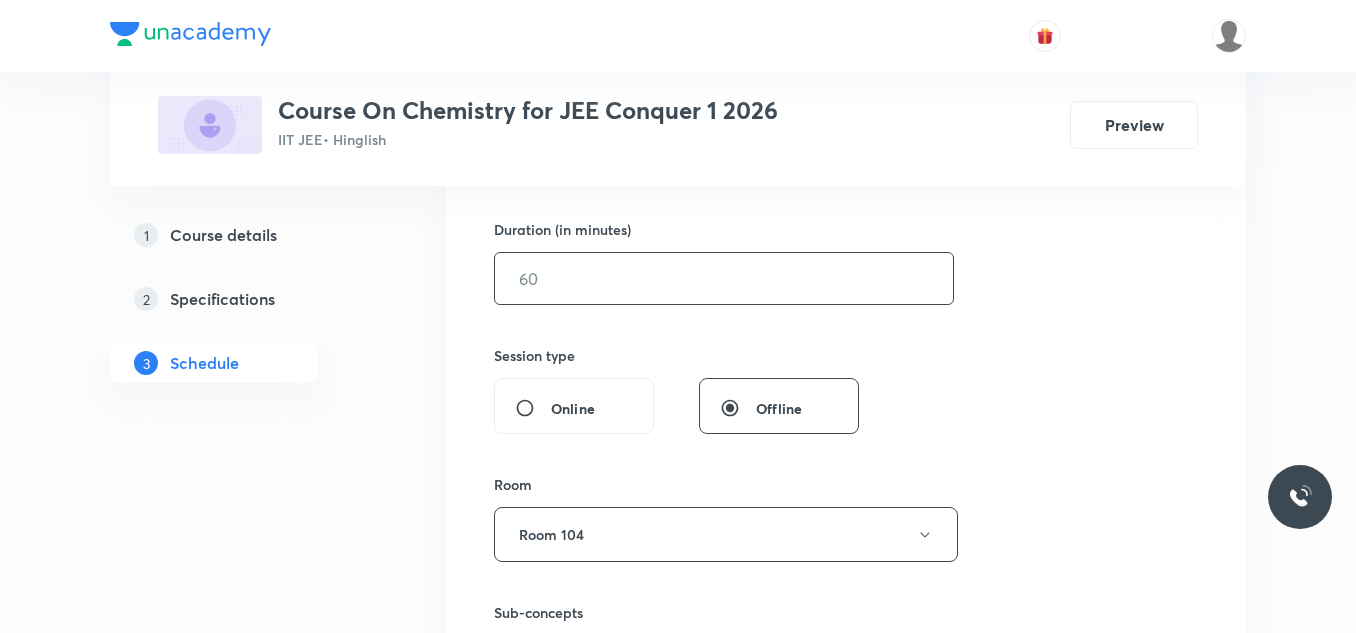 click at bounding box center [724, 278] 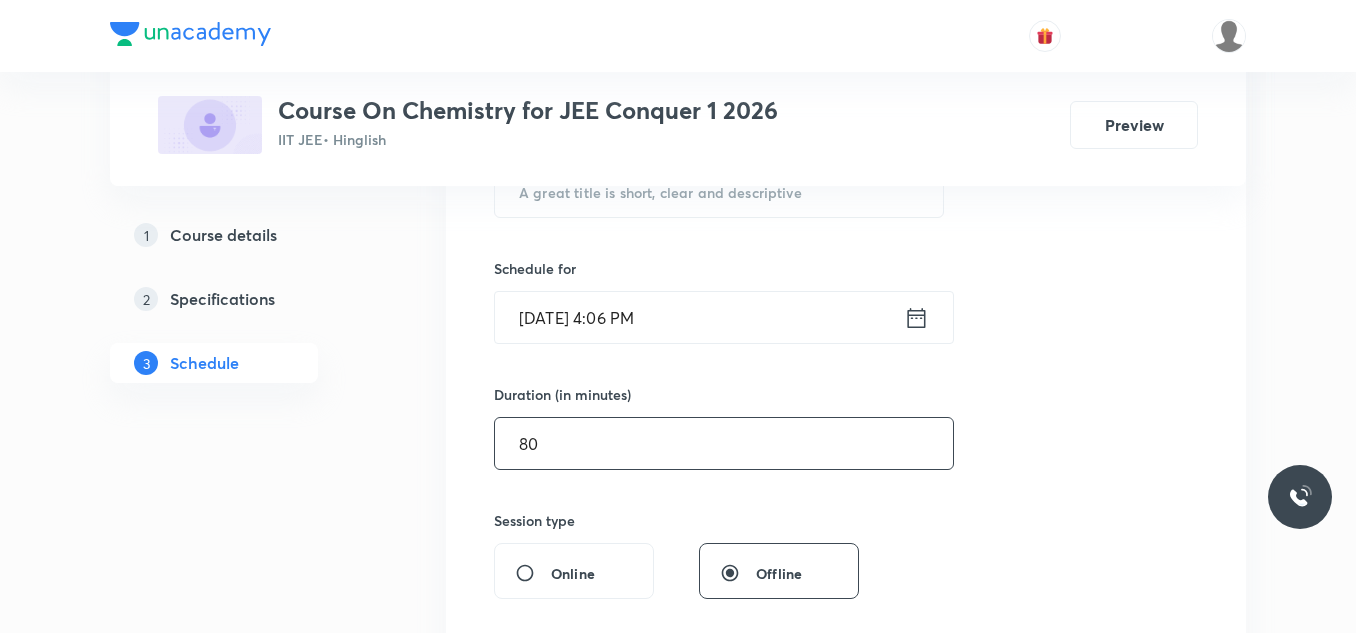 scroll, scrollTop: 400, scrollLeft: 0, axis: vertical 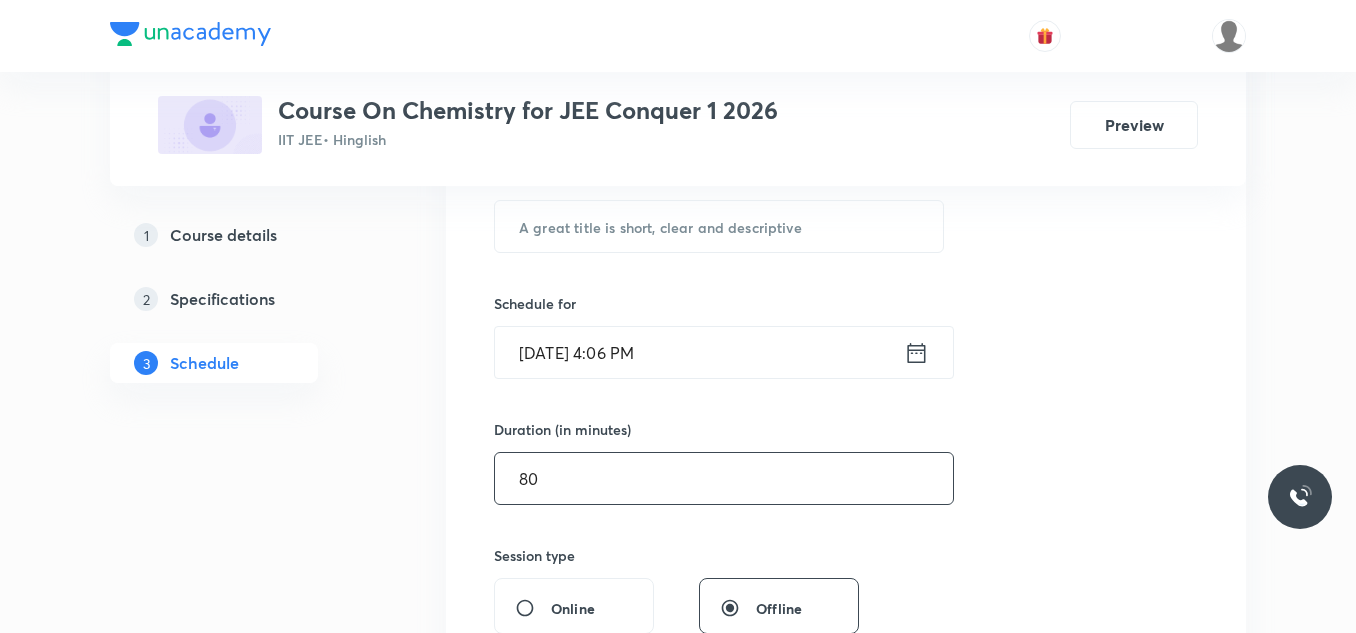 type on "80" 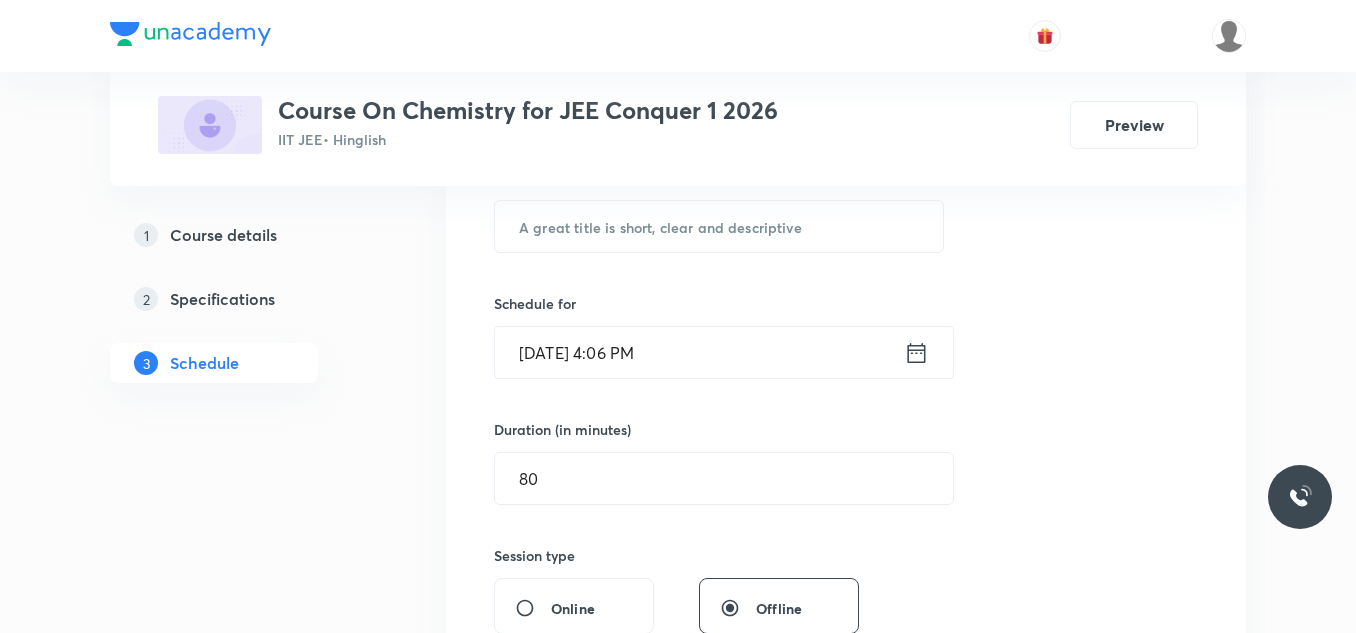 click 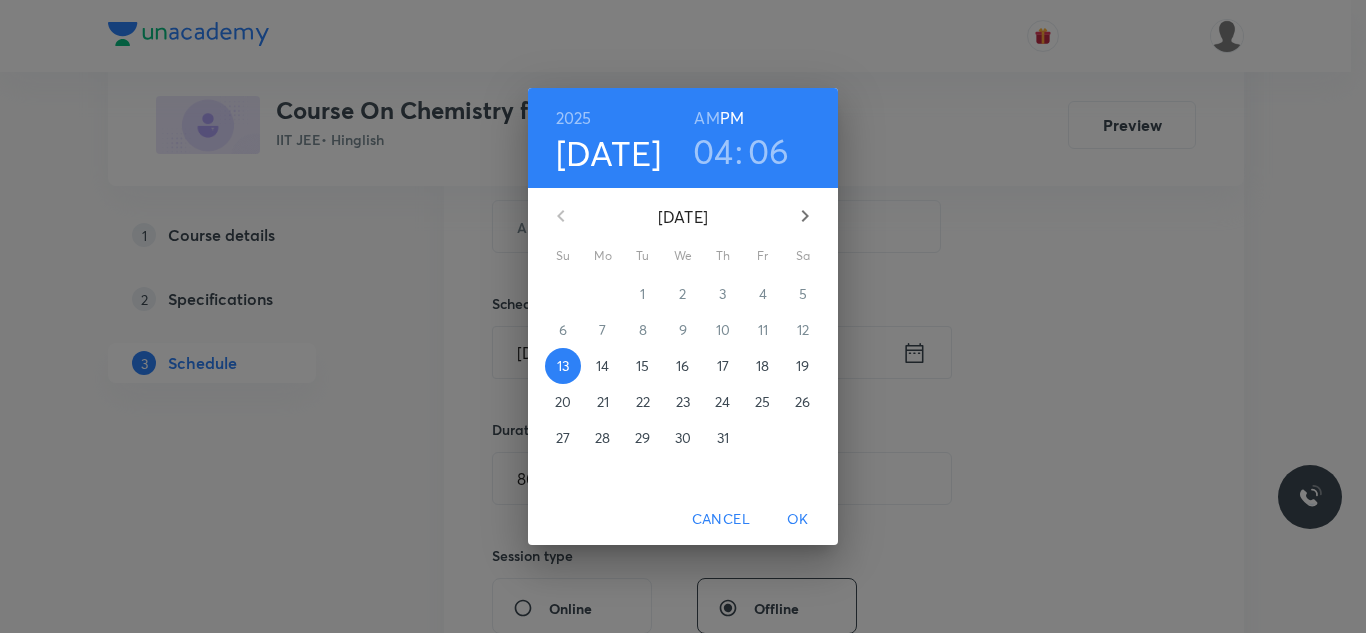 click on "14" at bounding box center (602, 366) 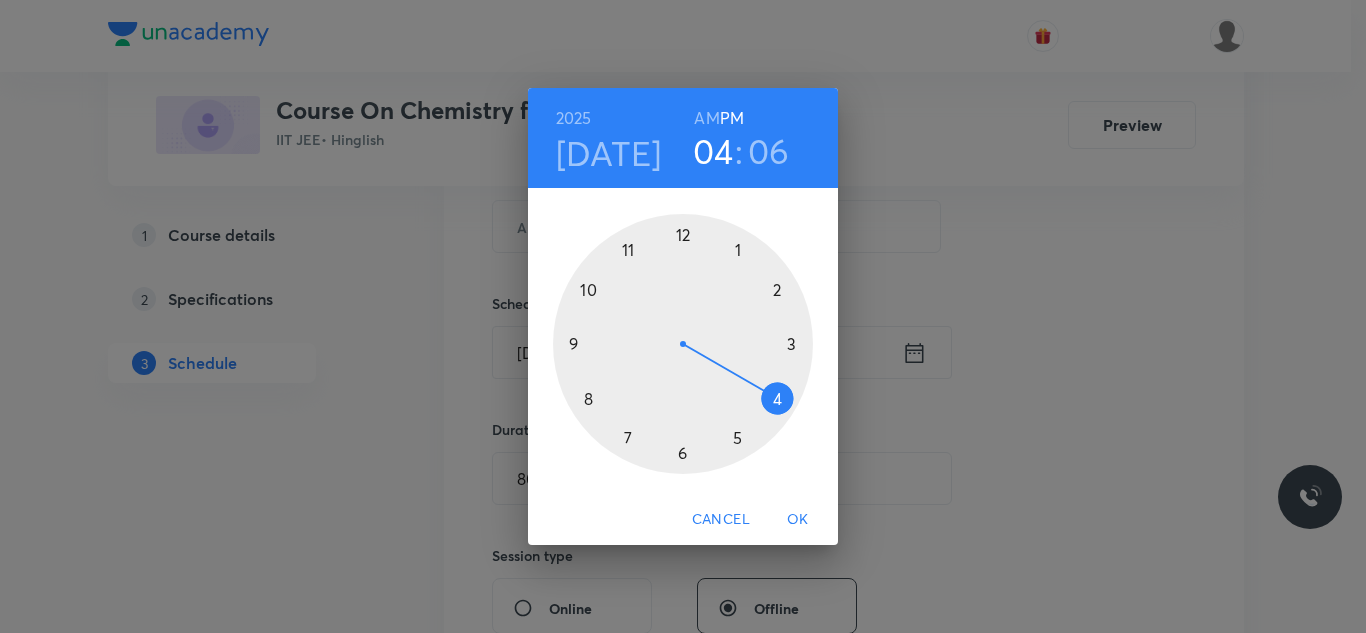 click on "AM" at bounding box center (706, 118) 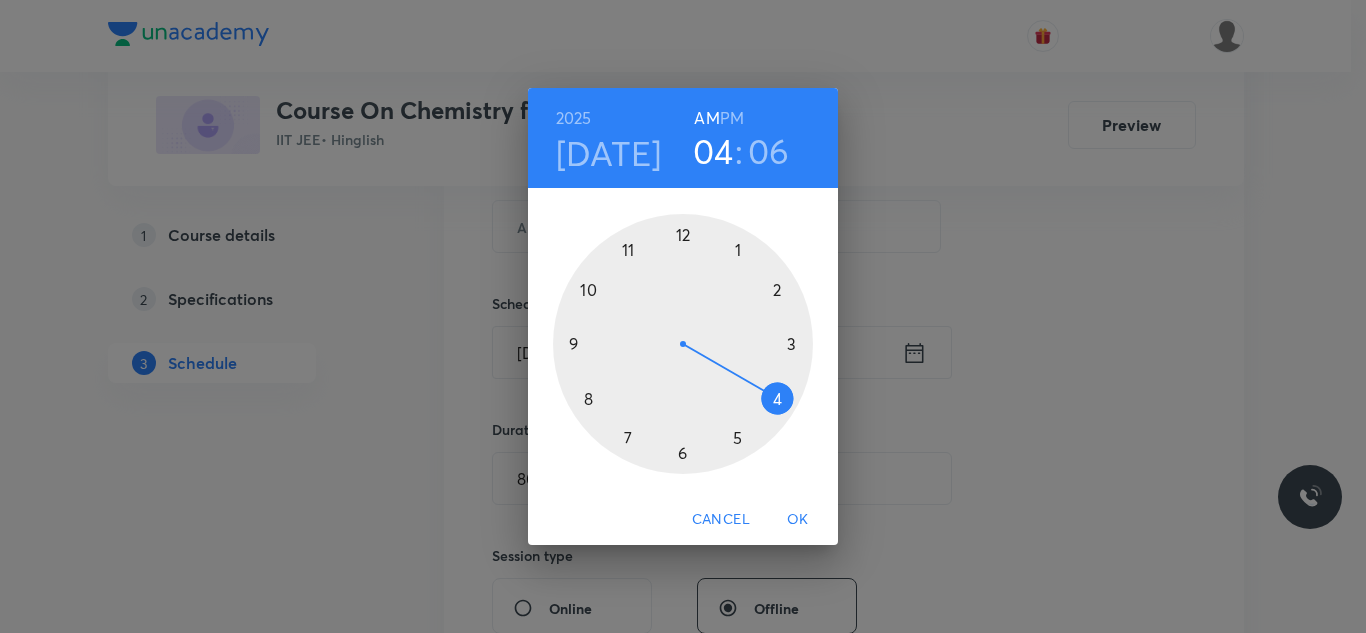 click at bounding box center [683, 344] 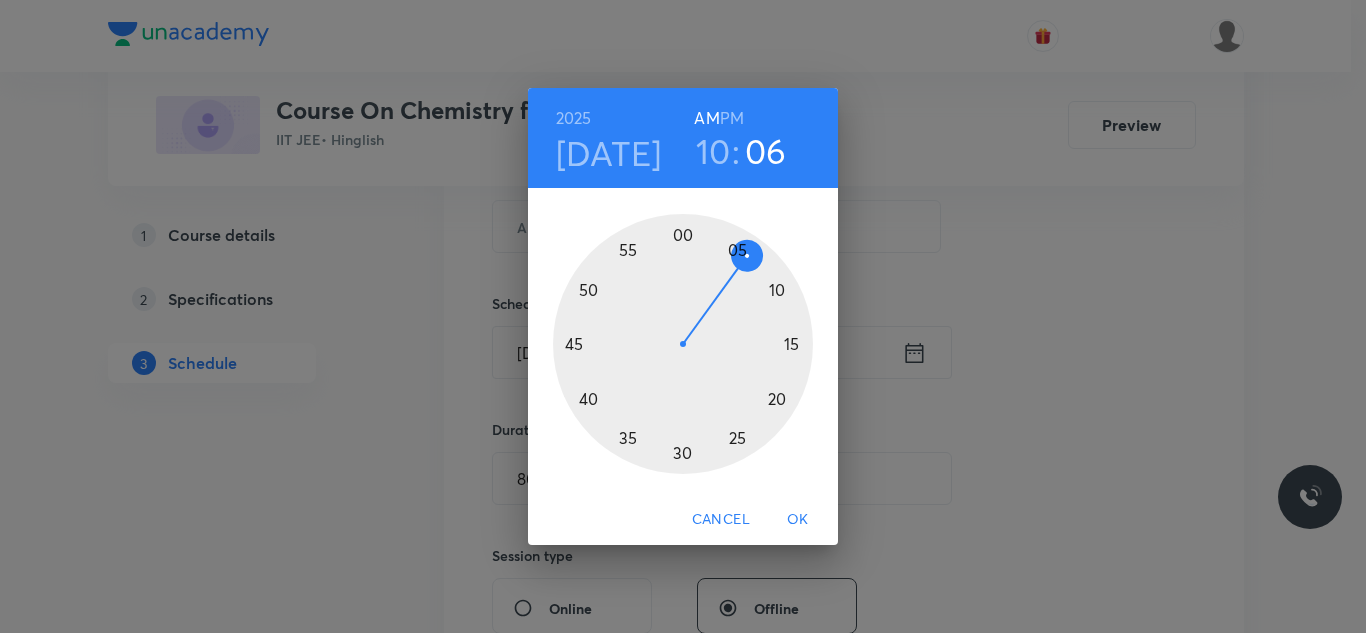 click at bounding box center [683, 344] 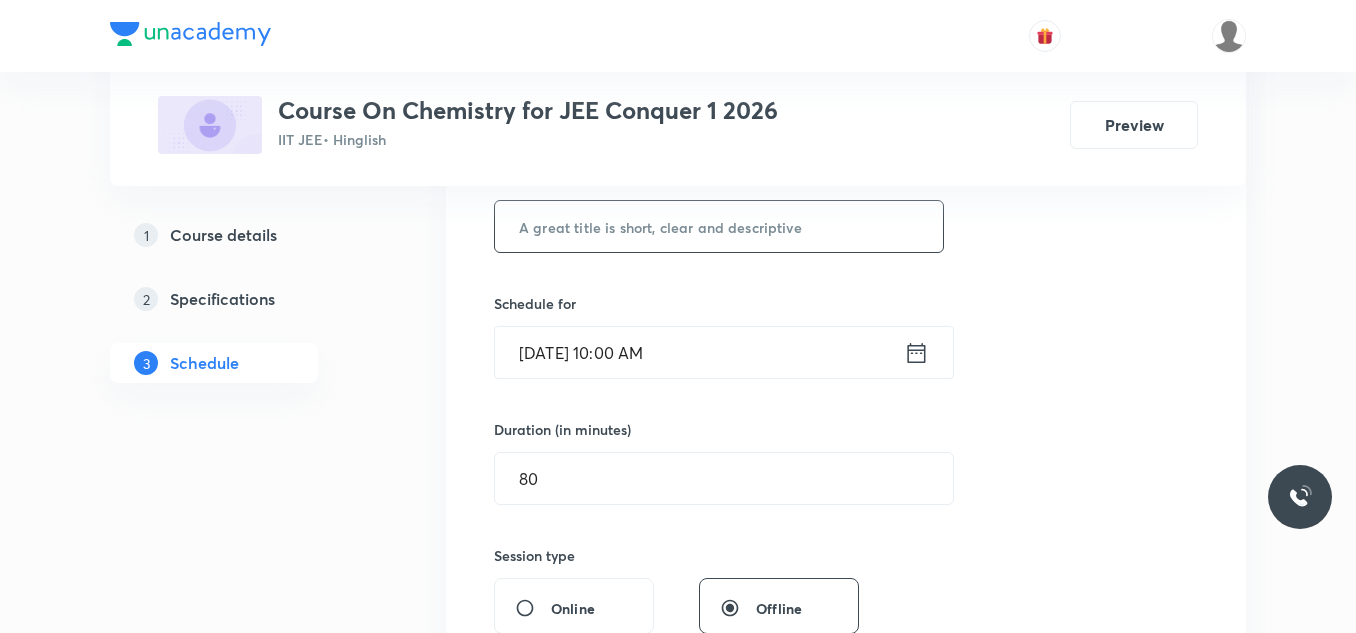 click at bounding box center (719, 226) 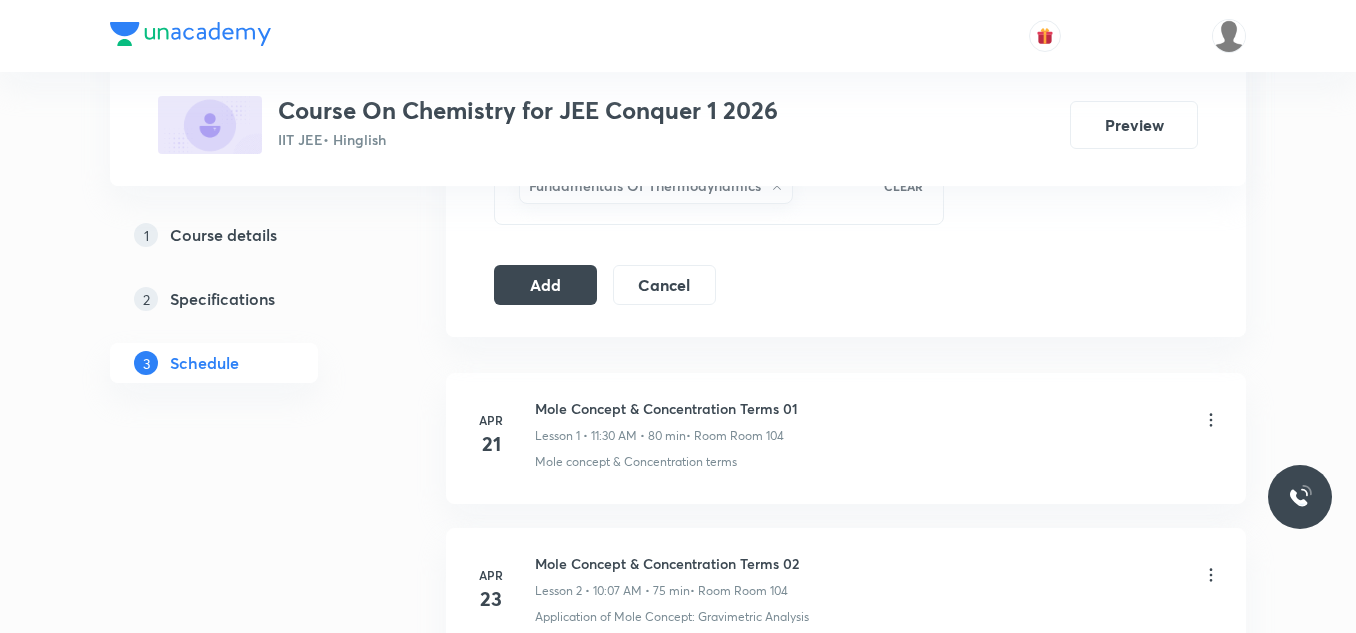 scroll, scrollTop: 1100, scrollLeft: 0, axis: vertical 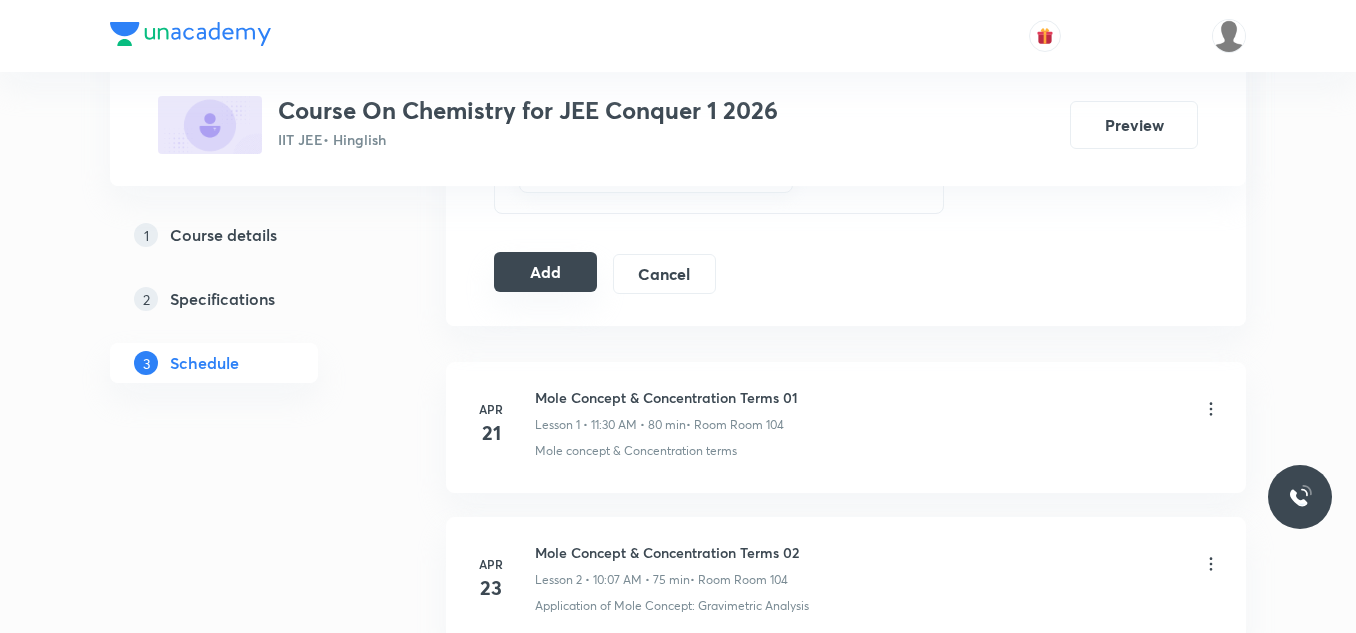 type on "Thermodynamics 01" 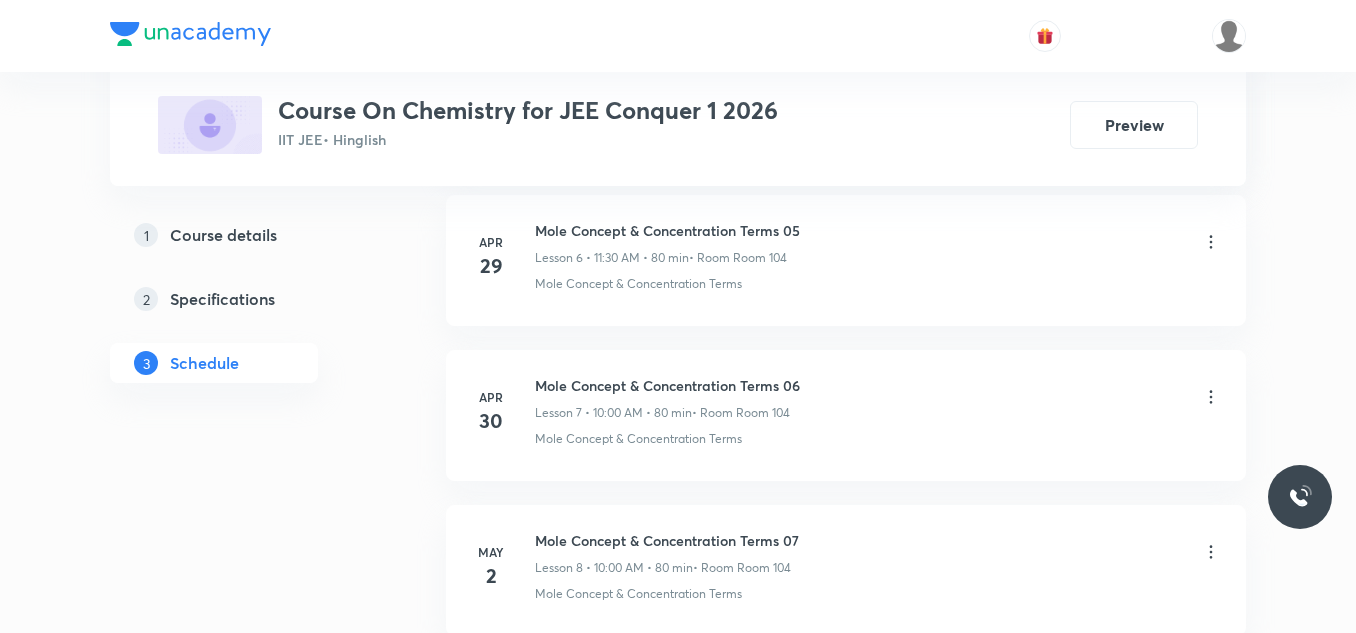 click on "Plus Courses Course On Chemistry for JEE Conquer 1 2026 IIT JEE  • Hinglish Preview 1 Course details 2 Specifications 3 Schedule Schedule 58  classes Add new session Apr 21 Mole Concept & Concentration Terms 01 Lesson 1 • 11:30 AM • 80 min  • Room Room 104 Mole concept & Concentration terms Apr 23 Mole Concept & Concentration Terms 02 Lesson 2 • 10:07 AM • 75 min  • Room Room 104 Application of Mole Concept: Gravimetric Analysis Apr 25 Mole Concept & Concentration Terms 03 Lesson 3 • 10:00 AM • 80 min  • Room Room 104 Mole concept & Concentration terms Apr 28 Mole Concept & Concentration Terms 04 Lesson 4 • 1:10 PM • 80 min  • Room Room 104 Mole Concept & Concentration Terms Apr 29 Mole Concept & Concentration Terms 05 Lesson 5 • 11:30 AM • 80 min  • Room Room 104 Mole Concept & Concentration Terms Apr 29 Mole Concept & Concentration Terms 05 Lesson 6 • 11:30 AM • 80 min  • Room Room 104 Mole Concept & Concentration Terms Apr 30 Mole Concept & Concentration Terms 06" at bounding box center [678, 3738] 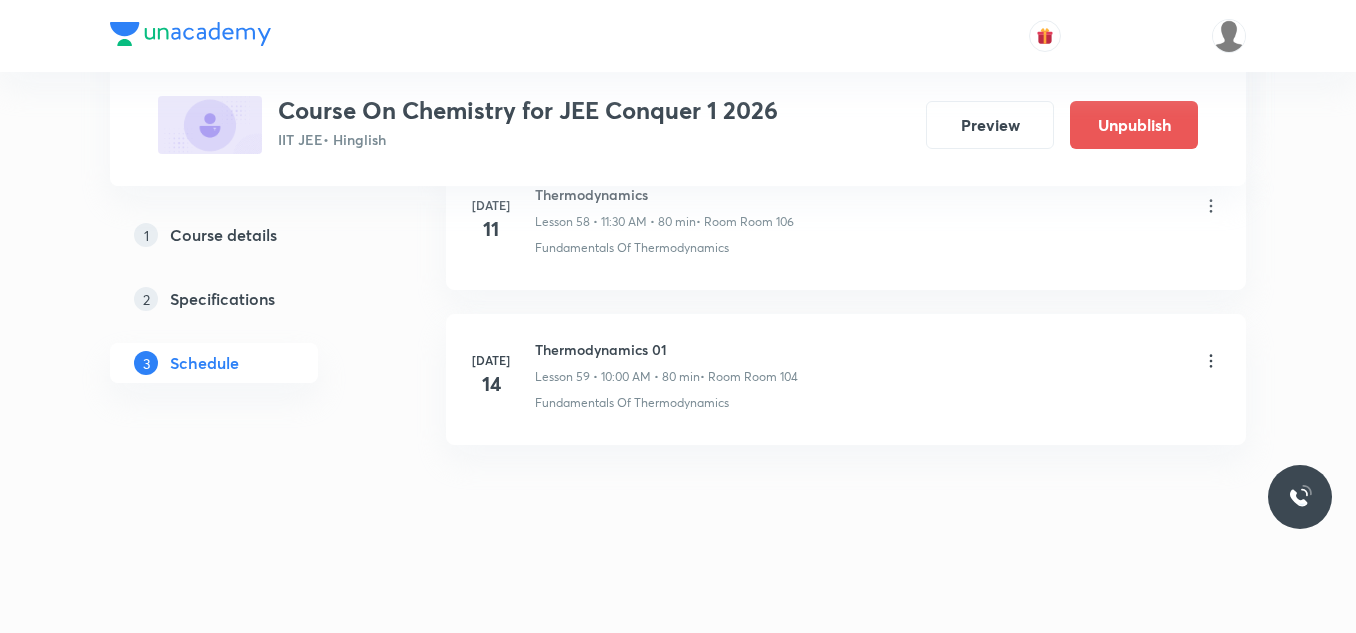 scroll, scrollTop: 9098, scrollLeft: 0, axis: vertical 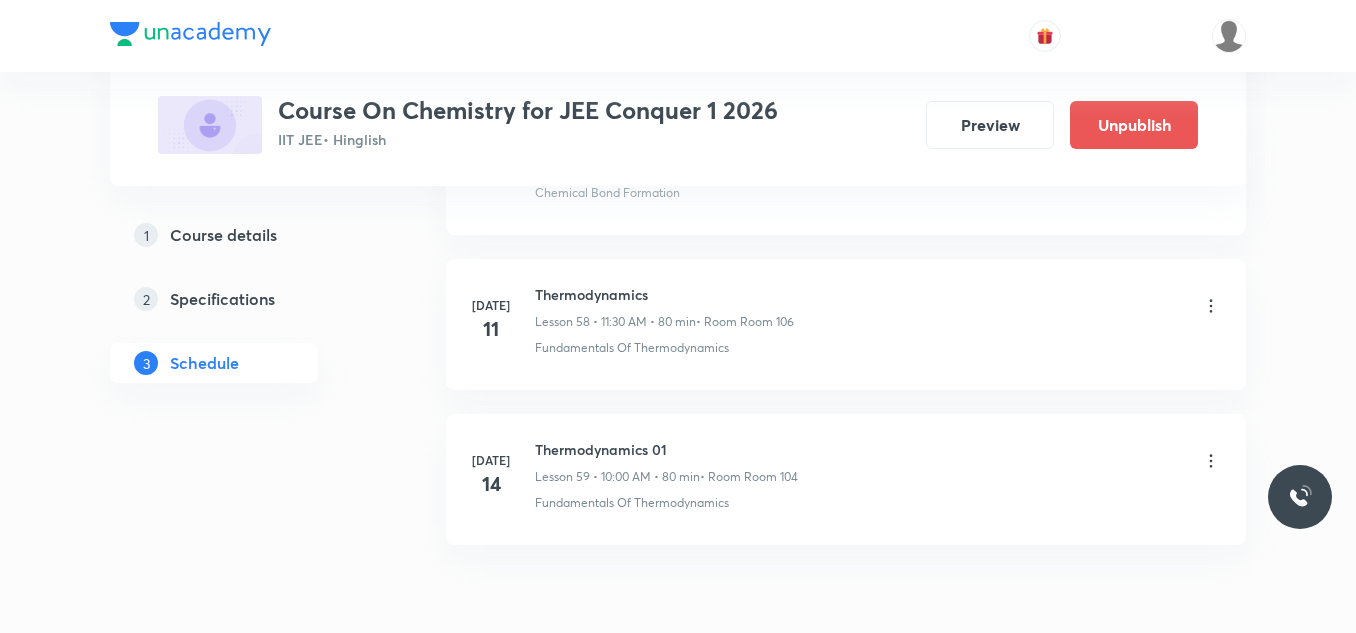 click 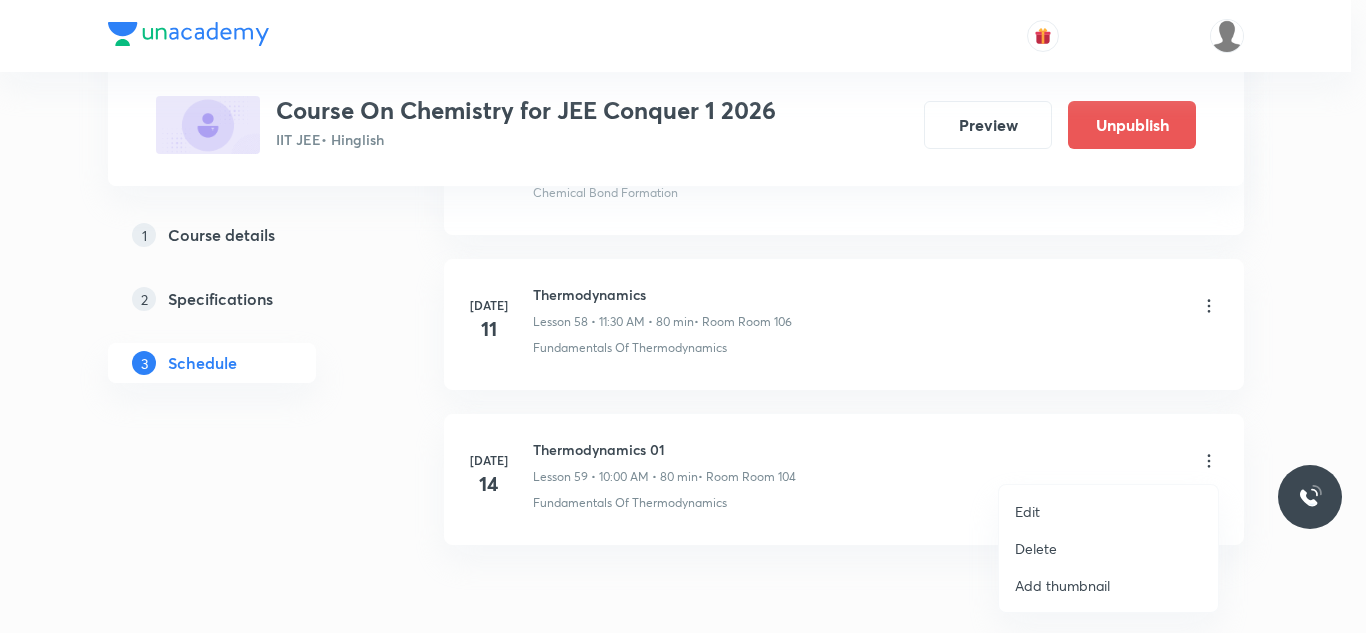 click on "Edit" at bounding box center (1108, 511) 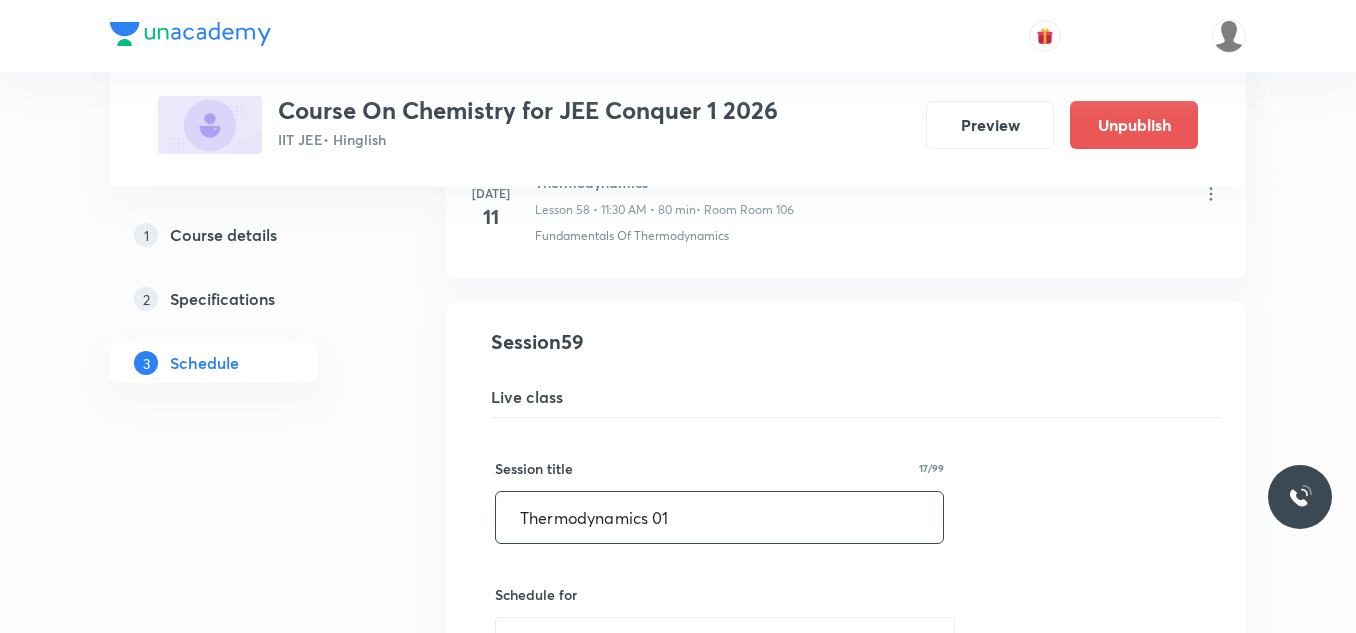 click on "Thermodynamics 01" at bounding box center (719, 517) 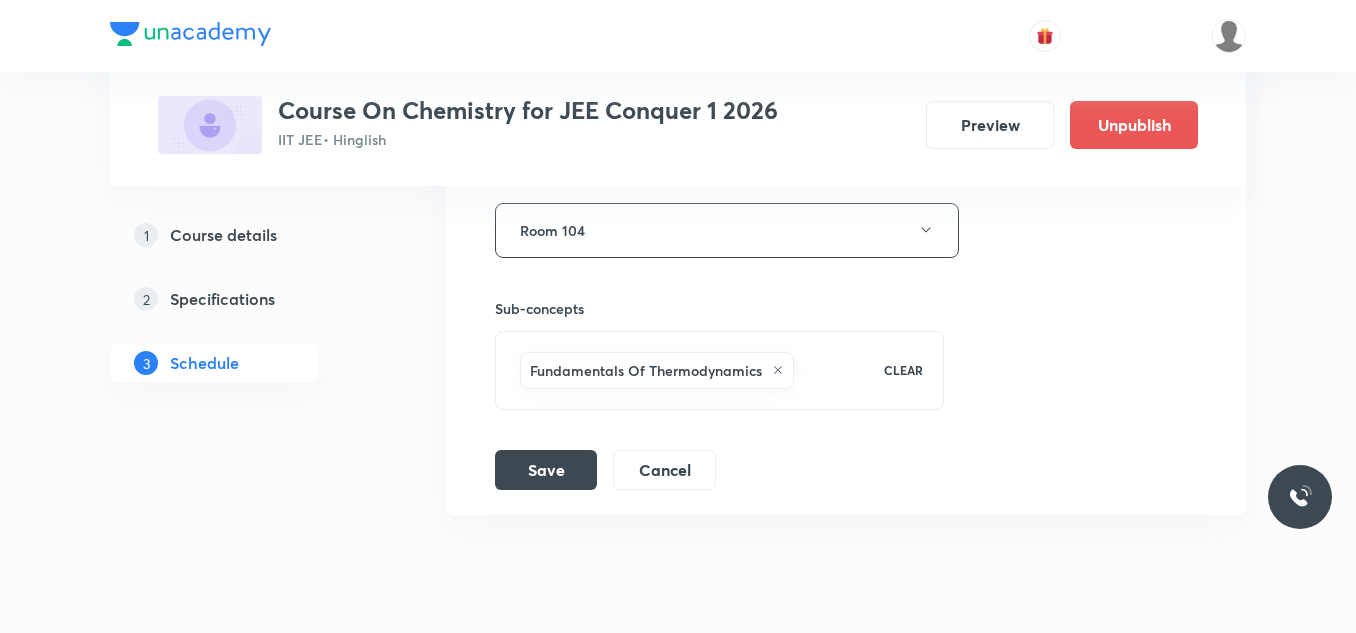 scroll, scrollTop: 9898, scrollLeft: 0, axis: vertical 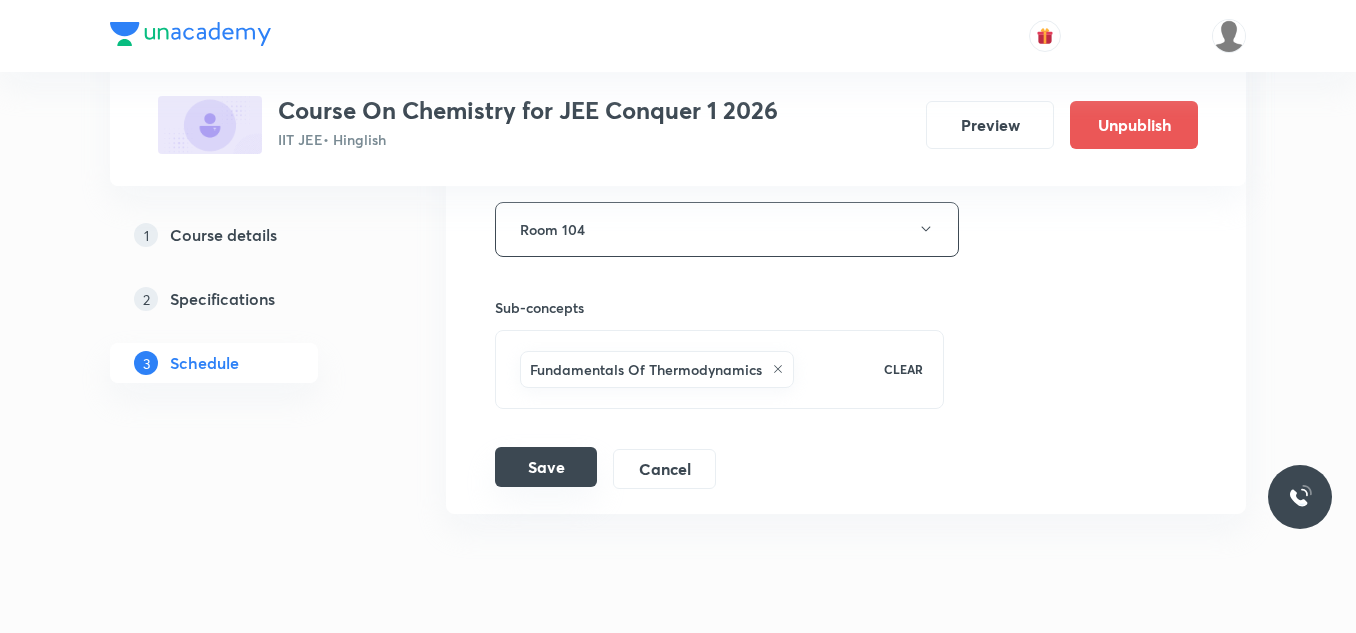 type on "Thermodynamics 02" 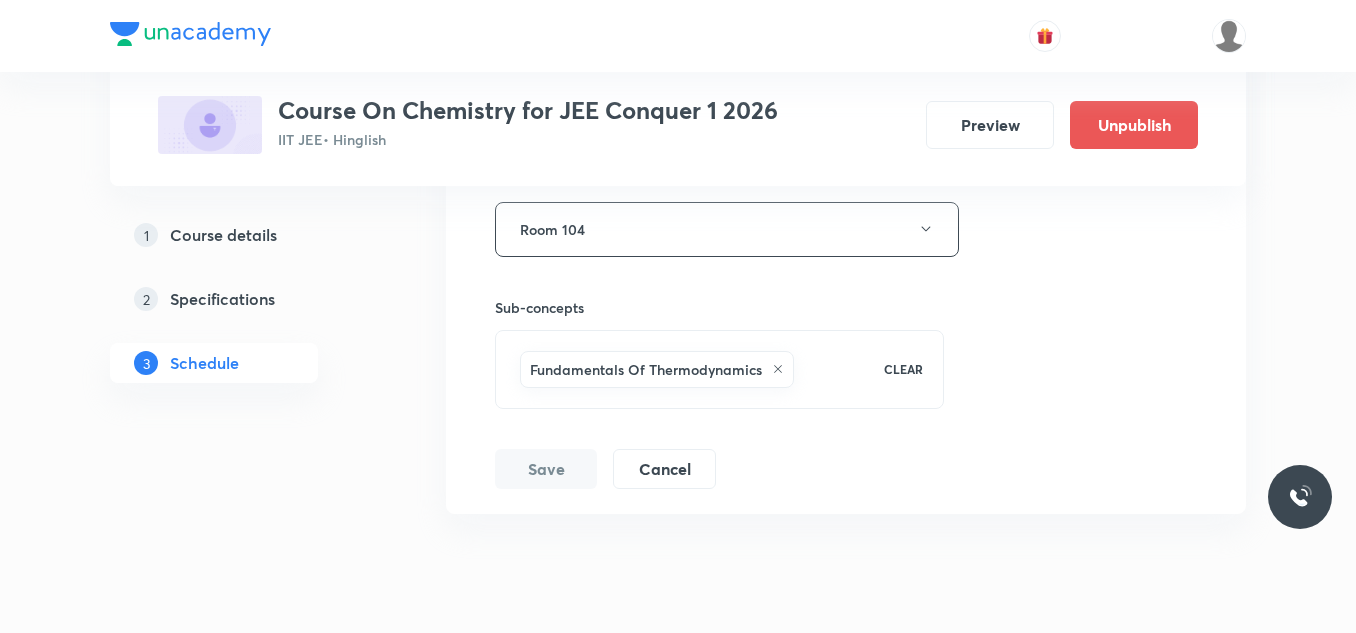 click on "Plus Courses Course On Chemistry for JEE Conquer 1 2026 IIT JEE  • Hinglish Preview Unpublish 1 Course details 2 Specifications 3 Schedule Schedule 59  classes Apr 21 Mole Concept & Concentration Terms 01 Lesson 1 • 11:30 AM • 80 min  • Room Room 104 Mole concept & Concentration terms Apr 23 Mole Concept & Concentration Terms 02 Lesson 2 • 10:07 AM • 75 min  • Room Room 104 Application of Mole Concept: Gravimetric Analysis Apr 25 Mole Concept & Concentration Terms 03 Lesson 3 • 10:00 AM • 80 min  • Room Room 104 Mole concept & Concentration terms Apr 28 Mole Concept & Concentration Terms 04 Lesson 4 • 1:10 PM • 80 min  • Room Room 104 Mole Concept & Concentration Terms Apr 29 Mole Concept & Concentration Terms 05 Lesson 5 • 11:30 AM • 80 min  • Room Room 104 Mole Concept & Concentration Terms Apr 29 Mole Concept & Concentration Terms 05 Lesson 6 • 11:30 AM • 80 min  • Room Room 104 Mole Concept & Concentration Terms Apr 30 Mole Concept & Concentration Terms 06 May 2" at bounding box center [678, -4598] 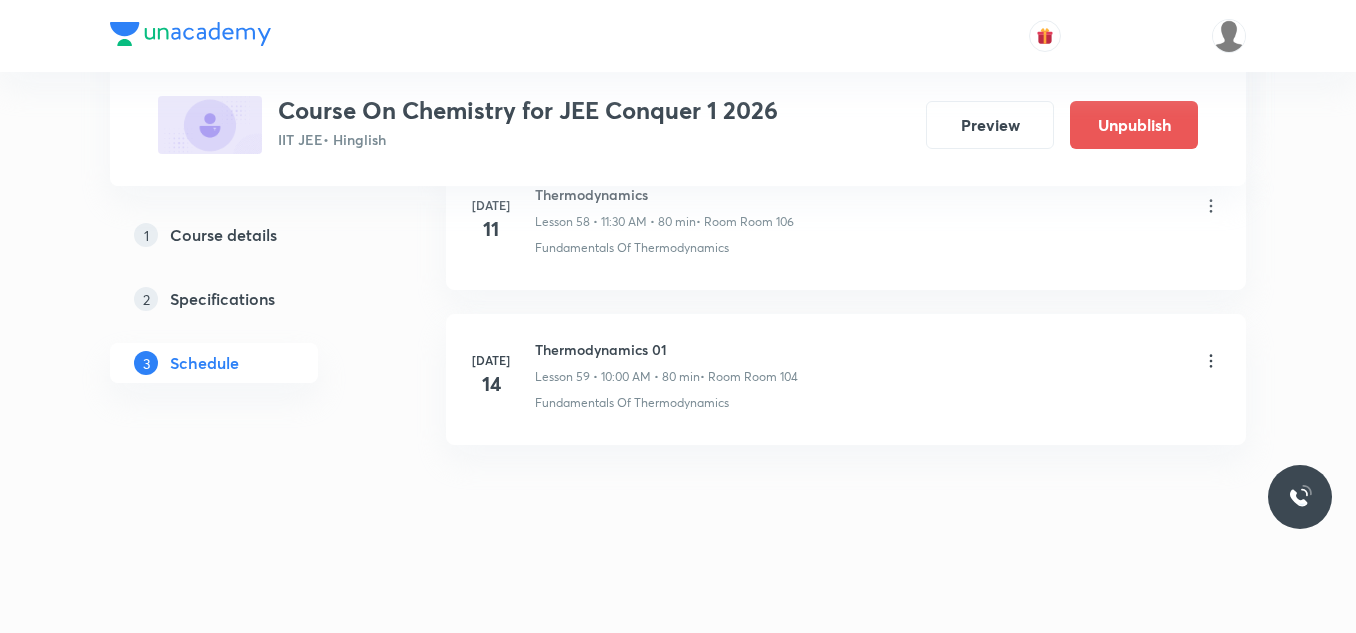 click on "Plus Courses Course On Chemistry for JEE Conquer 1 2026 IIT JEE  • Hinglish Preview Unpublish 1 Course details 2 Specifications 3 Schedule Schedule 59  classes Add new session Apr 21 Mole Concept & Concentration Terms 01 Lesson 1 • 11:30 AM • 80 min  • Room Room 104 Mole concept & Concentration terms Apr 23 Mole Concept & Concentration Terms 02 Lesson 2 • 10:07 AM • 75 min  • Room Room 104 Application of Mole Concept: Gravimetric Analysis Apr 25 Mole Concept & Concentration Terms 03 Lesson 3 • 10:00 AM • 80 min  • Room Room 104 Mole concept & Concentration terms Apr 28 Mole Concept & Concentration Terms 04 Lesson 4 • 1:10 PM • 80 min  • Room Room 104 Mole Concept & Concentration Terms Apr 29 Mole Concept & Concentration Terms 05 Lesson 5 • 11:30 AM • 80 min  • Room Room 104 Mole Concept & Concentration Terms Apr 29 Mole Concept & Concentration Terms 05 Lesson 6 • 11:30 AM • 80 min  • Room Room 104 Mole Concept & Concentration Terms Apr 30  • Room Room 104 May 2 5" at bounding box center [678, -4283] 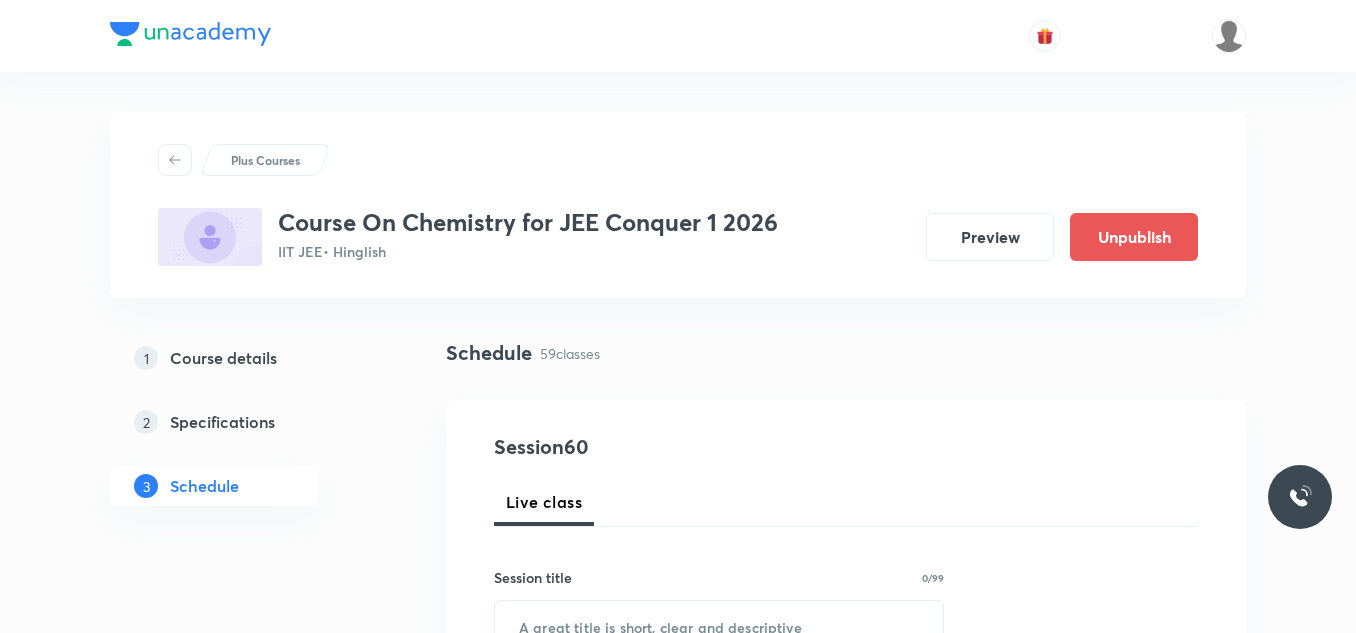 scroll, scrollTop: 9198, scrollLeft: 0, axis: vertical 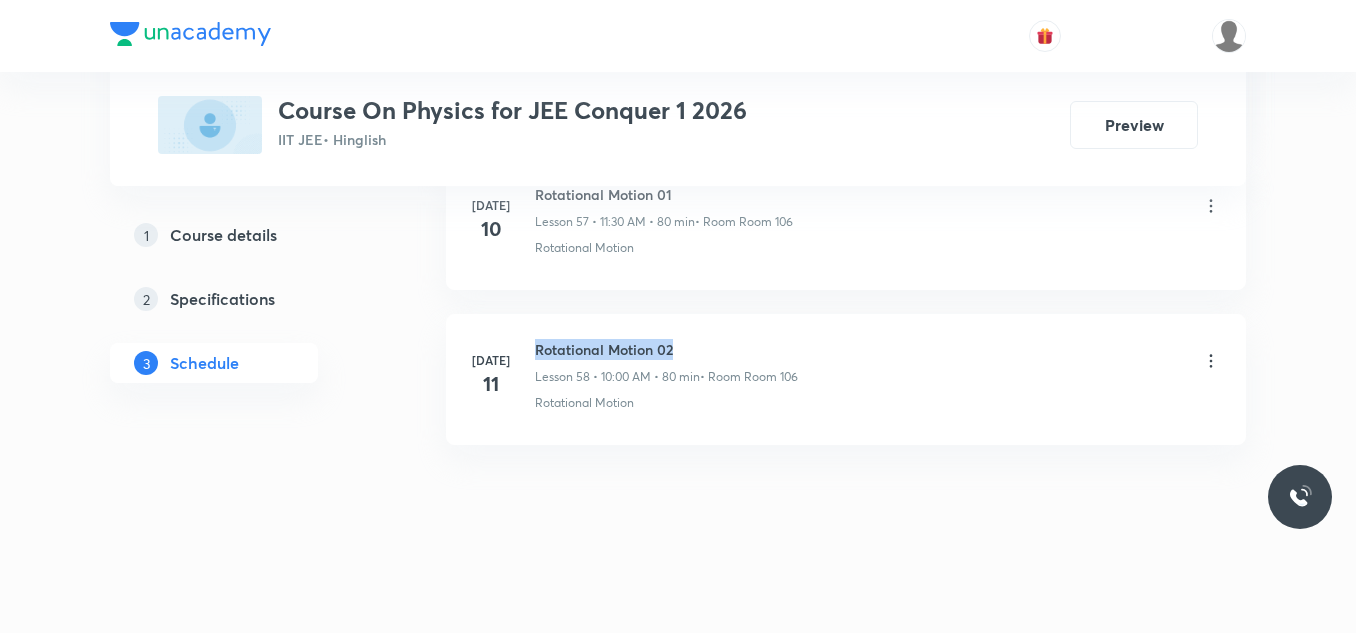 drag, startPoint x: 541, startPoint y: 349, endPoint x: 685, endPoint y: 350, distance: 144.00348 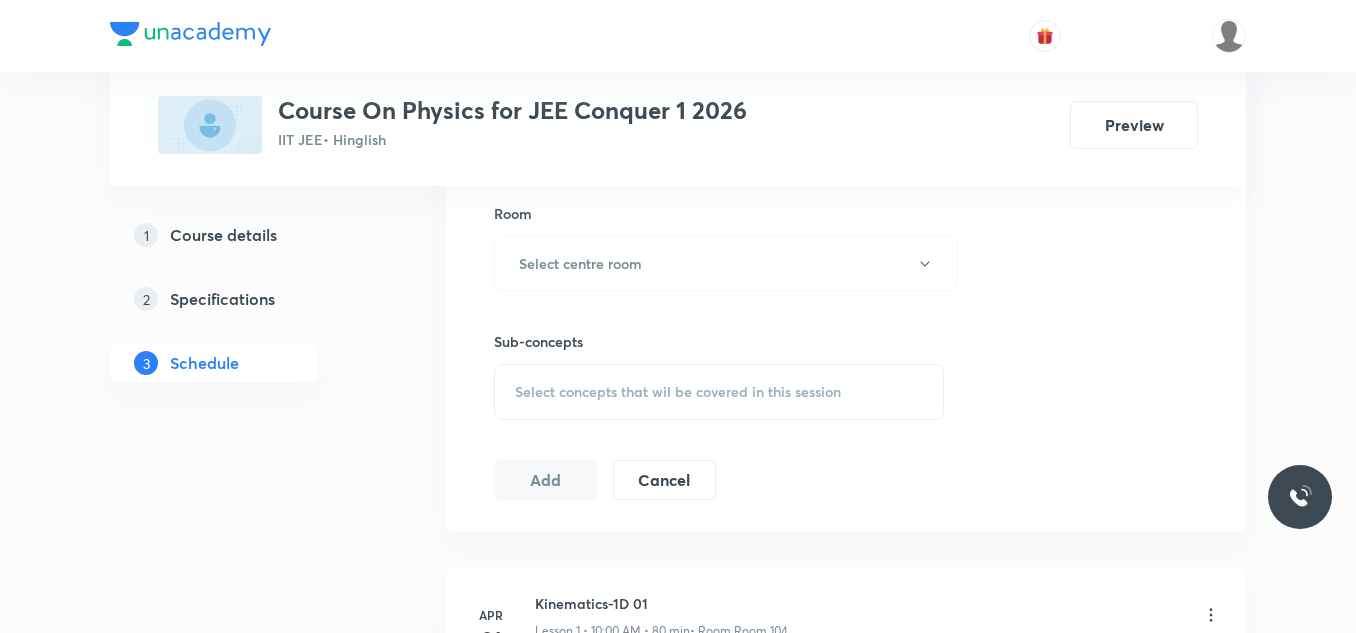 scroll, scrollTop: 900, scrollLeft: 0, axis: vertical 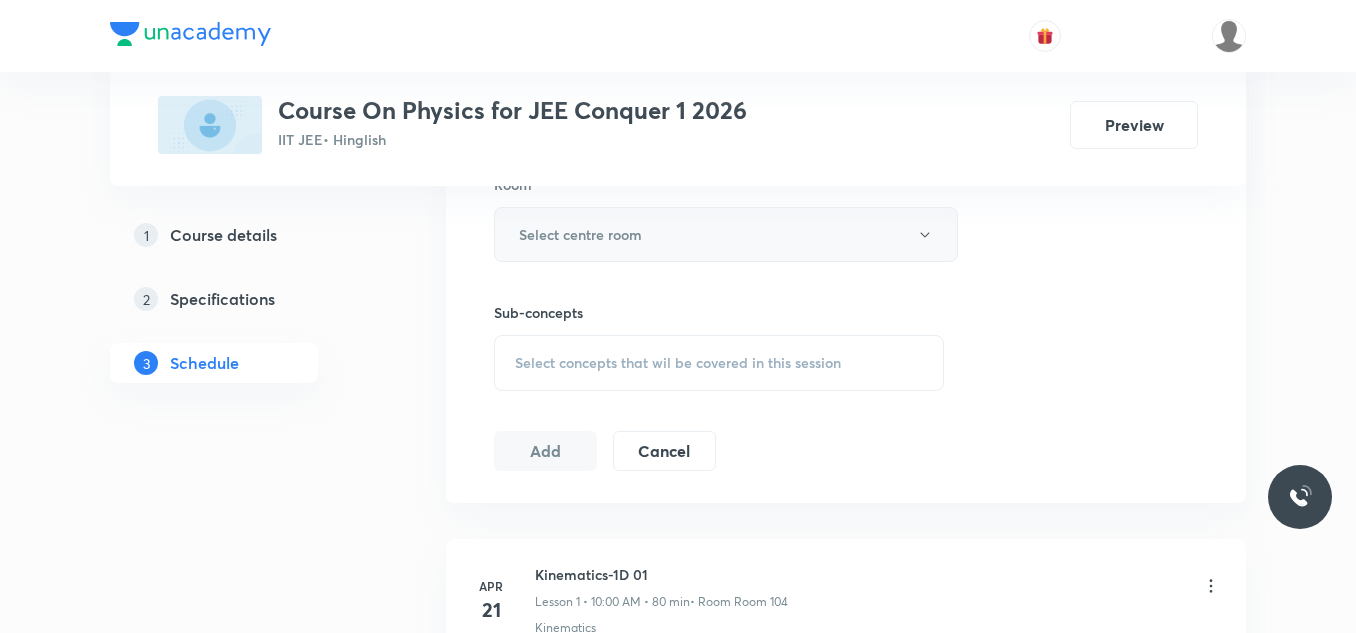 click on "Select centre room" at bounding box center [580, 234] 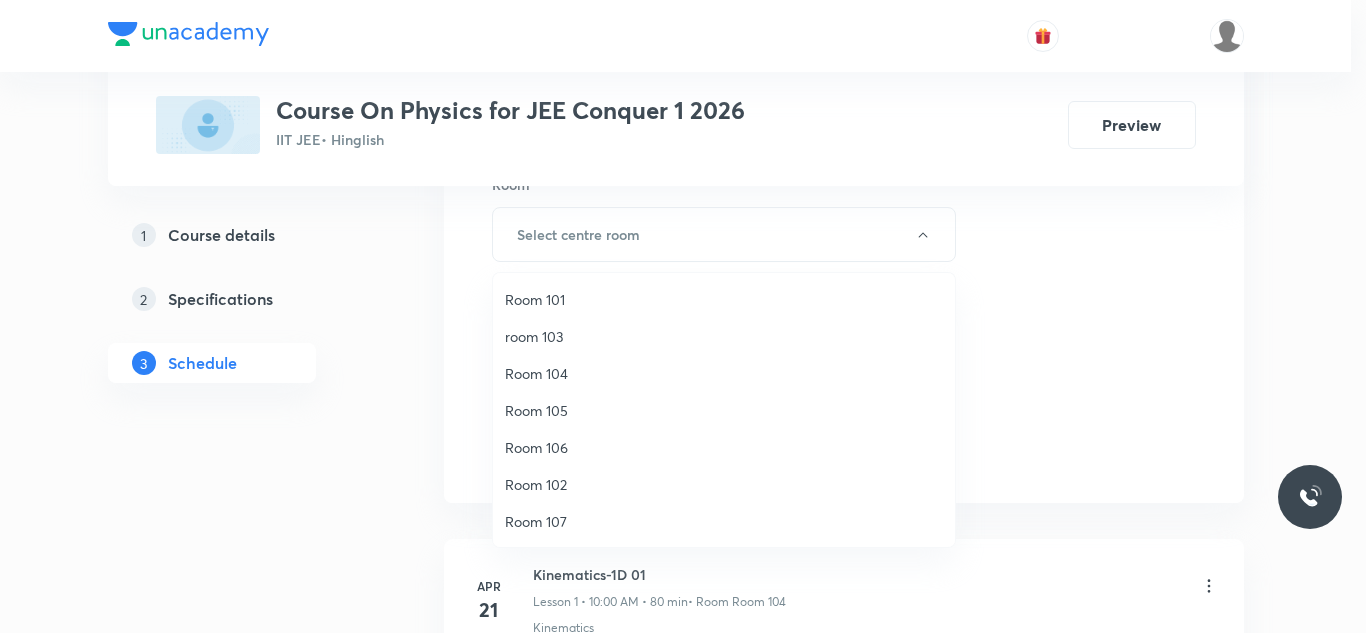 click on "Room 104" at bounding box center [724, 373] 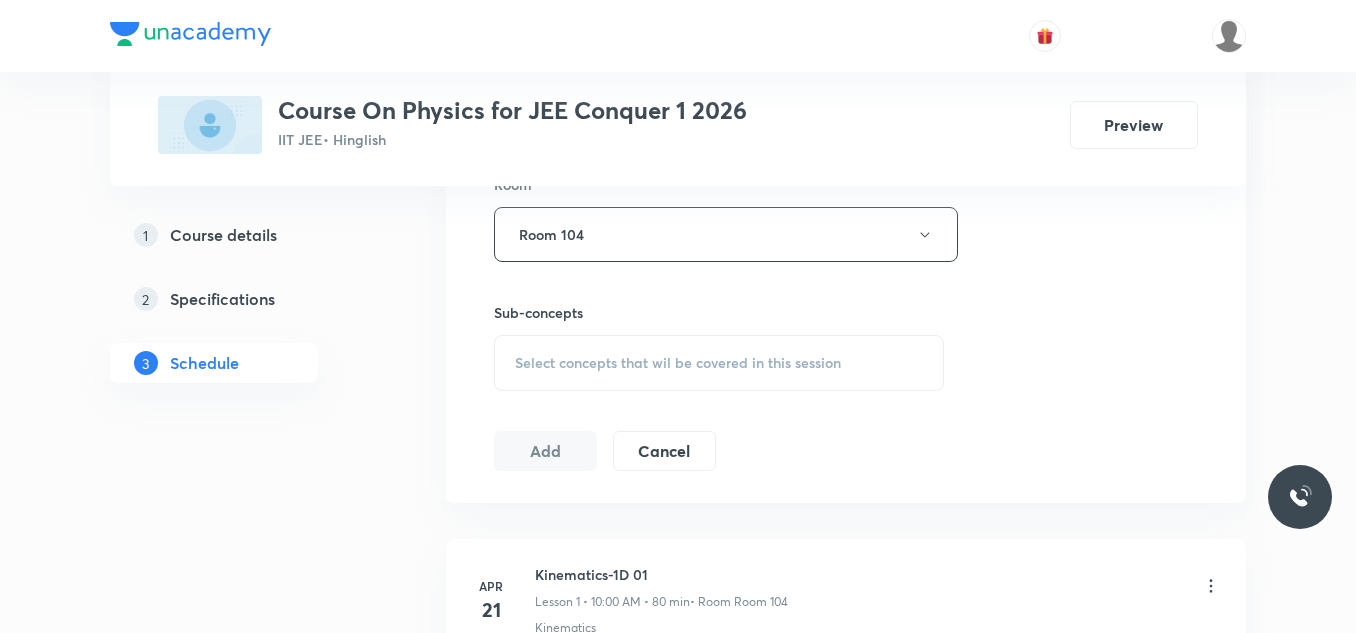 click on "Select concepts that wil be covered in this session" at bounding box center (719, 363) 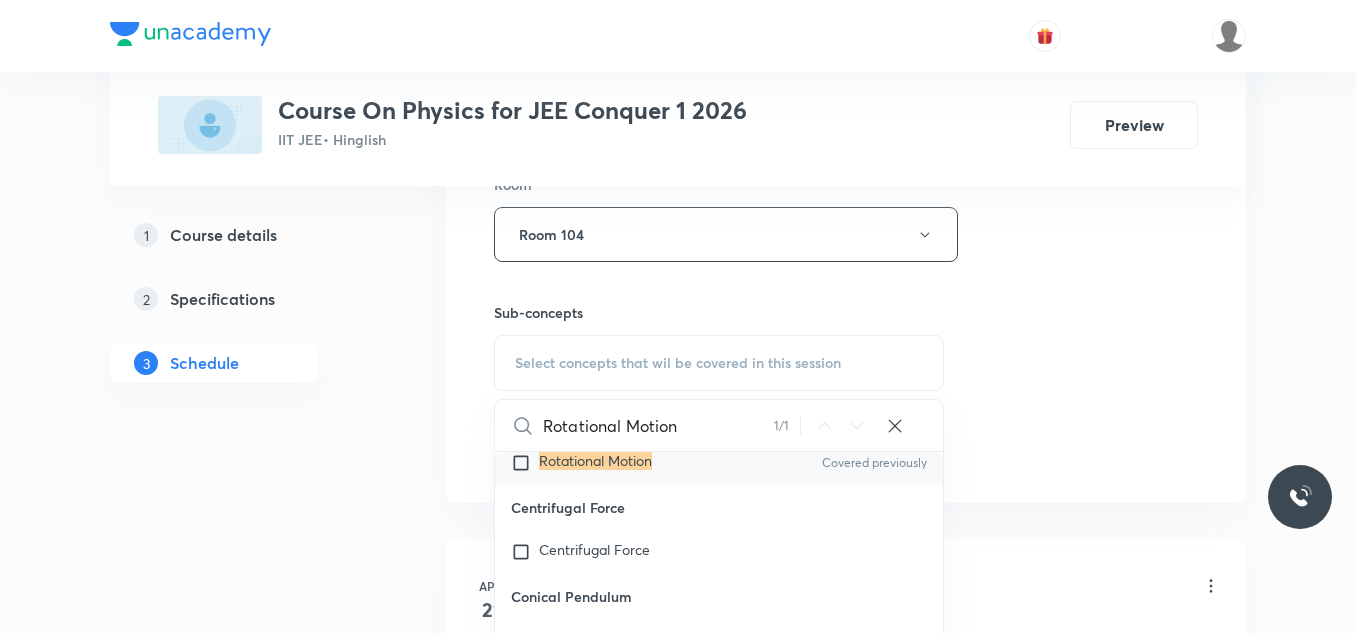 scroll, scrollTop: 51183, scrollLeft: 0, axis: vertical 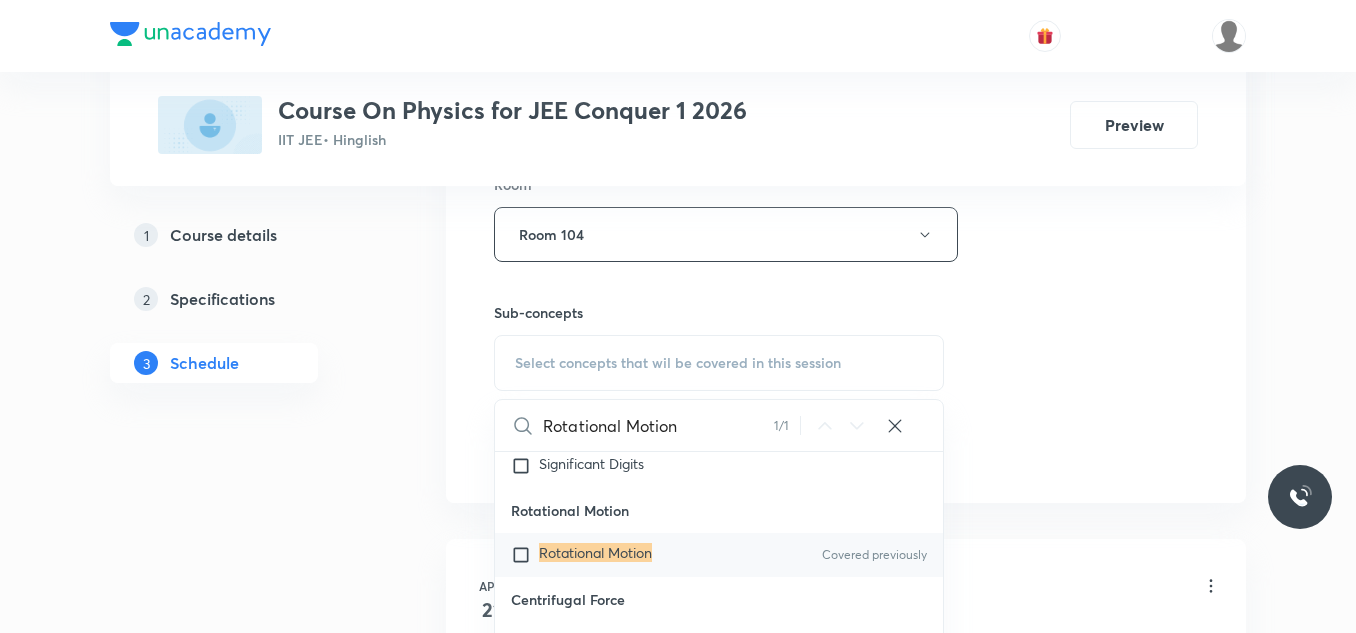 type on "Rotational Motion" 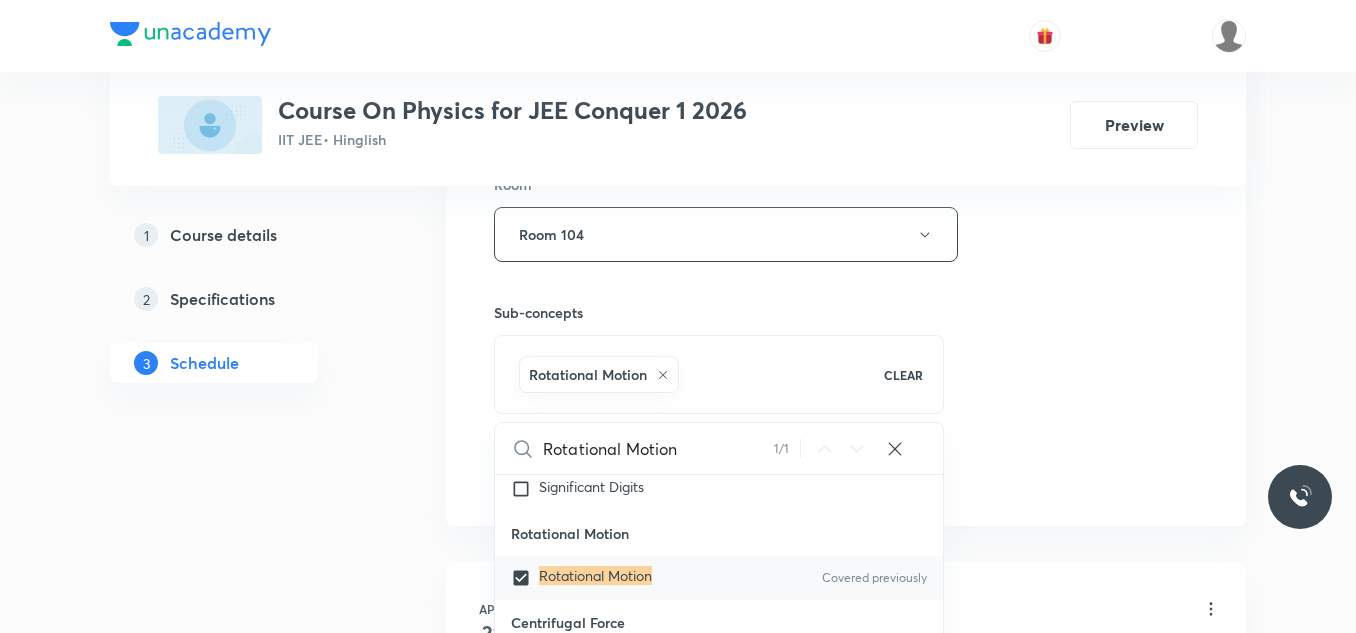 click on "Plus Courses Course On Physics for JEE Conquer 1 2026 IIT JEE  • Hinglish Preview 1 Course details 2 Specifications 3 Schedule Schedule 58  classes Session  59 Live class Session title 0/99 ​ Schedule for [DATE] 4:09 PM ​ Duration (in minutes) ​   Session type Online Offline Room Room 104 Sub-concepts Rotational Motion CLEAR Rotational Motion 1 / 1 ​ Physics Mock Questions Physics Mock Questions Covered previously Group_Test Covered previously Mathematical Tools Vectors and Scalars  Covered previously Elementary Algebra Basic Trigonometry Addition of Vectors 2D and 3D Geometry Representation of Vector  Components of a Vector Functions Unit Vectors Differentiation Integration Rectangular Components of a Vector in Three Dimensions Position Vector Use of Differentiation & Integration in One Dimensional Motion Displacement Vector Derivatives of Equations of Motion by Calculus Vectors Product of Two Vectors Differentiation: Basic Formula and Rule Definite Integration and Area Under The Curve Units" at bounding box center [678, 4410] 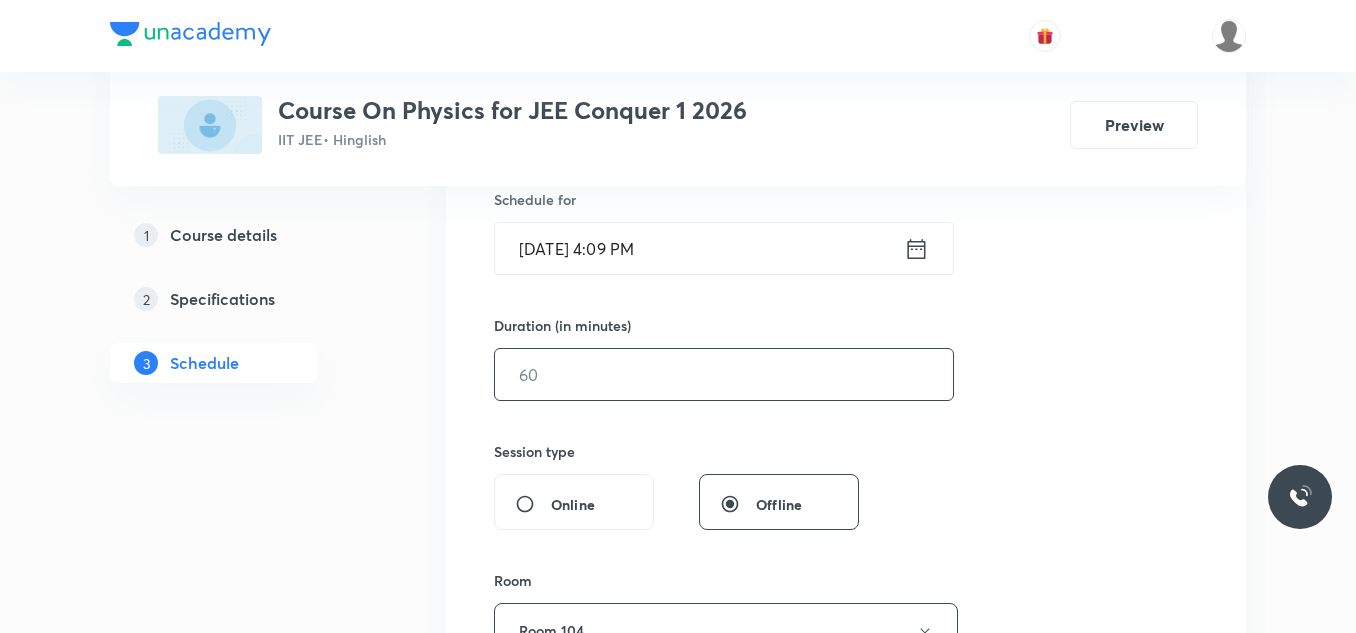 scroll, scrollTop: 500, scrollLeft: 0, axis: vertical 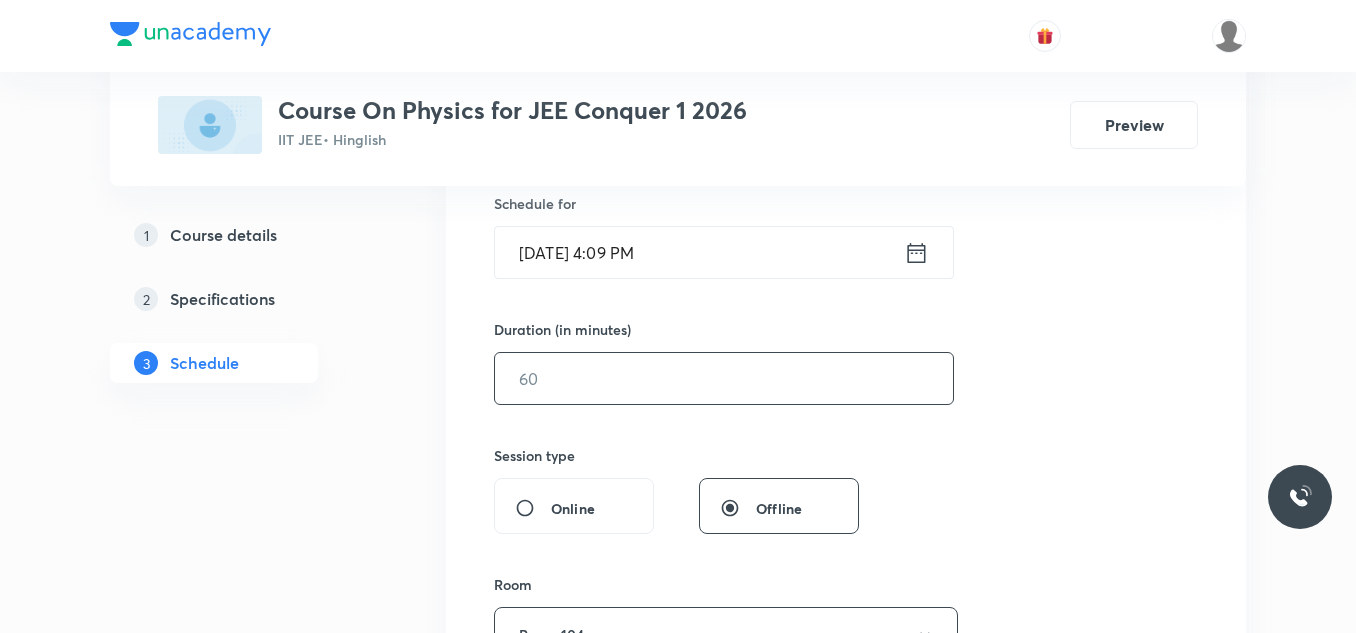 click at bounding box center (724, 378) 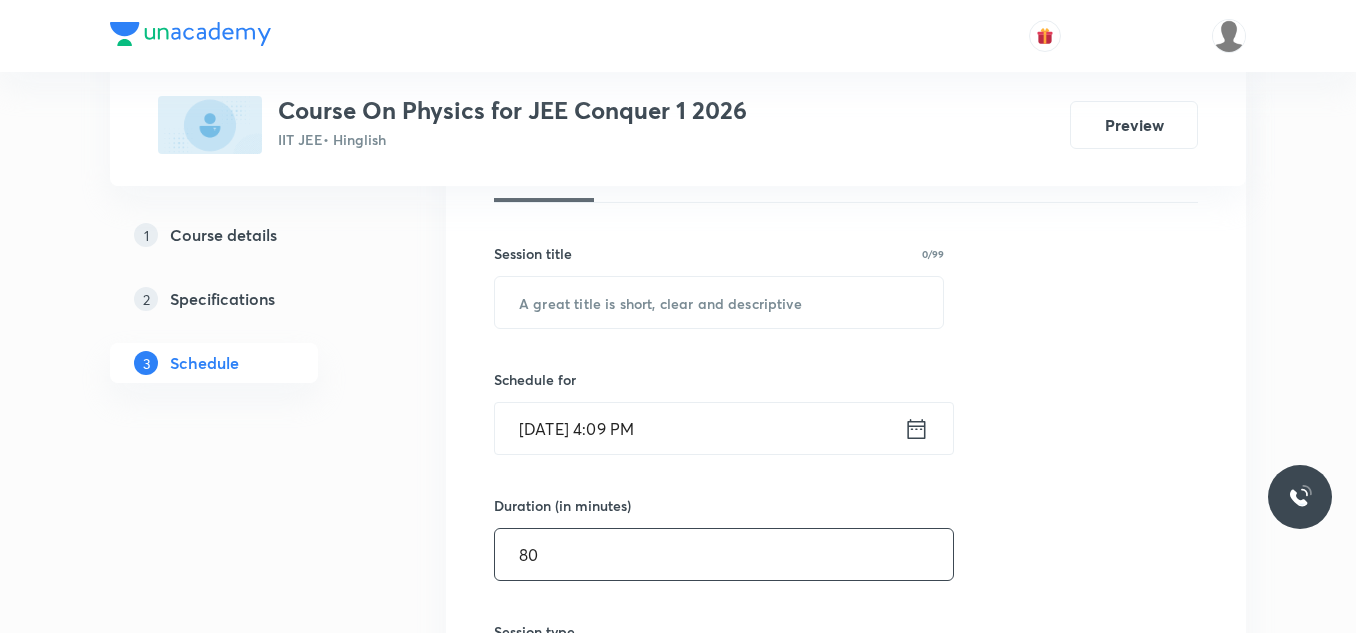scroll, scrollTop: 300, scrollLeft: 0, axis: vertical 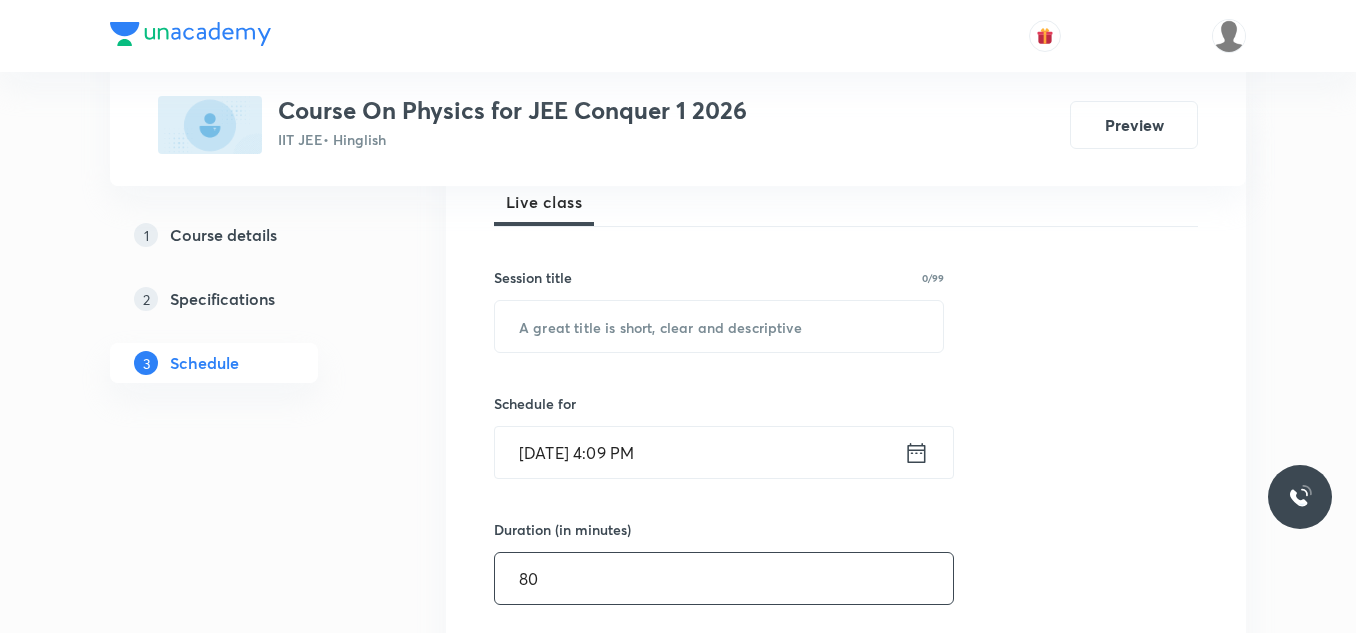 type on "80" 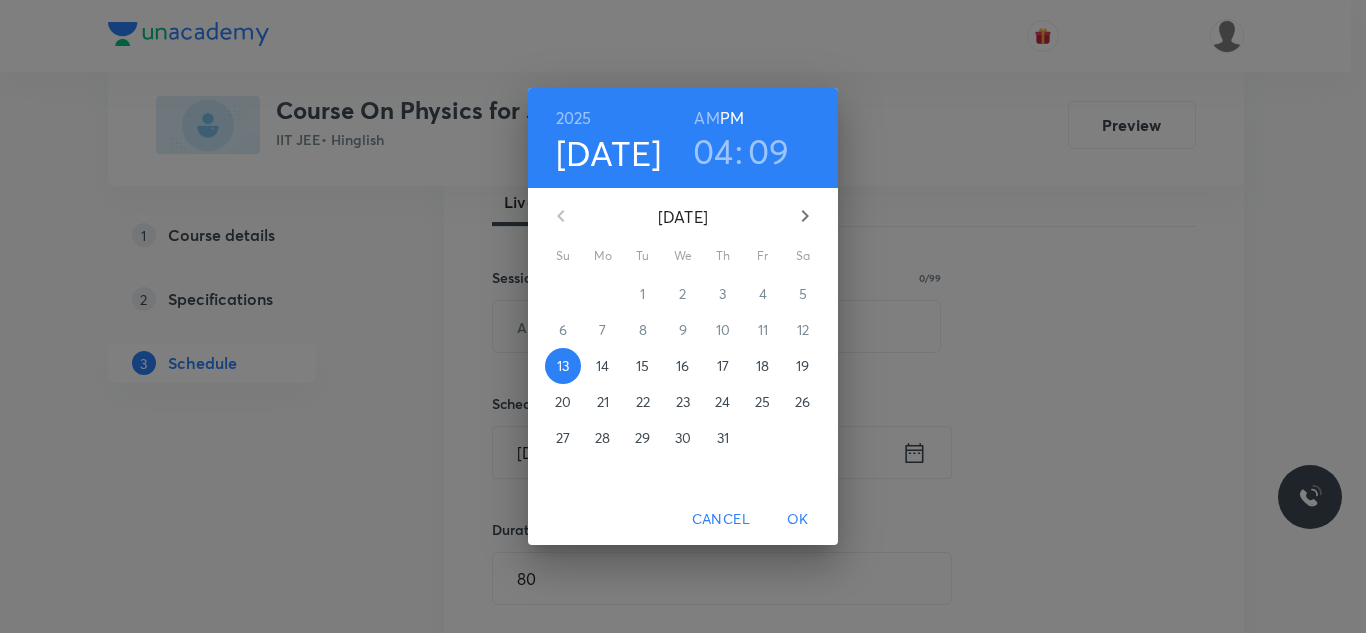 click on "14" at bounding box center (602, 366) 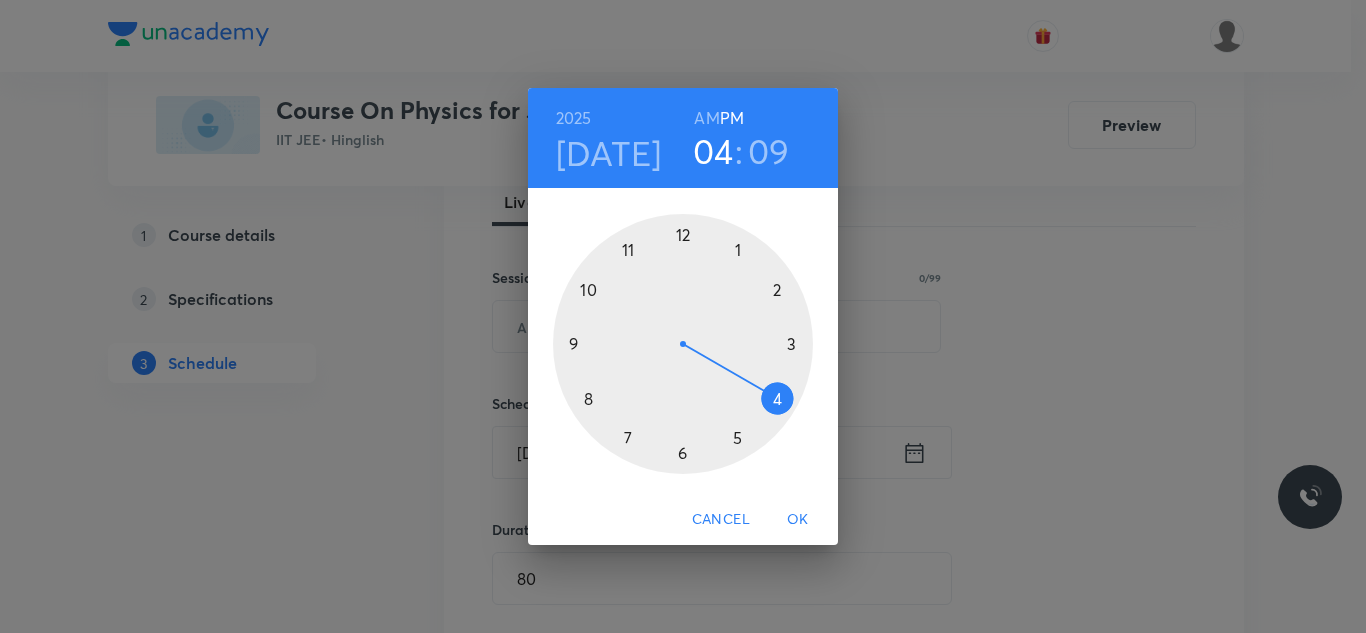 click on "AM" at bounding box center [706, 118] 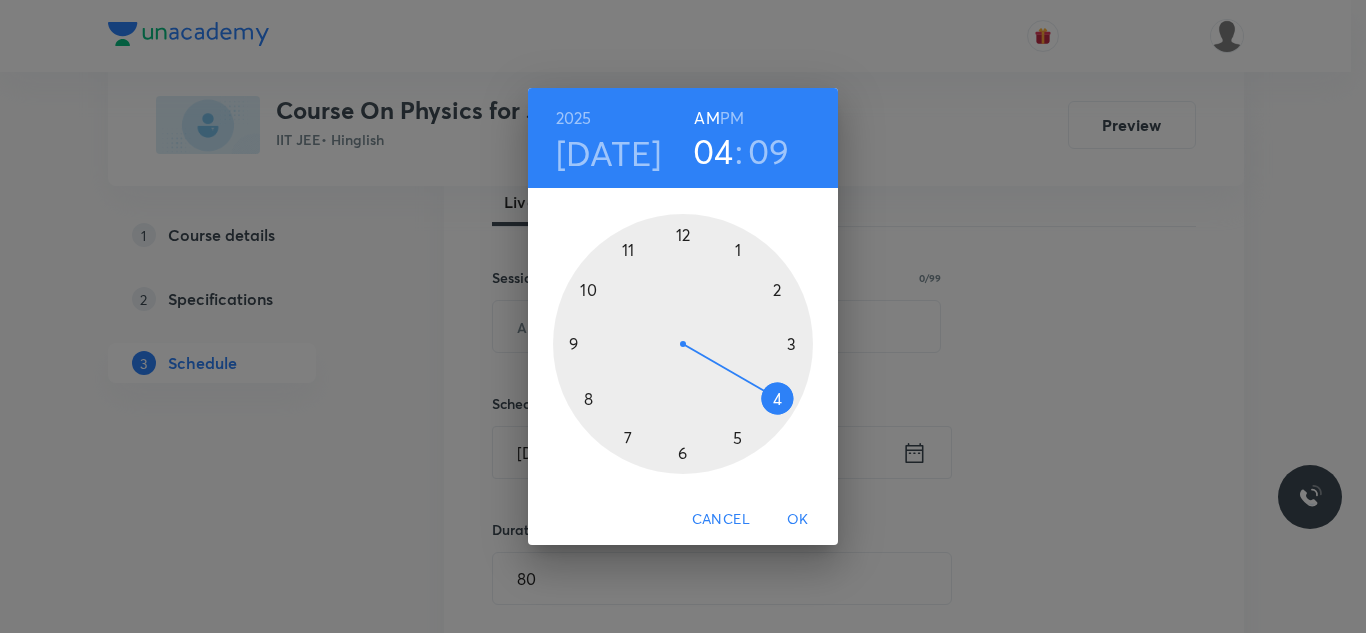 drag, startPoint x: 628, startPoint y: 247, endPoint x: 663, endPoint y: 340, distance: 99.368004 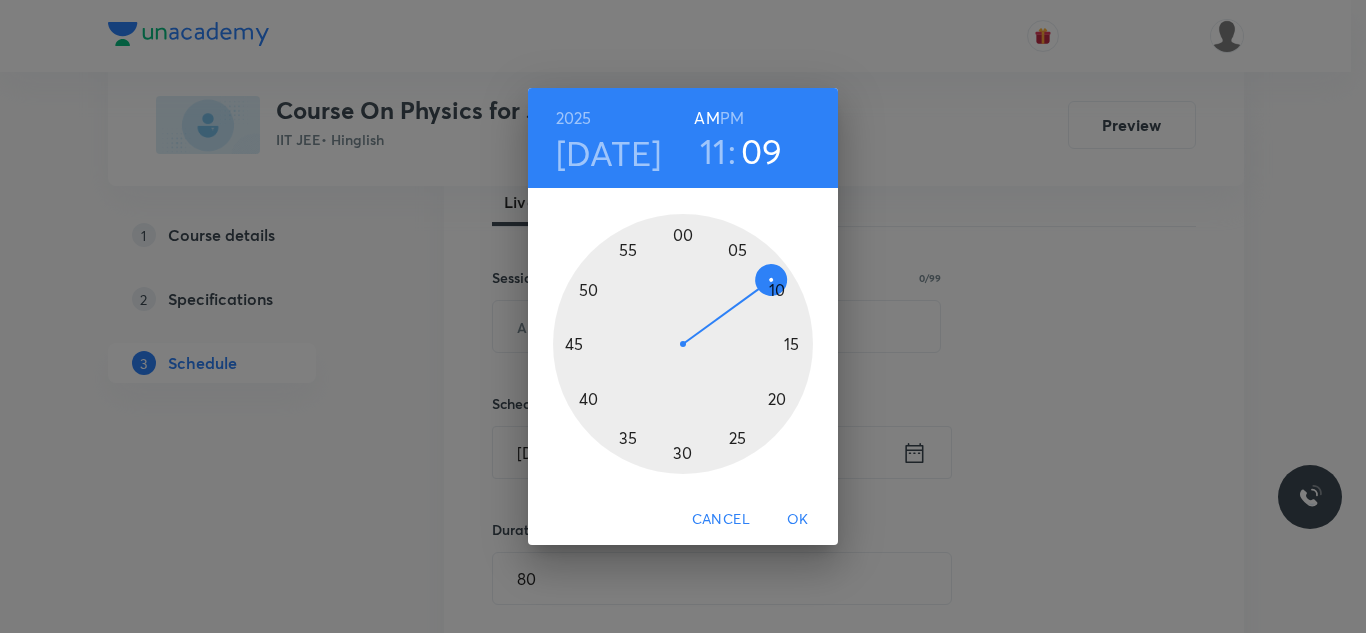click at bounding box center (683, 344) 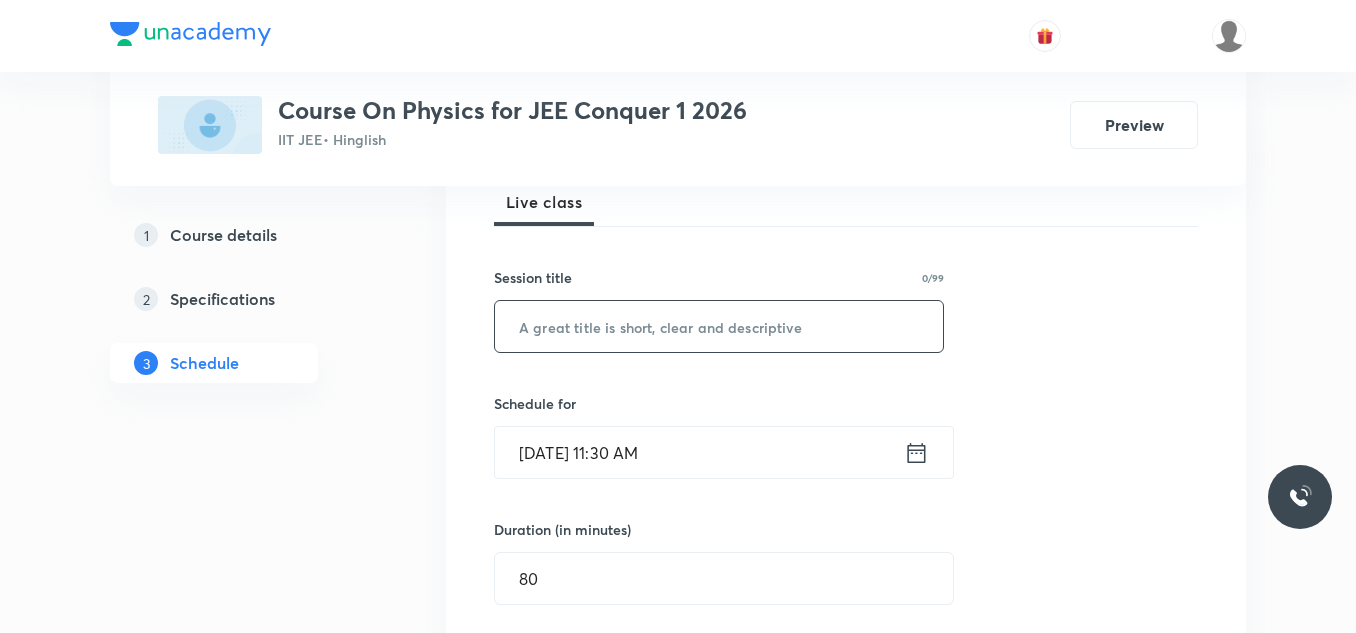 click at bounding box center [719, 326] 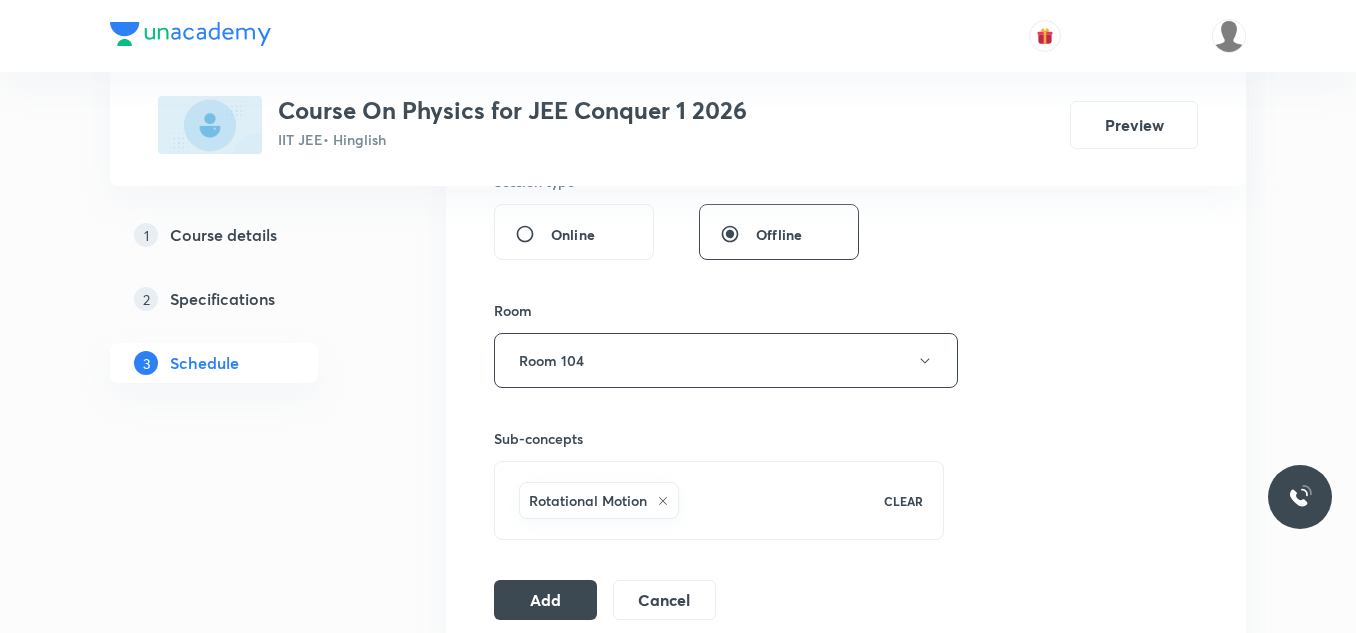 scroll, scrollTop: 800, scrollLeft: 0, axis: vertical 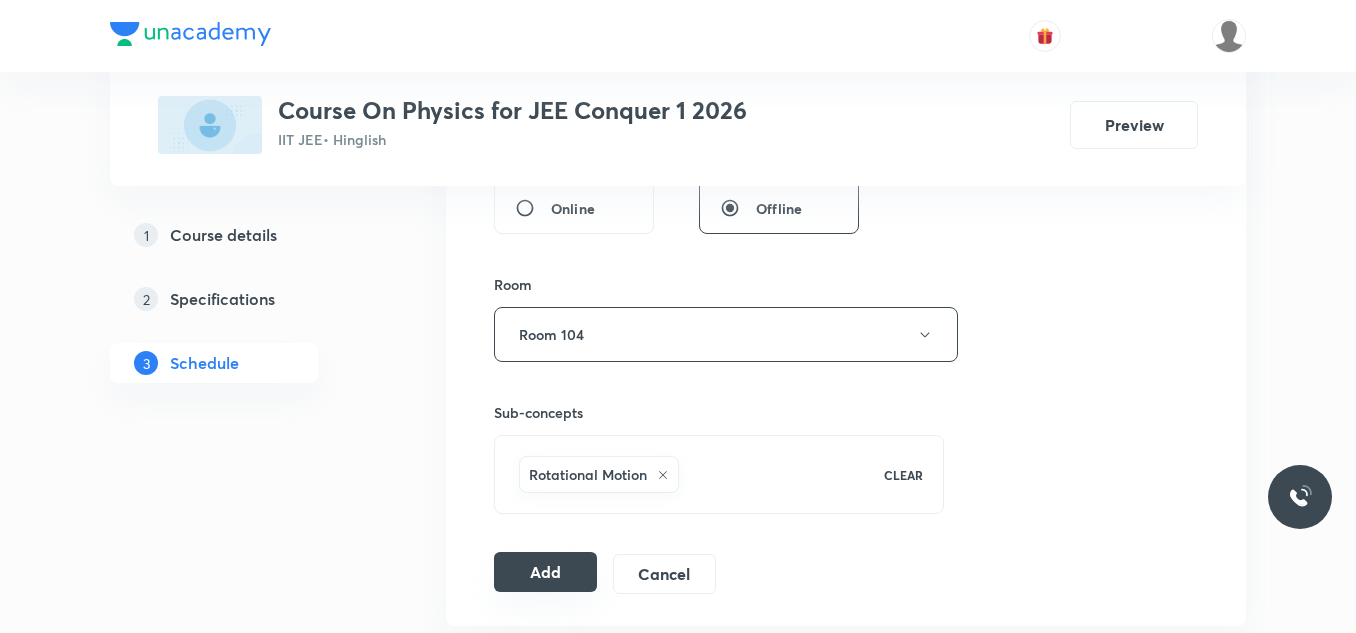 type on "Rotational Motion 03" 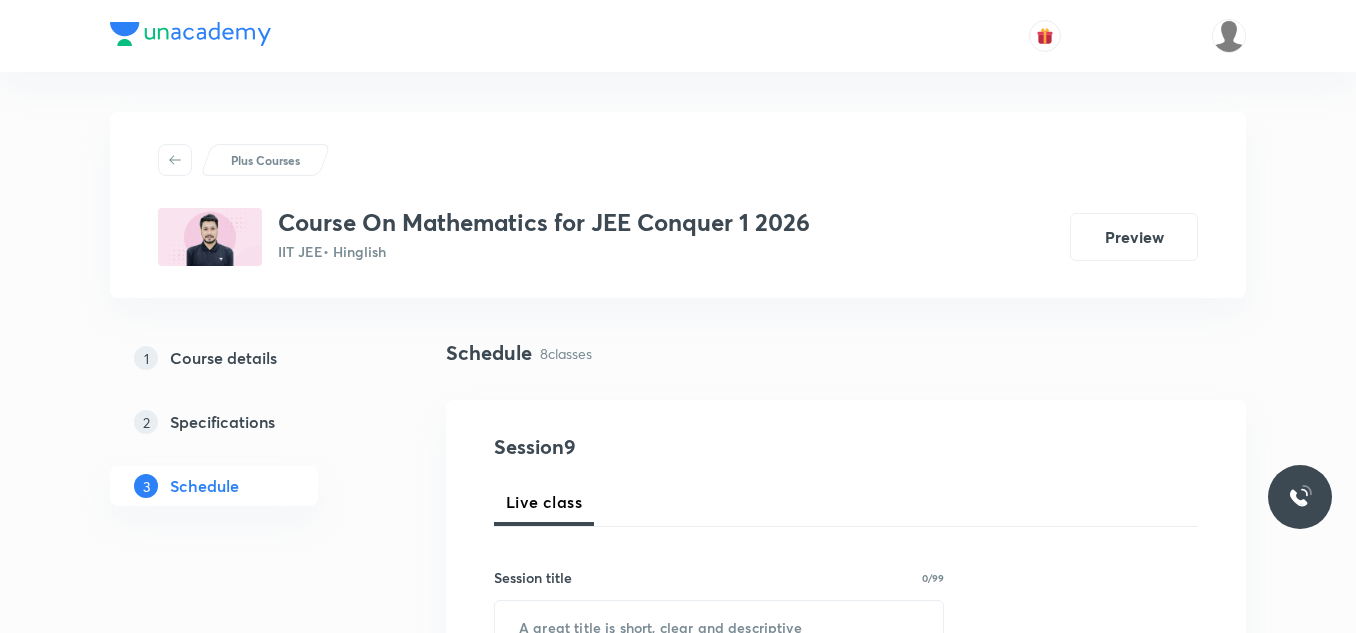 click on "Plus Courses Course On Mathematics for JEE Conquer 1 2026 IIT JEE  • Hinglish Preview 1 Course details 2 Specifications 3 Schedule Schedule 8  classes Session  9 Live class Session title 0/99 ​ Schedule for [DATE] 4:10 PM ​ Duration (in minutes) ​   Session type Online Offline Room Select centre room Sub-concepts Select concepts that wil be covered in this session Add Cancel [DATE] Straight Line 02 Lesson 1 • 1:10 PM • 80 min  • Room Room 102 Geometrical Problems: Straight Line, Circle, Number of Intersection [DATE] Straight Line 03 Lesson 2 • 10:00 AM • 80 min  • Room Room 102 Geometrical Problems: Straight Line, Circle, Number of Intersection [DATE] Straight Line 04 Lesson 3 • 1:10 PM • 80 min  • Room Room 102 Geometrical Problems: Straight Line, Circle, Number of Intersection [DATE] Circle 01 Lesson 4 • 10:00 AM • 80 min  • Room Room 102 Geometrical Problems: Straight Line, Circle, Number of Intersection [DATE] Circle 02 Lesson 5 • 10:00 AM • 80 min [DATE] Circle 03" at bounding box center (678, 1421) 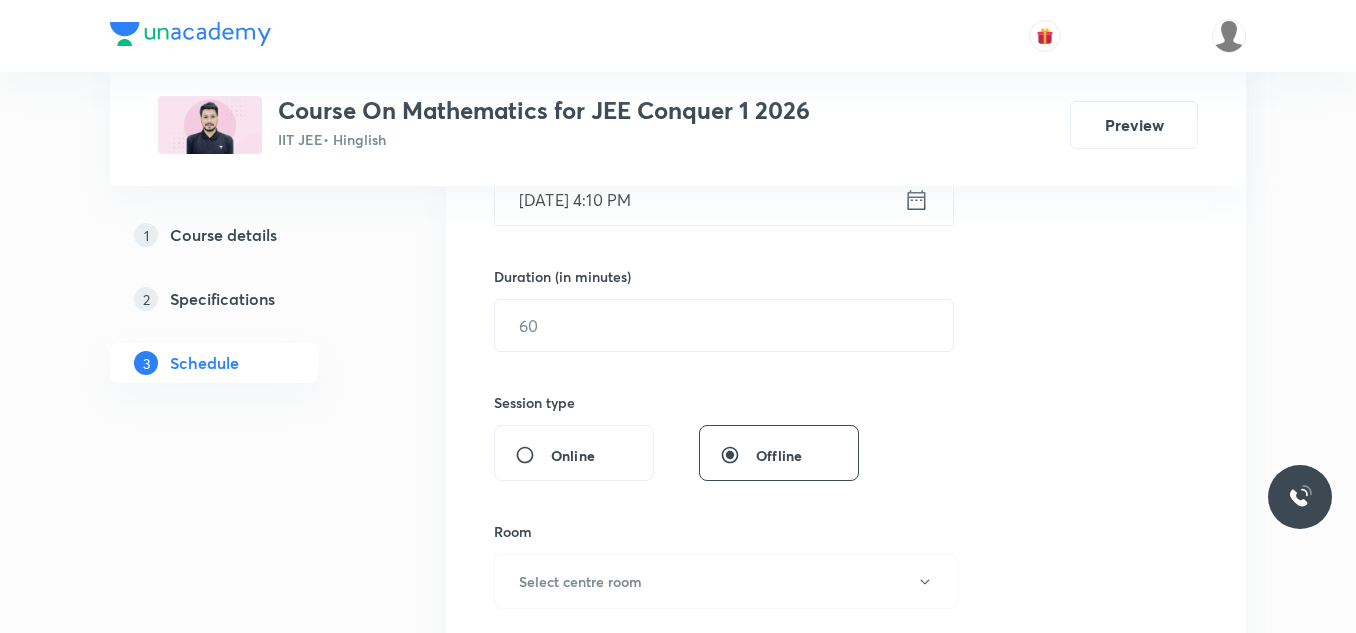 scroll, scrollTop: 2210, scrollLeft: 0, axis: vertical 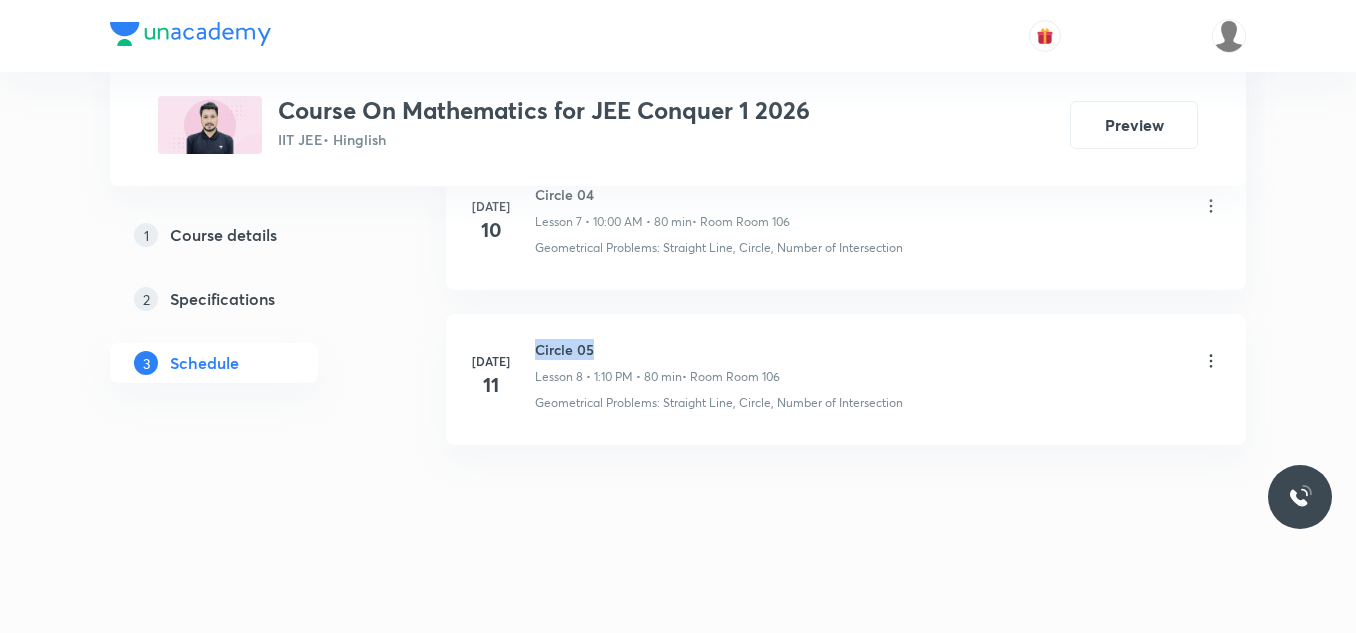 drag, startPoint x: 534, startPoint y: 347, endPoint x: 636, endPoint y: 352, distance: 102.122475 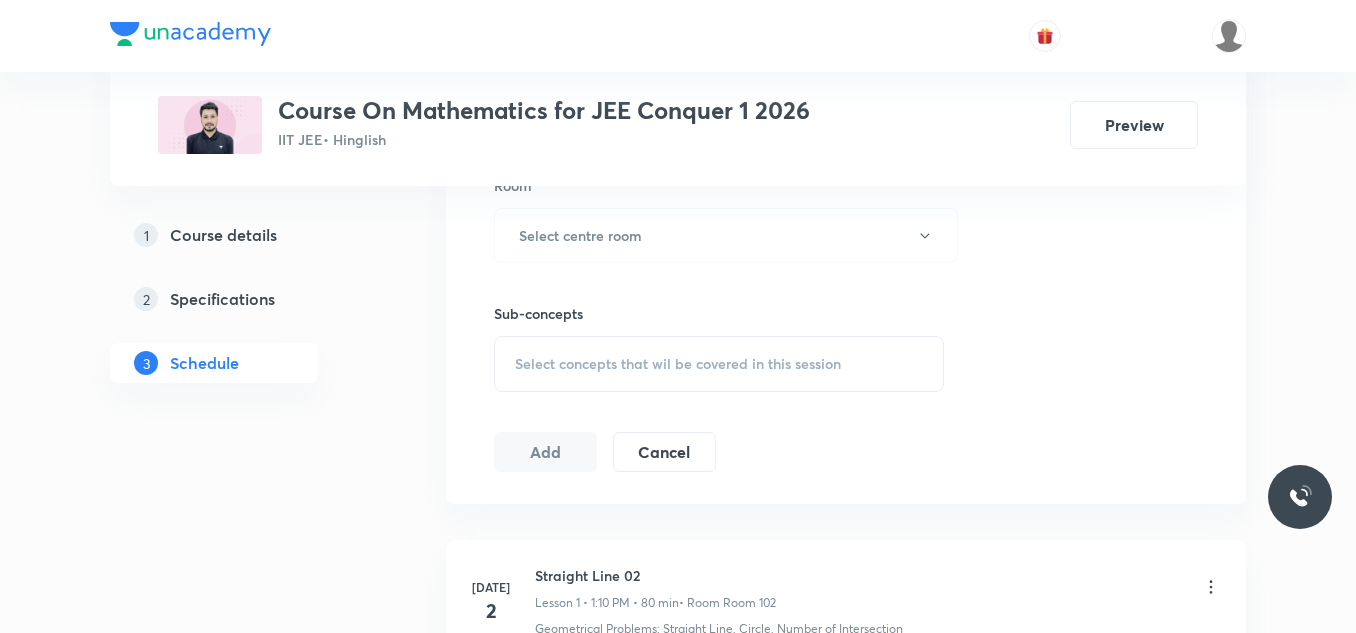 scroll, scrollTop: 900, scrollLeft: 0, axis: vertical 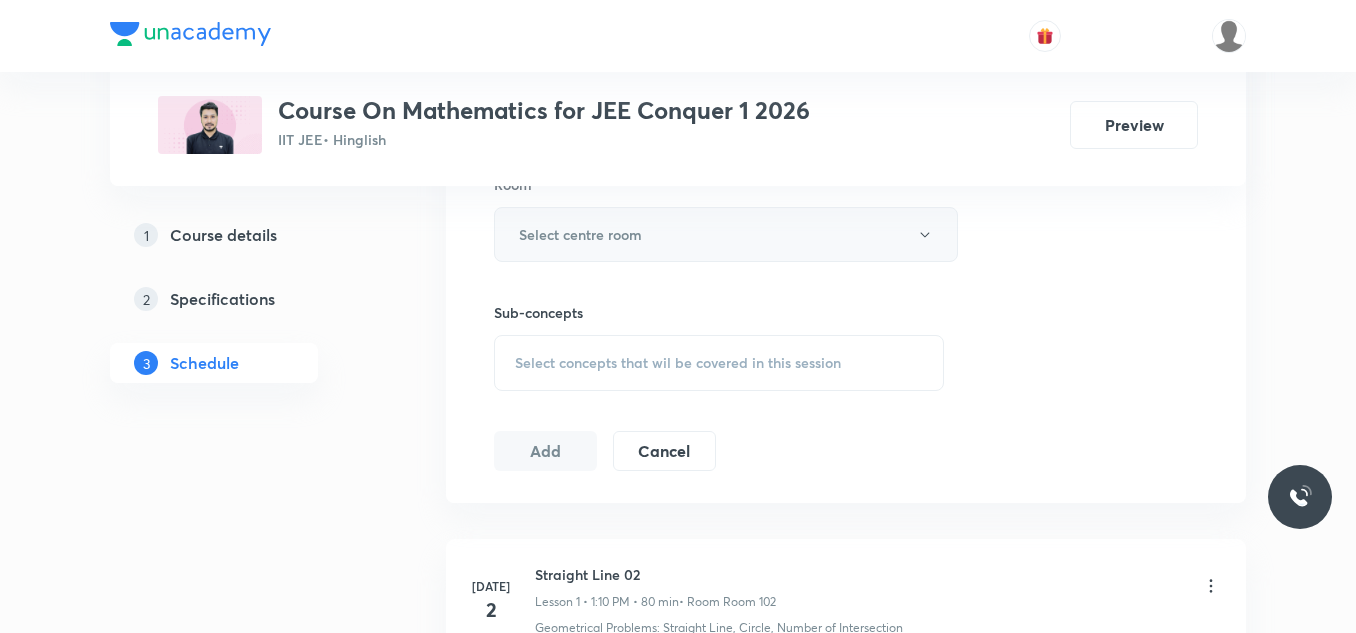 click on "Select centre room" at bounding box center (580, 234) 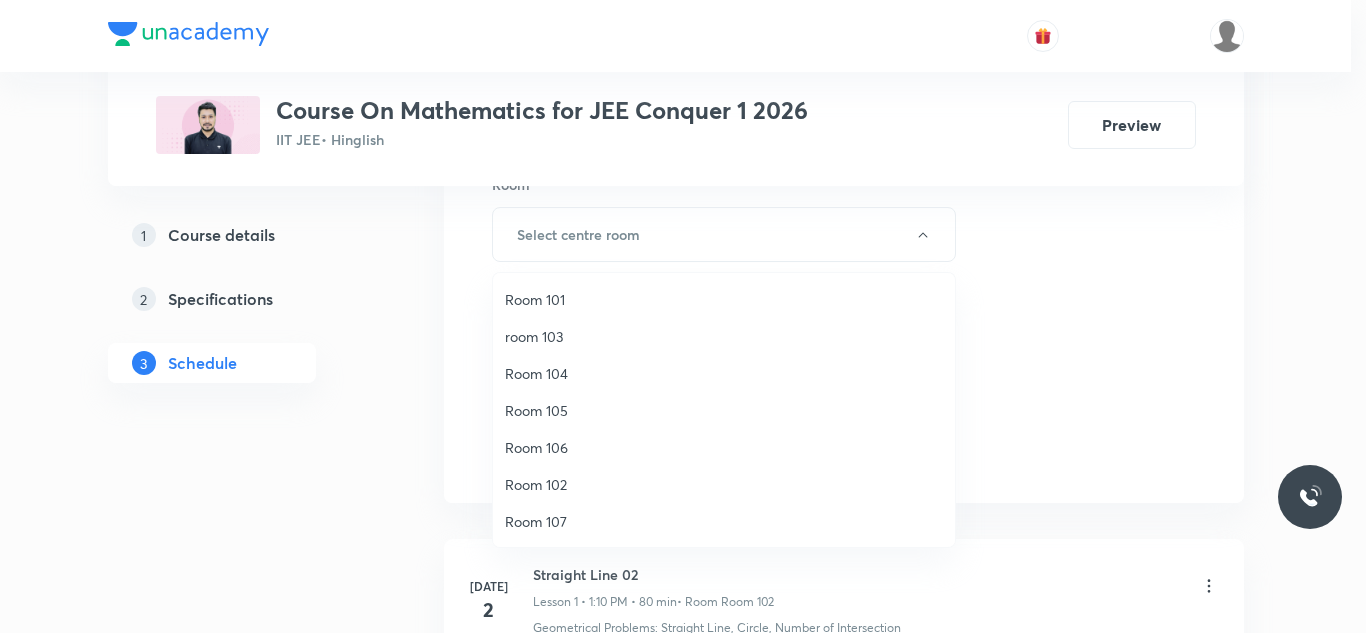 click on "Room 104" at bounding box center [724, 373] 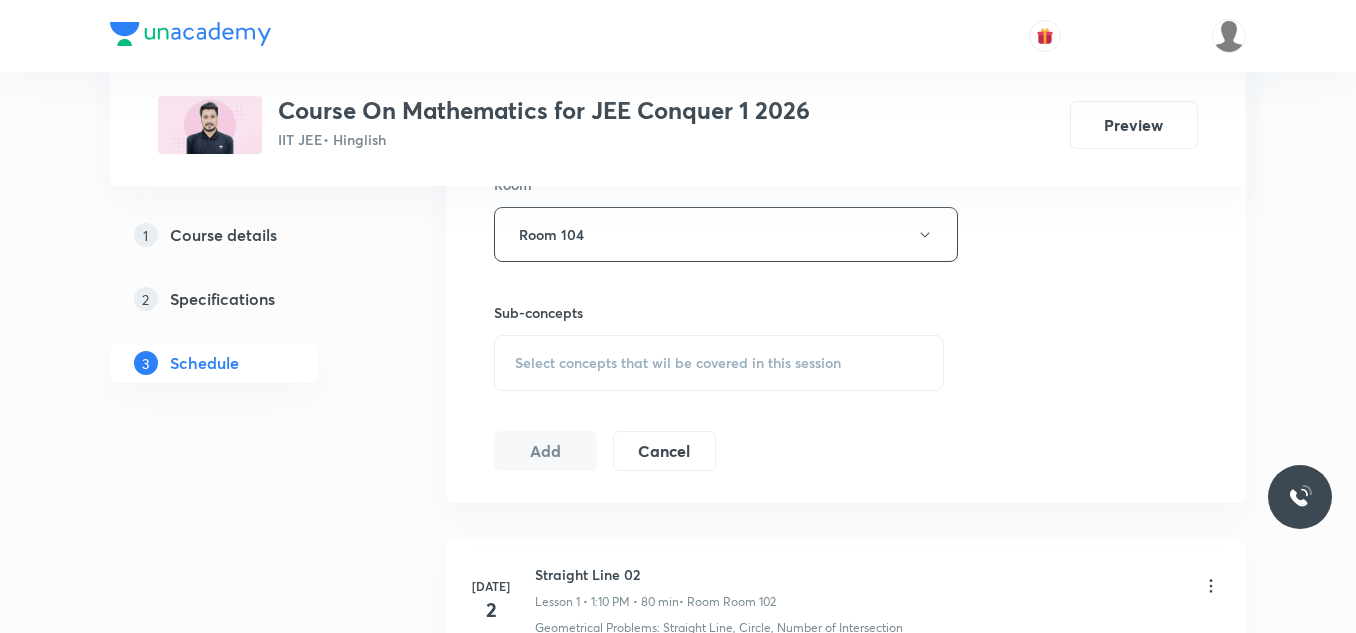 click on "Select concepts that wil be covered in this session" at bounding box center (719, 363) 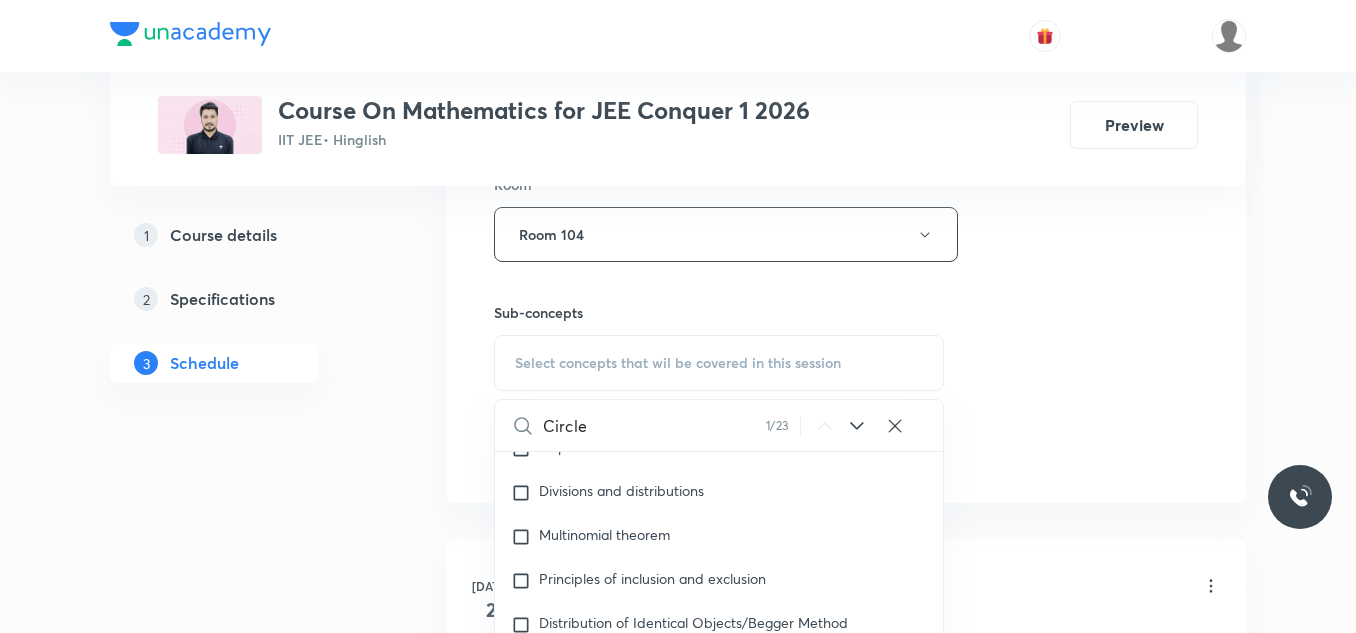 scroll, scrollTop: 4220, scrollLeft: 0, axis: vertical 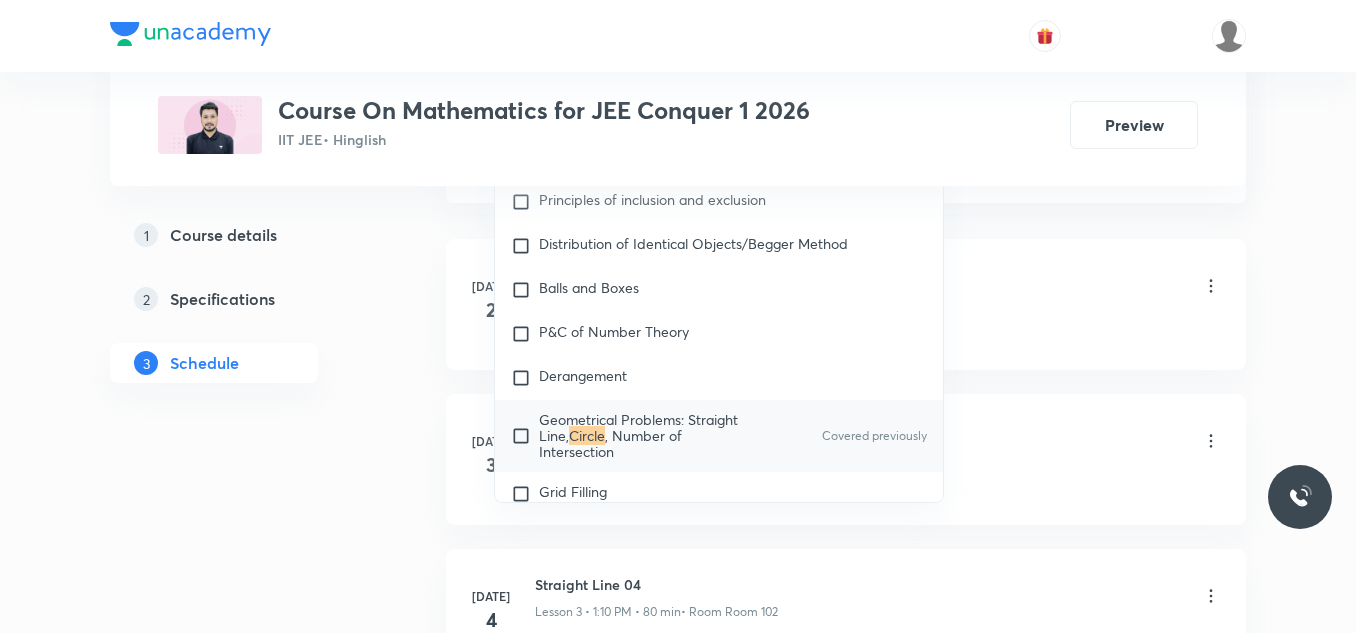 type on "Circle" 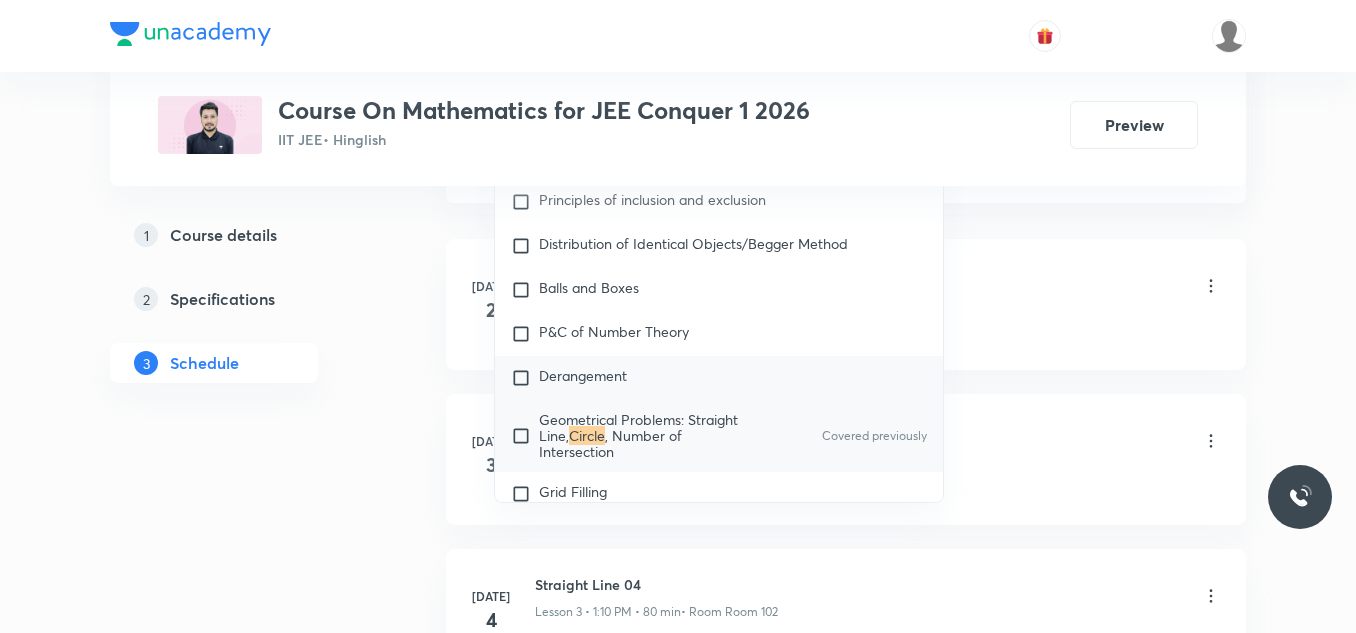 checkbox on "true" 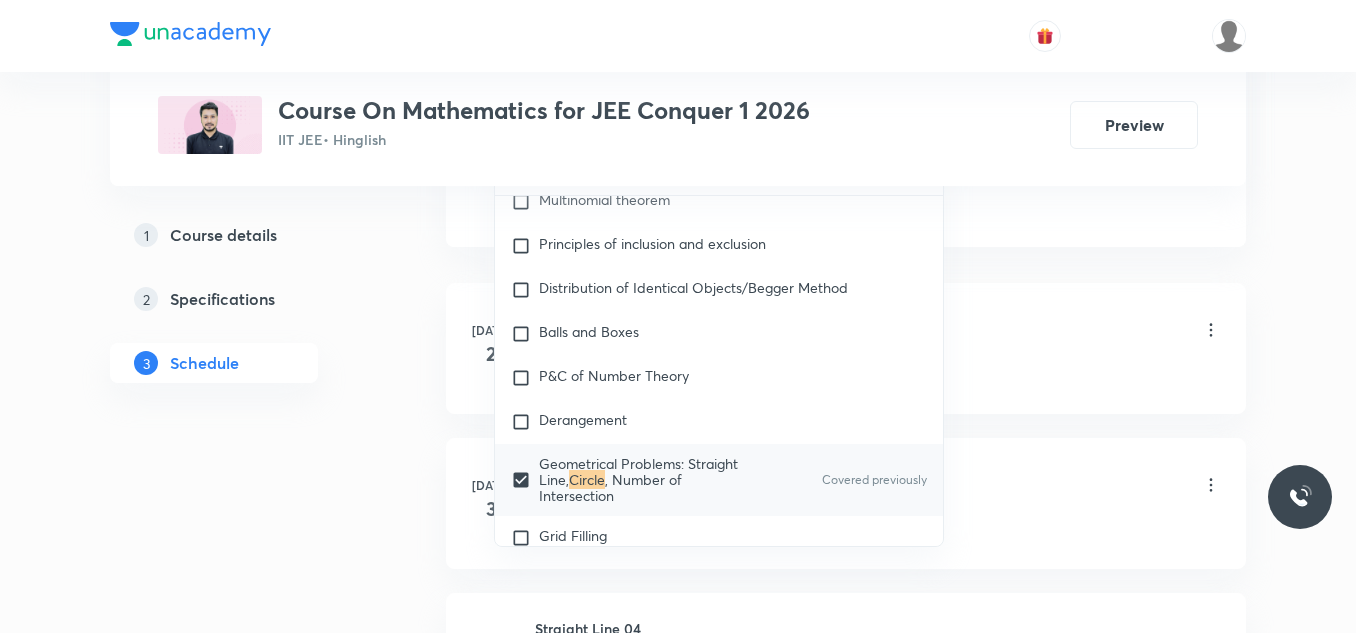 click on "Plus Courses Course On Mathematics for JEE Conquer 1 2026 IIT JEE  • Hinglish Preview 1 Course details 2 Specifications 3 Schedule Schedule 8  classes Session  9 Live class Session title 0/99 ​ Schedule for [DATE] 4:10 PM ​ Duration (in minutes) ​   Session type Online Offline Room Room 104 Sub-concepts Geometrical Problems: Straight Line, Circle, Number of Intersection CLEAR Circle 1 / 23 ​ Maths Mock Questions Maths Mock Questions Maths Previous Year Questions Maths Previous Year Questions Theory of equations Degree, Value Based & Equation Geometrical Meaning of the Zeroes of a Polynomial Location of roots Geometrical meaning of Roots of an equation Points in solving an equation Graph of Quadratic Expression & its Analysis Range of Quadratic Equation Remainder and factor theorems Identity Quadratic equations Common Roots Location of Roots General Equation of Second Degree in Variable x and y Theory of Equations Relation Between Roots and Coefficients Quadratic with Complex Co-efficient Mode" at bounding box center (678, 243) 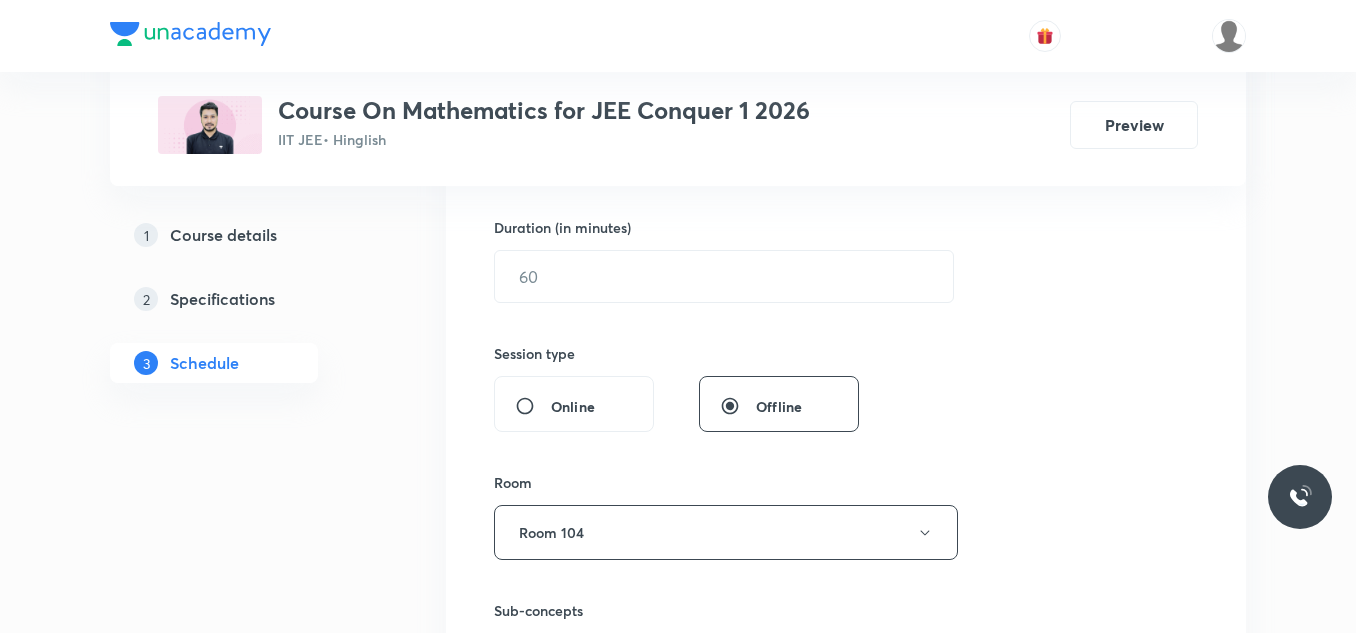 scroll, scrollTop: 600, scrollLeft: 0, axis: vertical 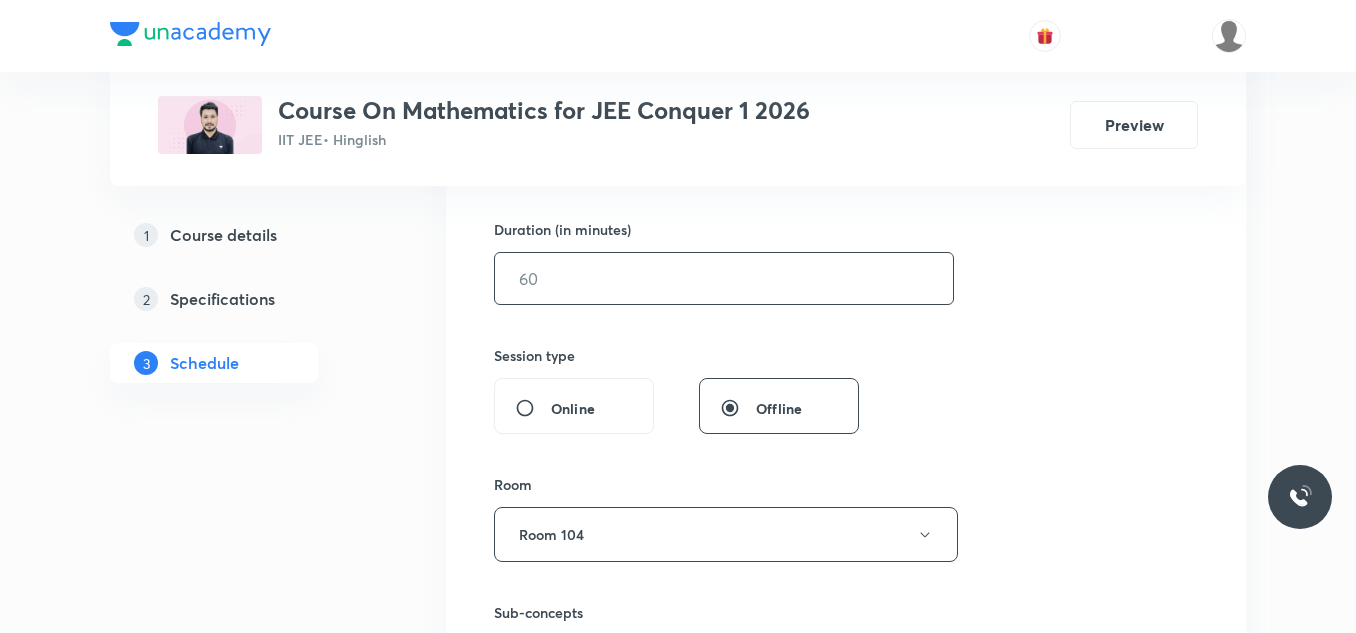 drag, startPoint x: 631, startPoint y: 276, endPoint x: 693, endPoint y: 246, distance: 68.8767 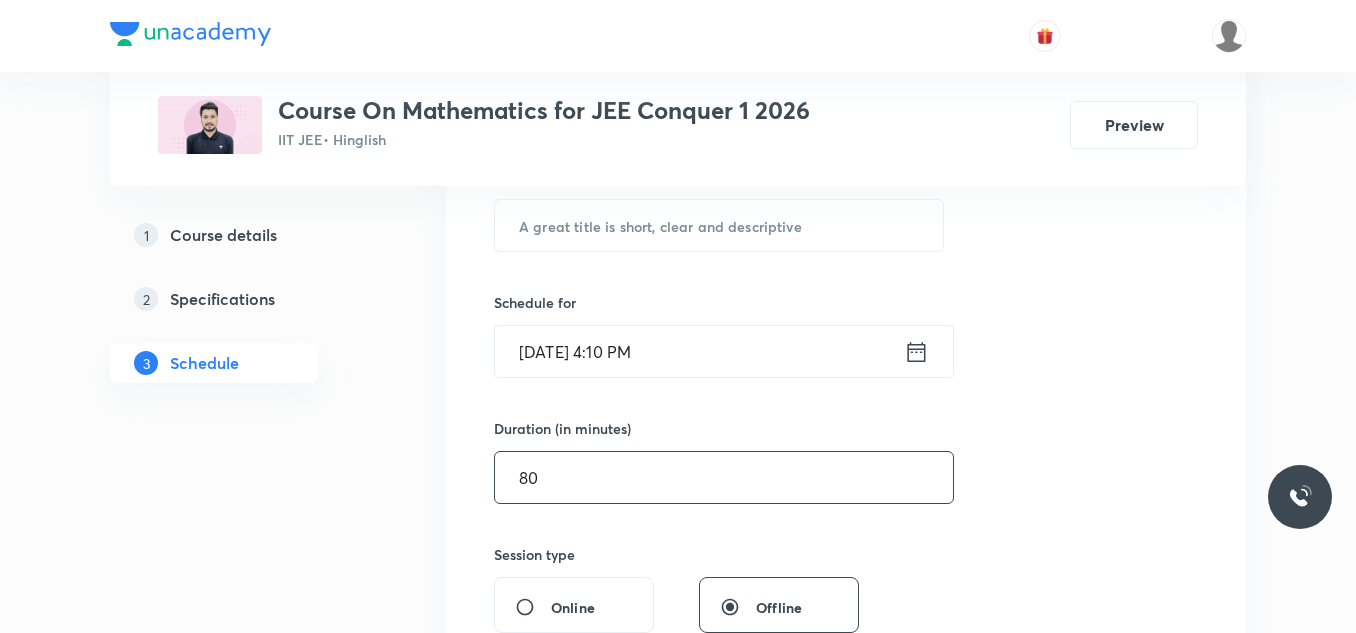 scroll, scrollTop: 400, scrollLeft: 0, axis: vertical 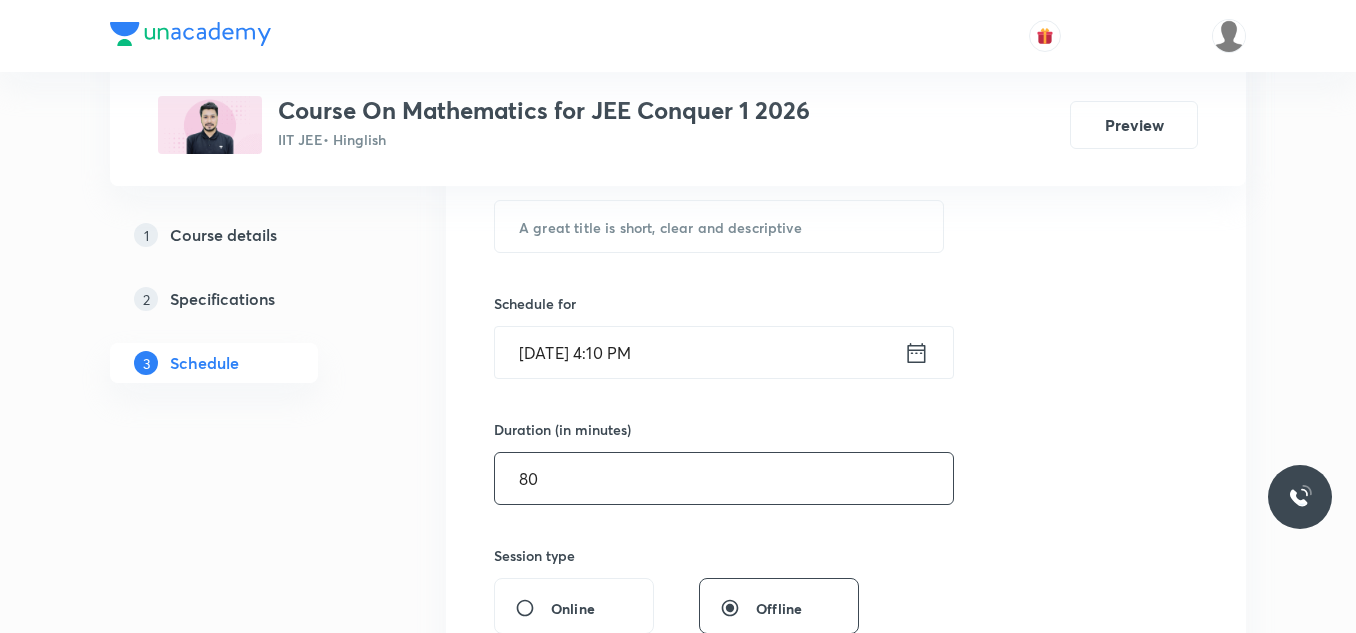 type on "80" 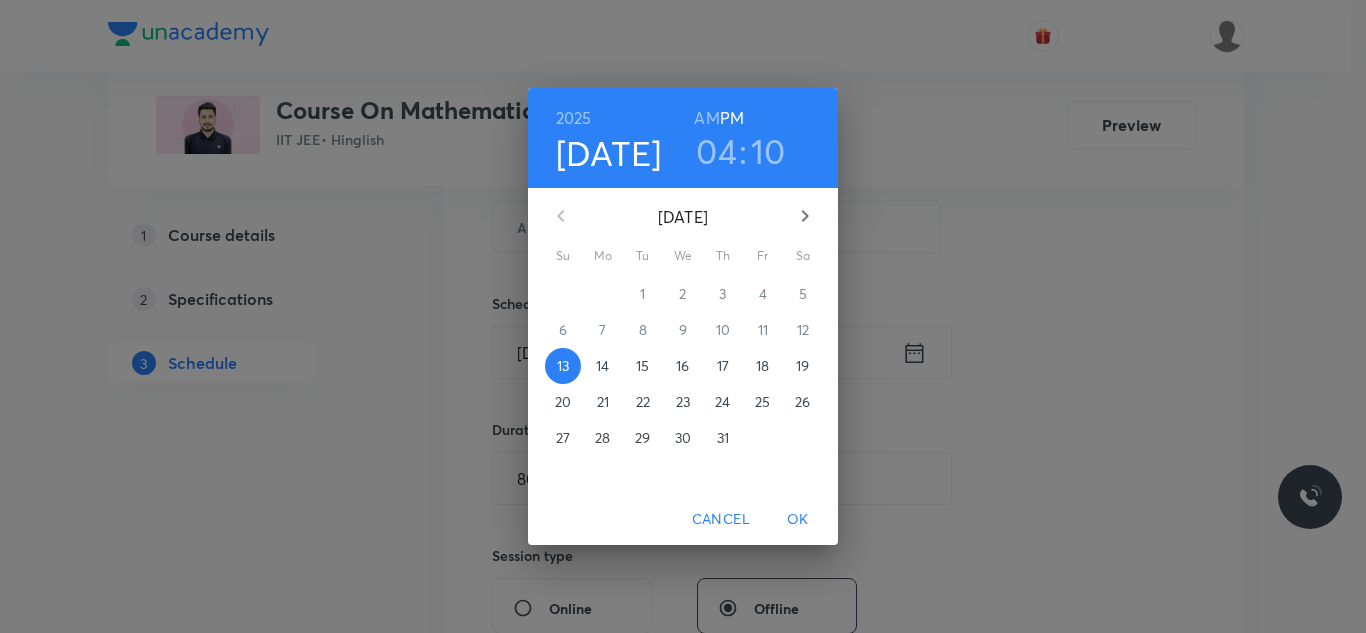 click on "14" at bounding box center (602, 366) 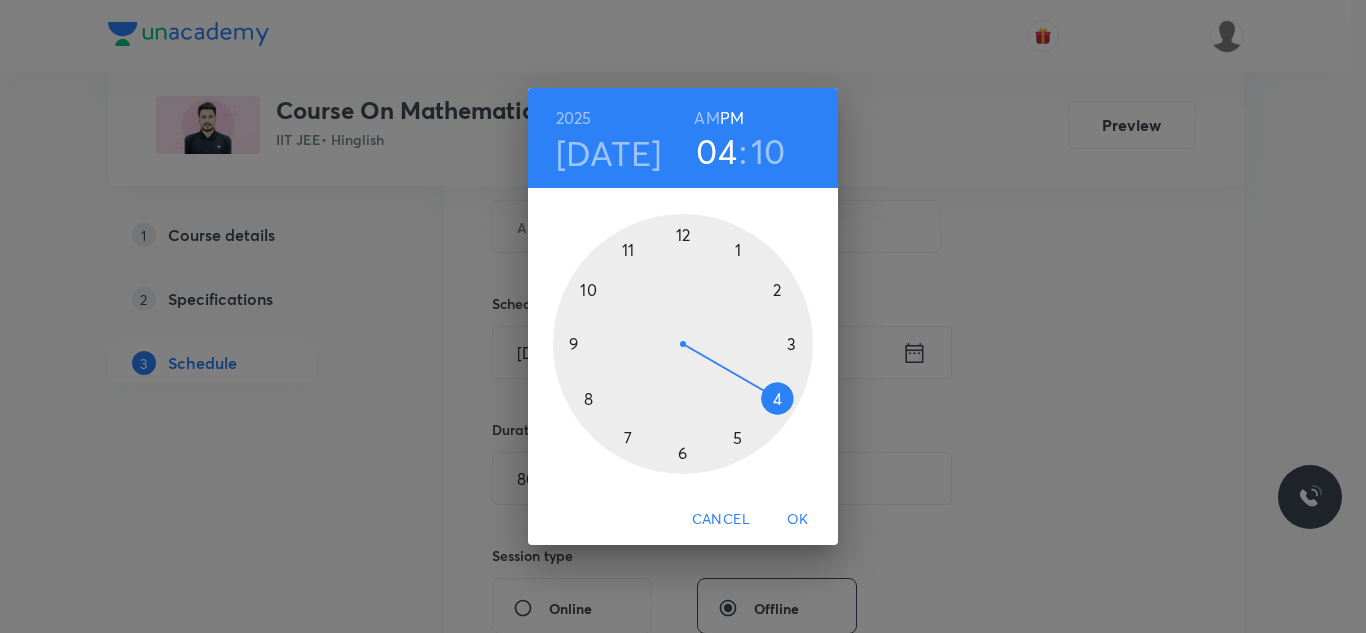 click at bounding box center [683, 344] 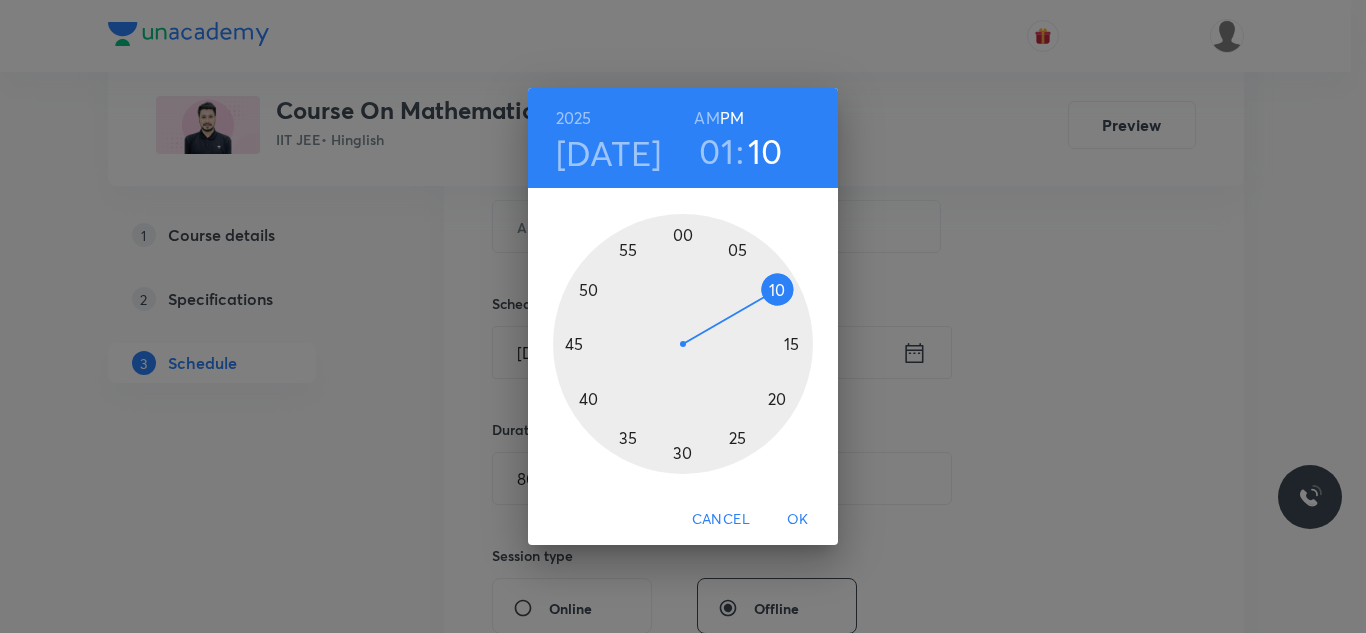click at bounding box center [683, 344] 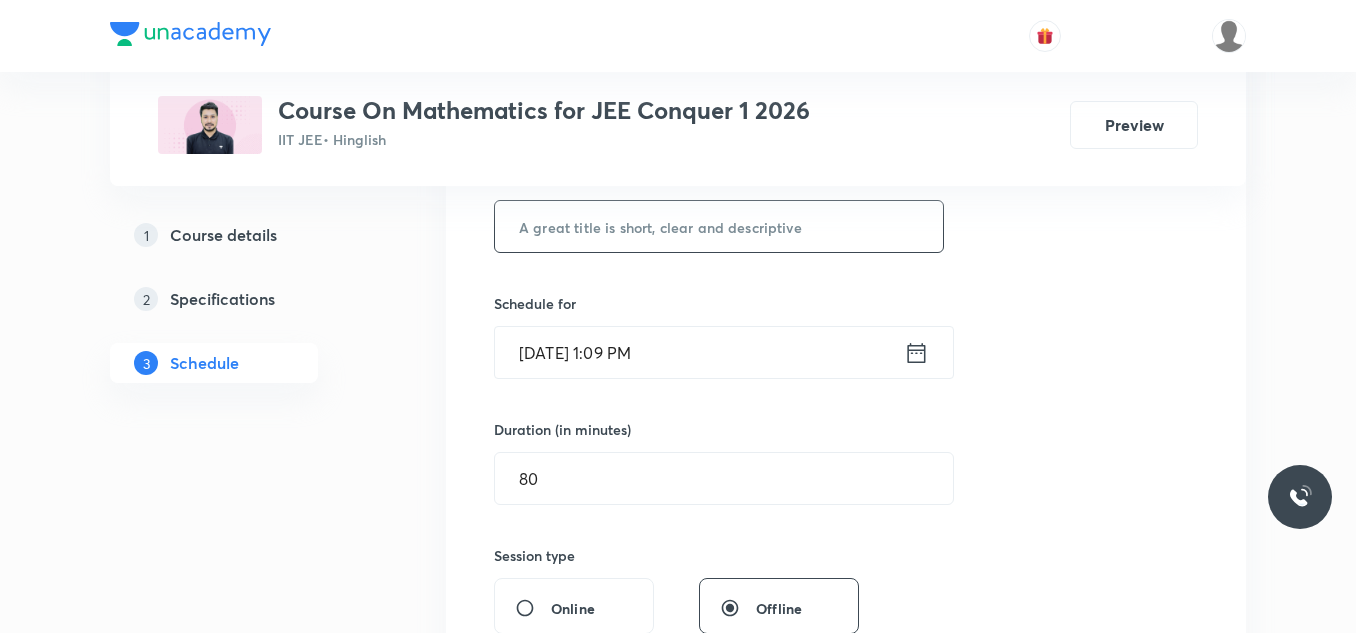 click at bounding box center [719, 226] 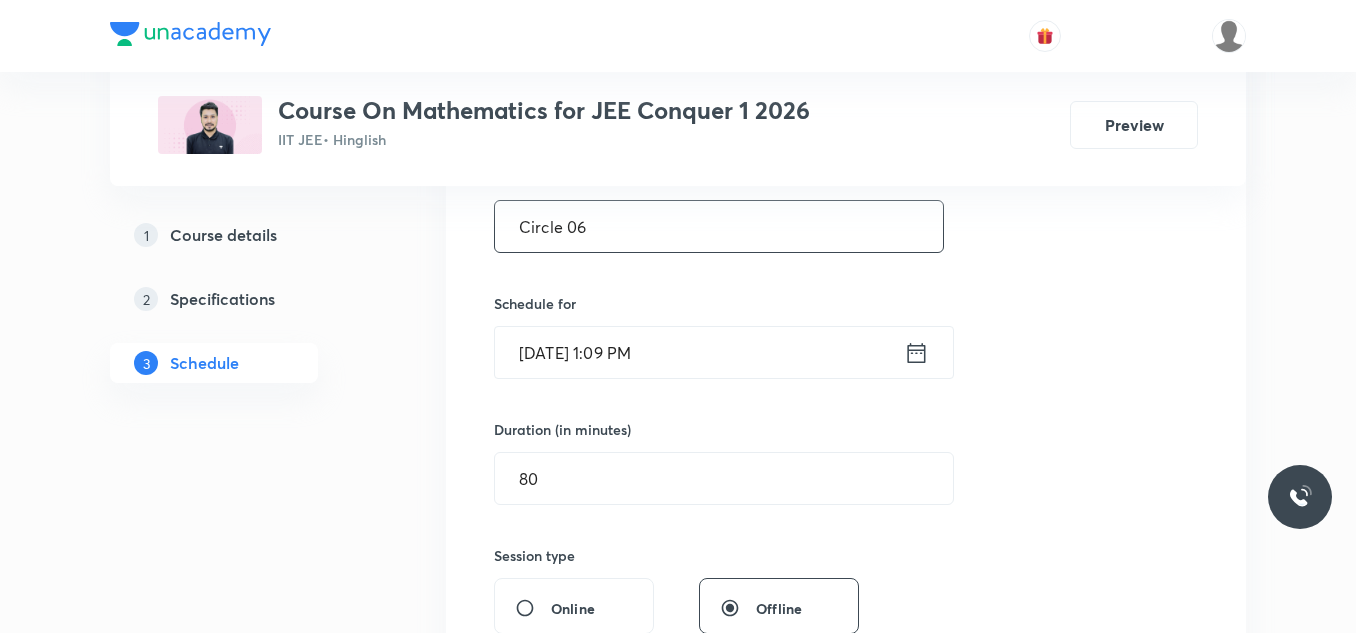 type on "Circle 06" 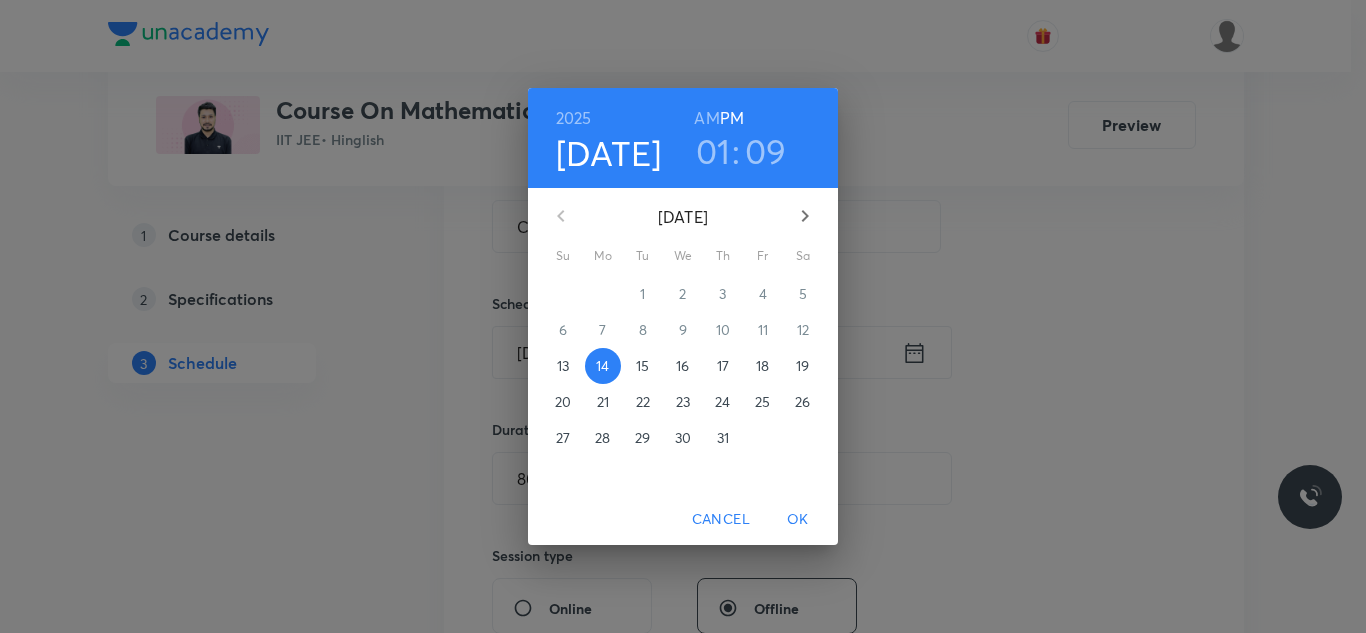 click on "09" at bounding box center (766, 151) 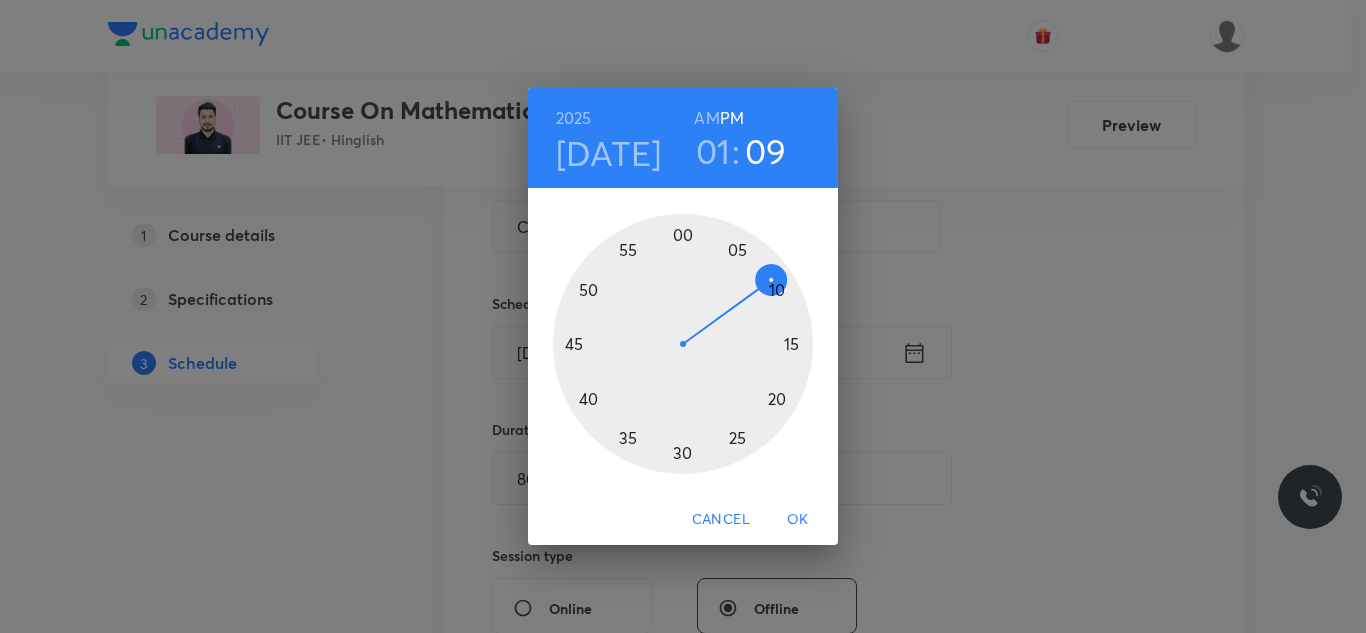 click at bounding box center [683, 344] 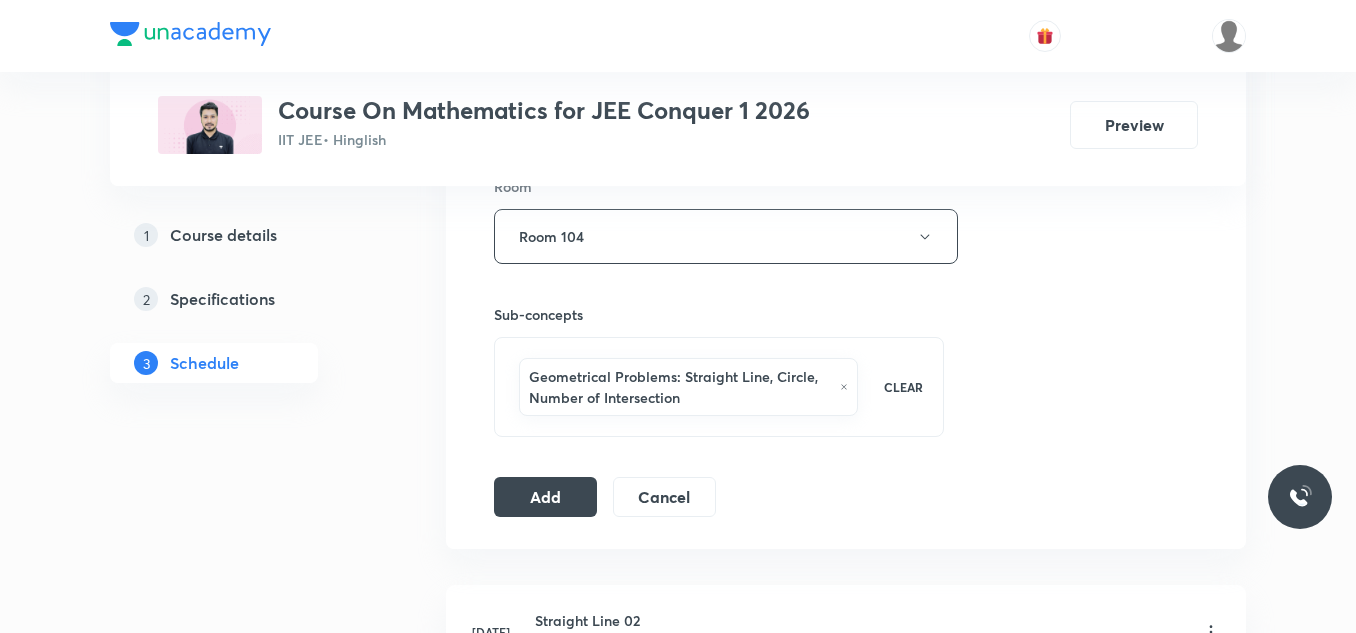 scroll, scrollTop: 900, scrollLeft: 0, axis: vertical 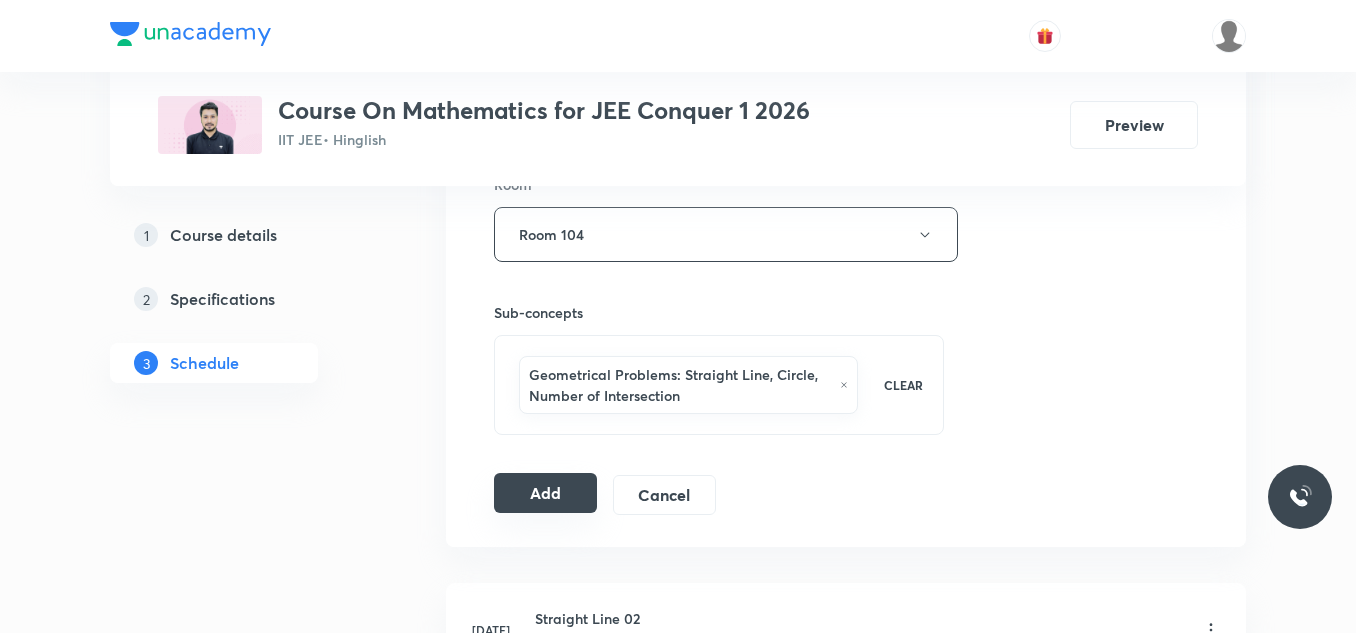 click on "Add" at bounding box center [545, 493] 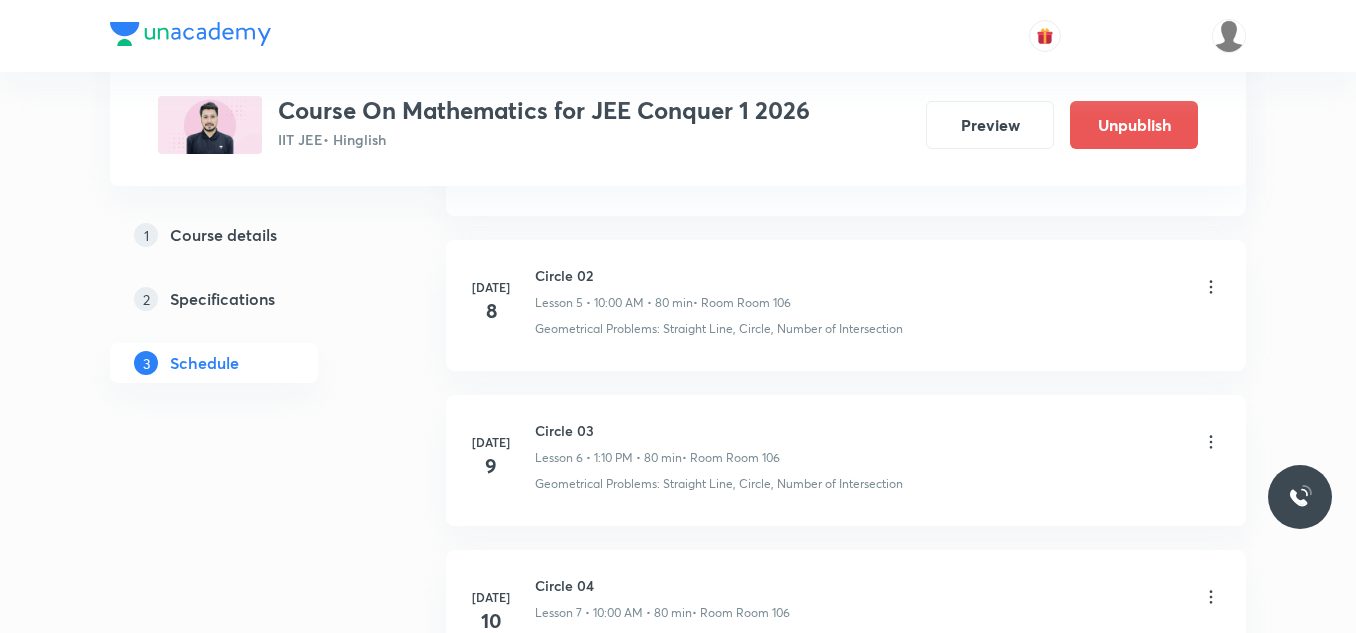 click on "Plus Courses Course On Mathematics for JEE Conquer 1 2026 IIT JEE  • Hinglish Preview Unpublish 1 Course details 2 Specifications 3 Schedule Schedule 9  classes Add new session Jul 2 Straight Line 02 Lesson 1 • 1:10 PM • 80 min  • Room Room 102 Geometrical Problems: Straight Line, Circle, Number of Intersection Jul 3 Straight Line 03 Lesson 2 • 10:00 AM • 80 min  • Room Room 102 Geometrical Problems: Straight Line, Circle, Number of Intersection Jul 4 Straight Line 04 Lesson 3 • 1:10 PM • 80 min  • Room Room 102 Geometrical Problems: Straight Line, Circle, Number of Intersection Jul 7 Circle 01 Lesson 4 • 10:00 AM • 80 min  • Room Room 102 Geometrical Problems: Straight Line, Circle, Number of Intersection Jul 8 Circle 02 Lesson 5 • 10:00 AM • 80 min  • Room Room 106 Geometrical Problems: Straight Line, Circle, Number of Intersection Jul 9 Circle 03 Lesson 6 • 1:10 PM • 80 min  • Room Room 106 Geometrical Problems: Straight Line, Circle, Number of Intersection Jul" at bounding box center (678, 139) 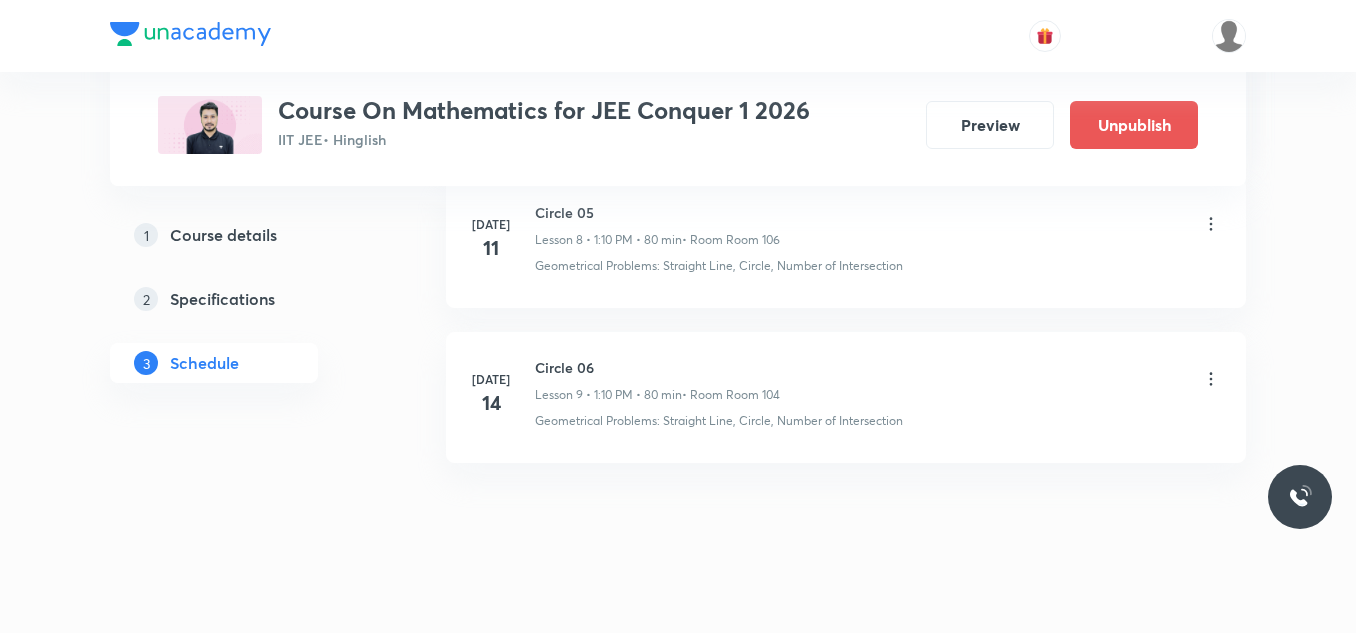 scroll, scrollTop: 1446, scrollLeft: 0, axis: vertical 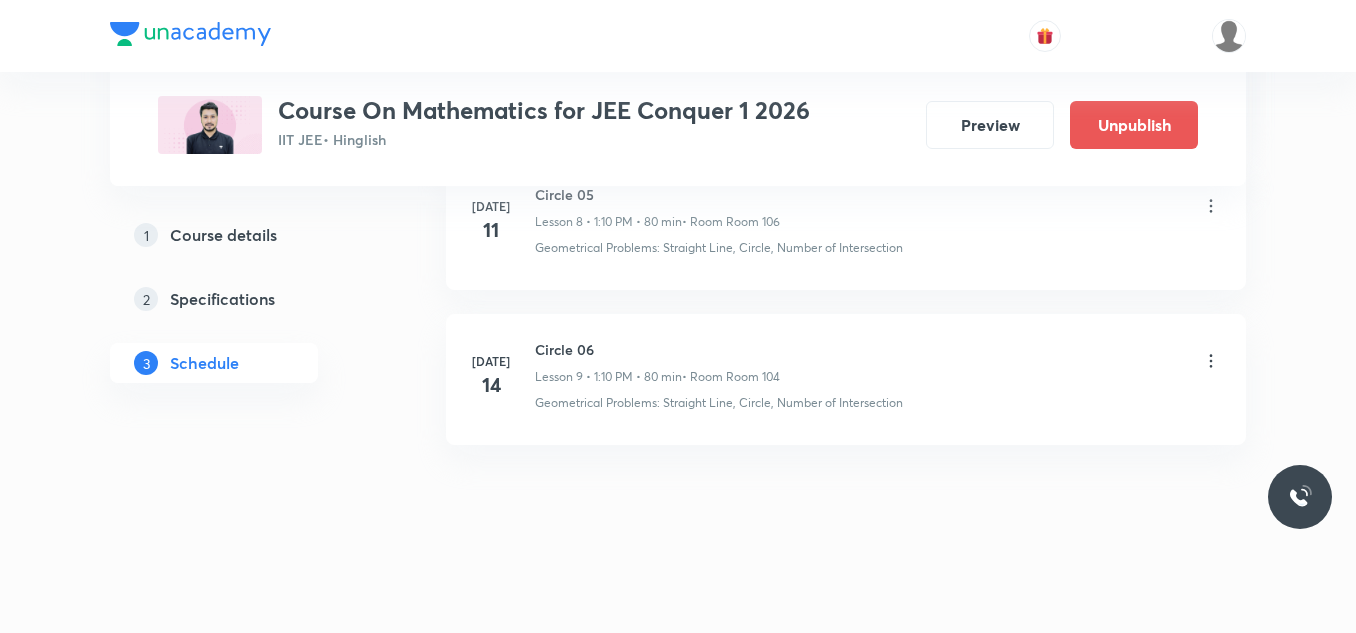 click on "Plus Courses Course On Mathematics for JEE Conquer 1 2026 IIT JEE  • Hinglish Preview Unpublish 1 Course details 2 Specifications 3 Schedule Schedule 9  classes Add new session Jul 2 Straight Line 02 Lesson 1 • 1:10 PM • 80 min  • Room Room 102 Geometrical Problems: Straight Line, Circle, Number of Intersection Jul 3 Straight Line 03 Lesson 2 • 10:00 AM • 80 min  • Room Room 102 Geometrical Problems: Straight Line, Circle, Number of Intersection Jul 4 Straight Line 04 Lesson 3 • 1:10 PM • 80 min  • Room Room 102 Geometrical Problems: Straight Line, Circle, Number of Intersection Jul 7 Circle 01 Lesson 4 • 10:00 AM • 80 min  • Room Room 102 Geometrical Problems: Straight Line, Circle, Number of Intersection Jul 8 Circle 02 Lesson 5 • 10:00 AM • 80 min  • Room Room 106 Geometrical Problems: Straight Line, Circle, Number of Intersection Jul 9 Circle 03 Lesson 6 • 1:10 PM • 80 min  • Room Room 106 Geometrical Problems: Straight Line, Circle, Number of Intersection Jul" at bounding box center (678, -407) 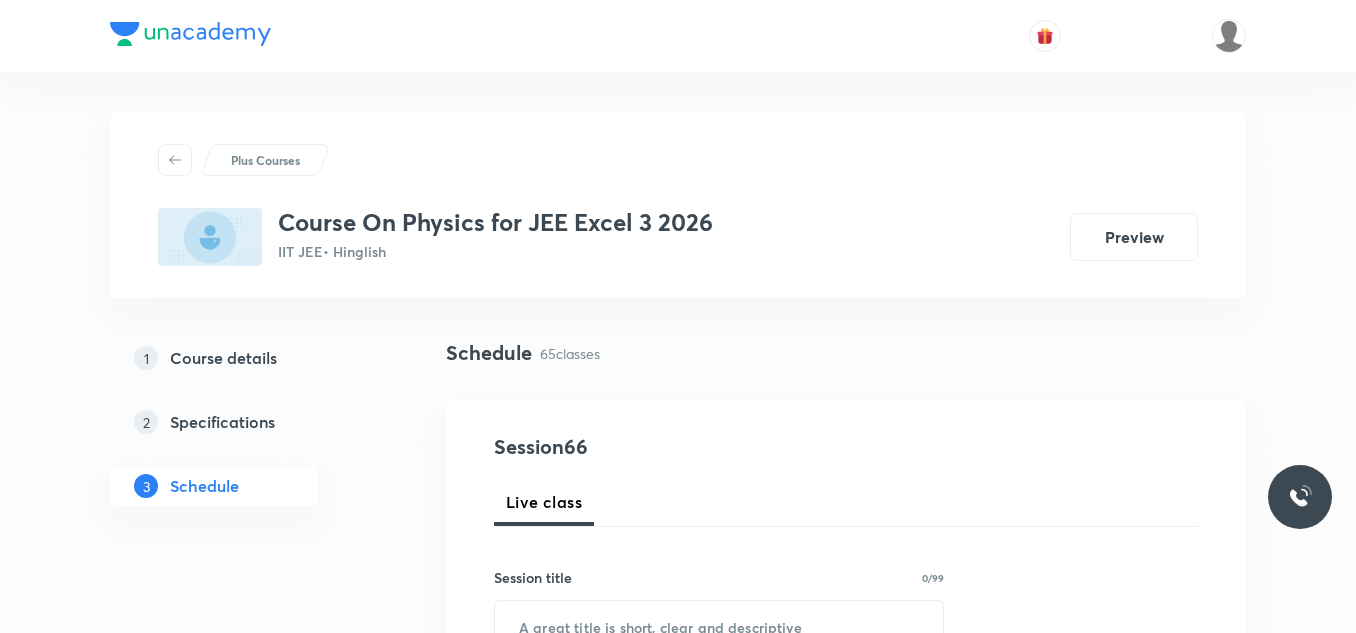 scroll, scrollTop: 0, scrollLeft: 0, axis: both 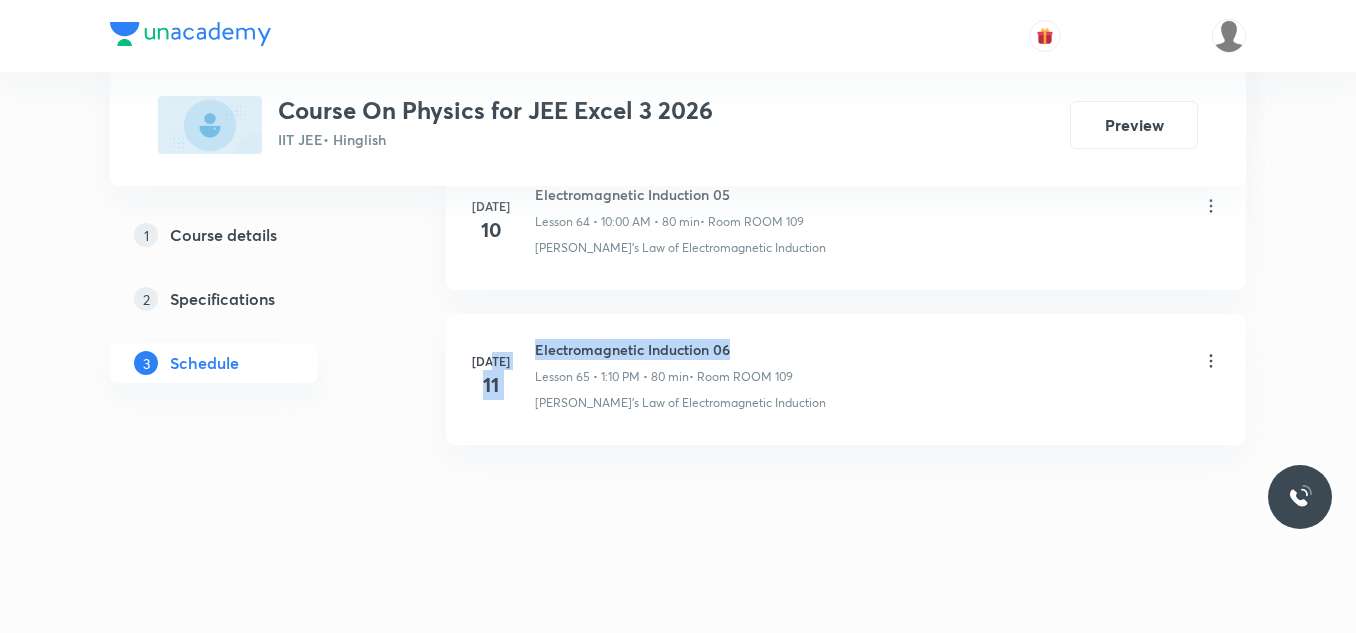 drag, startPoint x: 533, startPoint y: 353, endPoint x: 734, endPoint y: 348, distance: 201.06218 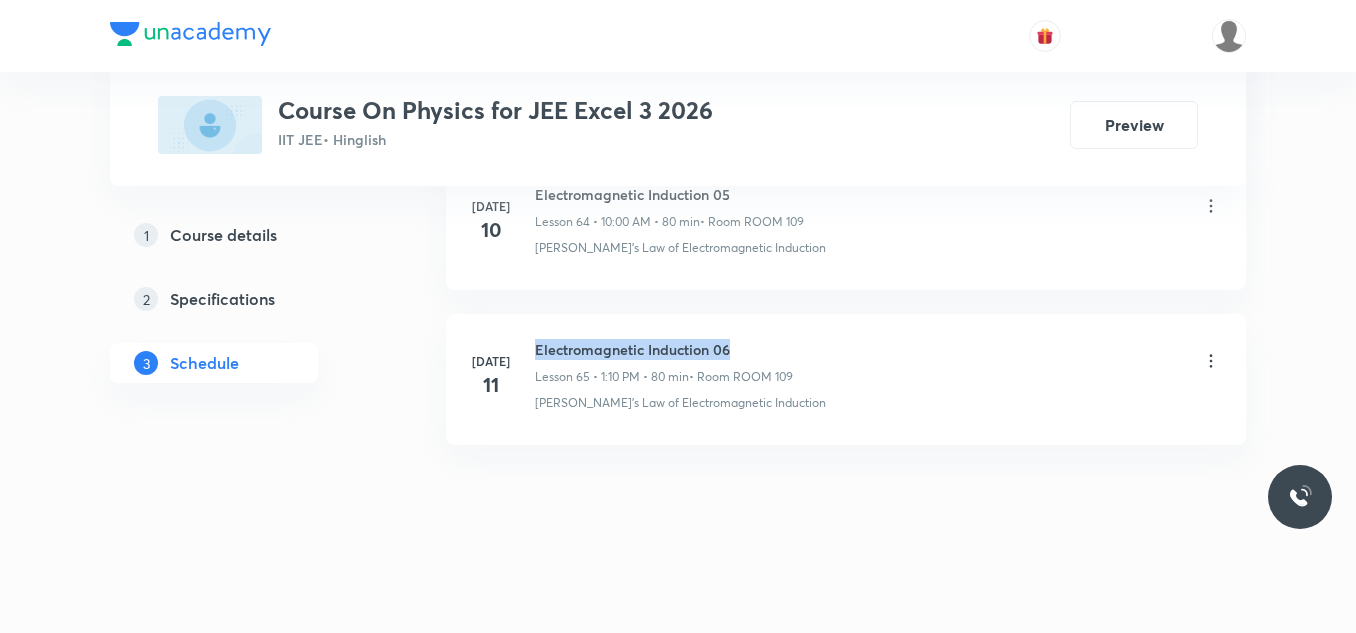 drag, startPoint x: 536, startPoint y: 349, endPoint x: 738, endPoint y: 345, distance: 202.0396 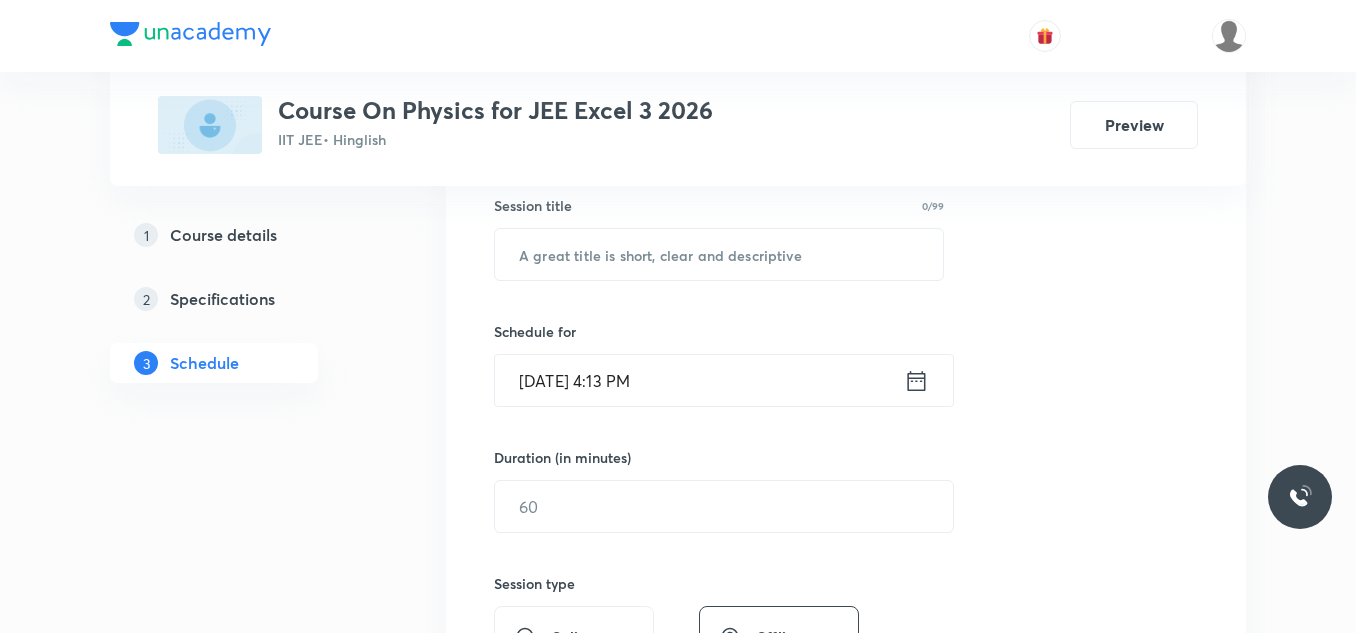 scroll, scrollTop: 400, scrollLeft: 0, axis: vertical 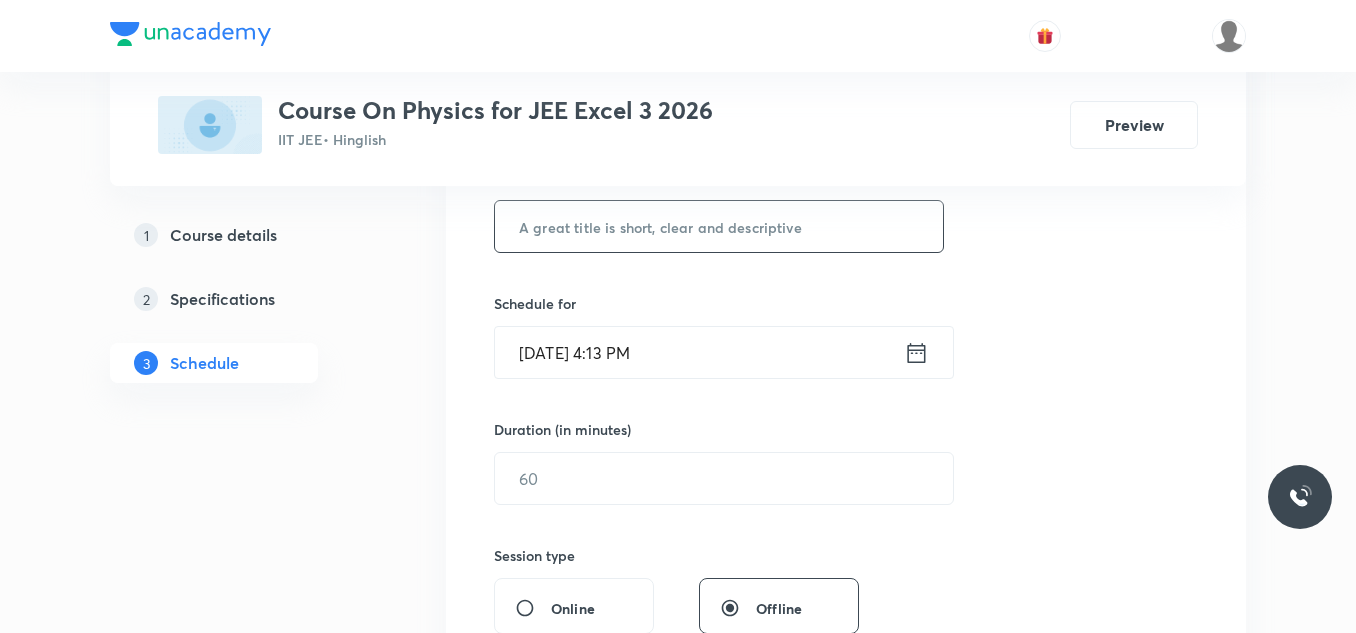 click at bounding box center [719, 226] 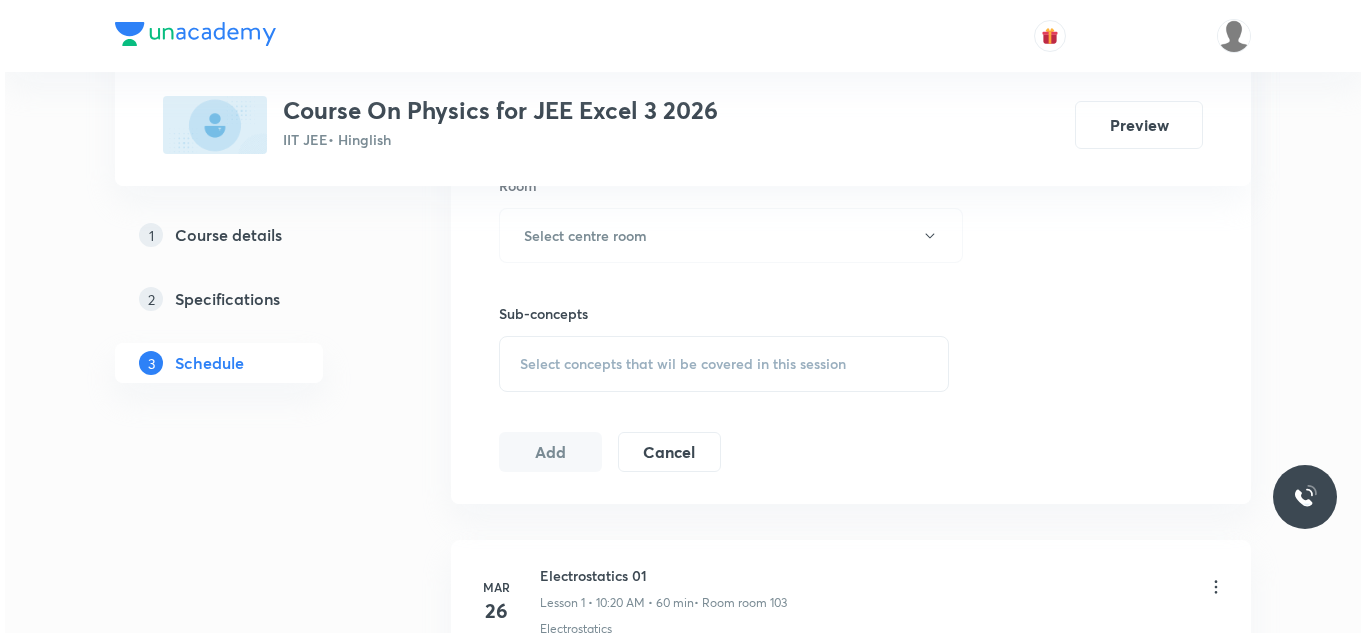 scroll, scrollTop: 900, scrollLeft: 0, axis: vertical 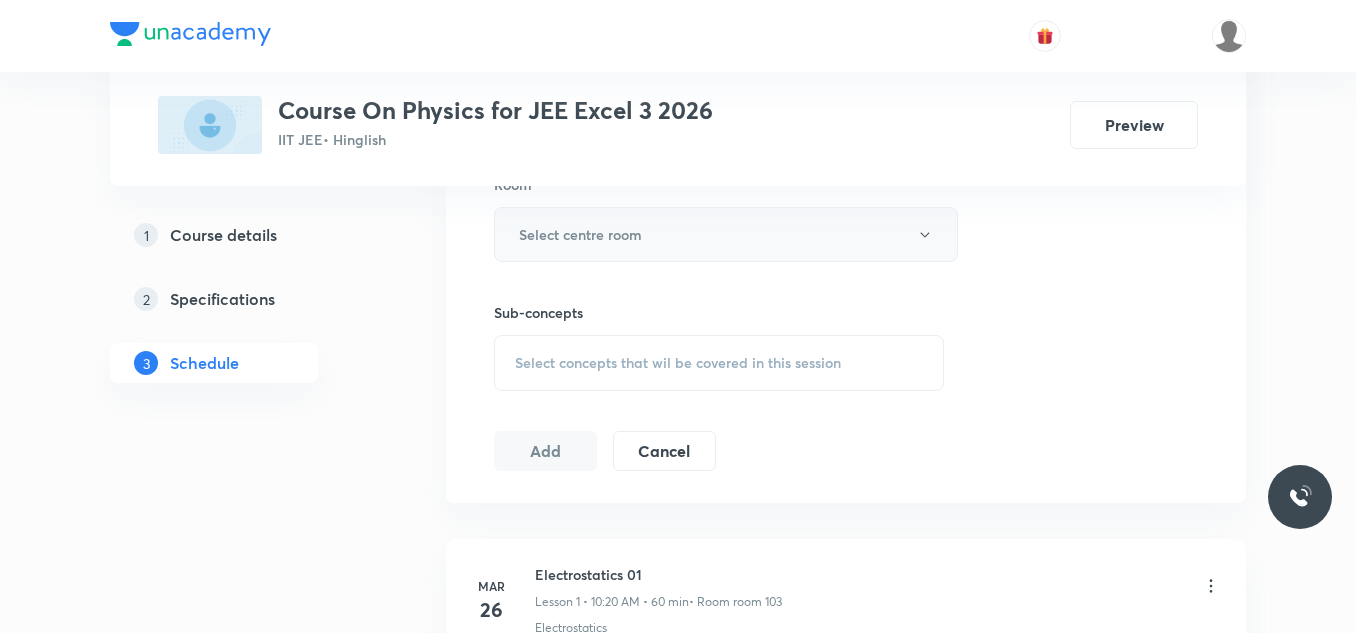 click on "Select centre room" at bounding box center [726, 234] 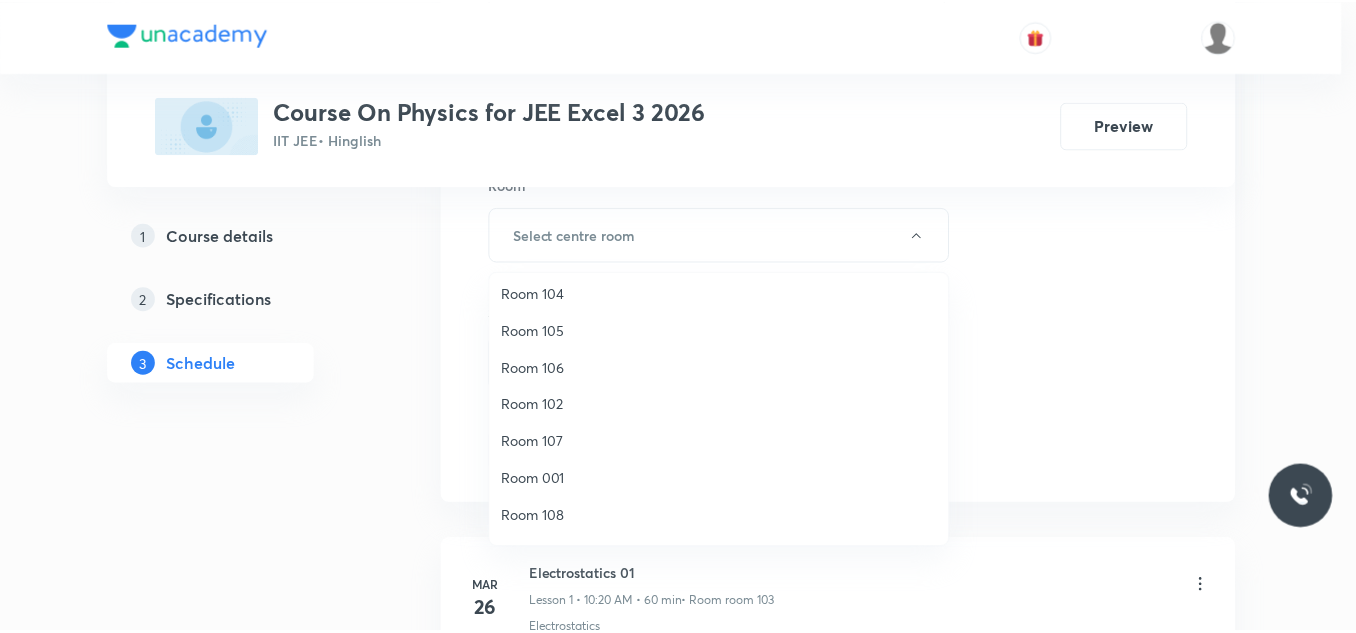 scroll, scrollTop: 149, scrollLeft: 0, axis: vertical 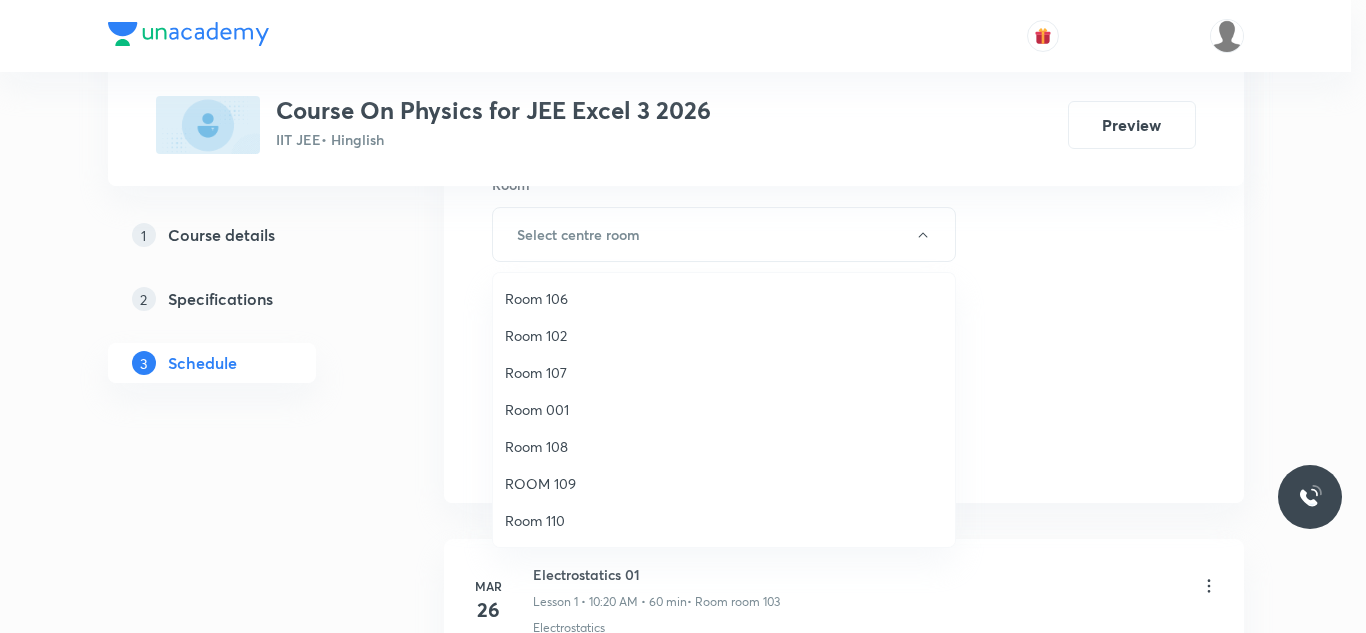 click on "ROOM 109" at bounding box center [724, 483] 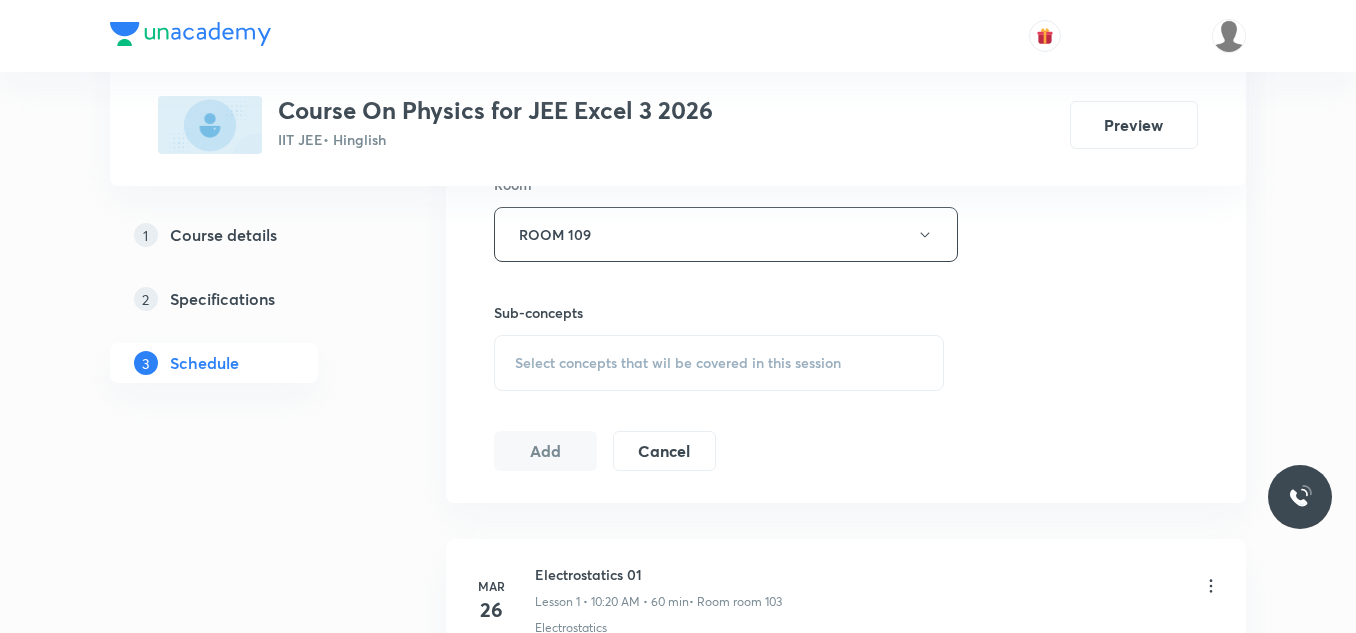 click on "Select concepts that wil be covered in this session" at bounding box center [678, 363] 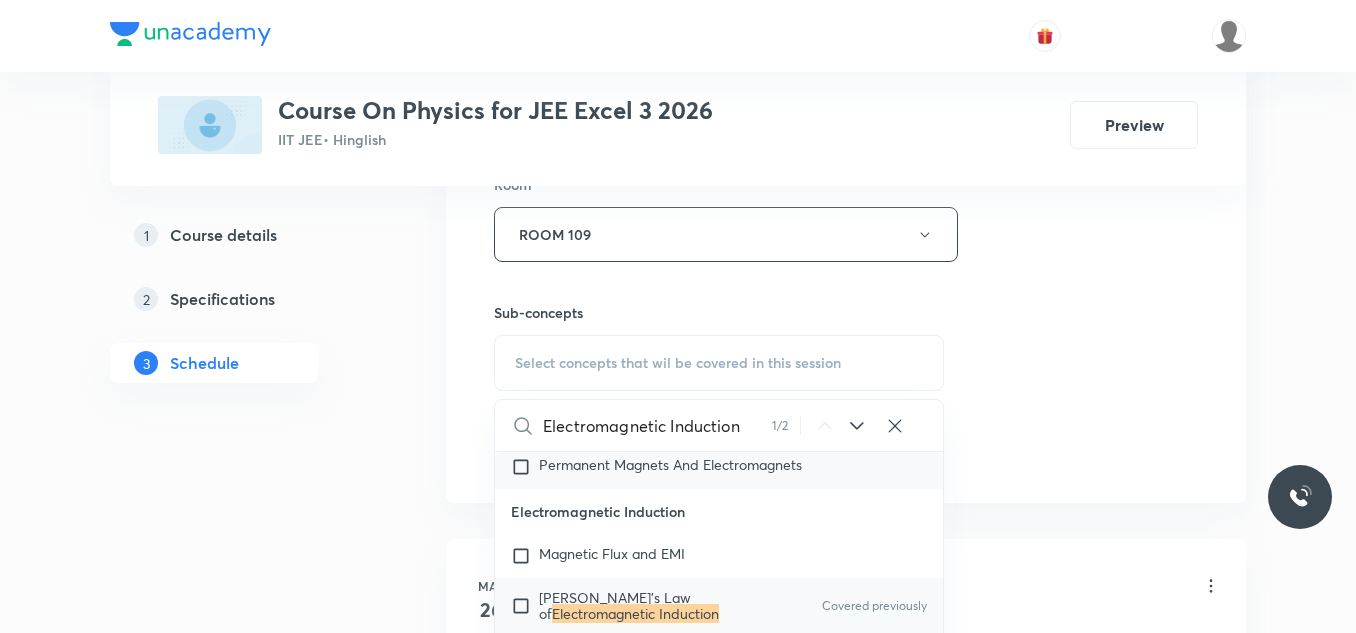 scroll, scrollTop: 25156, scrollLeft: 0, axis: vertical 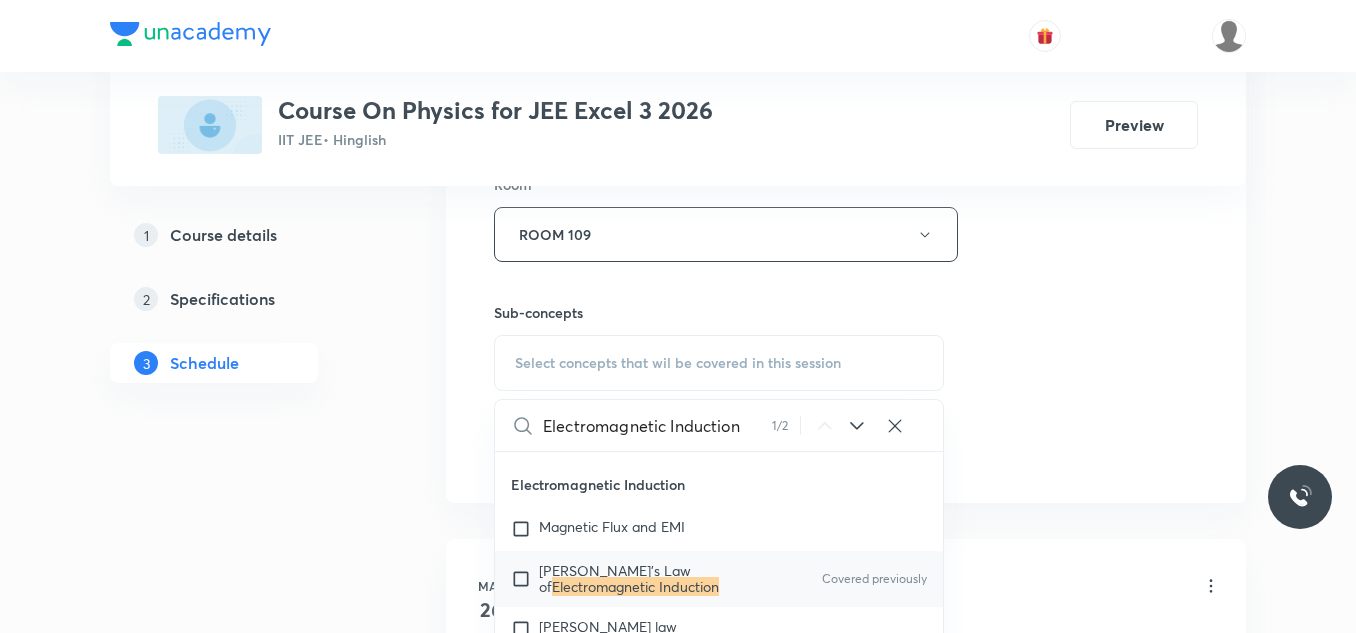 type on "Electromagnetic Induction" 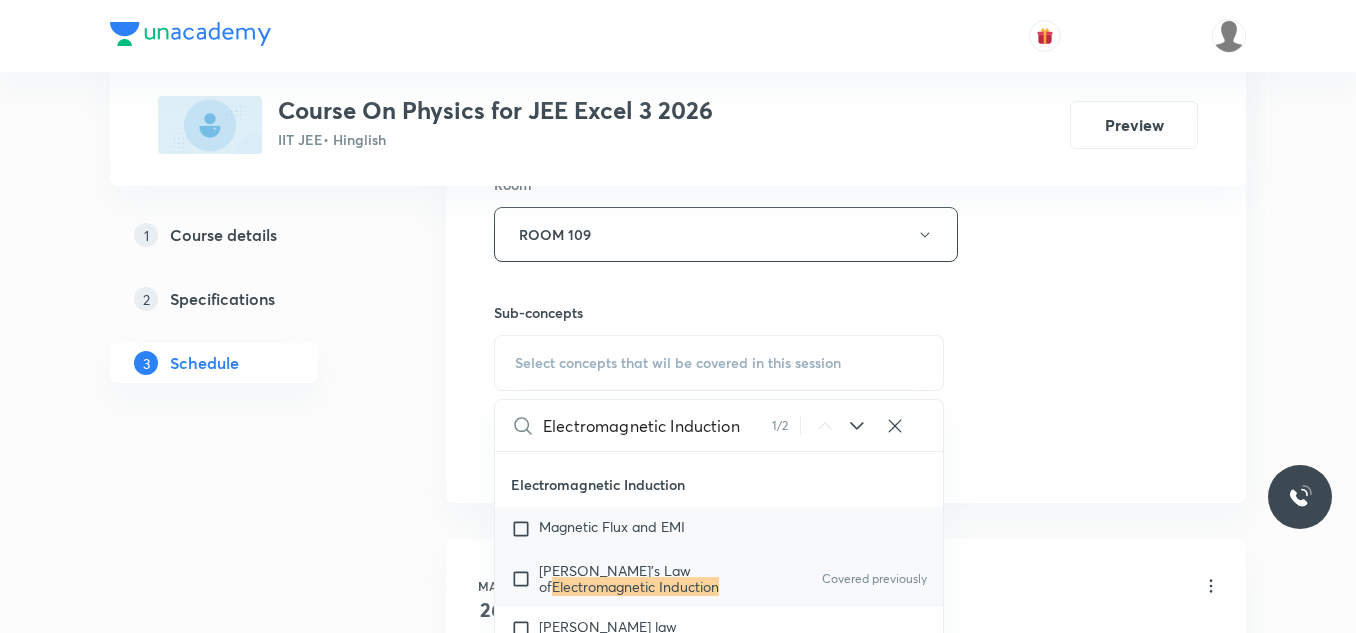 checkbox on "true" 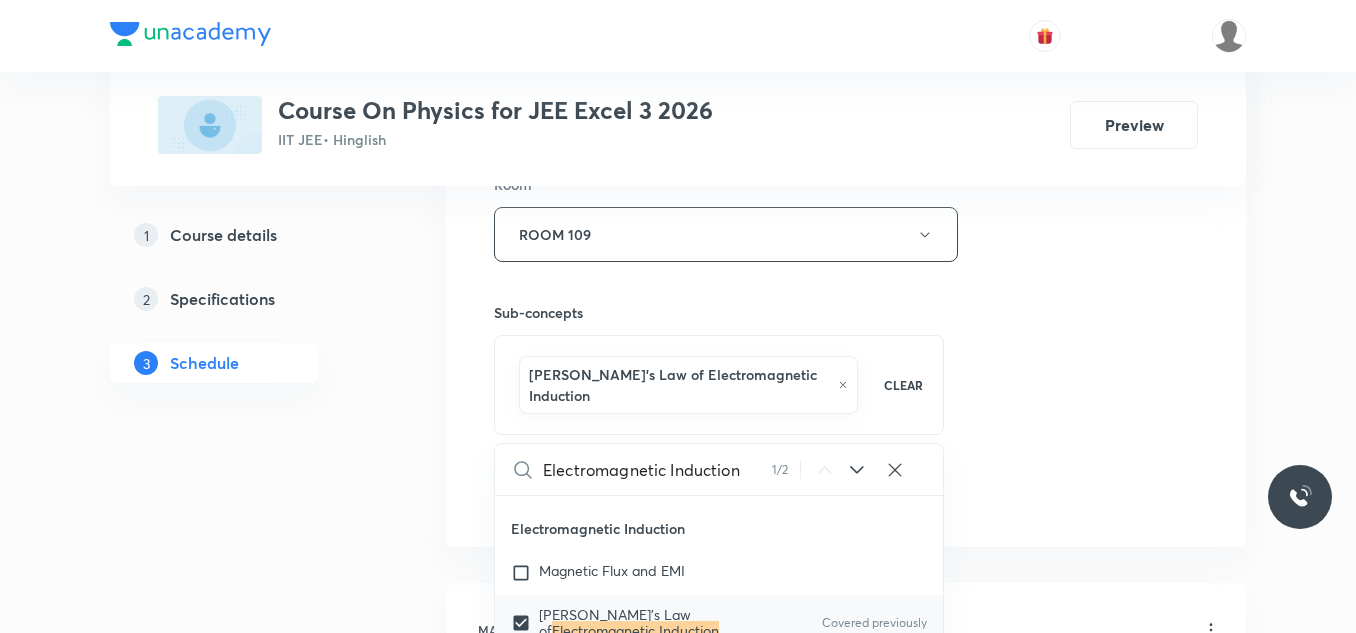 click on "Plus Courses Course On Physics for JEE Excel 3 2026 IIT JEE  • Hinglish Preview 1 Course details 2 Specifications 3 Schedule Schedule 65  classes Session  66 Live class Session title 0/99 ​ Schedule for Jul 13, 2025, 4:13 PM ​ Duration (in minutes) ​   Session type Online Offline Room ROOM 109 Sub-concepts Faraday's Law of Electromagnetic Induction CLEAR Electromagnetic Induction 1 / 2 ​ Mathematical Tools Vectors and Scalars  Elementary Algebra Basic Trigonometry Addition of Vectors 2D and 3D Geometry Representation of Vector  Components of a Vector Functions Unit Vectors Differentiation Integration Rectangular Components of a Vector in Three Dimensions Position Vector Use of Differentiation & Integration in One Dimensional Motion Displacement Vector Derivatives of Equations of Motion by Calculus Vectors Covered previously Product of Two Vectors Differentiation: Basic Formula and Rule Definite Integration and Area Under The Curve Maxima and Minima Chain Rule Cross Product Dot-Product Error Analysis" at bounding box center [678, 4961] 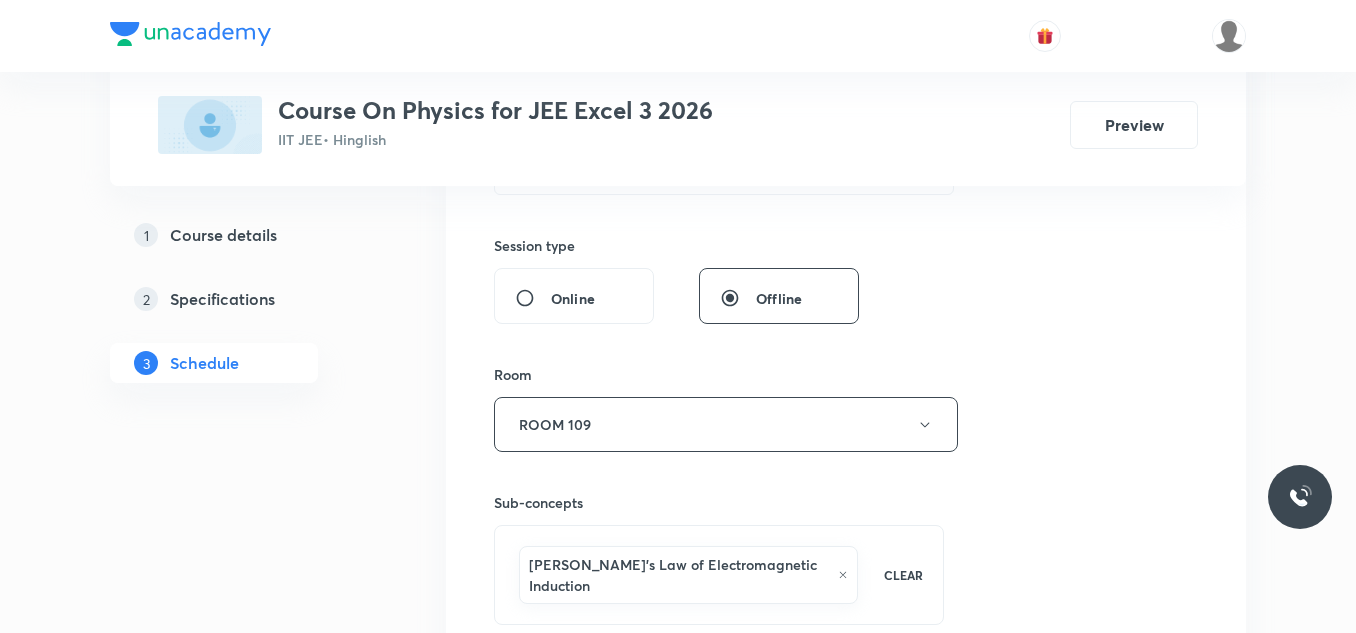 scroll, scrollTop: 600, scrollLeft: 0, axis: vertical 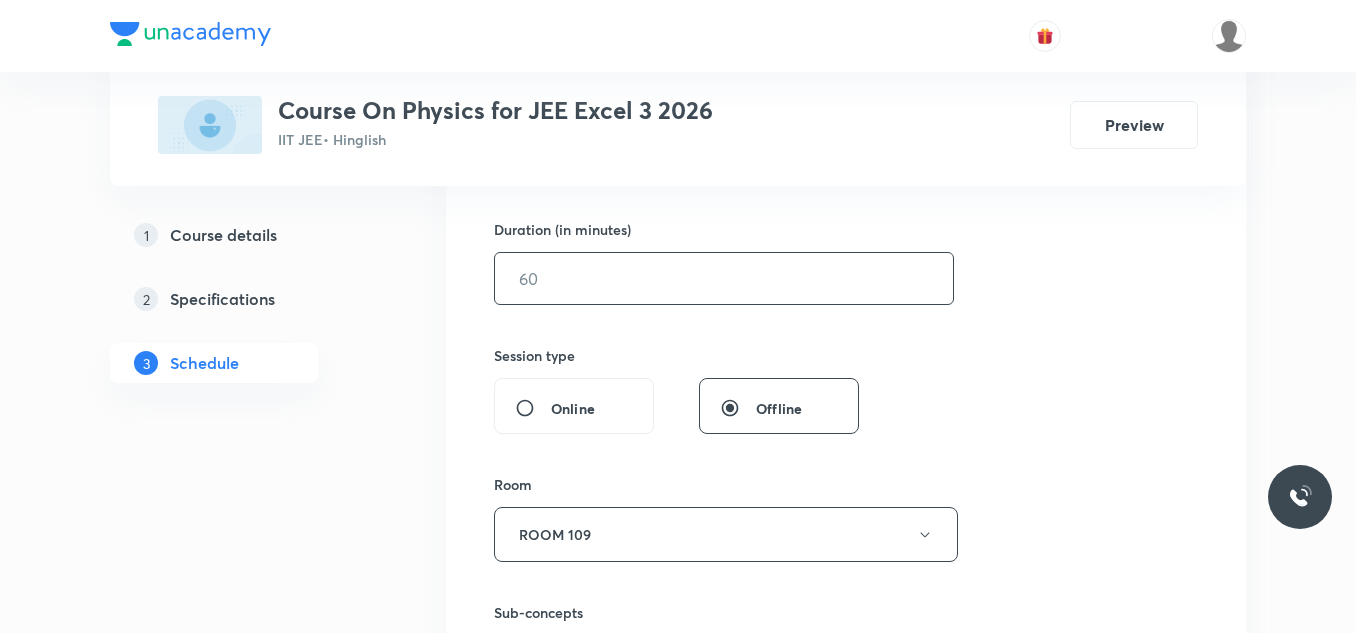 click at bounding box center [724, 278] 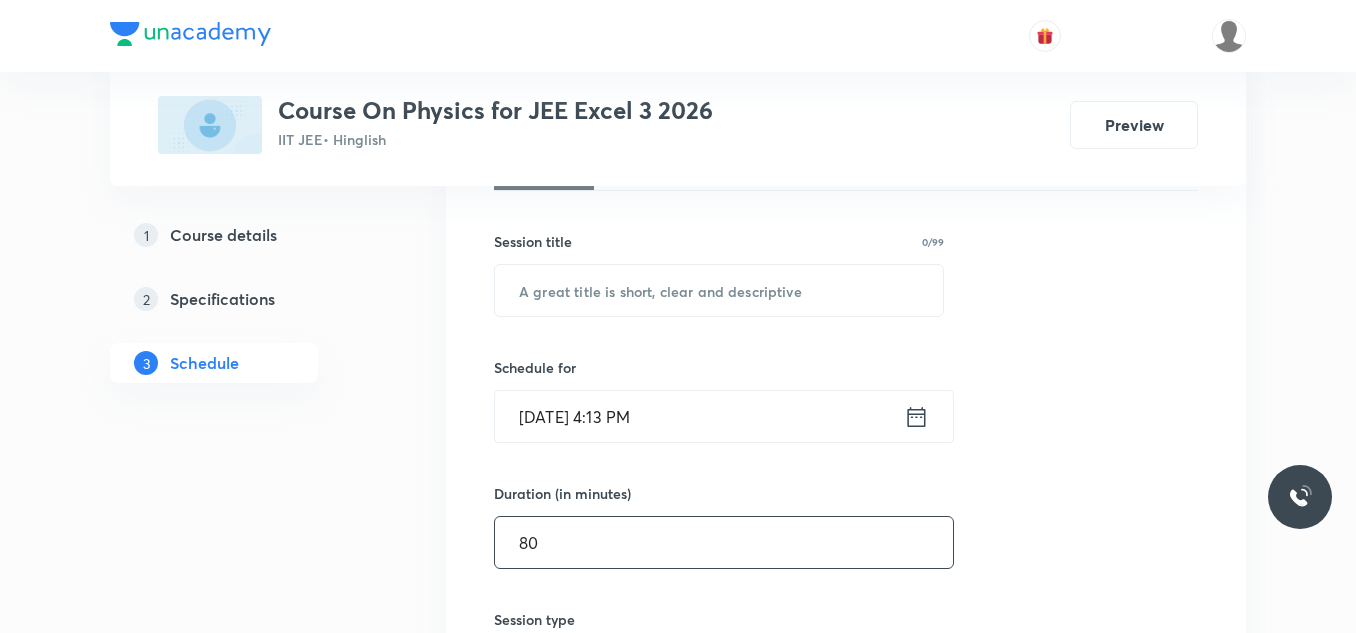 scroll, scrollTop: 300, scrollLeft: 0, axis: vertical 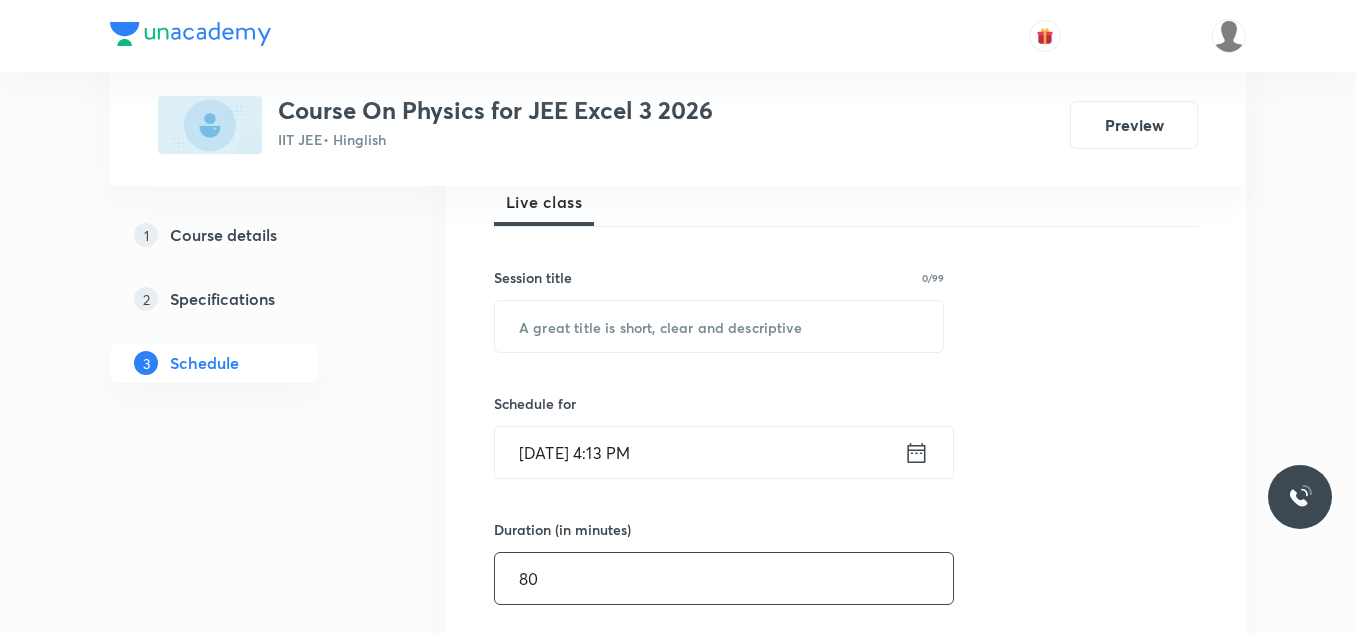 type on "80" 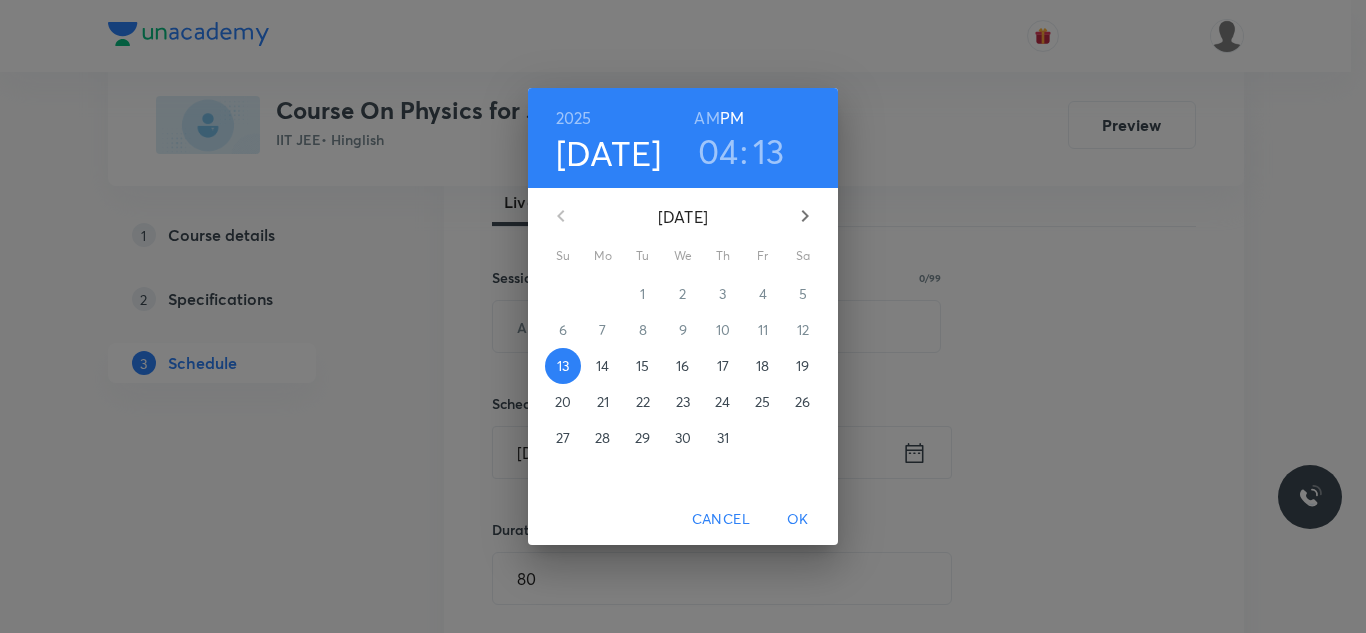 click on "14" at bounding box center [602, 366] 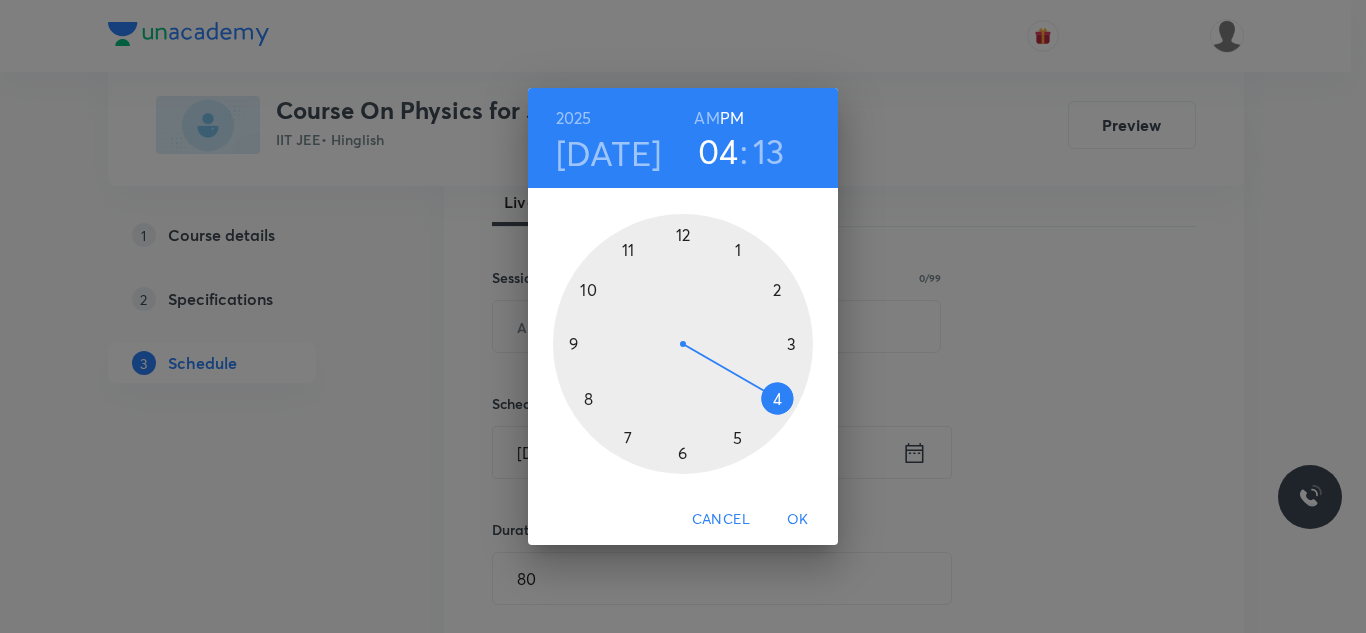 click on "AM" at bounding box center [706, 118] 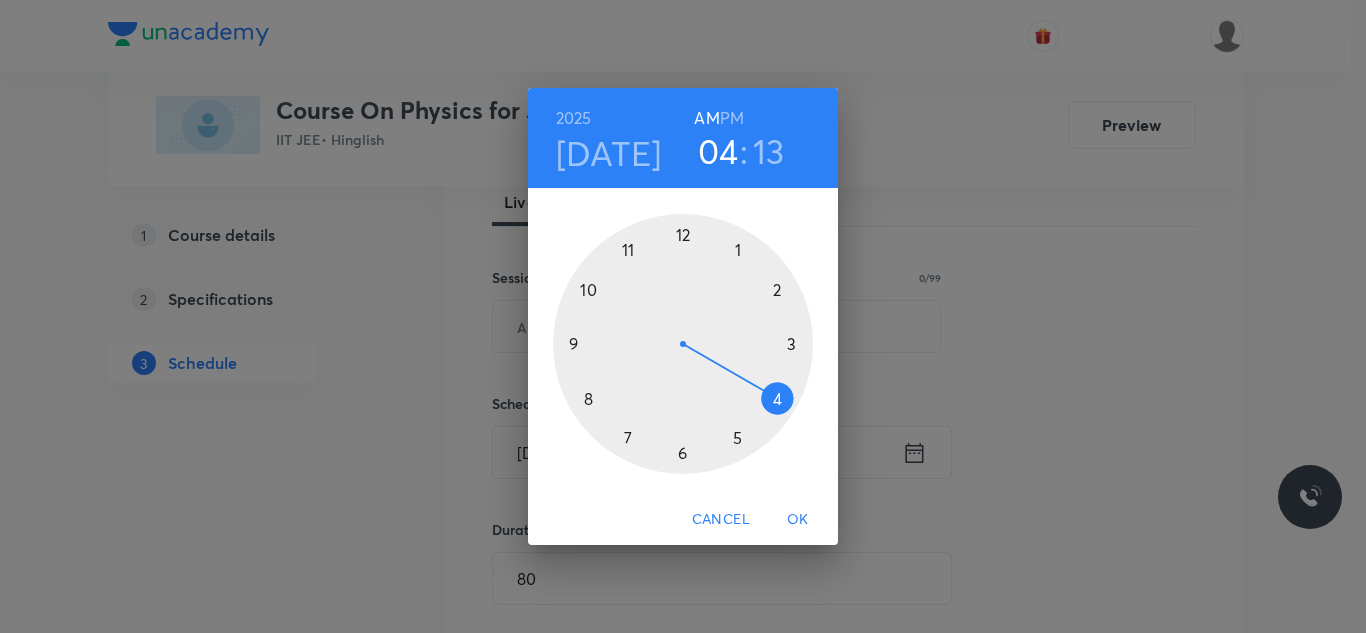 click at bounding box center [683, 344] 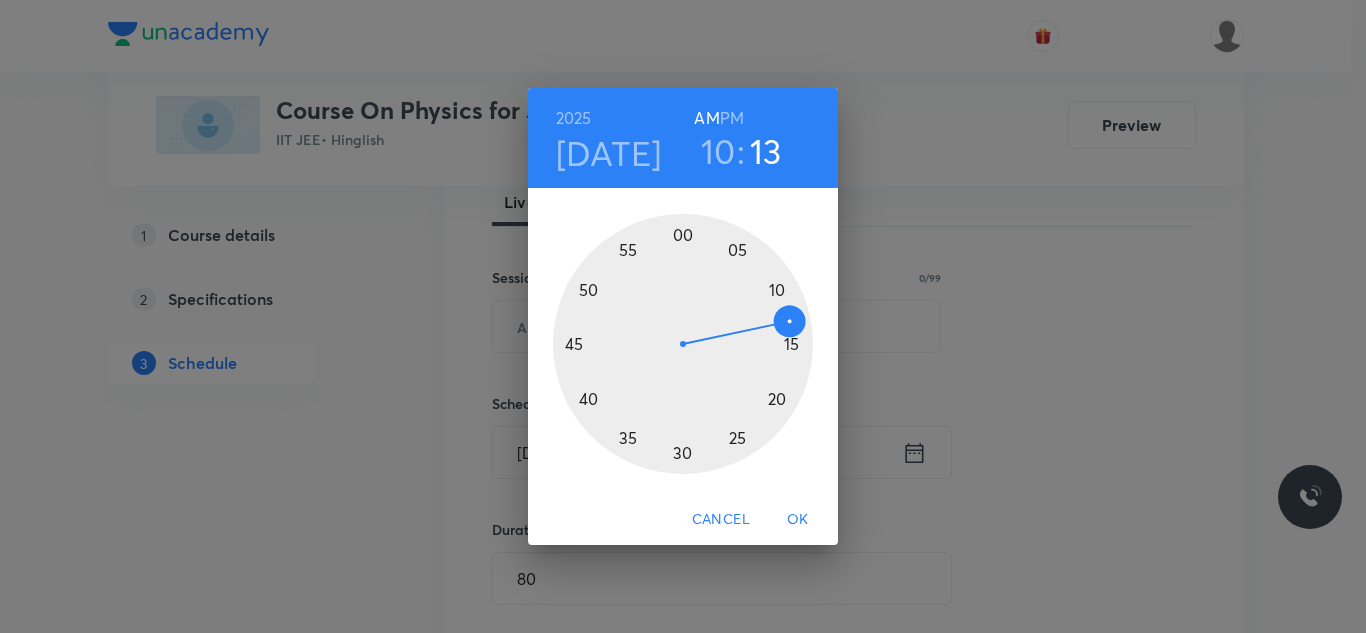 click at bounding box center (683, 344) 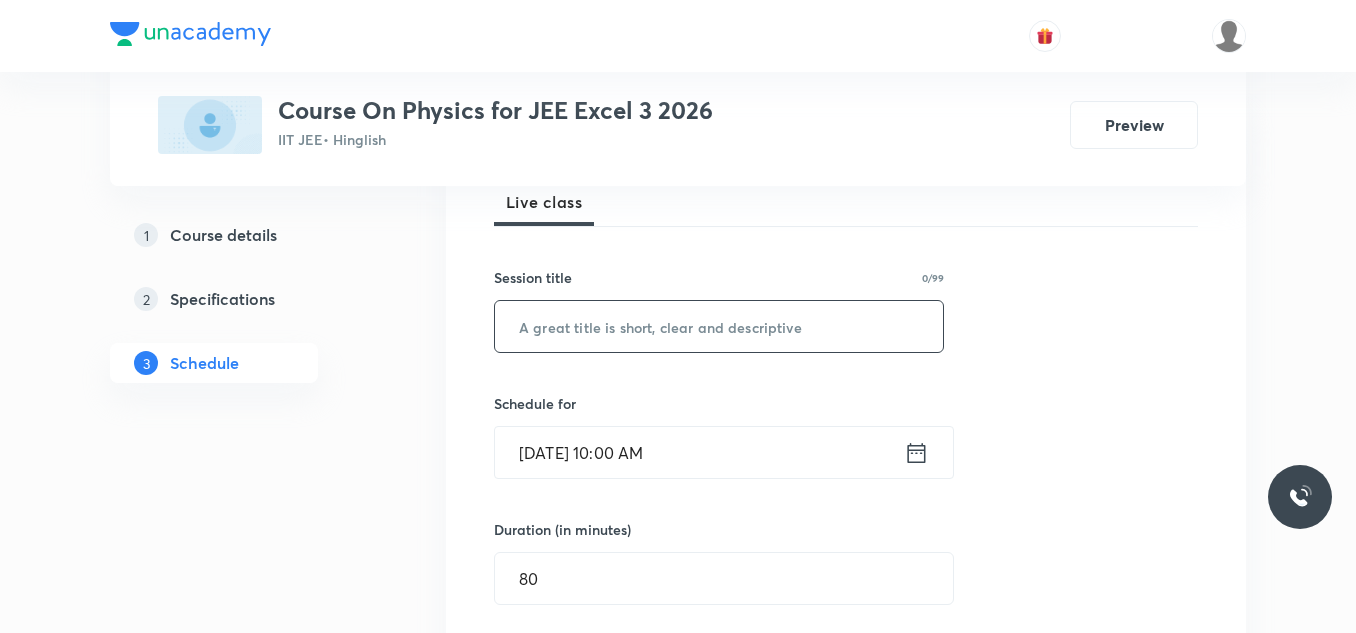 click at bounding box center (719, 326) 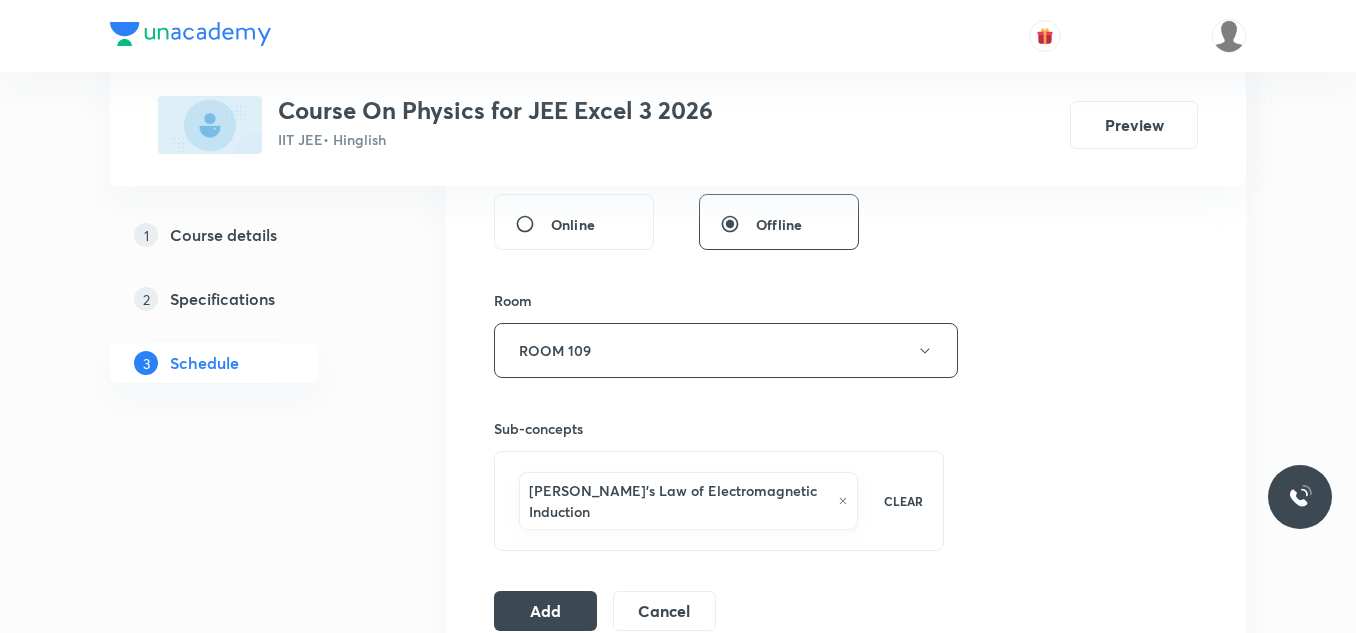 scroll, scrollTop: 1000, scrollLeft: 0, axis: vertical 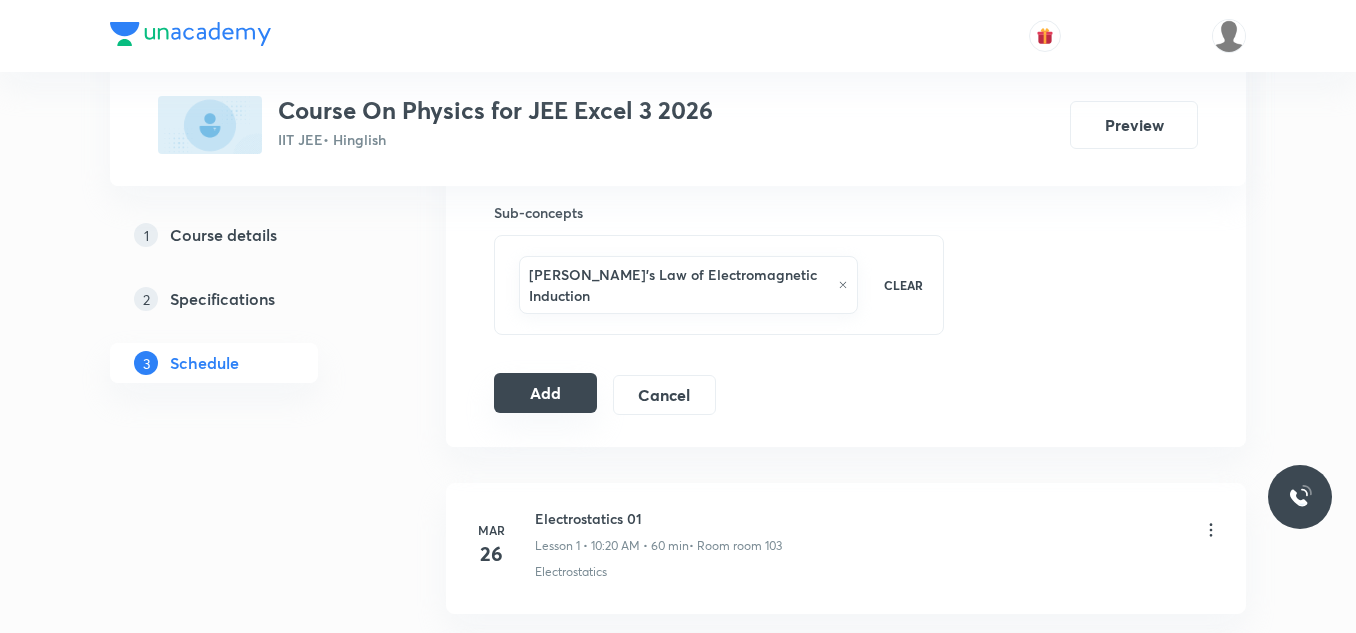type on "Electromagnetic Induction 07" 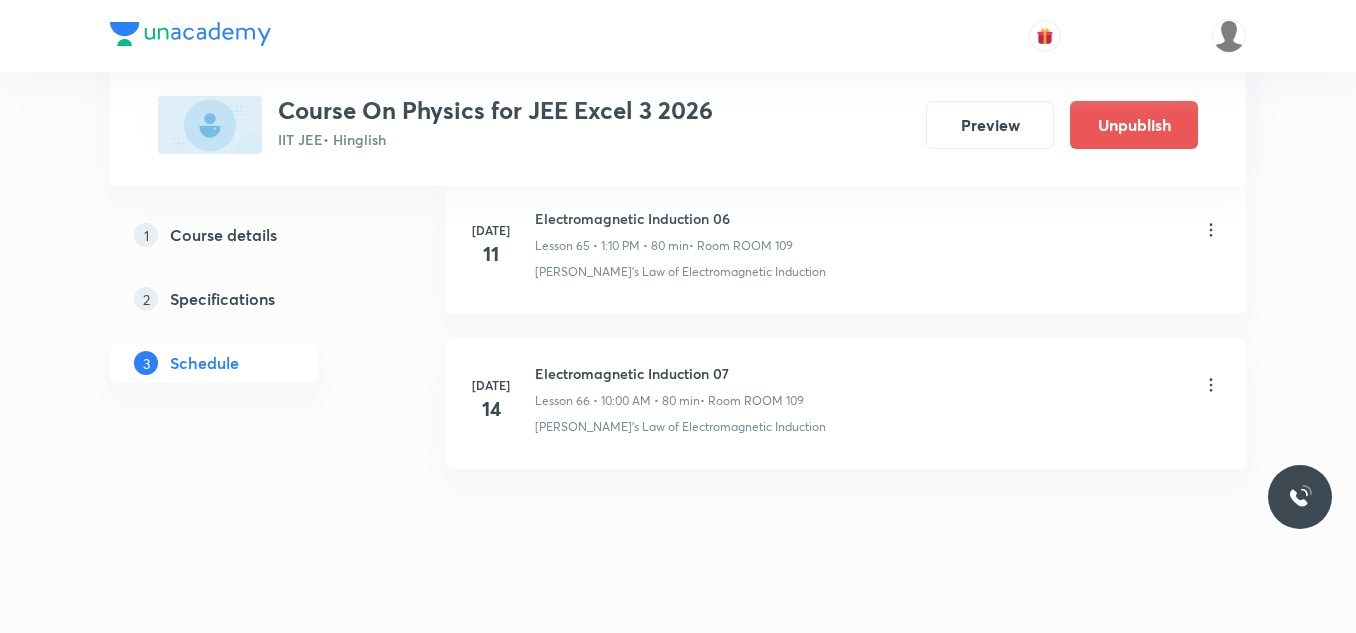scroll, scrollTop: 10281, scrollLeft: 0, axis: vertical 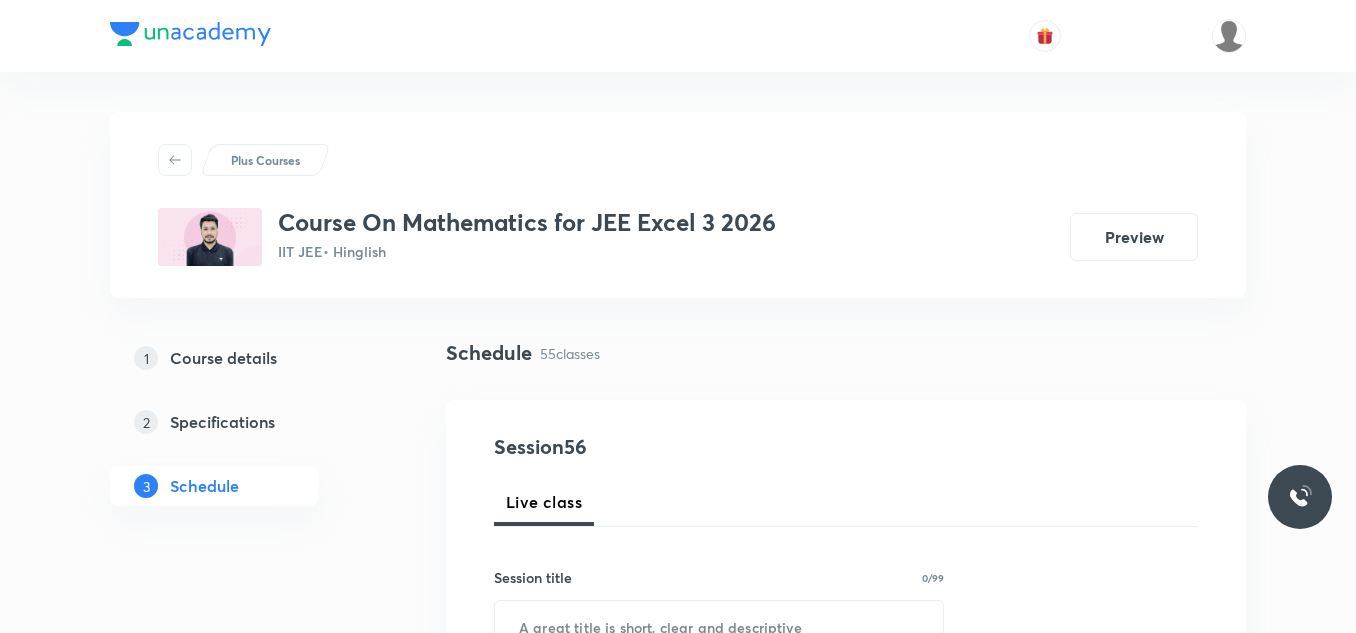 click on "Plus Courses Course On Mathematics for JEE Excel 3 2026 IIT JEE  • Hinglish Preview 1 Course details 2 Specifications 3 Schedule Schedule 55  classes Session  56 Live class Session title 0/99 ​ Schedule for [DATE] 4:16 PM ​ Duration (in minutes) ​   Session type Online Offline Room Select centre room Sub-concepts Select concepts that wil be covered in this session Add Cancel [DATE] Relations & Function 01 Lesson 1 • 10:00 AM • 80 min  • Room room 103 Relations and functions · Relations and functions [DATE] Relations & Function 02 Lesson 2 • 11:30 AM • 80 min  • Room Room 102 Relations and functions [DATE] Relations & Function 03 Lesson 3 • 10:00 AM • 80 min  • Room Room 102 Relations and functions [DATE] Relations & Function 04 Lesson 4 • 11:30 AM • 80 min  • Room Room 102 Relations and functions [DATE] Relations & Function 05 Lesson 5 • 10:00 AM • 80 min  • Room Room 102 Relations and functions [DATE] Relations & Function 06 Lesson 6 • 11:30 AM • 80 min [DATE]" at bounding box center (678, 5065) 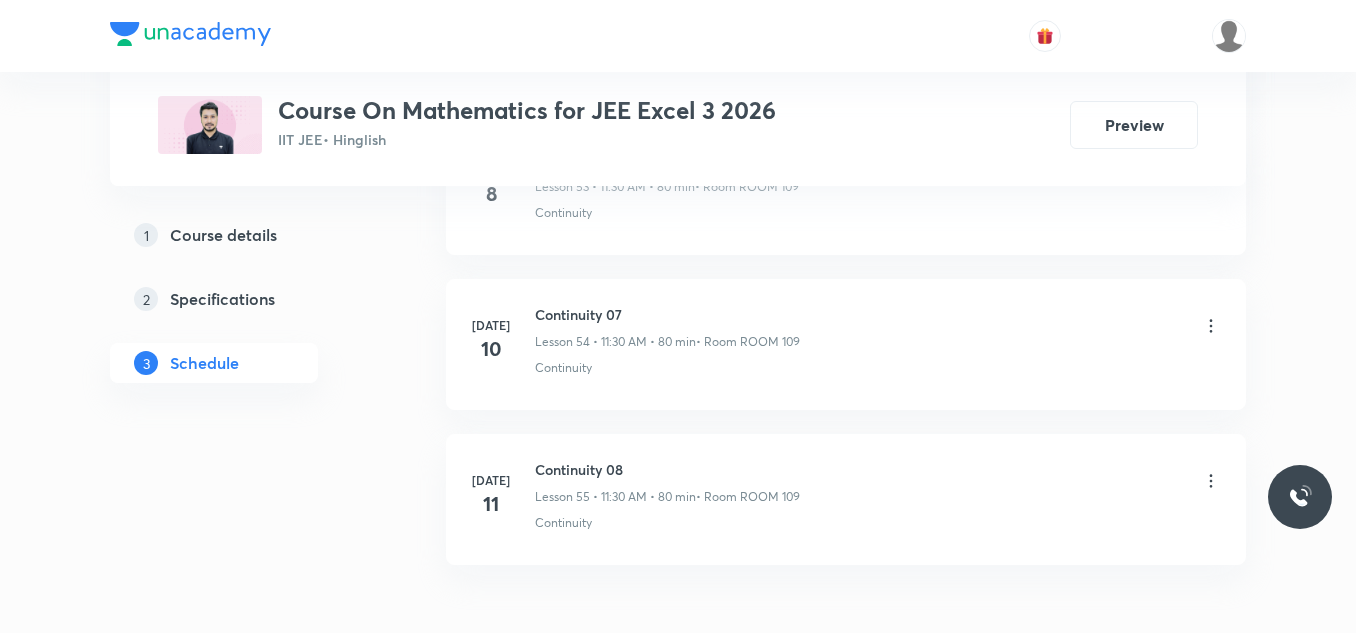 scroll, scrollTop: 9497, scrollLeft: 0, axis: vertical 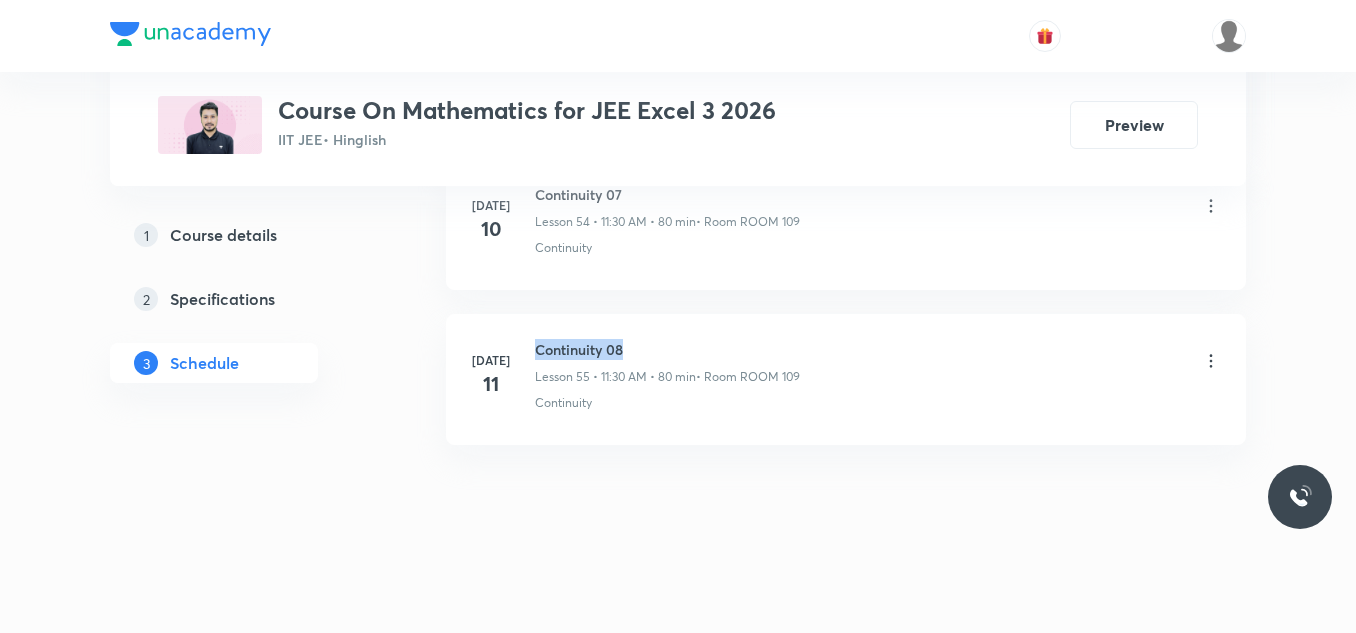 drag, startPoint x: 536, startPoint y: 347, endPoint x: 640, endPoint y: 352, distance: 104.120125 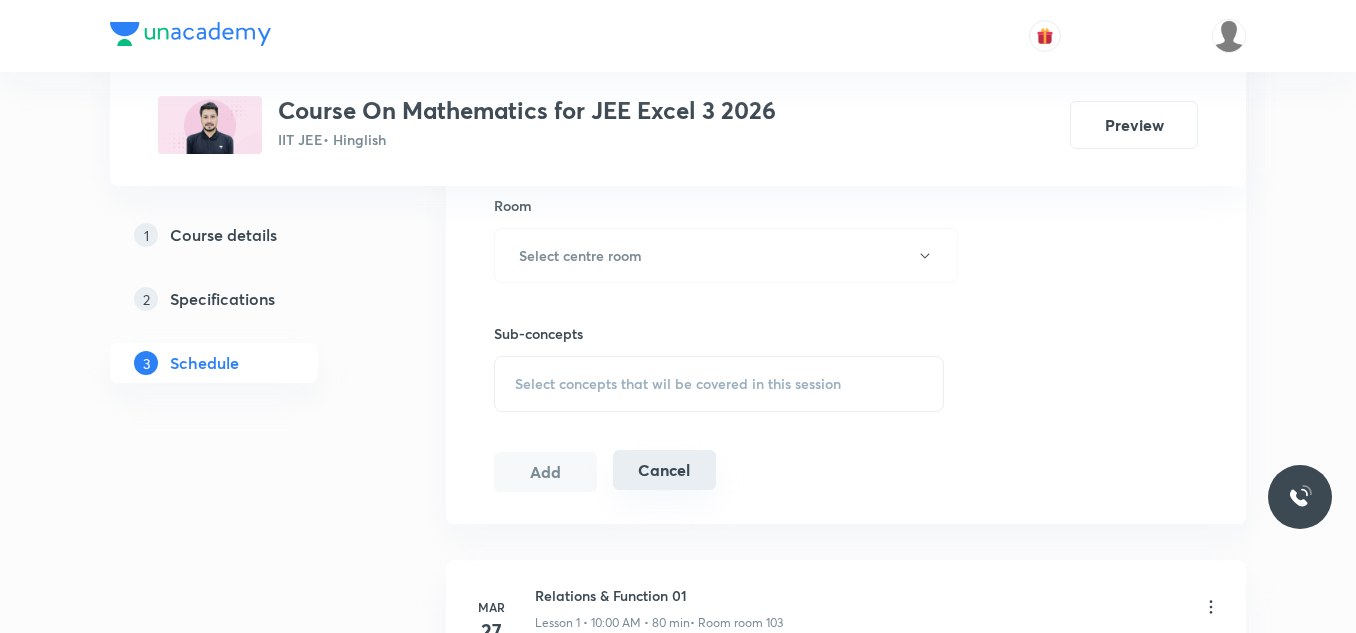 scroll, scrollTop: 900, scrollLeft: 0, axis: vertical 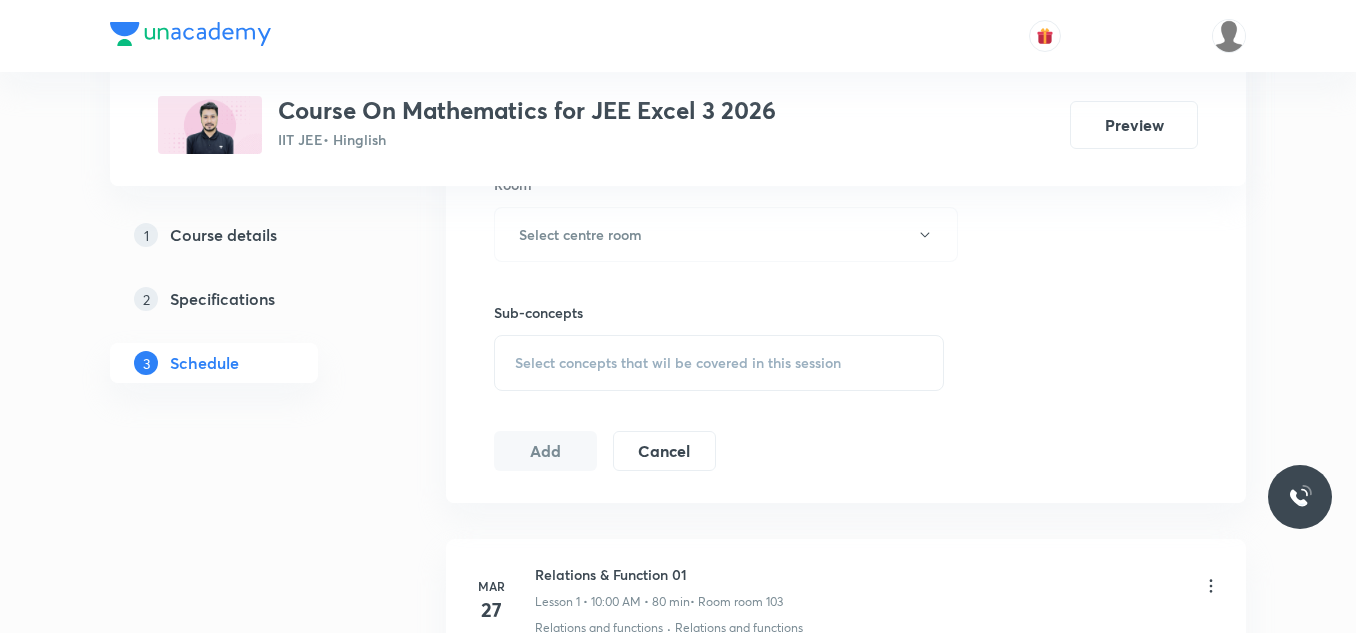 click on "Select concepts that wil be covered in this session" at bounding box center [719, 363] 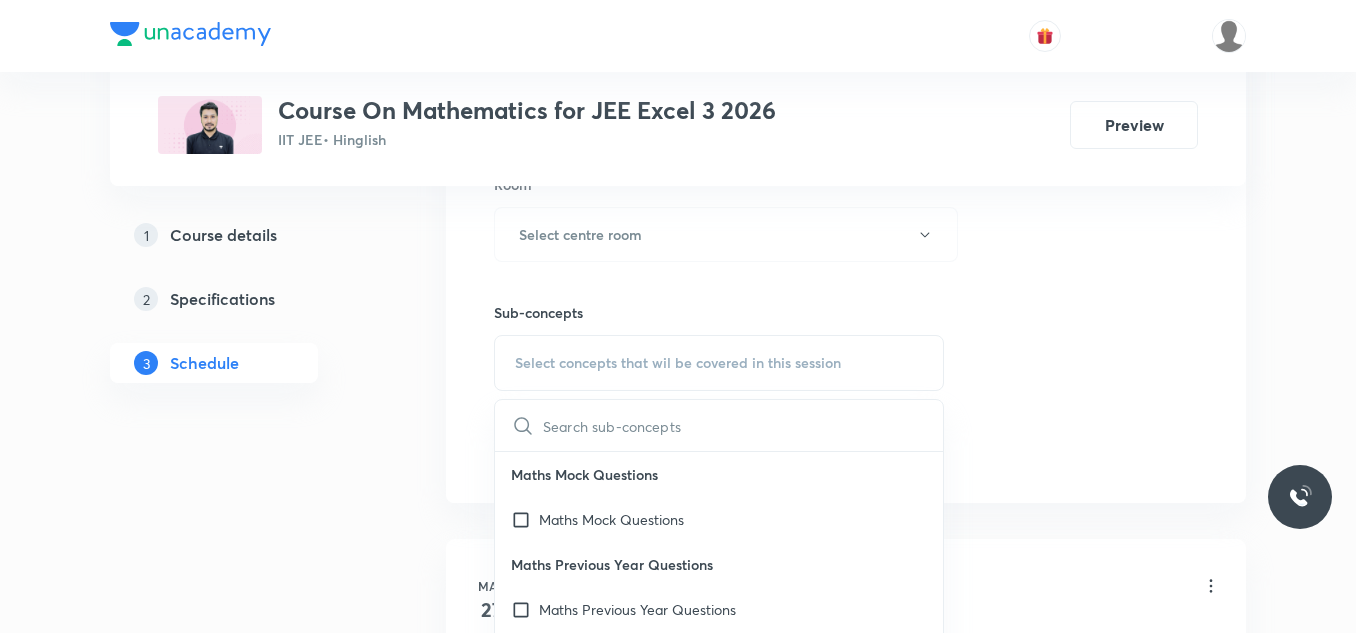 paste on "Method of Differentiation" 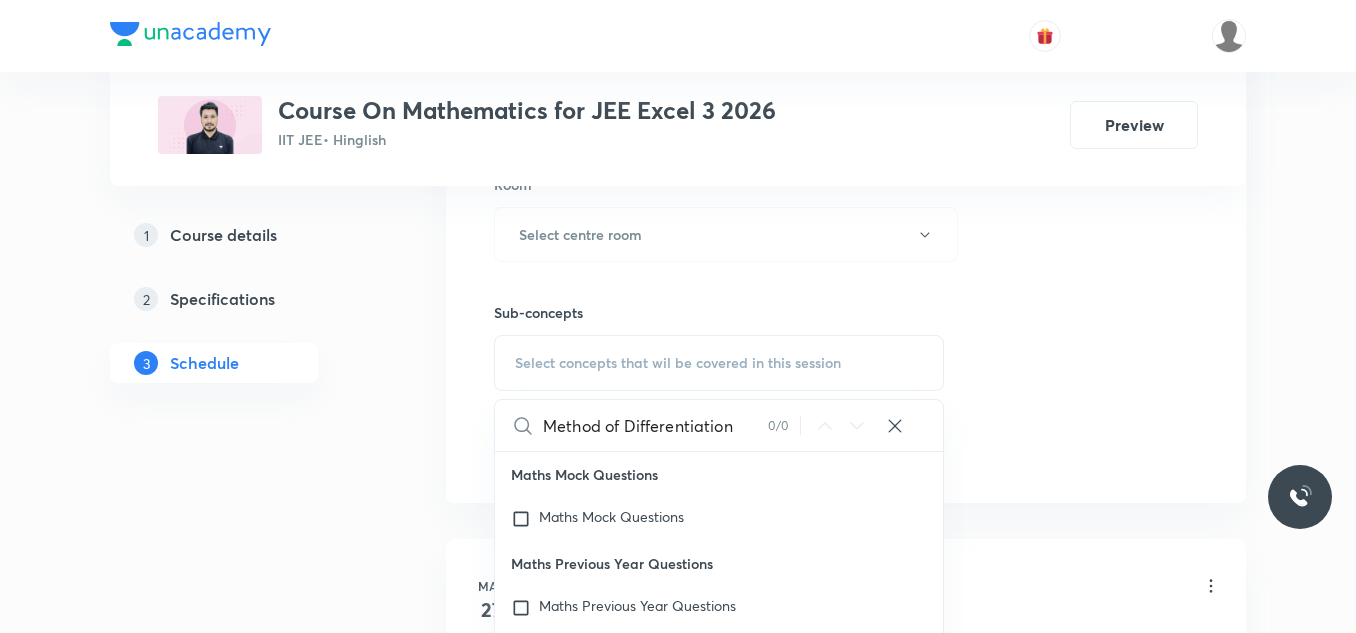 drag, startPoint x: 627, startPoint y: 424, endPoint x: 437, endPoint y: 431, distance: 190.1289 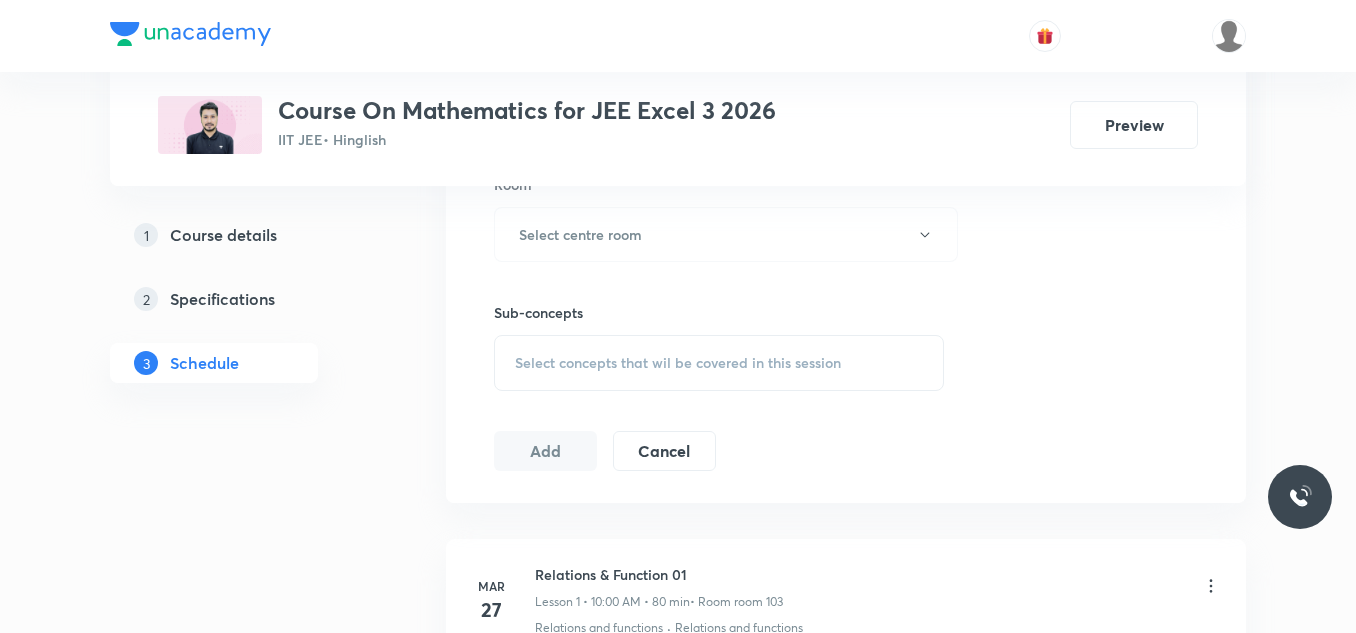 click on "Select concepts that wil be covered in this session" at bounding box center (719, 363) 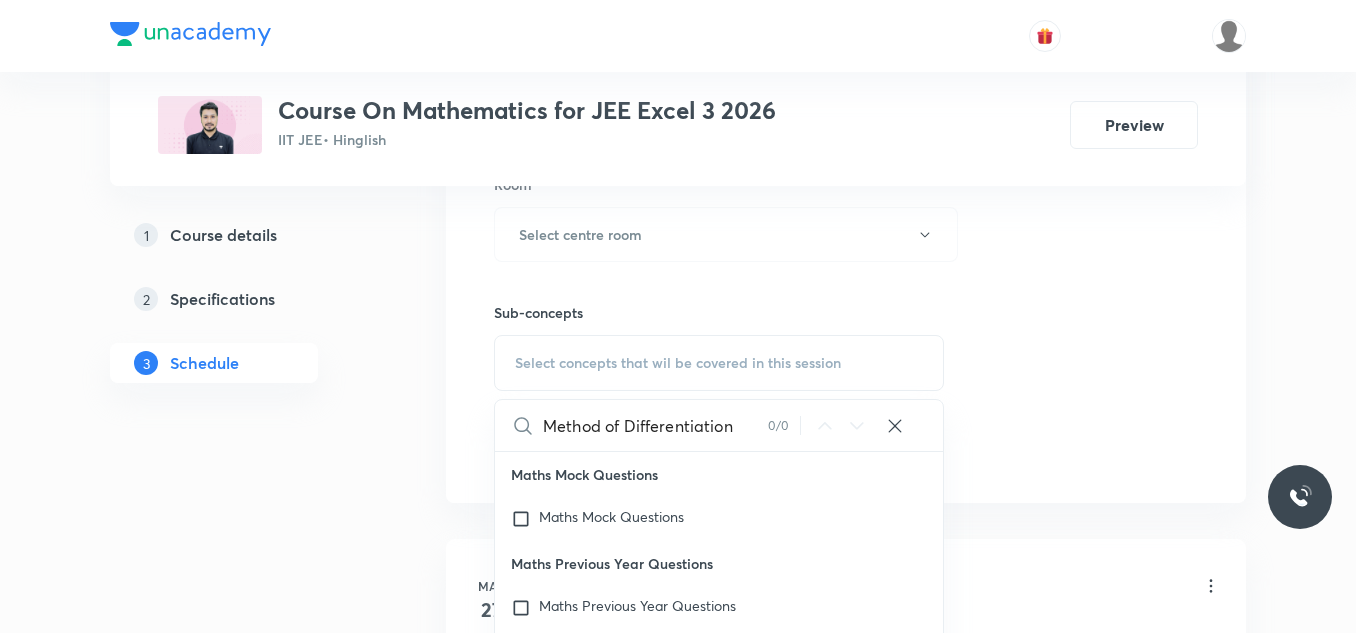 click on "Method of Differentiation" at bounding box center [655, 425] 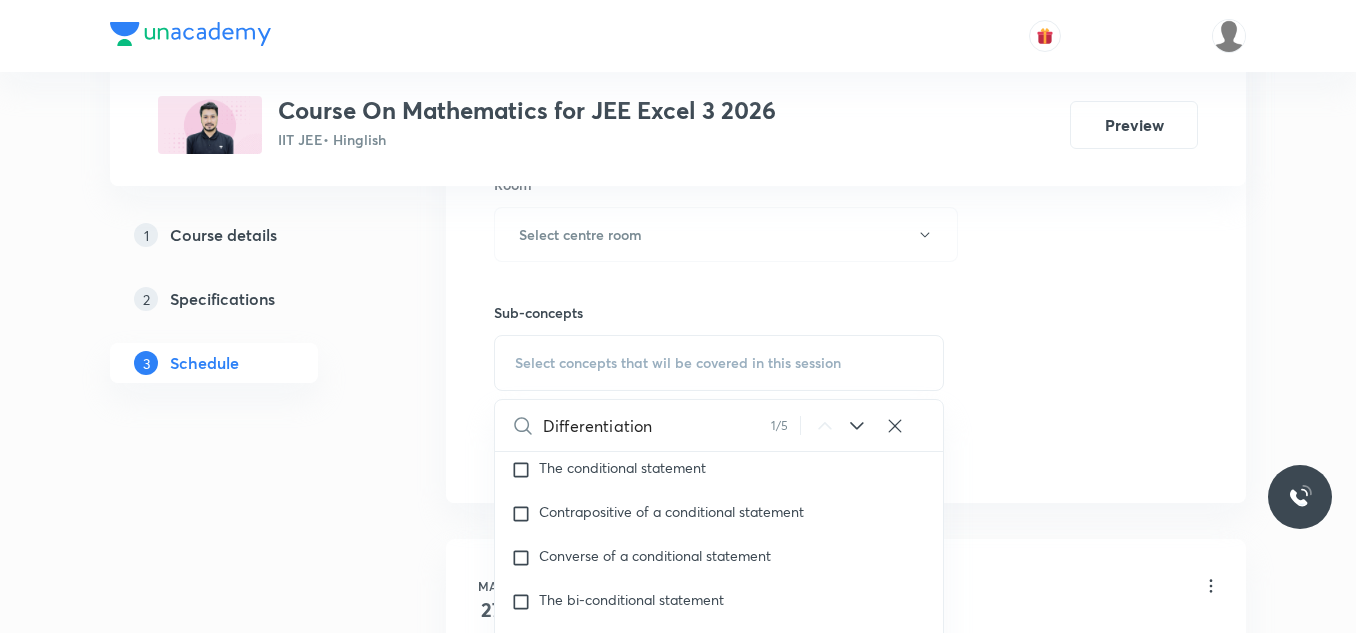 scroll, scrollTop: 7827, scrollLeft: 0, axis: vertical 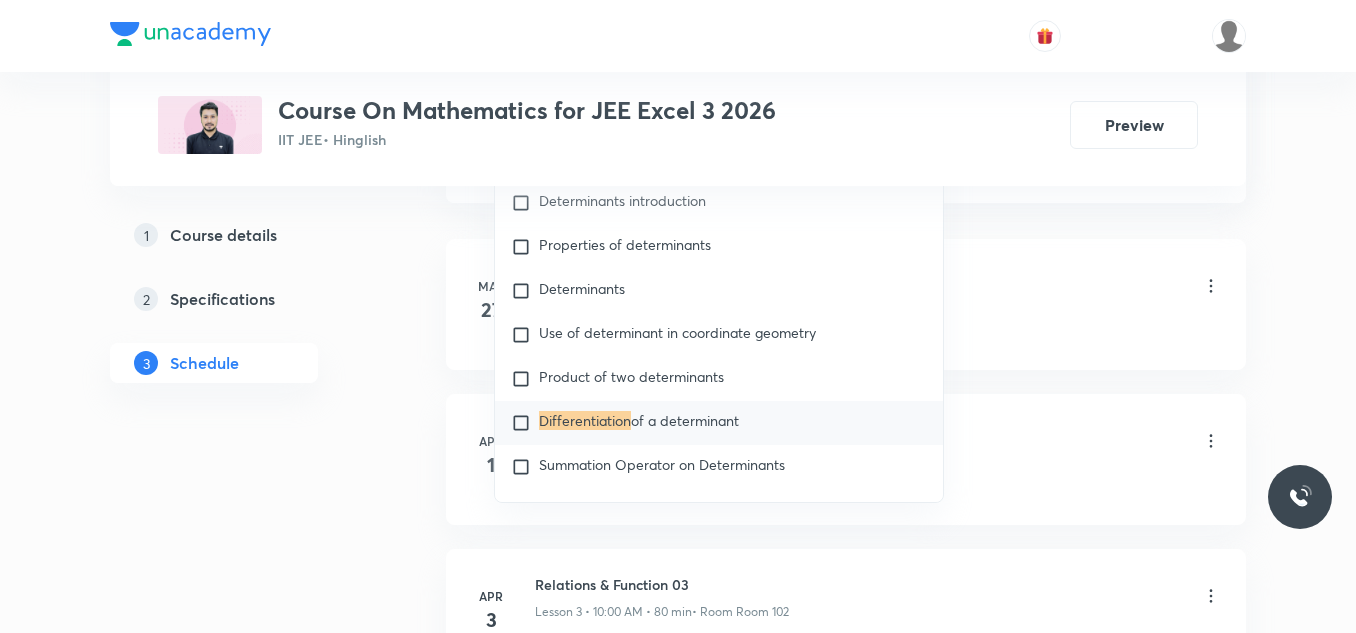 type on "Differentiation" 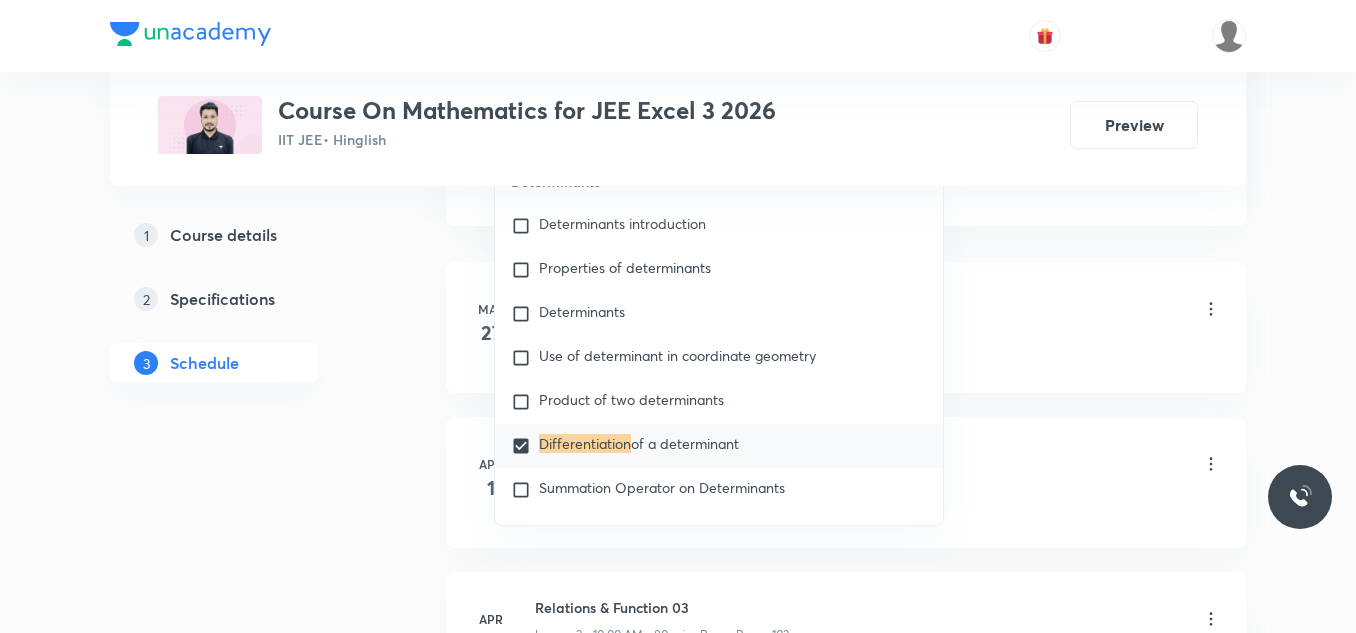 click on "Plus Courses Course On Mathematics for JEE Excel 3 2026 IIT JEE  • Hinglish Preview 1 Course details 2 Specifications 3 Schedule Schedule 55  classes Session  56 Live class Session title 0/99 ​ Schedule for Jul 13, 2025, 4:16 PM ​ Duration (in minutes) ​   Session type Online Offline Room Select centre room Sub-concepts Differentiation of a determinant CLEAR Differentiation 1 / 5 ​ Maths Mock Questions Maths Mock Questions Maths Previous Year Questions Maths Previous Year Questions Theory of equations Degree, Value Based & Equation Geometrical Meaning of the Zeroes of a Polynomial Location of roots Geometrical meaning of Roots of an equation Points in solving an equation Graph of Quadratic Expression & its Analysis Range of Quadratic Equation Remainder and factor theorems Identity Quadratic equations Common Roots Location of Roots General Equation of Second Degree in Variable x and y Theory of Equations Relation Between Roots and Coefficients Nature of Roots: Real, Imaginary, and Integer Matrices  1" at bounding box center (678, 3876) 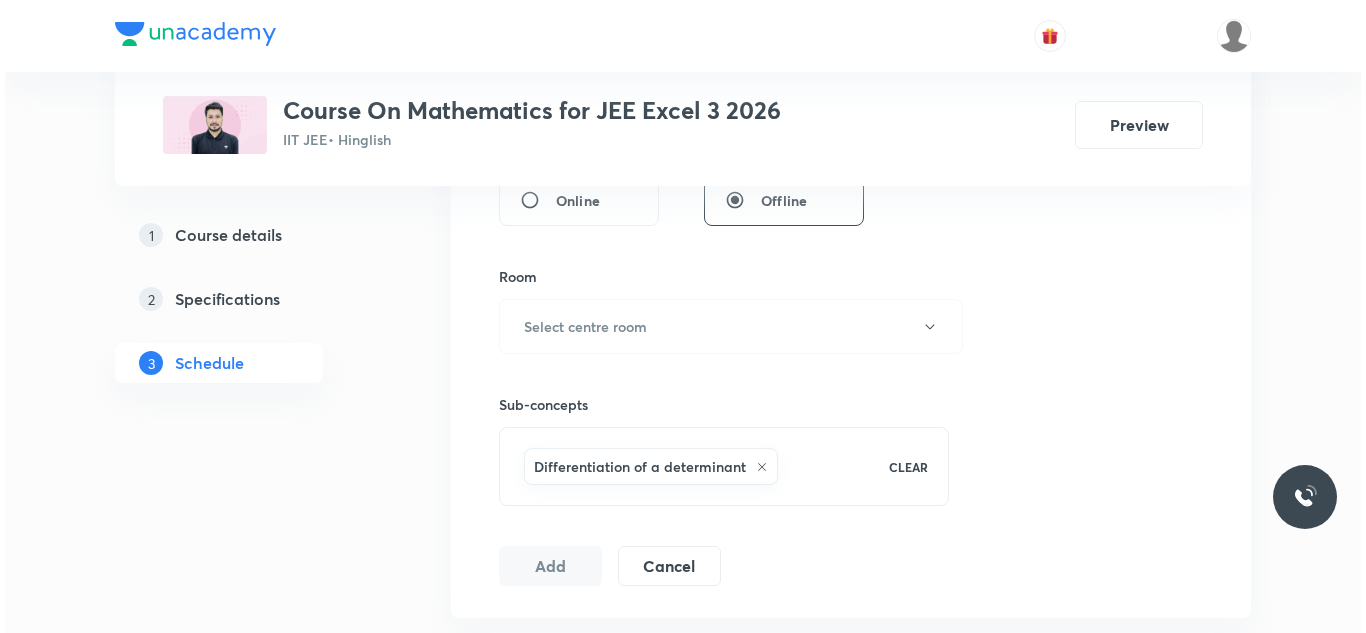 scroll, scrollTop: 800, scrollLeft: 0, axis: vertical 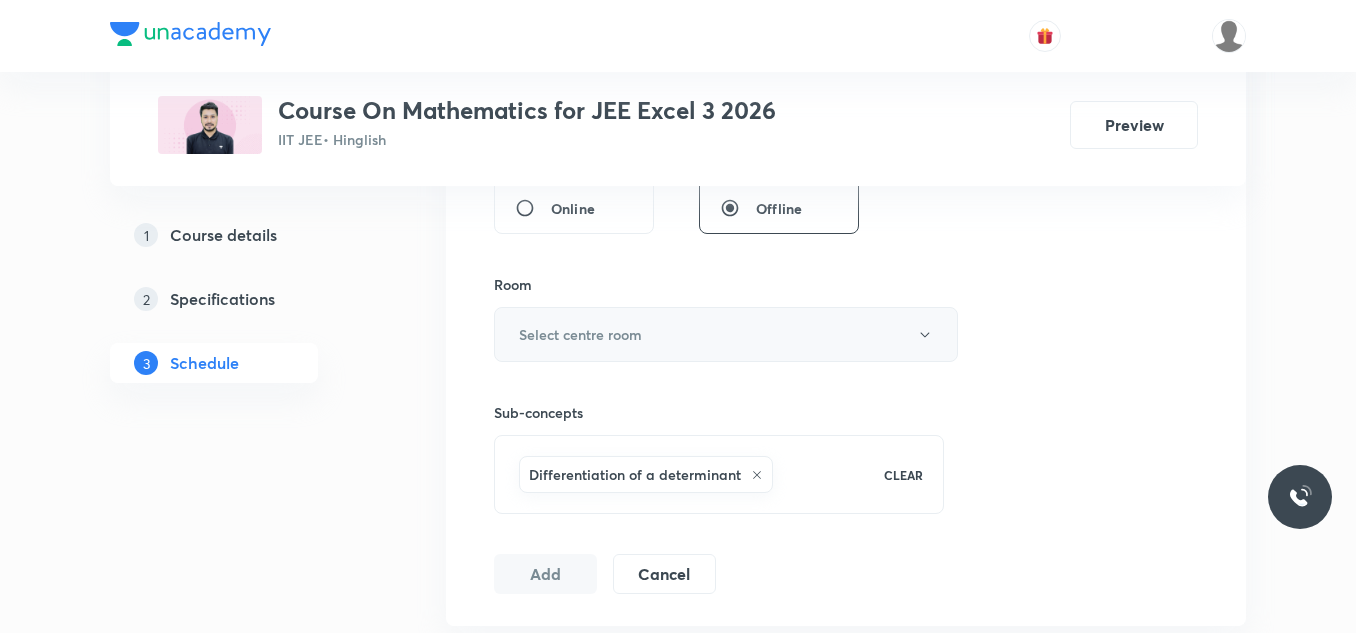 click on "Select centre room" at bounding box center [726, 334] 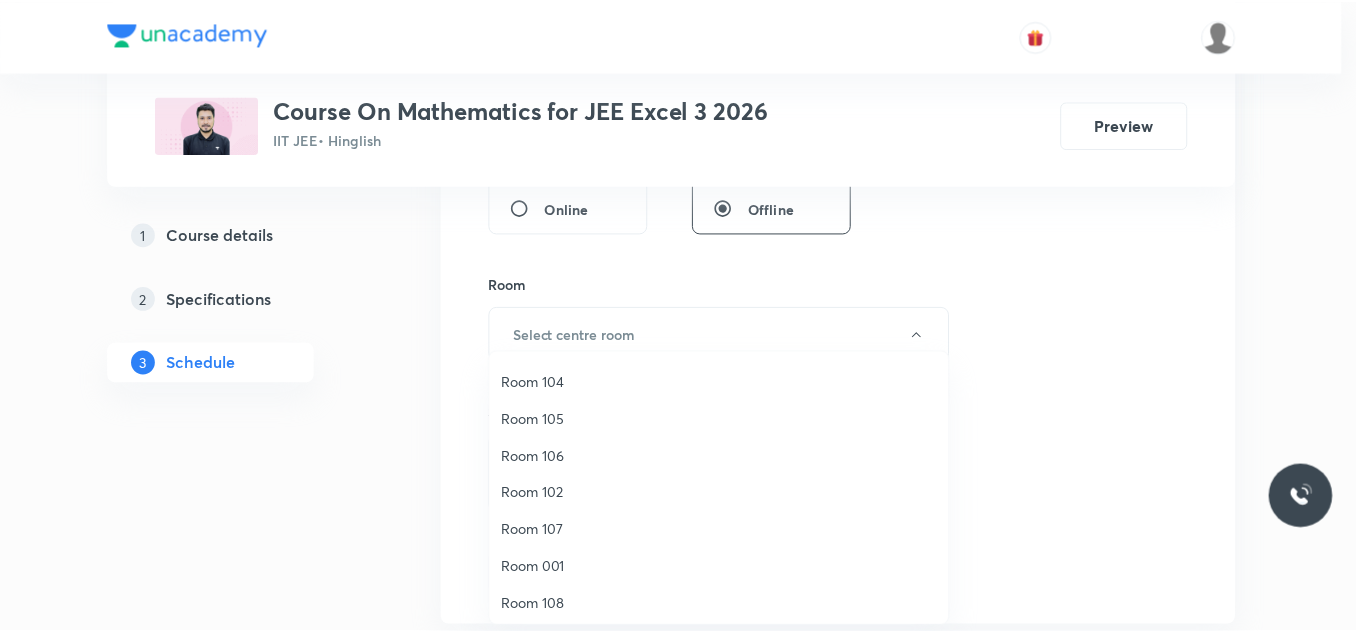 scroll, scrollTop: 149, scrollLeft: 0, axis: vertical 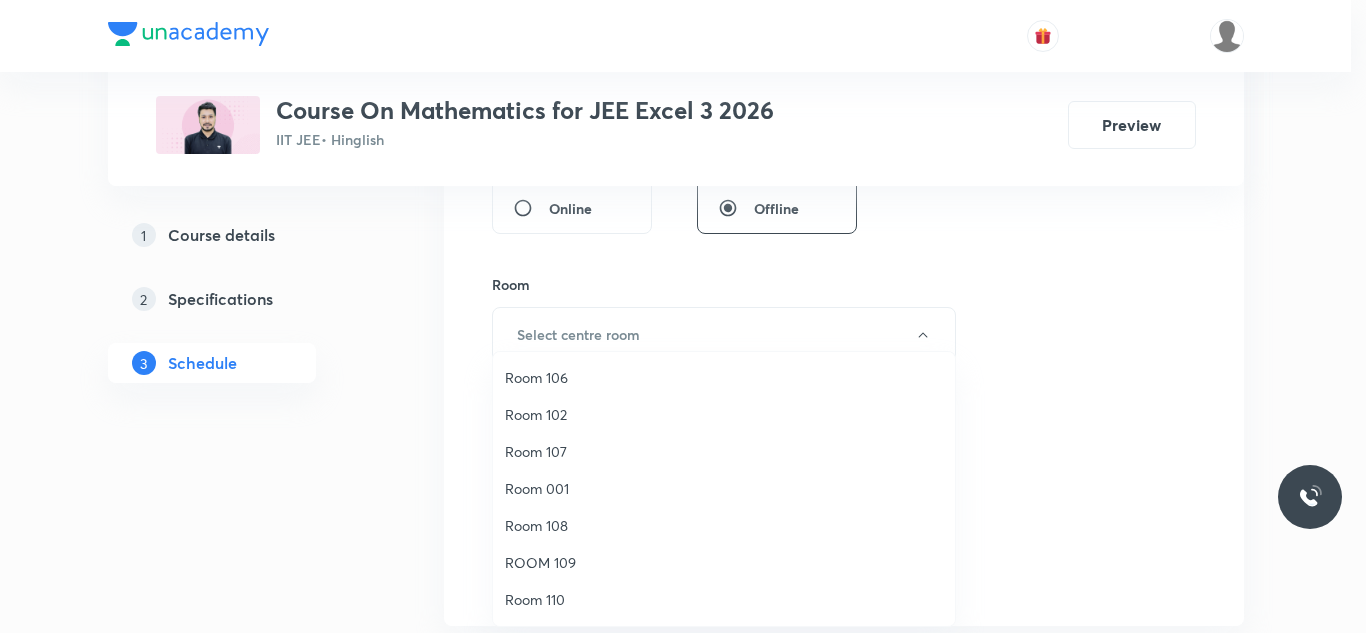 click on "ROOM 109" at bounding box center [724, 562] 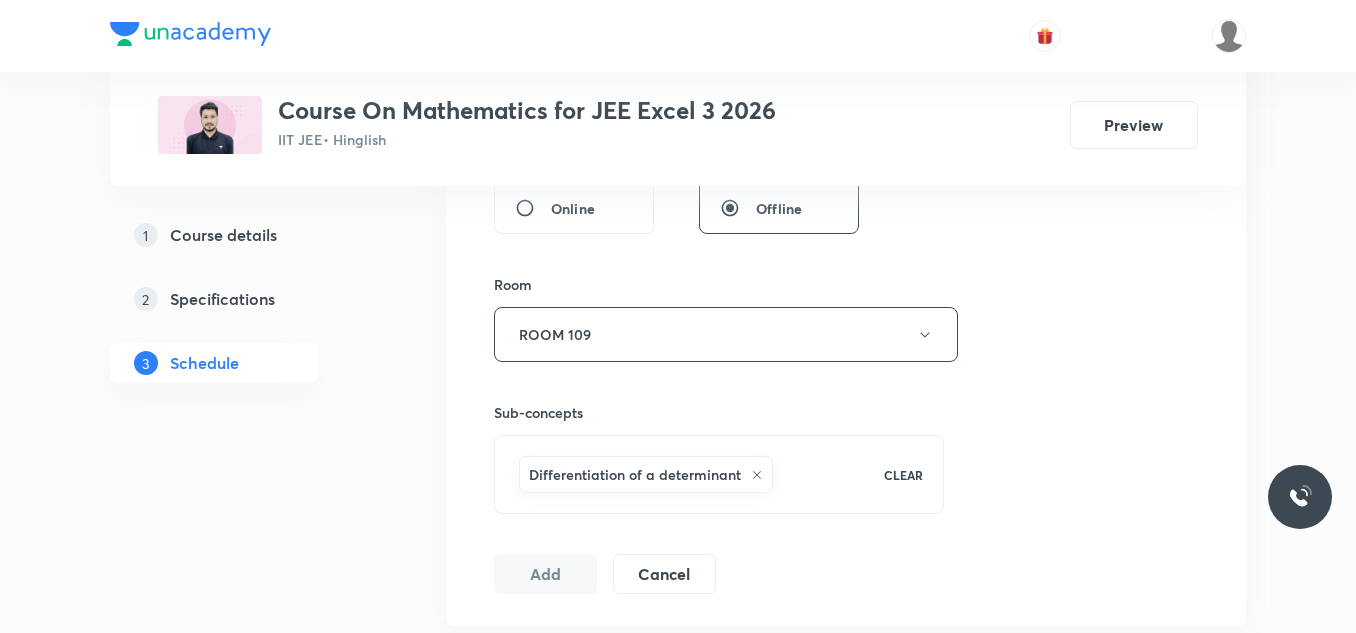 click on "Plus Courses Course On Mathematics for JEE Excel 3 2026 IIT JEE  • Hinglish Preview 1 Course details 2 Specifications 3 Schedule Schedule 55  classes Session  56 Live class Session title 0/99 ​ Schedule for Jul 13, 2025, 4:16 PM ​ Duration (in minutes) ​   Session type Online Offline Room ROOM 109 Sub-concepts Differentiation of a determinant CLEAR Add Cancel Mar 27 Relations & Function 01 Lesson 1 • 10:00 AM • 80 min  • Room room 103 Relations and functions · Relations and functions Apr 1 Relations & Function 02 Lesson 2 • 11:30 AM • 80 min  • Room Room 102 Relations and functions Apr 3 Relations & Function 03 Lesson 3 • 10:00 AM • 80 min  • Room Room 102 Relations and functions Apr 5 Relations & Function 04 Lesson 4 • 11:30 AM • 80 min  • Room Room 102 Relations and functions Apr 7 Relations & Function 05 Lesson 5 • 10:00 AM • 80 min  • Room Room 102 Relations and functions Apr 8 Relations & Function 06 Lesson 6 • 11:30 AM • 80 min  • Room Room 102 Apr 10 2" at bounding box center (678, 4276) 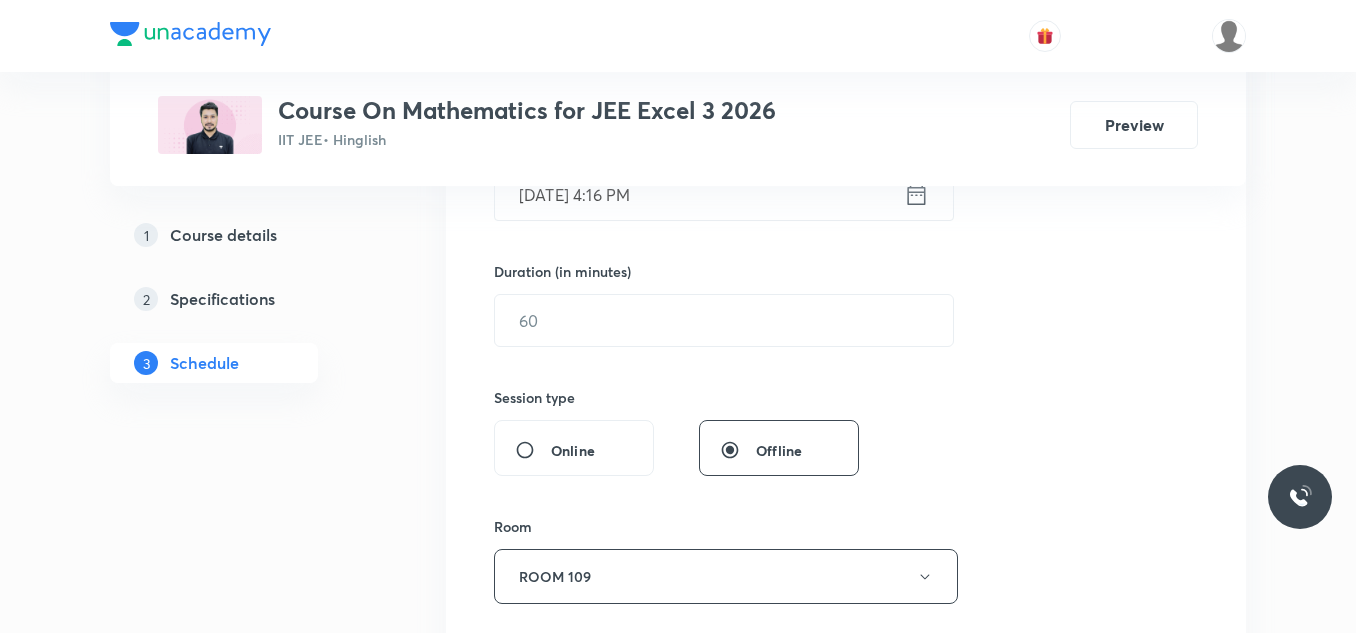 scroll, scrollTop: 500, scrollLeft: 0, axis: vertical 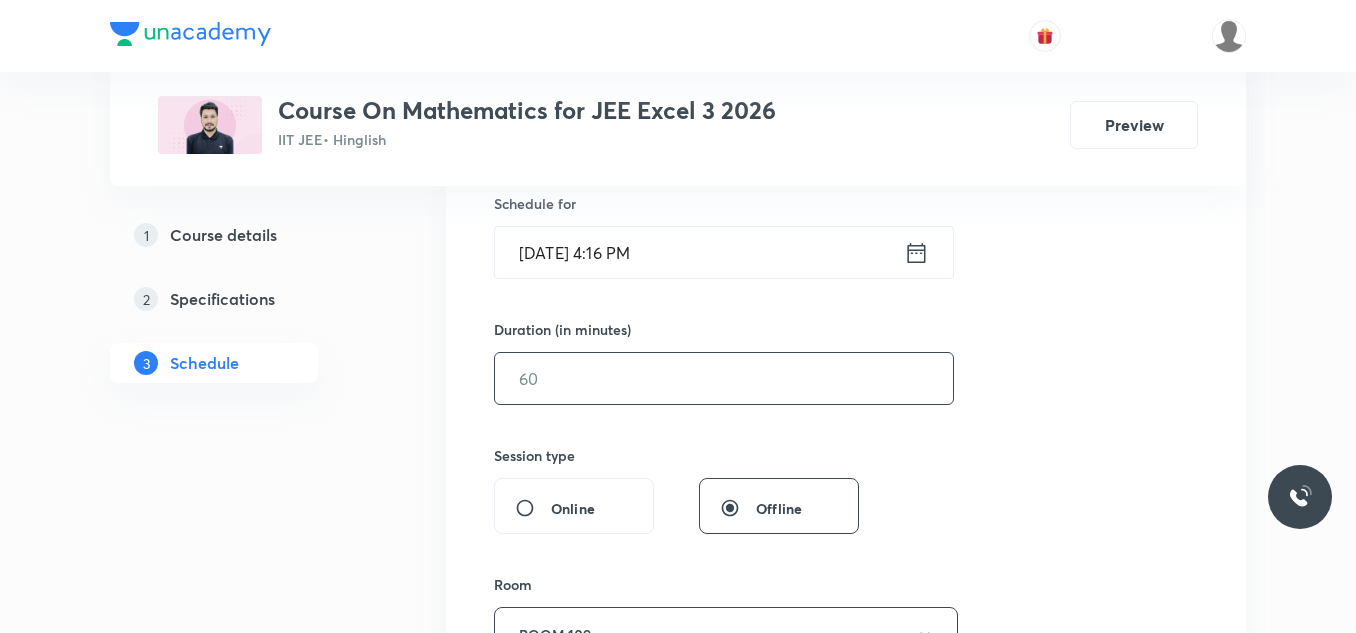 drag, startPoint x: 610, startPoint y: 374, endPoint x: 588, endPoint y: 381, distance: 23.086792 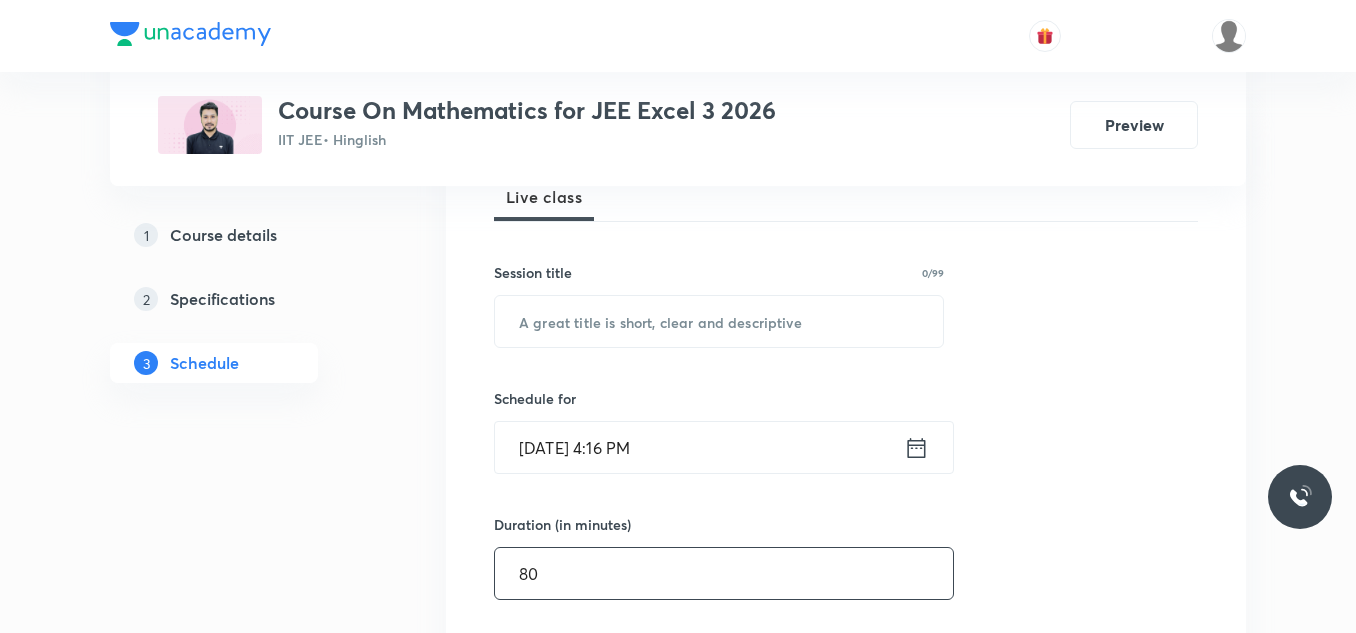 scroll, scrollTop: 300, scrollLeft: 0, axis: vertical 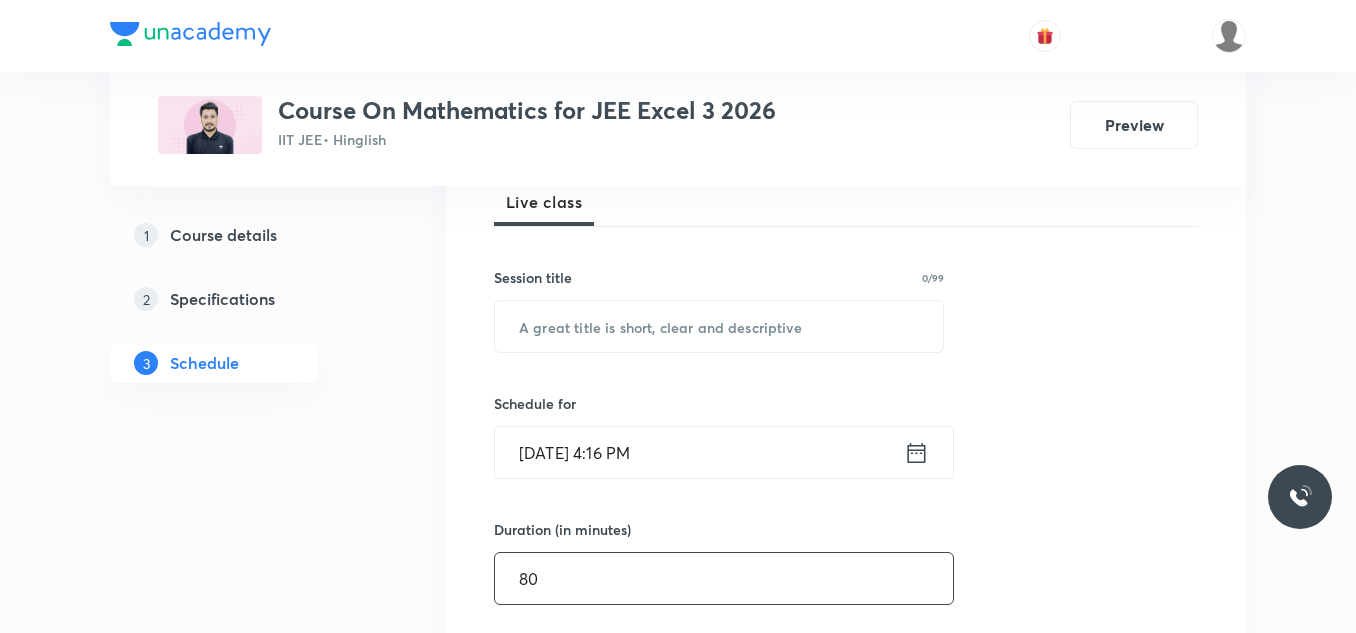 type on "80" 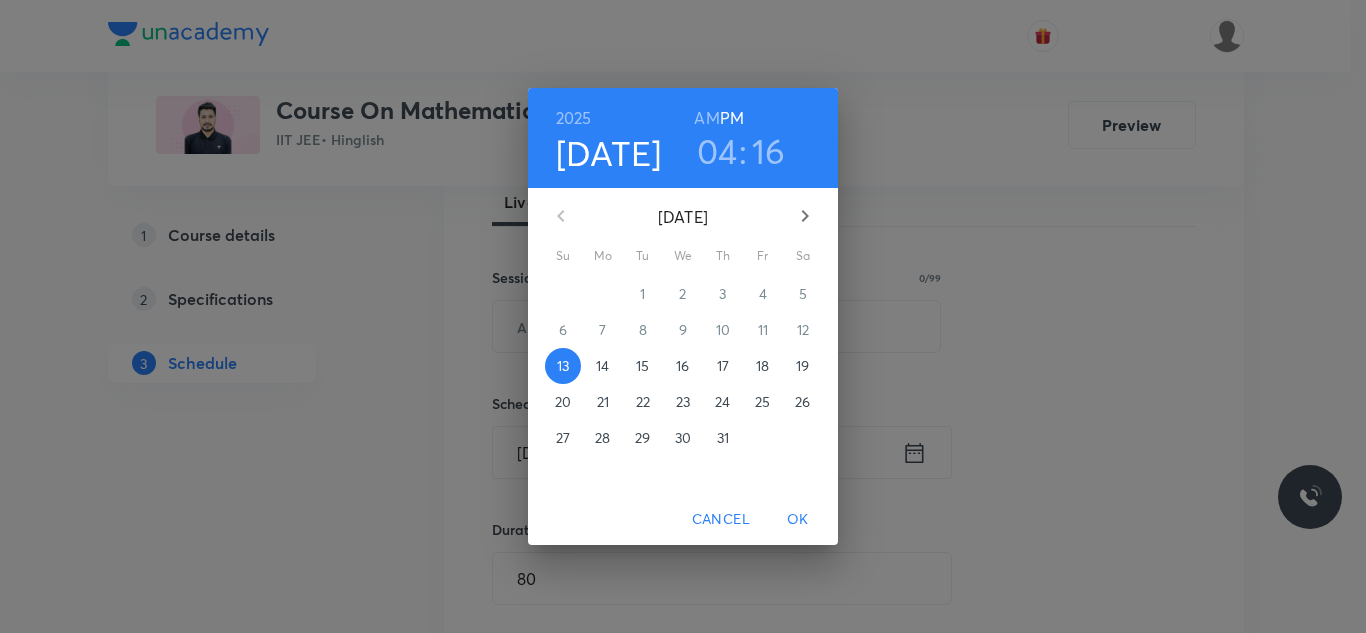 click on "14" at bounding box center (603, 366) 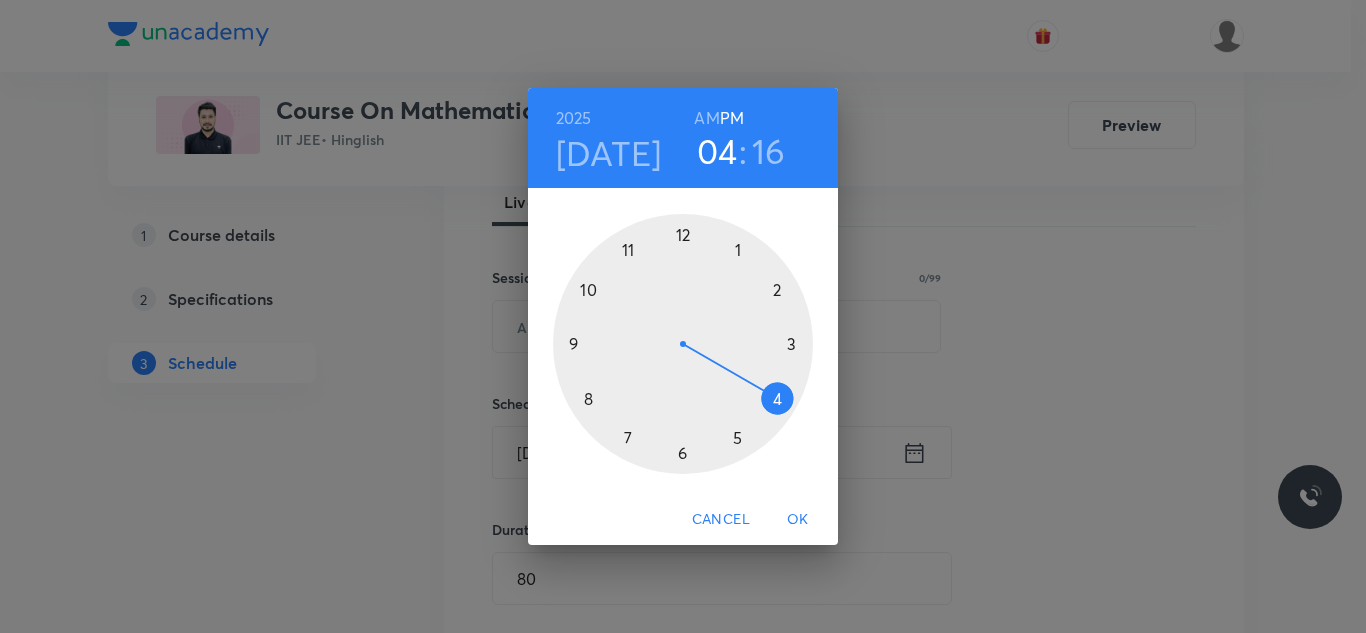 click on "AM" at bounding box center [706, 118] 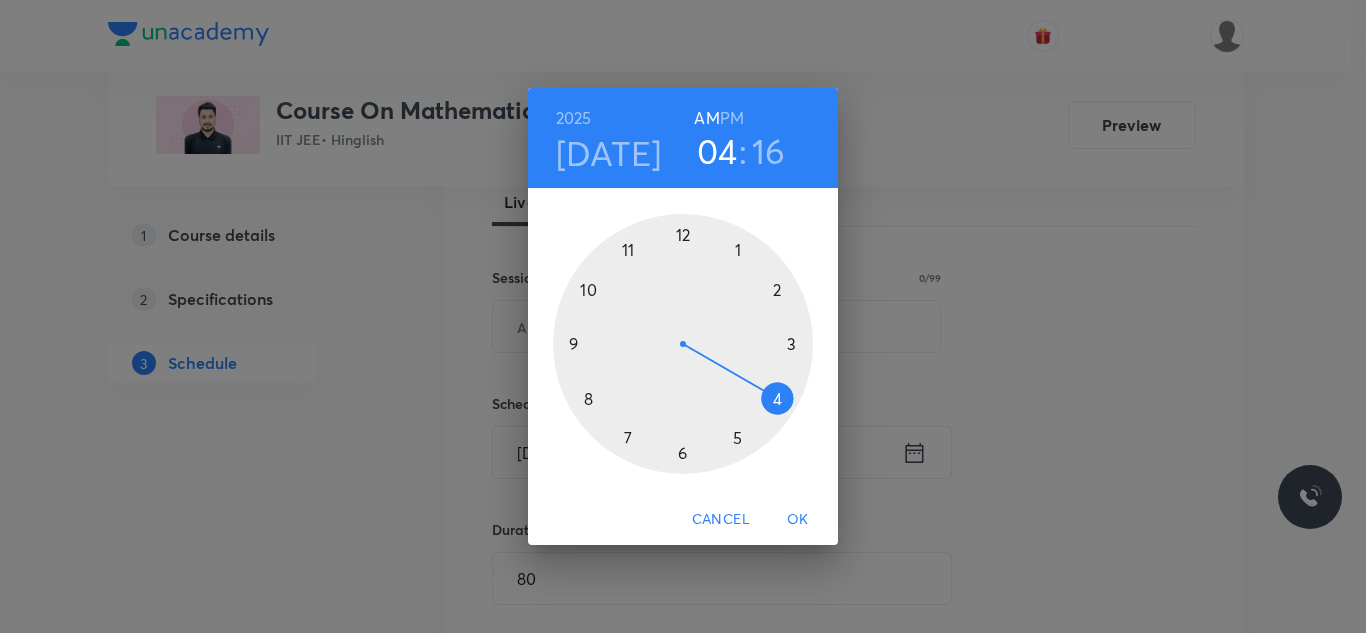 click at bounding box center (683, 344) 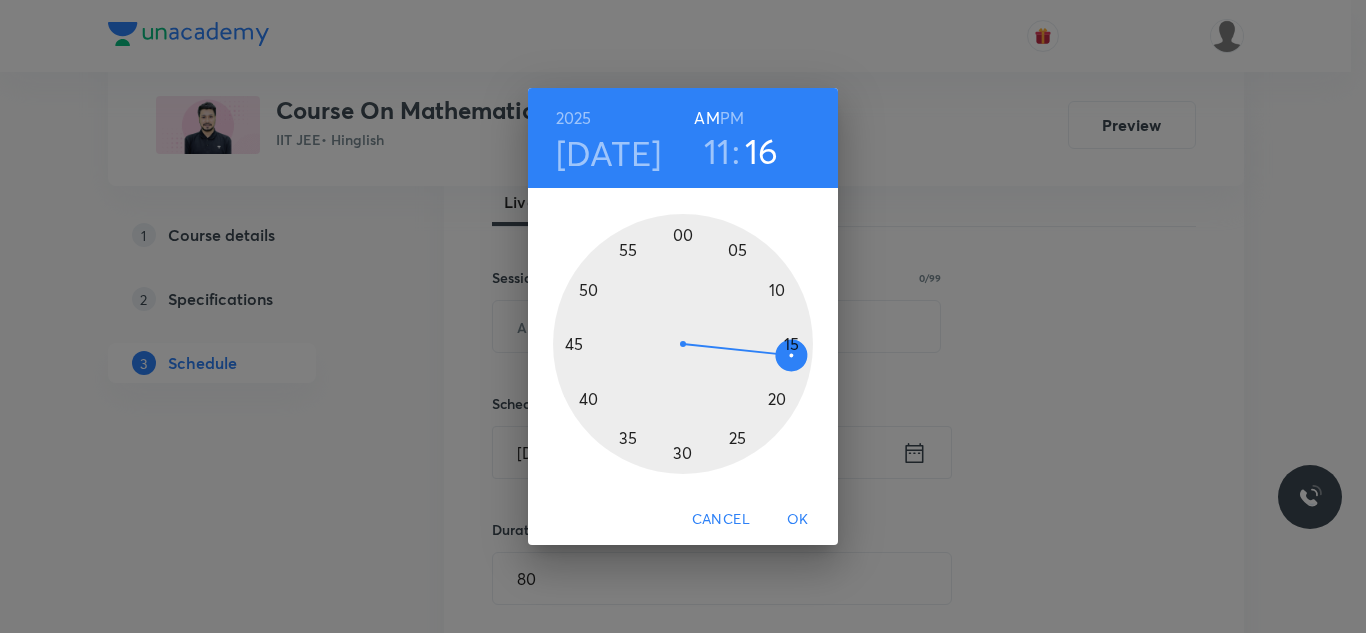 click at bounding box center (683, 344) 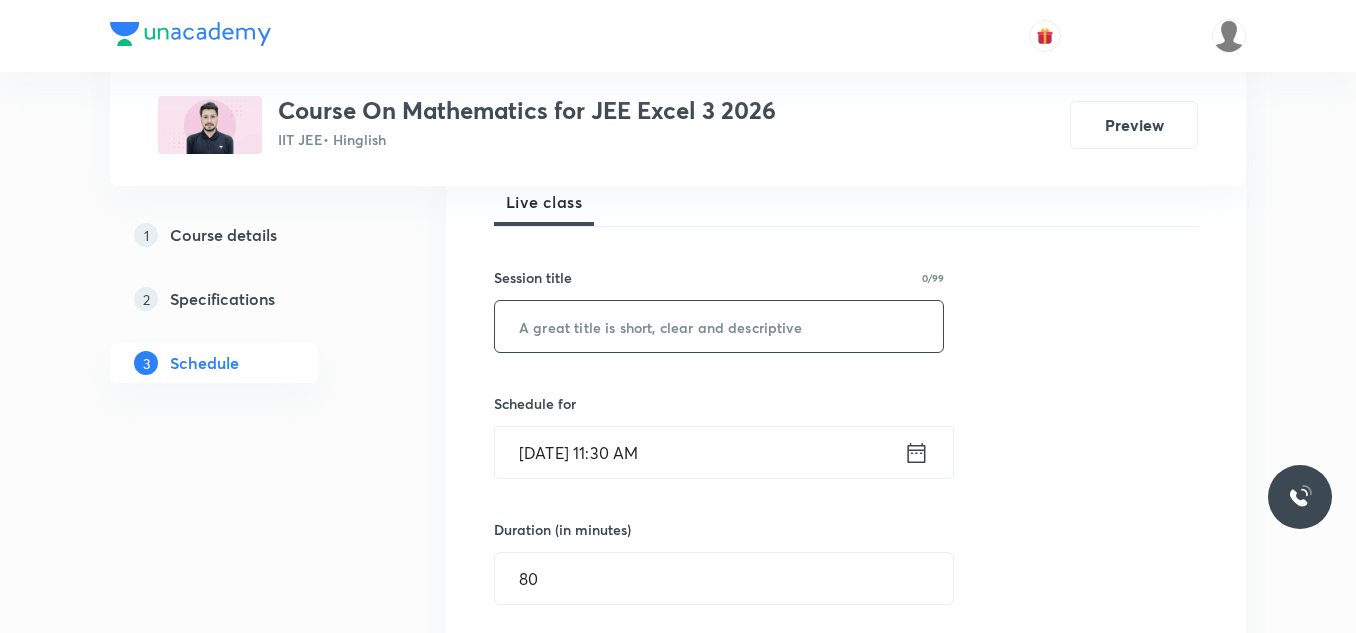 click at bounding box center [719, 326] 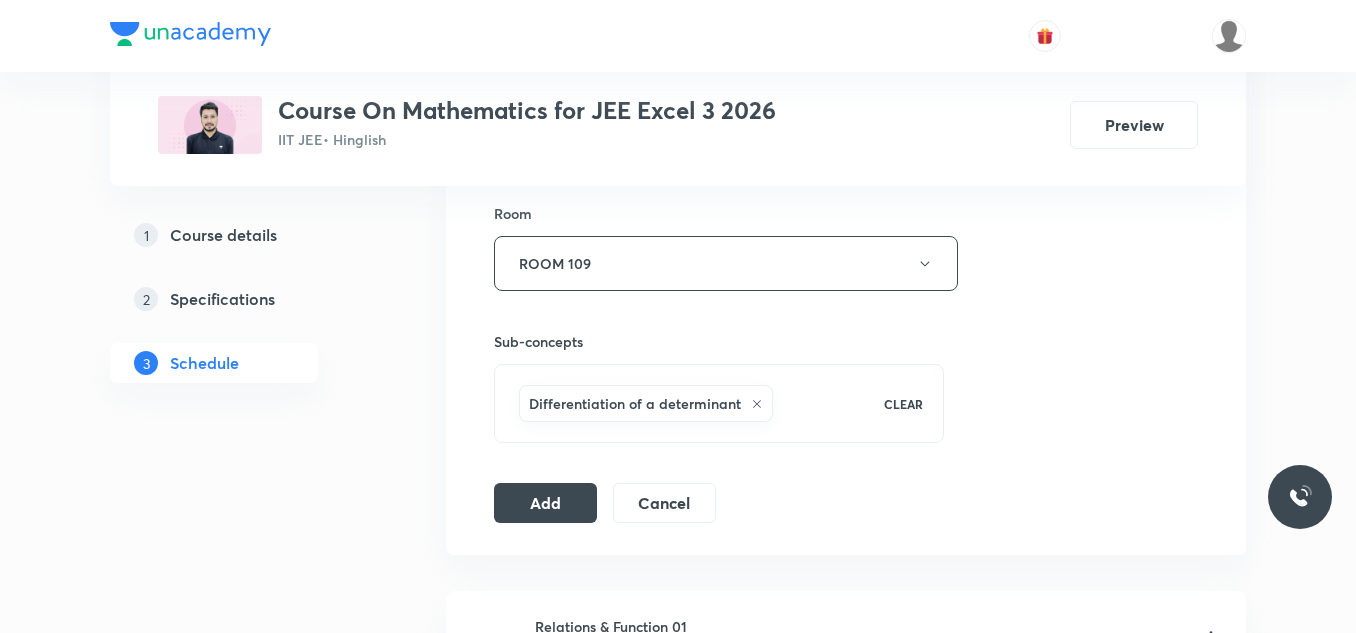 scroll, scrollTop: 900, scrollLeft: 0, axis: vertical 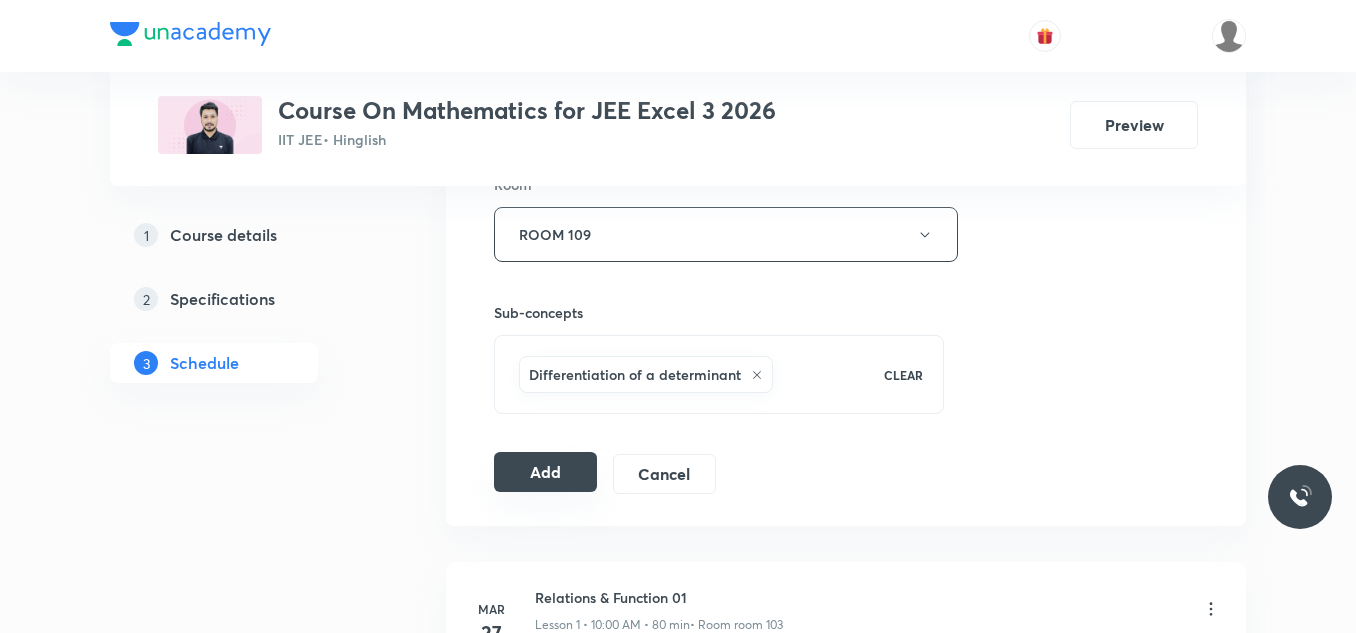 type on "Method of Differentiation 01" 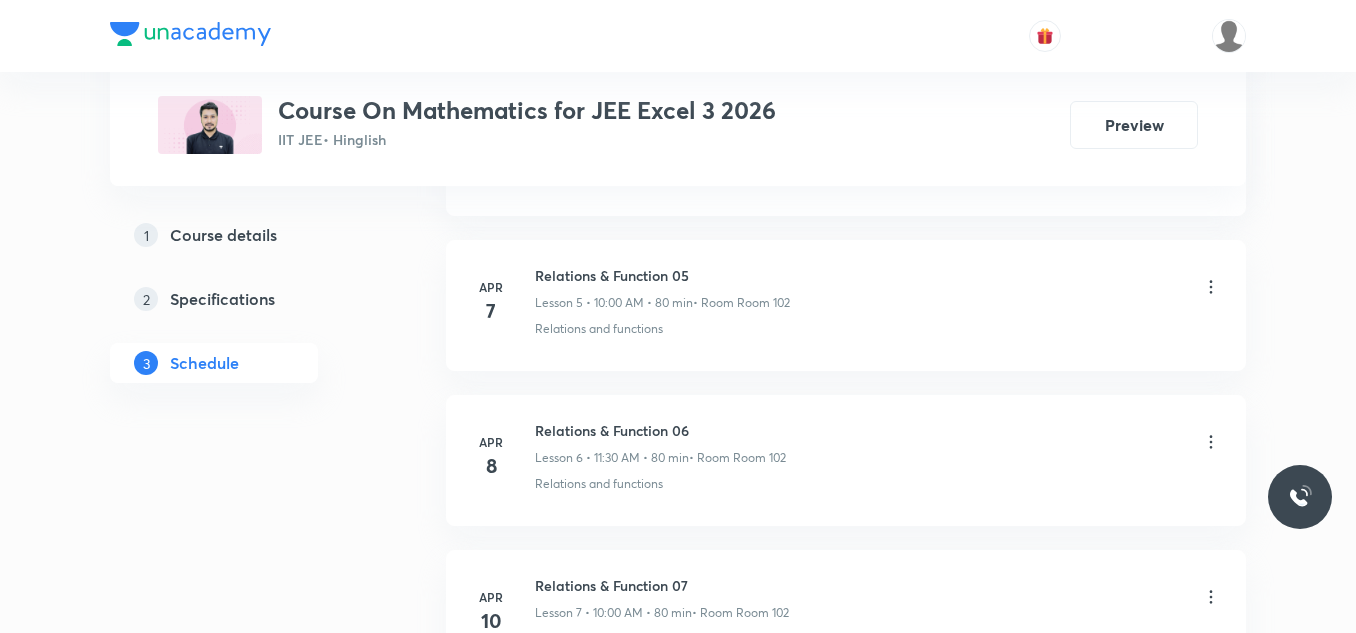 click on "Plus Courses Course On Mathematics for JEE Excel 3 2026 IIT JEE  • Hinglish Preview 1 Course details 2 Specifications 3 Schedule Schedule 55  classes Add new session Mar 27 Relations & Function 01 Lesson 1 • 10:00 AM • 80 min  • Room room 103 Relations and functions · Relations and functions Apr 1 Relations & Function 02 Lesson 2 • 11:30 AM • 80 min  • Room Room 102 Relations and functions Apr 3 Relations & Function 03 Lesson 3 • 10:00 AM • 80 min  • Room Room 102 Relations and functions Apr 5 Relations & Function 04 Lesson 4 • 11:30 AM • 80 min  • Room Room 102 Relations and functions Apr 7 Relations & Function 05 Lesson 5 • 10:00 AM • 80 min  • Room Room 102 Relations and functions Apr 8 Relations & Function 06 Lesson 6 • 11:30 AM • 80 min  • Room Room 102 Relations and functions Apr 10 Relations & Function 07 Lesson 7 • 10:00 AM • 80 min  • Room Room 102 Relations and functions Apr 12 Relations & Function 08 Lesson 8 • 11:30 AM • 80 min Apr 15 Apr 17" at bounding box center (678, 3705) 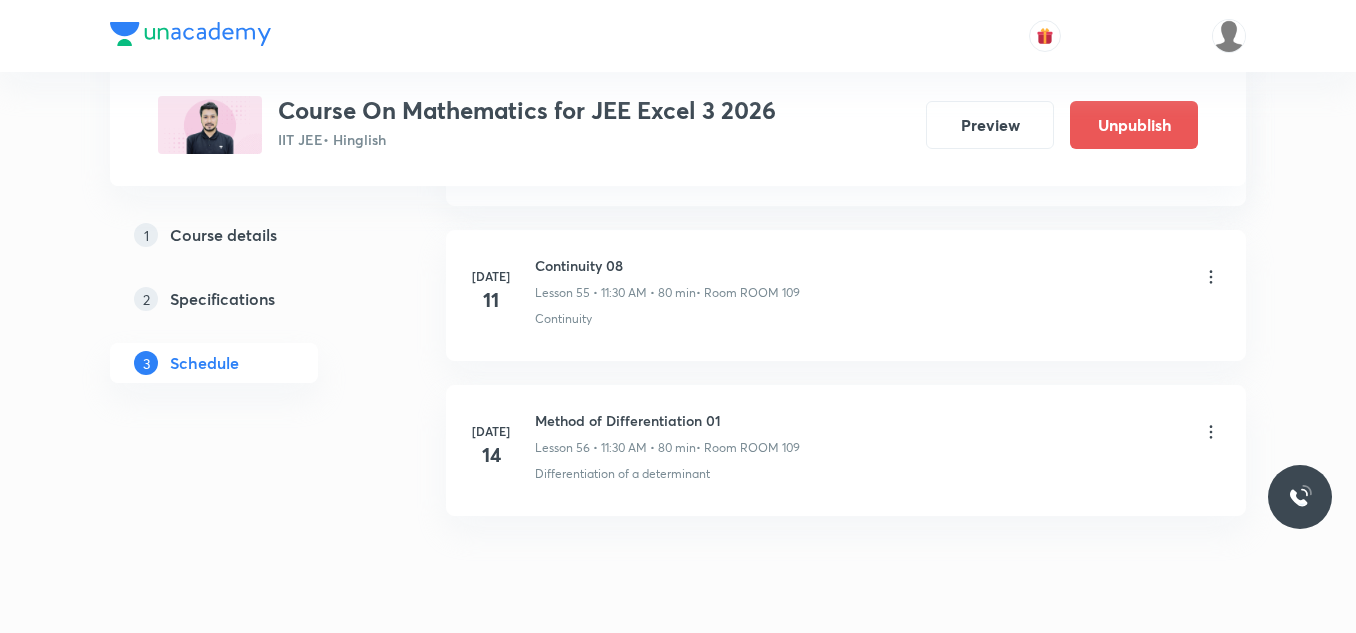 scroll, scrollTop: 8633, scrollLeft: 0, axis: vertical 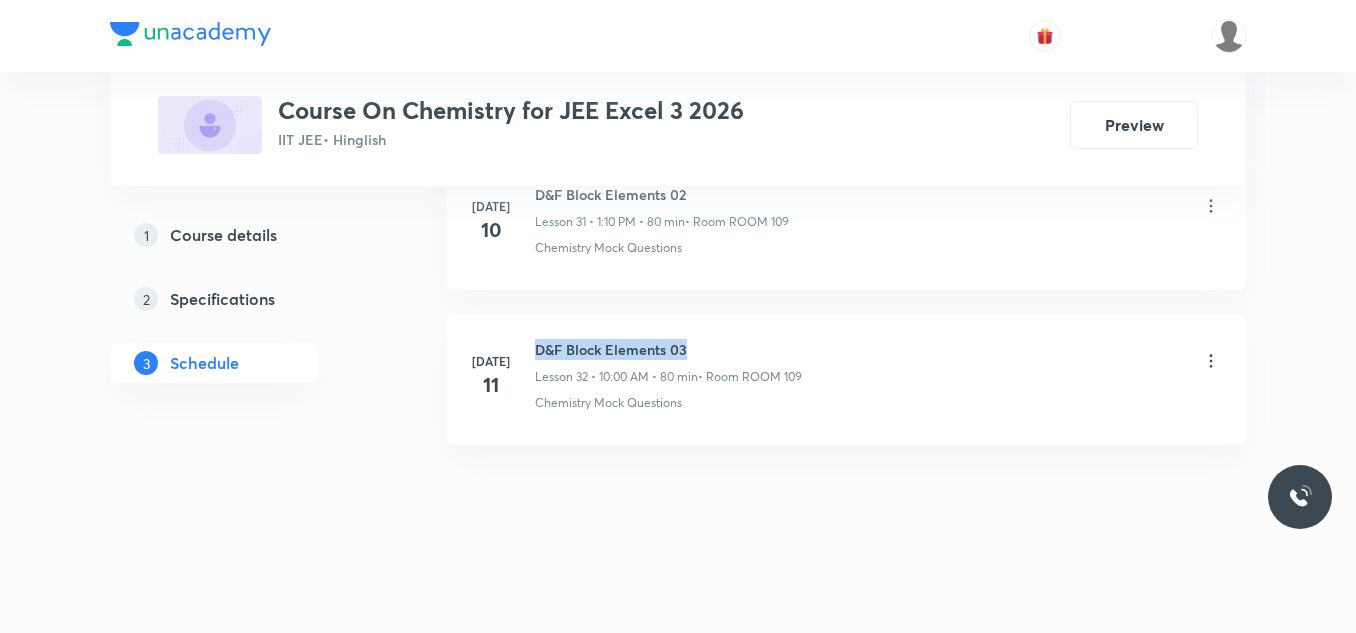 drag, startPoint x: 538, startPoint y: 346, endPoint x: 697, endPoint y: 341, distance: 159.0786 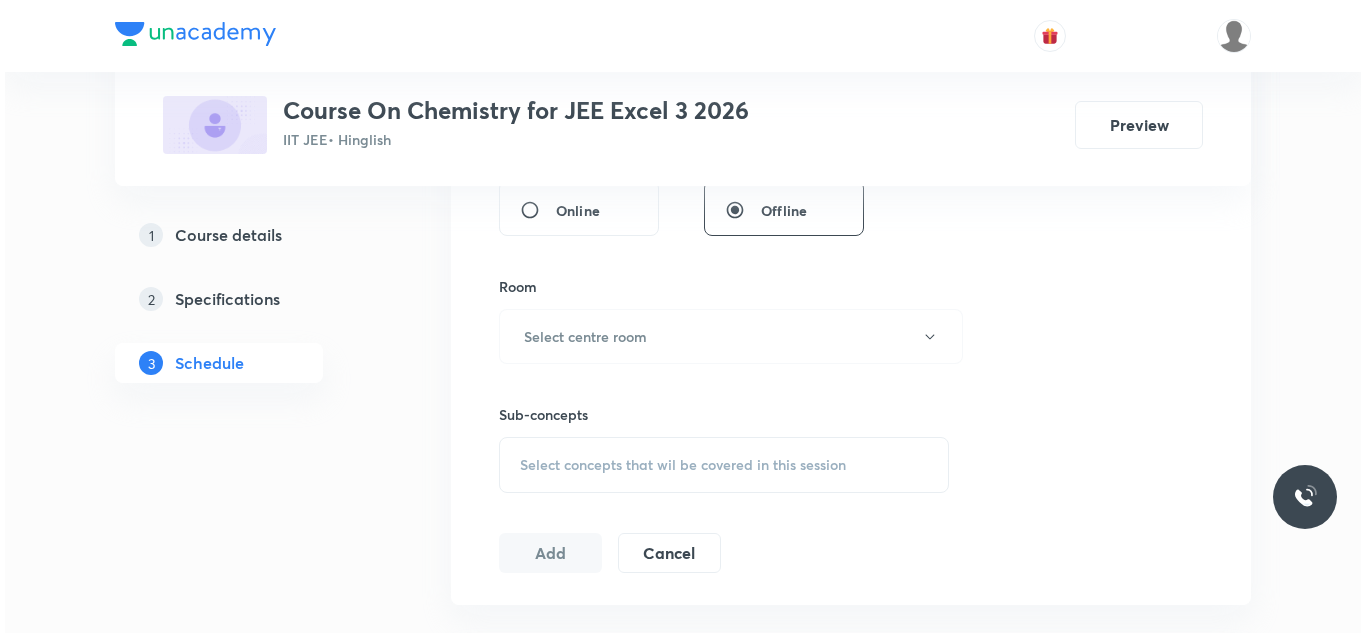 scroll, scrollTop: 800, scrollLeft: 0, axis: vertical 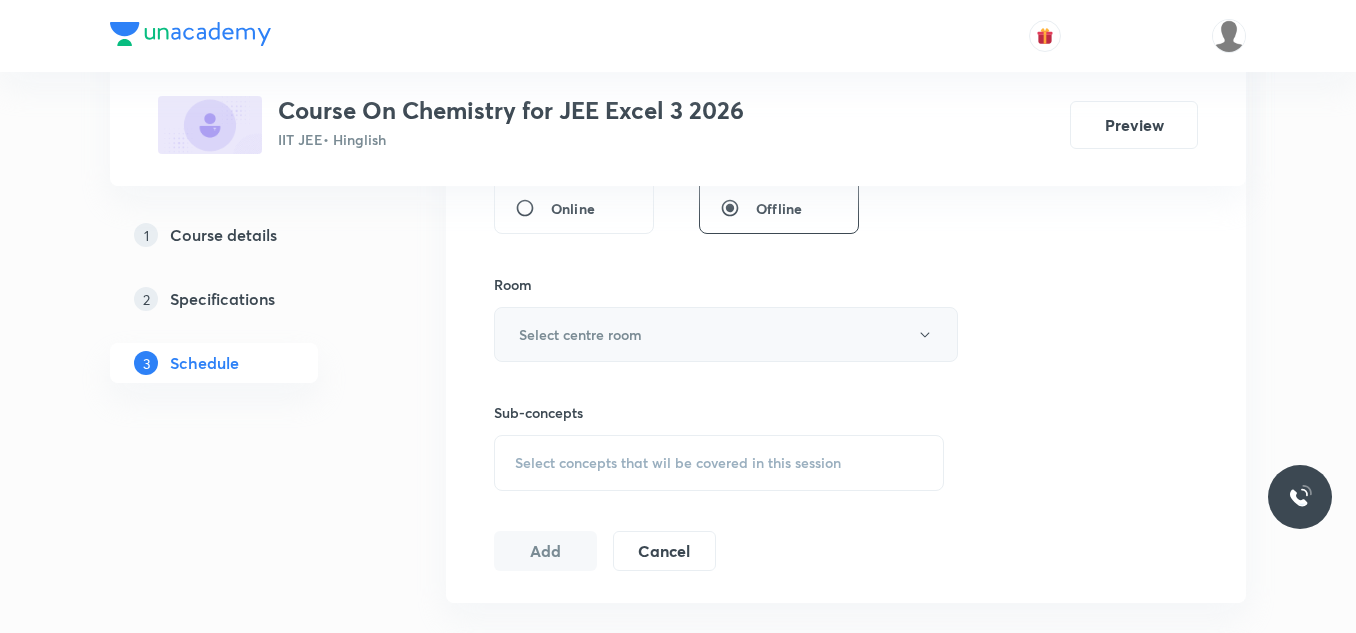 click on "Select centre room" at bounding box center [580, 334] 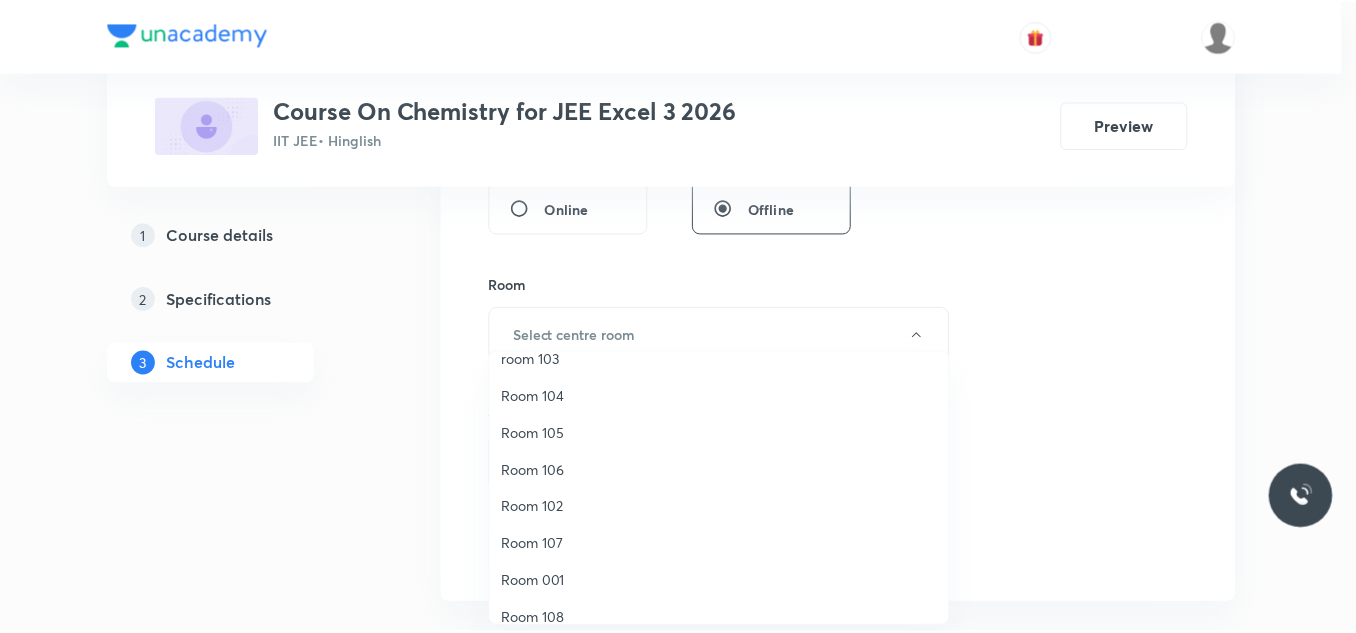 scroll, scrollTop: 149, scrollLeft: 0, axis: vertical 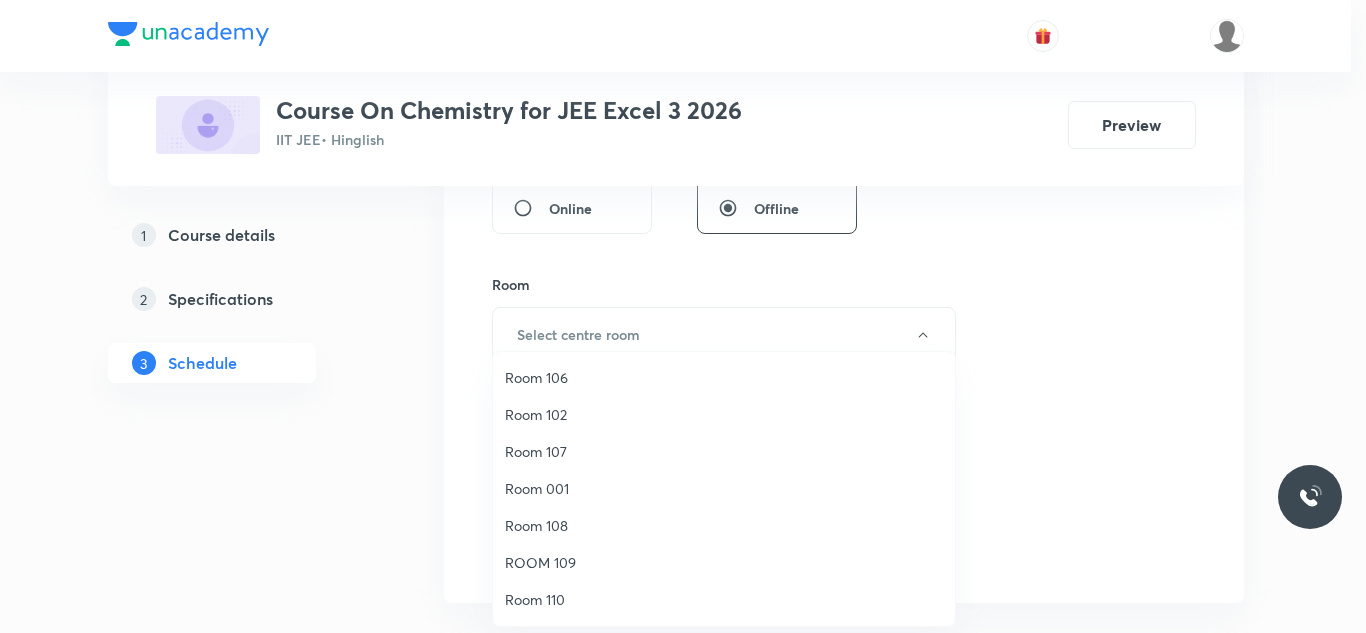 click on "ROOM 109" at bounding box center [724, 562] 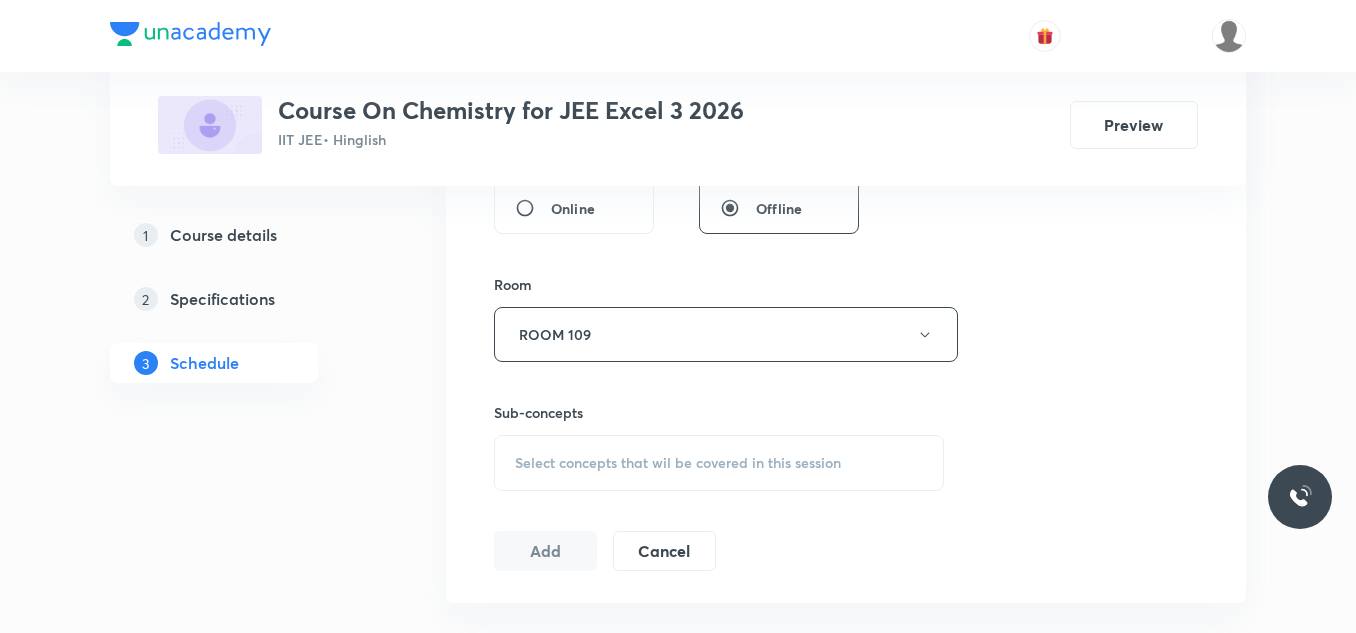click on "Plus Courses Course On Chemistry for JEE Excel 3 2026 IIT JEE  • Hinglish Preview 1 Course details 2 Specifications 3 Schedule Schedule 32  classes Session  33 Live class Session title 0/99 ​ Schedule for Jul 13, 2025, 4:18 PM ​ Duration (in minutes) ​   Session type Online Offline Room ROOM 109 Sub-concepts Select concepts that wil be covered in this session Add Cancel Jun 6 Electrochemistry 04 Lesson 1 • 1:10 PM • 80 min  • Room ROOM 109 Electrochemistry Jun 9 Electrochemistry 05 Lesson 2 • 1:10 PM • 80 min  • Room ROOM 109 Electrochemistry Jun 9 Electrochemistry 05 Lesson 3 • 1:10 PM • 80 min  • Room ROOM 109 Electrochemistry Jun 10 Electrochemistry 06 Lesson 4 • 11:30 AM • 80 min  • Room ROOM 109 Electrochemistry Jun 11 Electrochemistry 07 Lesson 5 • 10:00 AM • 80 min  • Room ROOM 109 Electrochemistry Jun 11 Electrochemistry 07 Lesson 6 • 10:00 AM • 80 min  • Room ROOM 109 Electrochemistry Jun 11 Electrochemistry 08 Lesson 7 • 11:30 AM • 80 min Jun 12" at bounding box center (678, 2481) 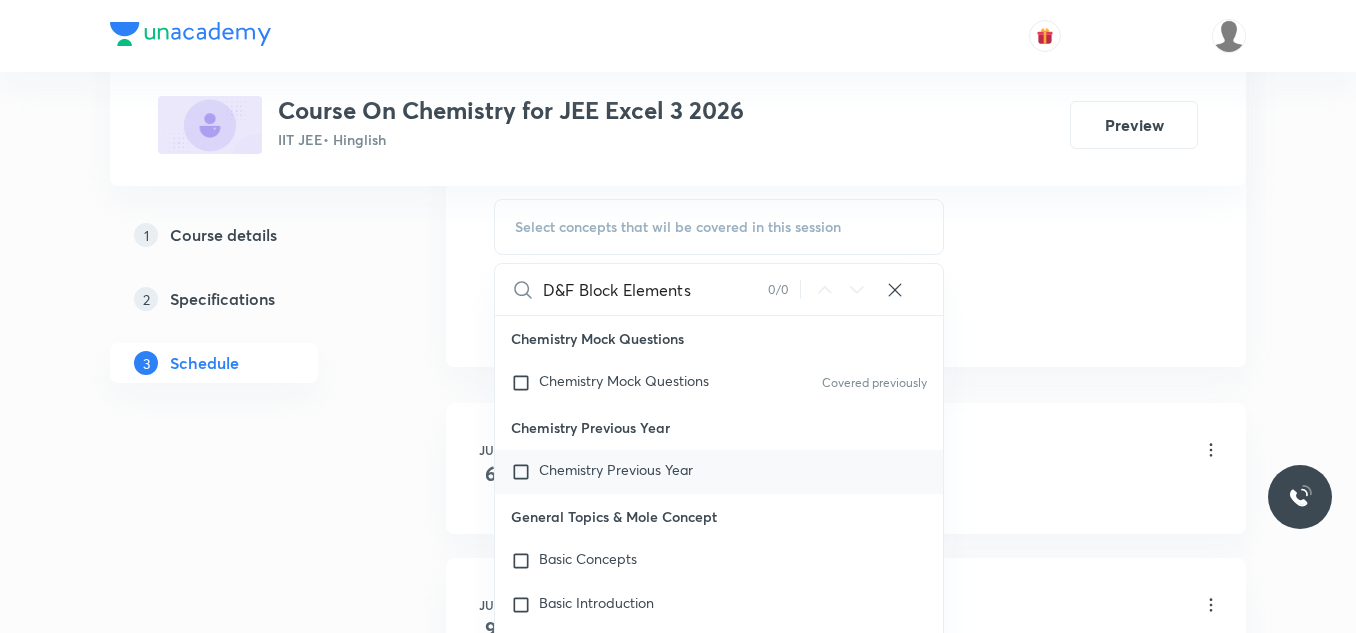 scroll, scrollTop: 1100, scrollLeft: 0, axis: vertical 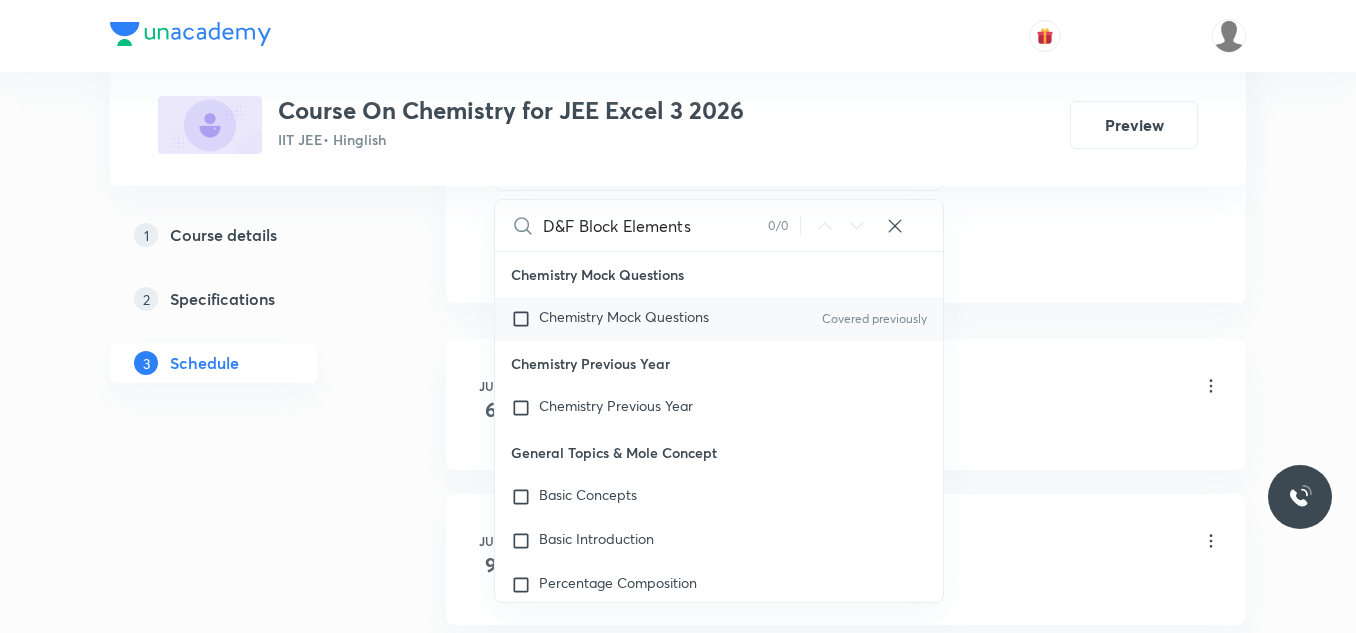 type on "D&F Block Elements" 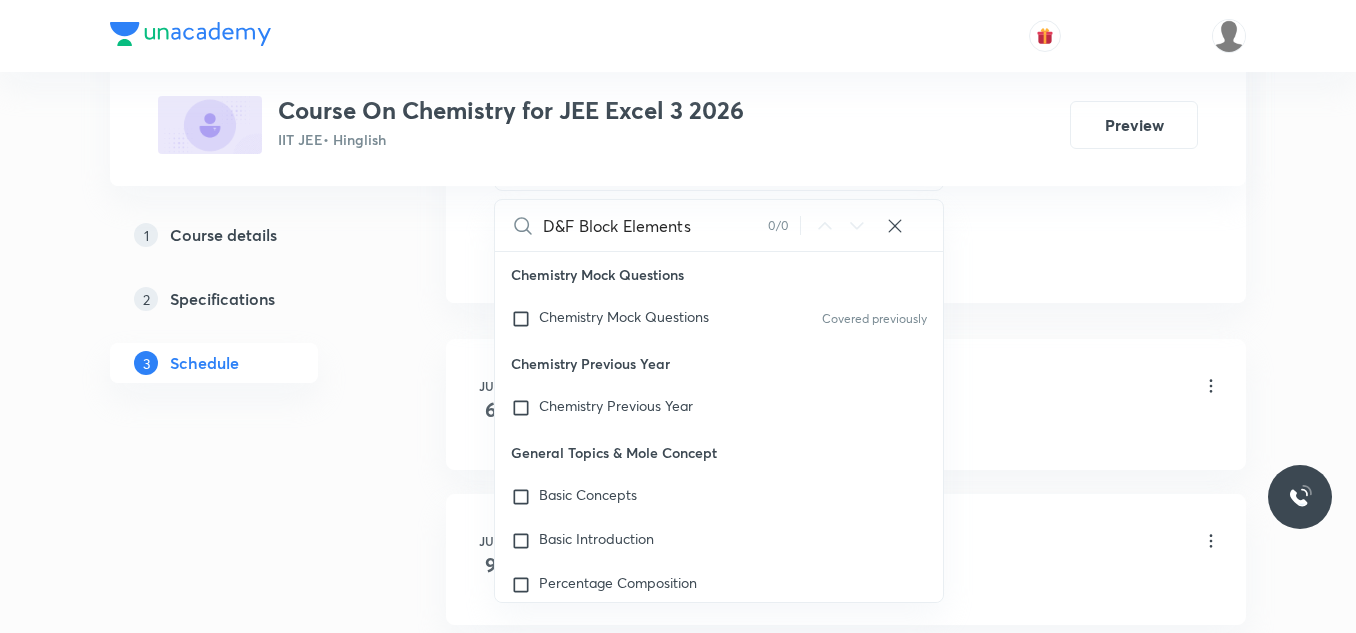 checkbox on "true" 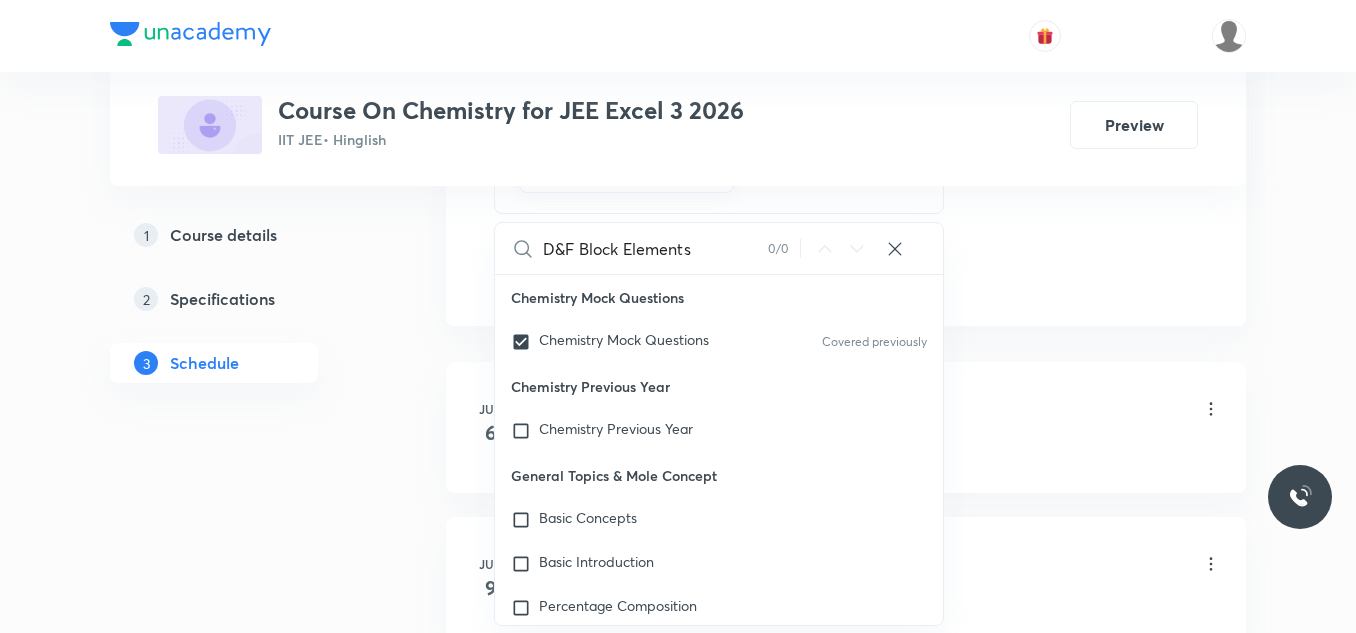 click on "Plus Courses Course On Chemistry for JEE Excel 3 2026 IIT JEE  • Hinglish Preview 1 Course details 2 Specifications 3 Schedule Schedule 32  classes Session  33 Live class Session title 0/99 ​ Schedule for Jul 13, 2025, 4:18 PM ​ Duration (in minutes) ​   Session type Online Offline Room ROOM 109 Sub-concepts Chemistry Mock Questions CLEAR D&F Block Elements 0 / 0 ​ Chemistry Mock Questions Chemistry Mock Questions Covered previously Chemistry Previous Year Chemistry Previous Year General Topics & Mole Concept Basic Concepts Basic Introduction Percentage Composition Stoichiometry Principle of Atom Conservation (POAC) Relation between Stoichiometric Quantities Application of Mole Concept: Gravimetric Analysis Different Laws Formula and Composition Concentration Terms Some basic concepts of Chemistry Atomic Structure Discovery Of Electron Some Prerequisites of Physics Discovery Of Protons And Neutrons Atomic Models and Theories  Representation Of Atom With Electrons And Neutrons Nature of Waves Payload" at bounding box center [678, 2193] 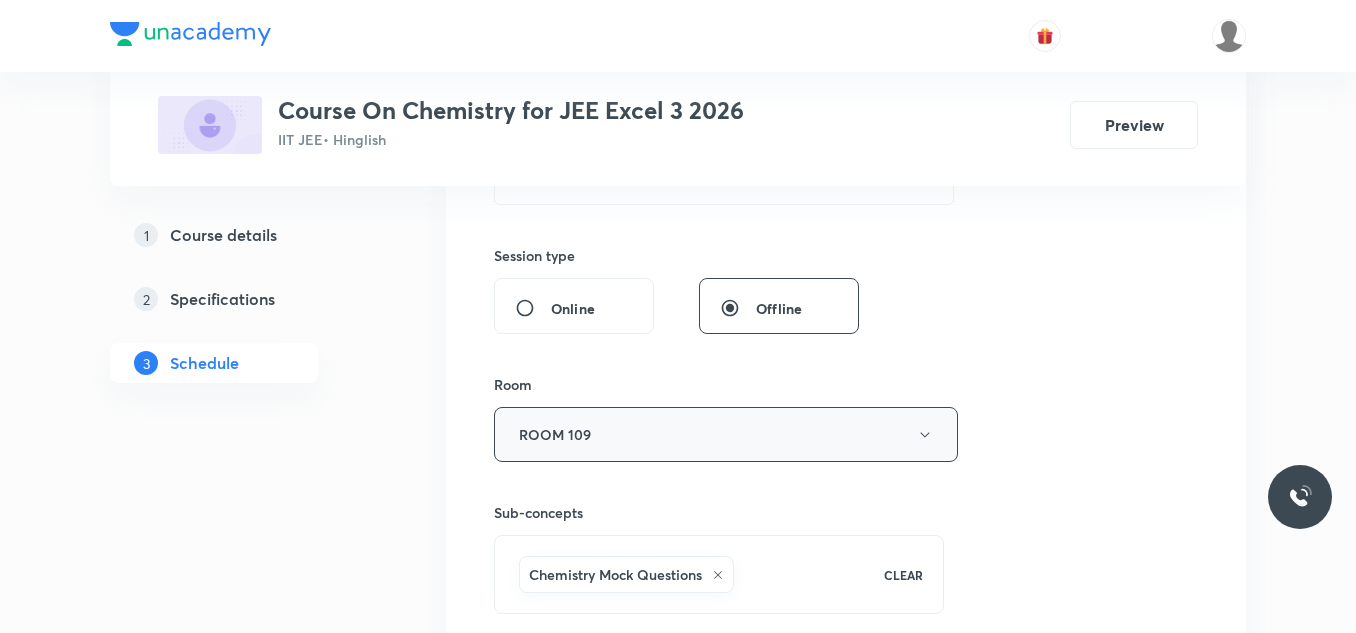 scroll, scrollTop: 600, scrollLeft: 0, axis: vertical 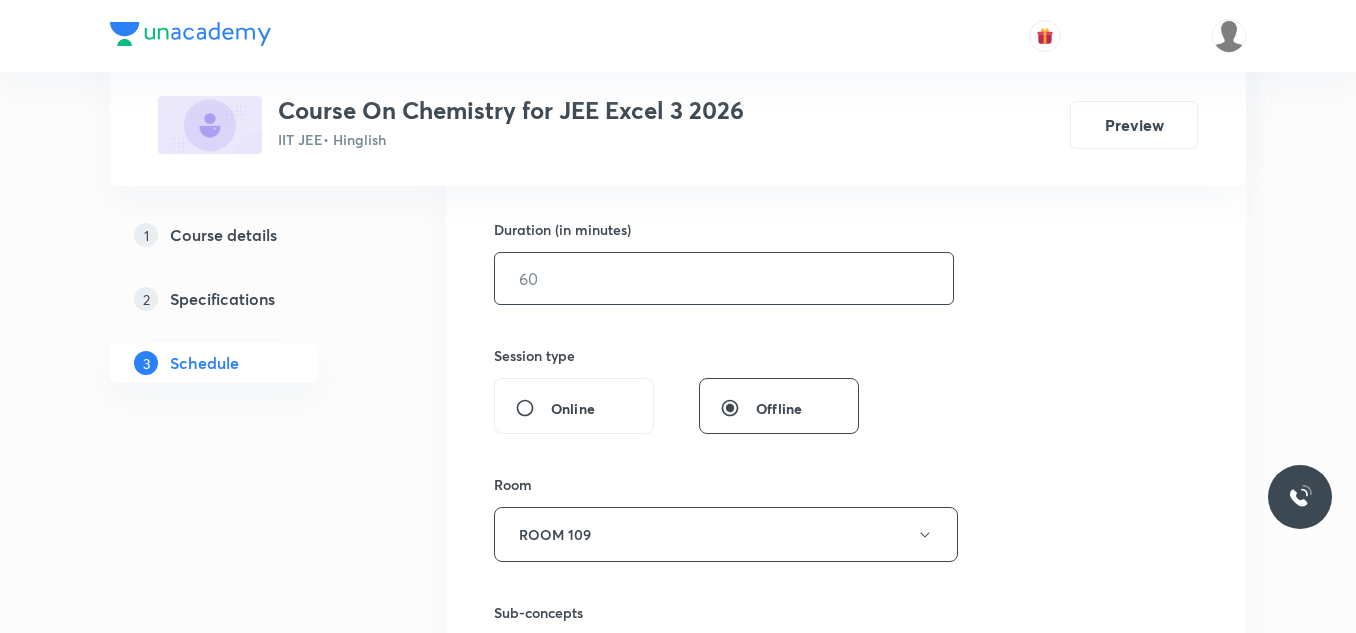 click at bounding box center (724, 278) 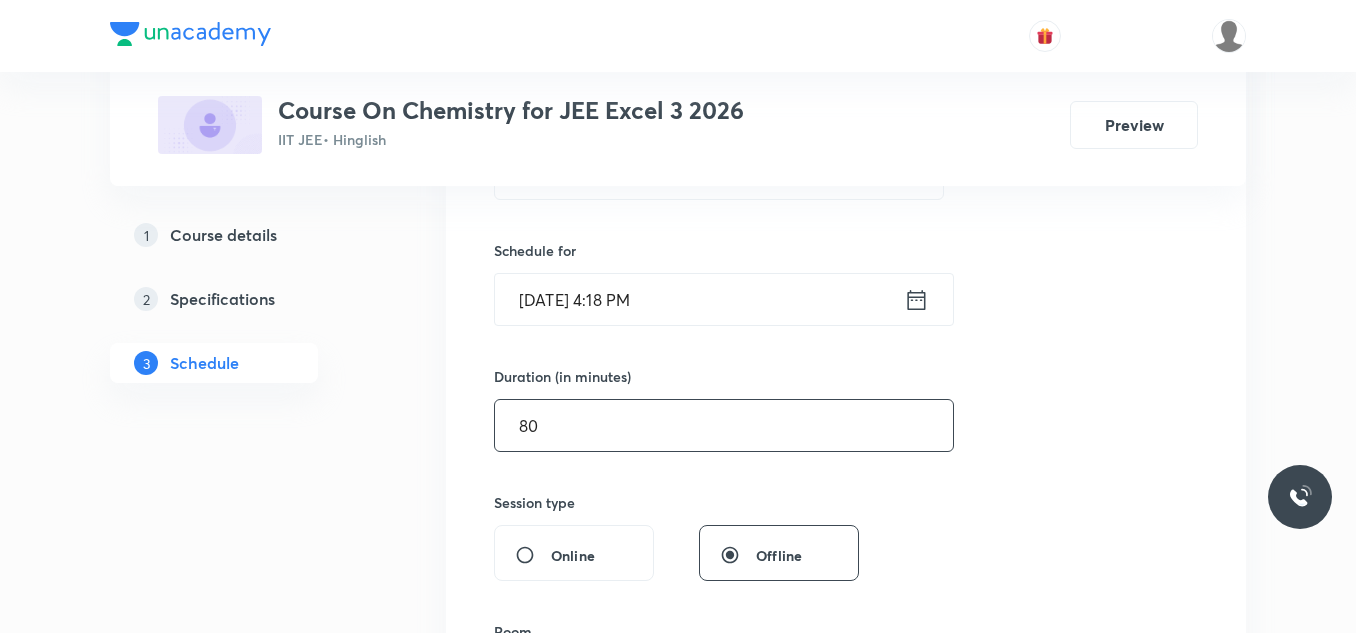 scroll, scrollTop: 400, scrollLeft: 0, axis: vertical 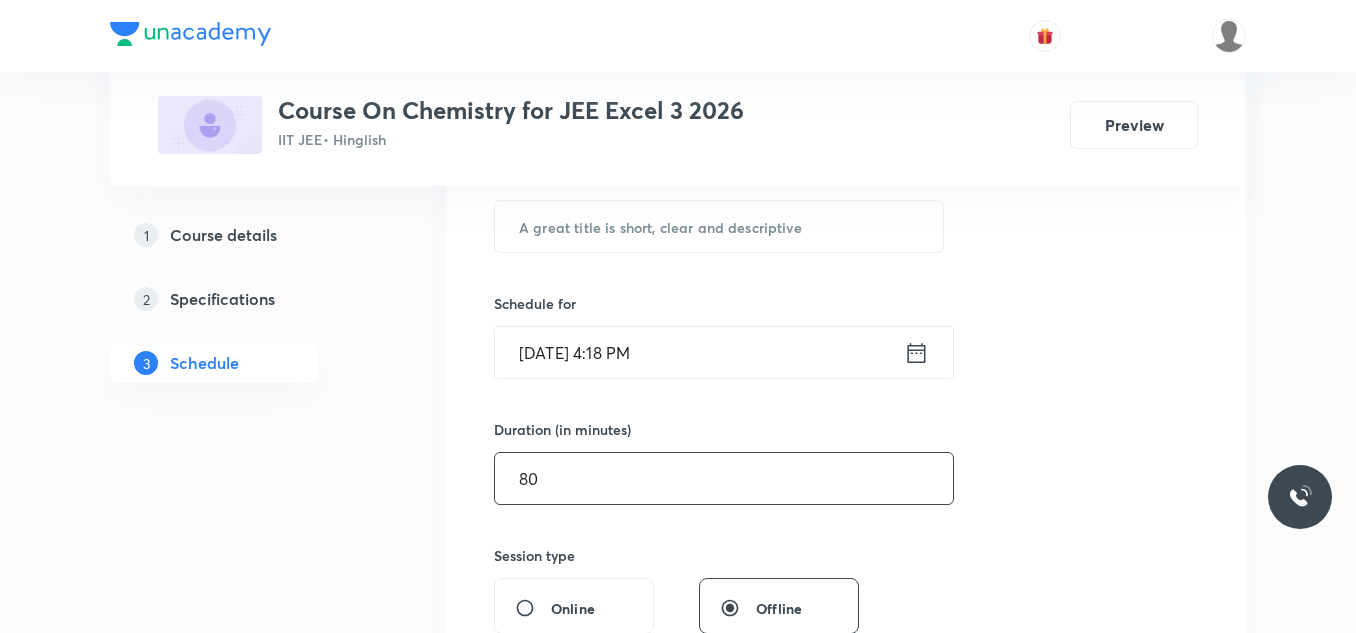 type on "80" 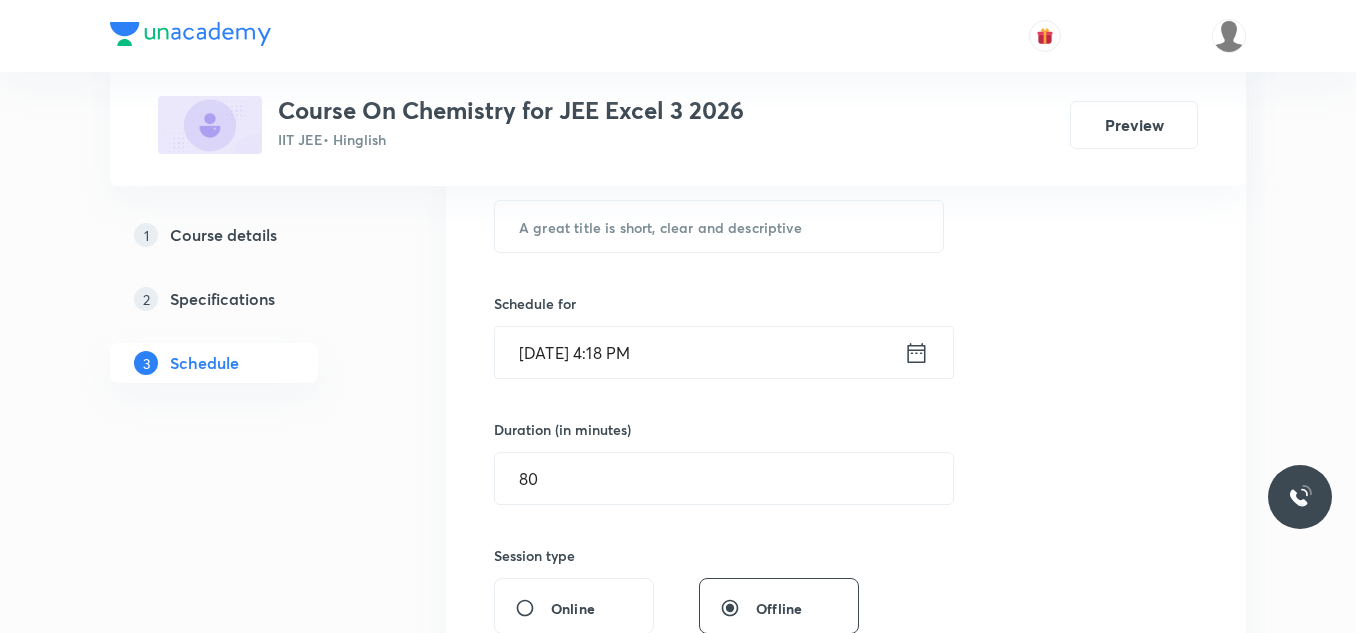 click 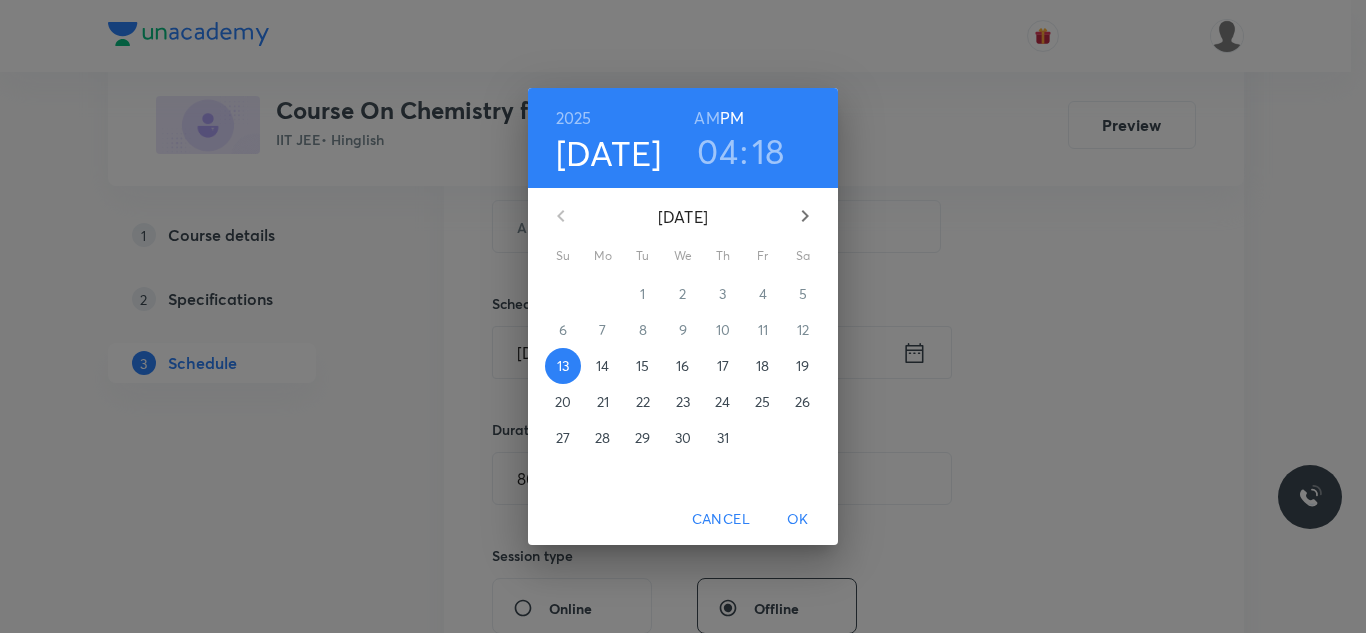 click on "14" at bounding box center [603, 366] 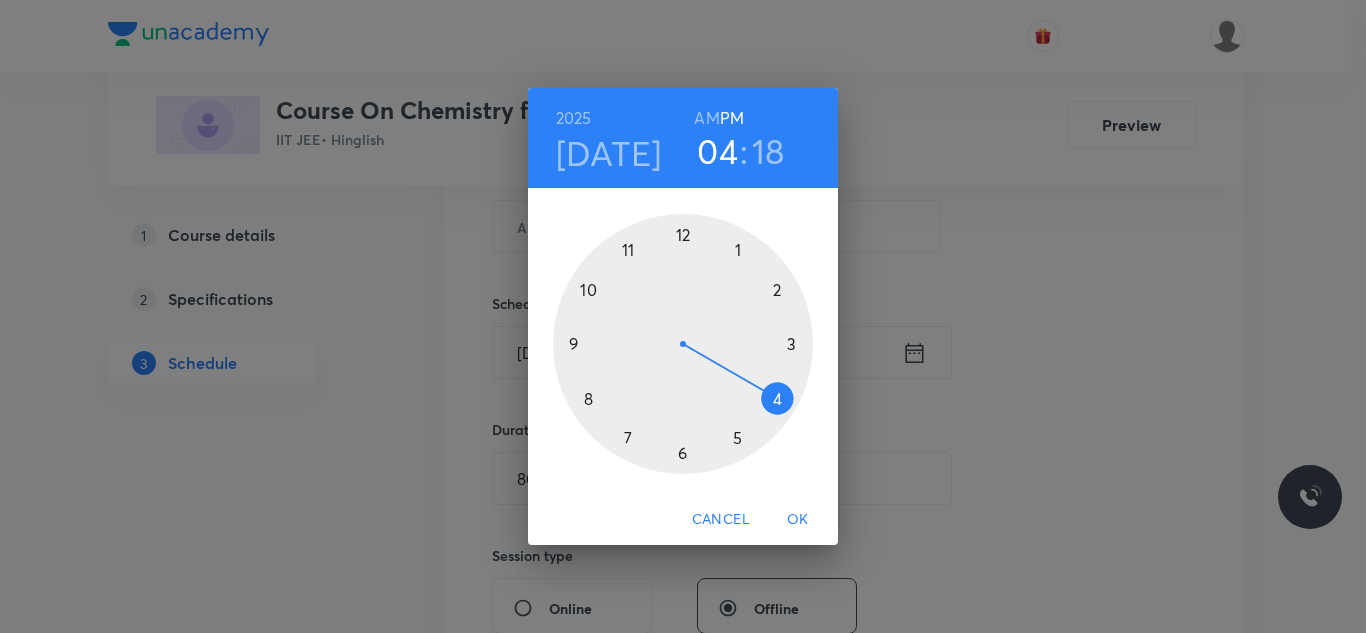 drag, startPoint x: 739, startPoint y: 248, endPoint x: 758, endPoint y: 283, distance: 39.824615 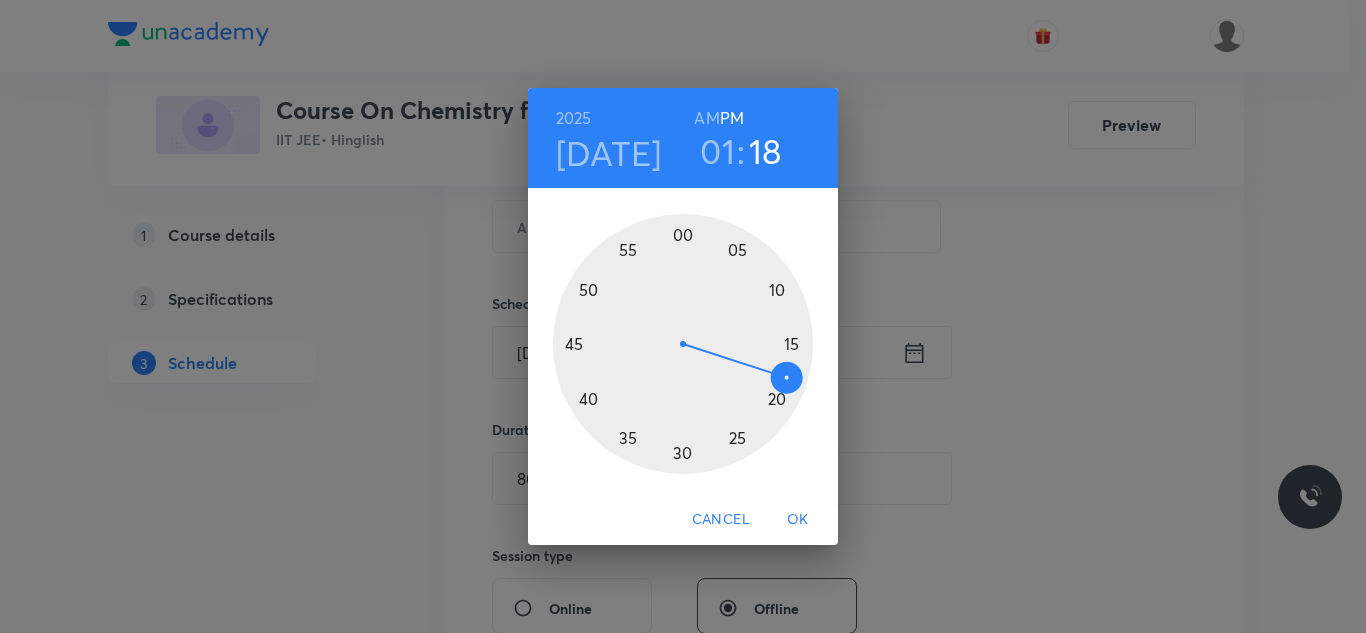click at bounding box center [683, 344] 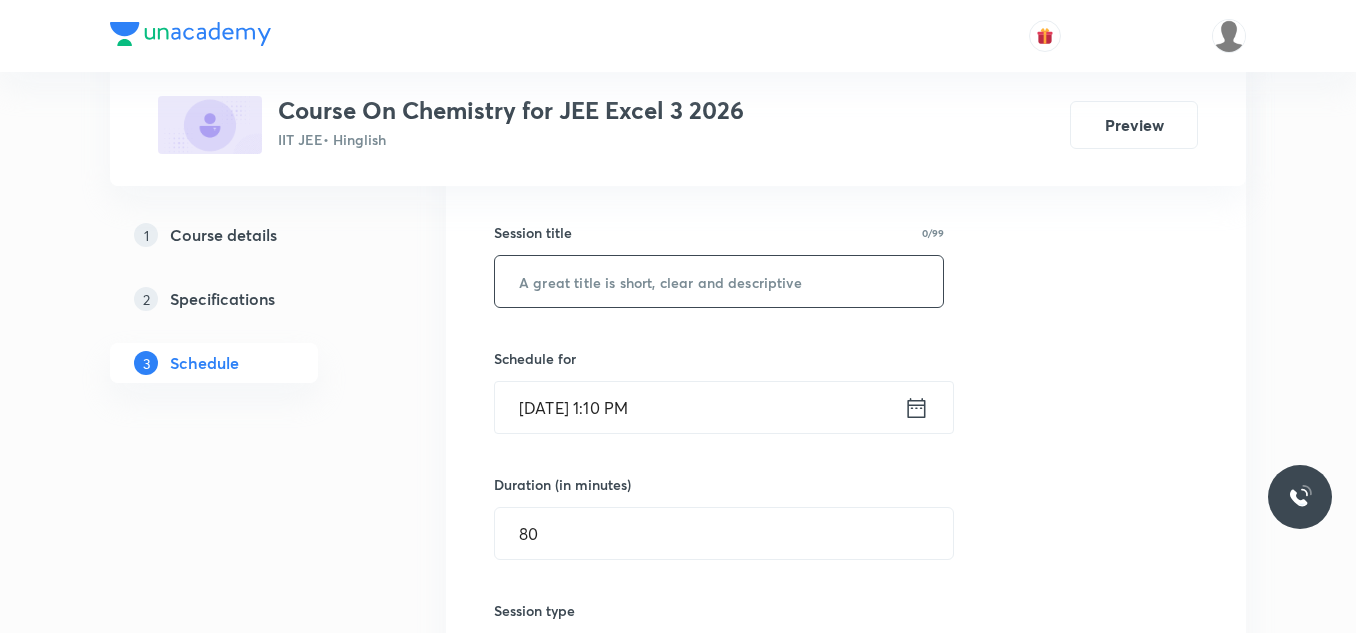 scroll, scrollTop: 300, scrollLeft: 0, axis: vertical 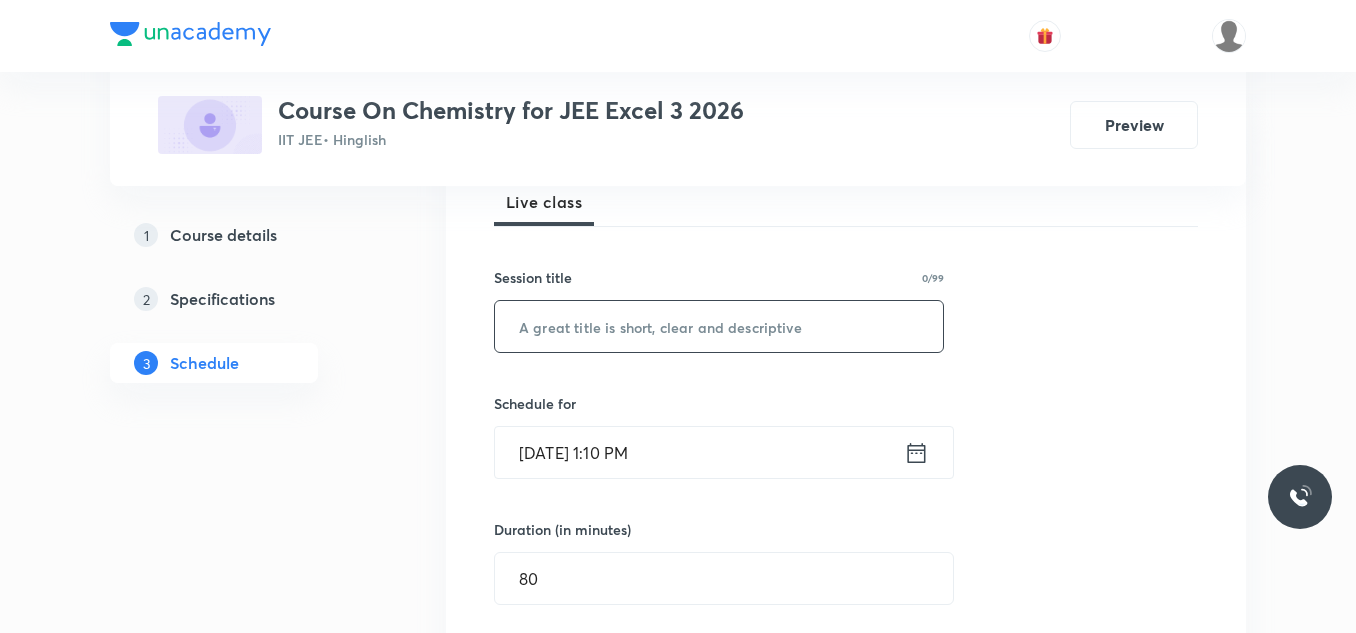 click at bounding box center [719, 326] 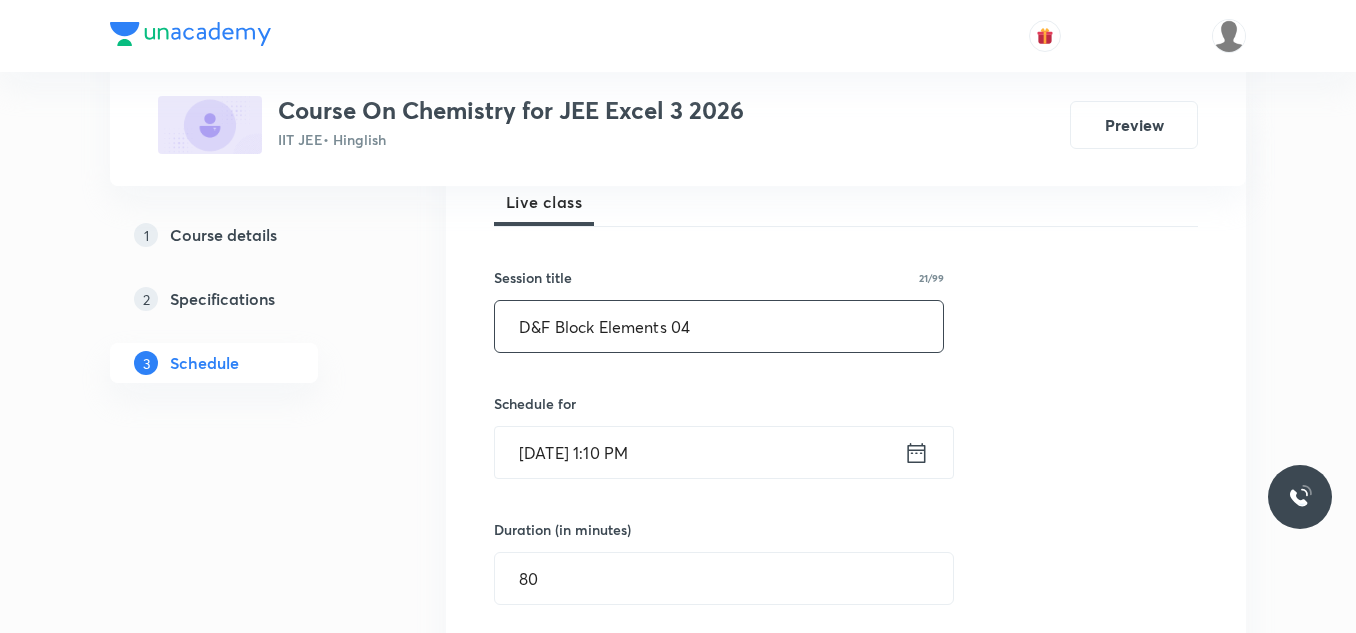 type on "D&F Block Elements 04" 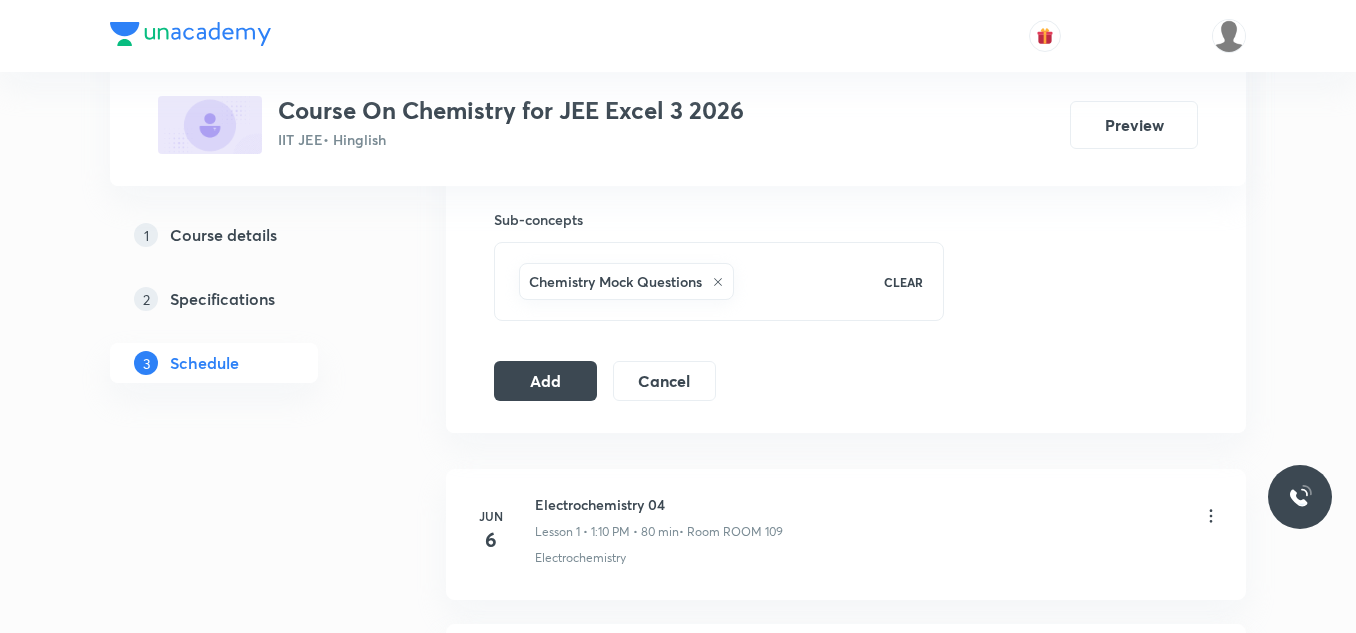 scroll, scrollTop: 1000, scrollLeft: 0, axis: vertical 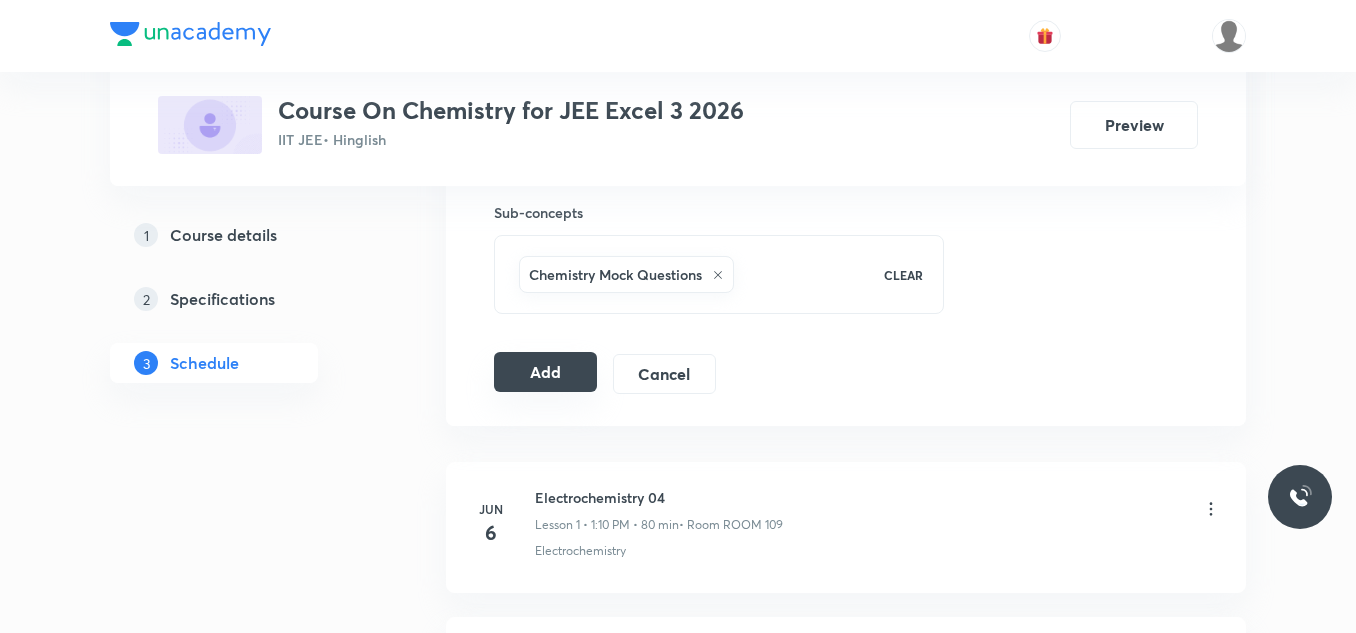 click on "Add" at bounding box center [545, 372] 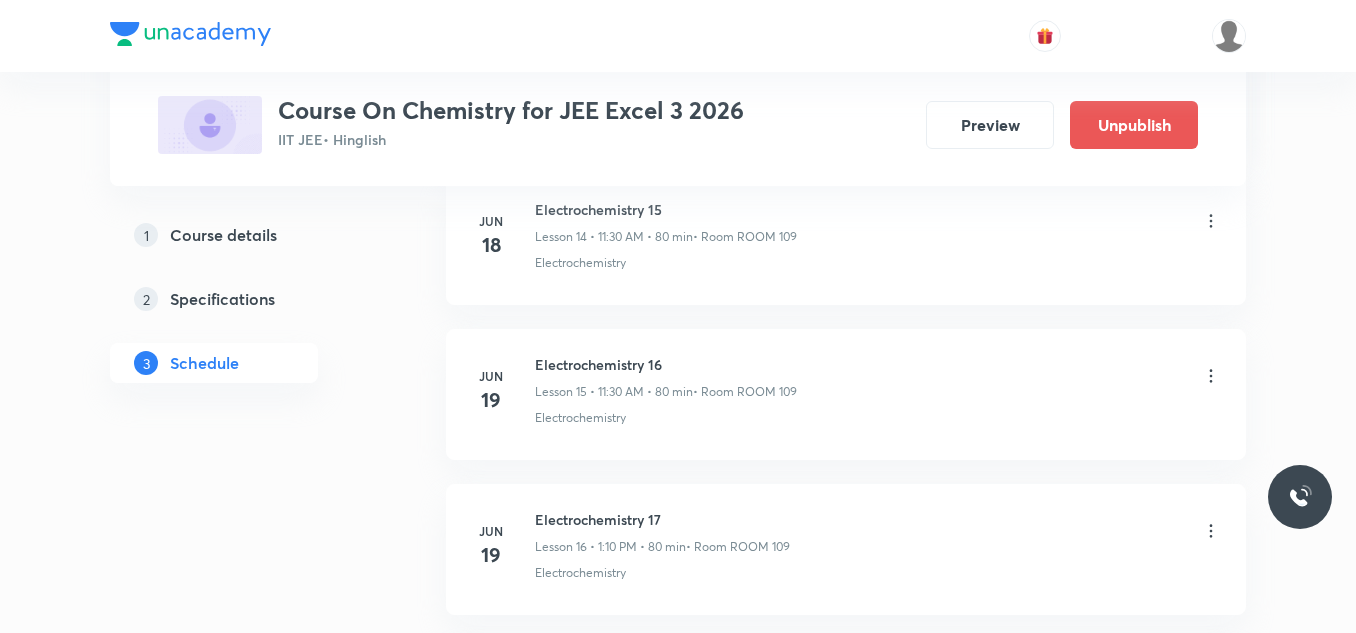 scroll, scrollTop: 5166, scrollLeft: 0, axis: vertical 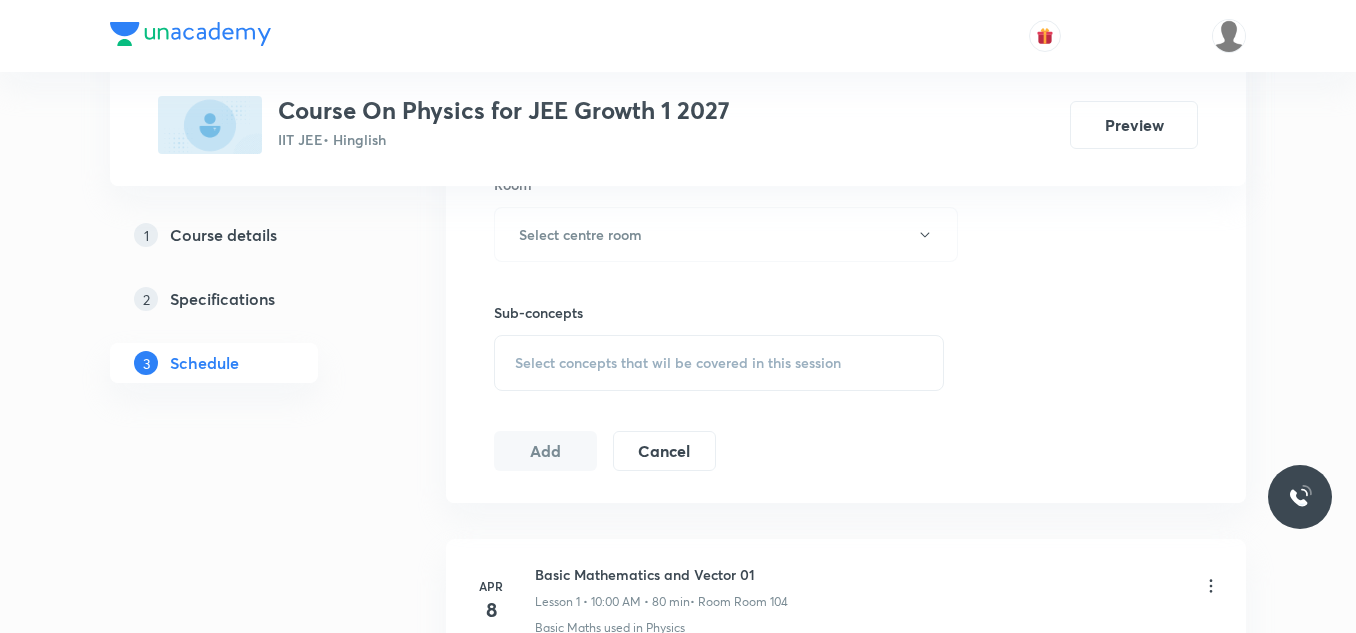 click on "Select concepts that wil be covered in this session" at bounding box center (678, 363) 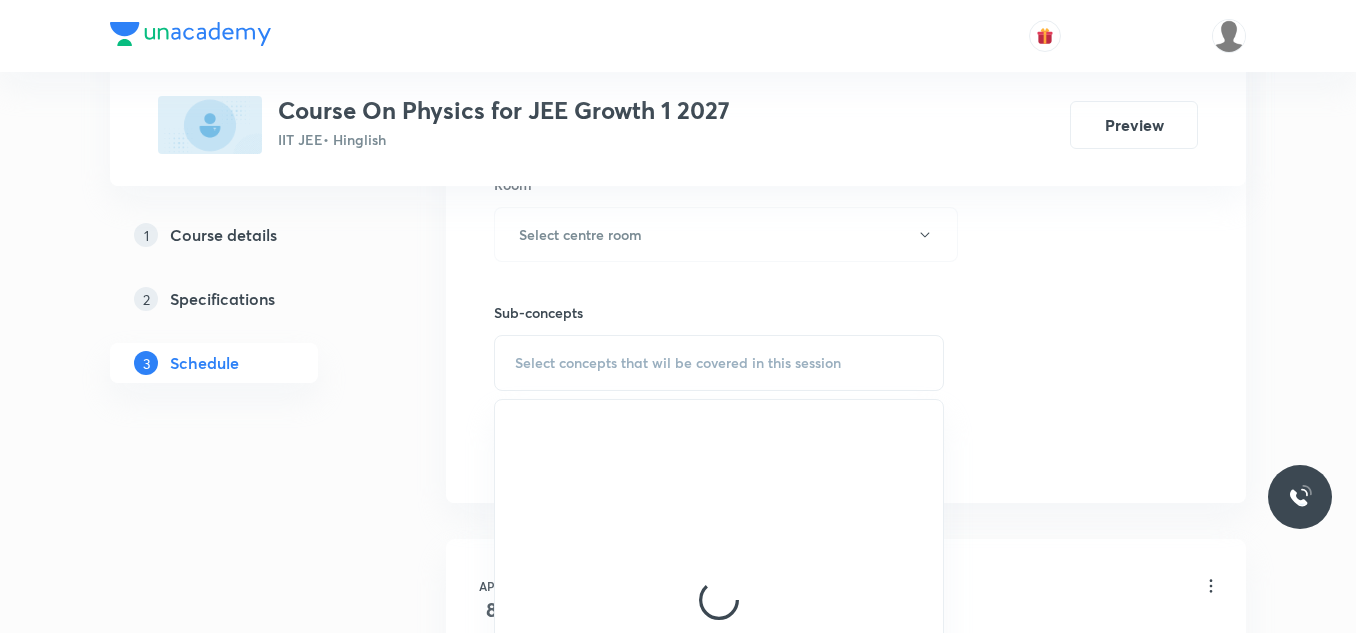 click on "Select concepts that wil be covered in this session" at bounding box center [678, 363] 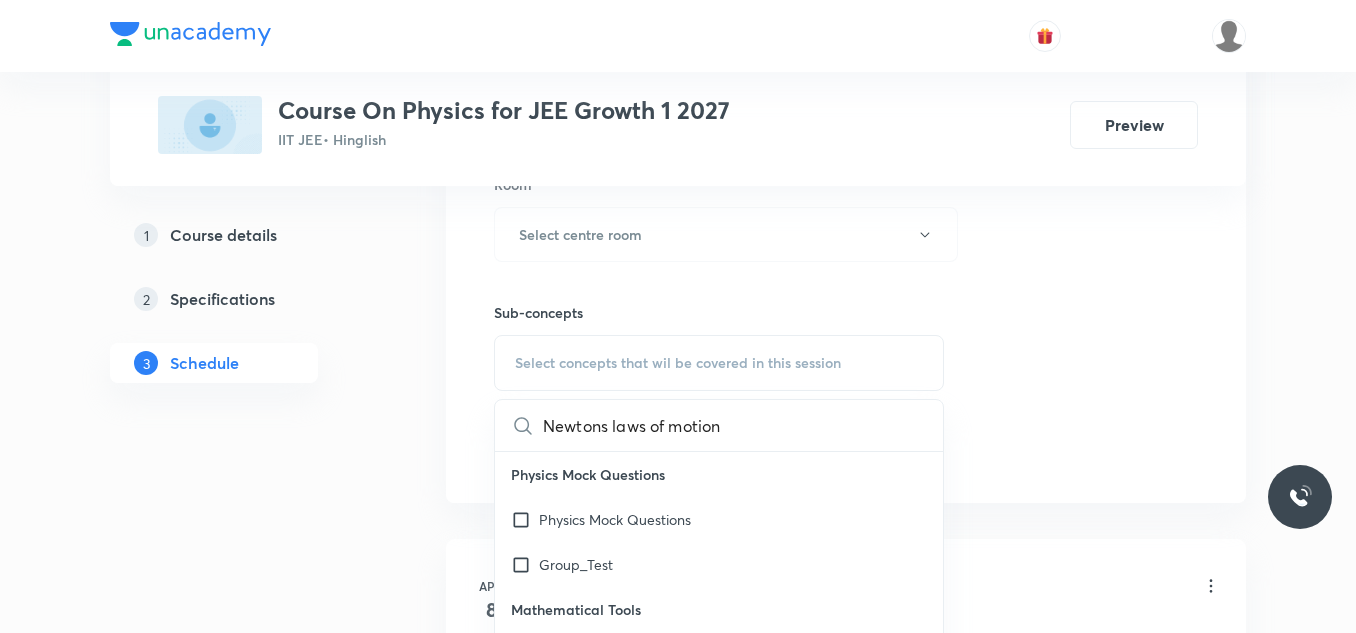 click on "Select concepts that wil be covered in this session" at bounding box center [678, 363] 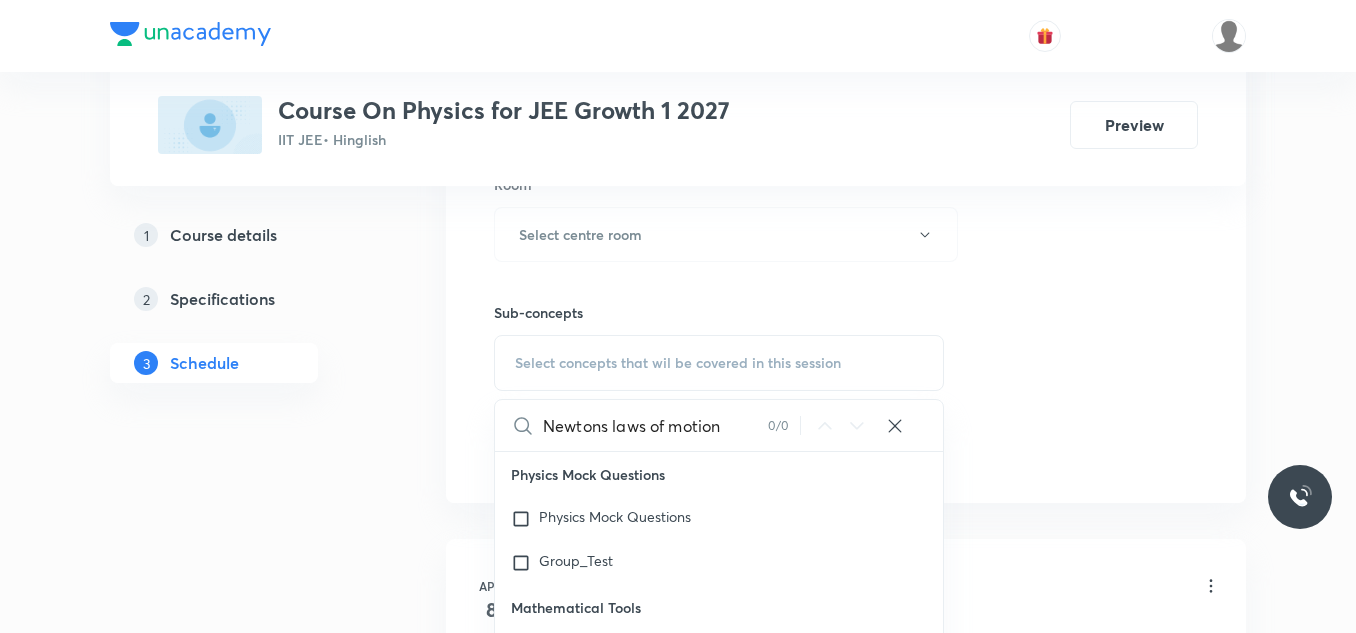 click on "Newtons laws of motion" at bounding box center [655, 425] 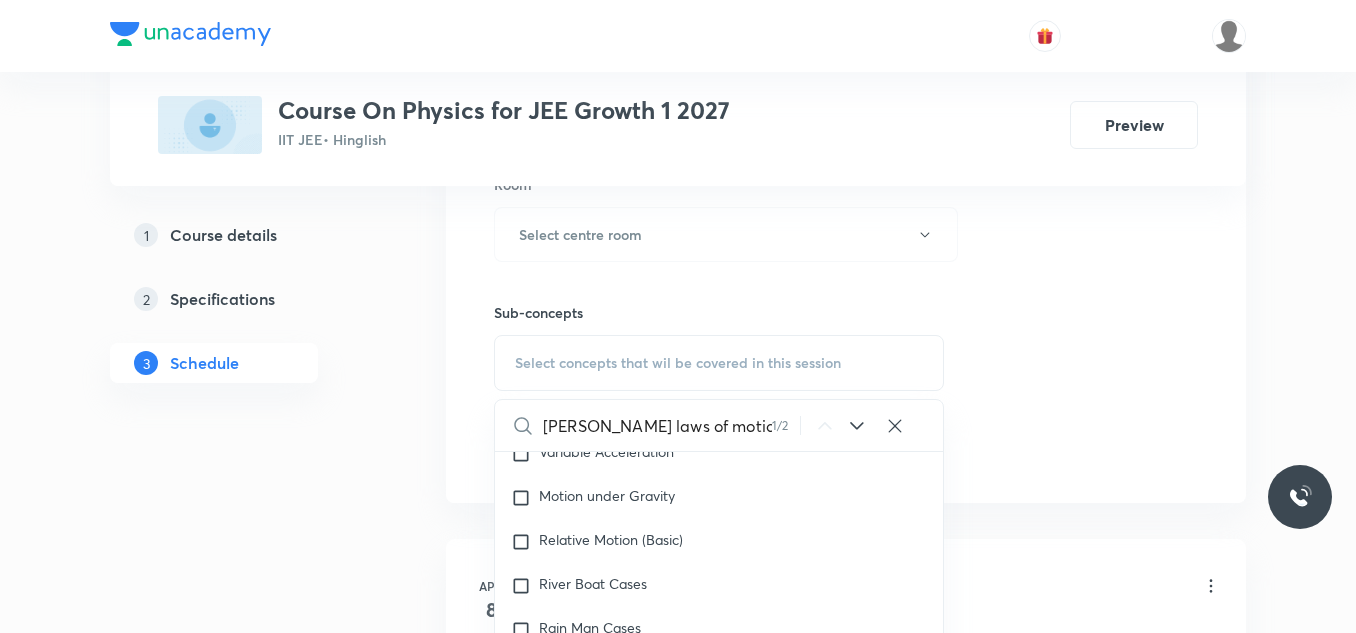 scroll, scrollTop: 3302, scrollLeft: 0, axis: vertical 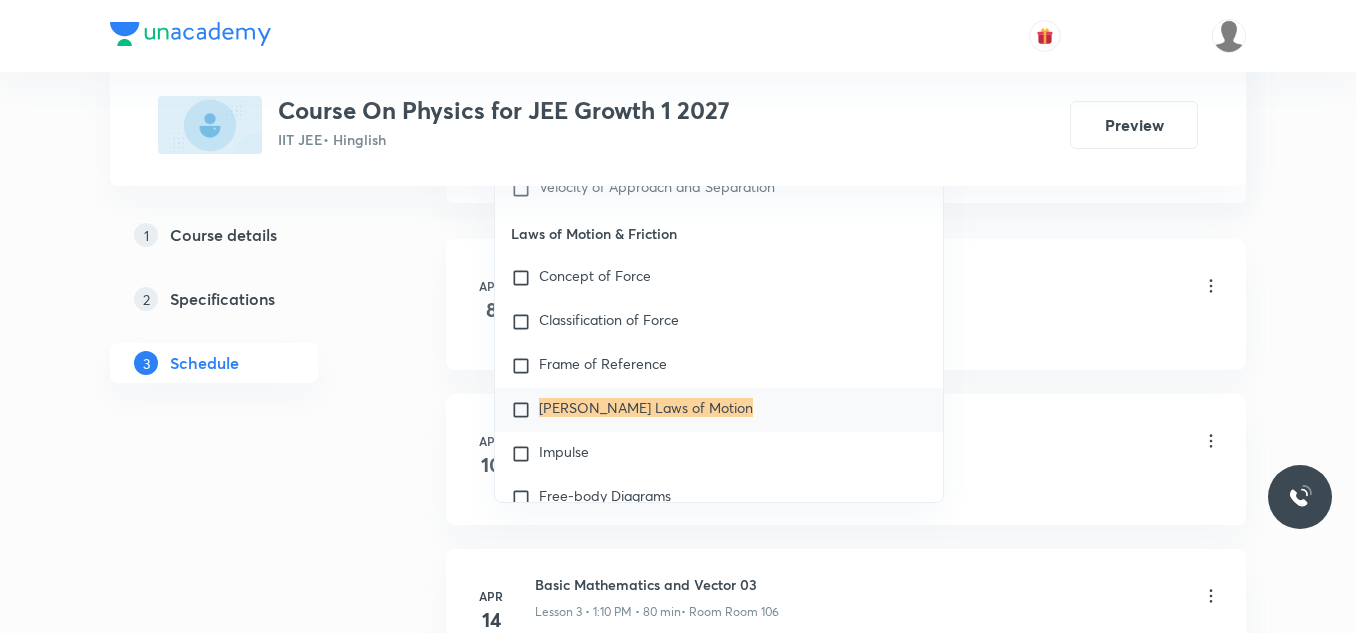 type on "Newton's laws of motion" 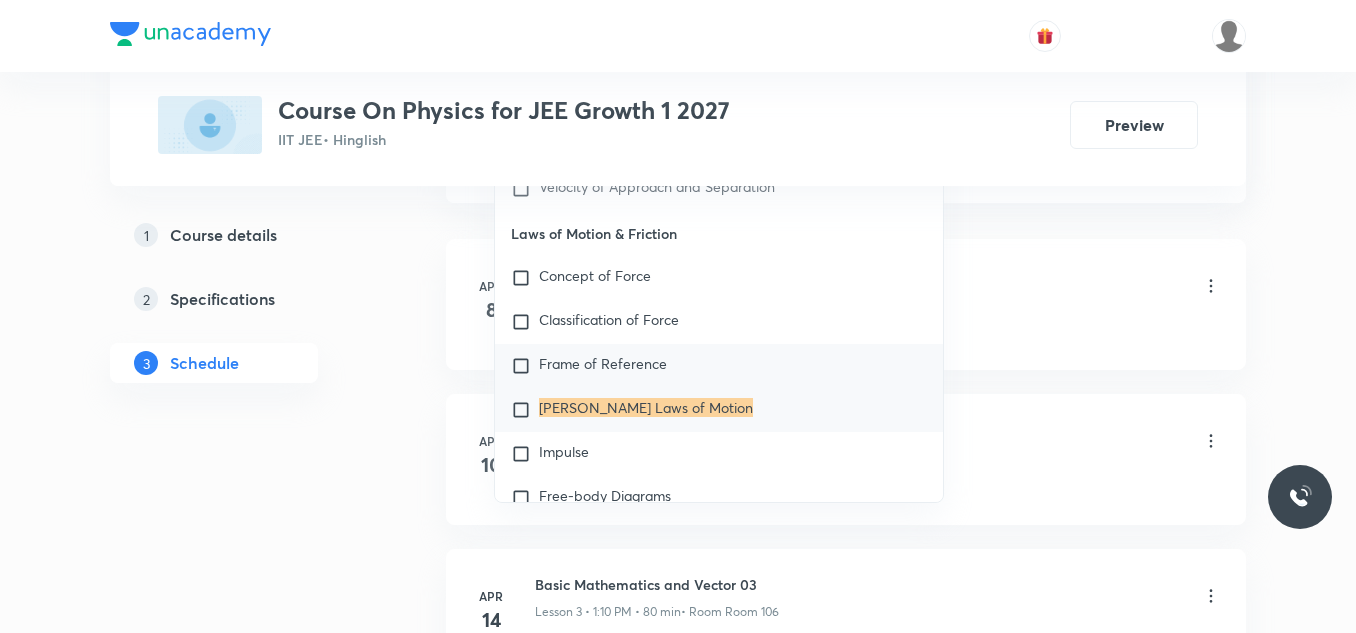 checkbox on "true" 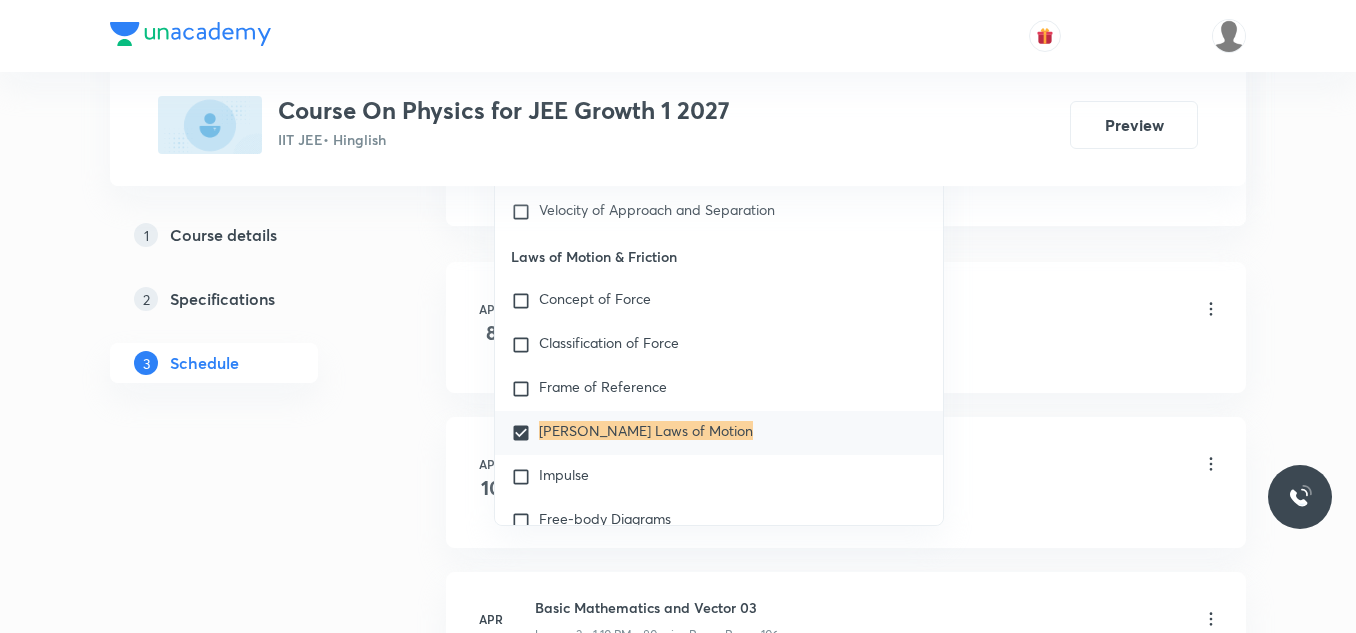 click on "Plus Courses Course On Physics for JEE Growth 1 2027 IIT JEE  • Hinglish Preview 1 Course details 2 Specifications 3 Schedule Schedule 54  classes Session  55 Live class Session title 0/99 ​ Schedule for Jul 13, 2025, 4:20 PM ​ Duration (in minutes) ​   Session type Online Offline Room Select centre room Sub-concepts Newton's Laws of Motion  CLEAR Newton's laws of motion 1 / 2 ​ Physics Mock Questions Physics Mock Questions Group_Test Mathematical Tools Vectors and Scalars  Elementary Algebra Basic Trigonometry Addition of Vectors 2D and 3D Geometry Representation of Vector  Components of a Vector Functions Unit Vectors Differentiation Integration Rectangular Components of a Vector in Three Dimensions Position Vector Use of Differentiation & Integration in One Dimensional Motion Displacement Vector Derivatives of Equations of Motion by Calculus Vectors Product of Two Vectors Differentiation: Basic Formula and Rule Definite Integration and Area Under The Curve Maxima and Minima Chain Rule Dot-Product" at bounding box center [678, 3798] 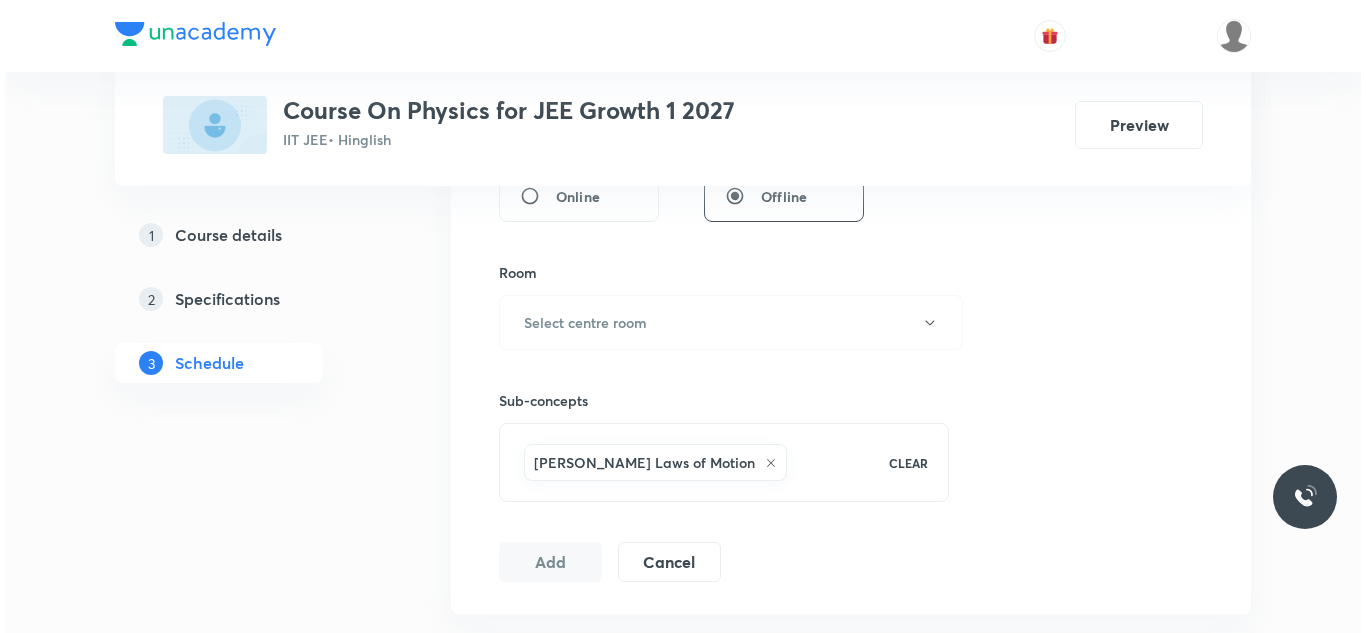 scroll, scrollTop: 800, scrollLeft: 0, axis: vertical 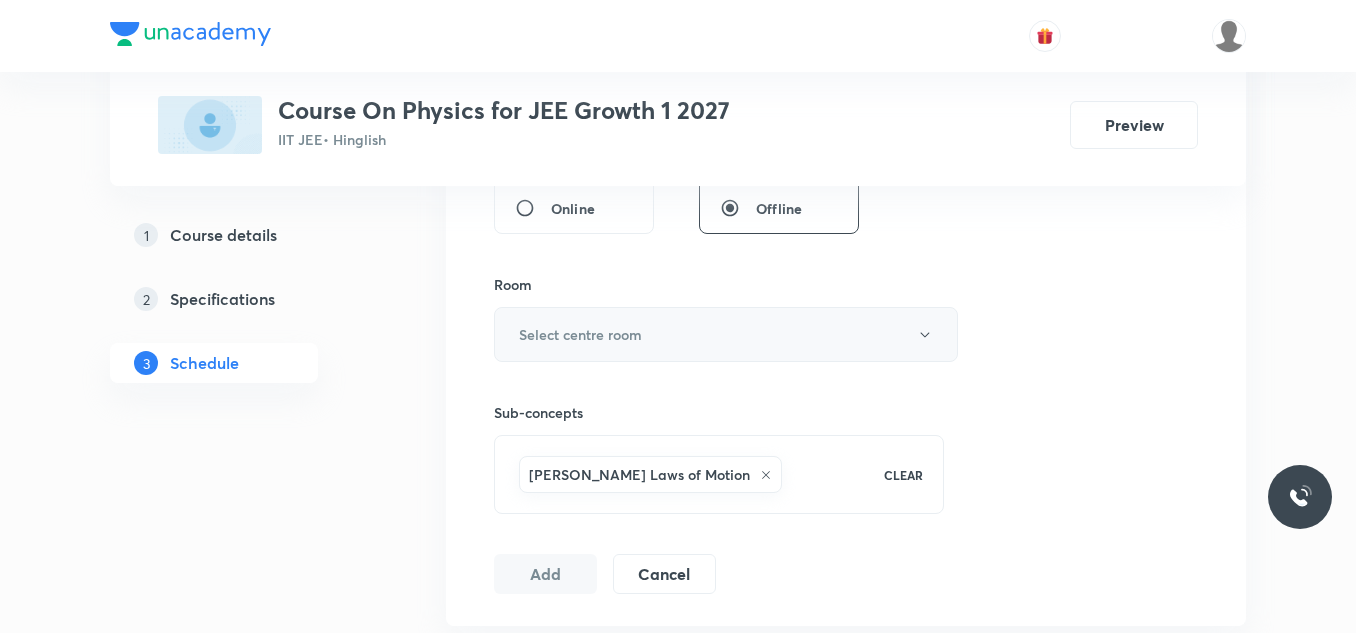 click on "Select centre room" at bounding box center [726, 334] 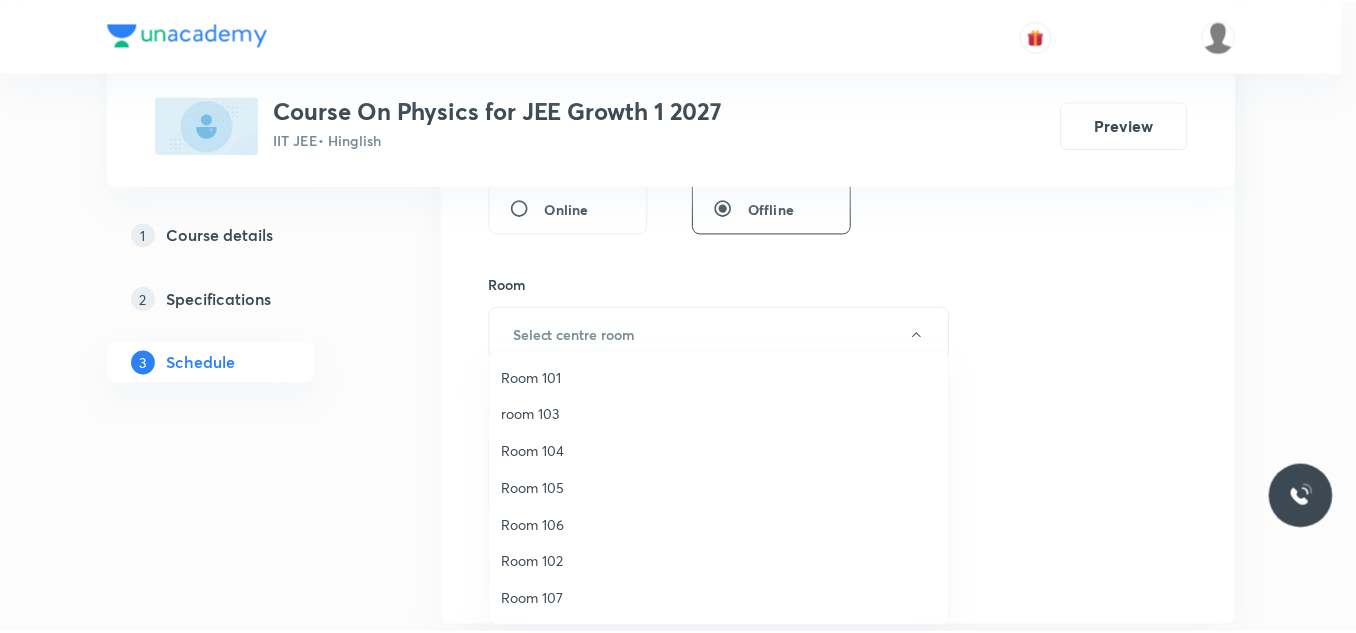scroll, scrollTop: 149, scrollLeft: 0, axis: vertical 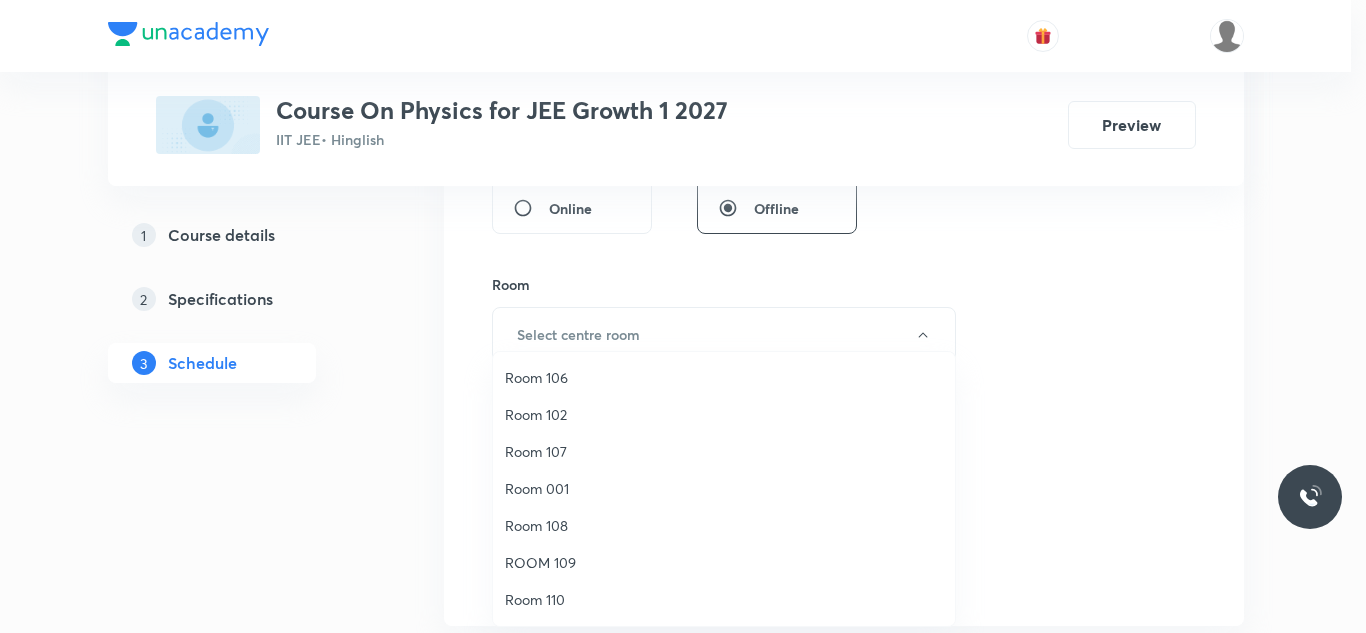 click on "Room 106" at bounding box center (724, 377) 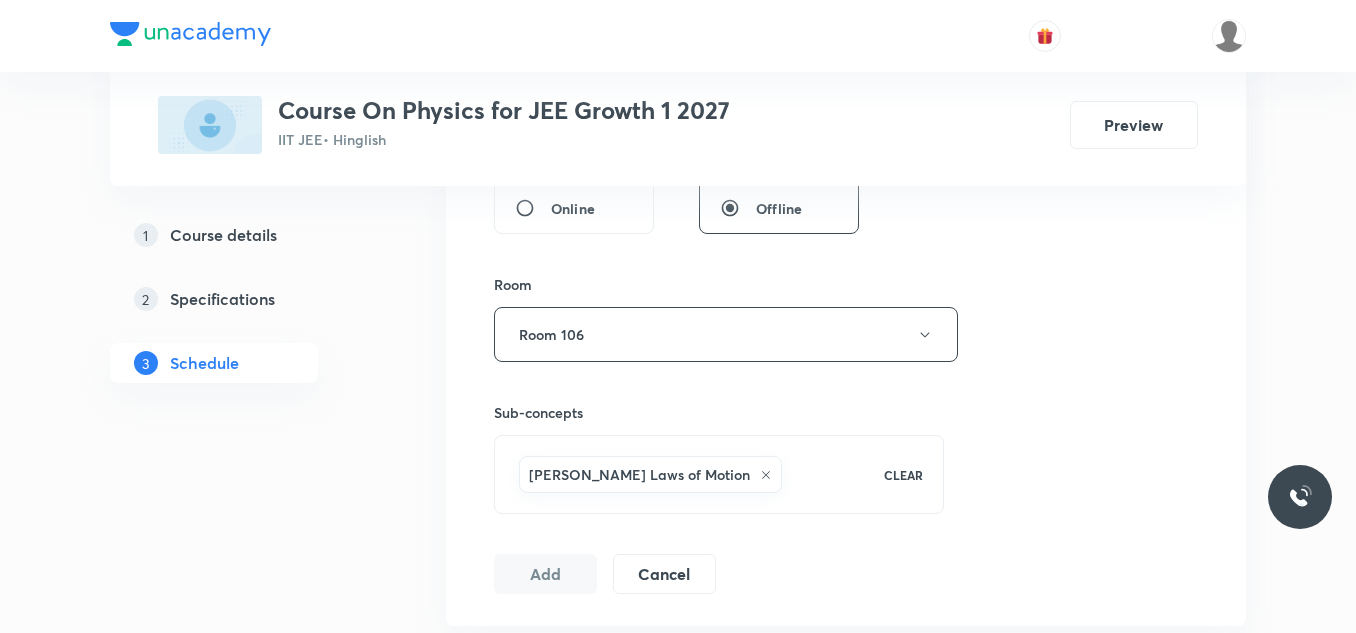 click on "Plus Courses Course On Physics for JEE Growth 1 2027 IIT JEE  • Hinglish Preview 1 Course details 2 Specifications 3 Schedule Schedule 54  classes Session  55 Live class Session title 0/99 ​ Schedule for Jul 13, 2025, 4:20 PM ​ Duration (in minutes) ​   Session type Online Offline Room Room 106 Sub-concepts Newton's Laws of Motion  CLEAR Add Cancel Apr 8 Basic Mathematics and Vector 01 Lesson 1 • 10:00 AM • 80 min  • Room Room 104 Basic Maths used in Physics Apr 10 Basic Mathematics and Vector 02 Lesson 2 • 11:30 AM • 80 min  • Room Room 104 Basic Maths used in Physics Apr 14 Basic Mathematics and Vector 03 Lesson 3 • 1:10 PM • 80 min  • Room Room 106 Basic Mathematics and Vector Apr 16 Basic Mathematics and Vector 04 Lesson 4 • 10:00 AM • 80 min  • Room Room 106 Basic Mathematics and Vector Apr 17 Basic Mathematics and Vector 05 Lesson 5 • 11:30 AM • 80 min  • Room Room 106 Basic Mathematics and Vector Apr 21 Basic Mathematics and Vector 06  • Room Room 106 Apr 2" at bounding box center (678, 4198) 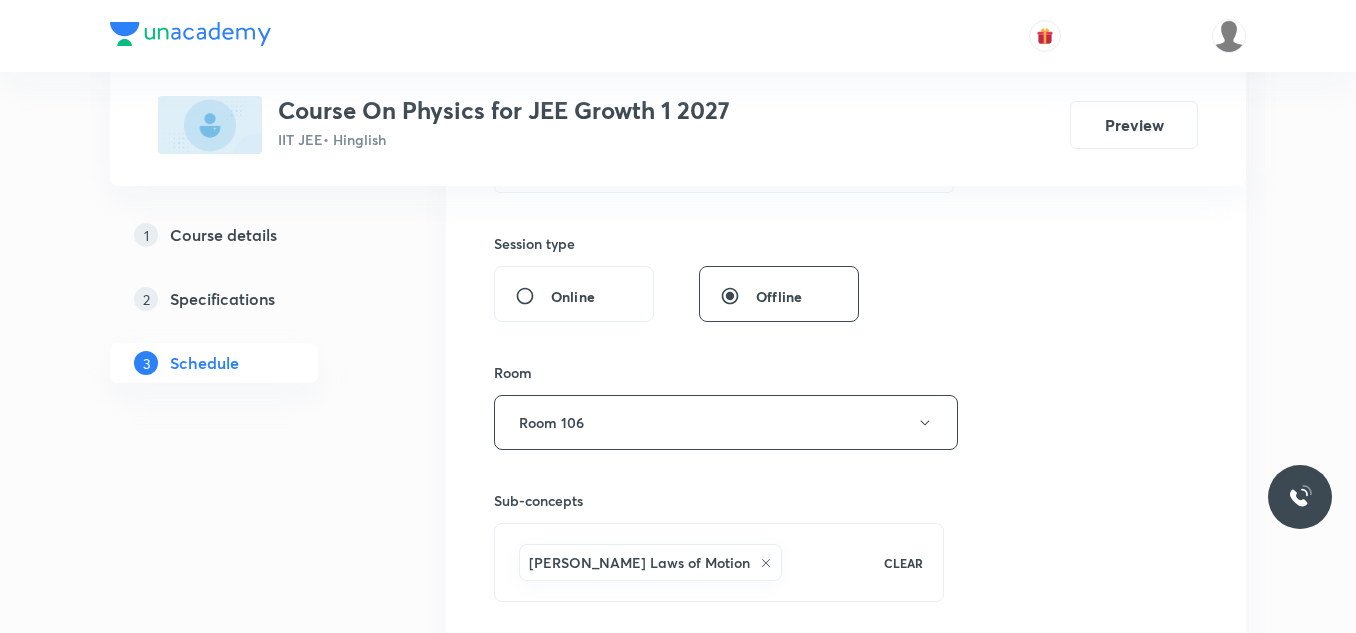 scroll, scrollTop: 600, scrollLeft: 0, axis: vertical 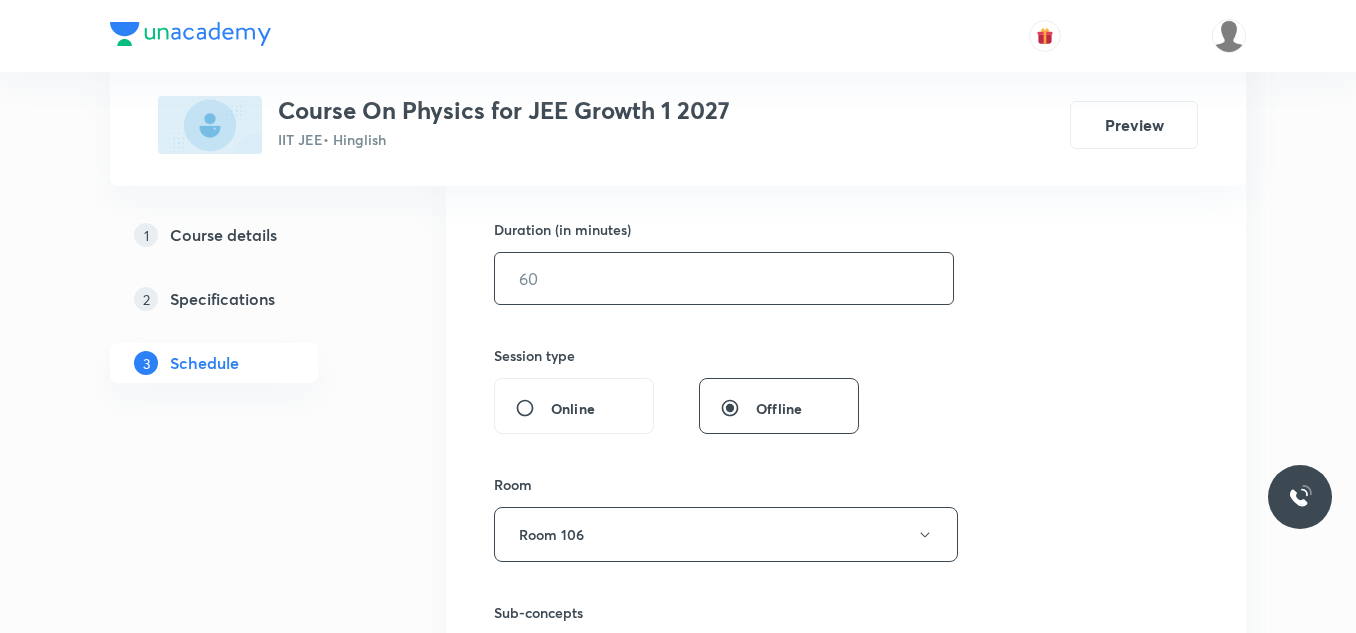 click at bounding box center (724, 278) 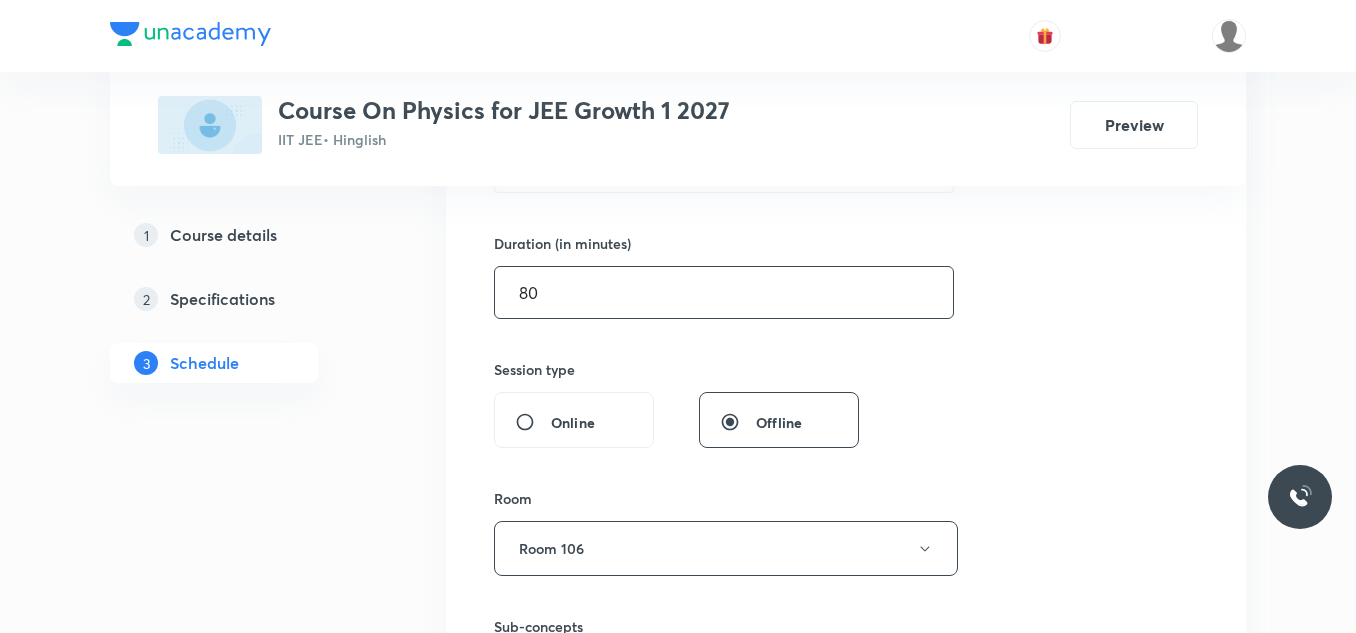 scroll, scrollTop: 400, scrollLeft: 0, axis: vertical 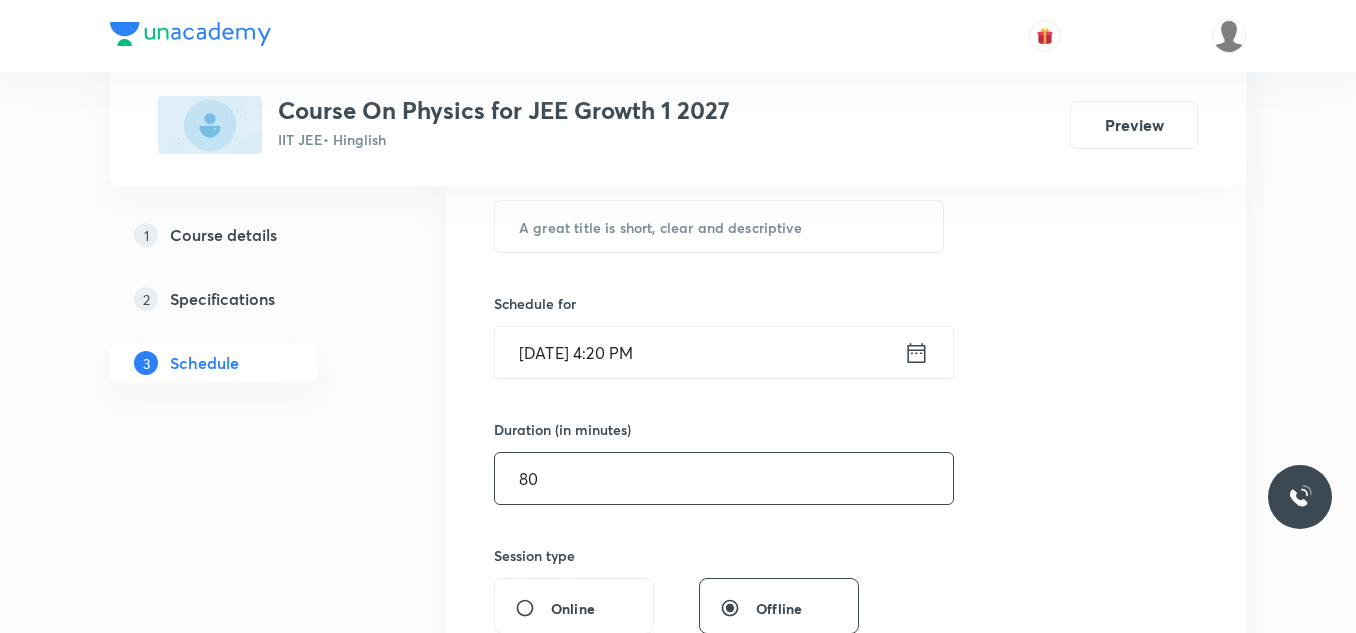 type on "80" 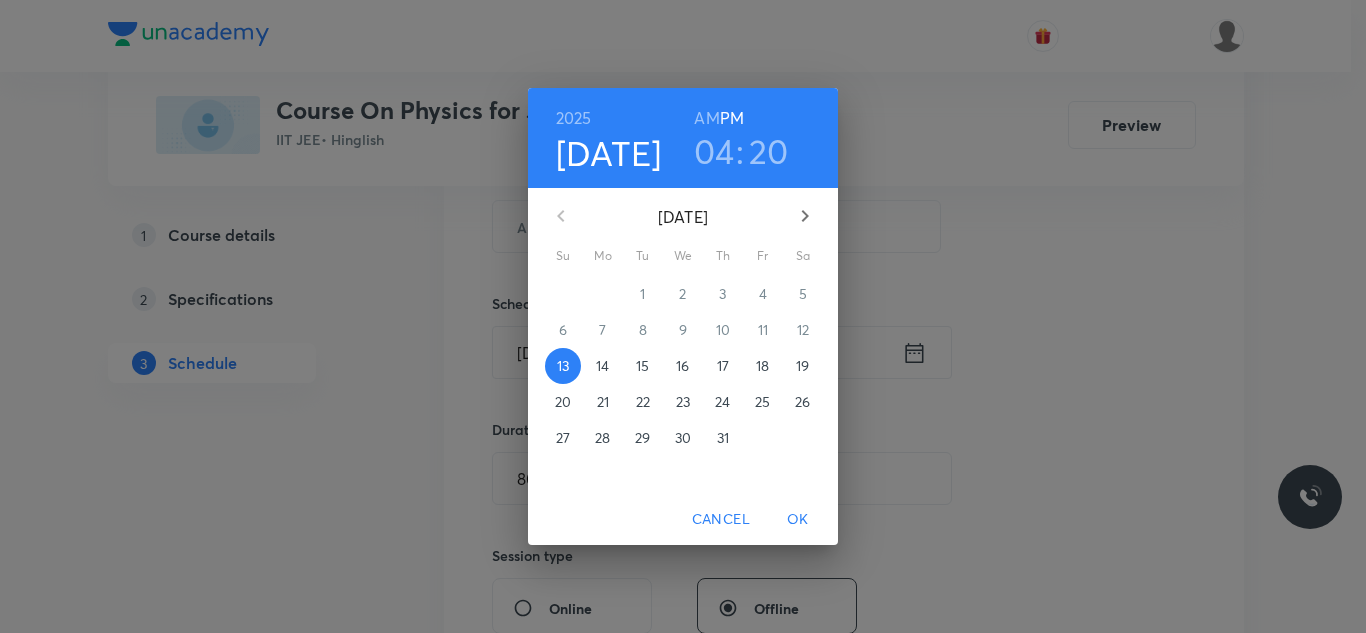 click on "14" at bounding box center [602, 366] 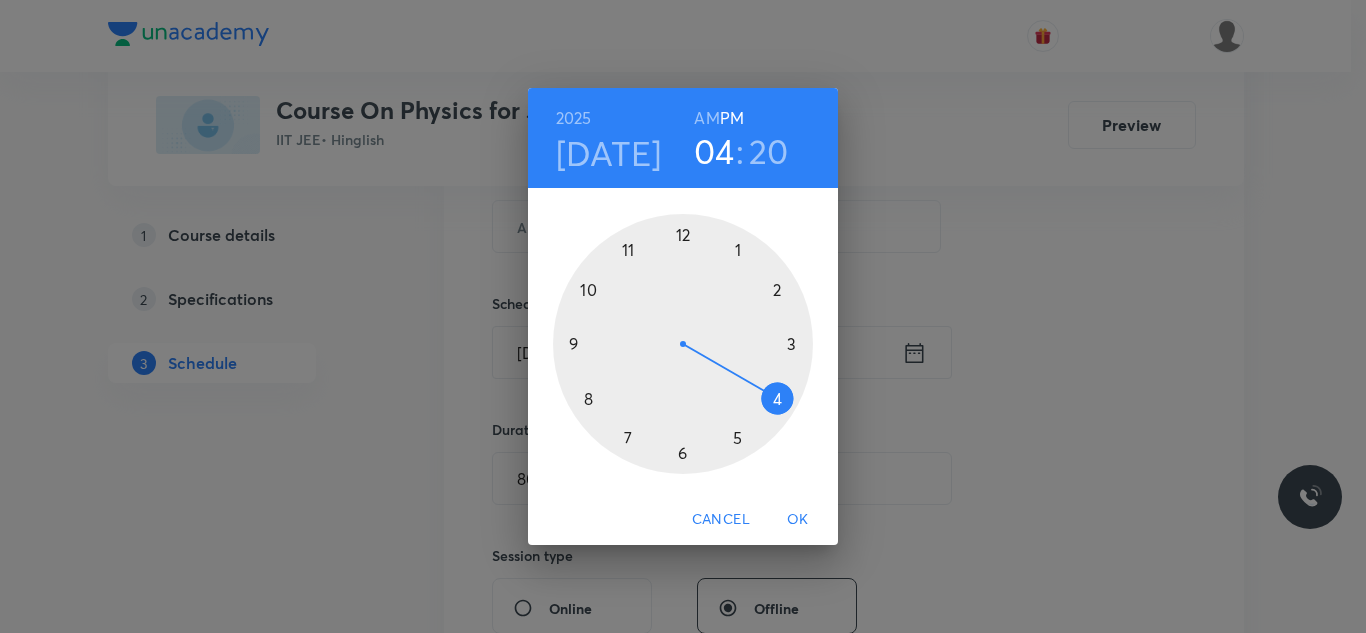 click on "2025 Jul 14 04 : 20 AM PM" at bounding box center (683, 138) 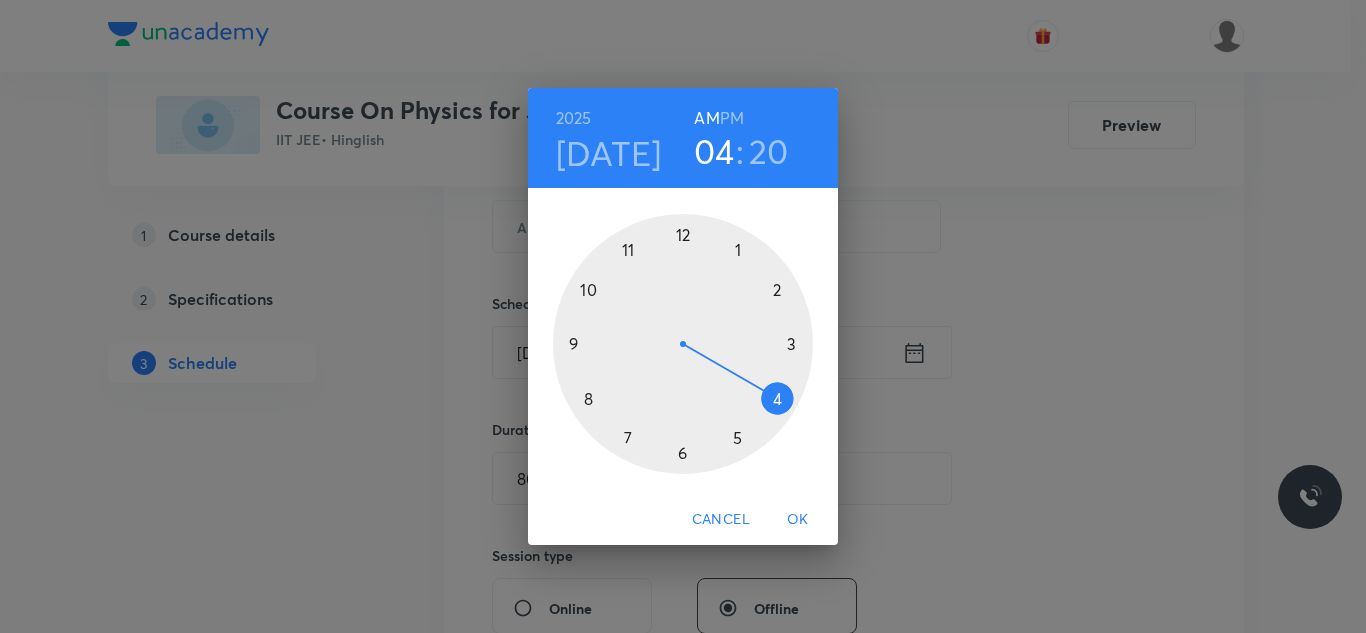 click at bounding box center (683, 344) 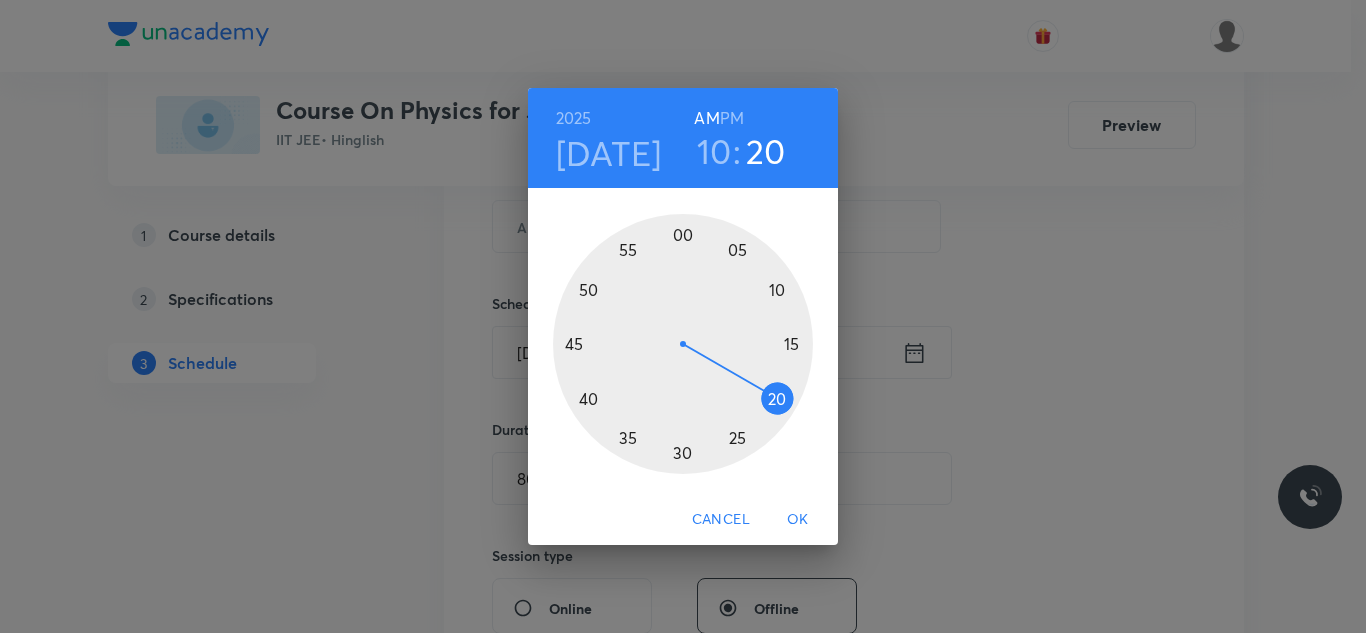click at bounding box center (683, 344) 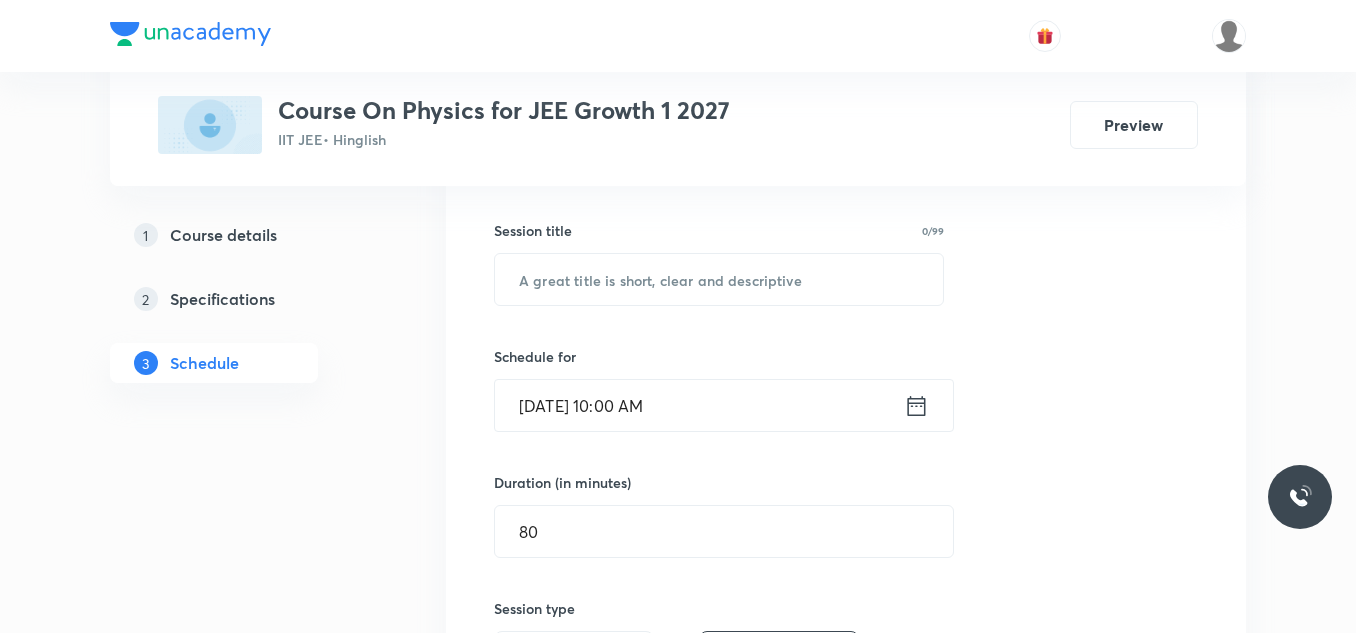 scroll, scrollTop: 300, scrollLeft: 0, axis: vertical 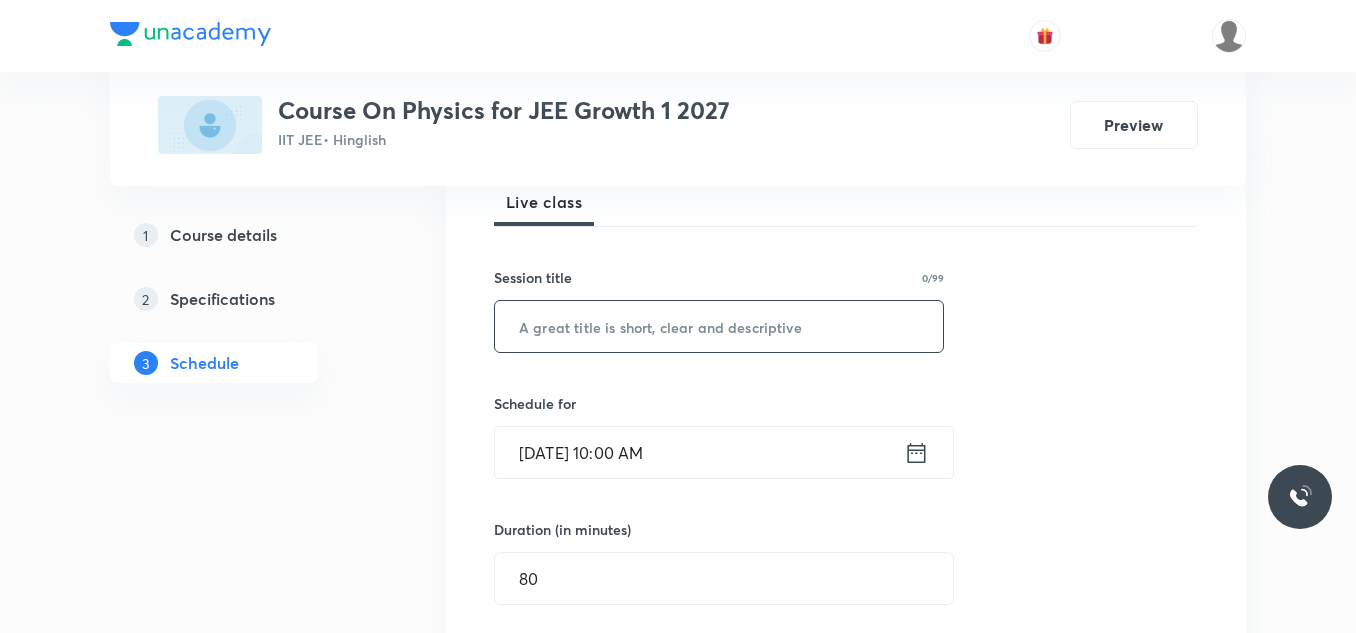 click at bounding box center (719, 326) 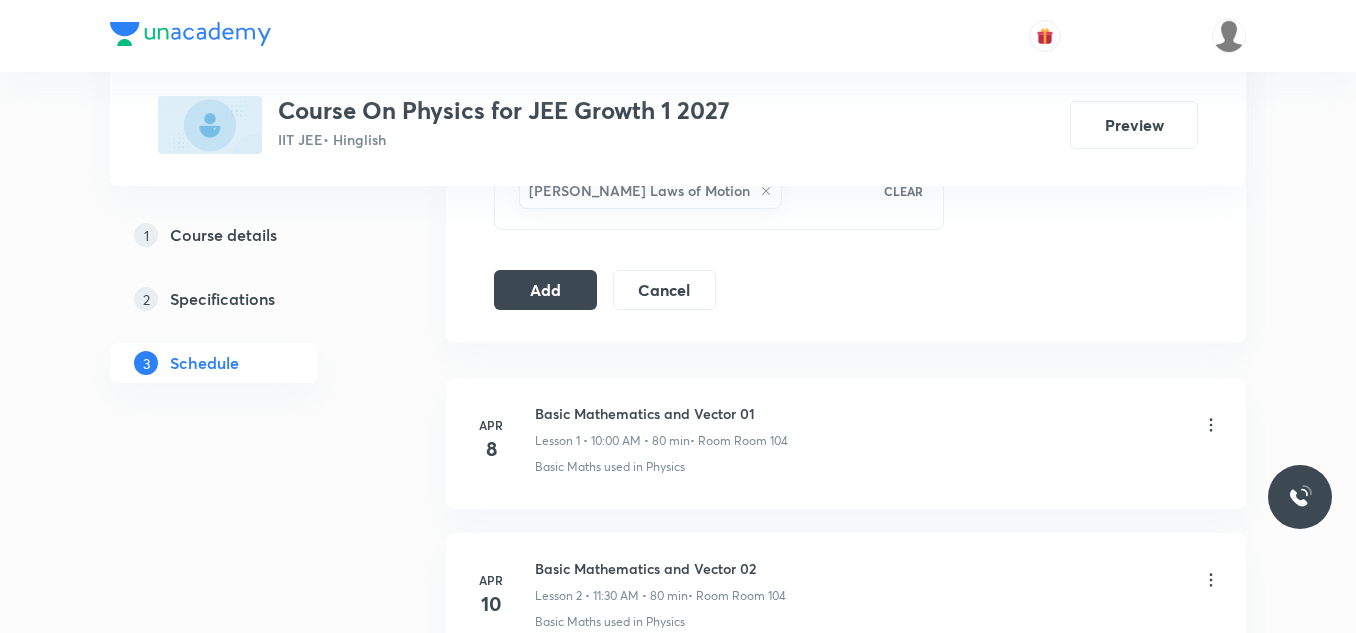 scroll, scrollTop: 1100, scrollLeft: 0, axis: vertical 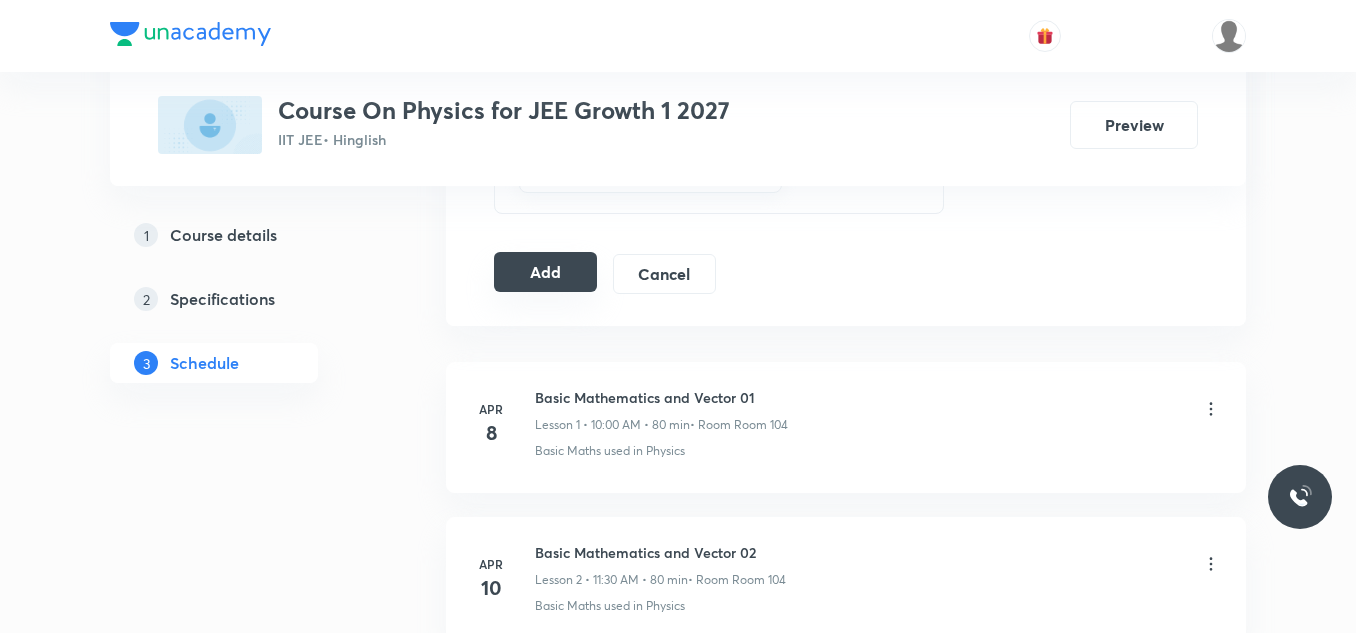 type on "Newtons laws of motion 01" 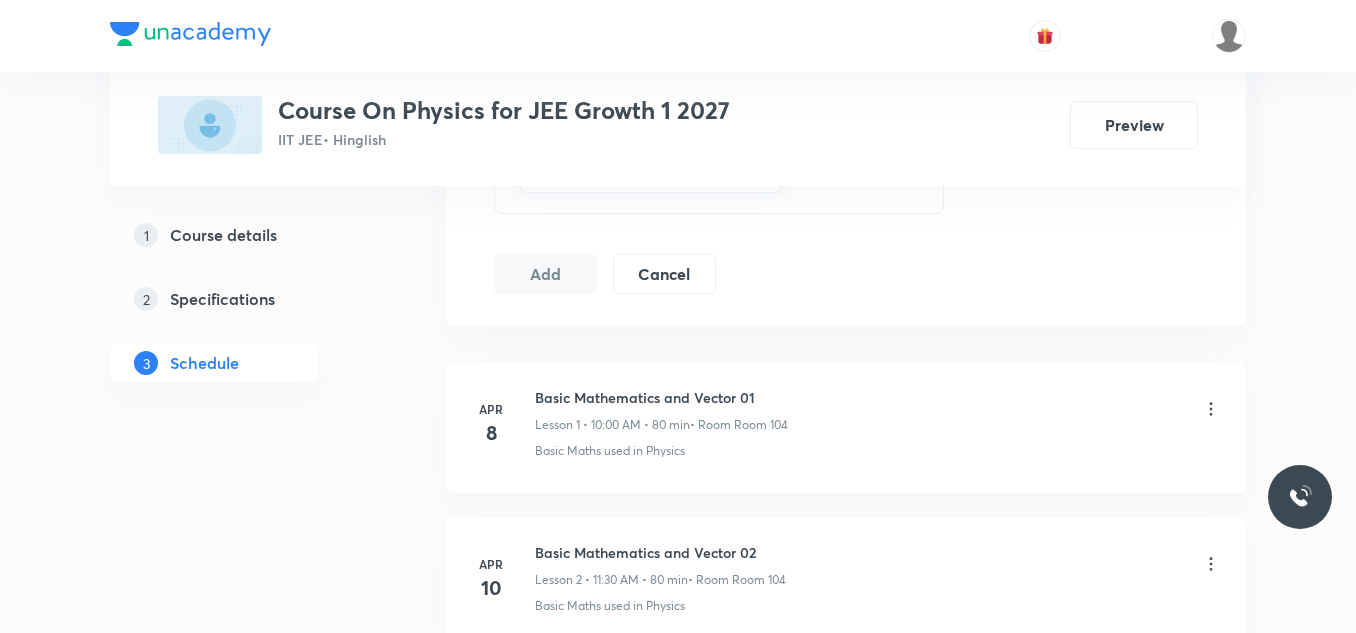 click on "Plus Courses Course On Physics for JEE Growth 1 2027 IIT JEE  • Hinglish Preview 1 Course details 2 Specifications 3 Schedule Schedule 54  classes Session  55 Live class Session title 25/99 Newtons laws of motion 01 ​ Schedule for Jul 14, 2025, 10:00 AM ​ Duration (in minutes) 80 ​   Session type Online Offline Room Room 106 Sub-concepts Newton's Laws of Motion  CLEAR Add Cancel Apr 8 Basic Mathematics and Vector 01 Lesson 1 • 10:00 AM • 80 min  • Room Room 104 Basic Maths used in Physics Apr 10 Basic Mathematics and Vector 02 Lesson 2 • 11:30 AM • 80 min  • Room Room 104 Basic Maths used in Physics Apr 14 Basic Mathematics and Vector 03 Lesson 3 • 1:10 PM • 80 min  • Room Room 106 Basic Mathematics and Vector Apr 16 Basic Mathematics and Vector 04 Lesson 4 • 10:00 AM • 80 min  • Room Room 106 Basic Mathematics and Vector Apr 17 Basic Mathematics and Vector 05 Lesson 5 • 11:30 AM • 80 min  • Room Room 106 Basic Mathematics and Vector Apr 21  • Room Room 106 Apr 23" at bounding box center [678, 3898] 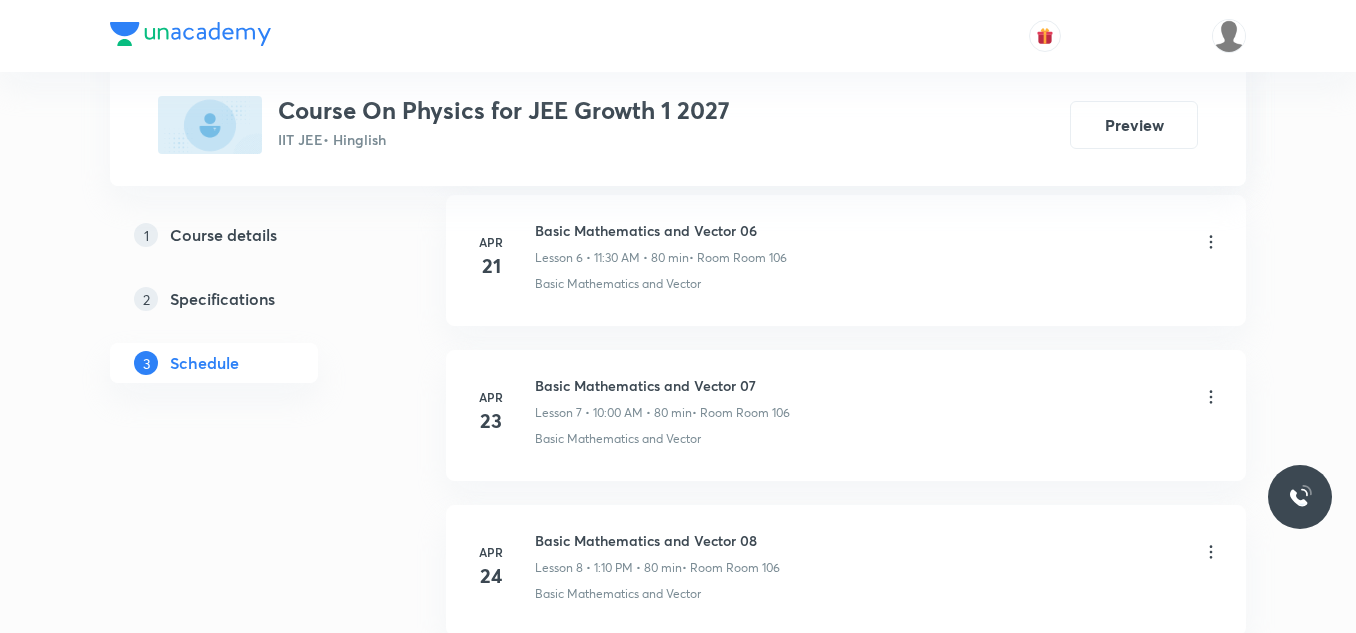 click on "Plus Courses Course On Physics for JEE Growth 1 2027 IIT JEE  • Hinglish Preview 1 Course details 2 Specifications 3 Schedule Schedule 54  classes Add new session Apr 8 Basic Mathematics and Vector 01 Lesson 1 • 10:00 AM • 80 min  • Room Room 104 Basic Maths used in Physics Apr 10 Basic Mathematics and Vector 02 Lesson 2 • 11:30 AM • 80 min  • Room Room 104 Basic Maths used in Physics Apr 14 Basic Mathematics and Vector 03 Lesson 3 • 1:10 PM • 80 min  • Room Room 106 Basic Mathematics and Vector Apr 16 Basic Mathematics and Vector 04 Lesson 4 • 10:00 AM • 80 min  • Room Room 106 Basic Mathematics and Vector Apr 17 Basic Mathematics and Vector 05 Lesson 5 • 11:30 AM • 80 min  • Room Room 106 Basic Mathematics and Vector Apr 21 Basic Mathematics and Vector 06 Lesson 6 • 11:30 AM • 80 min  • Room Room 106 Basic Mathematics and Vector Apr 23 Basic Mathematics and Vector 07 Lesson 7 • 10:00 AM • 80 min  • Room Room 106 Basic Mathematics and Vector Apr 24 Apr 28 30" at bounding box center (678, 3427) 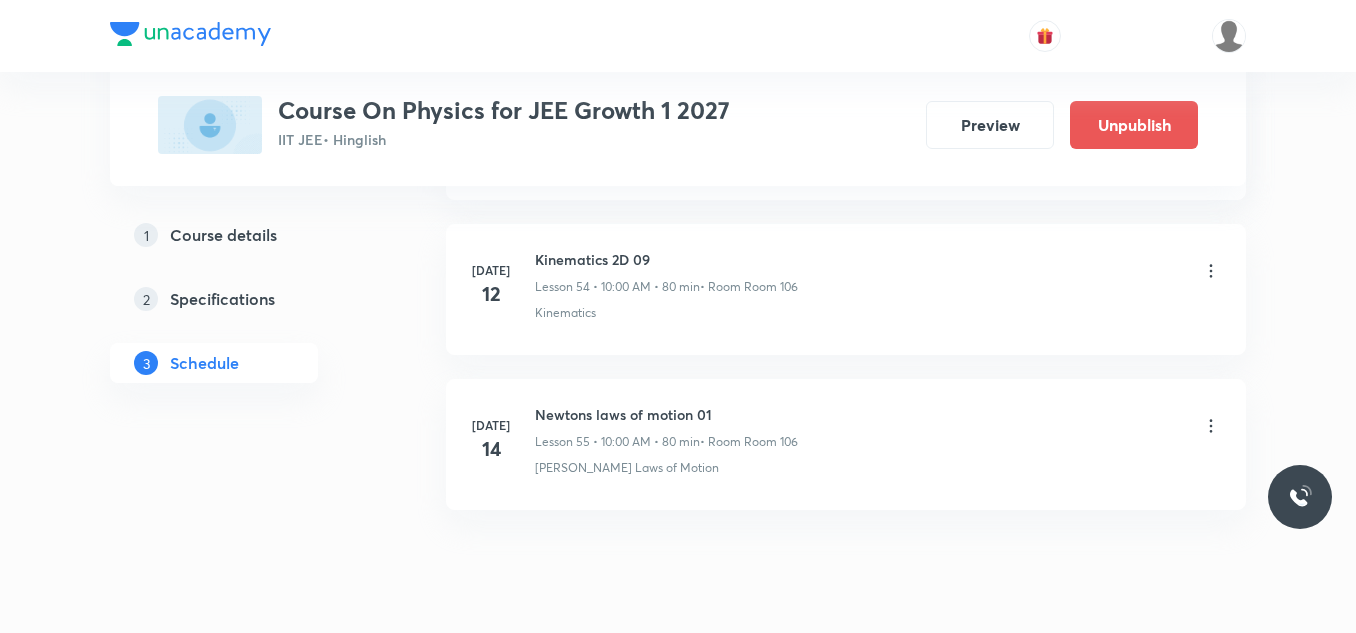 scroll, scrollTop: 8477, scrollLeft: 0, axis: vertical 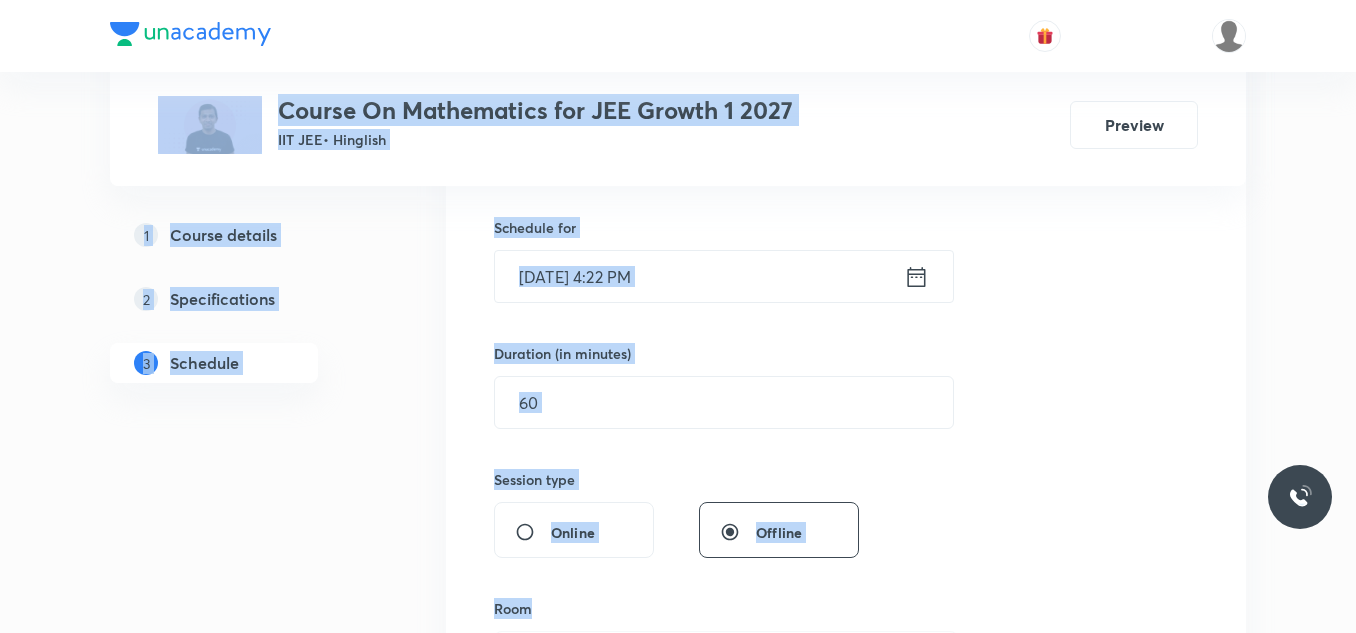 drag, startPoint x: 20, startPoint y: 680, endPoint x: 1365, endPoint y: 463, distance: 1362.3927 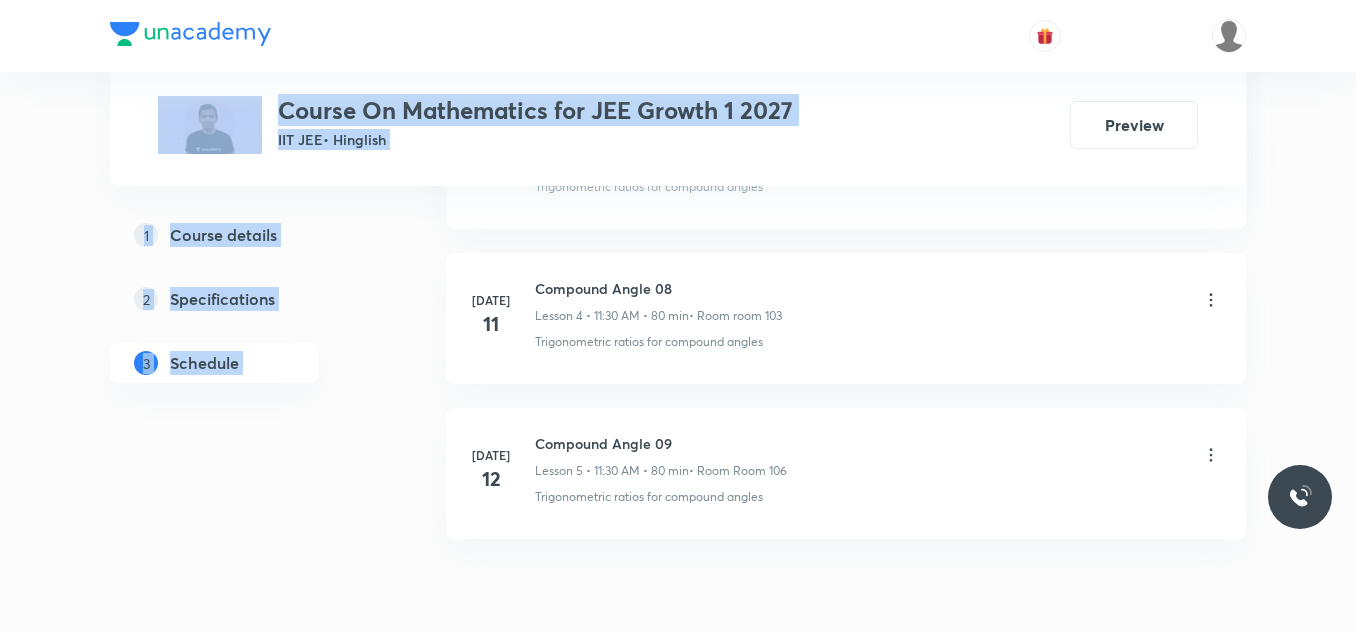scroll, scrollTop: 1685, scrollLeft: 0, axis: vertical 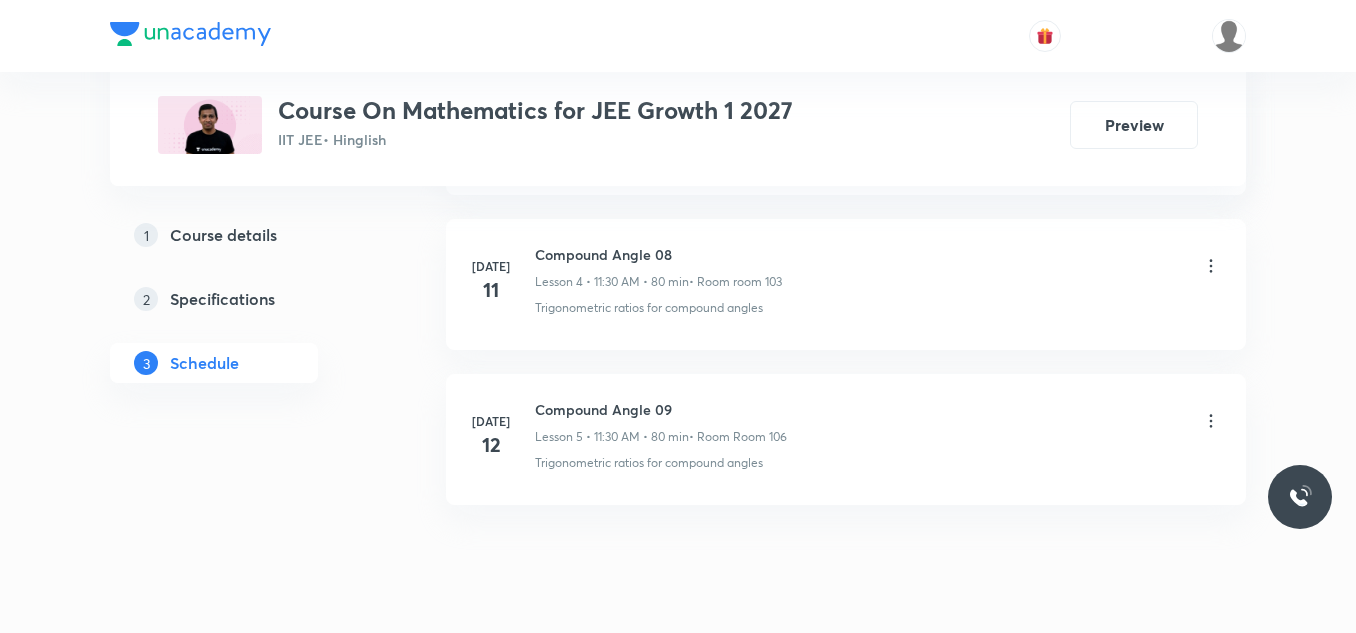 click on "Plus Courses Course On Mathematics for JEE Growth 1 2027 IIT JEE  • Hinglish Preview 1 Course details 2 Specifications 3 Schedule Schedule 5  classes Session  6 Live class Session title 0/99 ​ Schedule for [DATE] 4:22 PM ​ Duration (in minutes) ​   Session type Online Offline Room Select centre room Sub-concepts Select concepts that wil be covered in this session Add Cancel [DATE] Compound Angle 05 Lesson 1 • 11:30 AM • 80 min  • Room Room 106 Trigonometric ratios for compound angles [DATE] Compound Angle 06 Lesson 2 • 11:30 AM • 80 min  • Room Room 106 Trigonometric ratios for compound angles [DATE] Compound Angle 07 Lesson 3 • 11:30 AM • 80 min  • Room room 103 Trigonometric ratios for compound angles [DATE] Compound Angle 08 Lesson 4 • 11:30 AM • 80 min  • Room room 103 Trigonometric ratios for compound angles [DATE] Compound Angle 09 Lesson 5 • 11:30 AM • 80 min  • Room Room 106 Trigonometric ratios for compound angles" at bounding box center (678, -496) 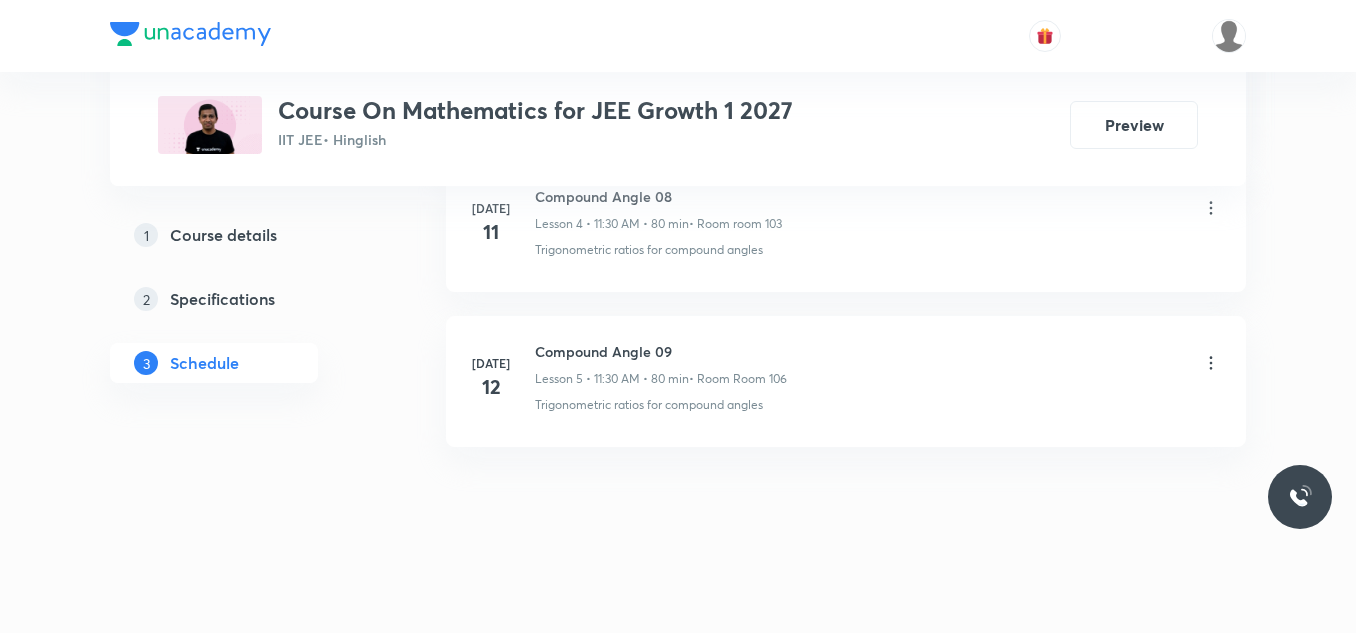 scroll, scrollTop: 1745, scrollLeft: 0, axis: vertical 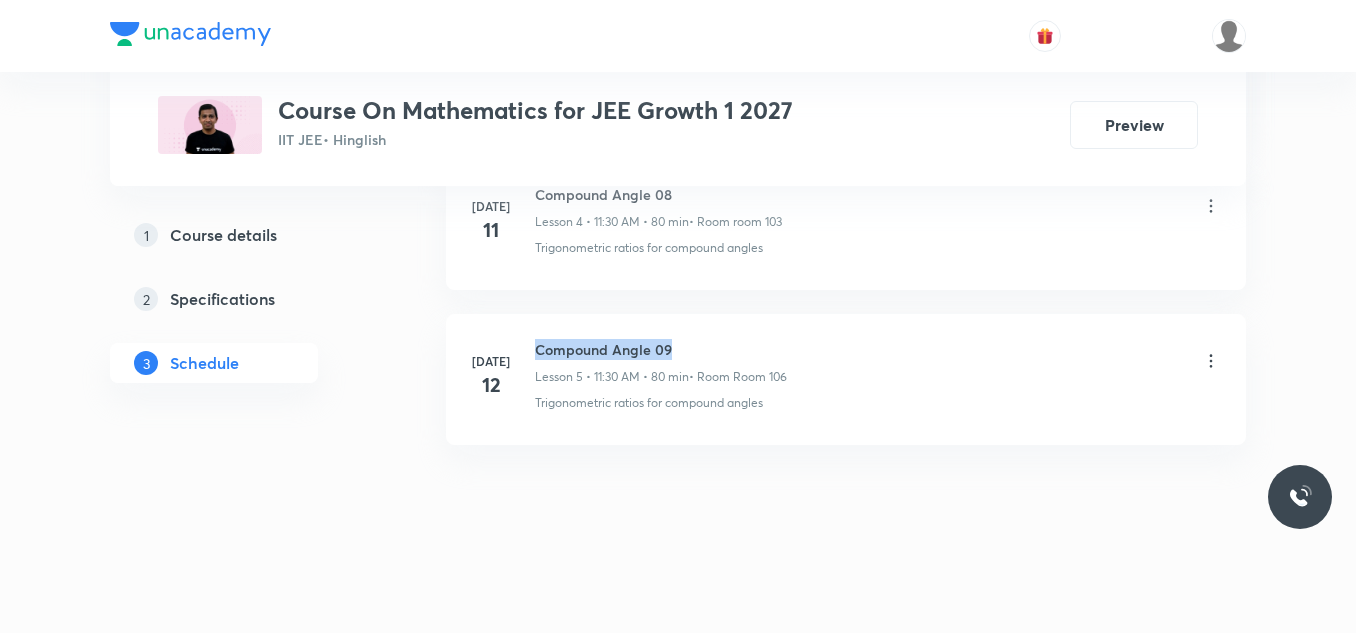 drag, startPoint x: 534, startPoint y: 345, endPoint x: 686, endPoint y: 350, distance: 152.08221 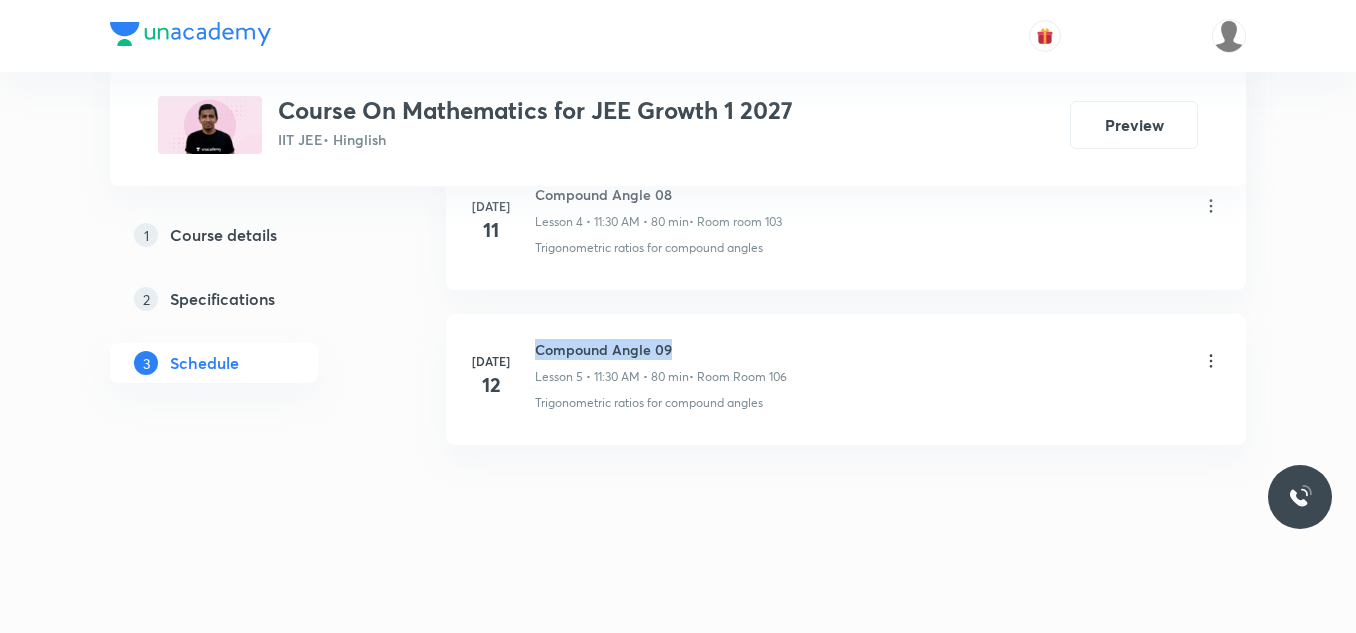 copy on "Compound Angle 09" 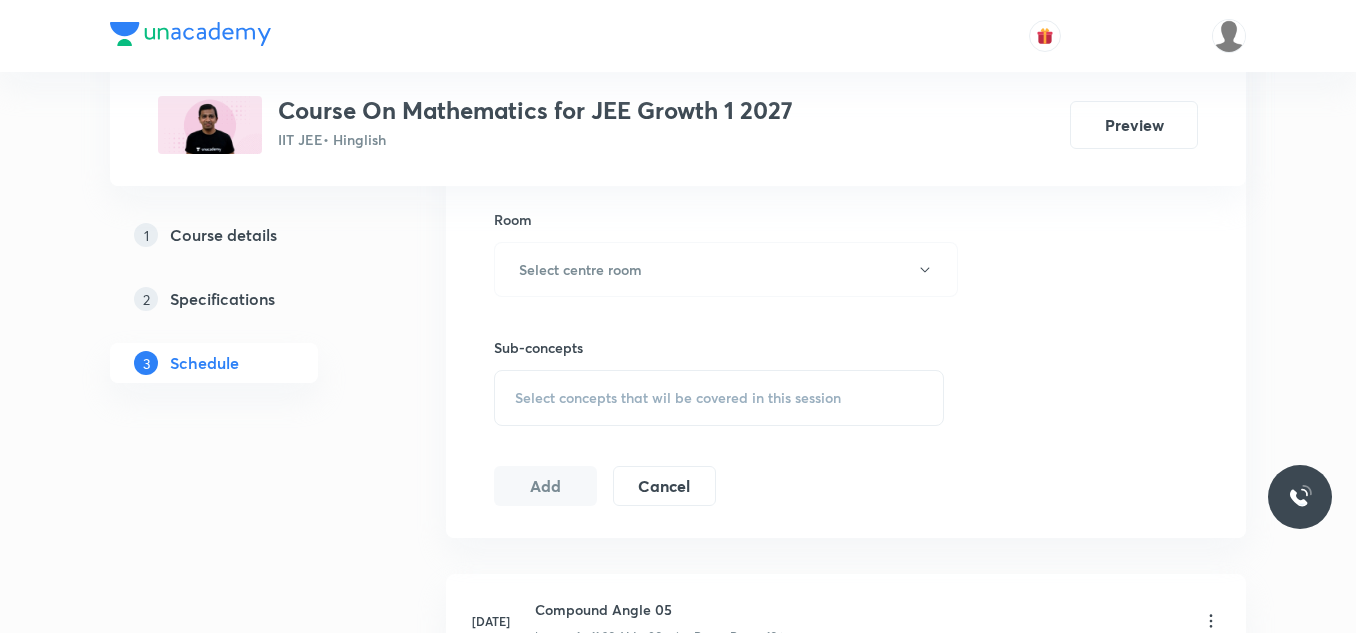 scroll, scrollTop: 900, scrollLeft: 0, axis: vertical 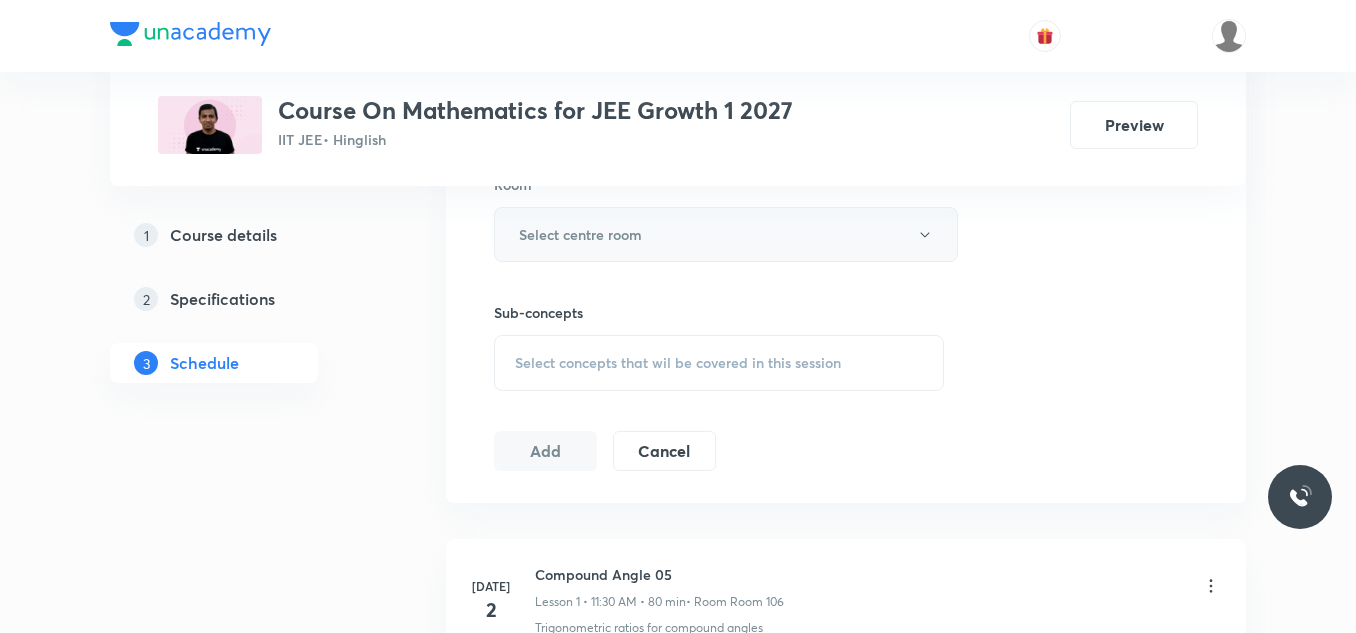 click on "Select centre room" at bounding box center (726, 234) 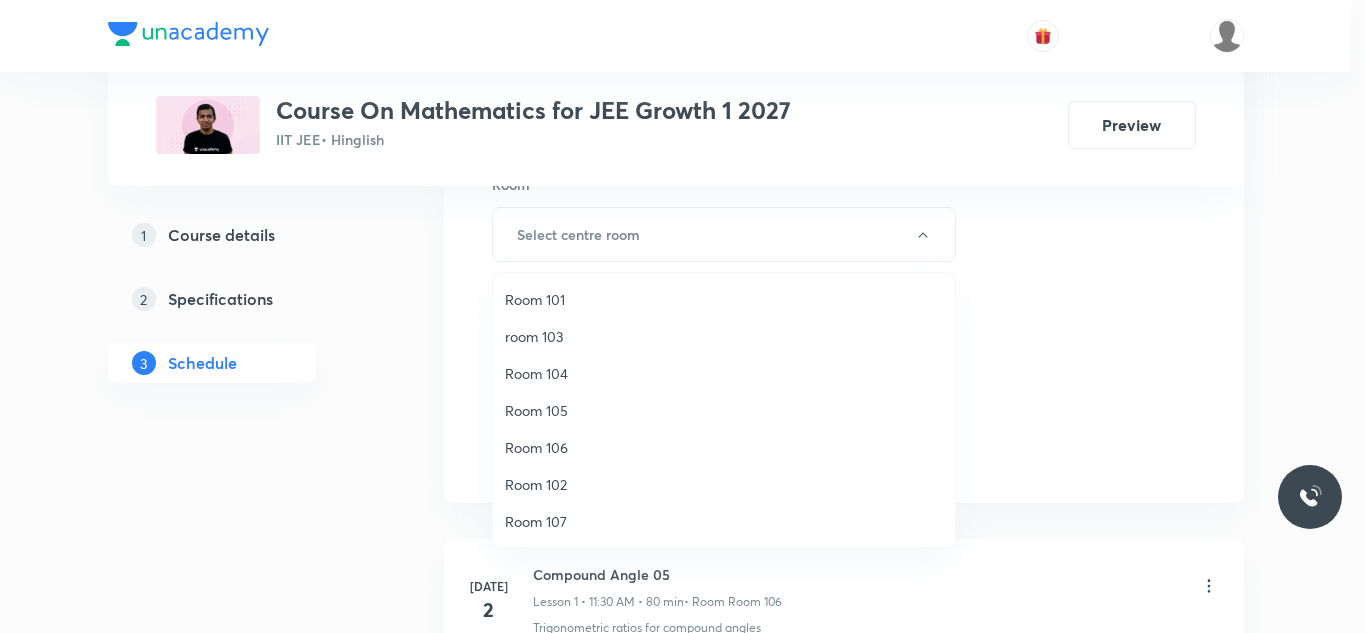 click on "Room 106" at bounding box center [724, 447] 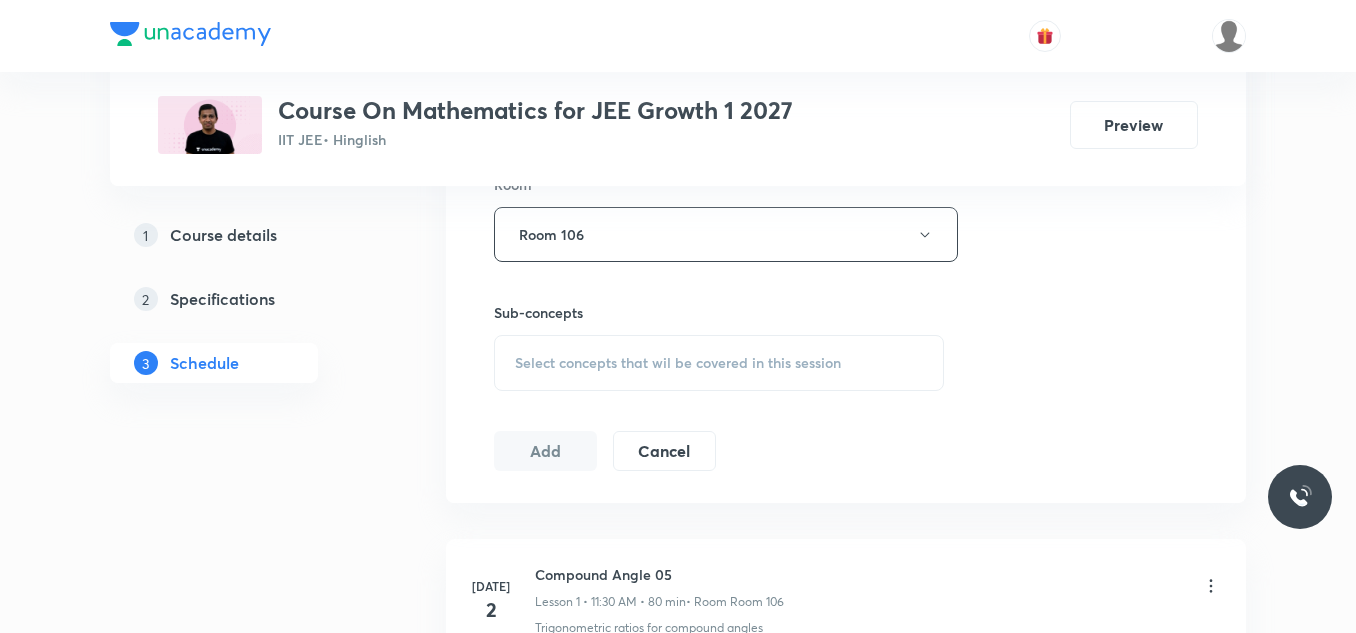 click on "Select concepts that wil be covered in this session" at bounding box center [678, 363] 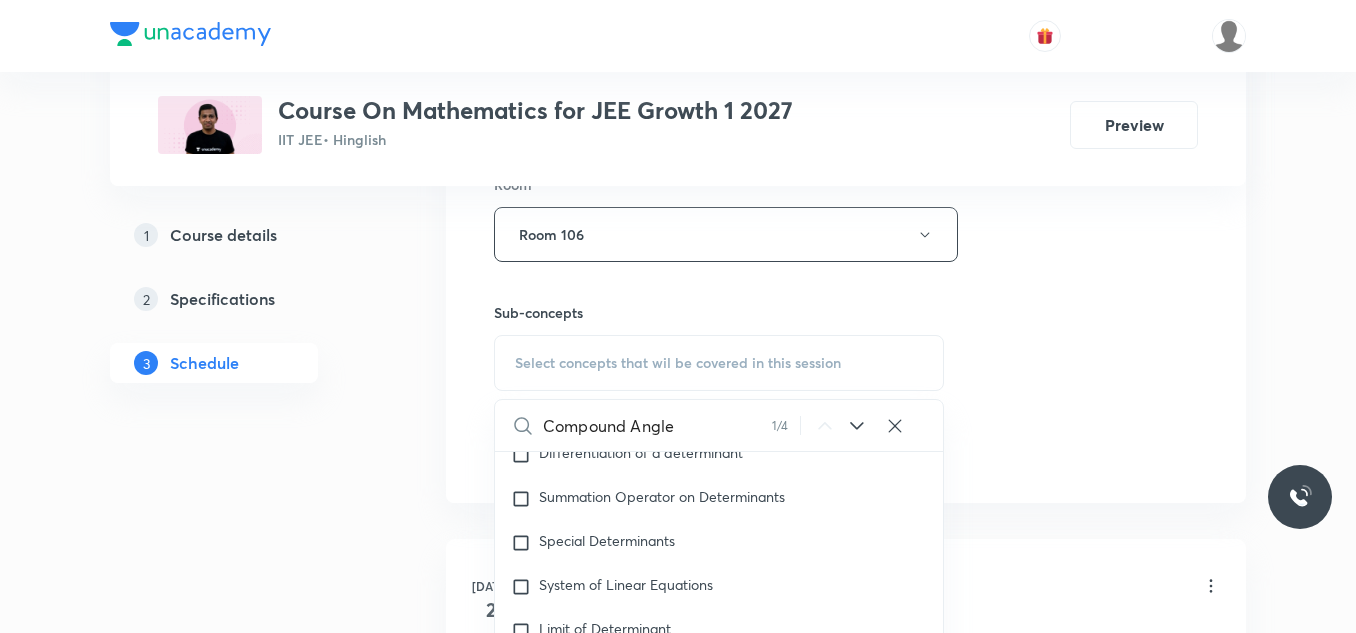 scroll, scrollTop: 8576, scrollLeft: 0, axis: vertical 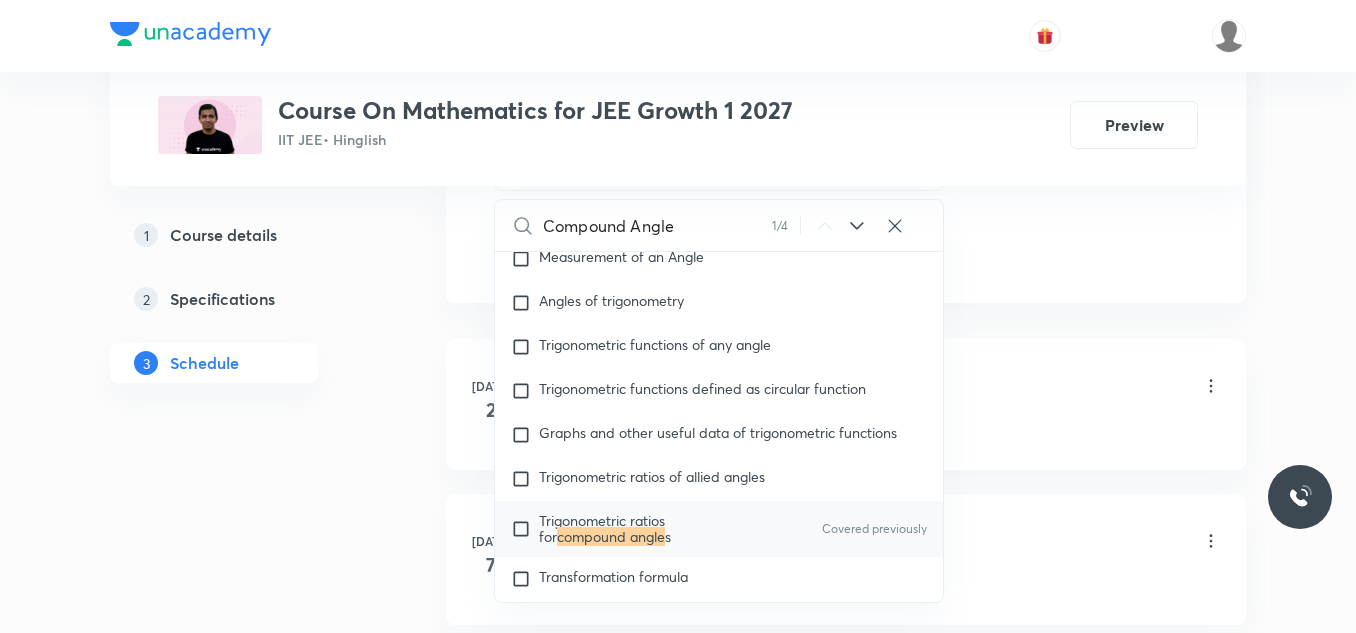 type on "Compound Angle" 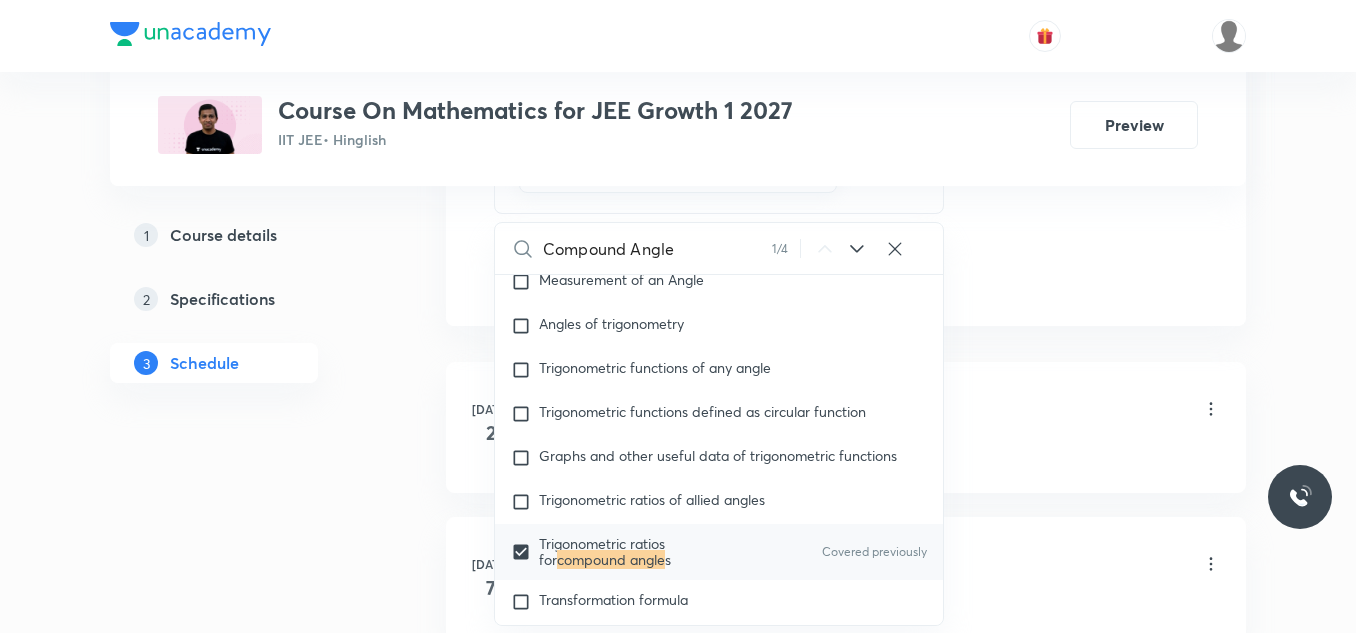click on "Plus Courses Course On Mathematics for JEE Growth 1 2027 IIT JEE  • Hinglish Preview 1 Course details 2 Specifications 3 Schedule Schedule 5  classes Session  6 Live class Session title 0/99 ​ Schedule for [DATE] 4:22 PM ​ Duration (in minutes) ​   Session type Online Offline Room Room 106 Sub-concepts Trigonometric ratios for compound angles CLEAR Compound Angle 1 / 4 ​ Maths Mock Questions Maths Mock Questions Maths Previous Year Questions Maths Previous Year Questions Theory of equations Degree, Value Based & Equation Geometrical Meaning of the Zeroes of a Polynomial Location of roots Geometrical meaning of Roots of an equation Points in solving an equation Graph of Quadratic Expression & its Analysis Range of Quadratic Equation Remainder and factor theorems Identity Quadratic equations Common Roots Location of Roots General Equation of Second Degree in Variable x and y Theory of Equations Relation Between Roots and Coefficients Nature of Roots: Real, Imaginary, and Integer Complex Numbers" at bounding box center [678, 100] 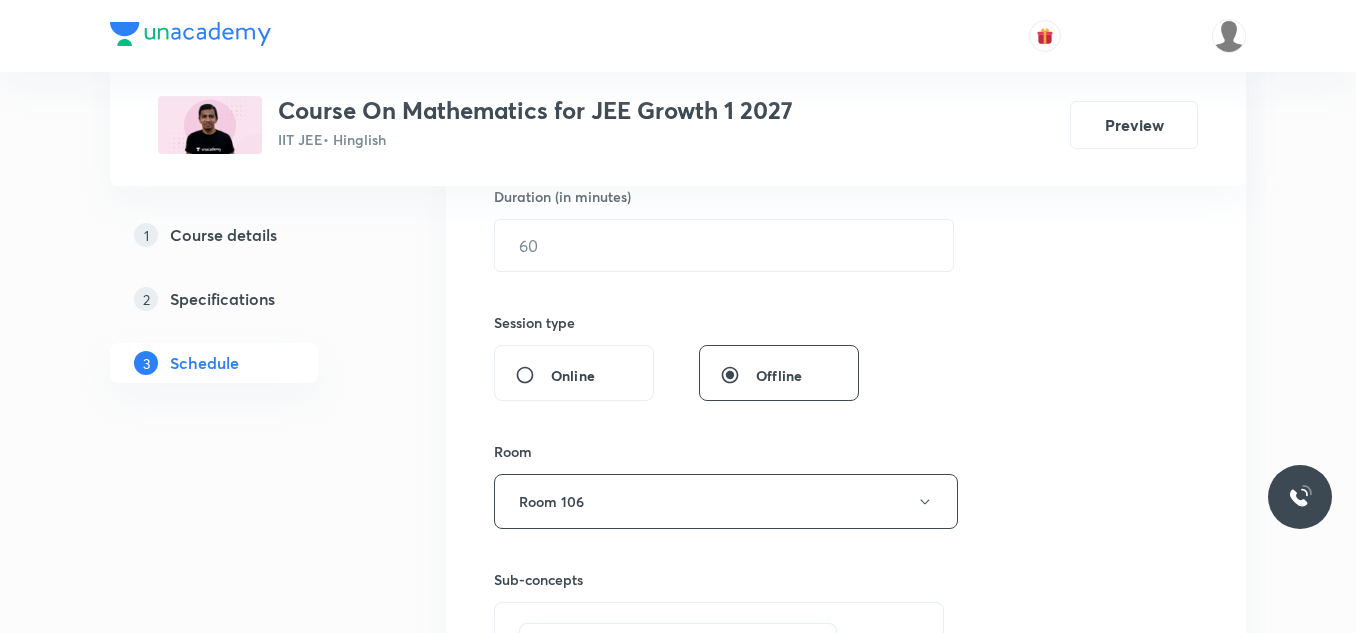 scroll, scrollTop: 600, scrollLeft: 0, axis: vertical 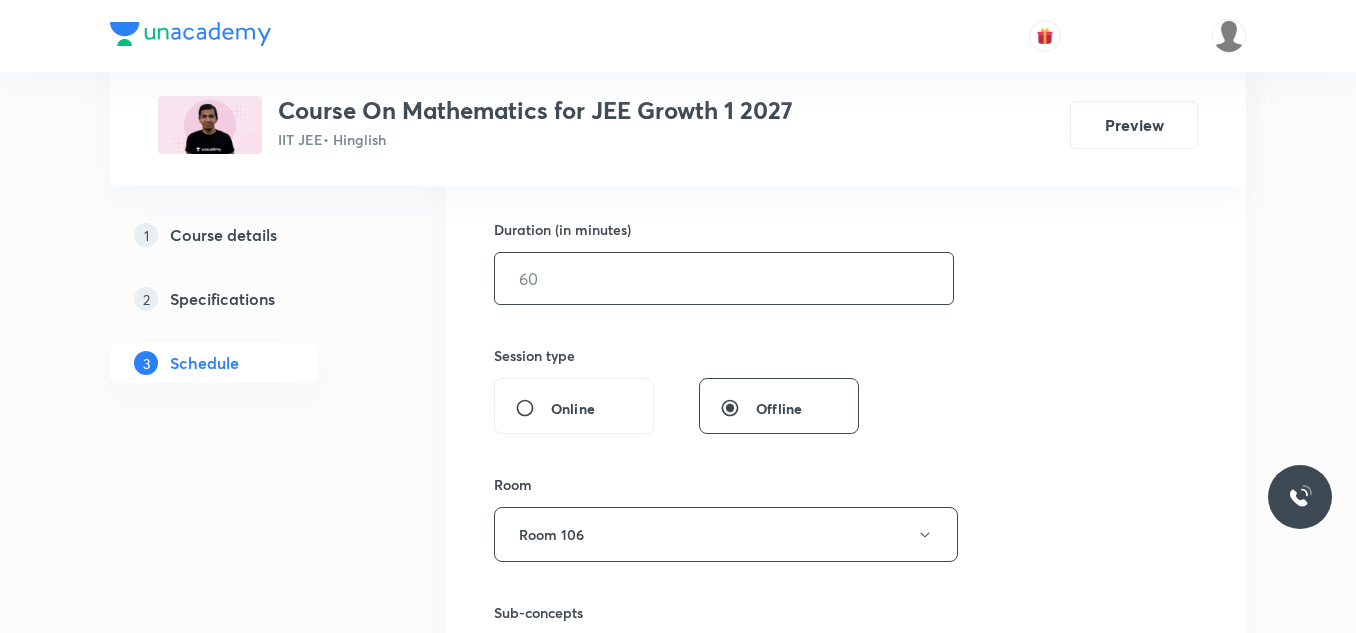 click at bounding box center [724, 278] 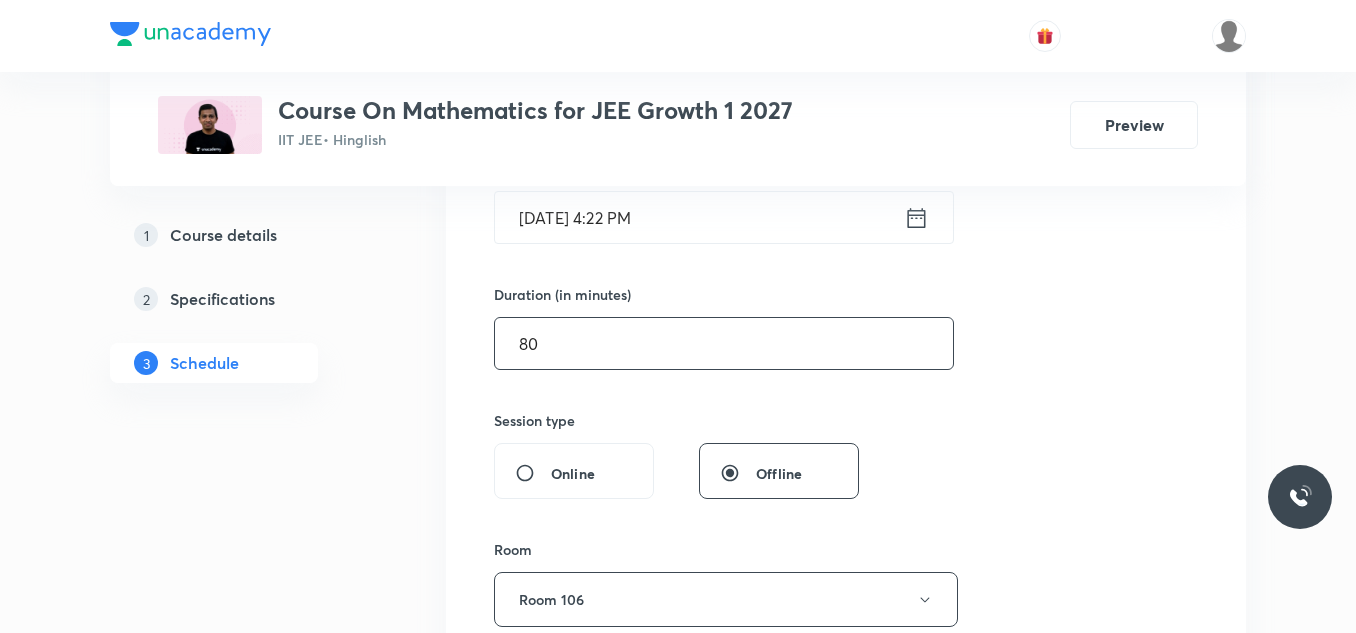 scroll, scrollTop: 500, scrollLeft: 0, axis: vertical 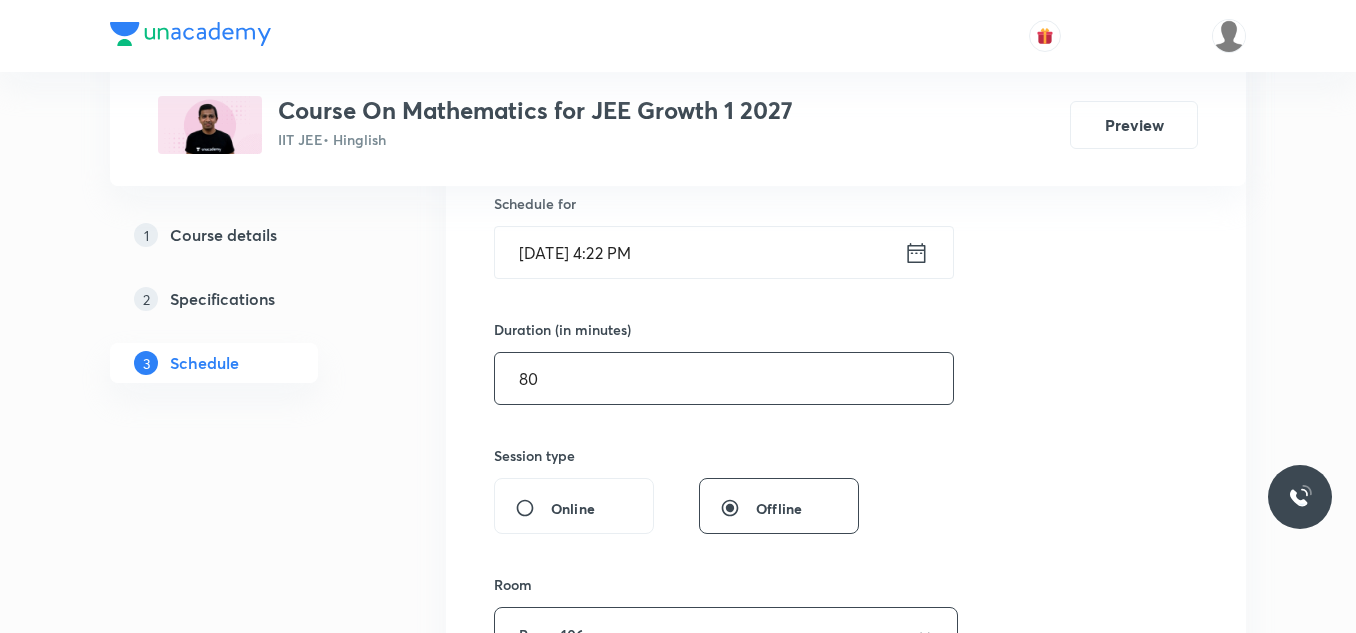 type on "80" 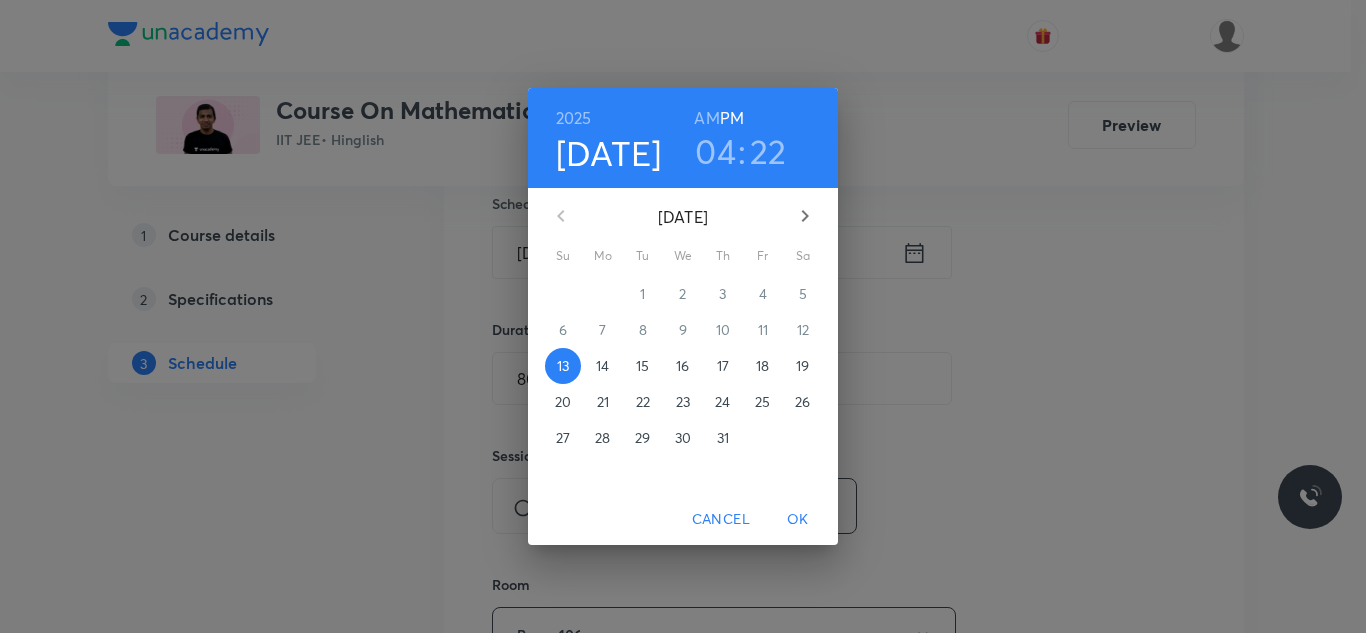 click on "14" at bounding box center [603, 366] 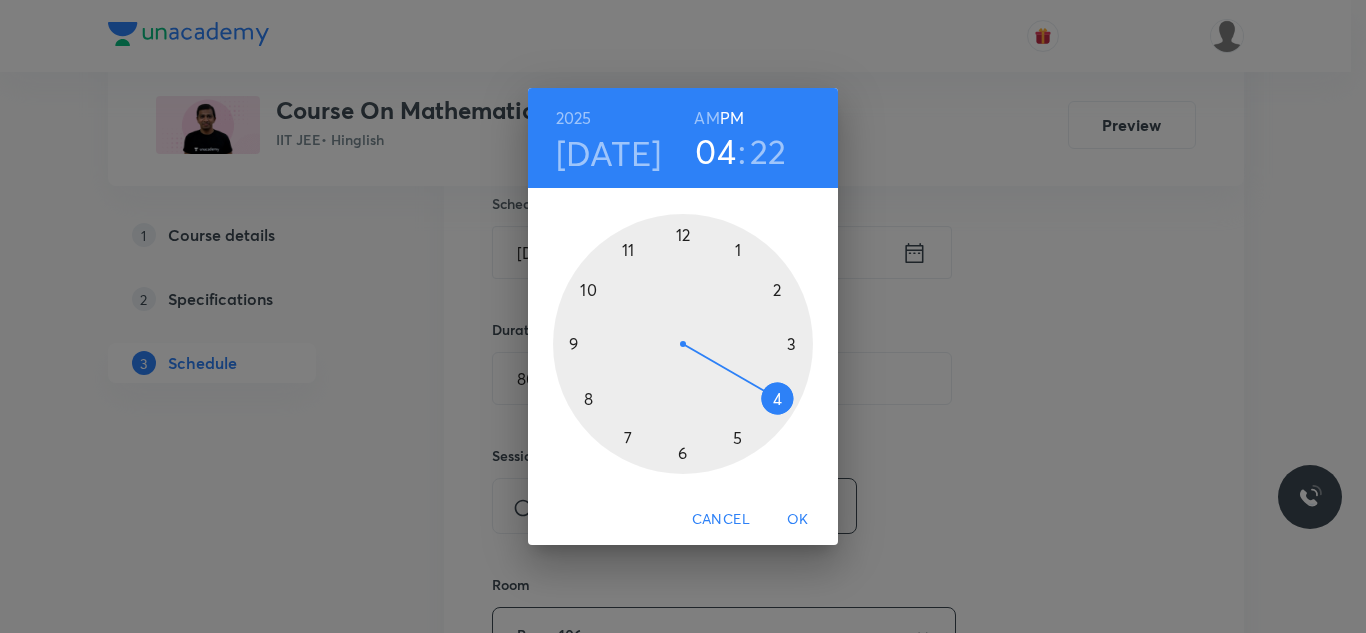 click on "AM" at bounding box center (706, 118) 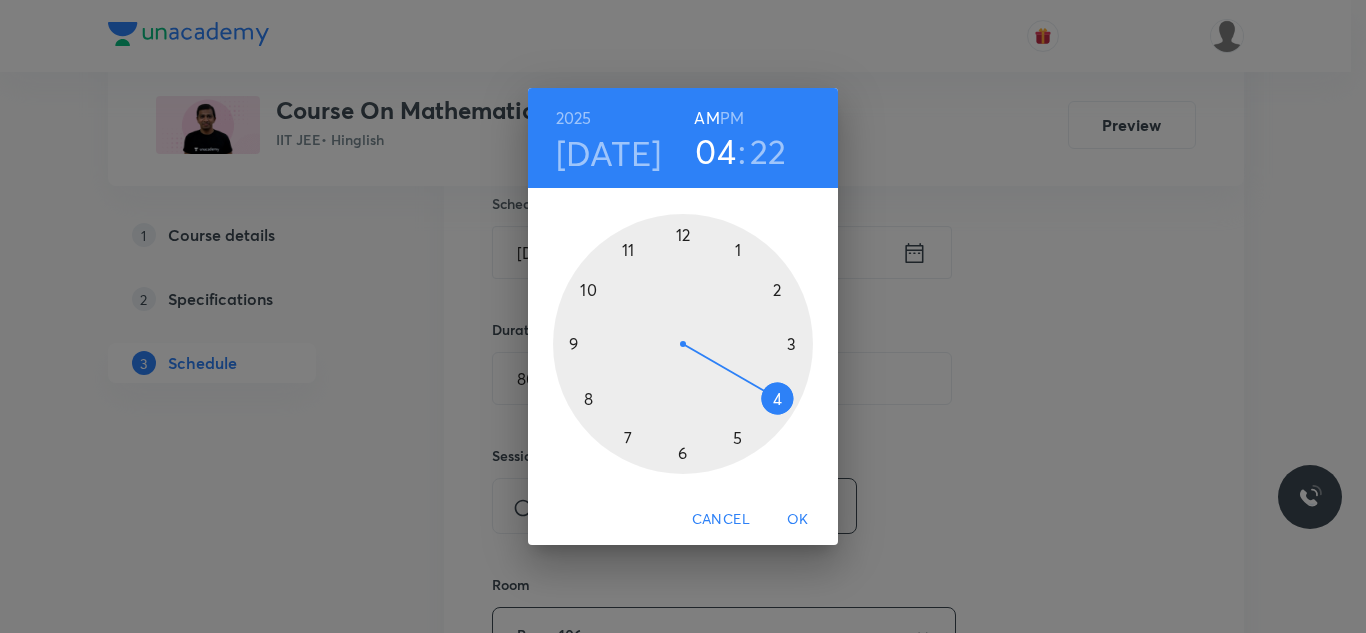click at bounding box center [683, 344] 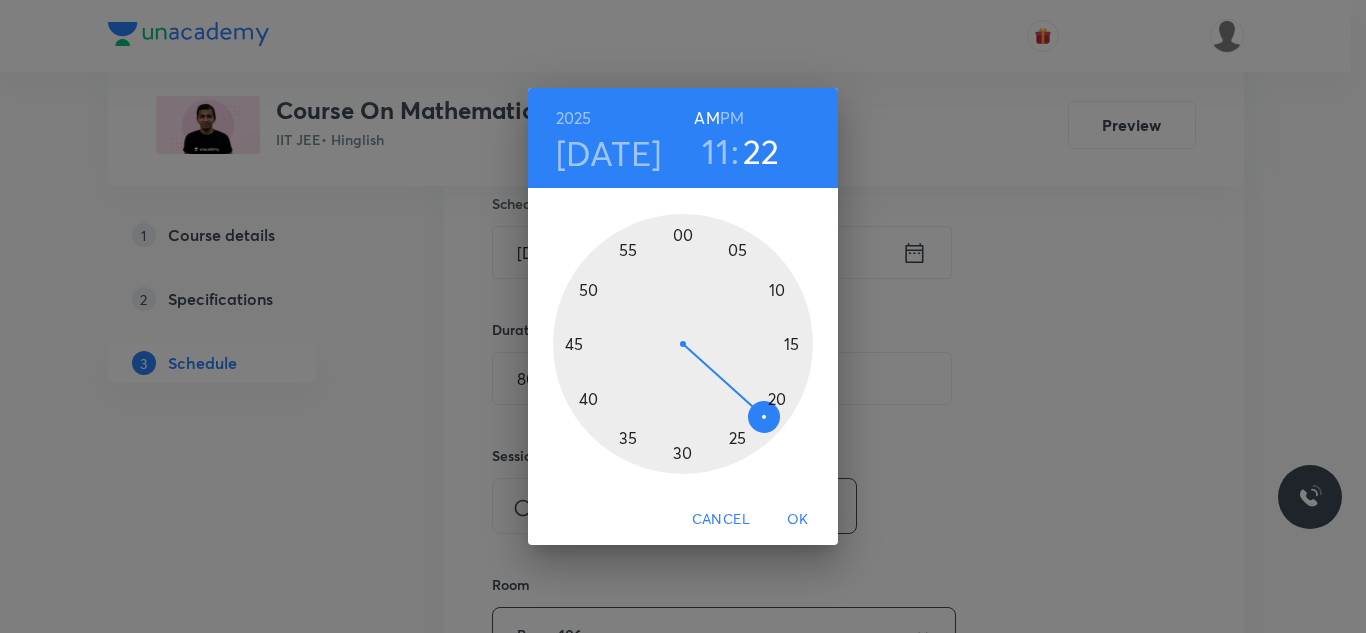 click at bounding box center (683, 344) 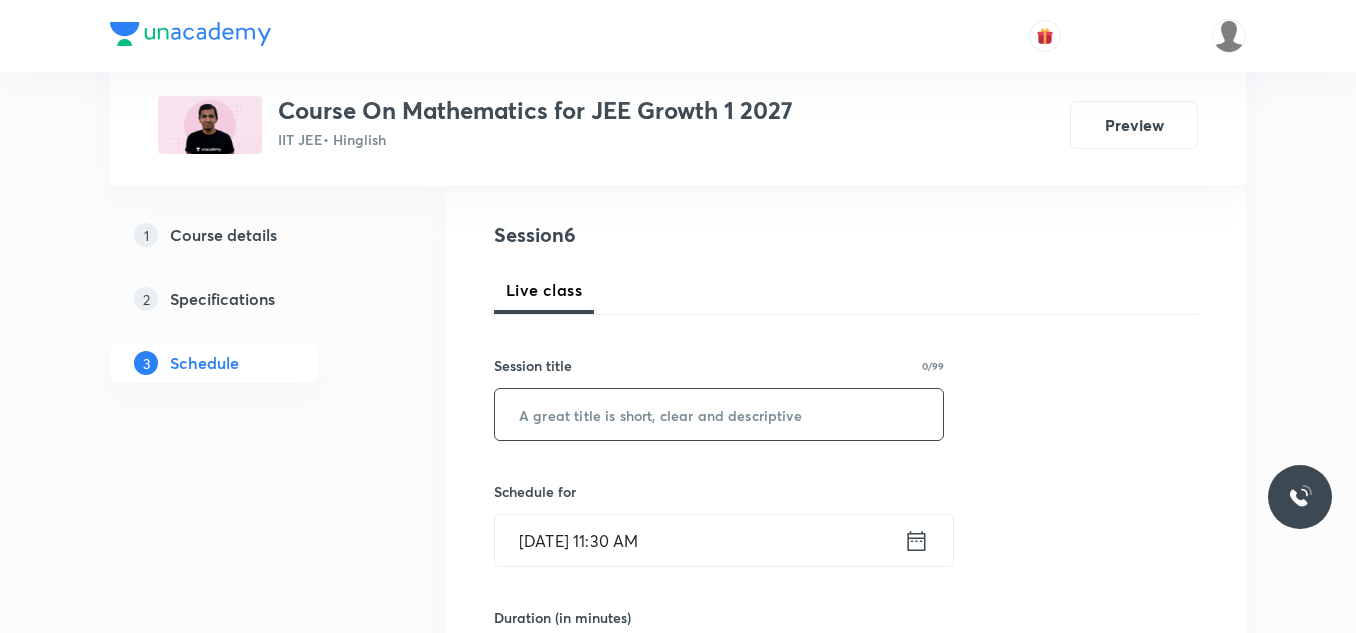 scroll, scrollTop: 200, scrollLeft: 0, axis: vertical 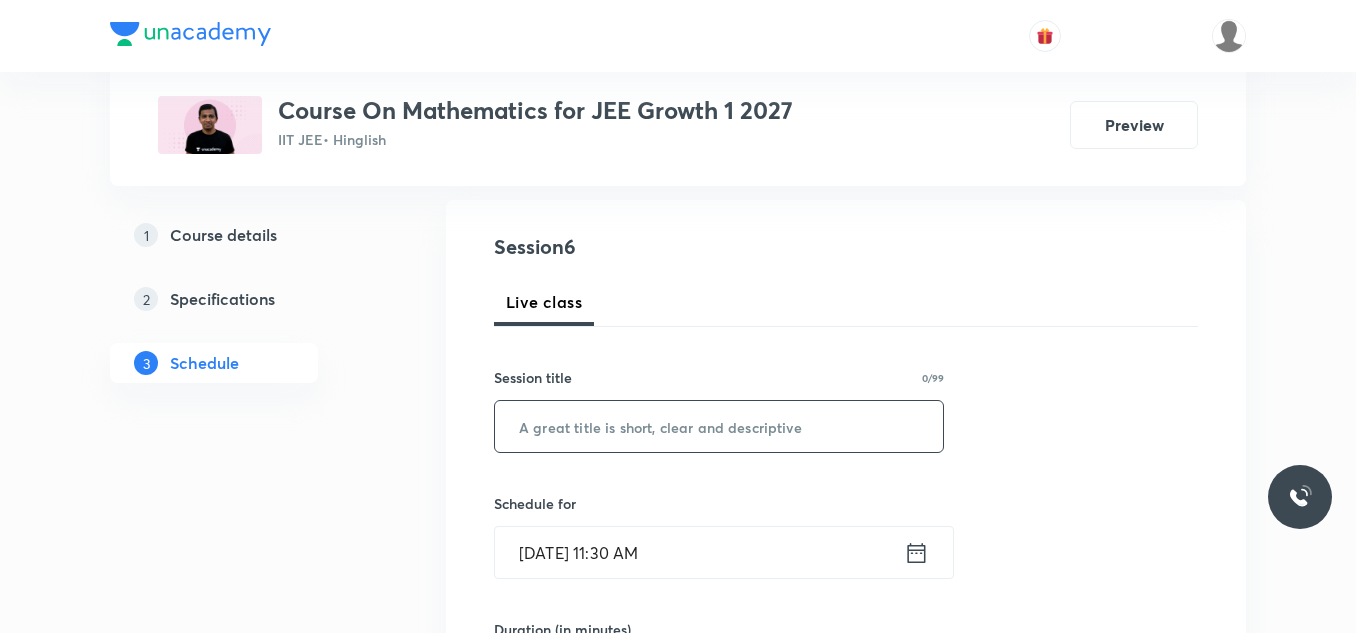 click at bounding box center (719, 426) 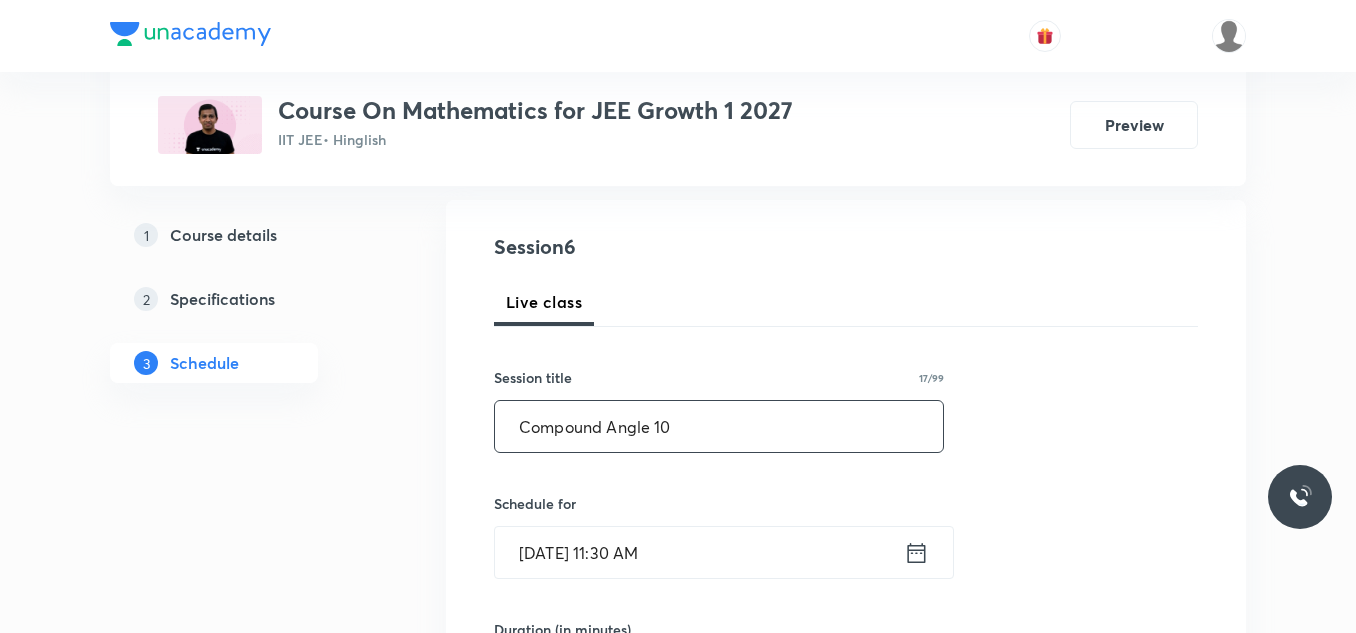type on "Compound Angle 10" 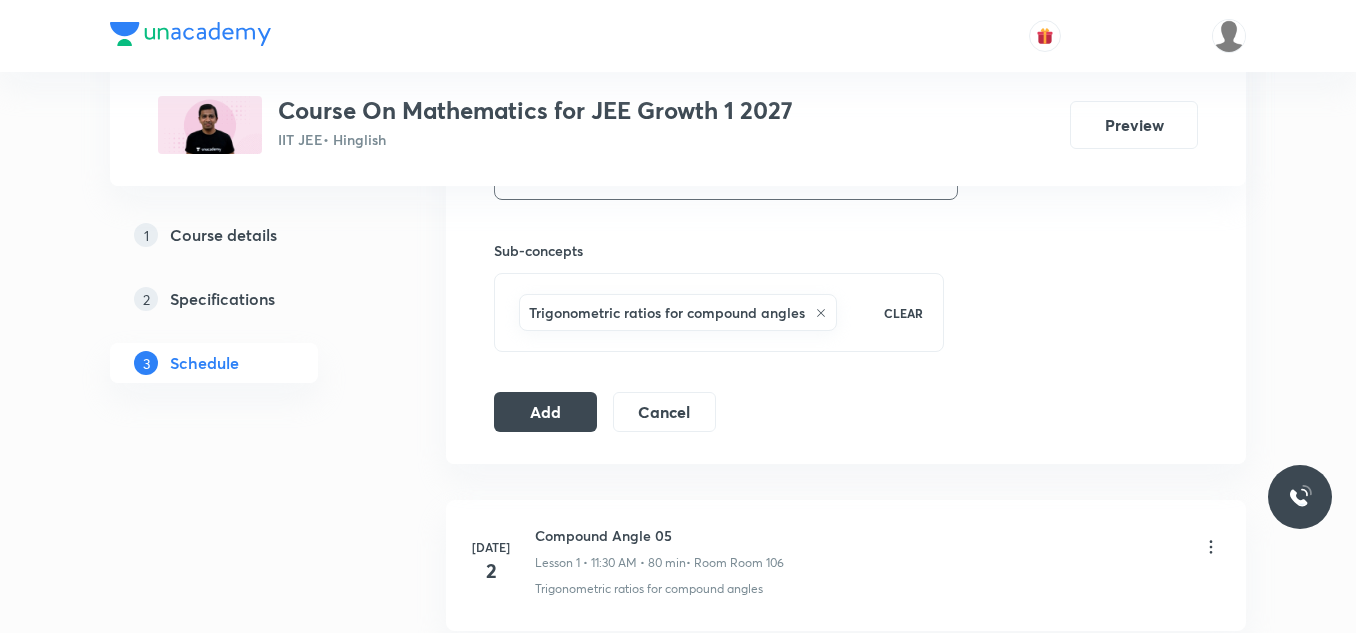 scroll, scrollTop: 1000, scrollLeft: 0, axis: vertical 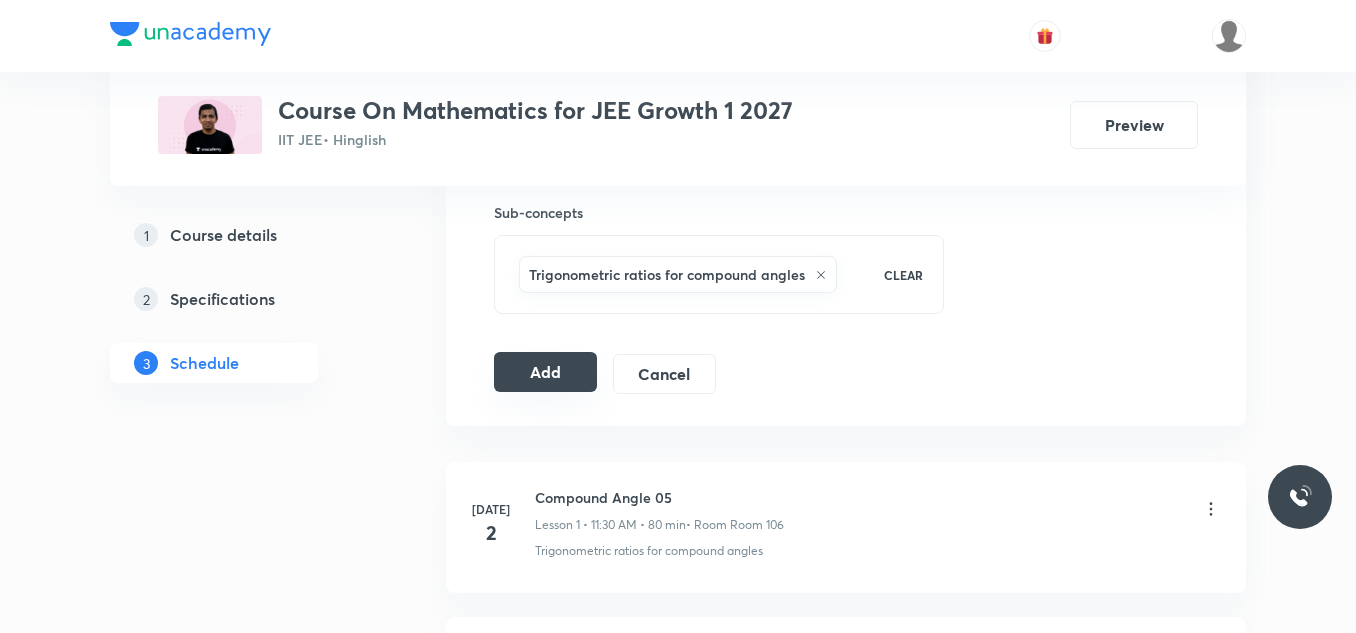 click on "Add" at bounding box center (545, 372) 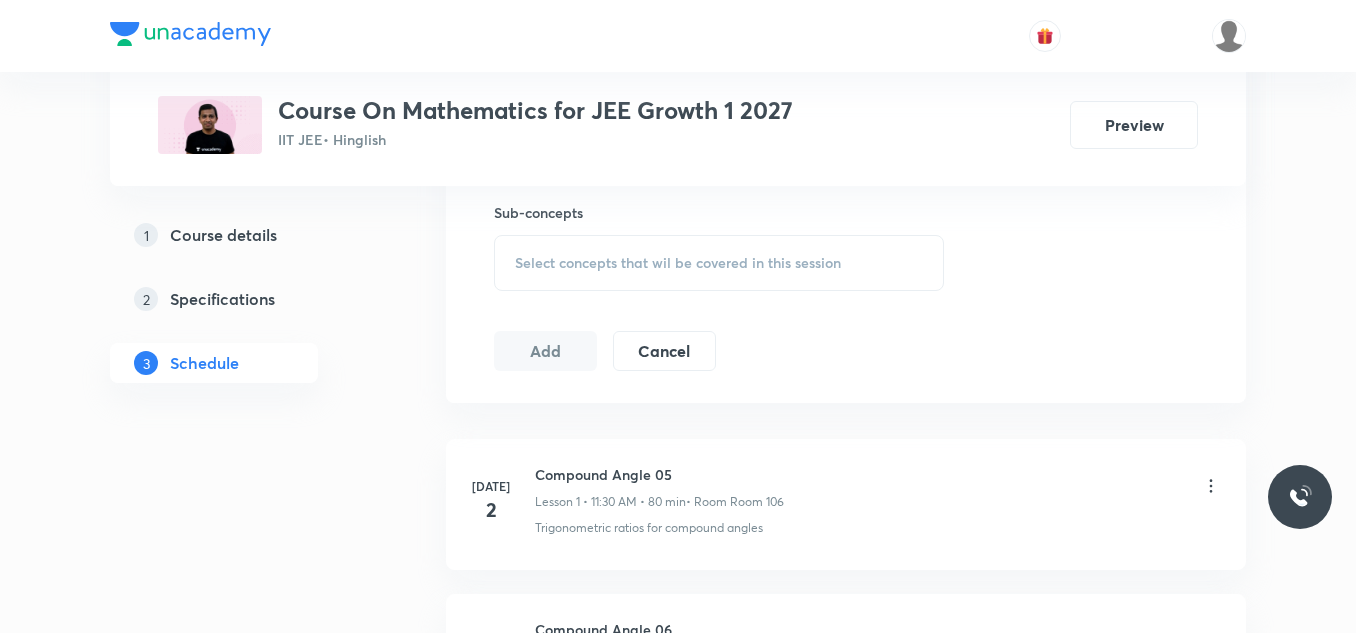 scroll, scrollTop: 826, scrollLeft: 0, axis: vertical 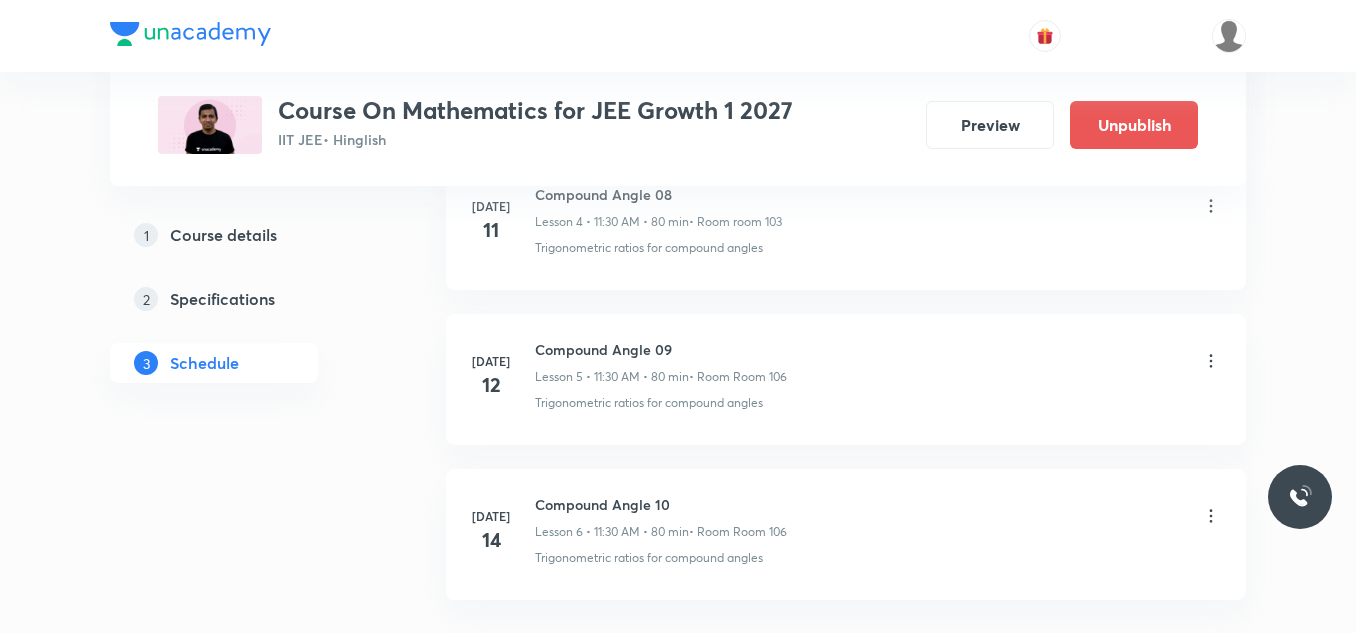 click on "Plus Courses Course On Mathematics for JEE Growth 1 2027 IIT JEE  • Hinglish Preview Unpublish 1 Course details 2 Specifications 3 Schedule Schedule 6  classes Add new session Jul 2 Compound Angle 05 Lesson 1 • 11:30 AM • 80 min  • Room Room 106 Trigonometric ratios for compound angles Jul 7 Compound Angle 06 Lesson 2 • 11:30 AM • 80 min  • Room Room 106 Trigonometric ratios for compound angles Jul 9 Compound Angle 07 Lesson 3 • 11:30 AM • 80 min  • Room room 103 Trigonometric ratios for compound angles Jul 11 Compound Angle 08 Lesson 4 • 11:30 AM • 80 min  • Room room 103 Trigonometric ratios for compound angles Jul 12 Compound Angle 09 Lesson 5 • 11:30 AM • 80 min  • Room Room 106 Trigonometric ratios for compound angles Jul 14 Compound Angle 10 Lesson 6 • 11:30 AM • 80 min  • Room Room 106 Trigonometric ratios for compound angles" at bounding box center (678, -19) 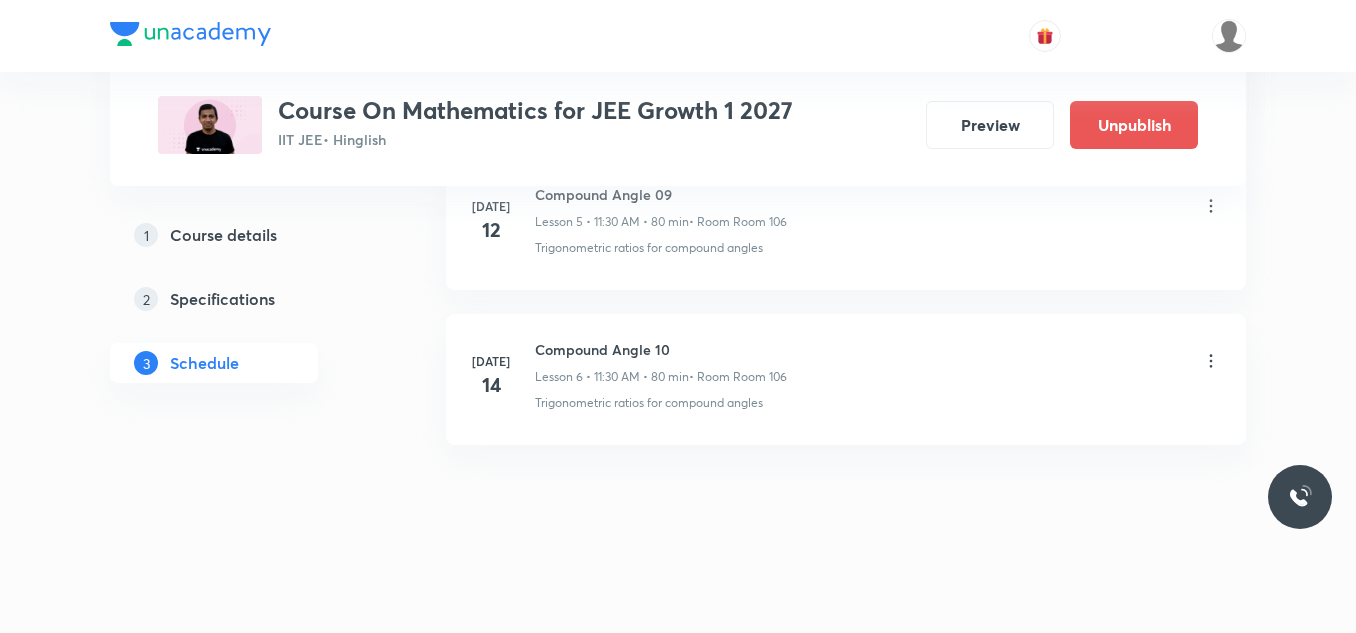 click on "Plus Courses Course On Mathematics for JEE Growth 1 2027 IIT JEE  • Hinglish Preview Unpublish 1 Course details 2 Specifications 3 Schedule Schedule 6  classes Add new session Jul 2 Compound Angle 05 Lesson 1 • 11:30 AM • 80 min  • Room Room 106 Trigonometric ratios for compound angles Jul 7 Compound Angle 06 Lesson 2 • 11:30 AM • 80 min  • Room Room 106 Trigonometric ratios for compound angles Jul 9 Compound Angle 07 Lesson 3 • 11:30 AM • 80 min  • Room room 103 Trigonometric ratios for compound angles Jul 11 Compound Angle 08 Lesson 4 • 11:30 AM • 80 min  • Room room 103 Trigonometric ratios for compound angles Jul 12 Compound Angle 09 Lesson 5 • 11:30 AM • 80 min  • Room Room 106 Trigonometric ratios for compound angles Jul 14 Compound Angle 10 Lesson 6 • 11:30 AM • 80 min  • Room Room 106 Trigonometric ratios for compound angles" at bounding box center (678, -174) 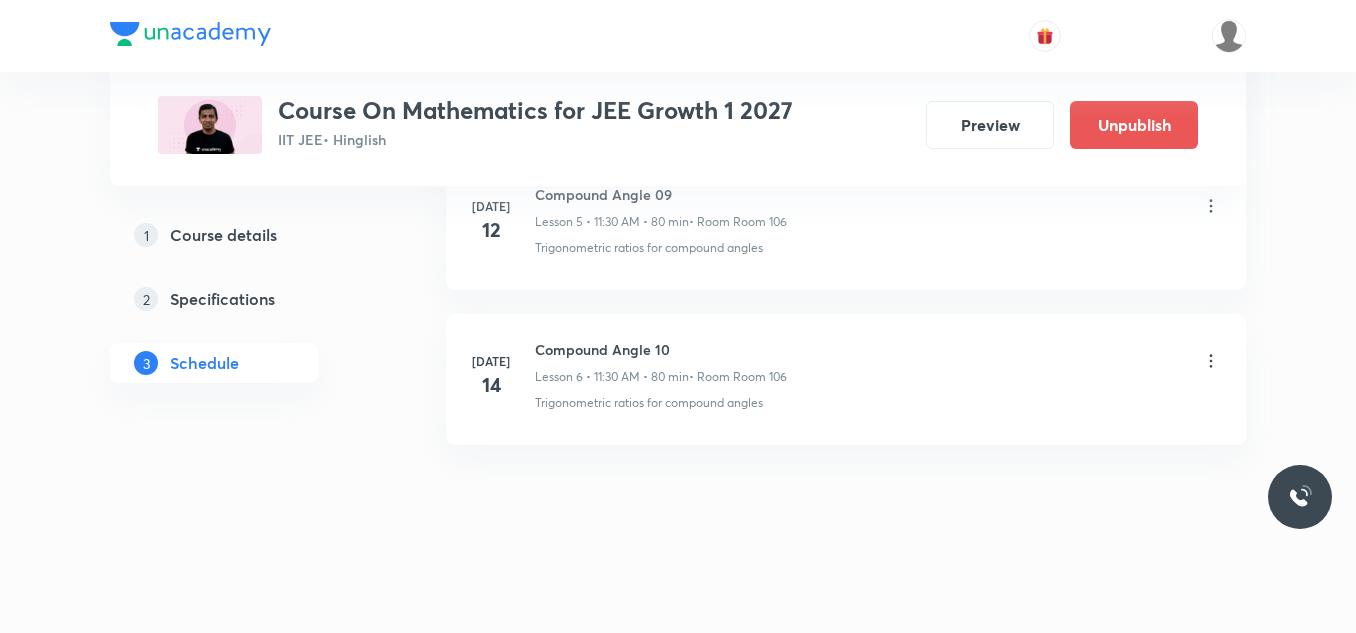 click on "Schedule 6  classes Add new session Jul 2 Compound Angle 05 Lesson 1 • 11:30 AM • 80 min  • Room Room 106 Trigonometric ratios for compound angles Jul 7 Compound Angle 06 Lesson 2 • 11:30 AM • 80 min  • Room Room 106 Trigonometric ratios for compound angles Jul 9 Compound Angle 07 Lesson 3 • 11:30 AM • 80 min  • Room room 103 Trigonometric ratios for compound angles Jul 11 Compound Angle 08 Lesson 4 • 11:30 AM • 80 min  • Room room 103 Trigonometric ratios for compound angles Jul 12 Compound Angle 09 Lesson 5 • 11:30 AM • 80 min  • Room Room 106 Trigonometric ratios for compound angles Jul 14 Compound Angle 10 Lesson 6 • 11:30 AM • 80 min  • Room Room 106 Trigonometric ratios for compound angles" at bounding box center (846, -23) 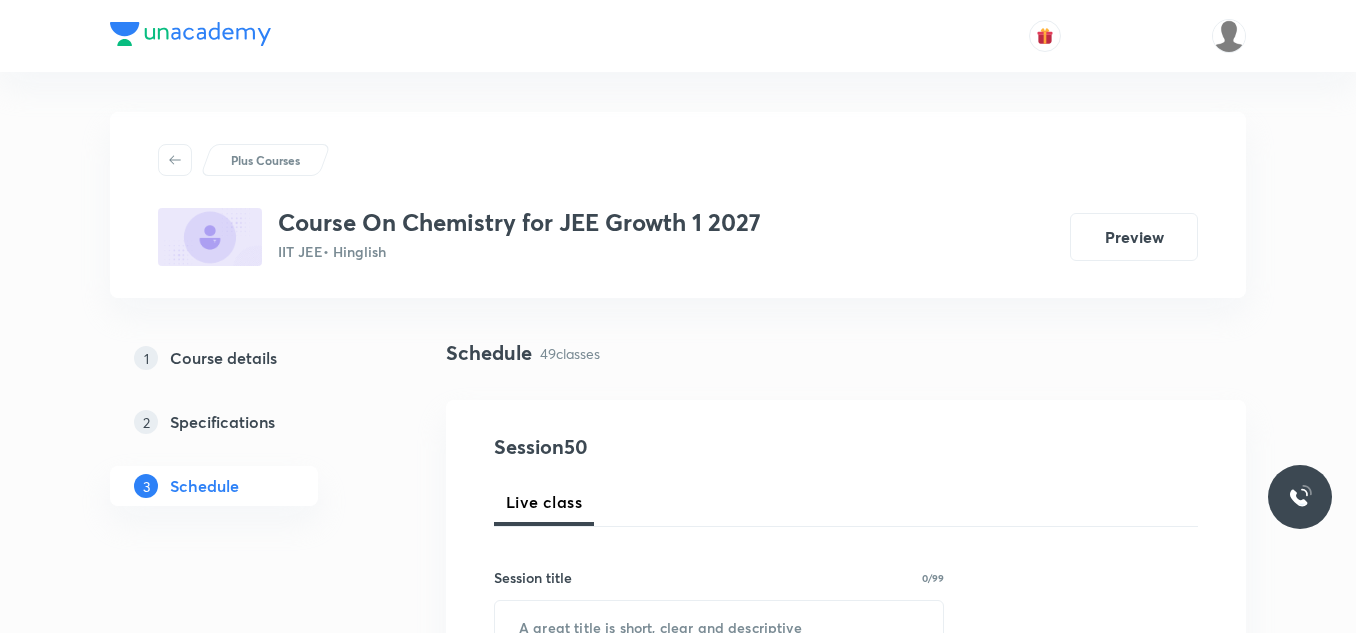 scroll, scrollTop: 8565, scrollLeft: 0, axis: vertical 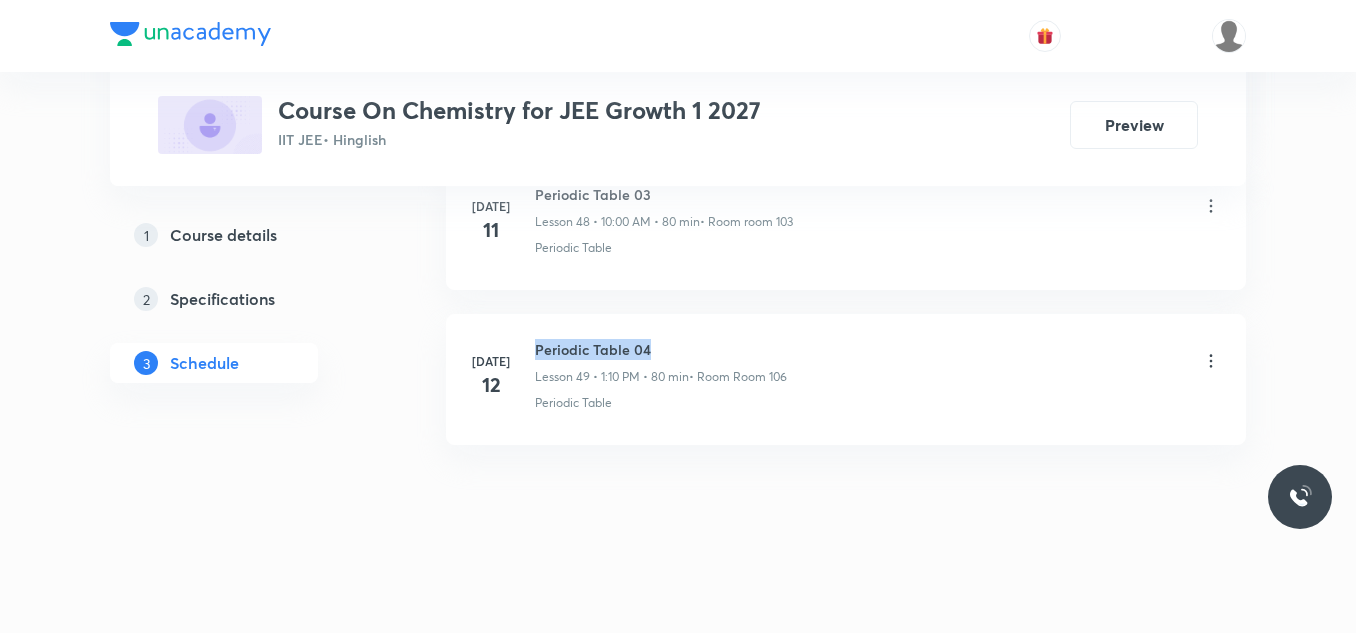 drag, startPoint x: 531, startPoint y: 344, endPoint x: 663, endPoint y: 333, distance: 132.45753 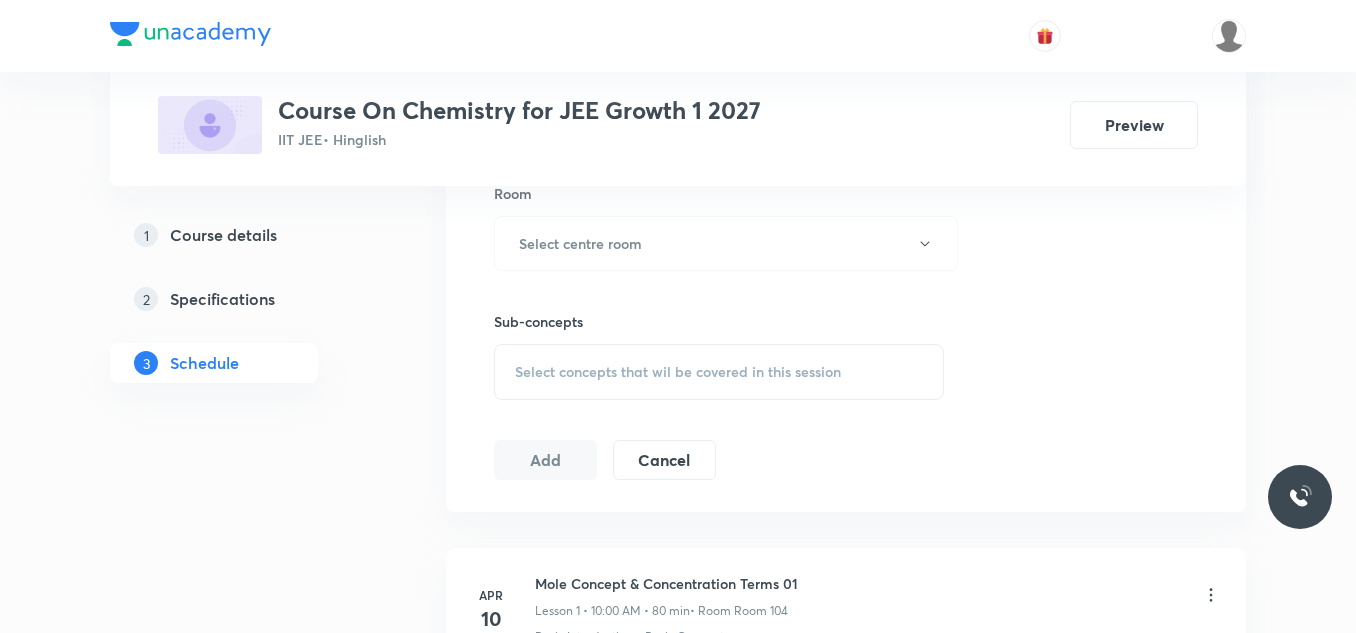 scroll, scrollTop: 900, scrollLeft: 0, axis: vertical 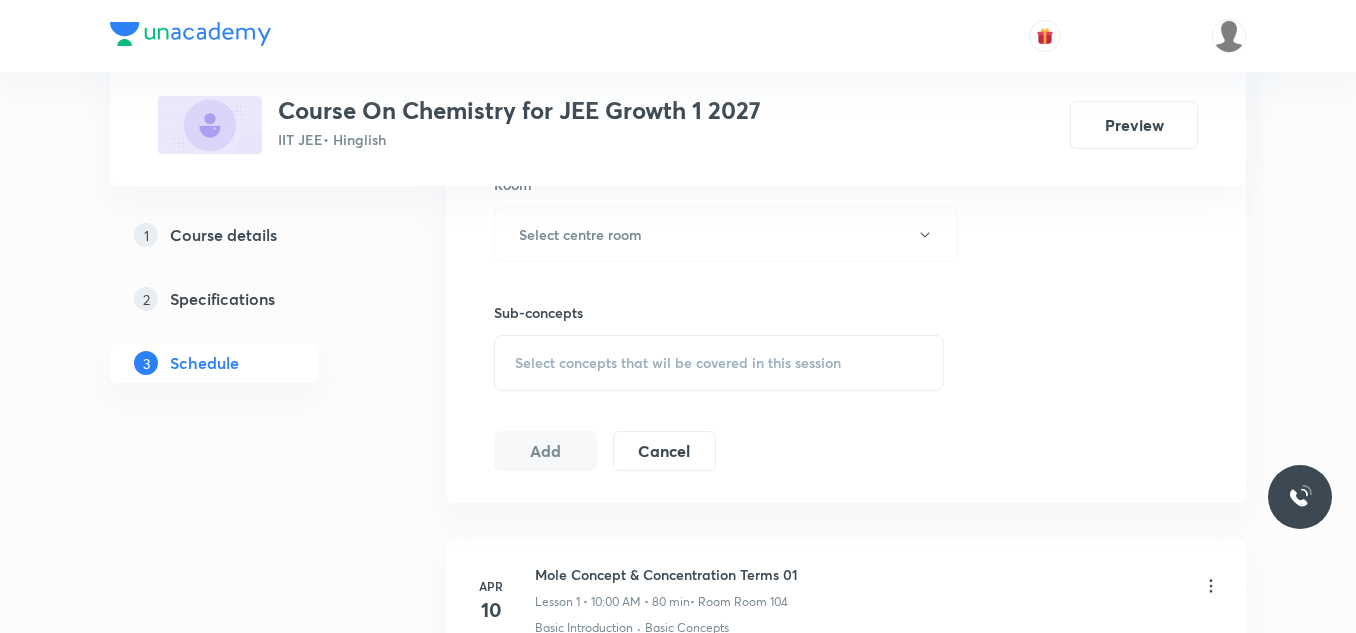 click on "Select concepts that wil be covered in this session" at bounding box center [678, 363] 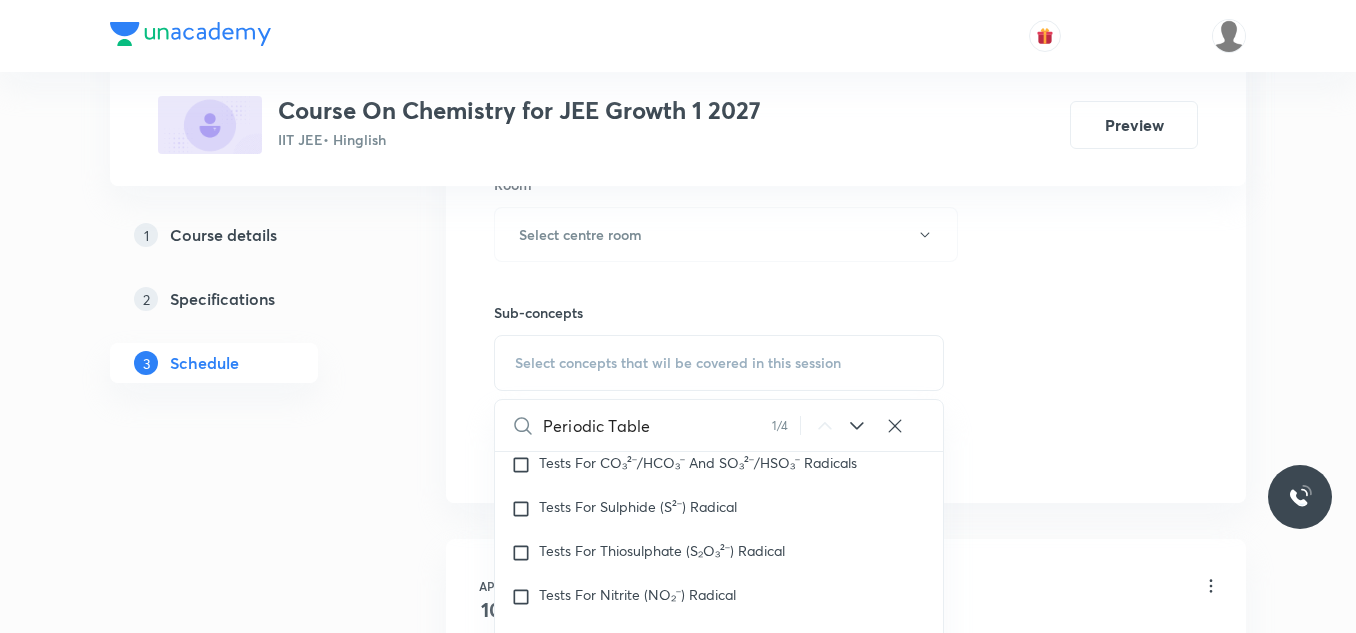 scroll, scrollTop: 16945, scrollLeft: 0, axis: vertical 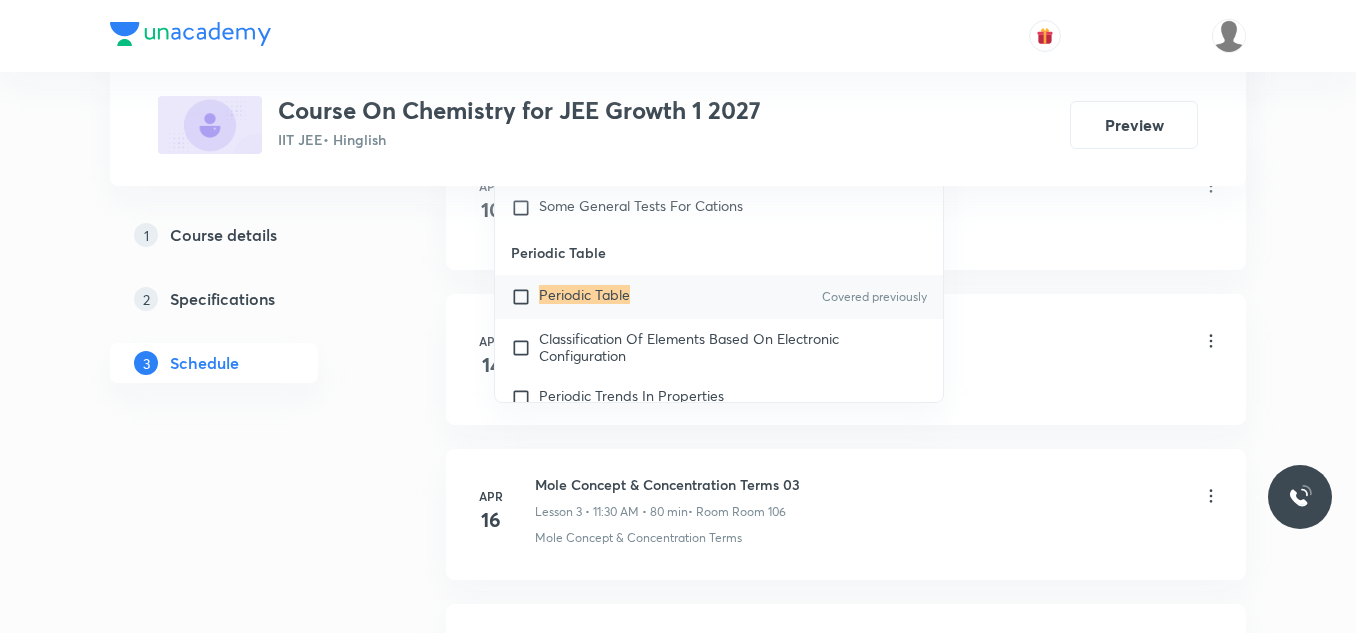 type on "Periodic Table" 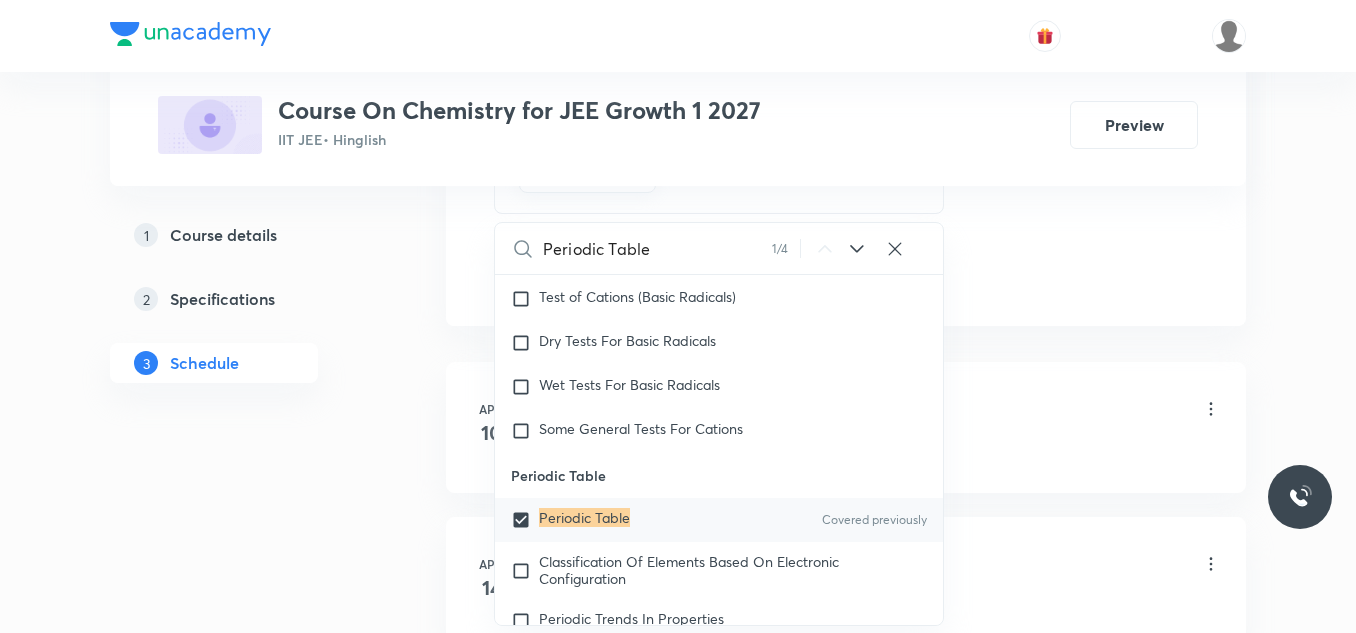 click on "Plus Courses Course On Chemistry for JEE Growth 1 2027 IIT JEE  • Hinglish Preview 1 Course details 2 Specifications 3 Schedule Schedule 49  classes Session  50 Live class Session title 0/99 ​ Schedule for Jul 13, 2025, 4:24 PM ​ Duration (in minutes) ​   Session type Online Offline Room Select centre room Sub-concepts Periodic Table CLEAR Periodic Table 1 / 4 ​ Chemistry Mock Questions Chemistry Mock Questions Chemistry Previous Year Chemistry Previous Year General Topics & Mole Concept Basic Concepts Covered previously Basic Introduction Covered previously Percentage Composition Stoichiometry Principle of Atom Conservation (POAC) Relation between Stoichiometric Quantities Application of Mole Concept: Gravimetric Analysis Different Laws Formula and Composition Concentration Terms Some basic concepts of Chemistry Atomic Structure Discovery Of Electron Some Prerequisites of Physics Discovery Of Protons And Neutrons Atomic Models and Theories  Representation Of Atom With Electrons And Neutrons Payload" at bounding box center (678, 3510) 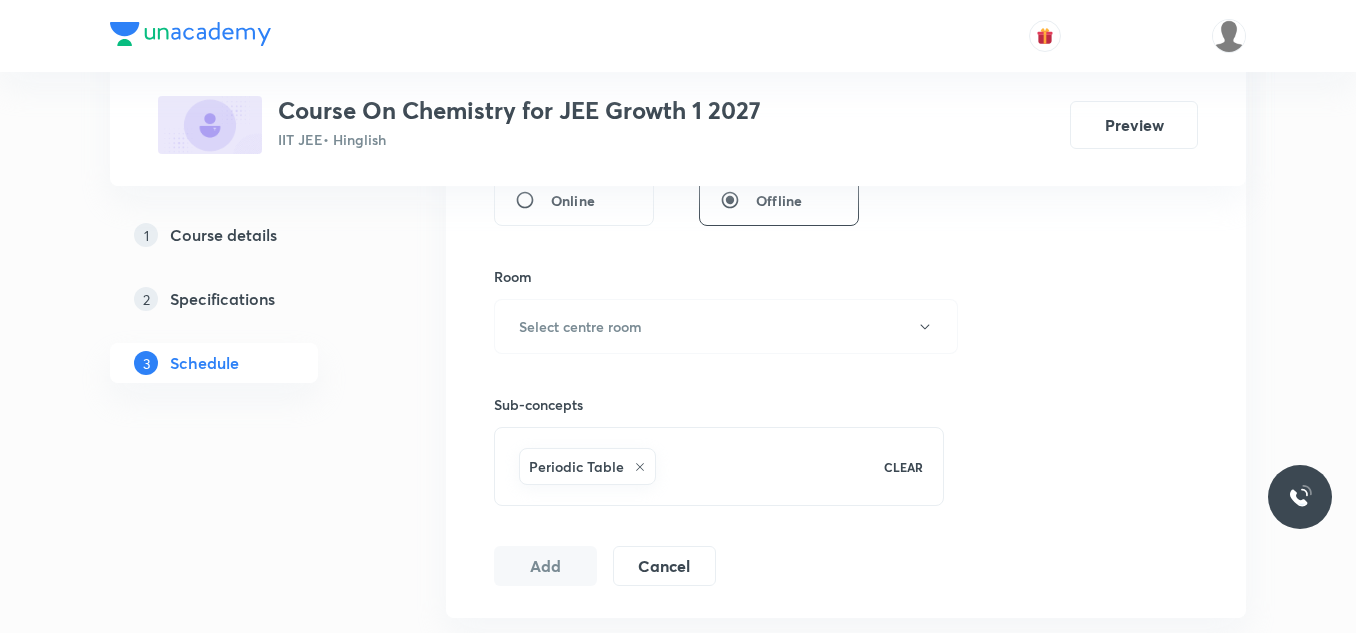 scroll, scrollTop: 800, scrollLeft: 0, axis: vertical 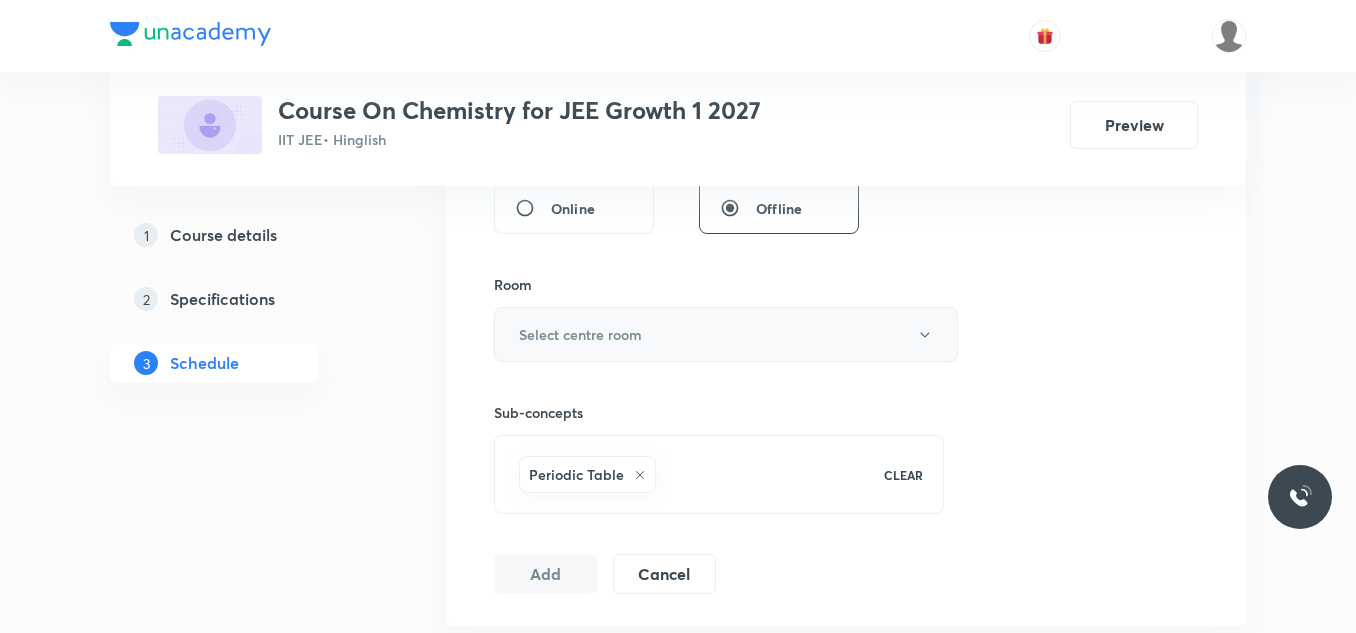 click on "Select centre room" at bounding box center [726, 334] 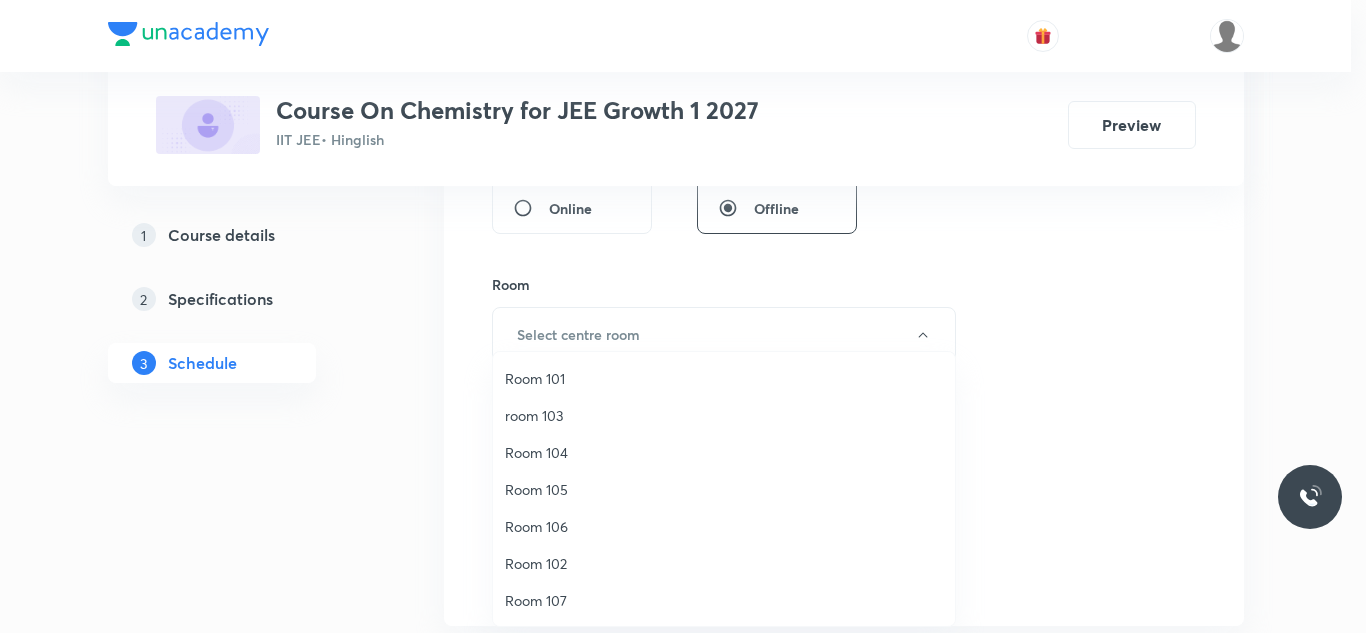 click on "Room 106" at bounding box center [724, 526] 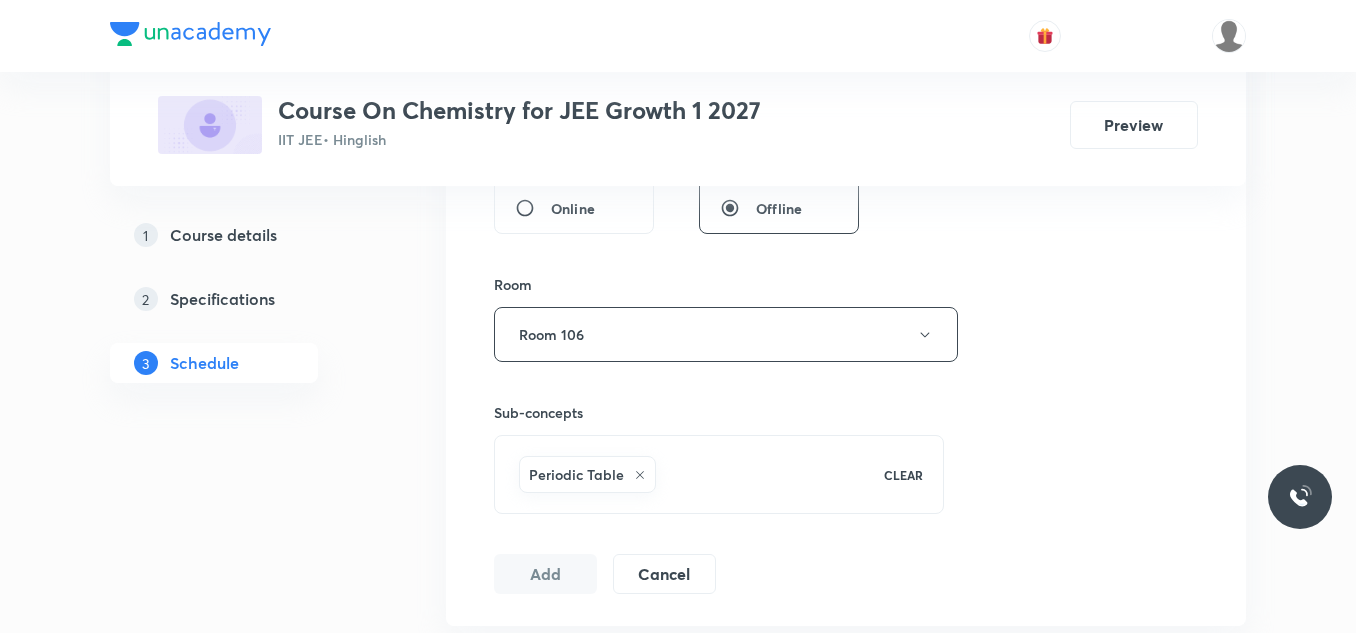 click on "Plus Courses Course On Chemistry for JEE Growth 1 2027 IIT JEE  • Hinglish Preview 1 Course details 2 Specifications 3 Schedule Schedule 49  classes Session  50 Live class Session title 0/99 ​ Schedule for Jul 13, 2025, 4:24 PM ​ Duration (in minutes) ​   Session type Online Offline Room Room 106 Sub-concepts Periodic Table CLEAR Add Cancel Apr 10 Mole Concept & Concentration Terms 01 Lesson 1 • 10:00 AM • 80 min  • Room Room 104 Basic Introduction · Basic Concepts Apr 14 Mole Concept & Concentration Terms 02 Lesson 2 • 10:00 AM • 80 min  • Room Room 106 Mole Concept & Concentration Terms Apr 16 Mole Concept & Concentration Terms 03 Lesson 3 • 11:30 AM • 80 min  • Room Room 106 Mole Concept & Concentration Terms Apr 17 Mole Concept & Concentration Terms 04 Lesson 4 • 10:00 AM • 80 min  • Room Room 106 Mole Concept & Concentration Terms Apr 18 Mole Concept & Concentration Terms 05 Lesson 5 • 10:00 AM • 80 min  • Room Room 106 Mole Concept & Concentration Terms Apr 21" at bounding box center [678, 3810] 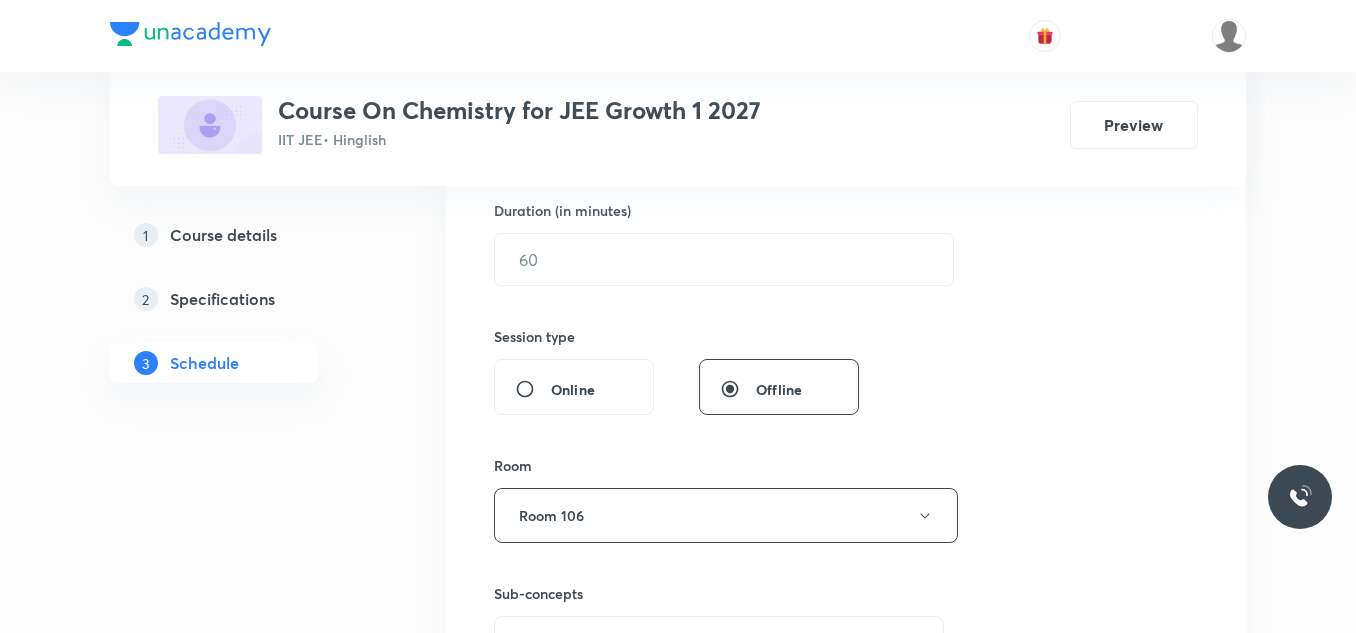 scroll, scrollTop: 600, scrollLeft: 0, axis: vertical 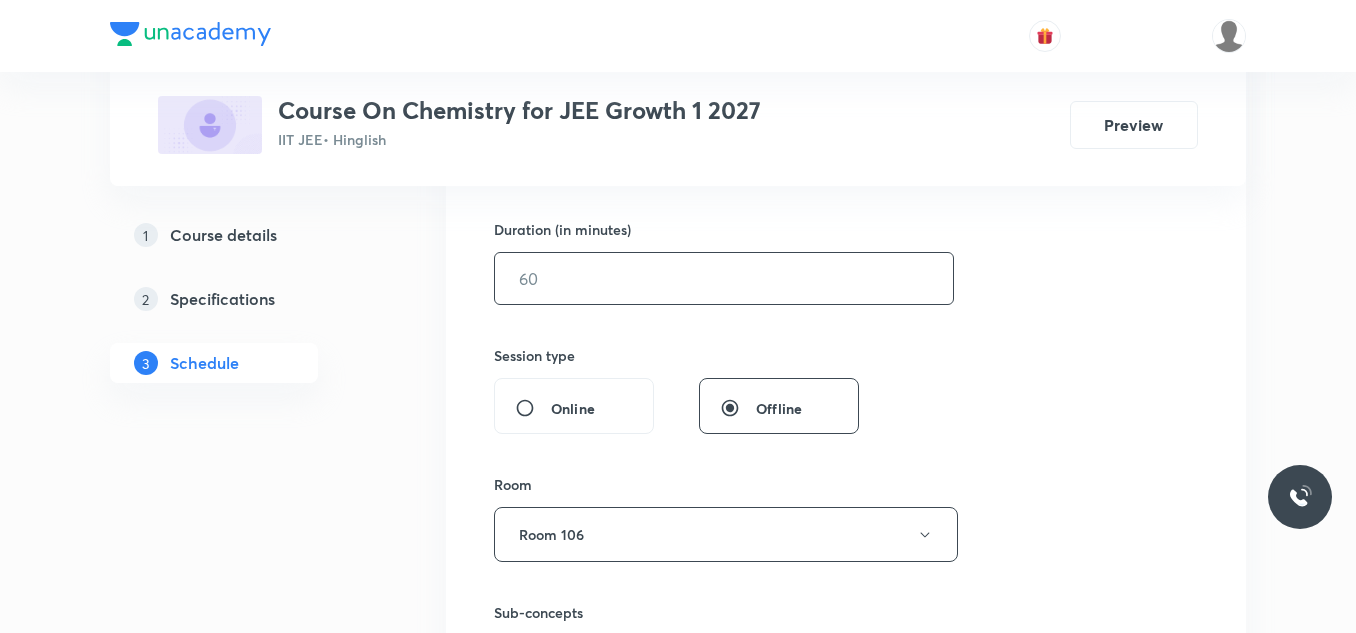 click at bounding box center [724, 278] 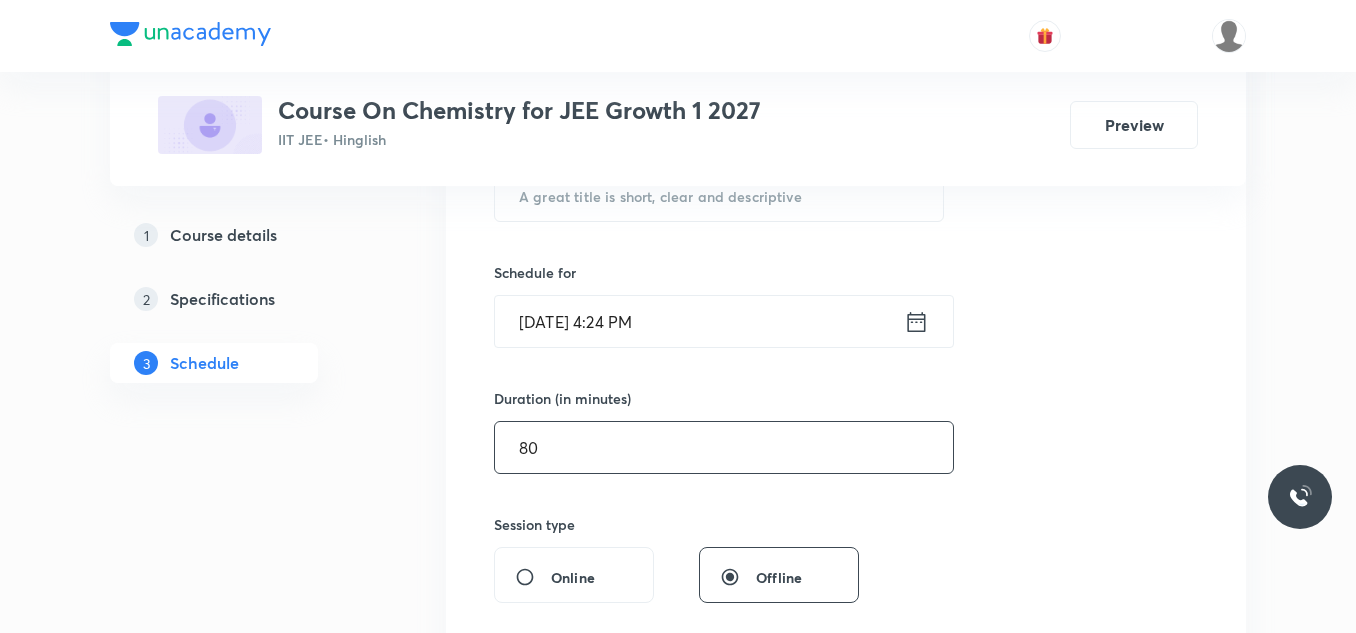 scroll, scrollTop: 400, scrollLeft: 0, axis: vertical 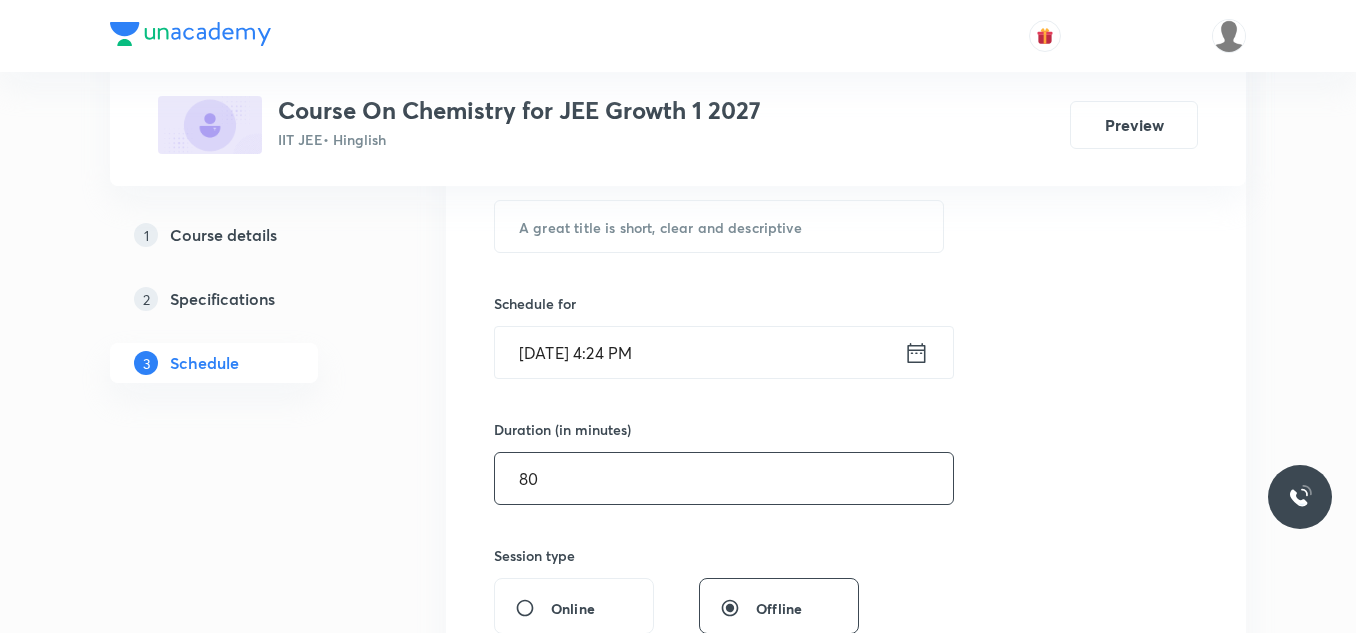 type on "80" 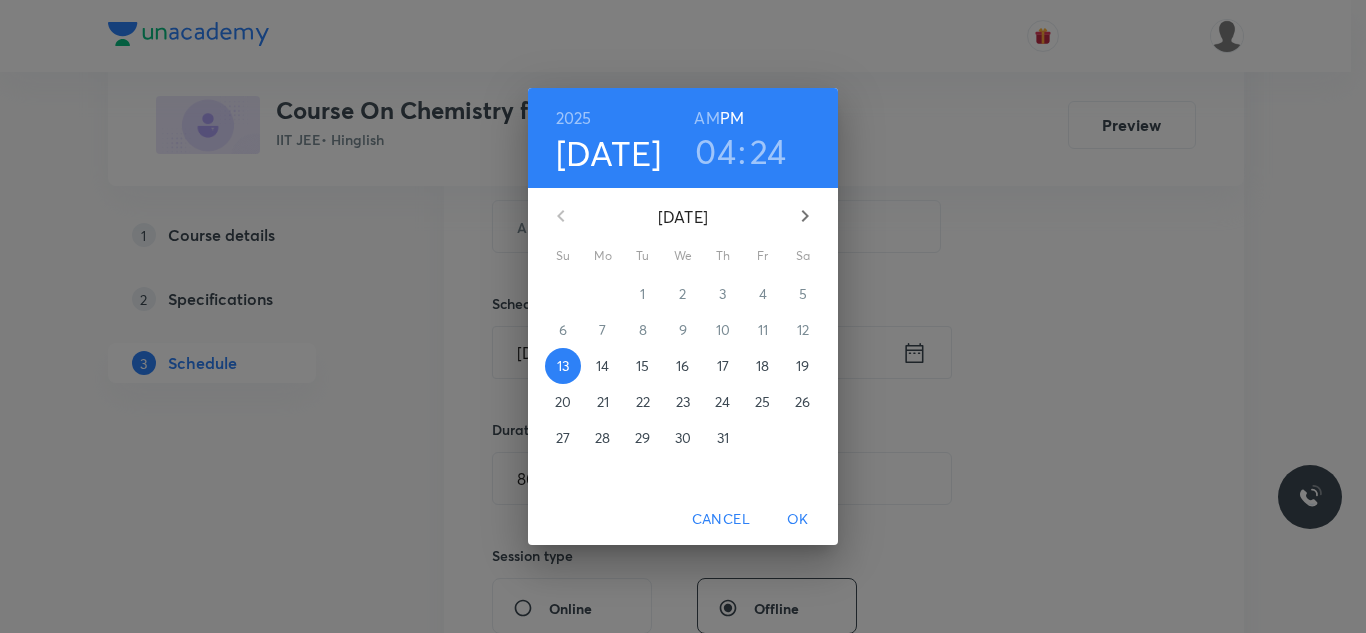 click on "14" at bounding box center [603, 366] 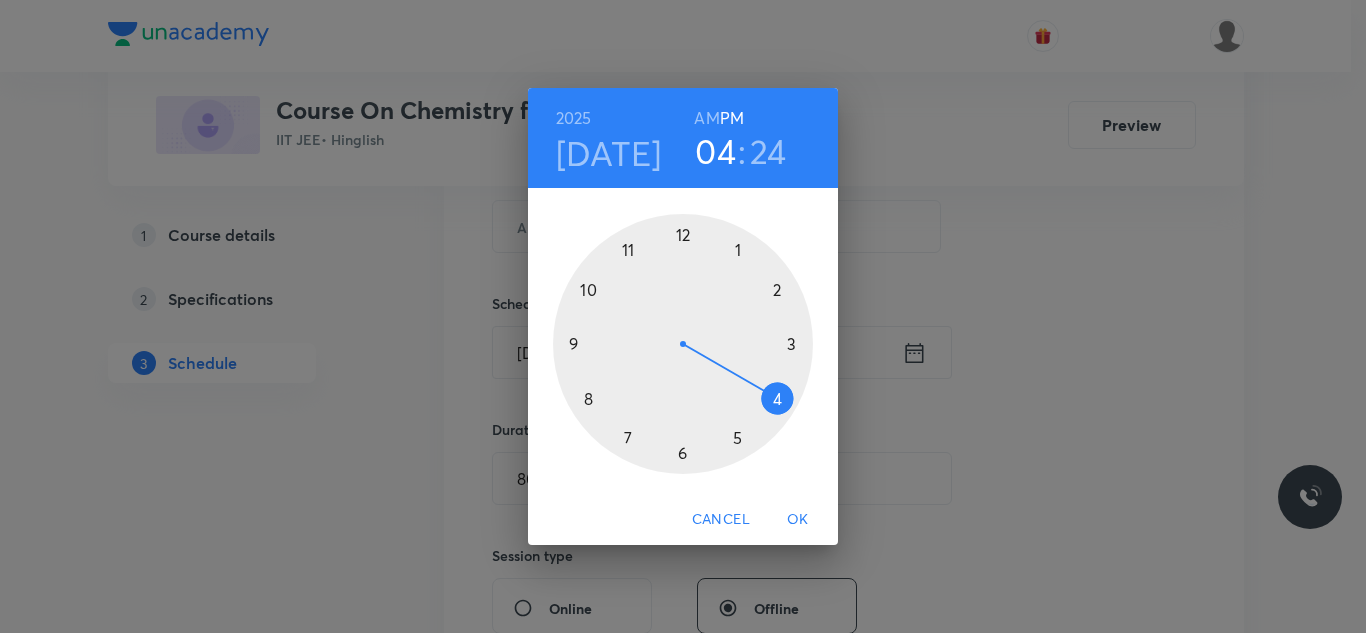 click at bounding box center (683, 344) 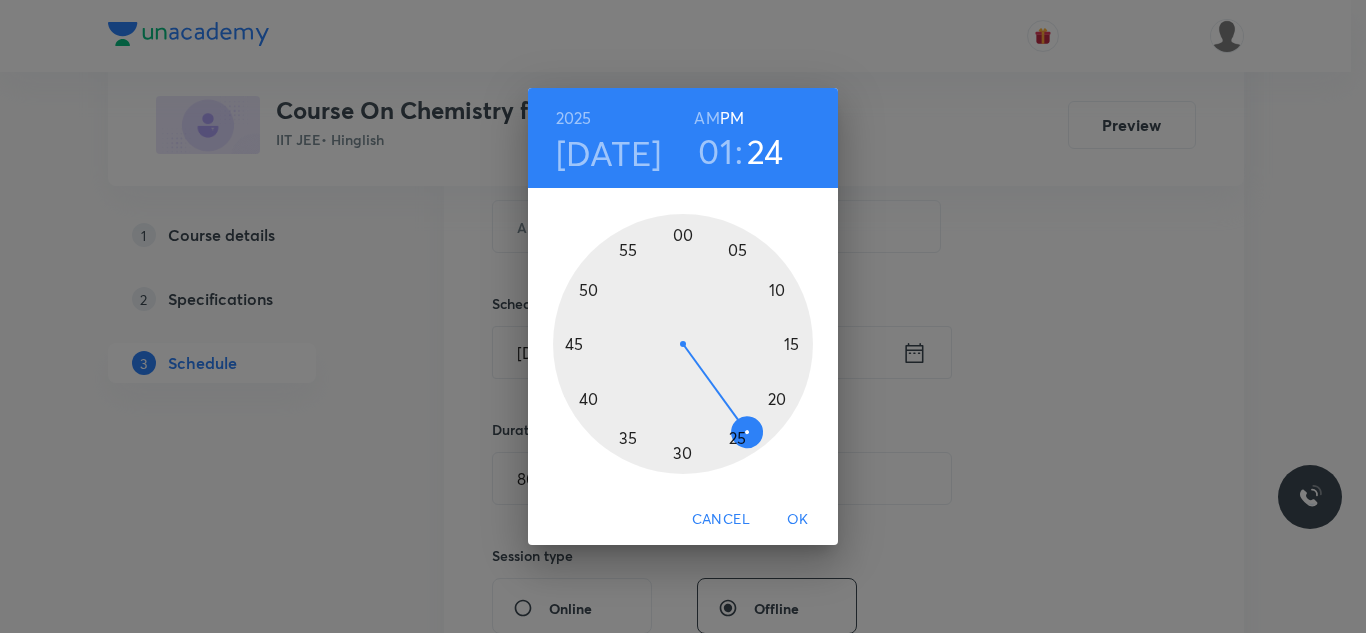 click at bounding box center (683, 344) 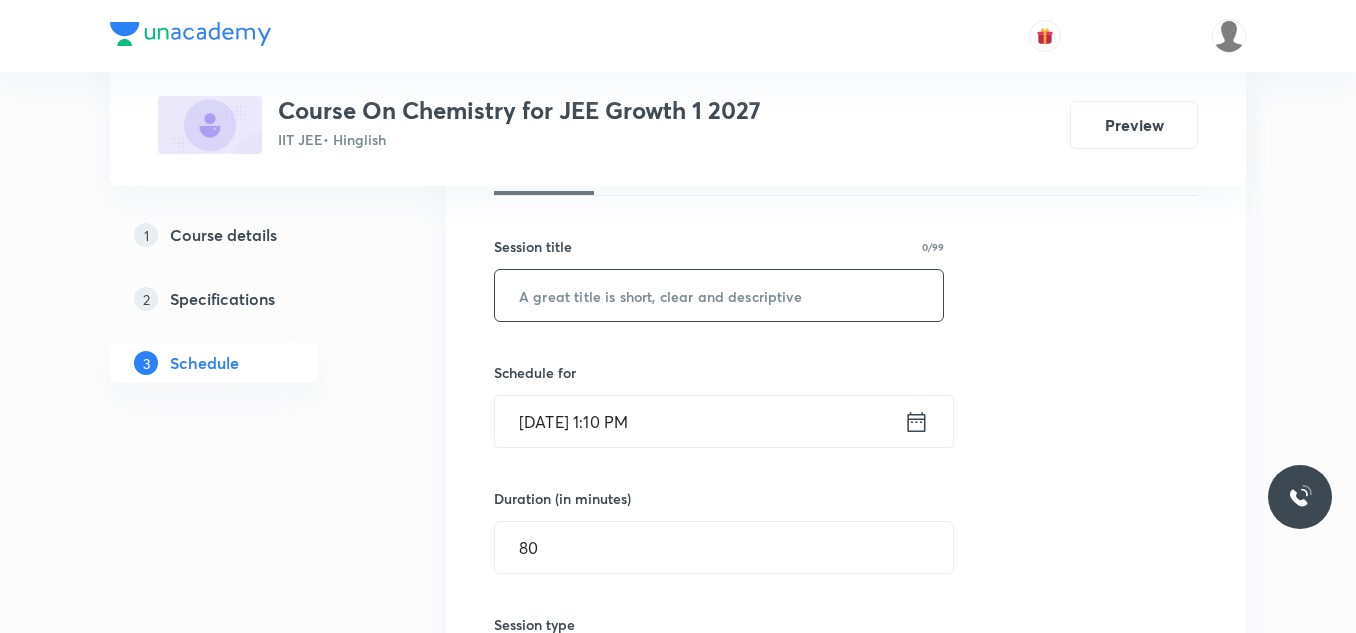 scroll, scrollTop: 300, scrollLeft: 0, axis: vertical 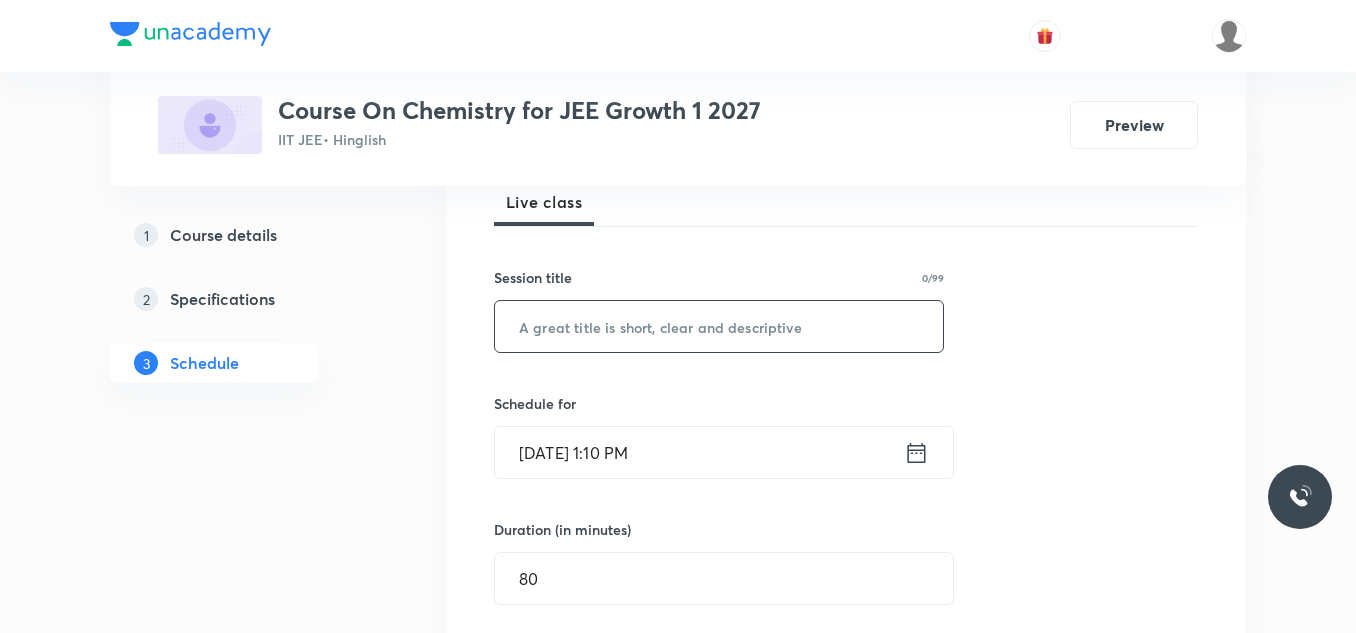 click at bounding box center [719, 326] 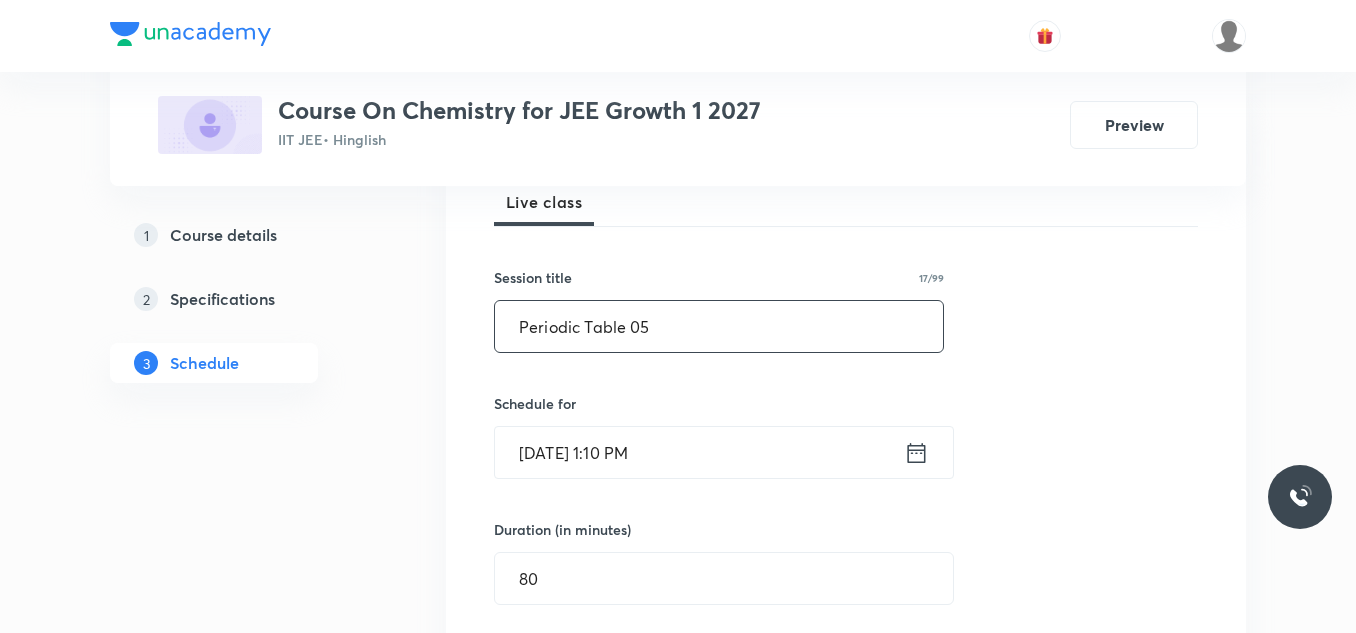 type on "Periodic Table 05" 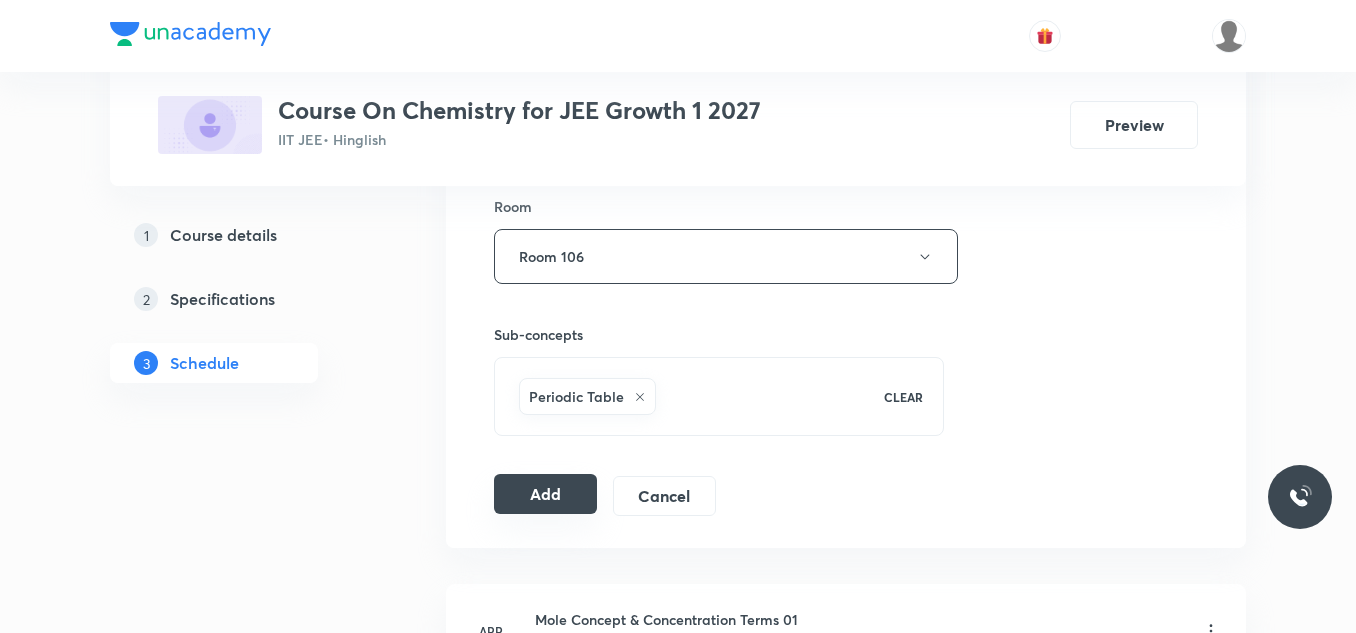 scroll, scrollTop: 900, scrollLeft: 0, axis: vertical 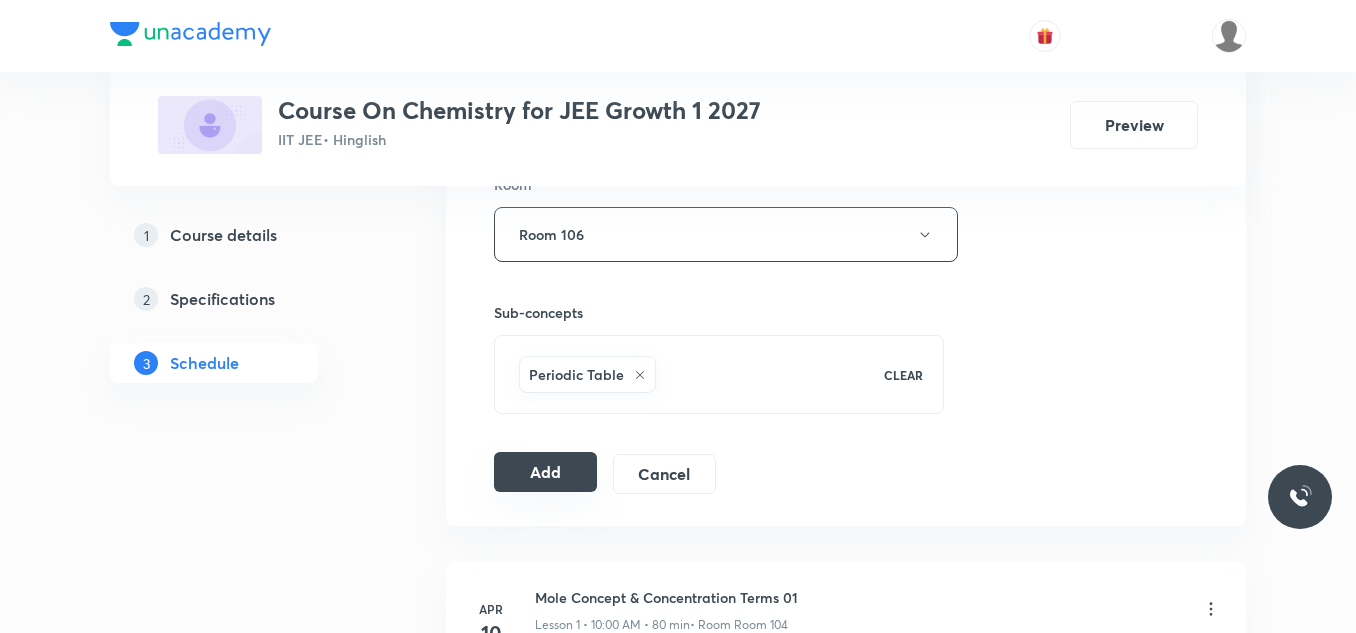 click on "Add" at bounding box center (545, 472) 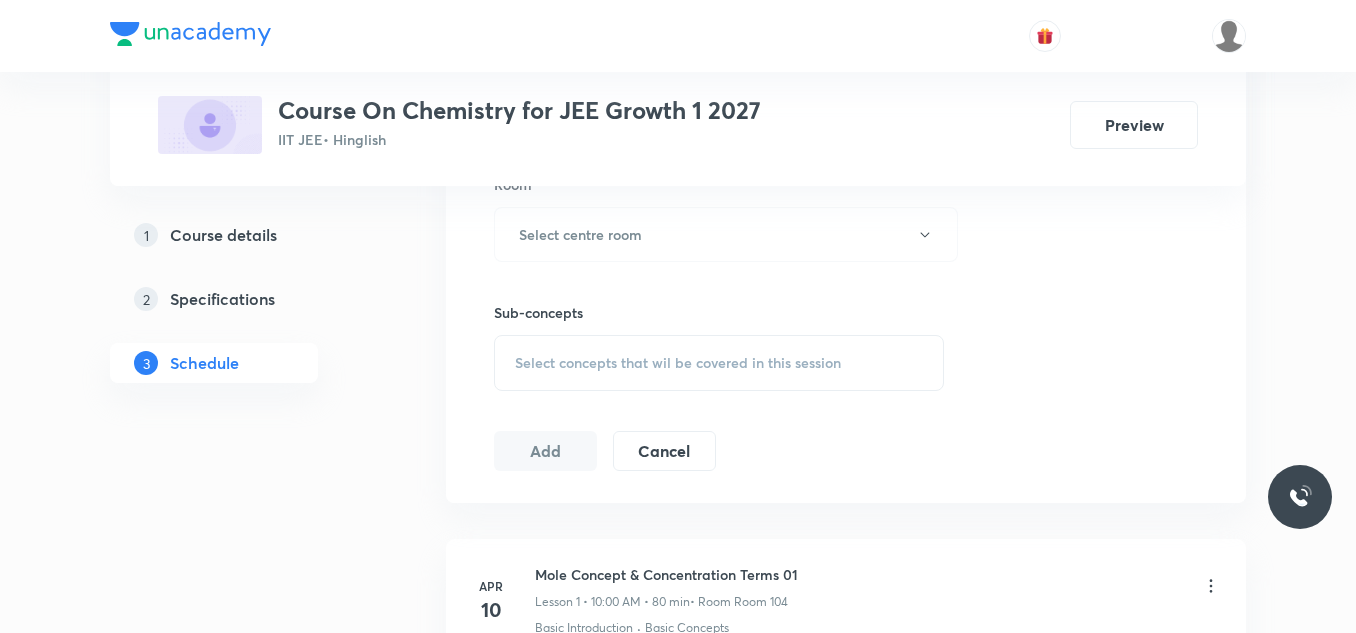 click on "Plus Courses Course On Chemistry for JEE Growth 1 2027 IIT JEE  • Hinglish Preview 1 Course details 2 Specifications 3 Schedule Schedule 49  classes Session  50 Live class Session title 17/99 Periodic Table 05 ​ Schedule for Jul 14, 2025, 1:10 PM ​ Duration (in minutes) 80 ​   Session type Online Offline Room Select centre room Sub-concepts Select concepts that wil be covered in this session Add Cancel Apr 10 Mole Concept & Concentration Terms 01 Lesson 1 • 10:00 AM • 80 min  • Room Room 104 Basic Introduction · Basic Concepts Apr 14 Mole Concept & Concentration Terms 02 Lesson 2 • 10:00 AM • 80 min  • Room Room 106 Mole Concept & Concentration Terms Apr 16 Mole Concept & Concentration Terms 03 Lesson 3 • 11:30 AM • 80 min  • Room Room 106 Mole Concept & Concentration Terms Apr 17 Mole Concept & Concentration Terms 04 Lesson 4 • 10:00 AM • 80 min  • Room Room 106 Mole Concept & Concentration Terms Apr 18 Mole Concept & Concentration Terms 05  • Room Room 106 Apr 21 Apr" at bounding box center (678, 3699) 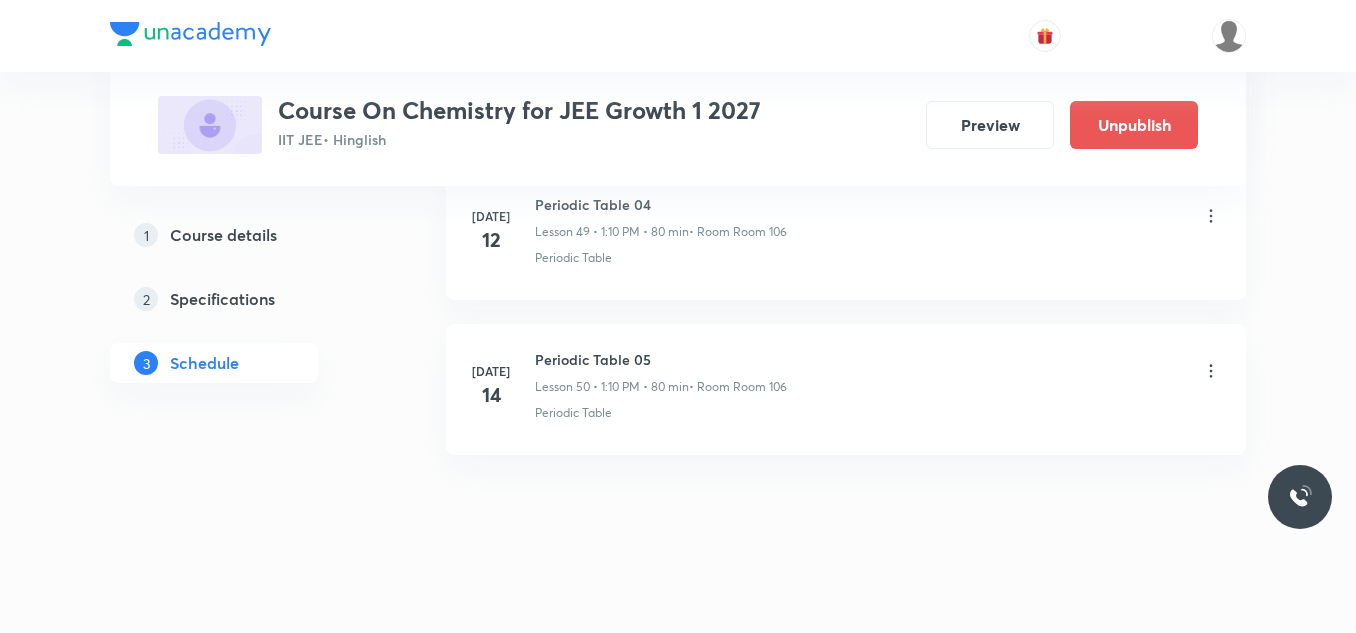 scroll, scrollTop: 7801, scrollLeft: 0, axis: vertical 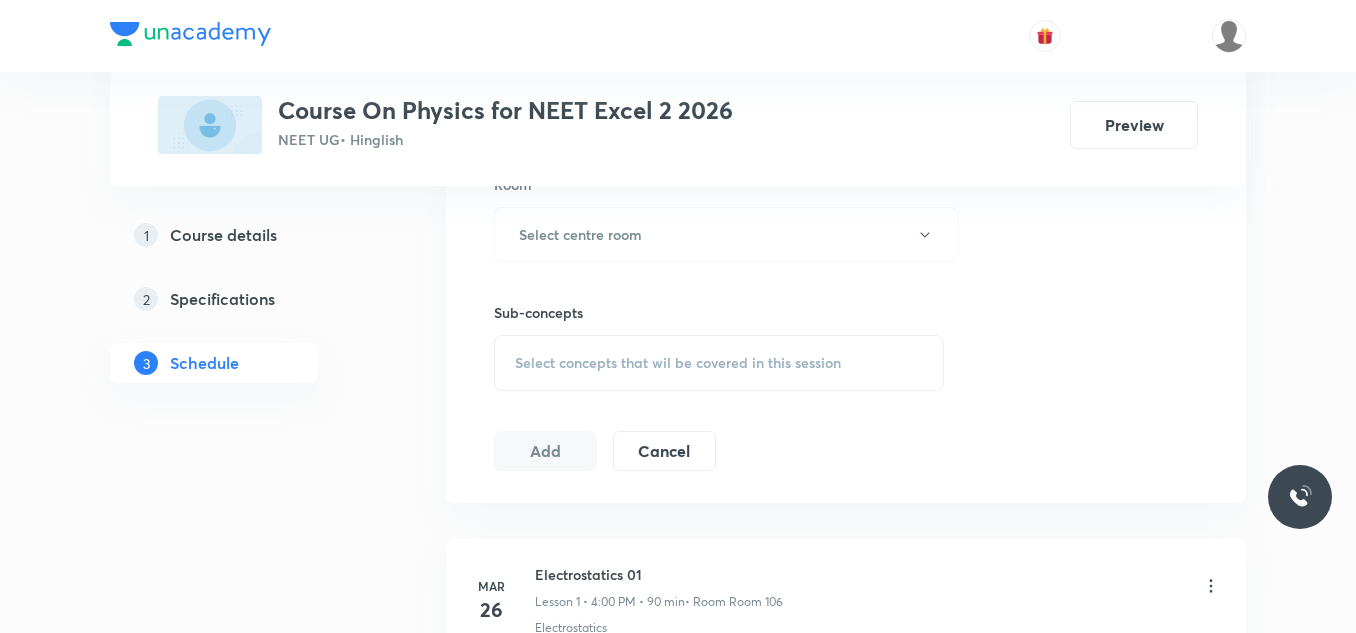 click on "Select concepts that wil be covered in this session" at bounding box center [678, 363] 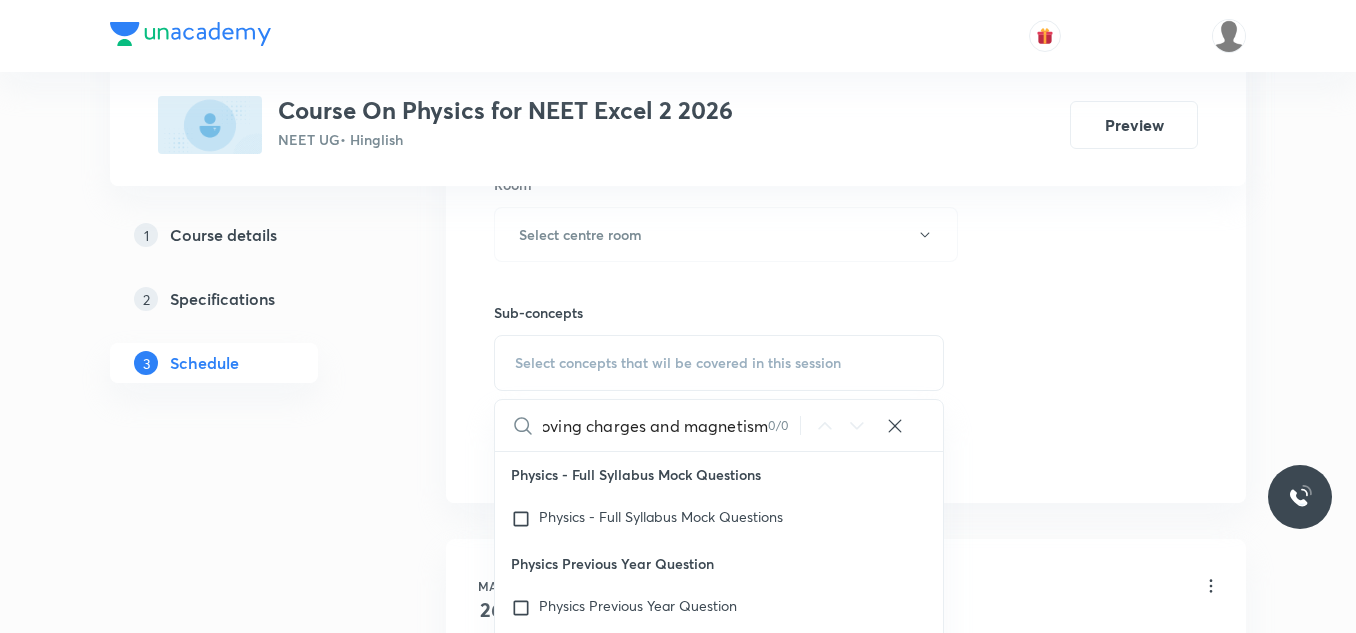 scroll, scrollTop: 0, scrollLeft: 15, axis: horizontal 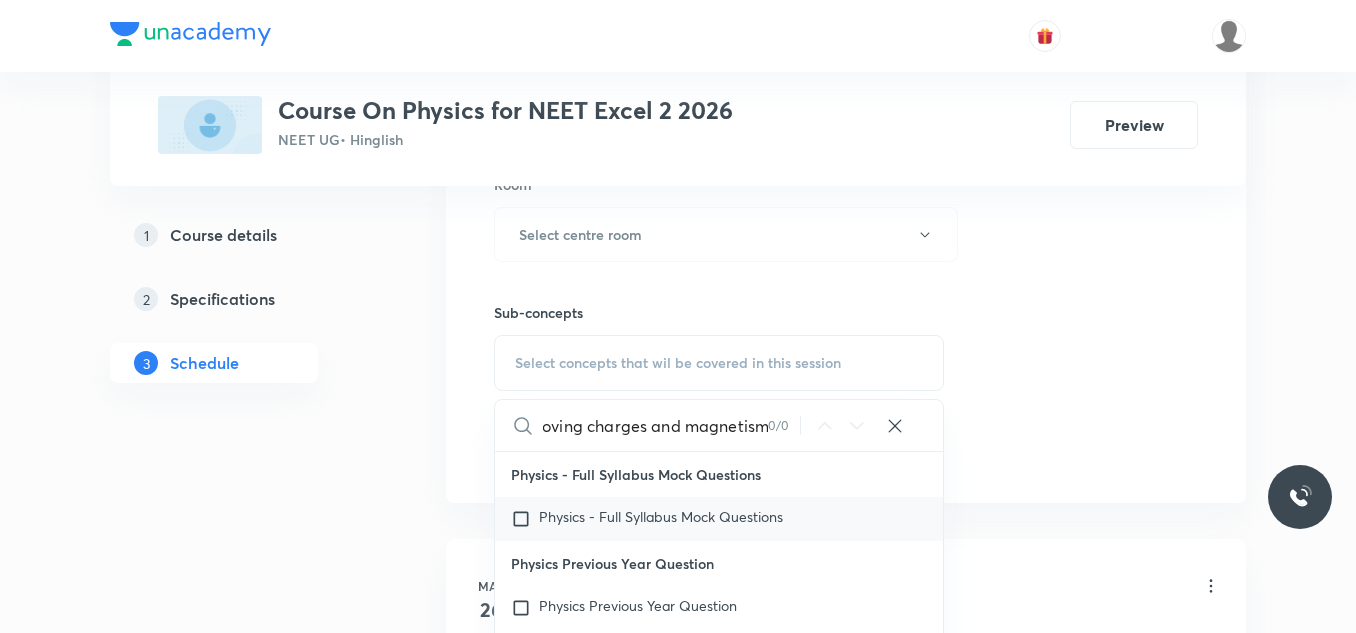 type on "Moving charges and magnetism" 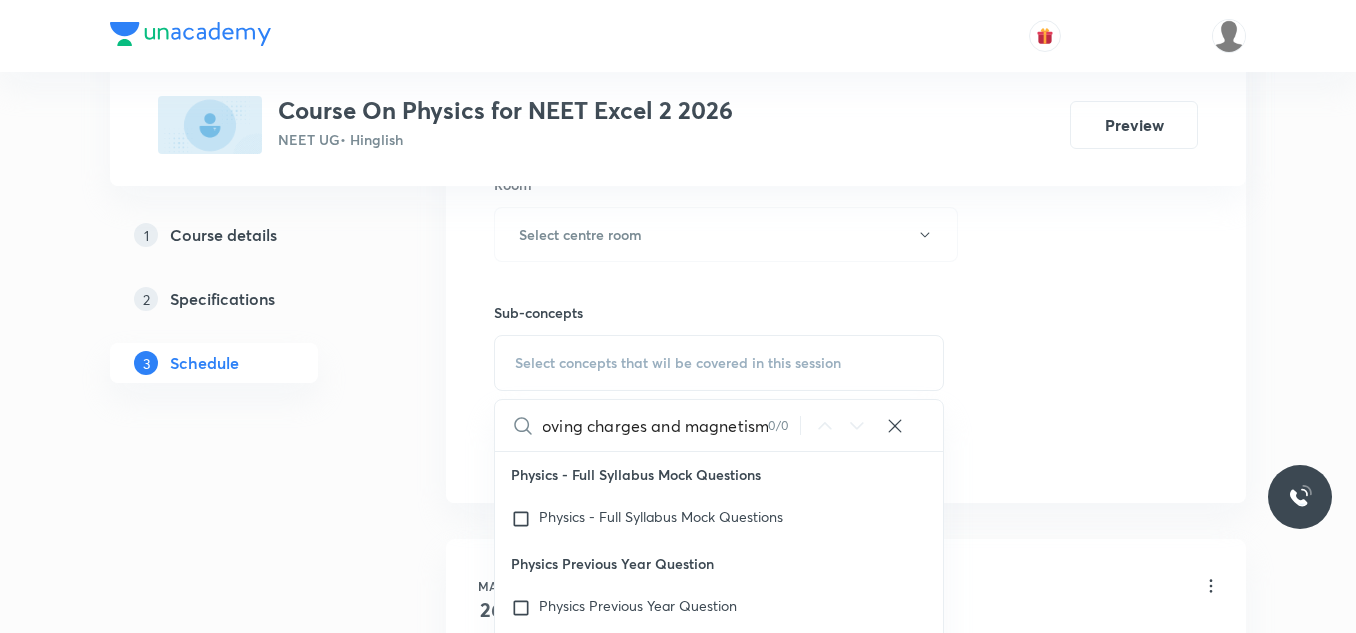 checkbox on "true" 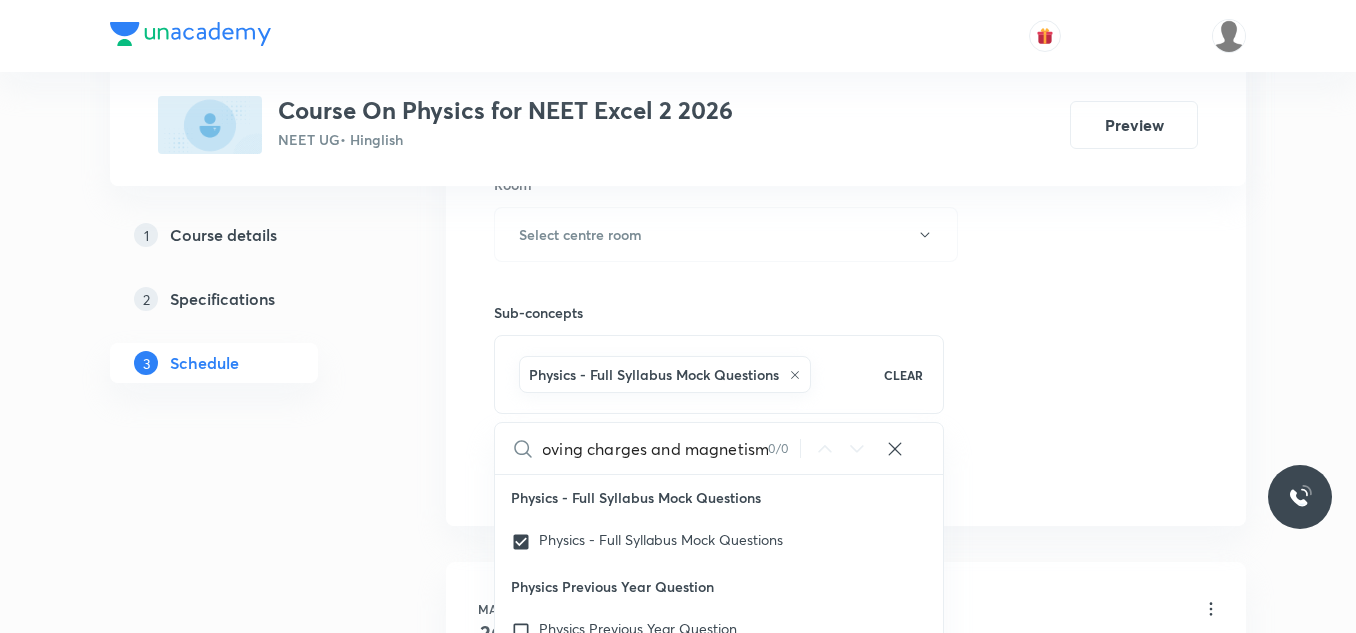 scroll, scrollTop: 0, scrollLeft: 0, axis: both 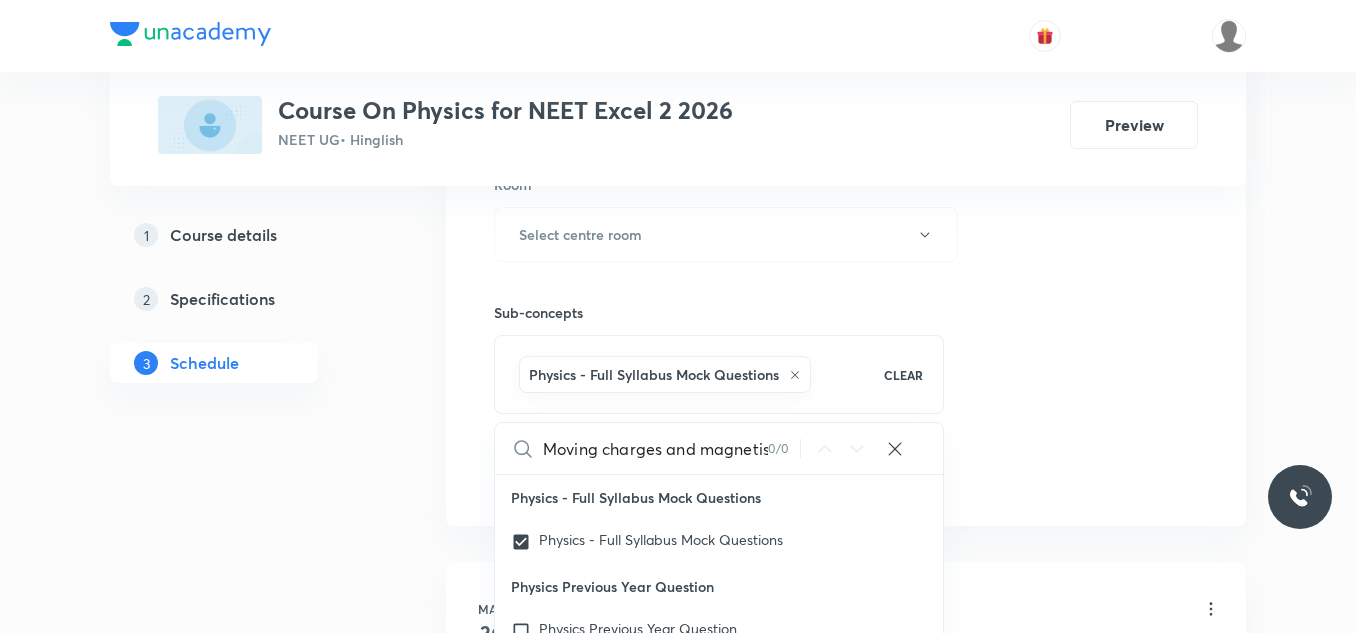 click on "Session  35 Live class Session title 0/99 ​ Schedule for Jul 13, 2025, 4:35 PM ​ Duration (in minutes) ​   Session type Online Offline Room Select centre room Sub-concepts Physics - Full Syllabus Mock Questions CLEAR Moving charges and magnetism 0 / 0 ​ Physics - Full Syllabus Mock Questions Physics - Full Syllabus Mock Questions Physics Previous Year Question Physics Previous Year Question Units & Dimensions Physical quantity Applications of Dimensional Analysis Significant Figures Units of Physical Quantities System of Units Dimensions of Some Mathematical Functions Unit and Dimension Product of Two Vectors Subtraction of Vectors Cross Product Least Count Analysis Errors of Measurement Vernier Callipers Screw Gauge Zero Error Basic Mathematics Elementary Algebra Elementary Trigonometry Basic Coordinate Geometry Functions Differentiation Integral of a Function Use of Differentiation & Integration in One Dimensional Motion Derivatives of Equations of Motion by Calculus Basic Mathematics Unit Vectors" at bounding box center [846, 13] 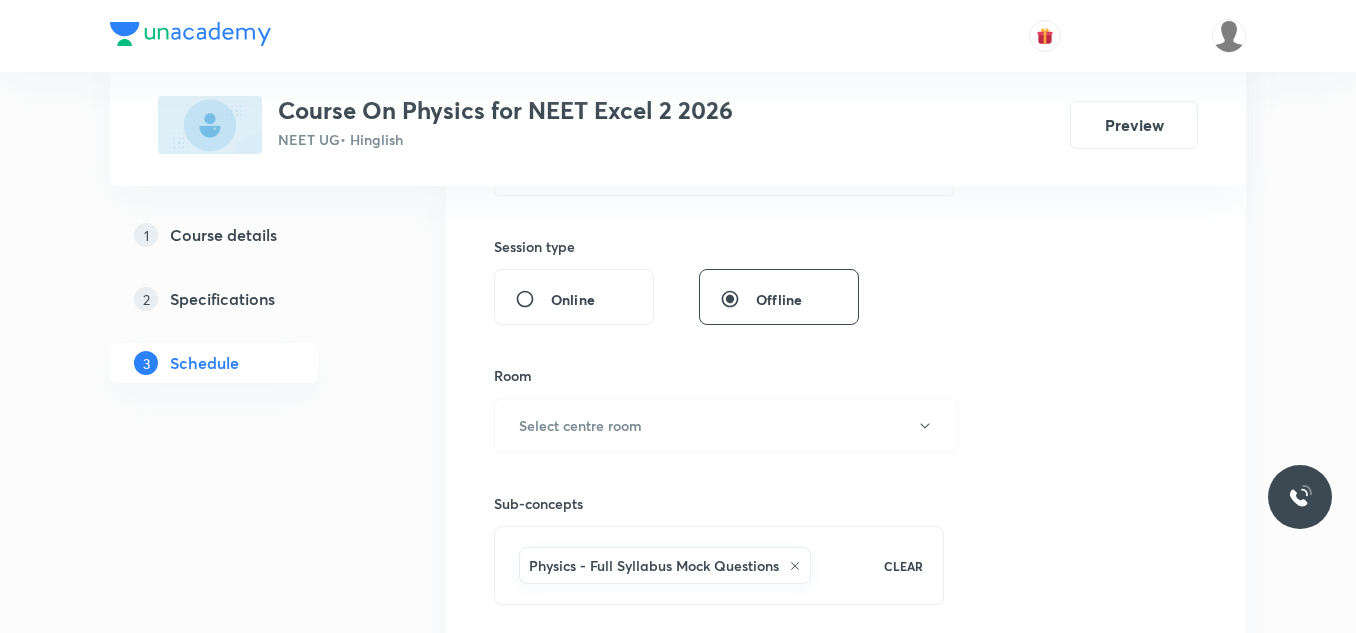 scroll, scrollTop: 700, scrollLeft: 0, axis: vertical 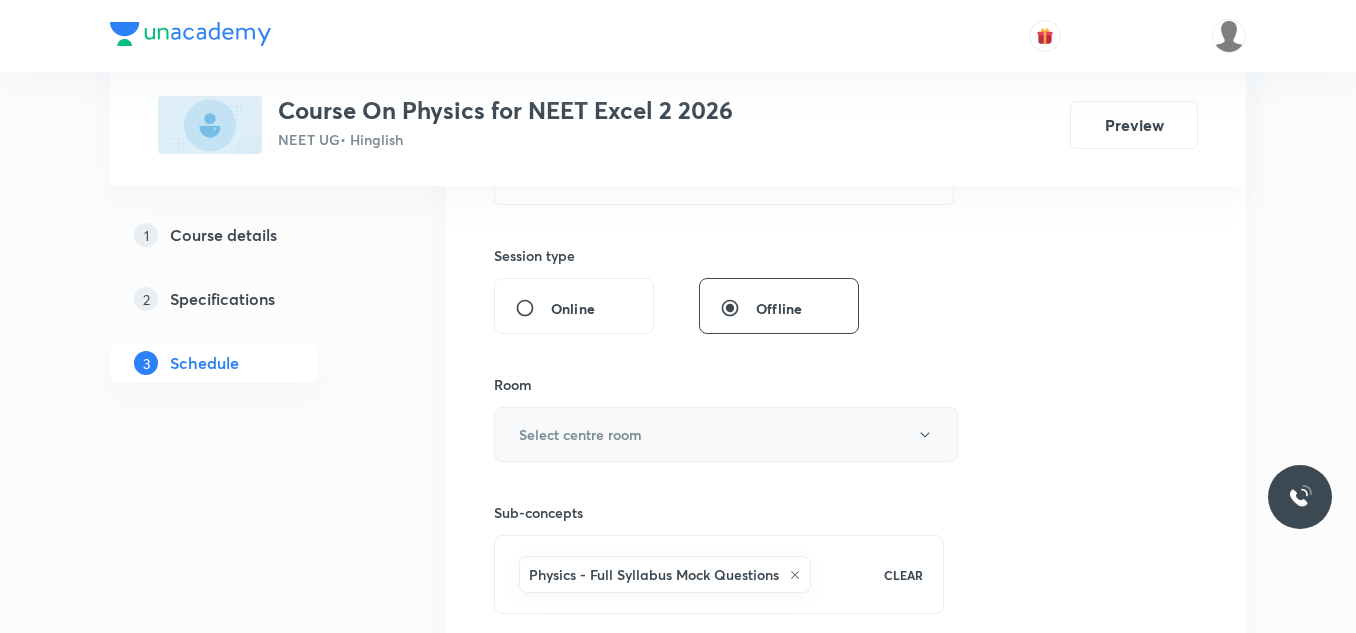 click on "Select centre room" at bounding box center [726, 434] 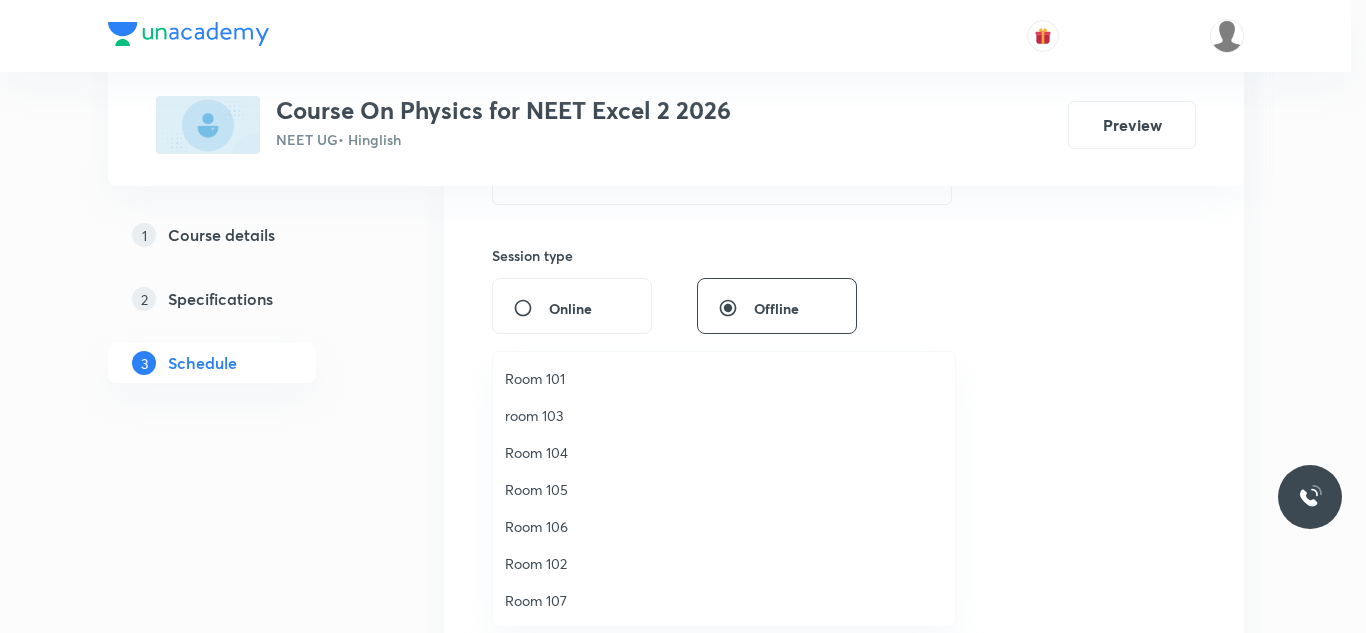 click on "Room 101" at bounding box center [724, 378] 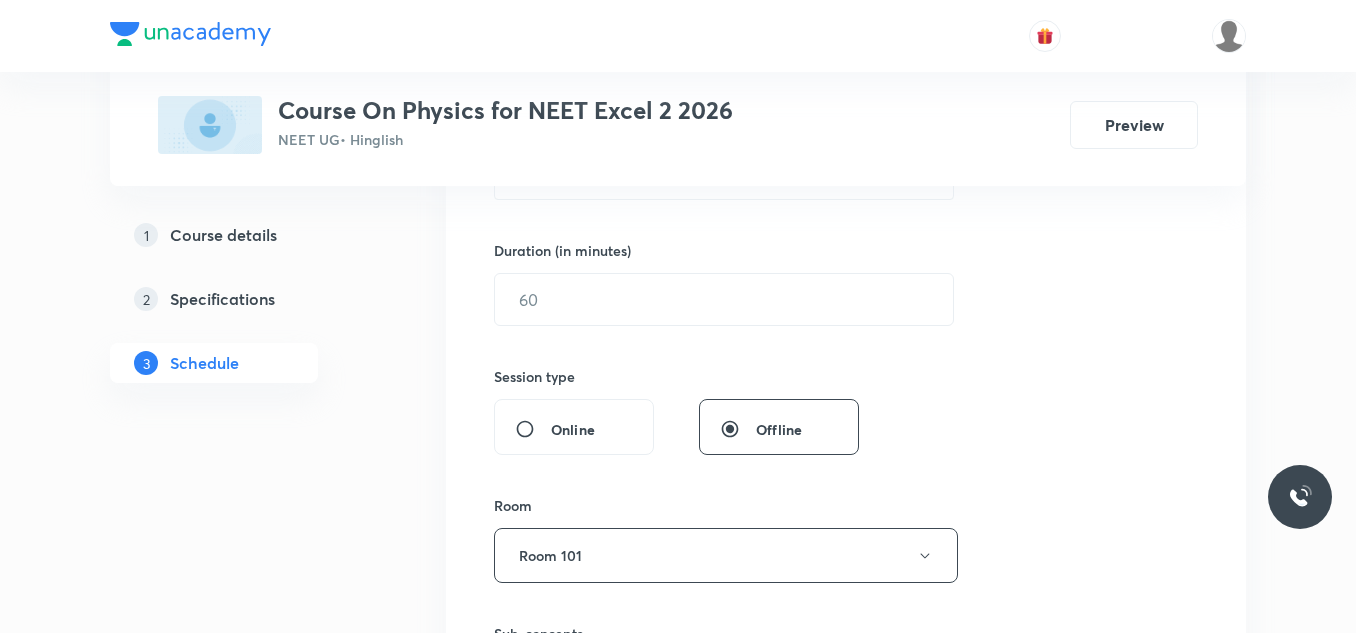 scroll, scrollTop: 500, scrollLeft: 0, axis: vertical 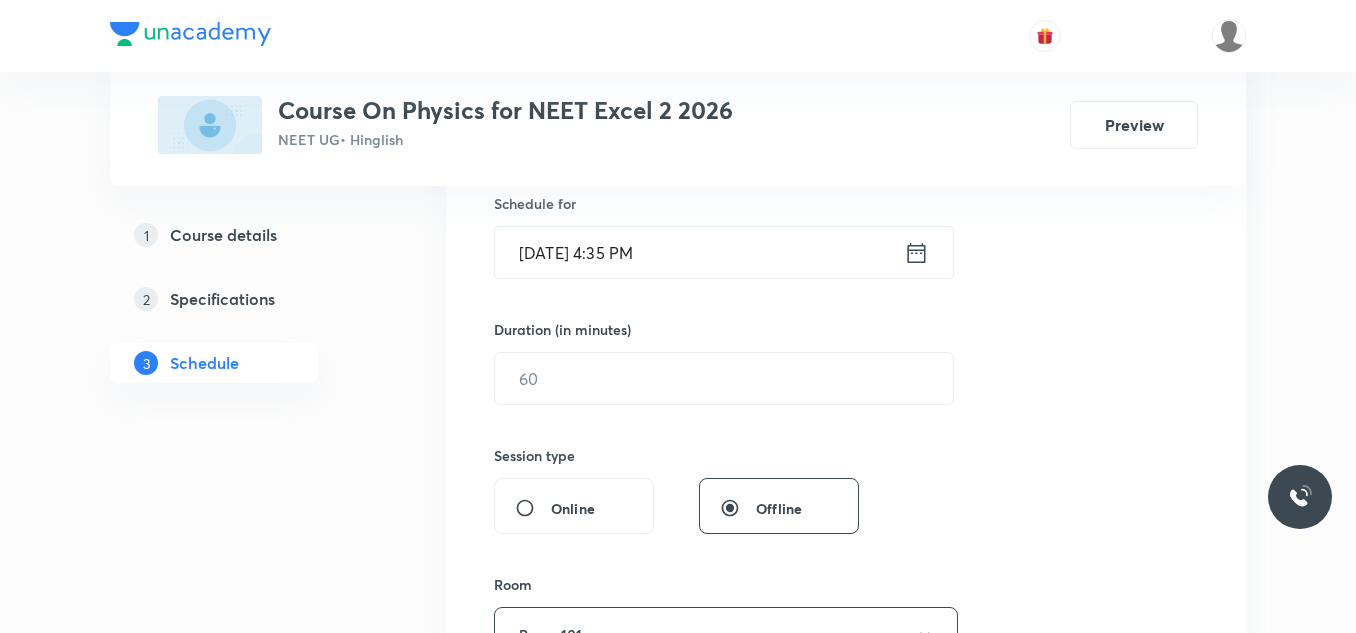 click at bounding box center [724, 378] 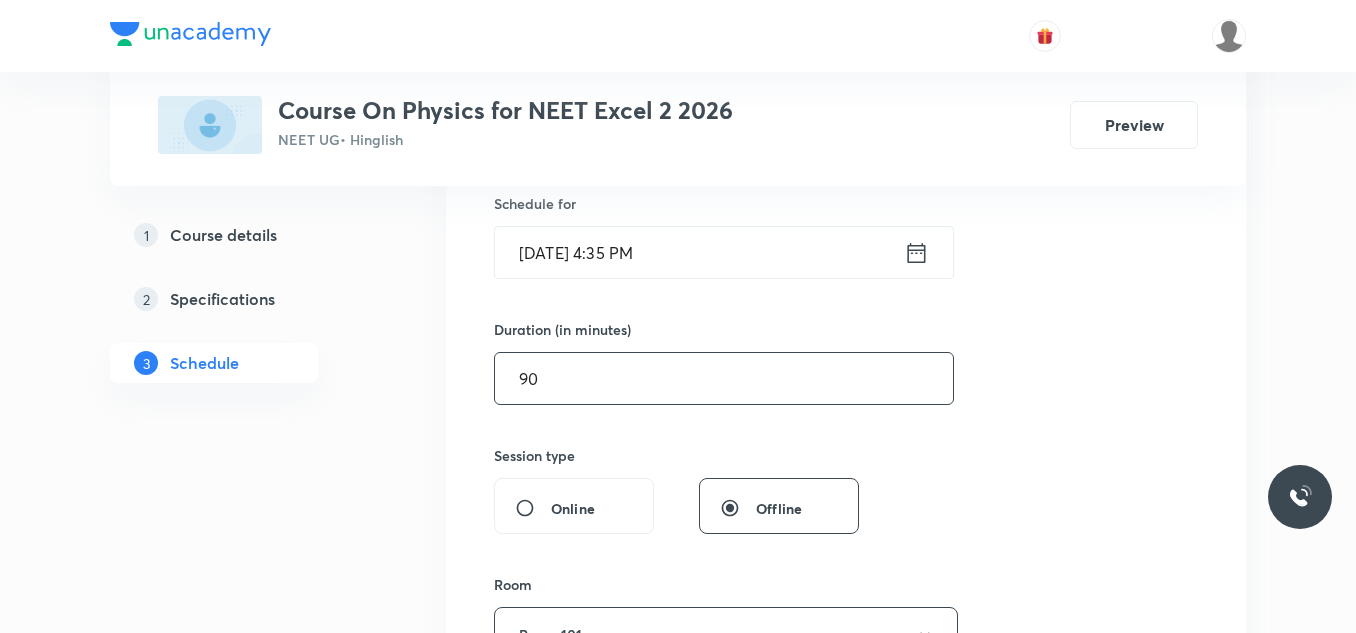 scroll, scrollTop: 400, scrollLeft: 0, axis: vertical 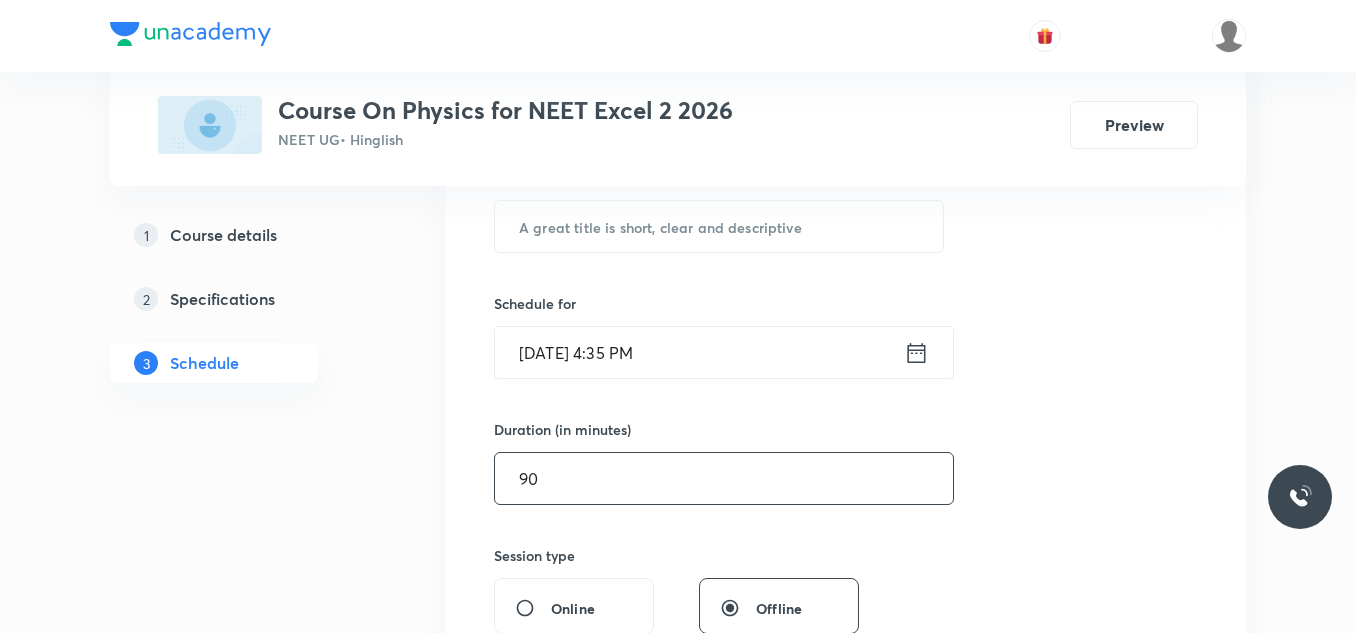 type on "90" 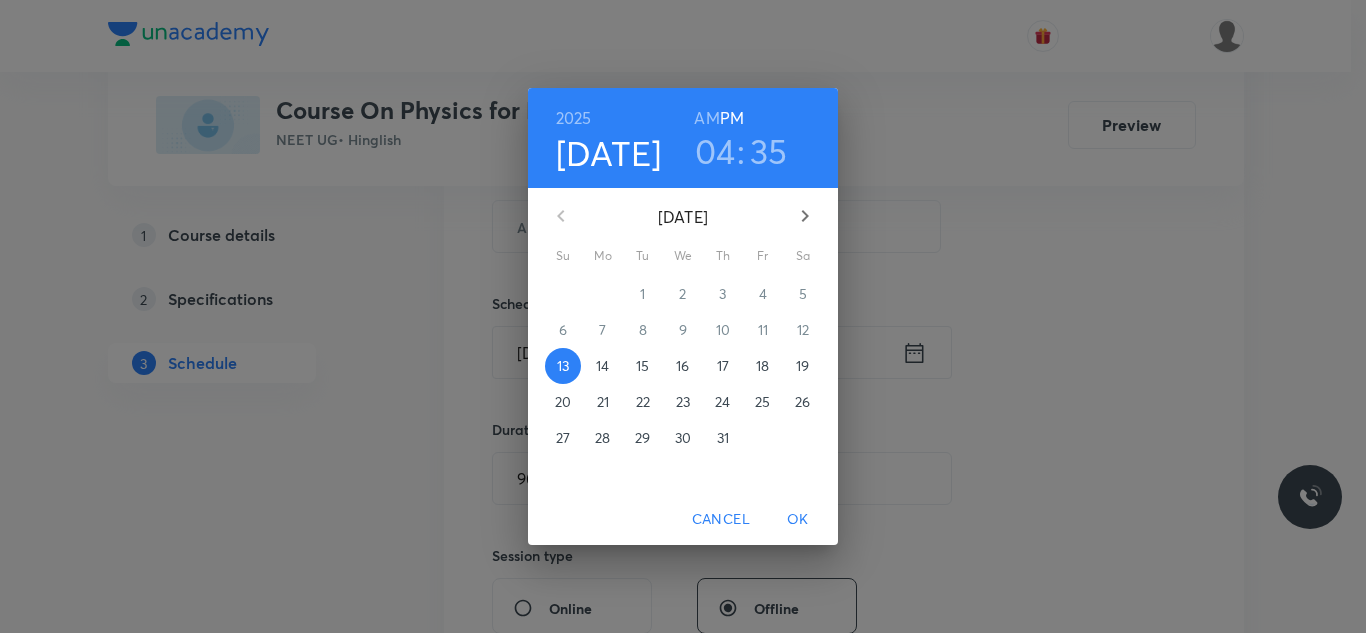 click on "14" at bounding box center [602, 366] 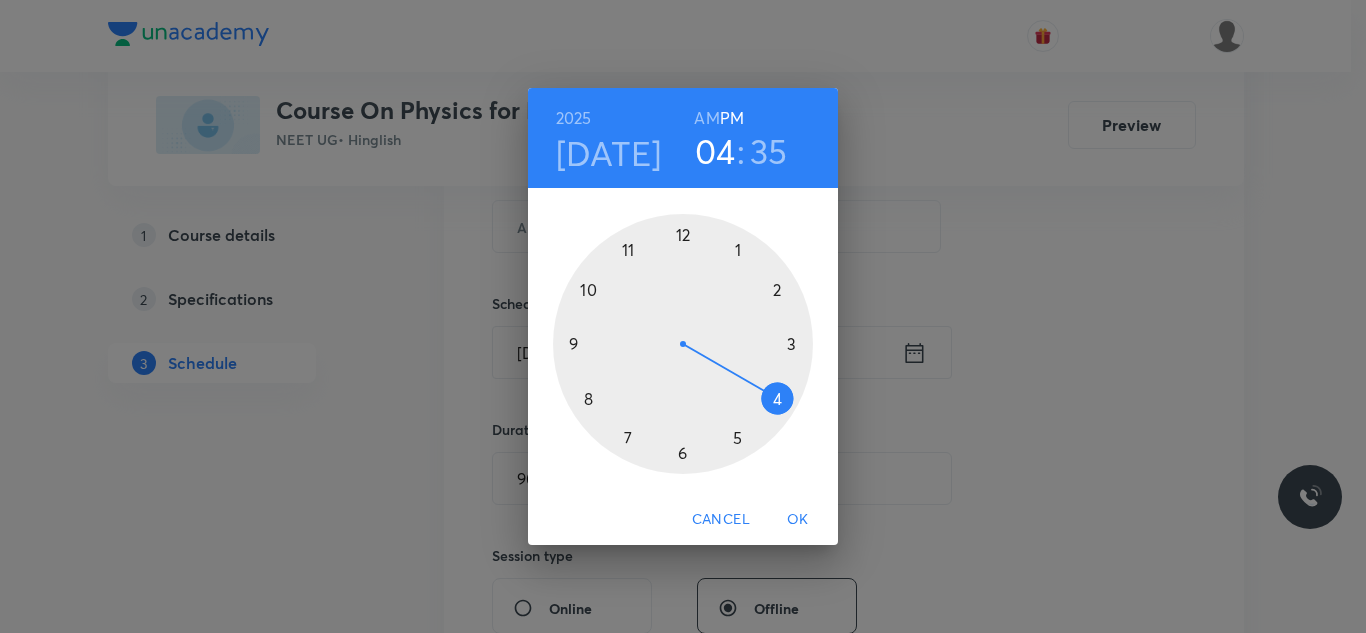 click at bounding box center (683, 344) 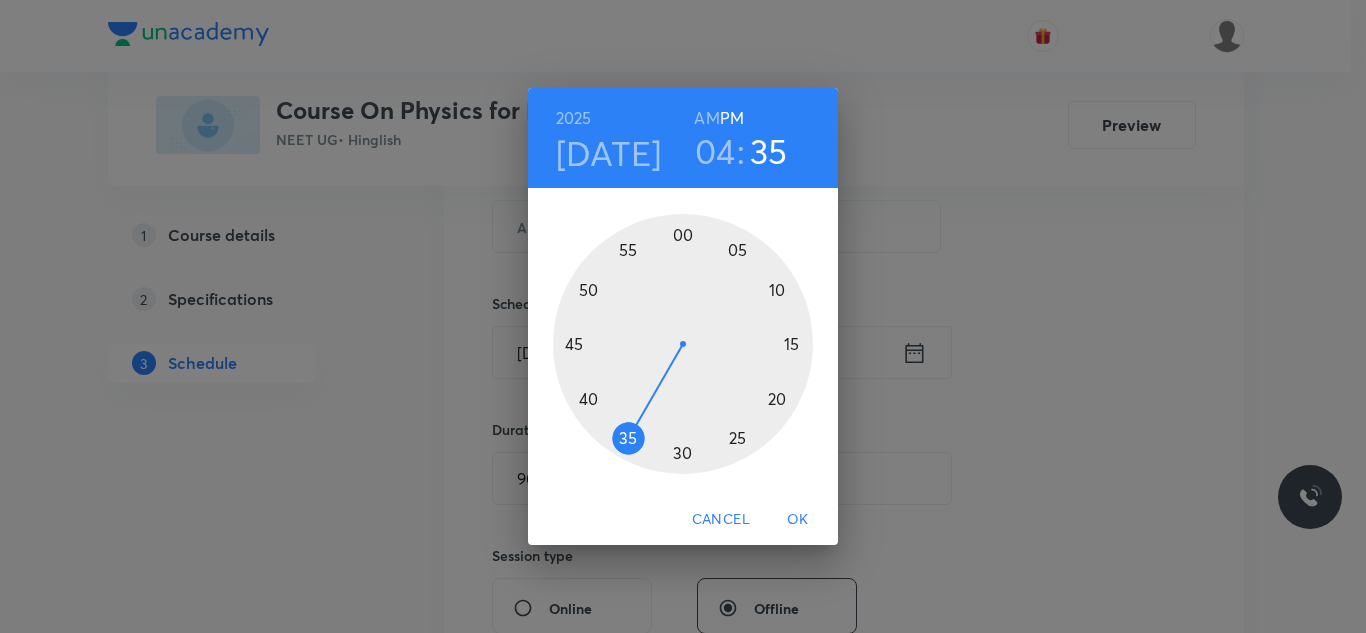 click at bounding box center [683, 344] 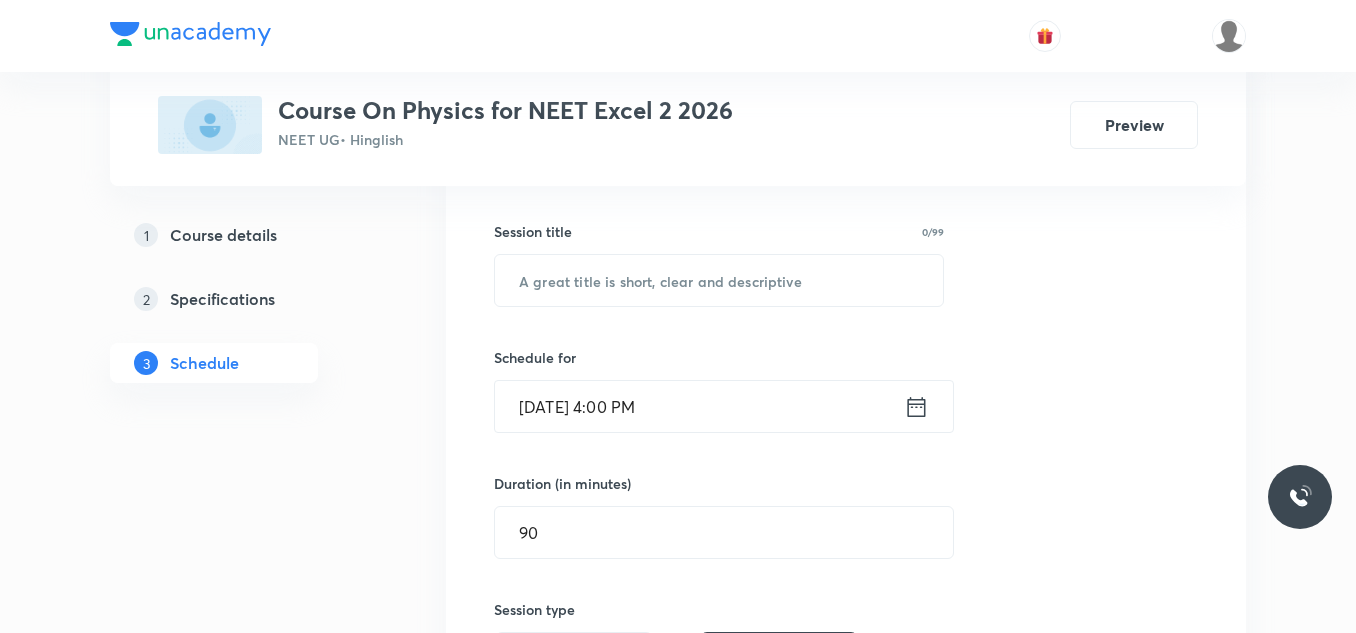scroll, scrollTop: 300, scrollLeft: 0, axis: vertical 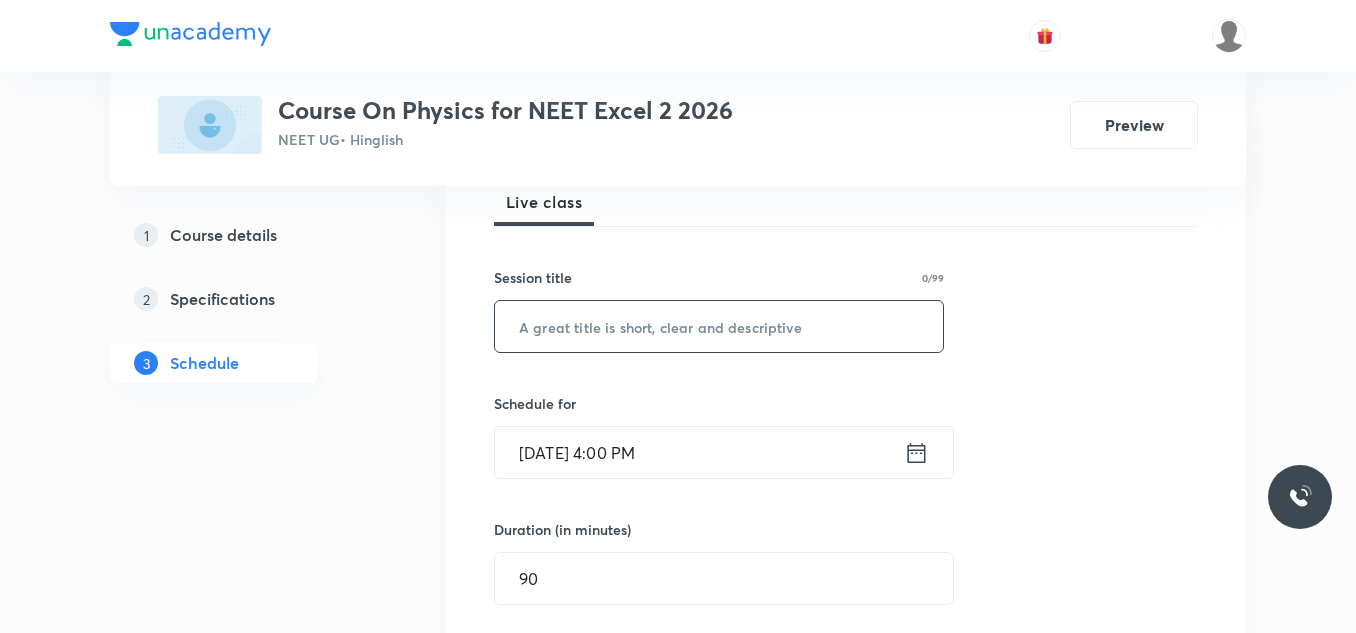 click at bounding box center [719, 326] 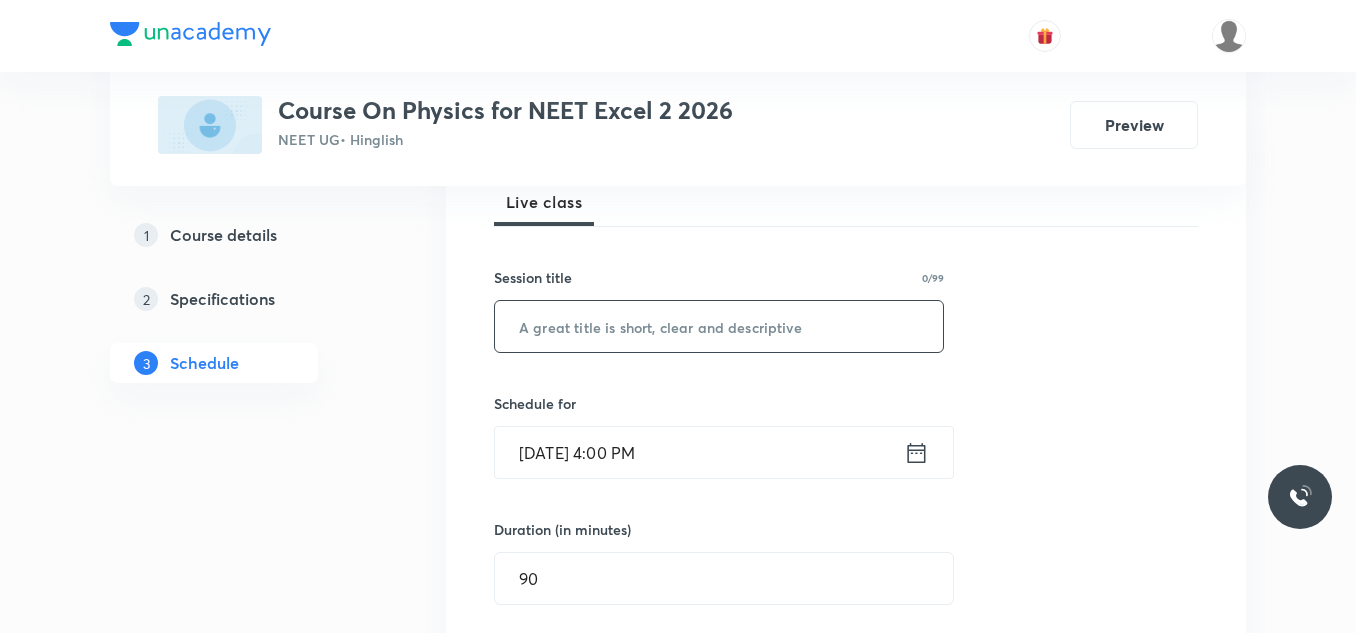 paste on "Moving charges and magnetism" 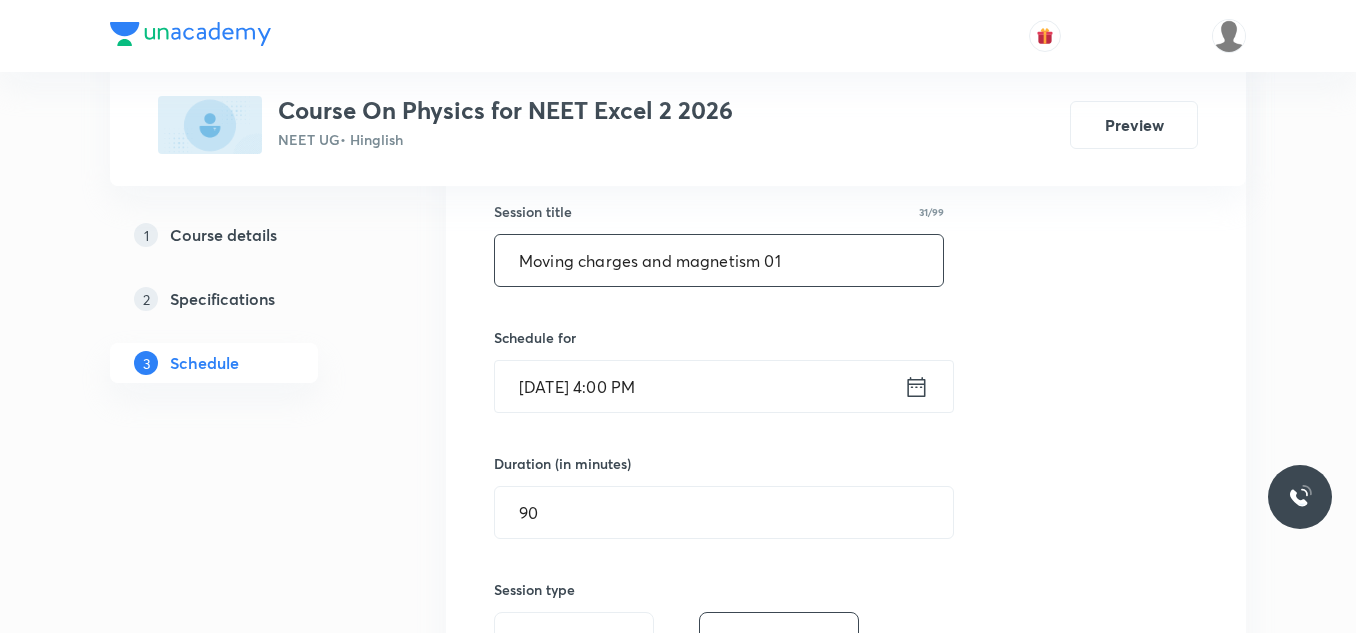 scroll, scrollTop: 400, scrollLeft: 0, axis: vertical 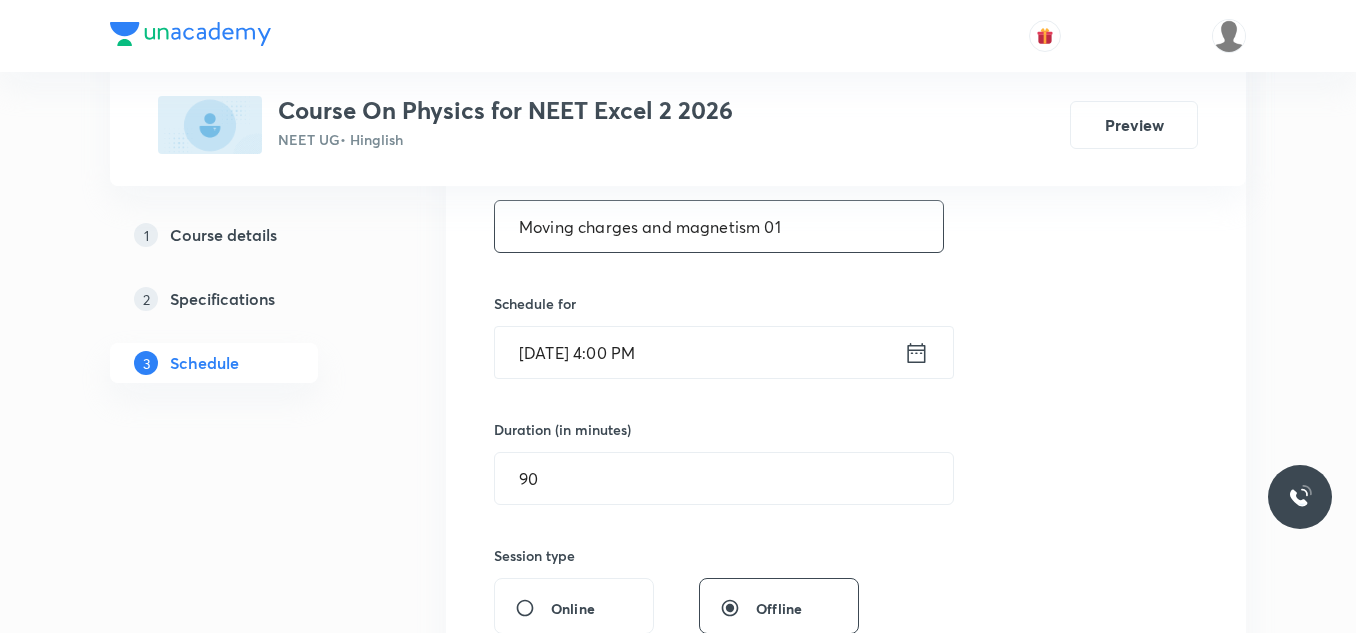 click on "Moving charges and magnetism 01" at bounding box center (719, 226) 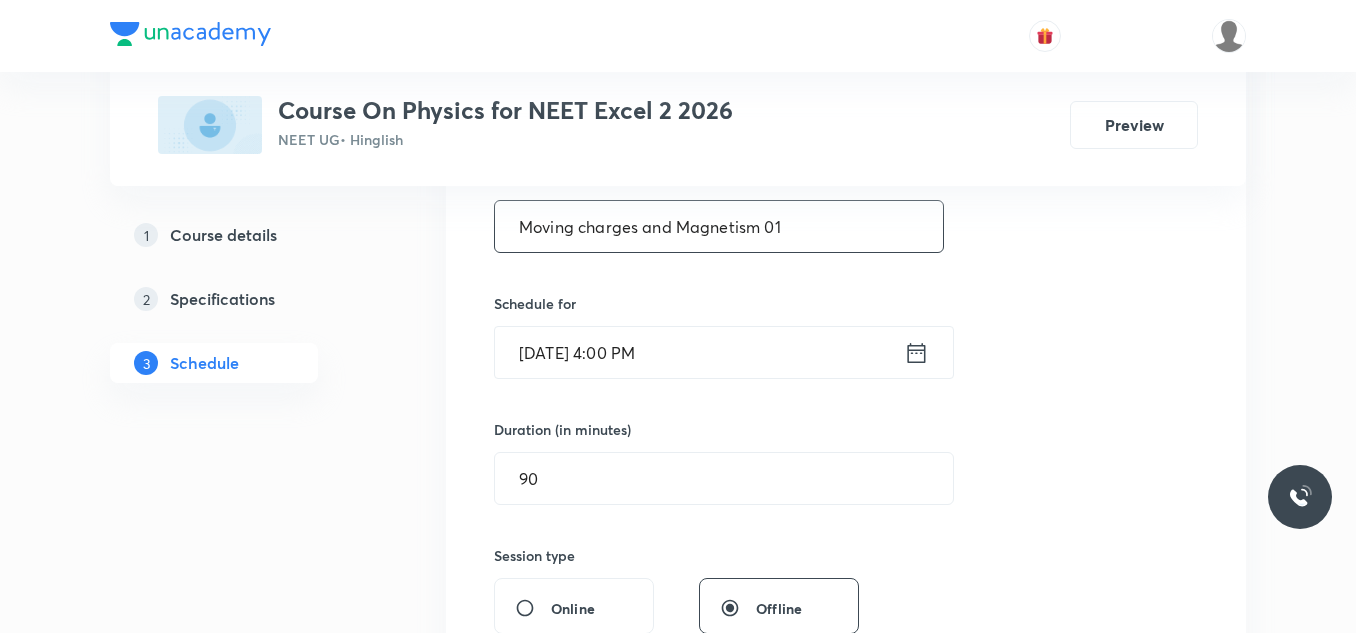 click on "Moving charges and Magnetism 01" at bounding box center [719, 226] 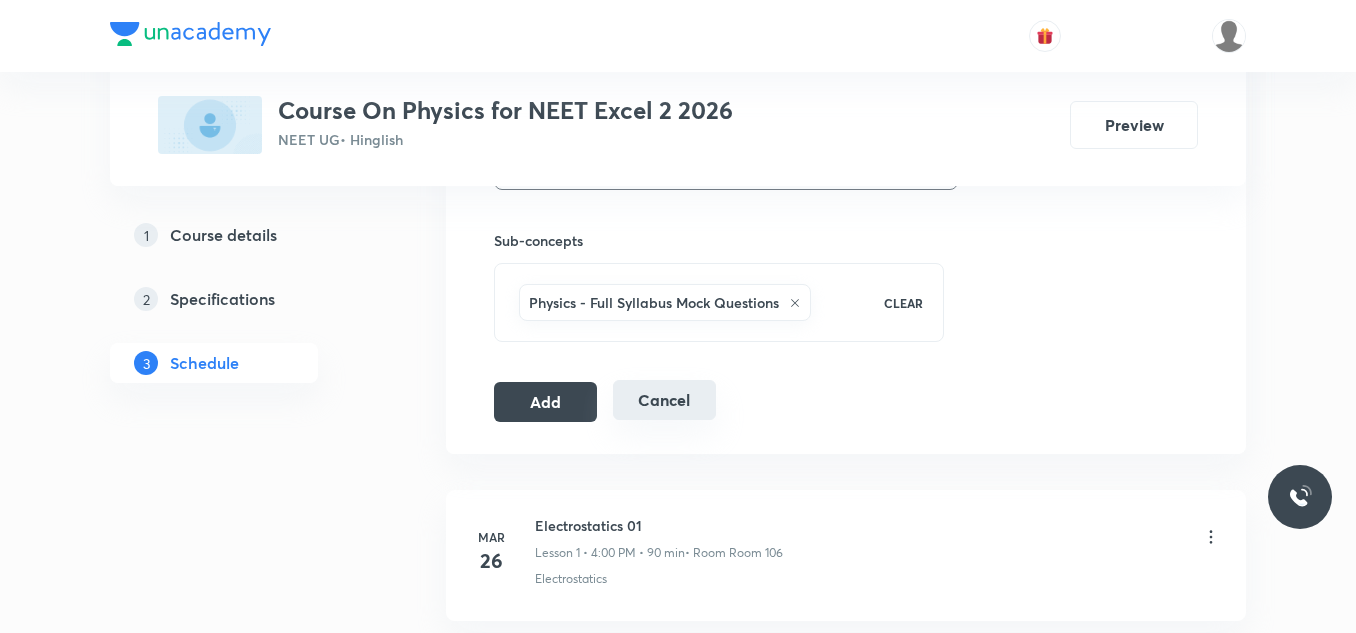 scroll, scrollTop: 1000, scrollLeft: 0, axis: vertical 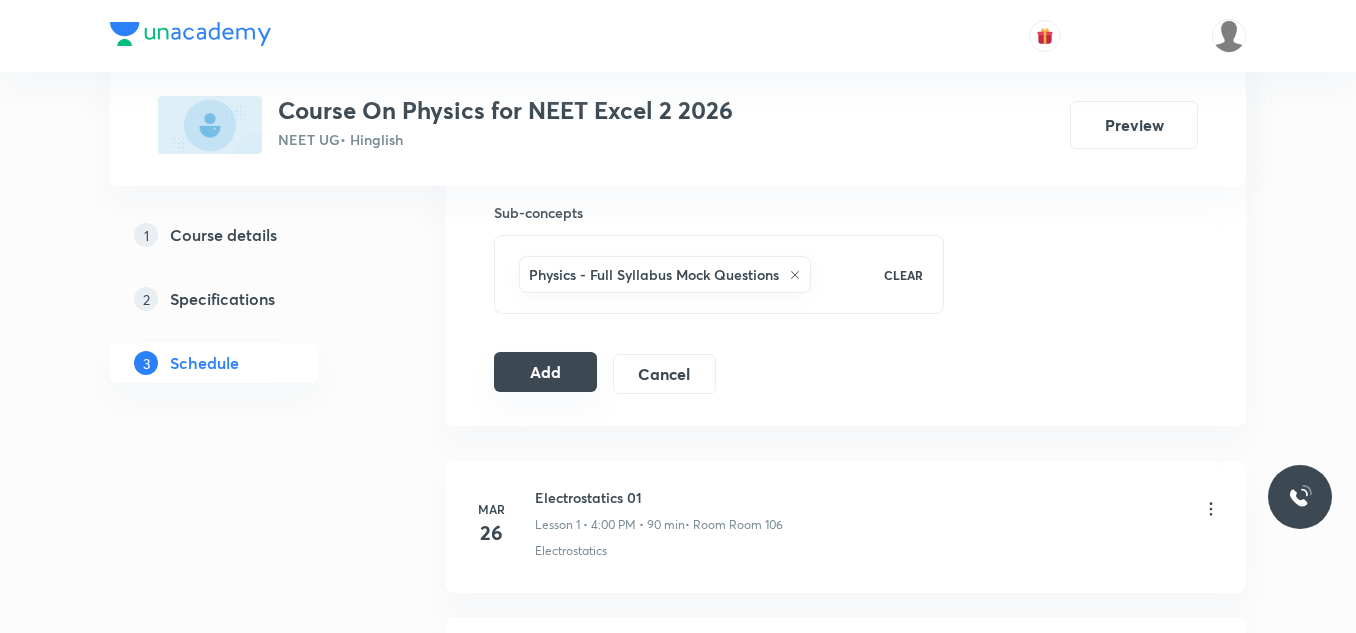 type on "Moving Charges and Magnetism 01" 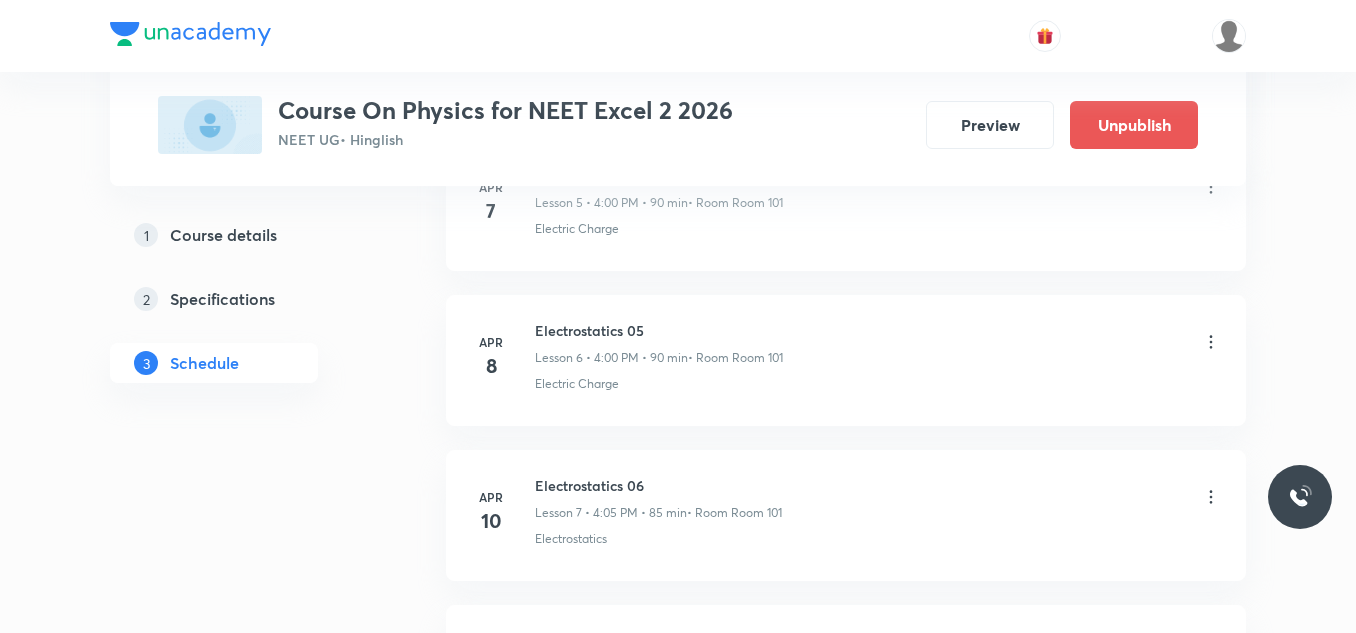 click on "Plus Courses Course On Physics for NEET Excel 2 2026 NEET UG  • Hinglish Preview Unpublish 1 Course details 2 Specifications 3 Schedule Schedule 35  classes Add new session Mar 26 Electrostatics 01 Lesson 1 • 4:00 PM • 90 min  • Room Room 106 Electrostatics Mar 28 Electrostatics 02 Lesson 2 • 5:40 PM • 90 min  • Room Room 106 Electric Charge Apr 1 Electrostatics 03 Lesson 3 • 4:00 PM • 90 min  • Room Room 101 Electric Charge Apr 4 Electrostatics 04 Lesson 4 • 5:40 PM • 90 min  • Room Room 101 Electric Charge Apr 7 Electrostatics 04 Lesson 5 • 4:00 PM • 90 min  • Room Room 101 Electric Charge Apr 8 Electrostatics 05 Lesson 6 • 4:00 PM • 90 min  • Room Room 101 Electric Charge Apr 10 Electrostatics 06 Lesson 7 • 4:05 PM • 85 min  • Room Room 101 Electrostatics Apr 14 Electrostatics 07 Lesson 8 • 4:00 PM • 90 min  • Room Room 101 Electric Charge Apr 15 Electrostatics 08 Lesson 9 • 4:00 PM • 90 min  • Room Room 101 Electric Charge Apr 22 Apr 23 Apr" at bounding box center (678, 2054) 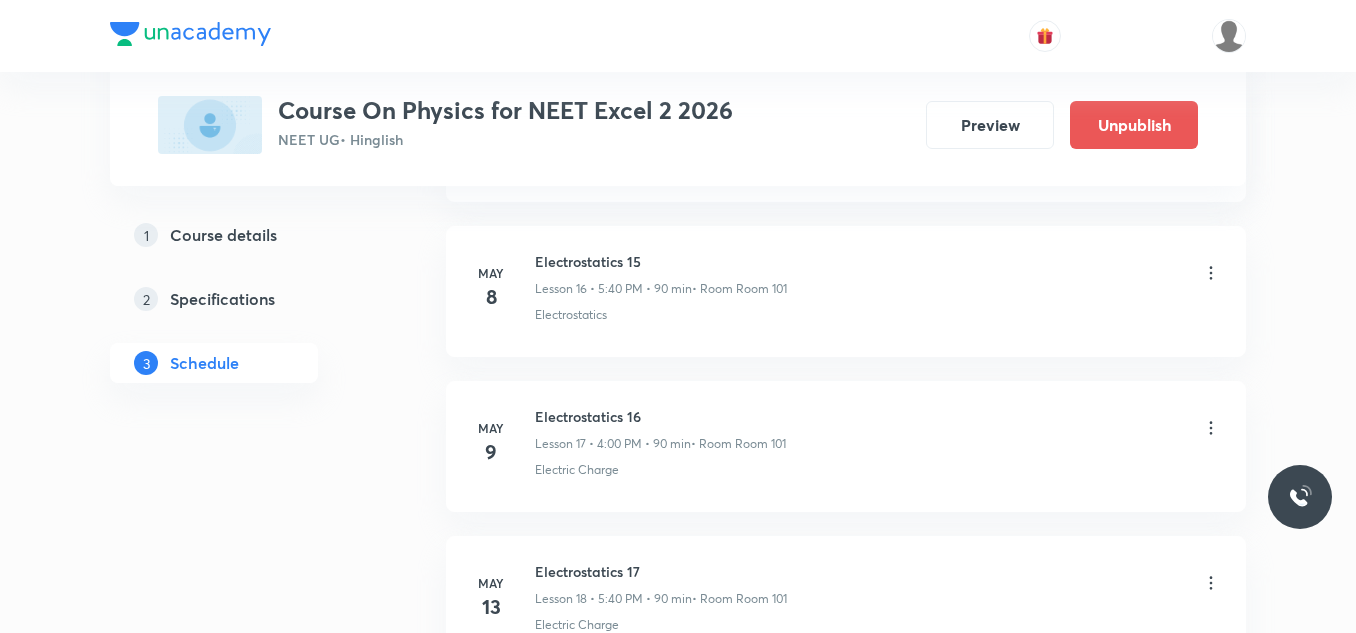 scroll, scrollTop: 5476, scrollLeft: 0, axis: vertical 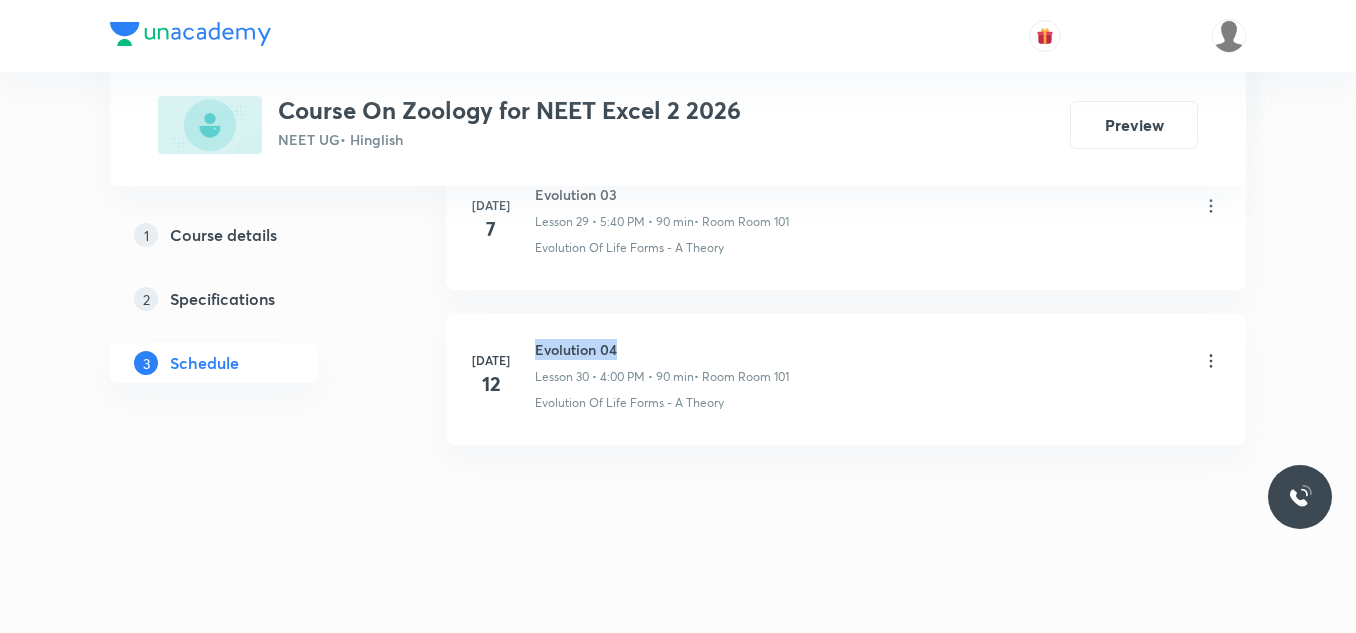 drag, startPoint x: 535, startPoint y: 346, endPoint x: 653, endPoint y: 339, distance: 118.20744 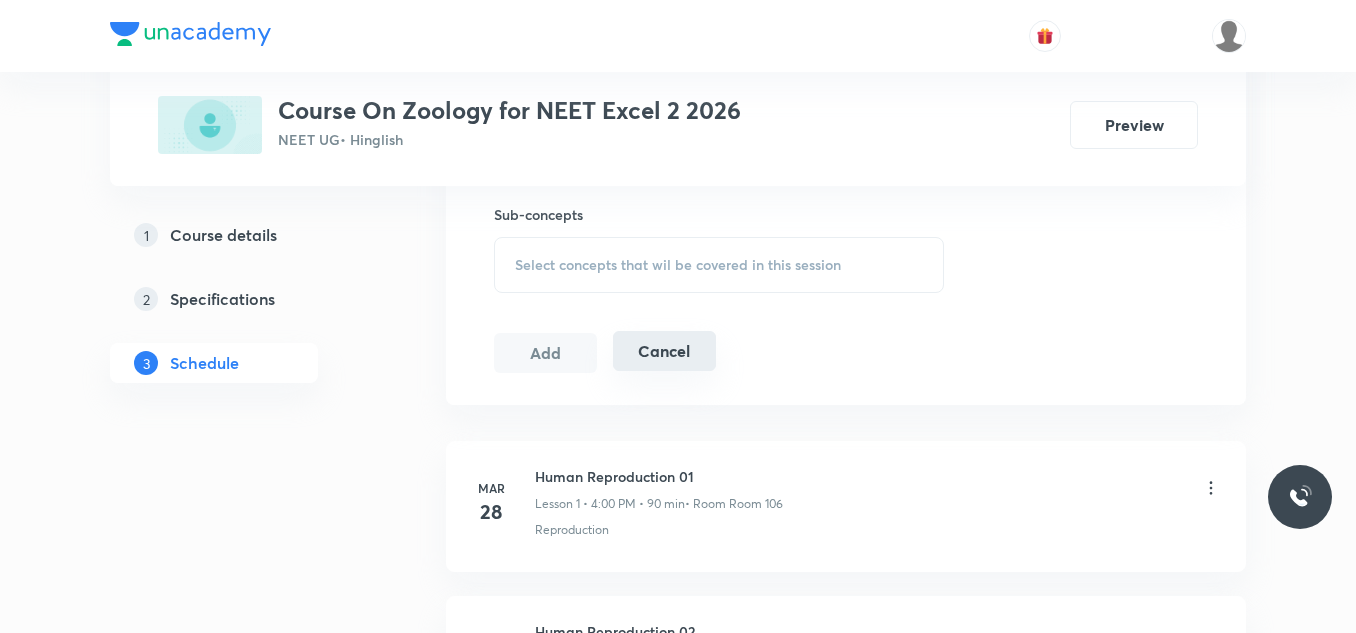scroll, scrollTop: 1000, scrollLeft: 0, axis: vertical 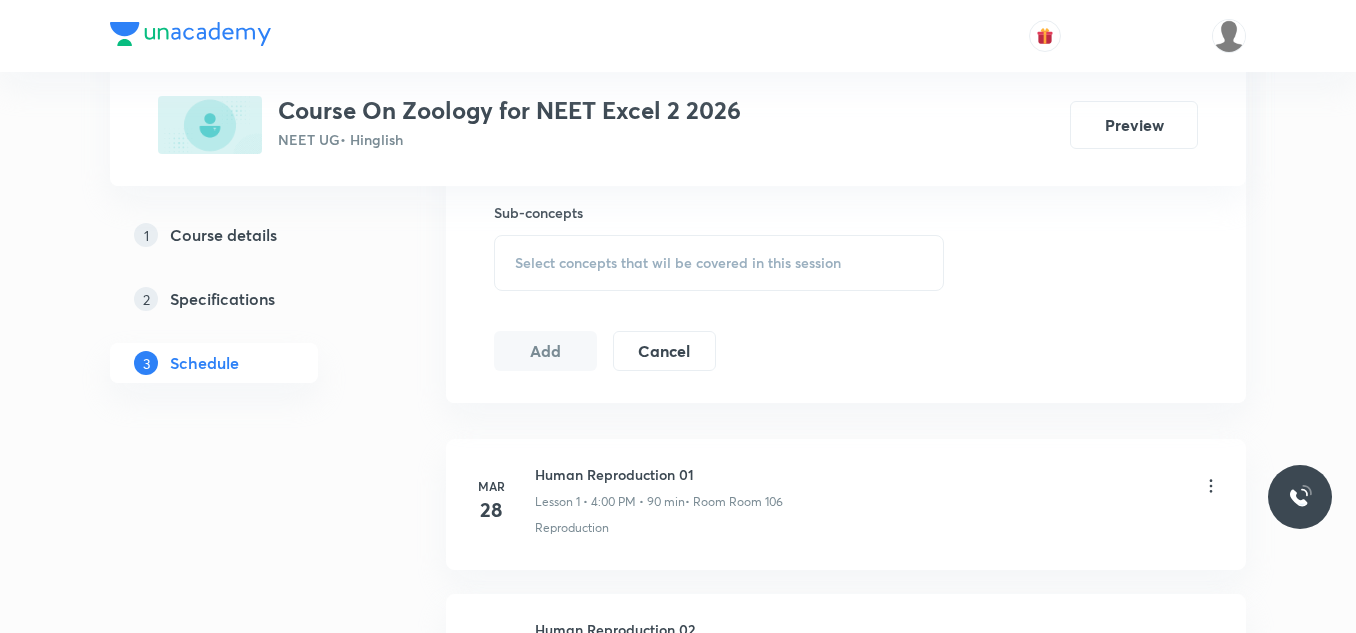 click on "Select concepts that wil be covered in this session" at bounding box center [719, 263] 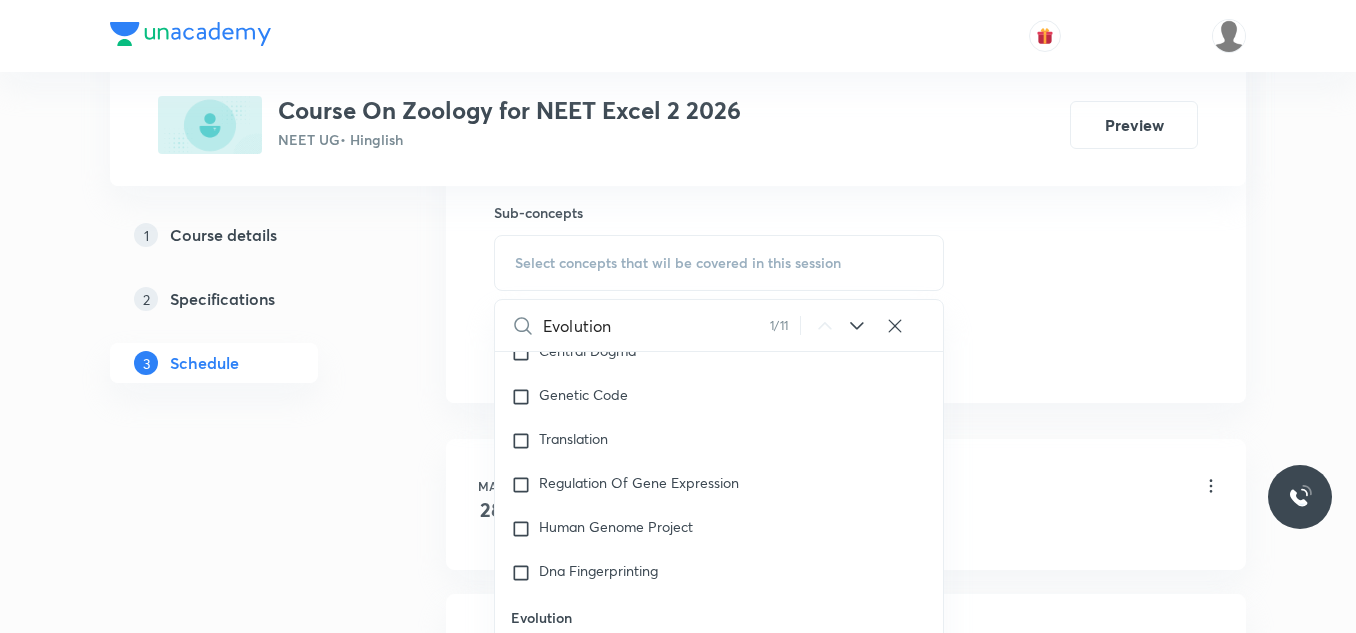 scroll, scrollTop: 2659, scrollLeft: 0, axis: vertical 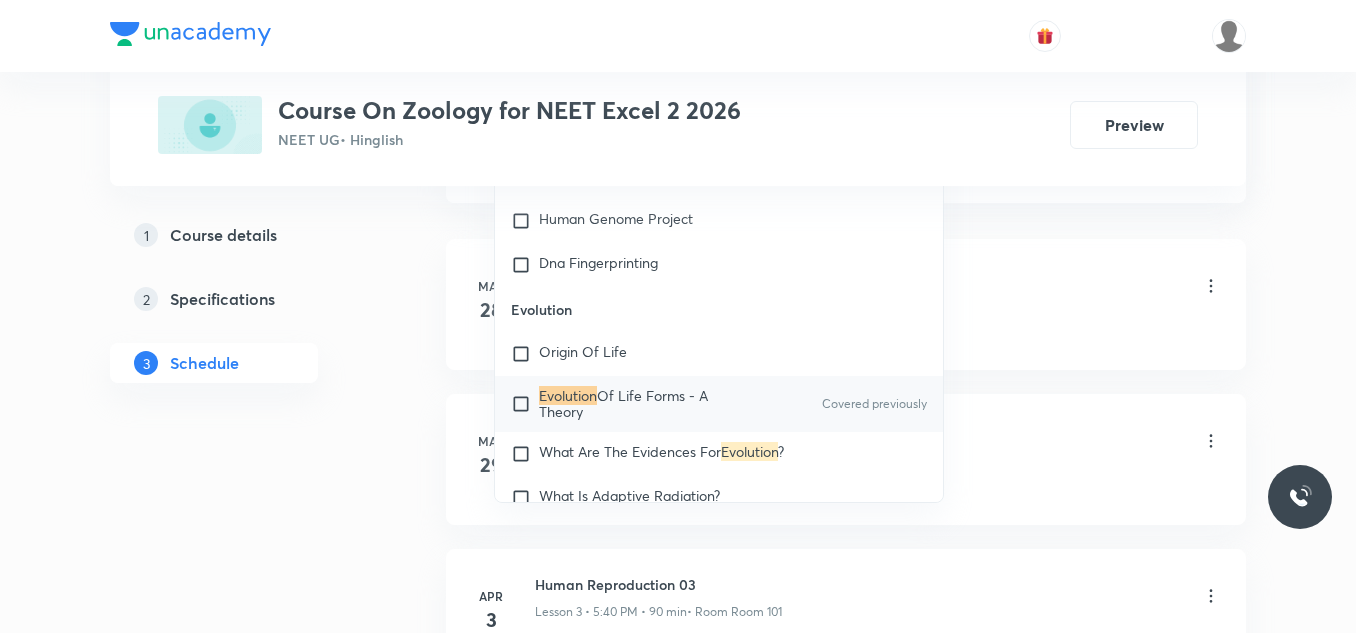 type on "Evolution" 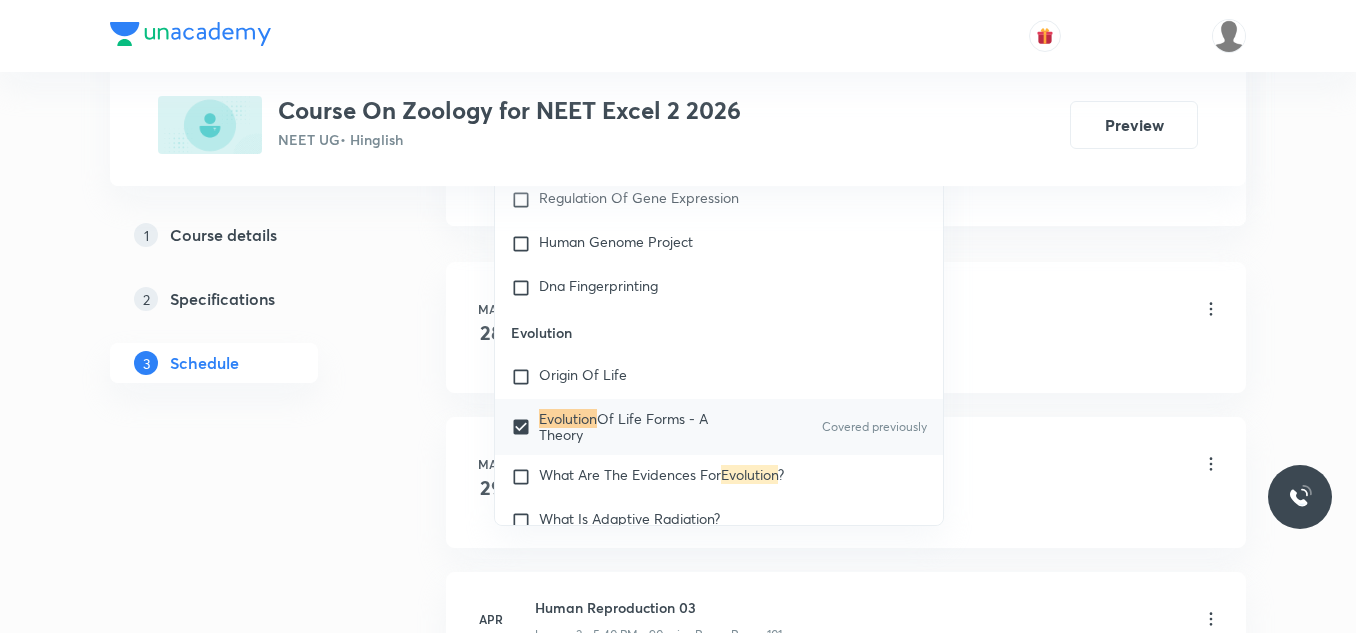 click on "Plus Courses Course On Zoology for NEET Excel 2 2026 NEET UG  • Hinglish Preview 1 Course details 2 Specifications 3 Schedule Schedule 30  classes Session  31 Live class Session title 0/99 ​ Schedule for Jul 13, 2025, 4:37 PM ​ Duration (in minutes) ​   Session type Online Offline Room Select centre room Sub-concepts Evolution Of Life Forms - A Theory CLEAR Evolution 1 / 11 ​ Biology - Full Syllabus Mock Questions Biology - Full Syllabus Mock Questions Covered previously Practice questions Practice Questions Biology Previous Year Questions Maths Previous Year Questions Morphology - Flowering Plants Plant Morphology Root Types Of Roots Stem Types Of Stem  Leaf Inflorescence Flower Fruit Seed Semi-Technical Description Of A Typical Flowering Plant Description Of Some Important Families Anatomy - Flowering Plants The Tissues  Tissue System Anatomy Of Dicotyledonous And Monocotyledonous Plants Secondary Growth Structural Organisation in Animals Animal Tissues Organ And Organ System Earthworm Cockroach ?" at bounding box center (678, 1939) 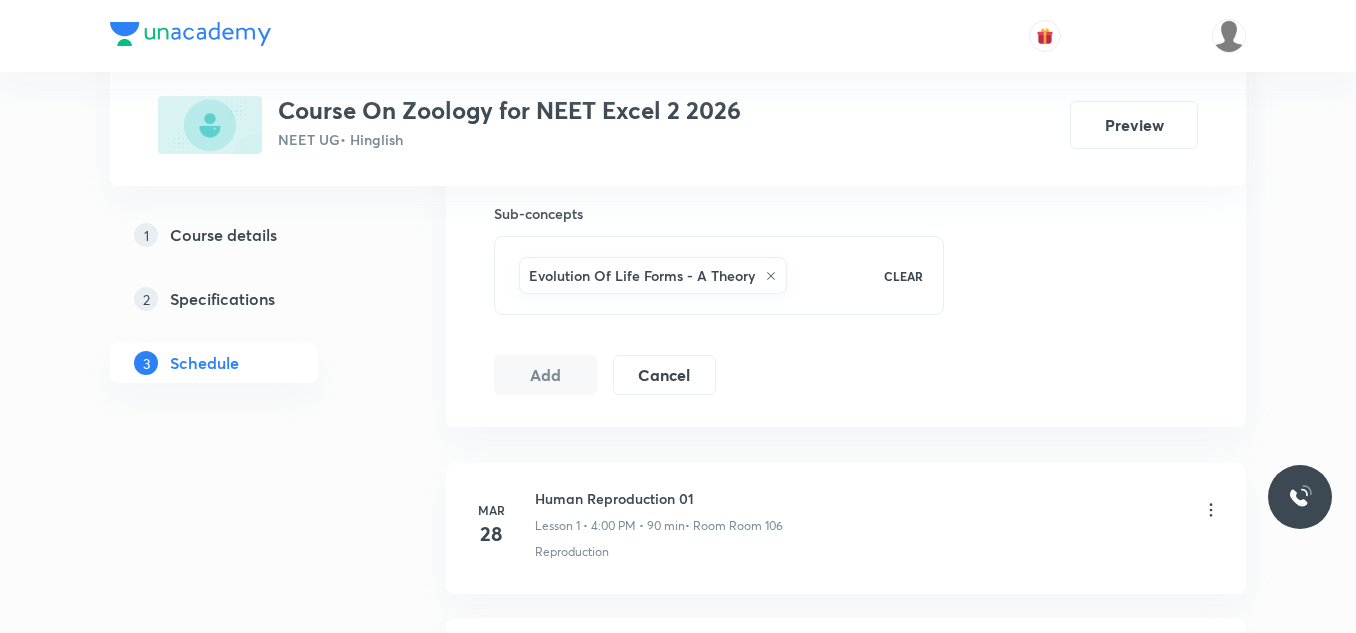 scroll, scrollTop: 800, scrollLeft: 0, axis: vertical 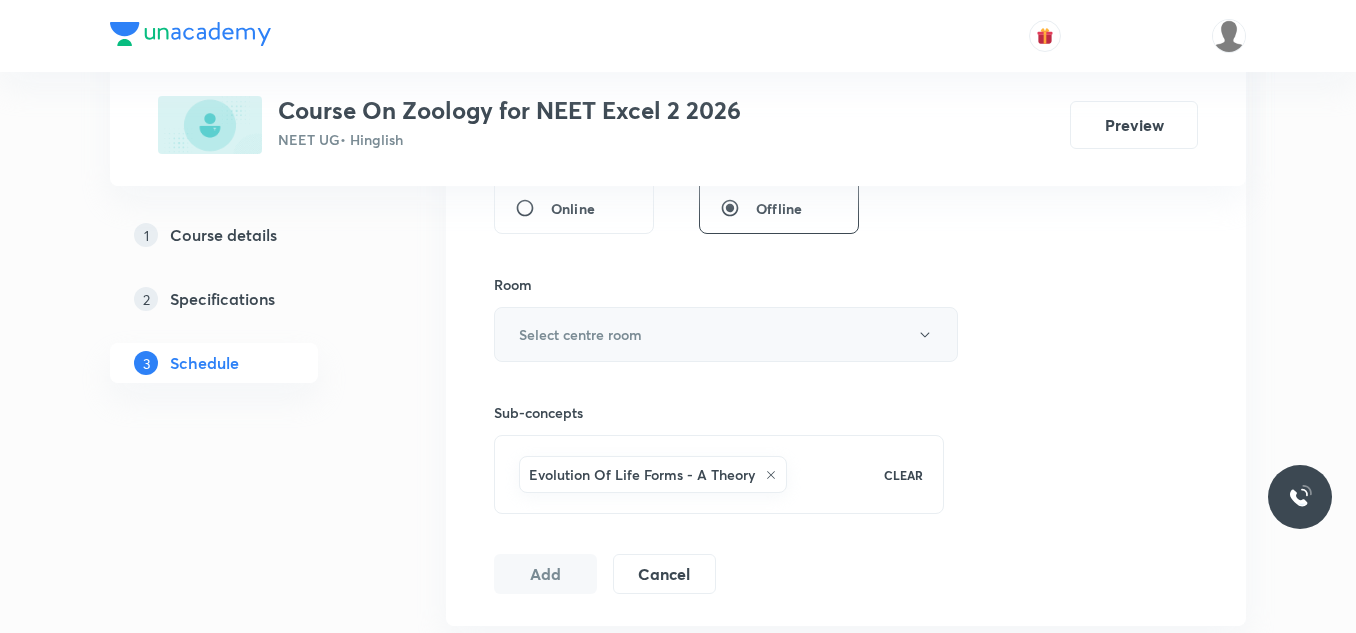 click on "Select centre room" at bounding box center [726, 334] 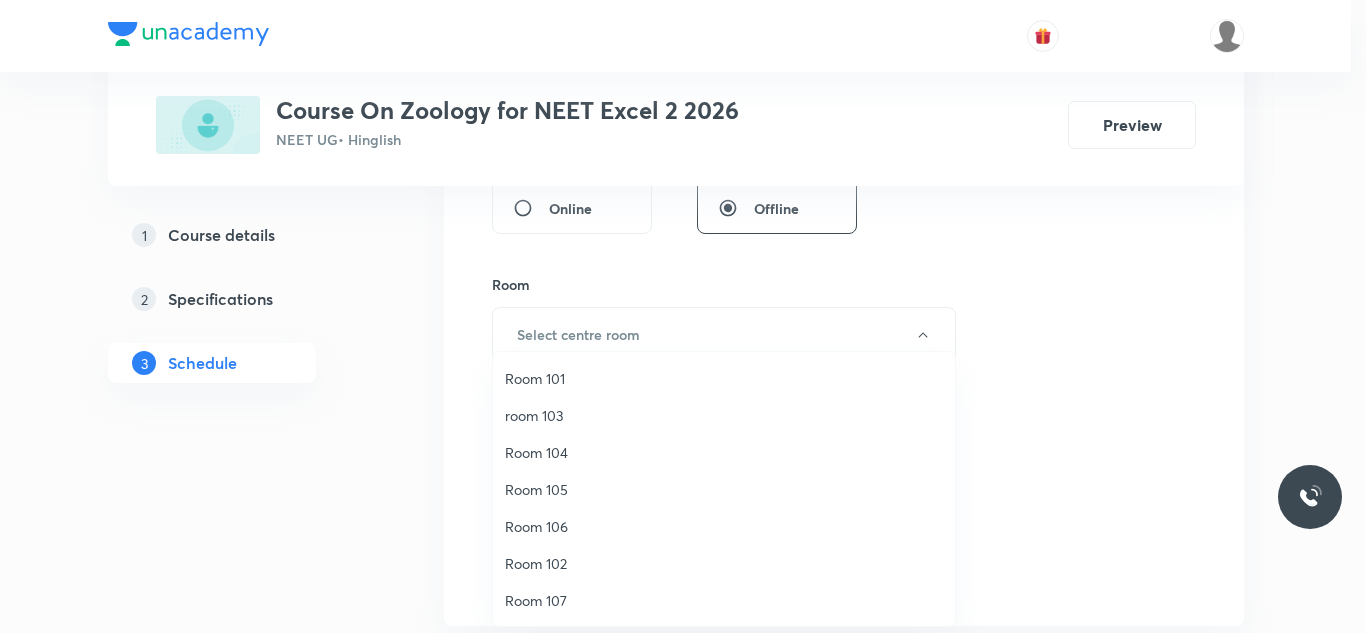 click on "Room 101" at bounding box center (724, 378) 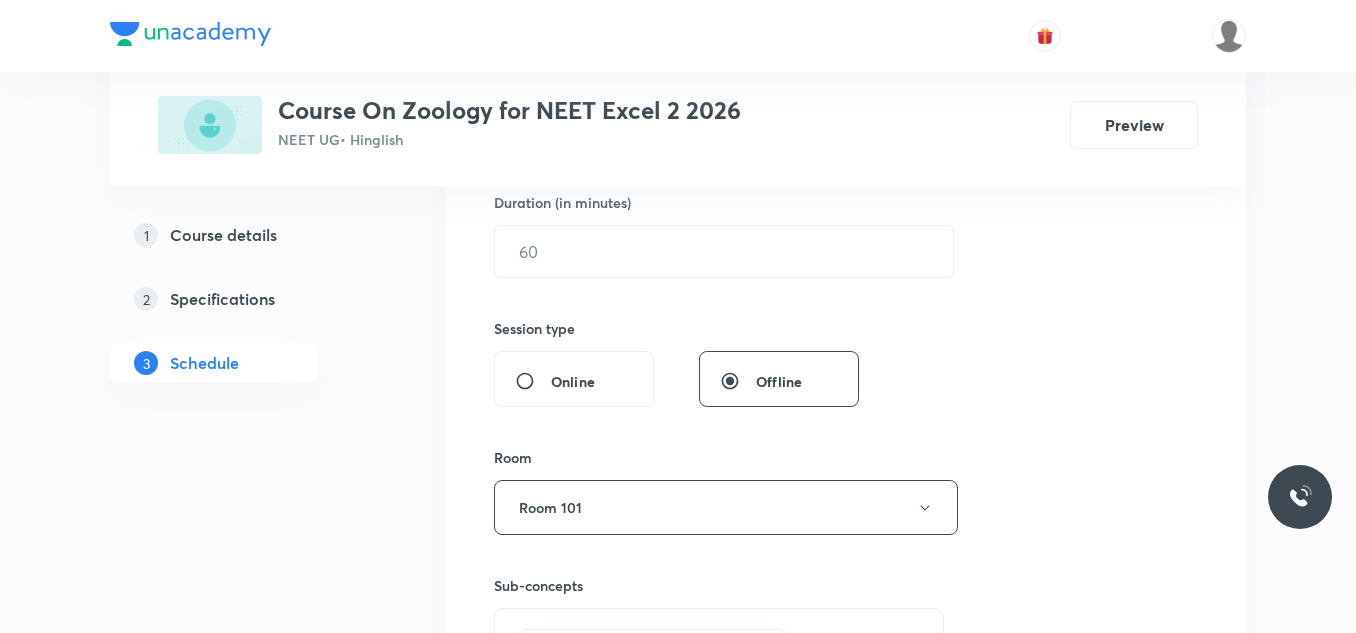 scroll, scrollTop: 600, scrollLeft: 0, axis: vertical 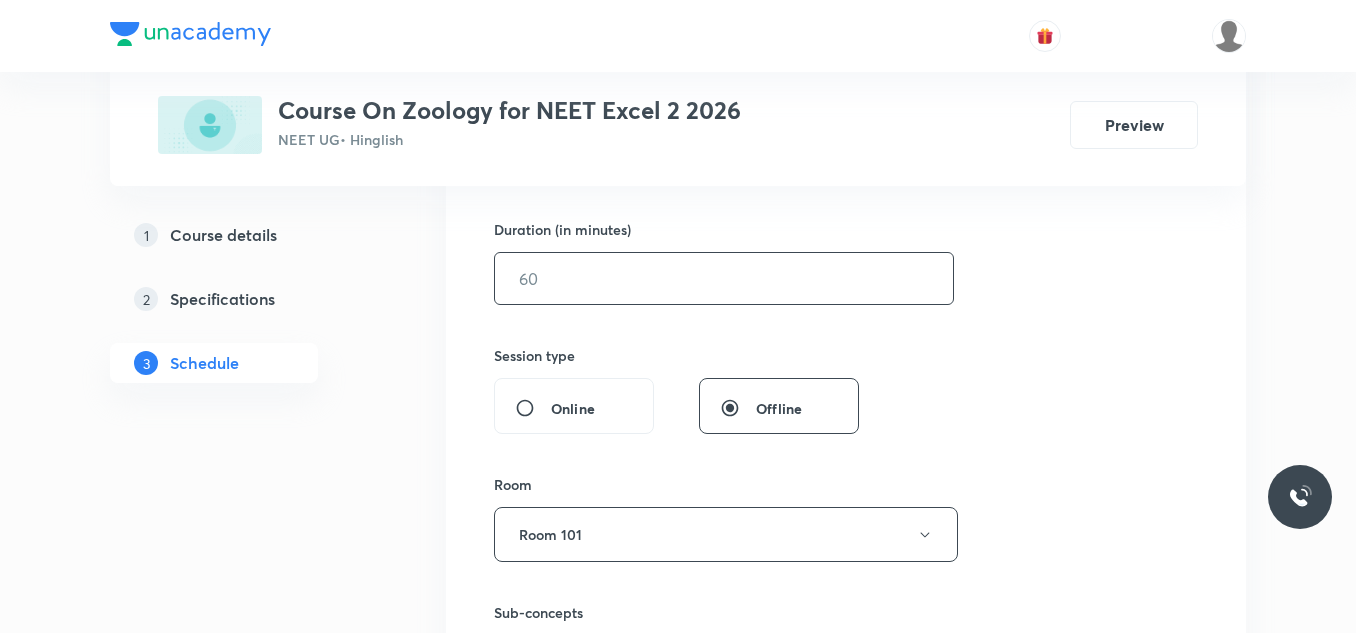 click at bounding box center [724, 278] 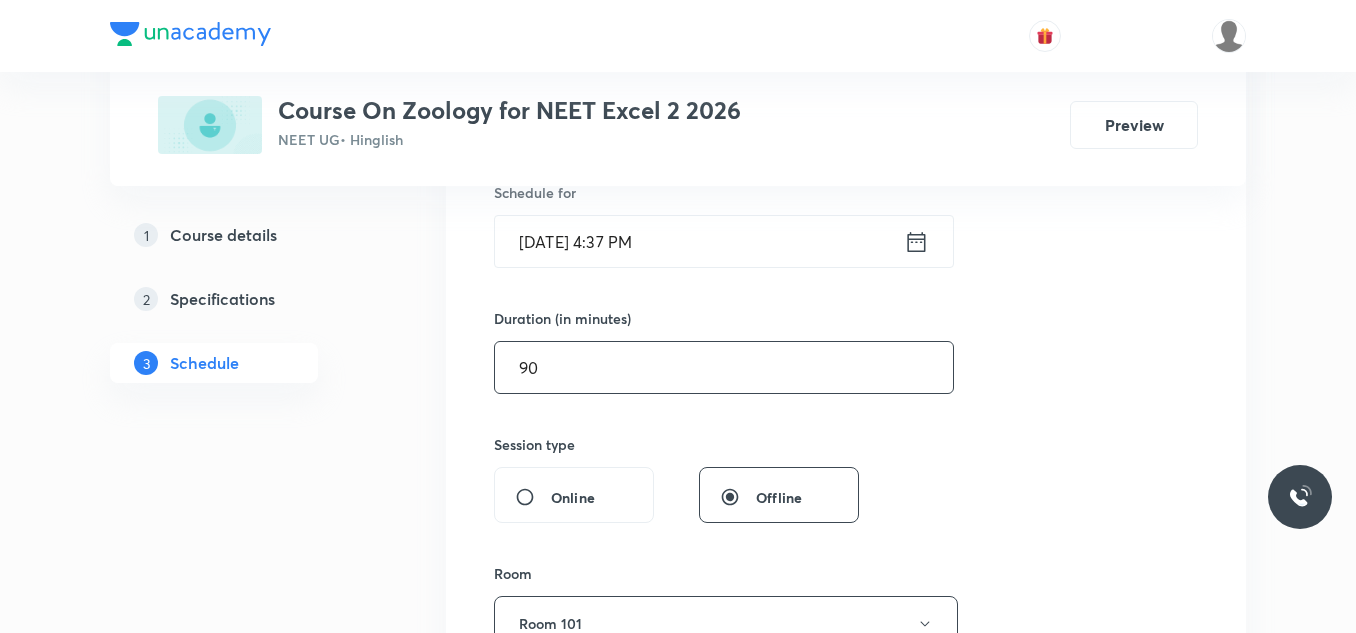 scroll, scrollTop: 400, scrollLeft: 0, axis: vertical 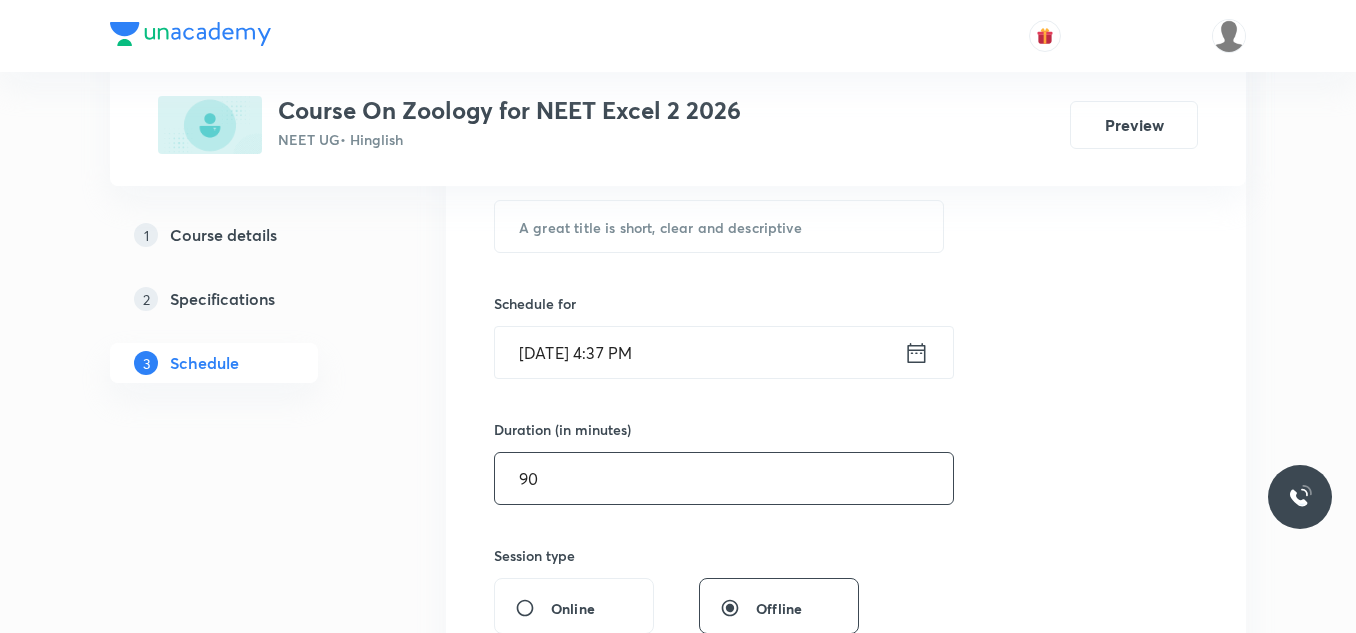 type on "90" 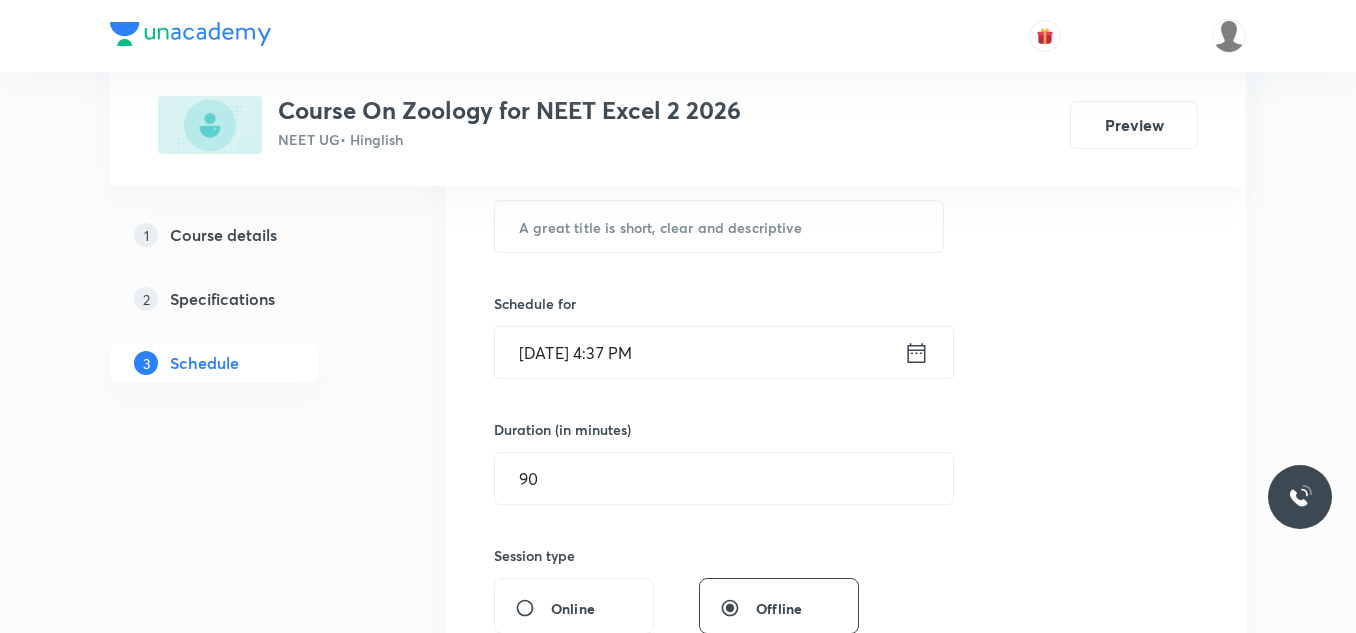 click 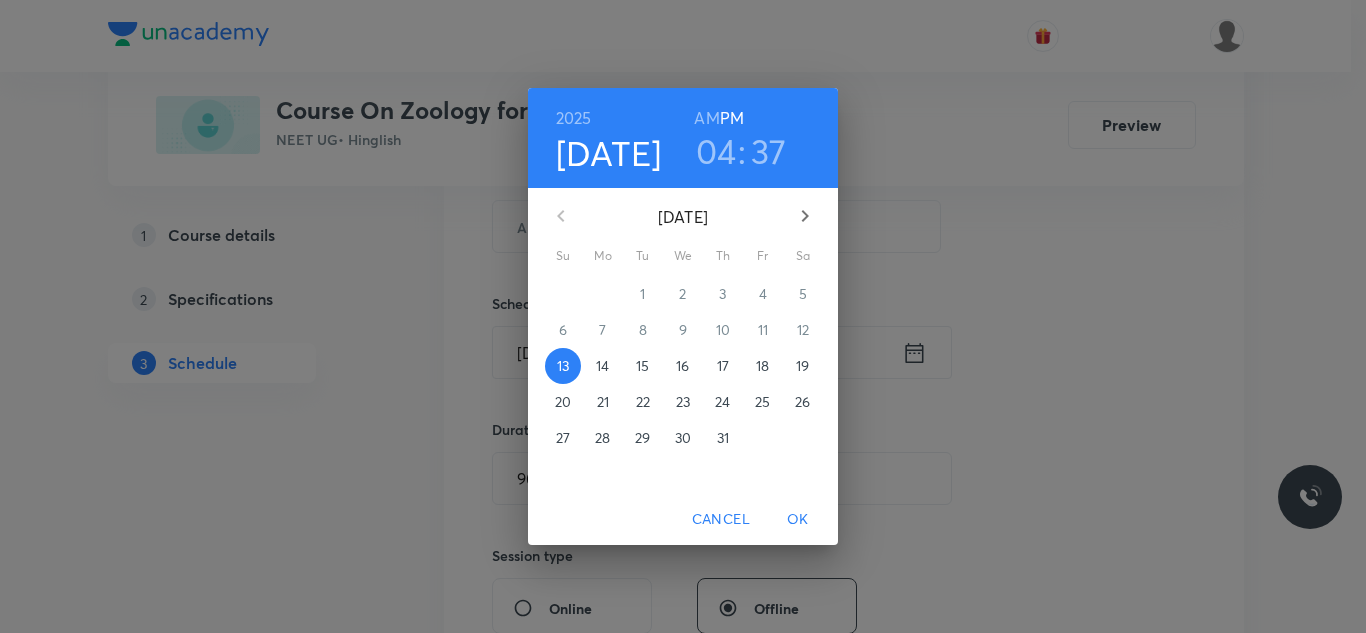 click on "14" at bounding box center (602, 366) 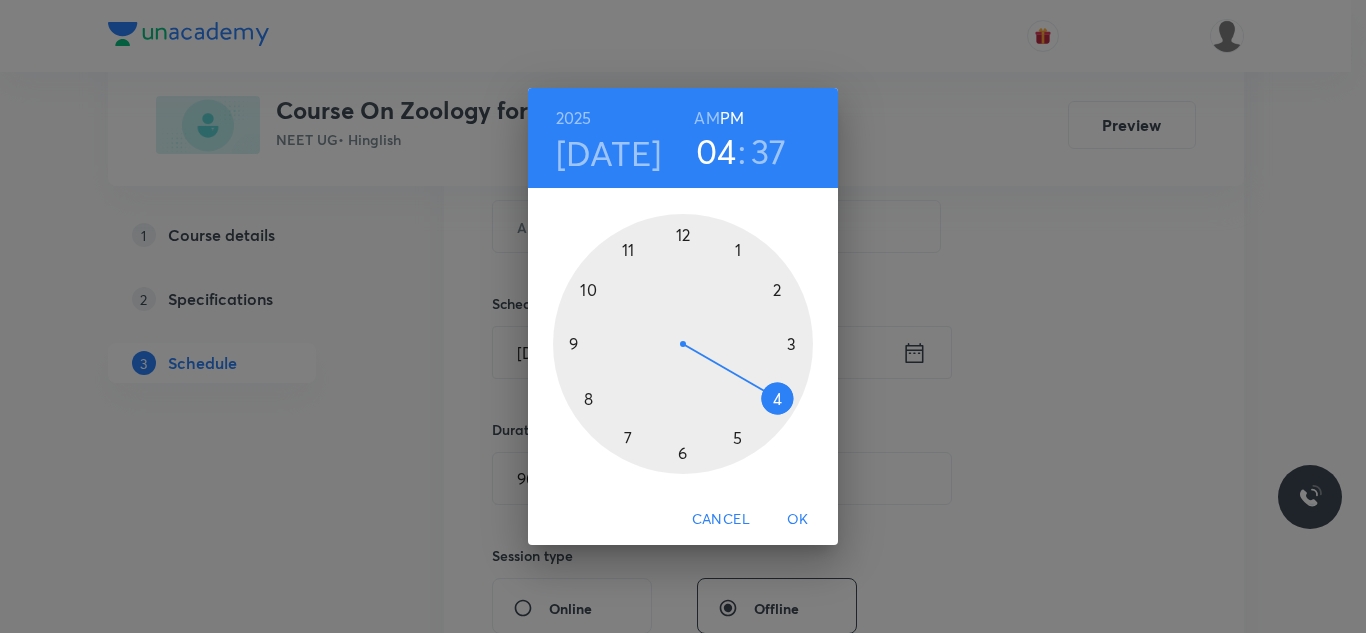 click at bounding box center (683, 344) 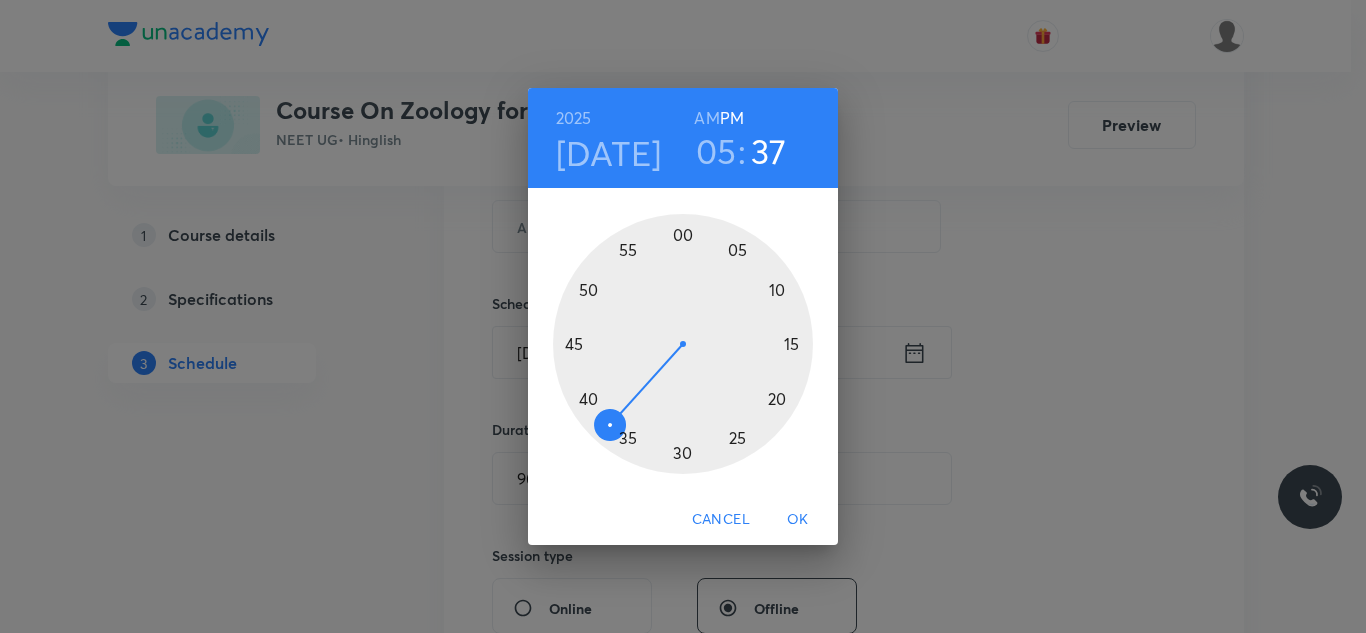 click at bounding box center [683, 344] 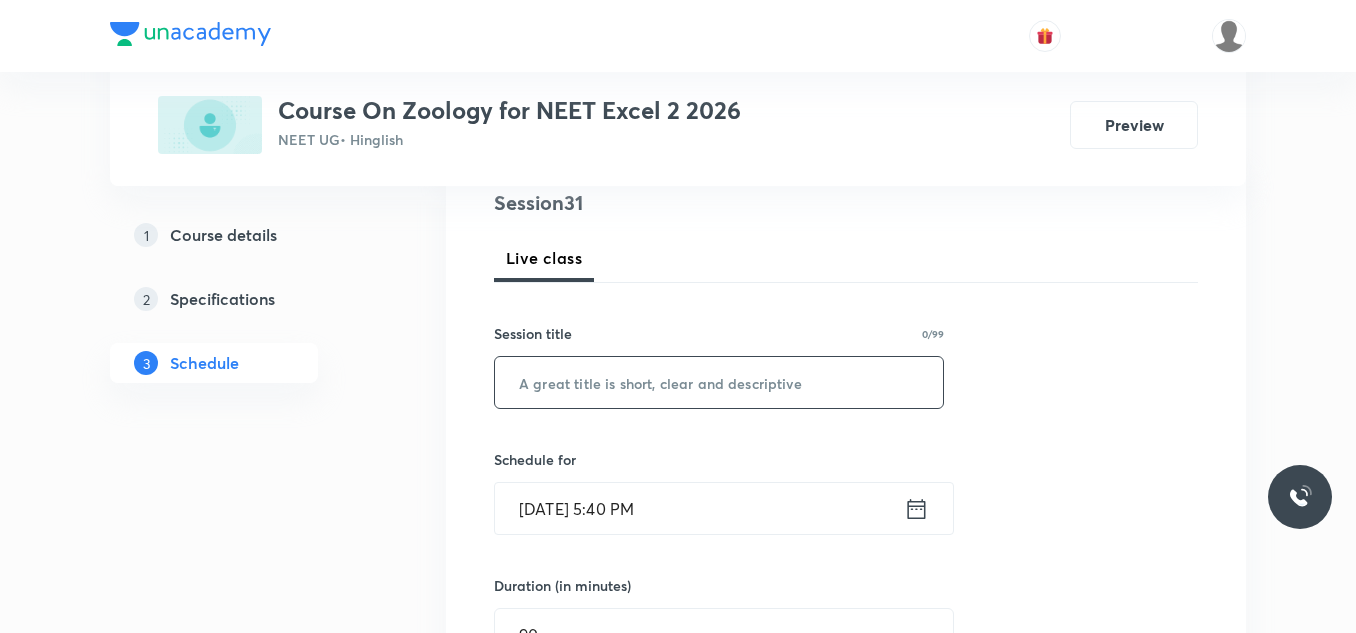 scroll, scrollTop: 200, scrollLeft: 0, axis: vertical 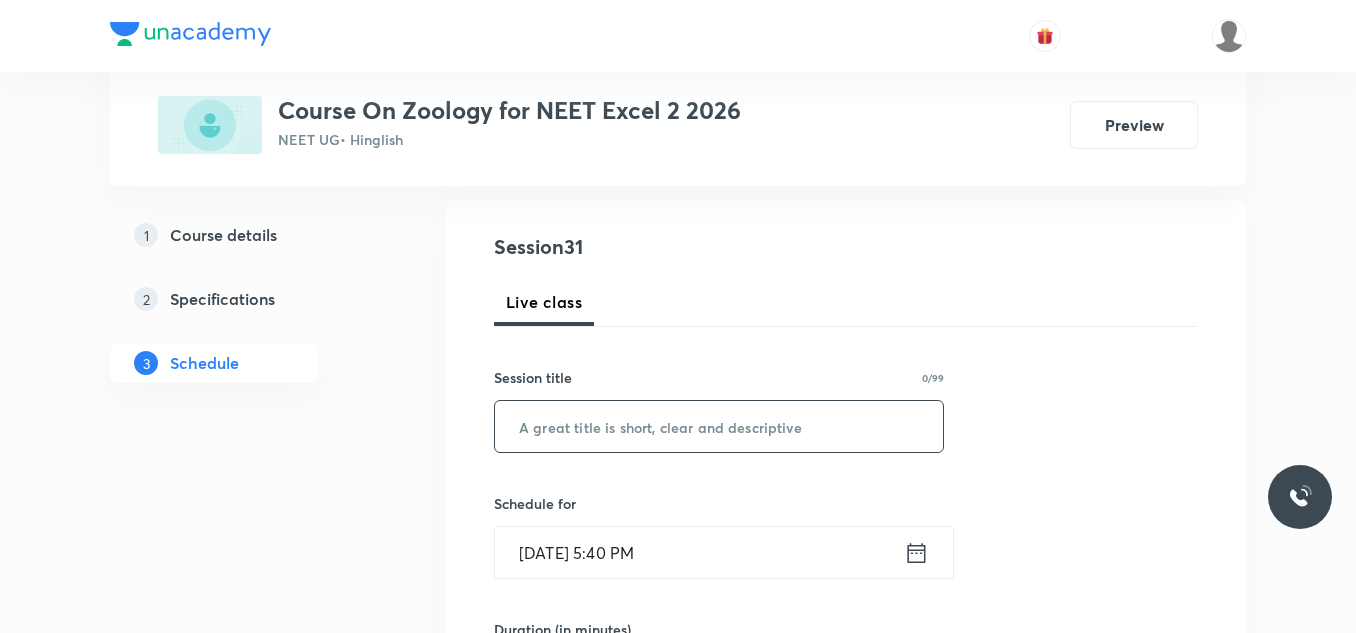 click at bounding box center (719, 426) 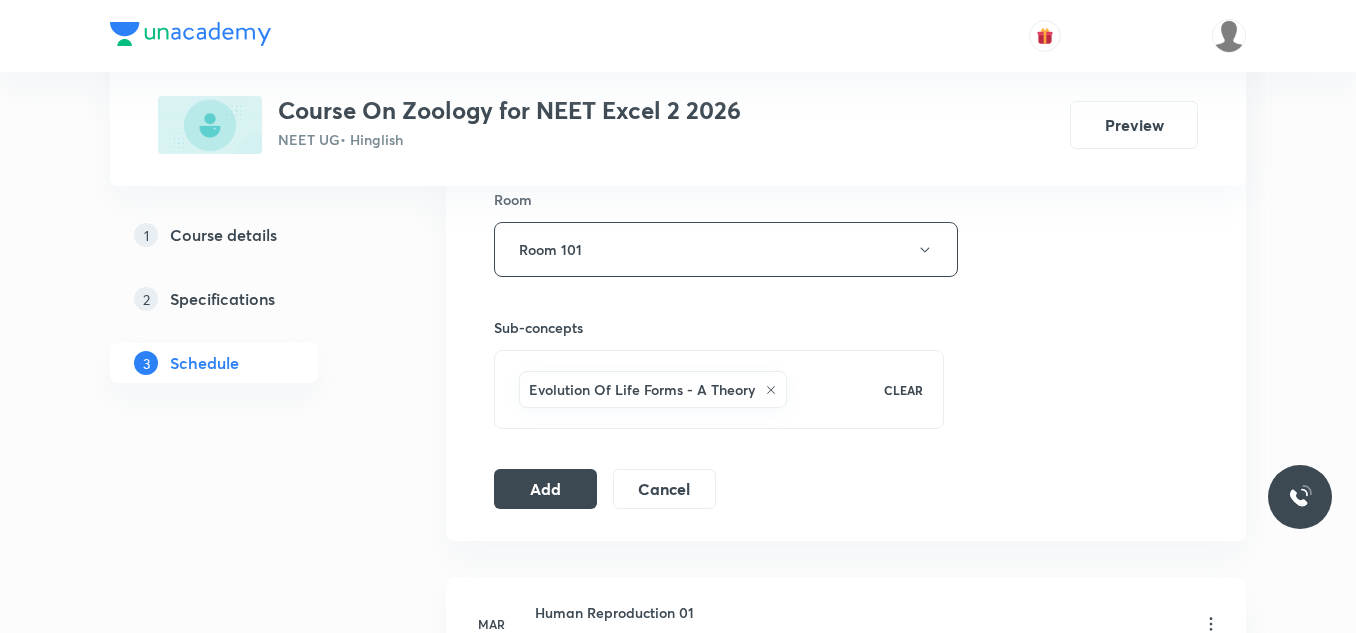scroll, scrollTop: 900, scrollLeft: 0, axis: vertical 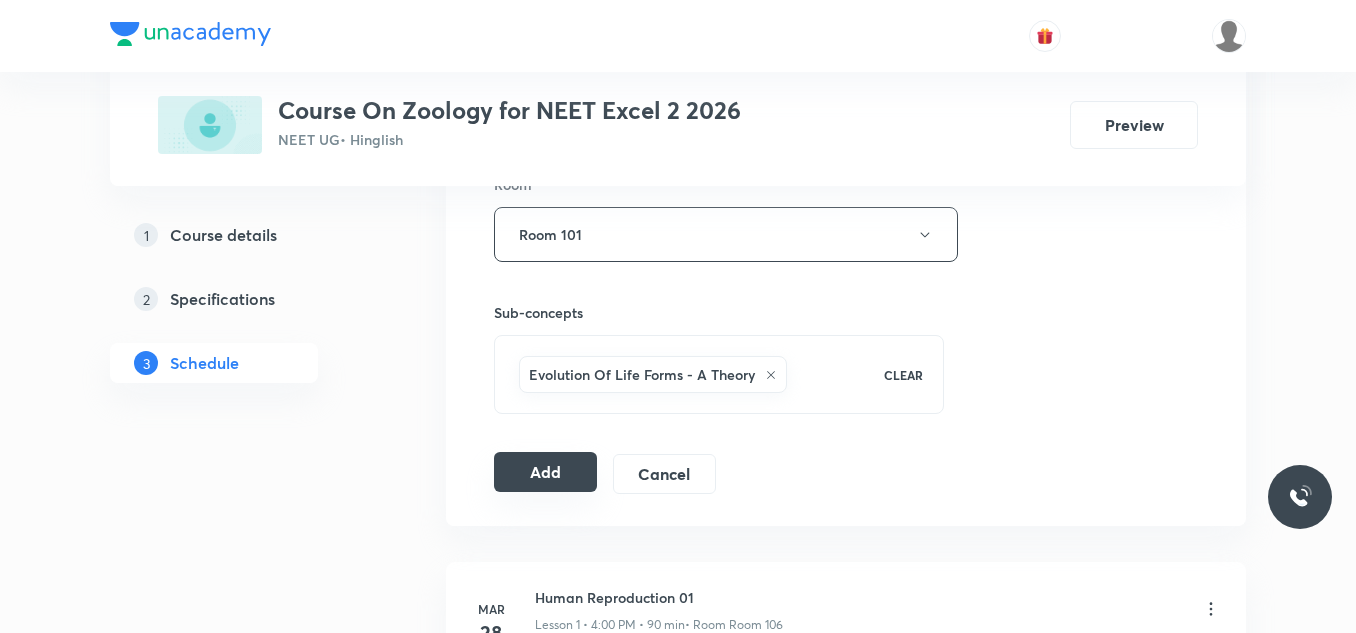 type on "Evolution 05" 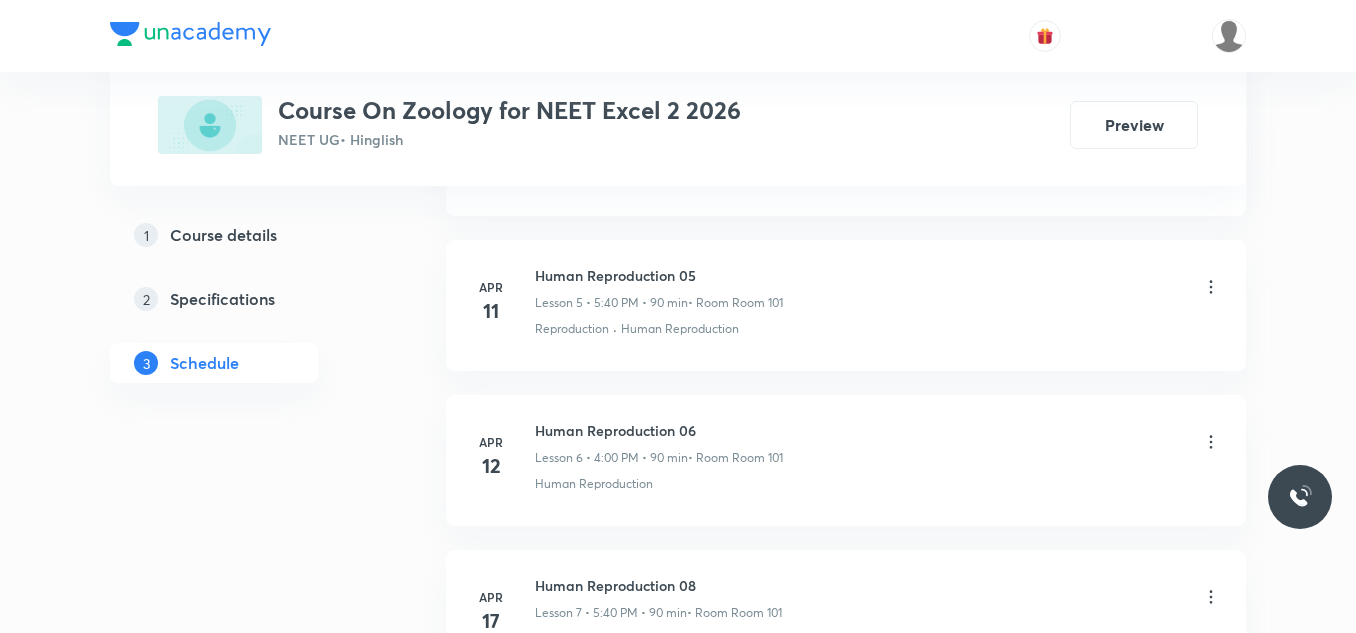 click on "Plus Courses Course On Zoology for NEET Excel 2 2026 NEET UG  • Hinglish Preview 1 Course details 2 Specifications 3 Schedule Schedule 30  classes Add new session Mar 28 Human Reproduction 01 Lesson 1 • 4:00 PM • 90 min  • Room Room 106 Reproduction Mar 29 Human Reproduction 02 Lesson 2 • 4:00 PM • 90 min  • Room Room 106 Human Reproduction Apr 3 Human Reproduction 03 Lesson 3 • 5:40 PM • 90 min  • Room Room 101 Human Reproduction Apr 5 Human Reproduction 04 Lesson 4 • 4:00 PM • 90 min  • Room Room 101 Human Reproduction Apr 11 Human Reproduction 05 Lesson 5 • 5:40 PM • 90 min  • Room Room 101 Reproduction · Human Reproduction Apr 12 Human Reproduction 06 Lesson 6 • 4:00 PM • 90 min  • Room Room 101 Human Reproduction Apr 17 Human Reproduction 08 Lesson 7 • 5:40 PM • 90 min  • Room Room 101 Human Reproduction Apr 19 Human Reproduction 09 Lesson 8 • 5:40 PM • 80 min  • Room Room 101 Reproduction Apr 23 Human Reproduction 10  • Room Room 101 · Apr 5" at bounding box center [678, 1768] 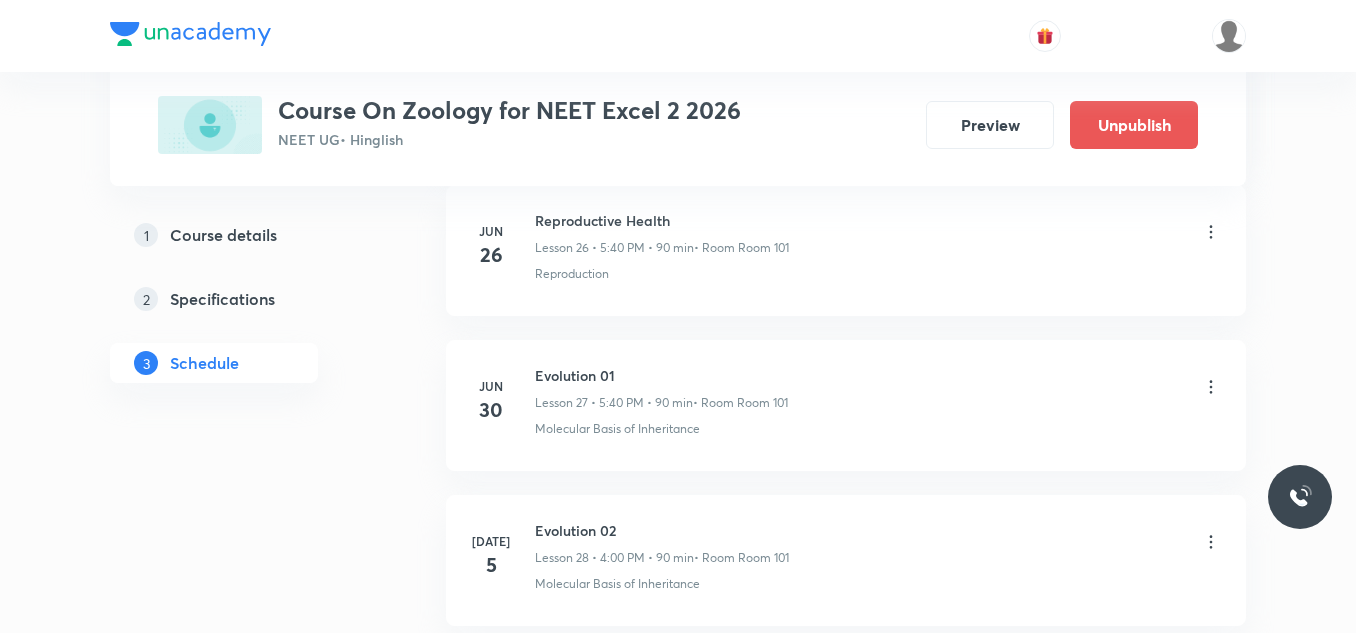 scroll, scrollTop: 4858, scrollLeft: 0, axis: vertical 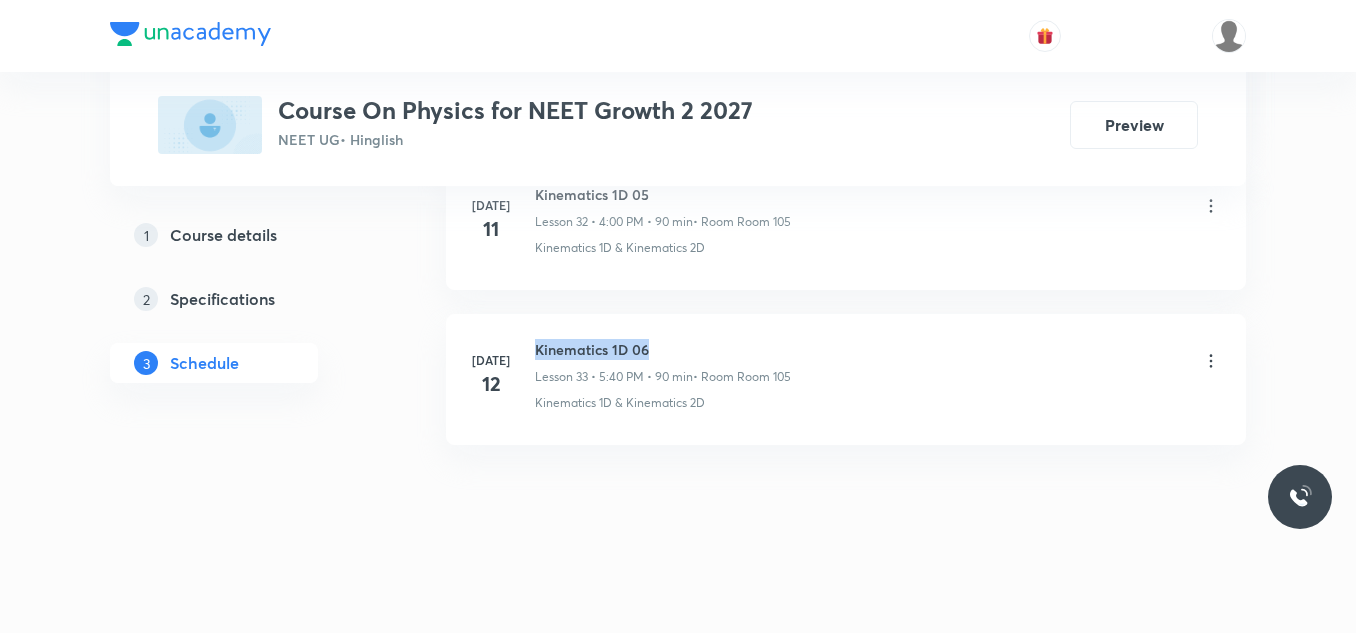 drag, startPoint x: 536, startPoint y: 342, endPoint x: 660, endPoint y: 340, distance: 124.01613 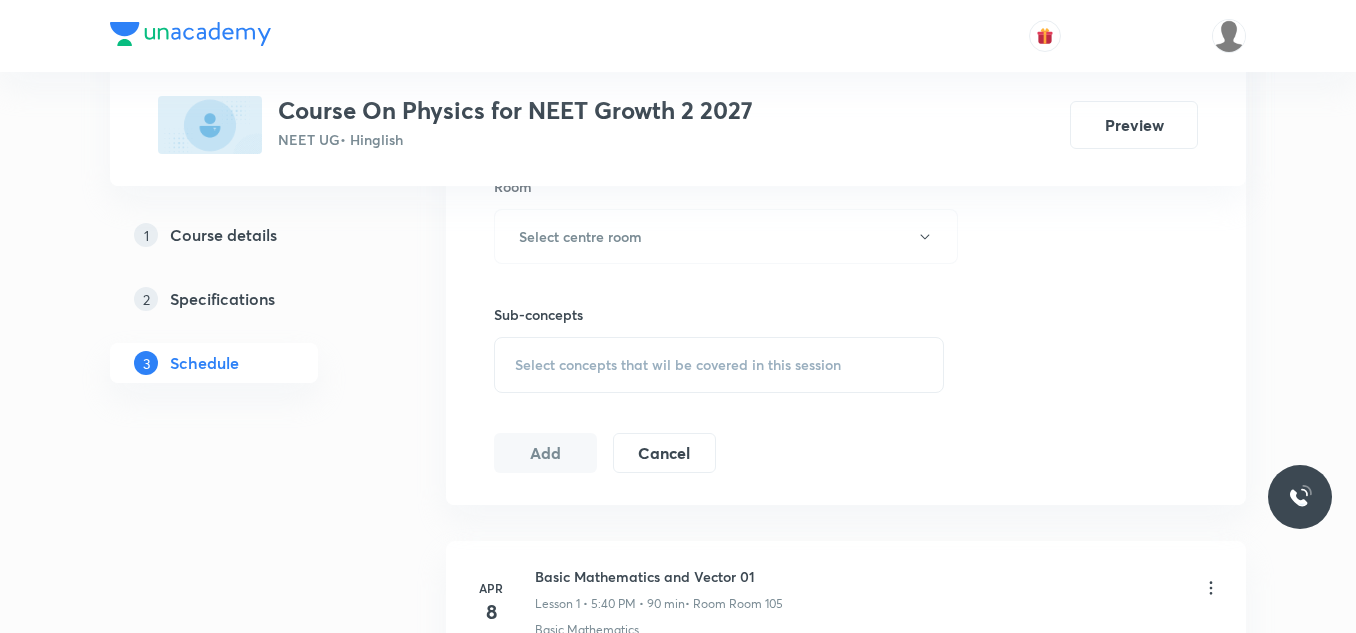 scroll, scrollTop: 900, scrollLeft: 0, axis: vertical 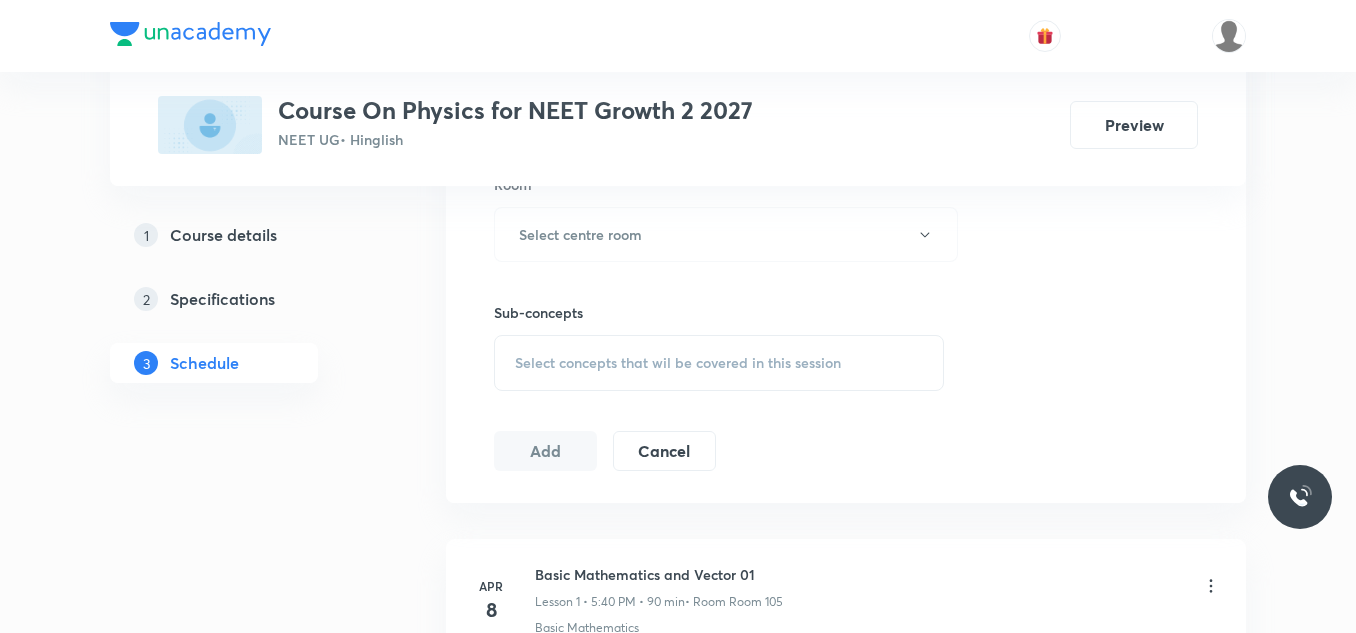 click on "Select concepts that wil be covered in this session" at bounding box center [678, 363] 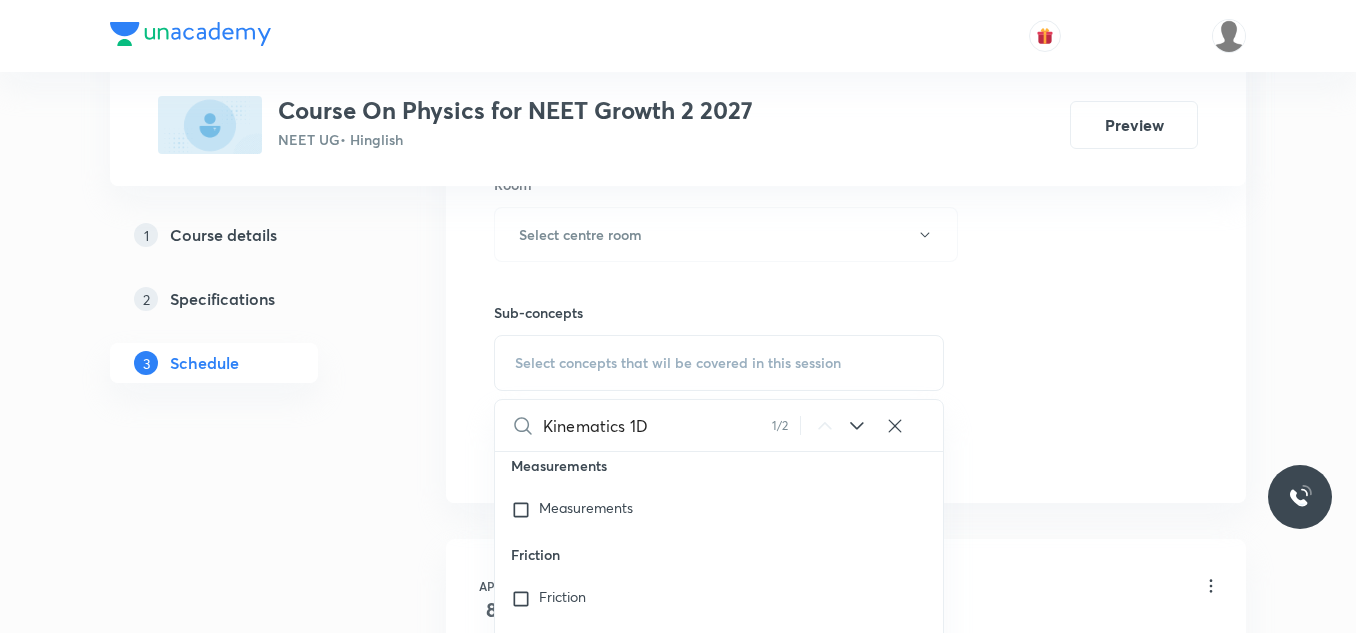 scroll, scrollTop: 9450, scrollLeft: 0, axis: vertical 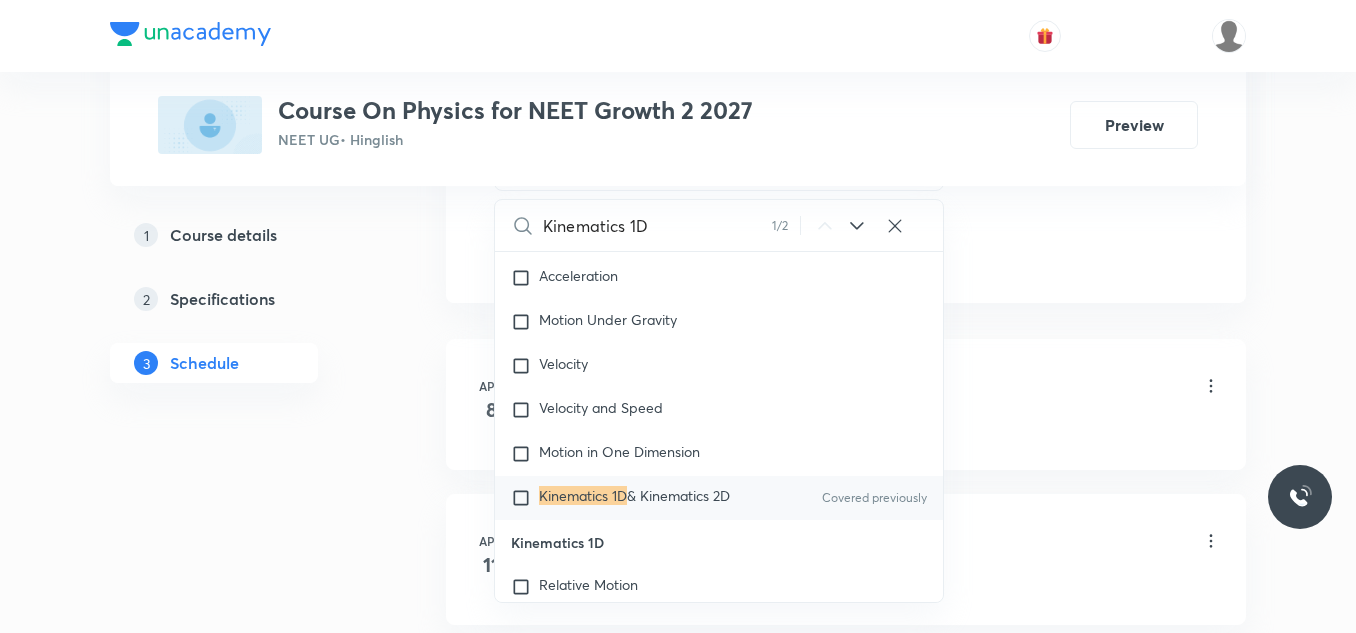 type on "Kinematics 1D" 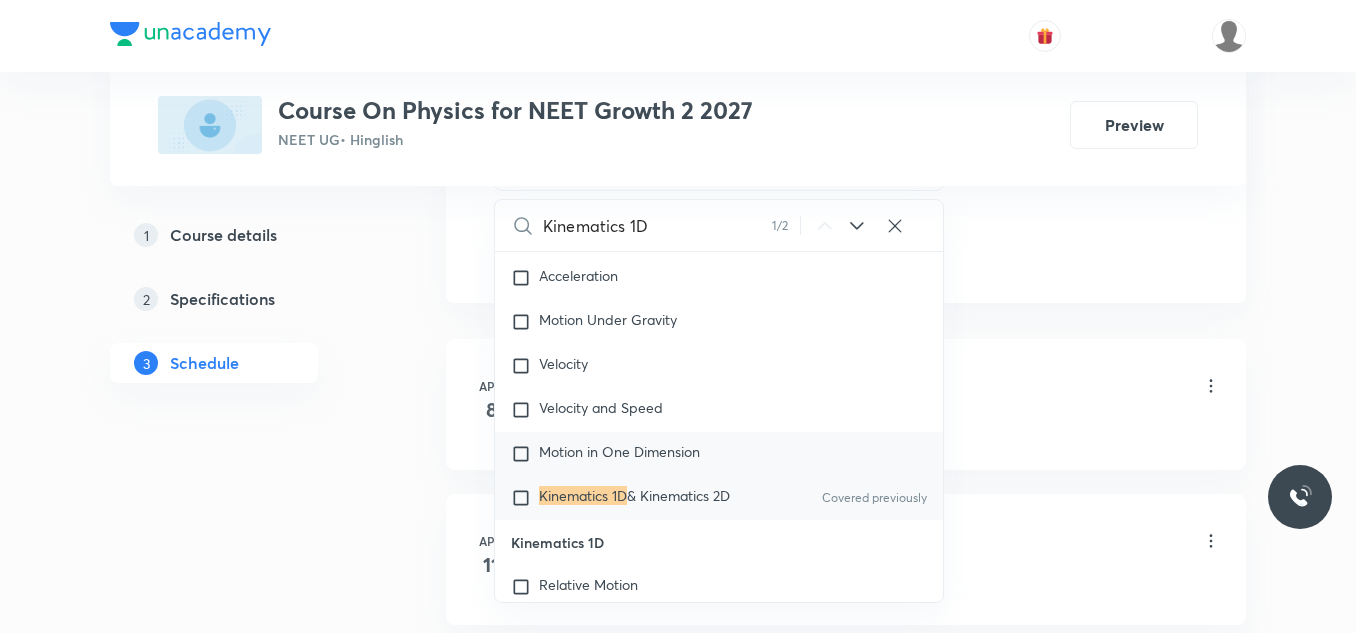 checkbox on "true" 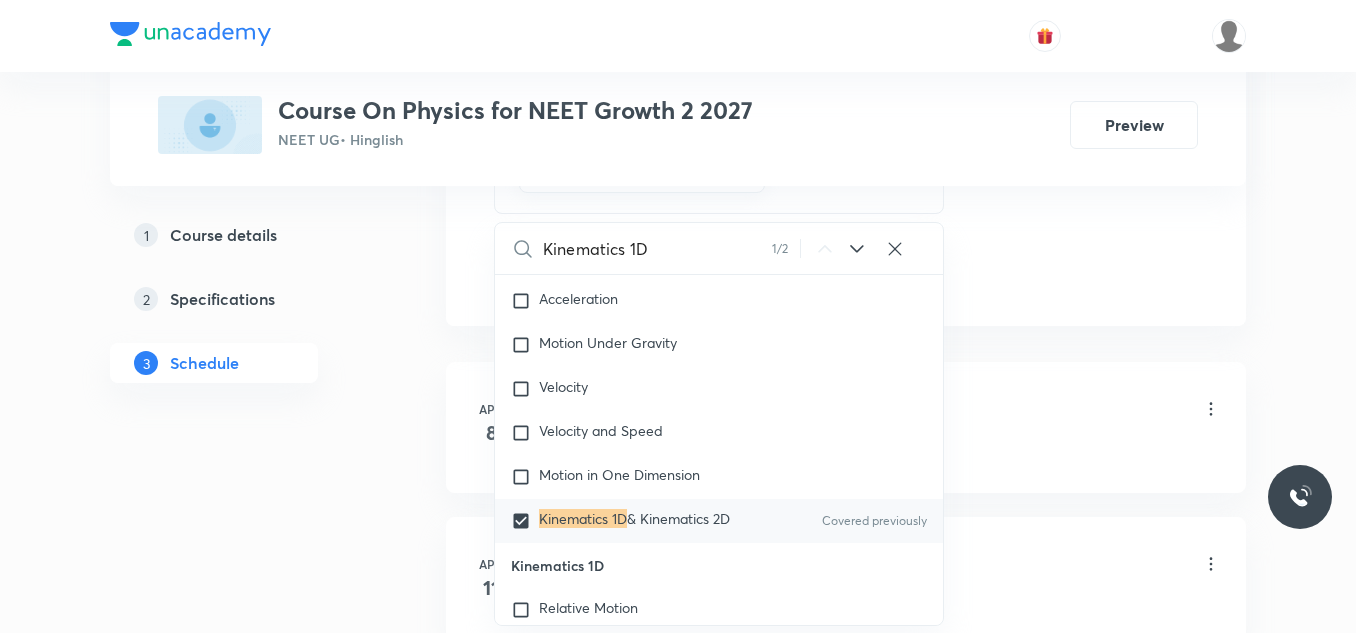 click on "Plus Courses Course On Physics for NEET Growth 2 2027 NEET UG  • Hinglish Preview 1 Course details 2 Specifications 3 Schedule Schedule 33  classes Session  34 Live class Session title 0/99 ​ Schedule for Jul 13, 2025, 4:38 PM ​ Duration (in minutes) ​   Session type Online Offline Room Select centre room Sub-concepts Kinematics 1D & Kinematics 2D CLEAR Kinematics 1D 1 / 2 ​ Physics - Full Syllabus Mock Questions Physics - Full Syllabus Mock Questions Covered previously Physics Previous Year Question Physics Previous Year Question Units & Dimensions Physical quantity Covered previously Applications of Dimensional Analysis Covered previously Significant Figures Units of Physical Quantities Covered previously System of Units Dimensions of Some Mathematical Functions Unit and Dimension Product of Two Vectors Subtraction of Vectors Cross Product Least Count Analysis Errors of Measurement Vernier Callipers Screw Gauge Zero Error Basic Mathematics Elementary Algebra Elementary Trigonometry Functions Error" at bounding box center [678, 2271] 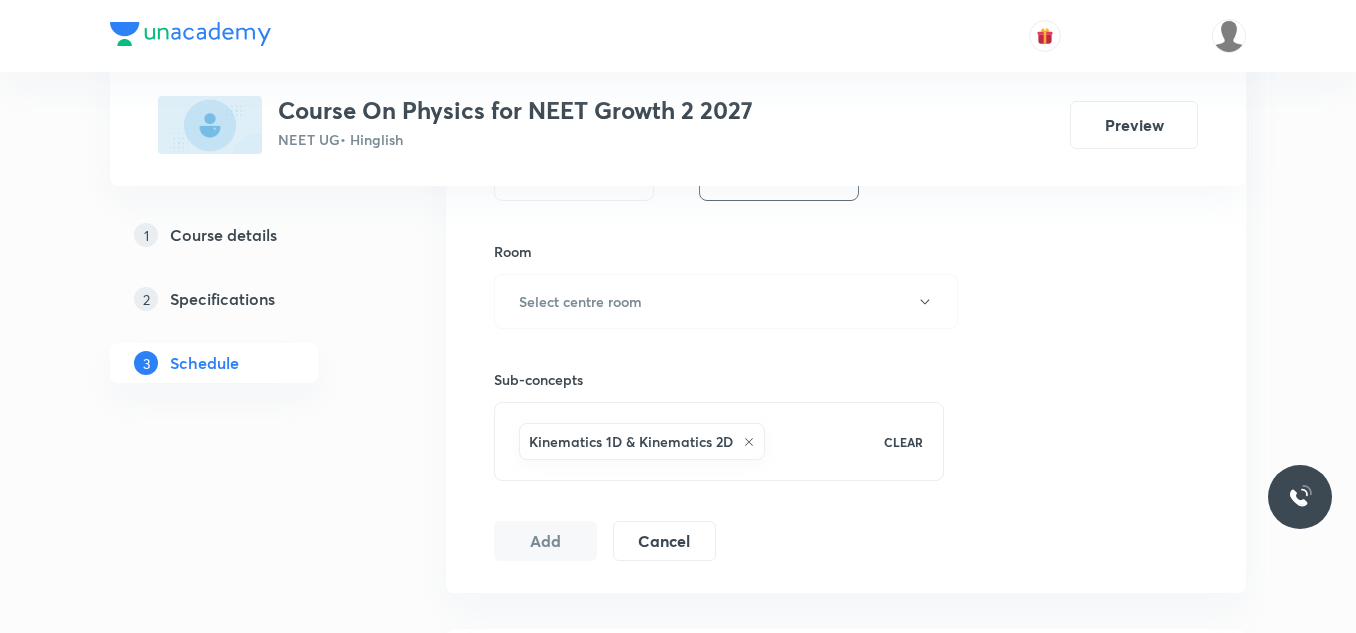 scroll, scrollTop: 800, scrollLeft: 0, axis: vertical 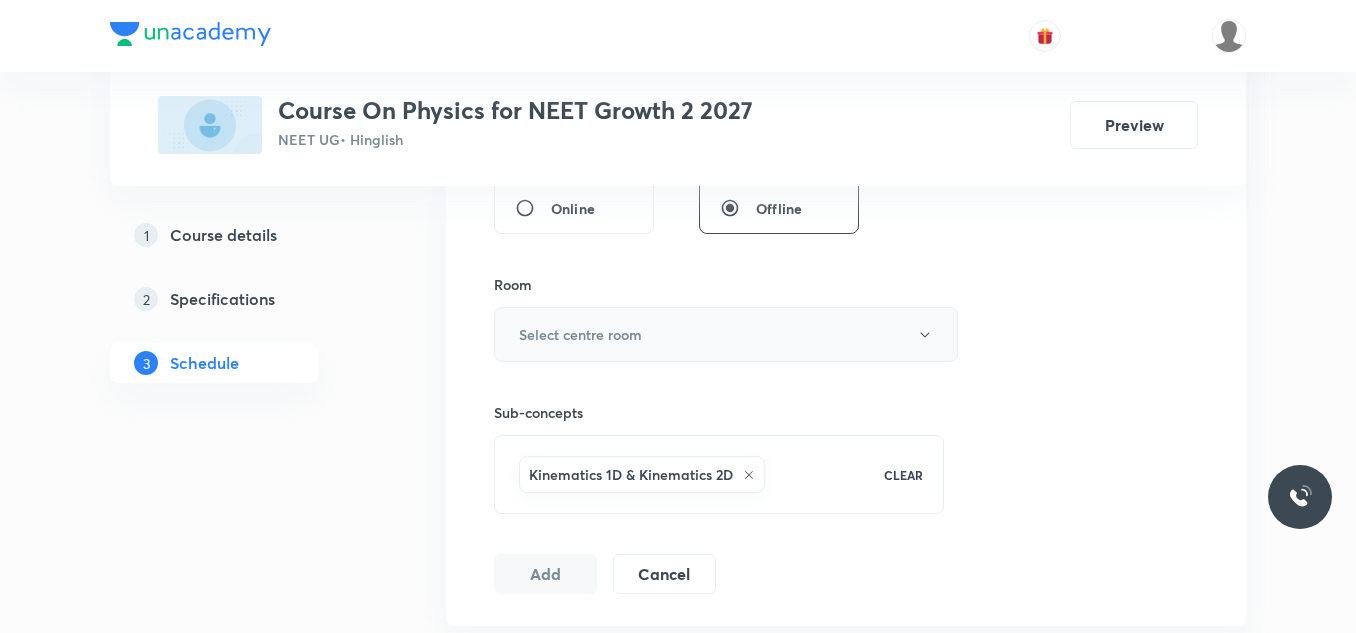 click on "Select centre room" at bounding box center (726, 334) 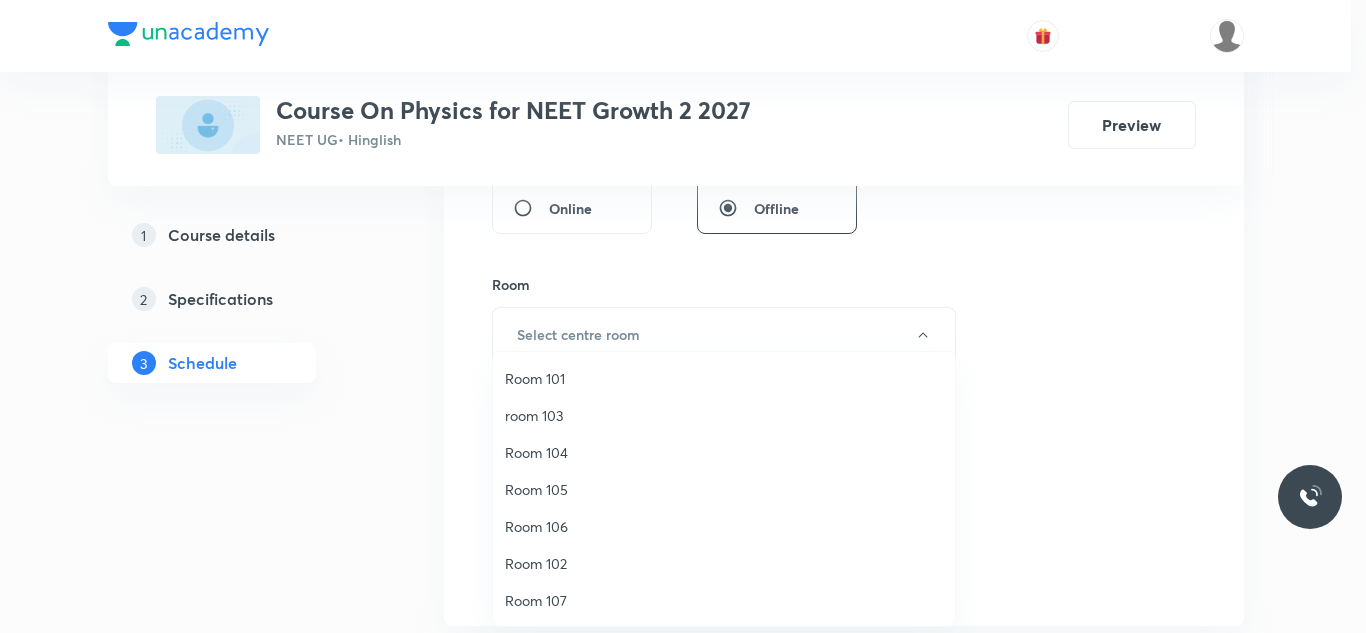click on "Room 105" at bounding box center [724, 489] 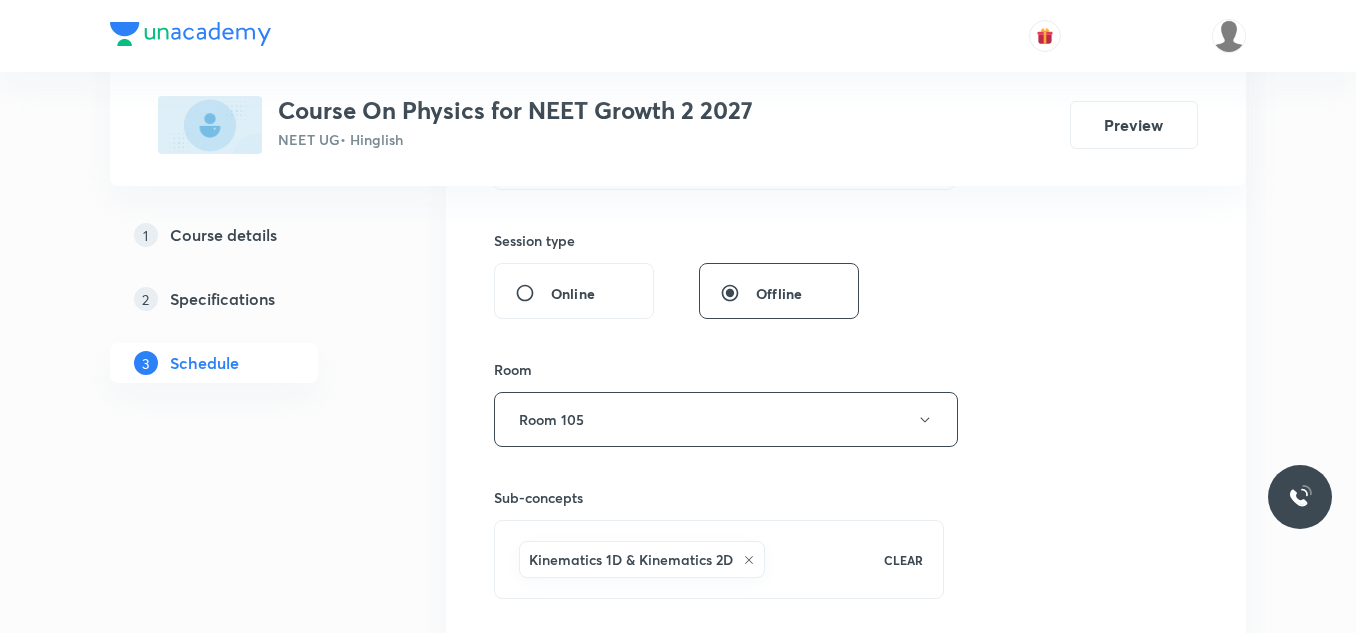 scroll, scrollTop: 600, scrollLeft: 0, axis: vertical 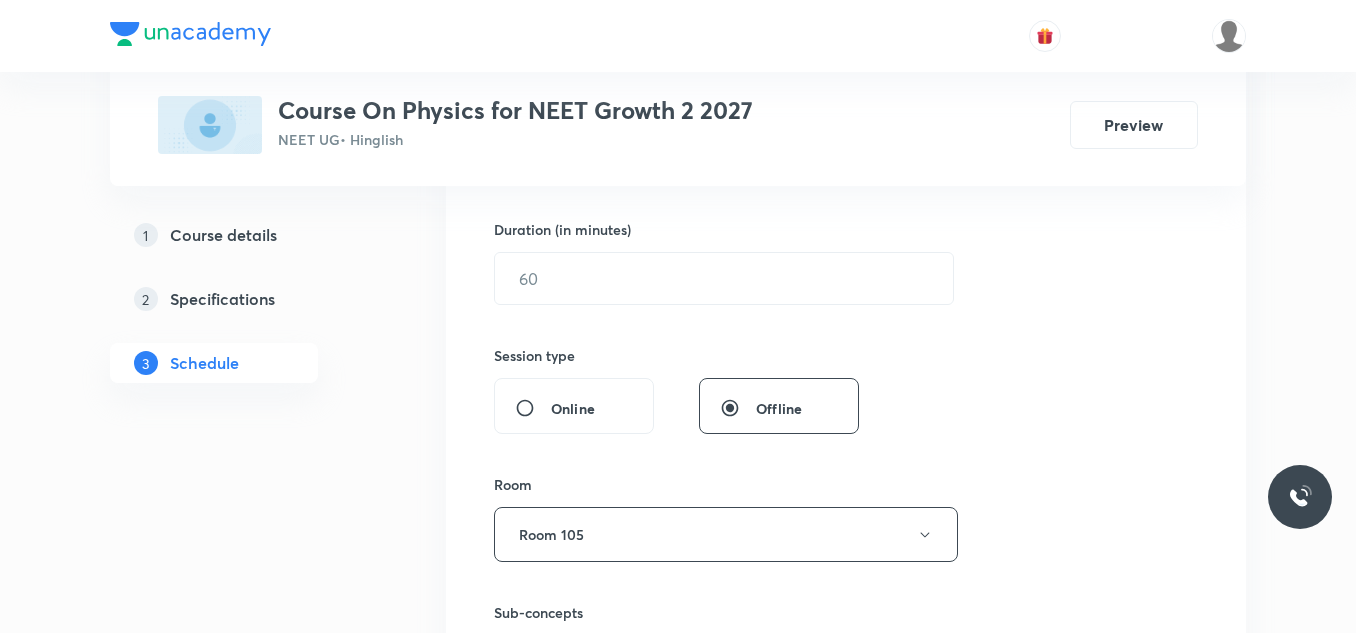 drag, startPoint x: 554, startPoint y: 291, endPoint x: 568, endPoint y: 228, distance: 64.53681 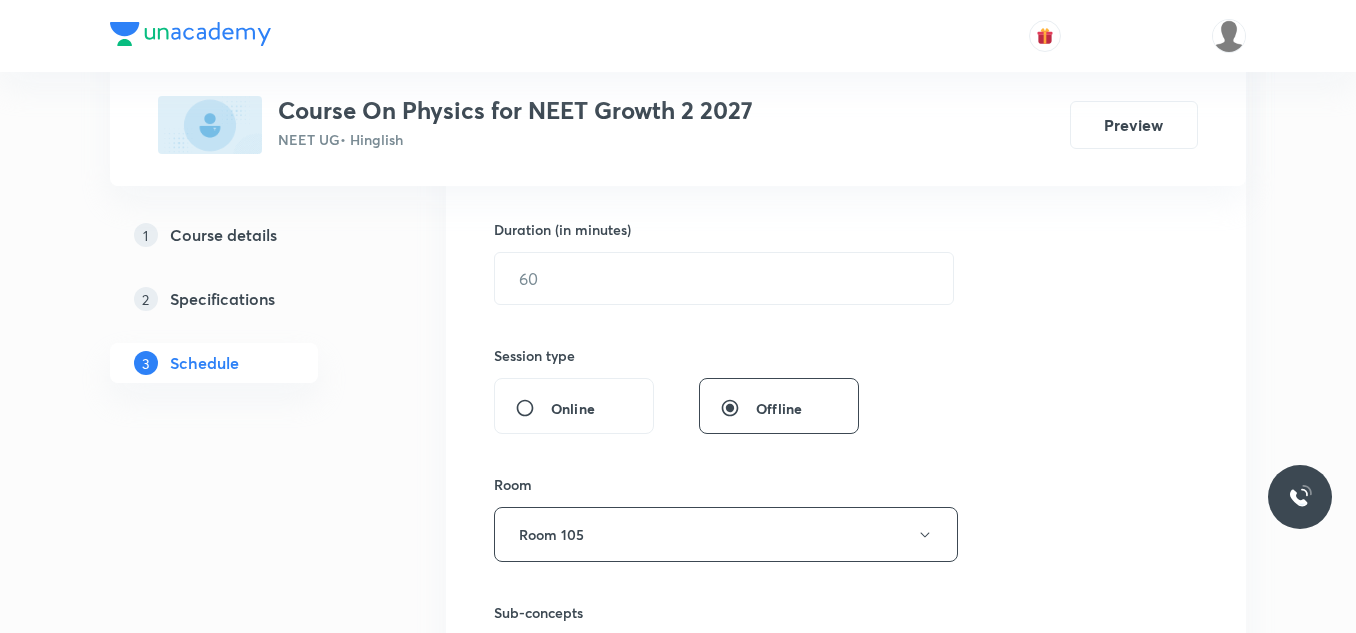 click at bounding box center (724, 278) 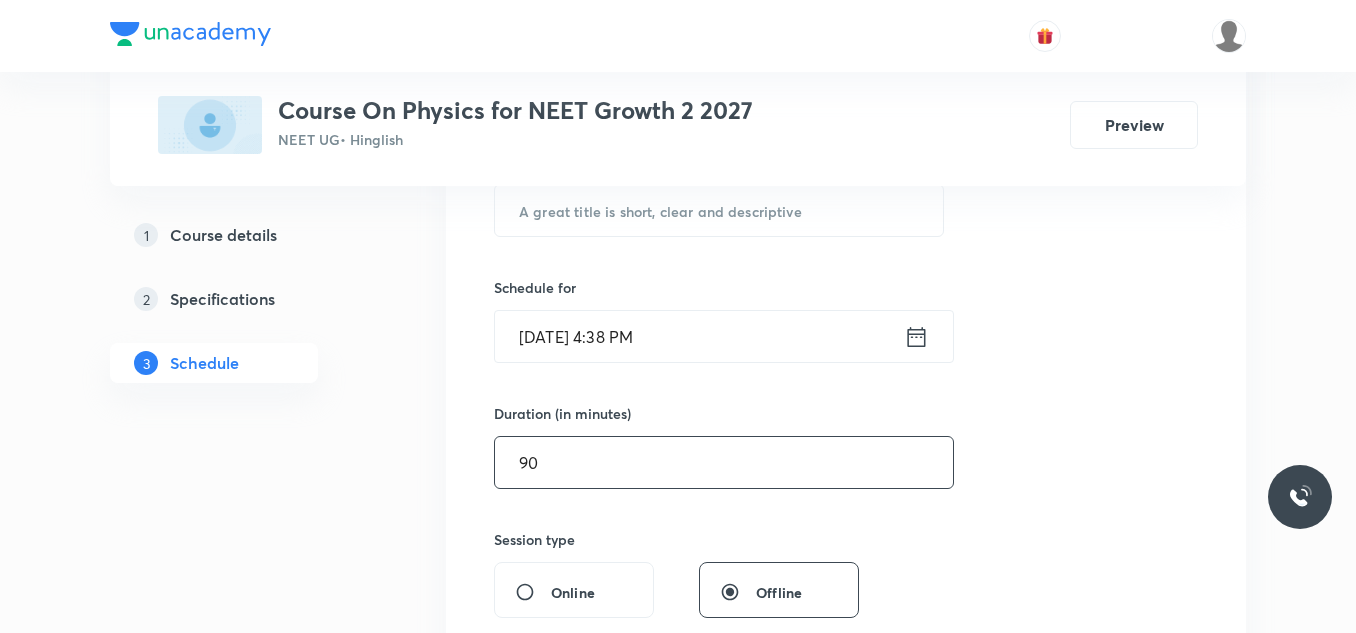 scroll, scrollTop: 400, scrollLeft: 0, axis: vertical 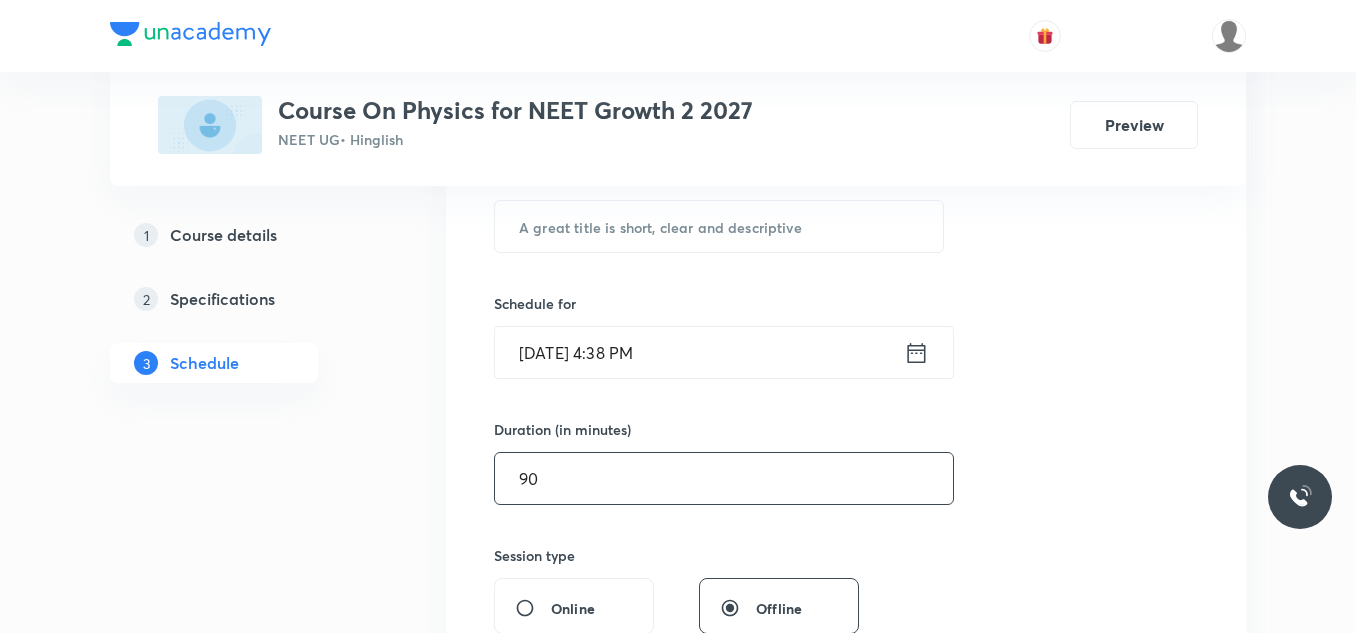 type on "90" 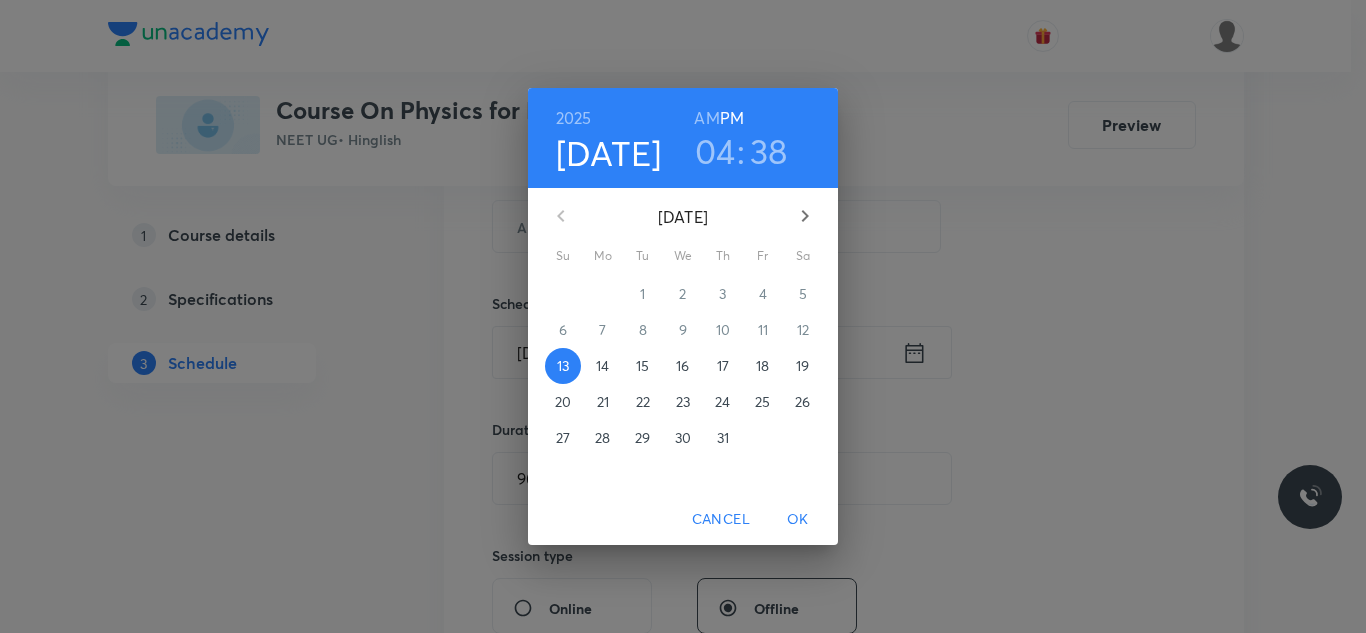click on "14" at bounding box center (602, 366) 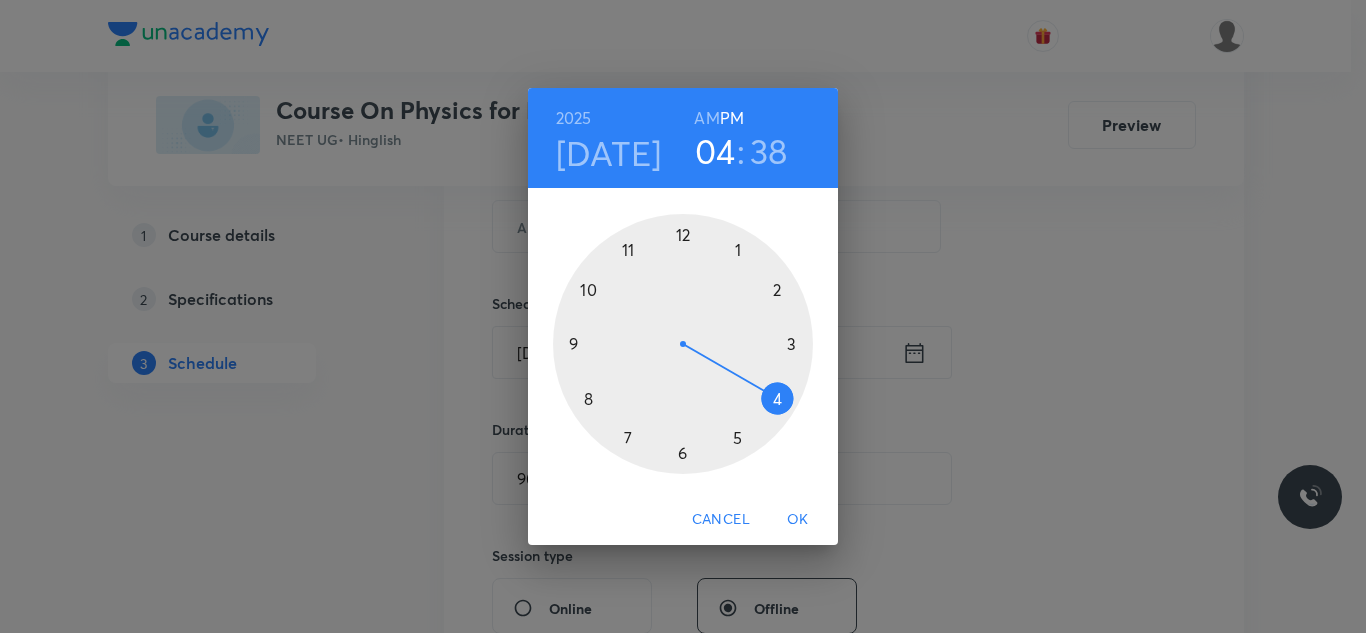 click at bounding box center [683, 344] 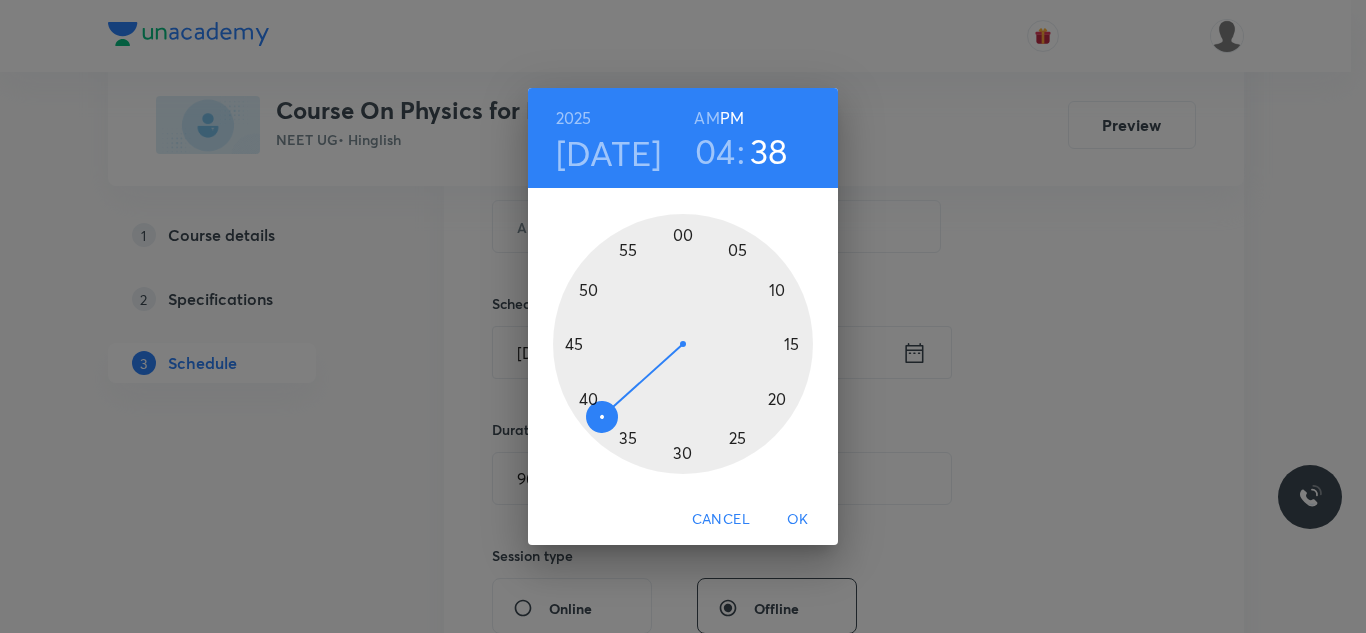 click at bounding box center (683, 344) 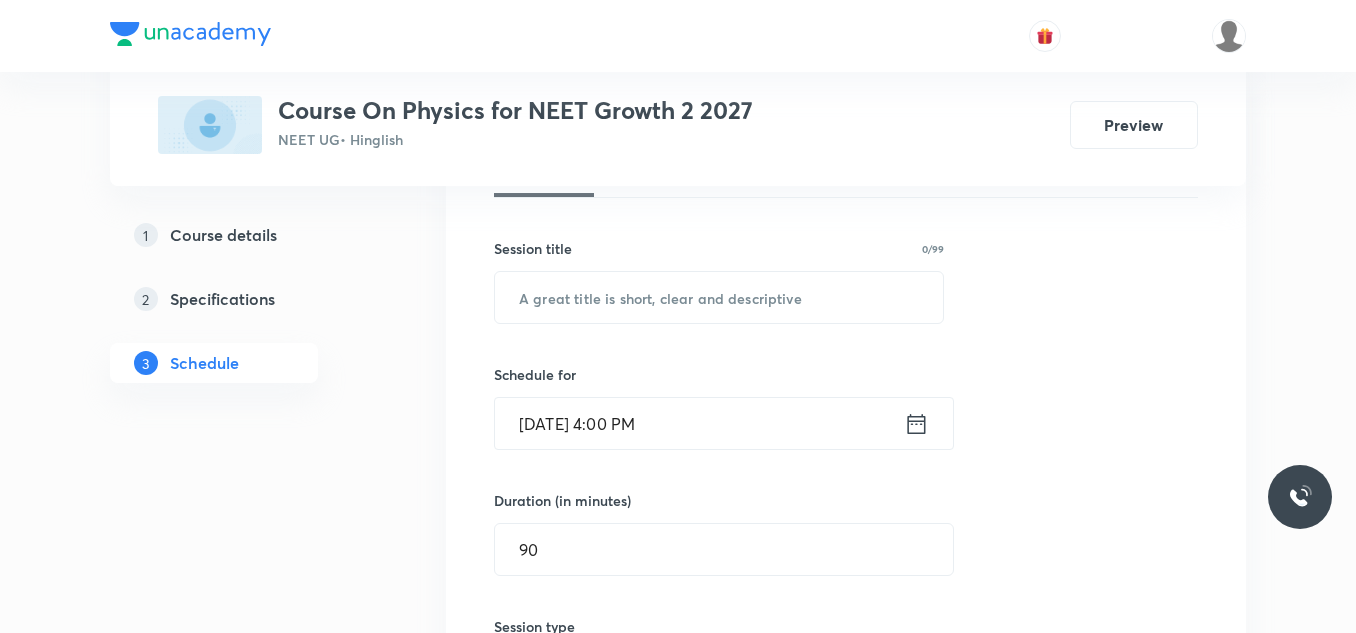 scroll, scrollTop: 300, scrollLeft: 0, axis: vertical 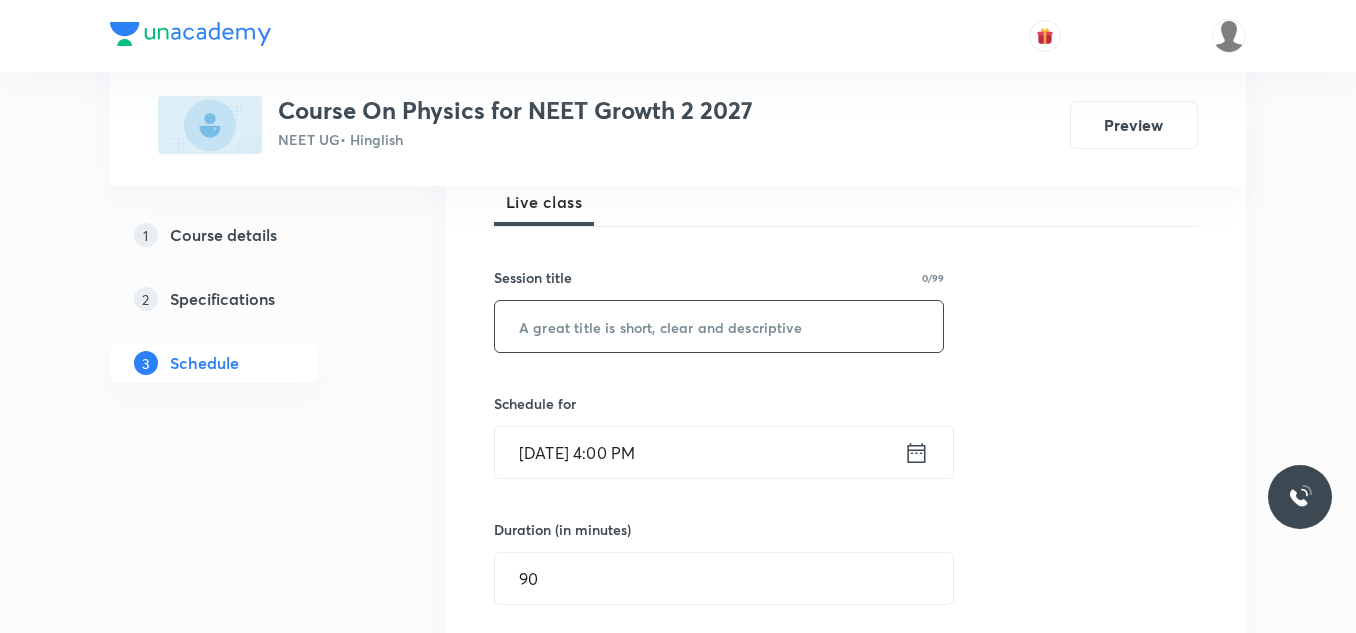 drag, startPoint x: 726, startPoint y: 320, endPoint x: 746, endPoint y: 300, distance: 28.284271 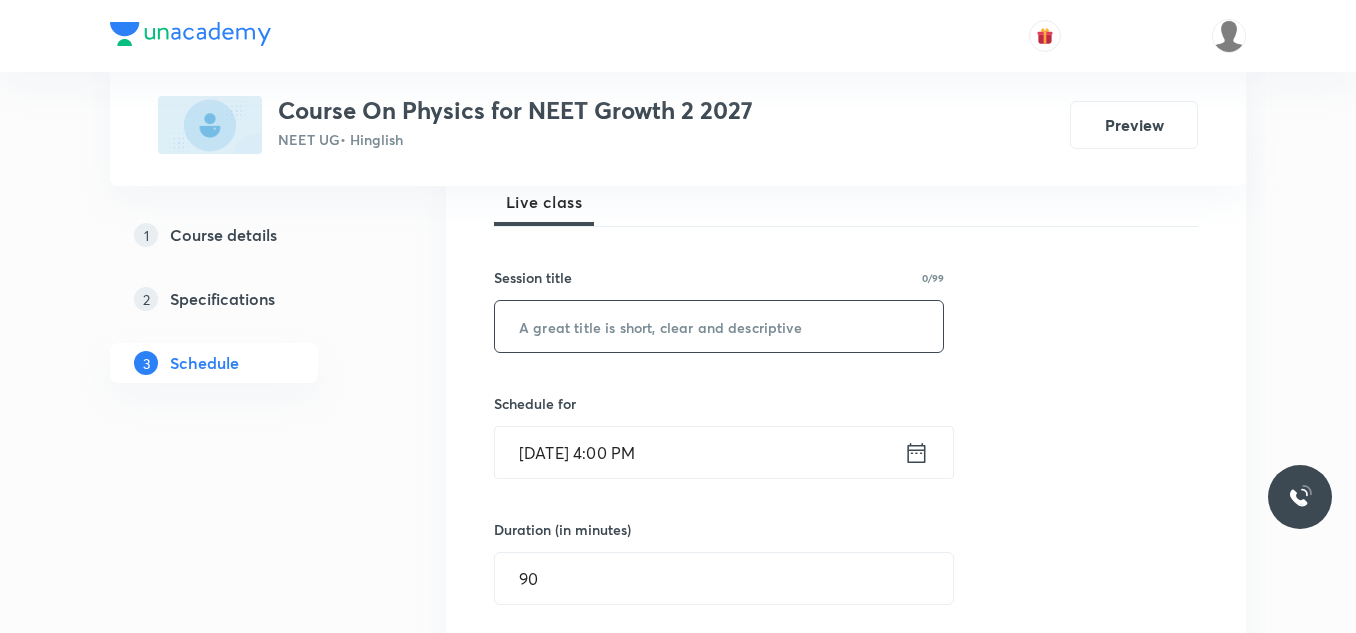 paste on "Kinematics 1D 06" 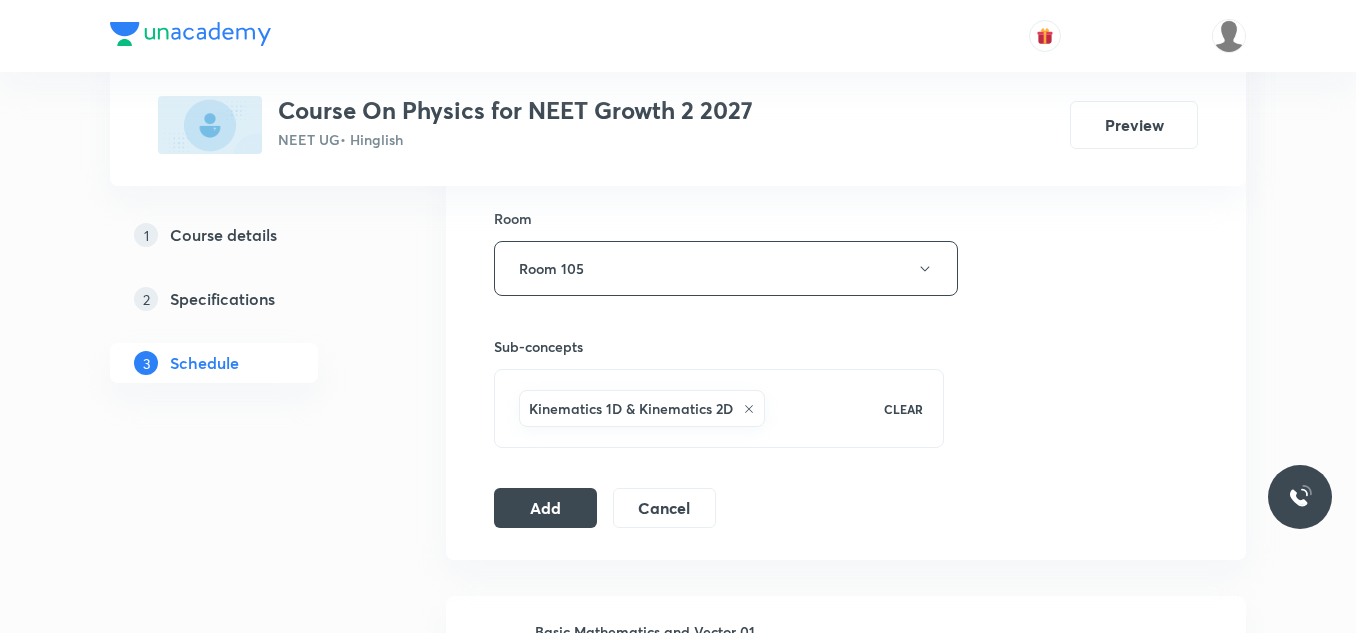 scroll, scrollTop: 900, scrollLeft: 0, axis: vertical 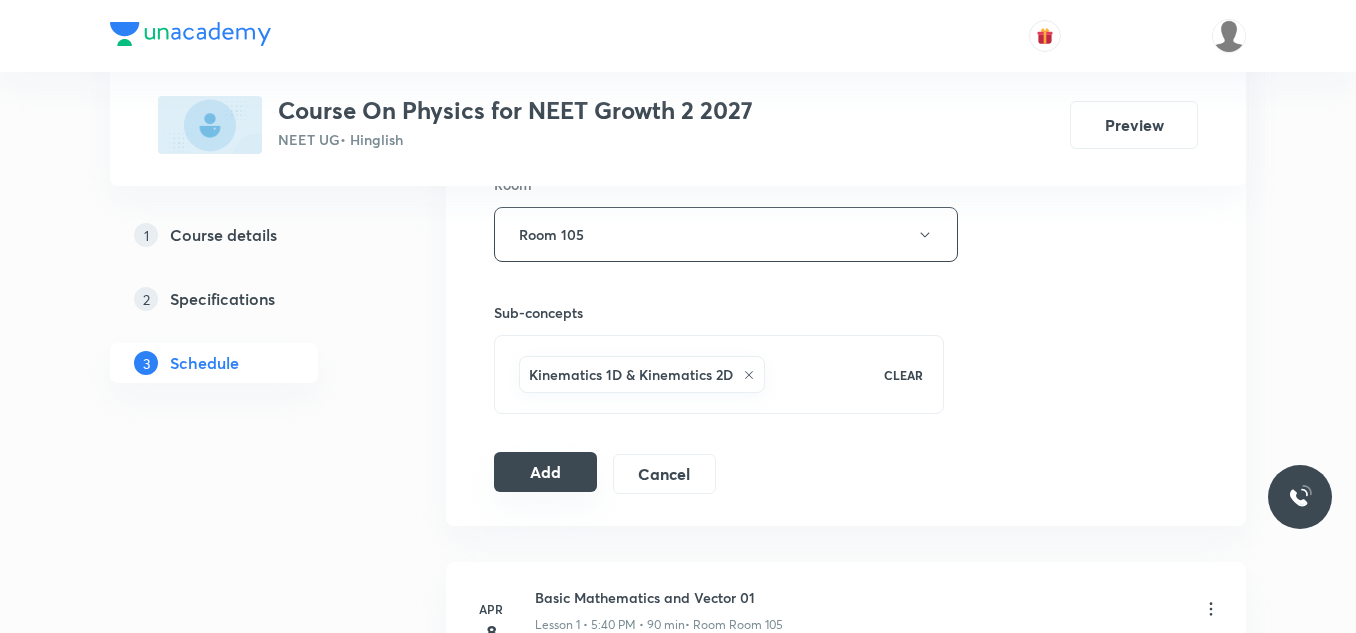 type on "Kinematics 1D 07" 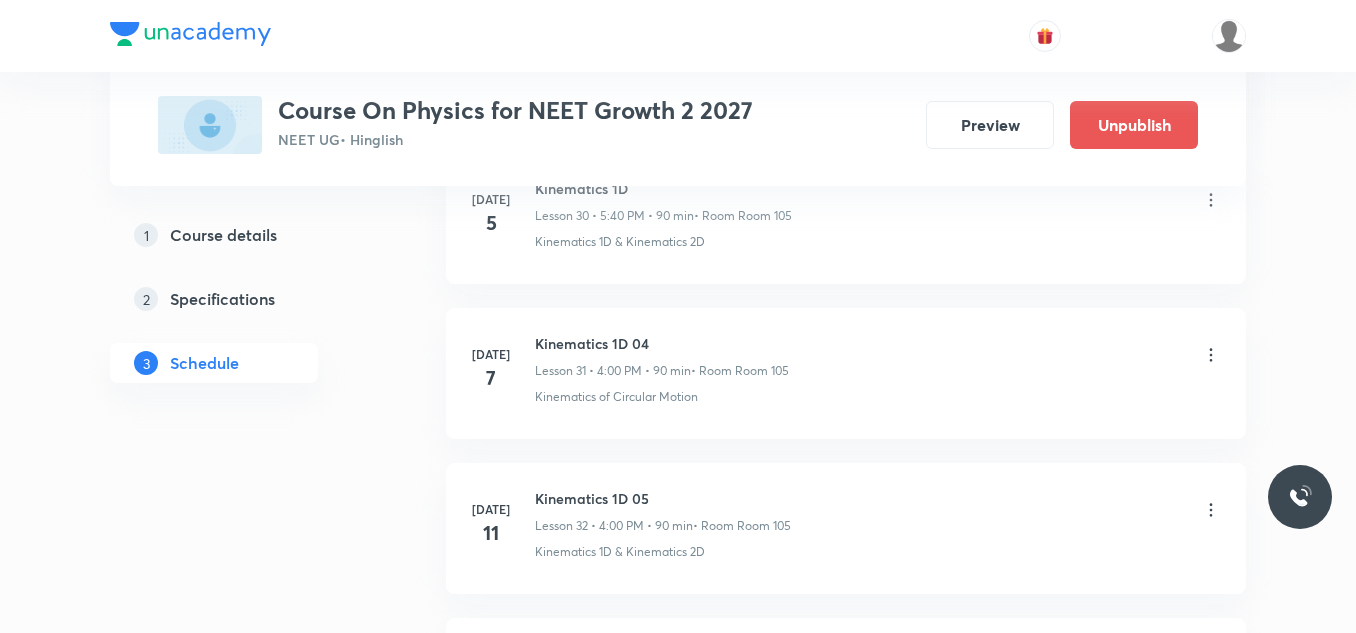 scroll, scrollTop: 5323, scrollLeft: 0, axis: vertical 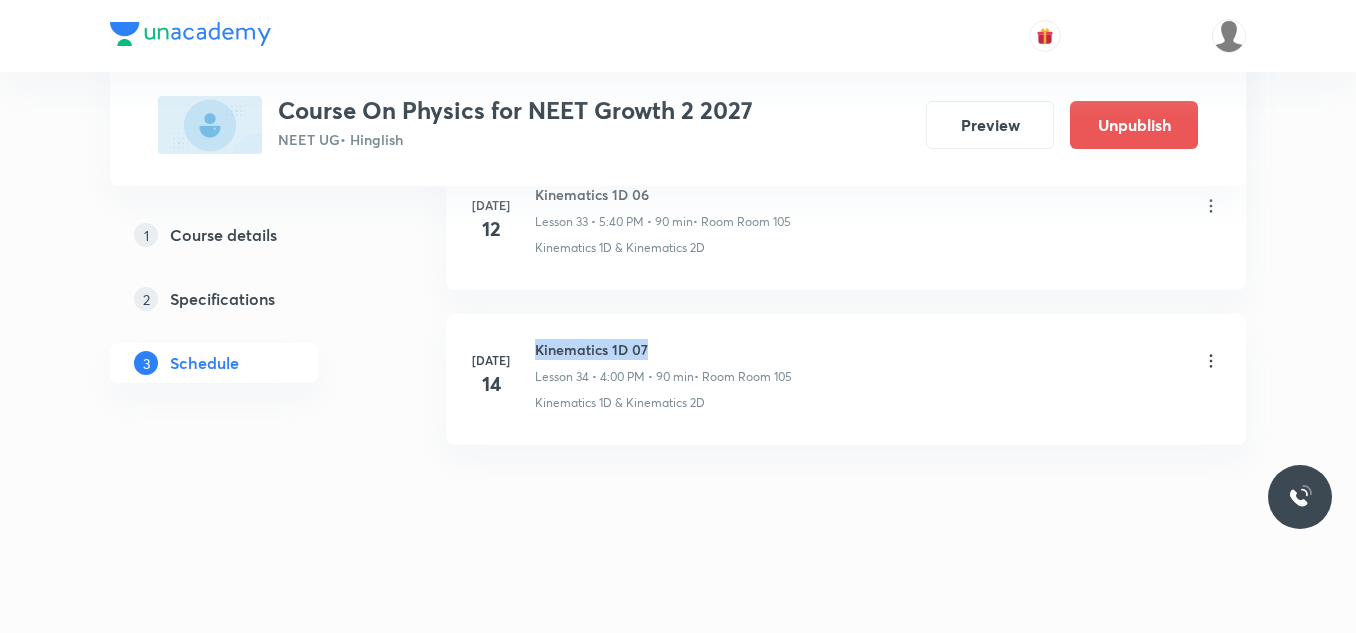 drag, startPoint x: 532, startPoint y: 345, endPoint x: 650, endPoint y: 340, distance: 118.10589 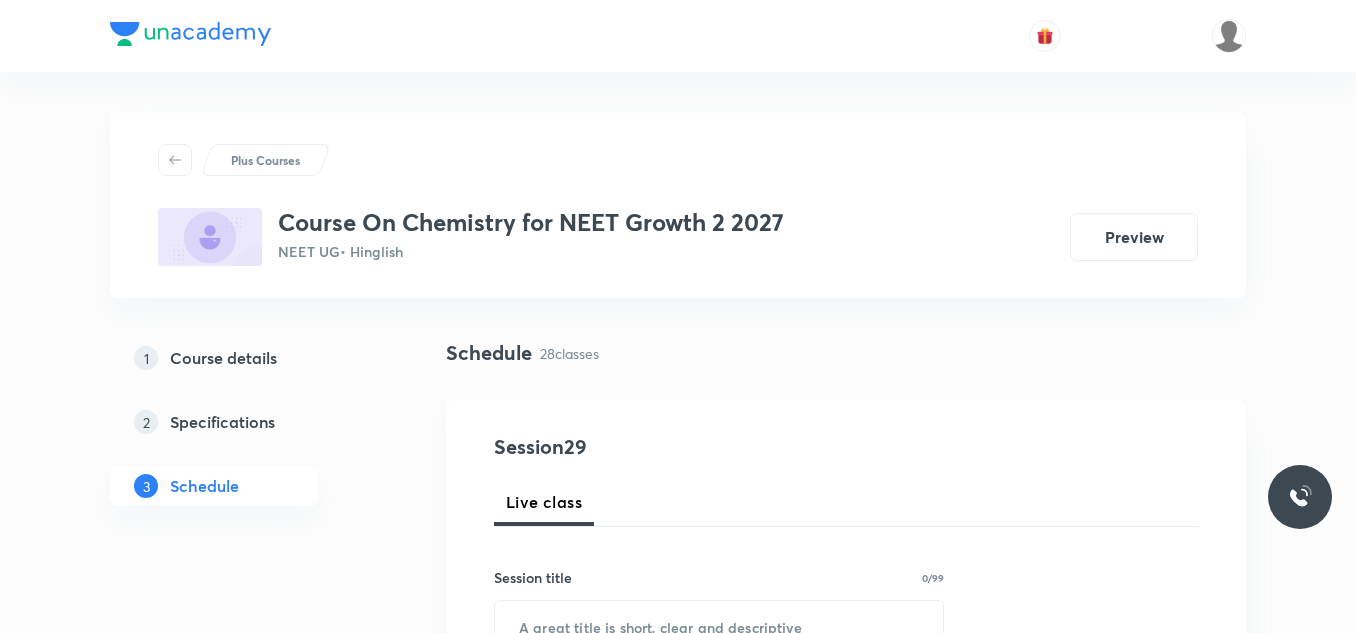 scroll, scrollTop: 5311, scrollLeft: 0, axis: vertical 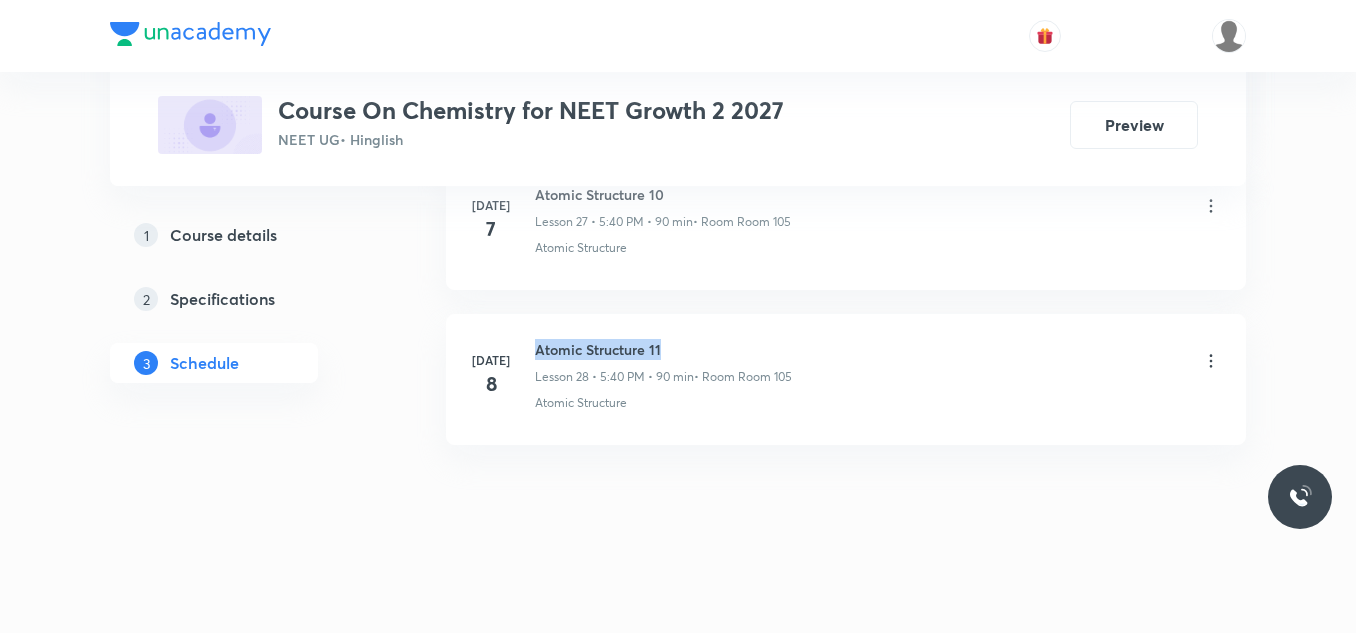 drag, startPoint x: 586, startPoint y: 345, endPoint x: 677, endPoint y: 338, distance: 91.26884 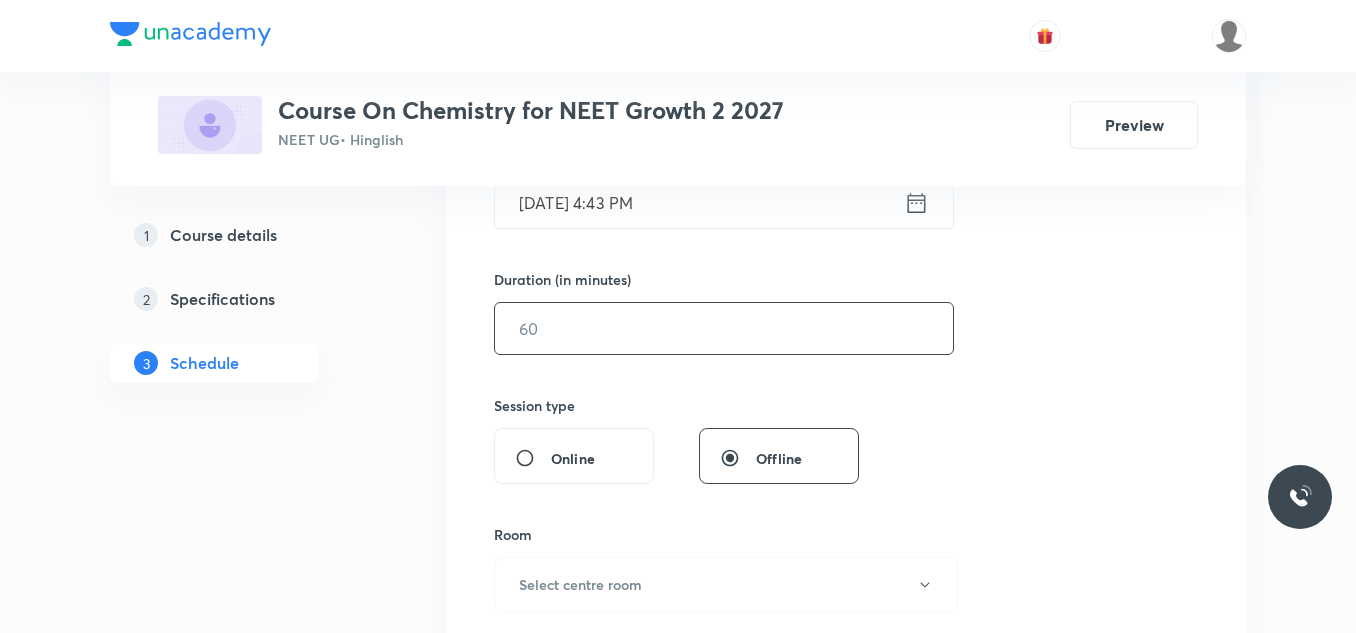 scroll, scrollTop: 800, scrollLeft: 0, axis: vertical 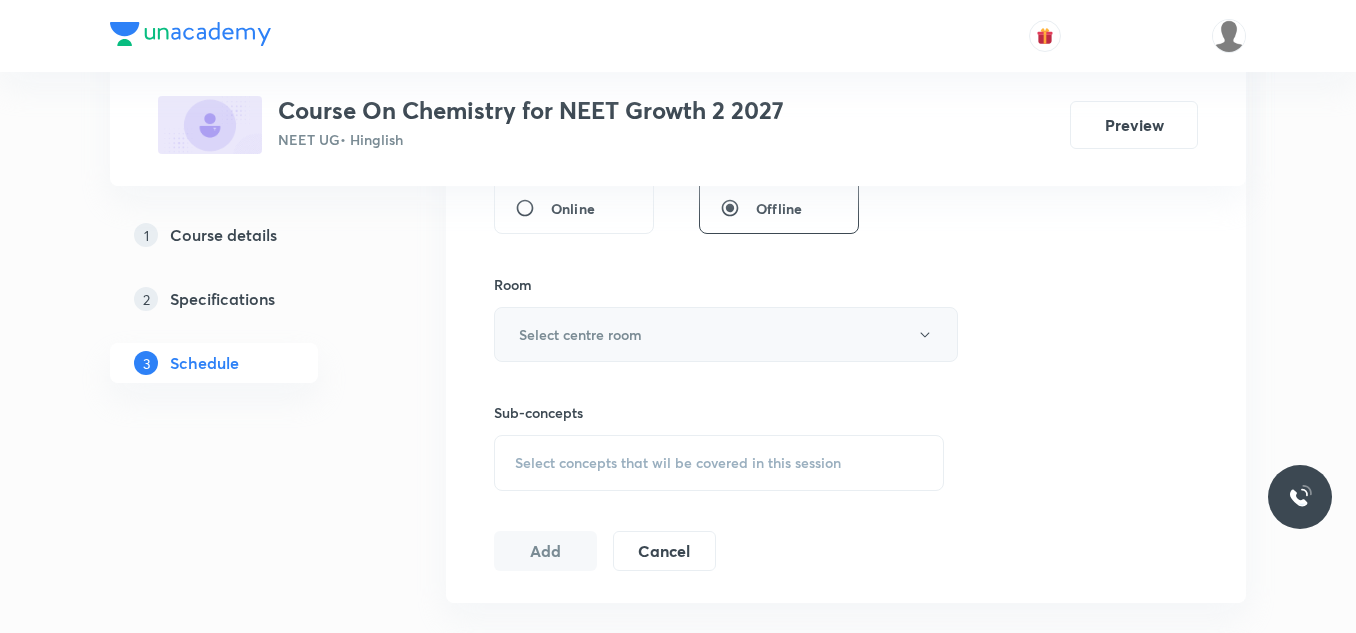 click on "Select centre room" at bounding box center [580, 334] 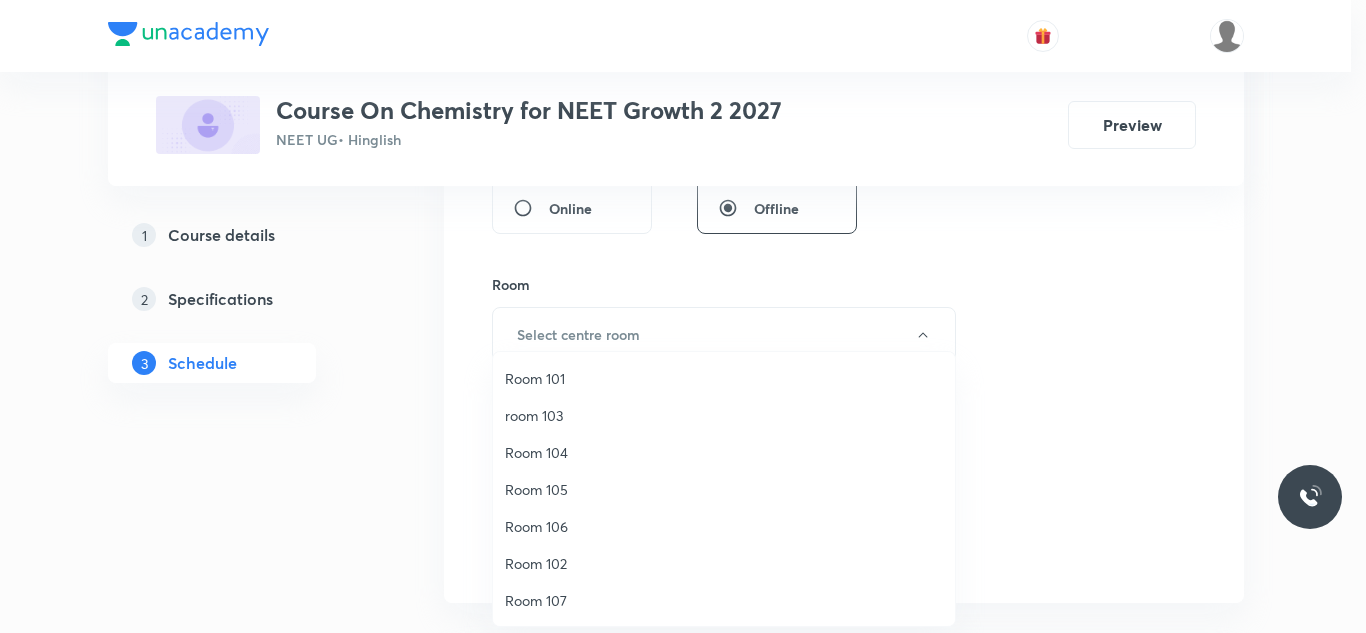 click on "Room 105" at bounding box center [724, 489] 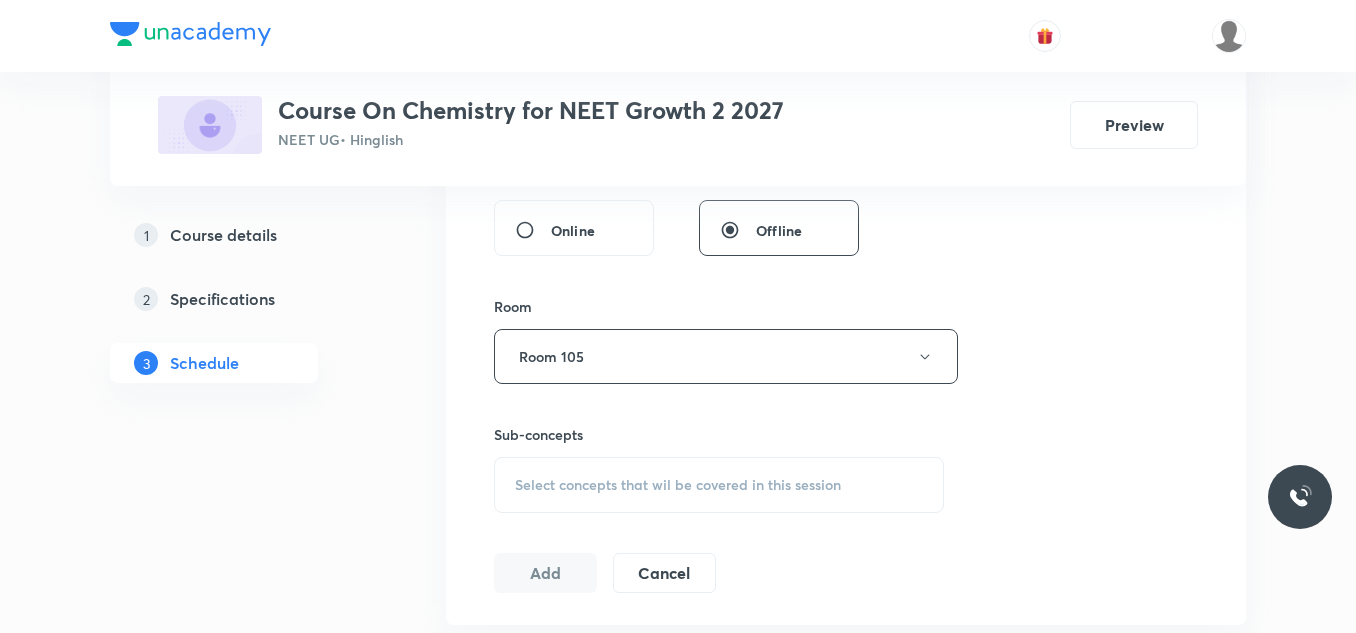 scroll, scrollTop: 800, scrollLeft: 0, axis: vertical 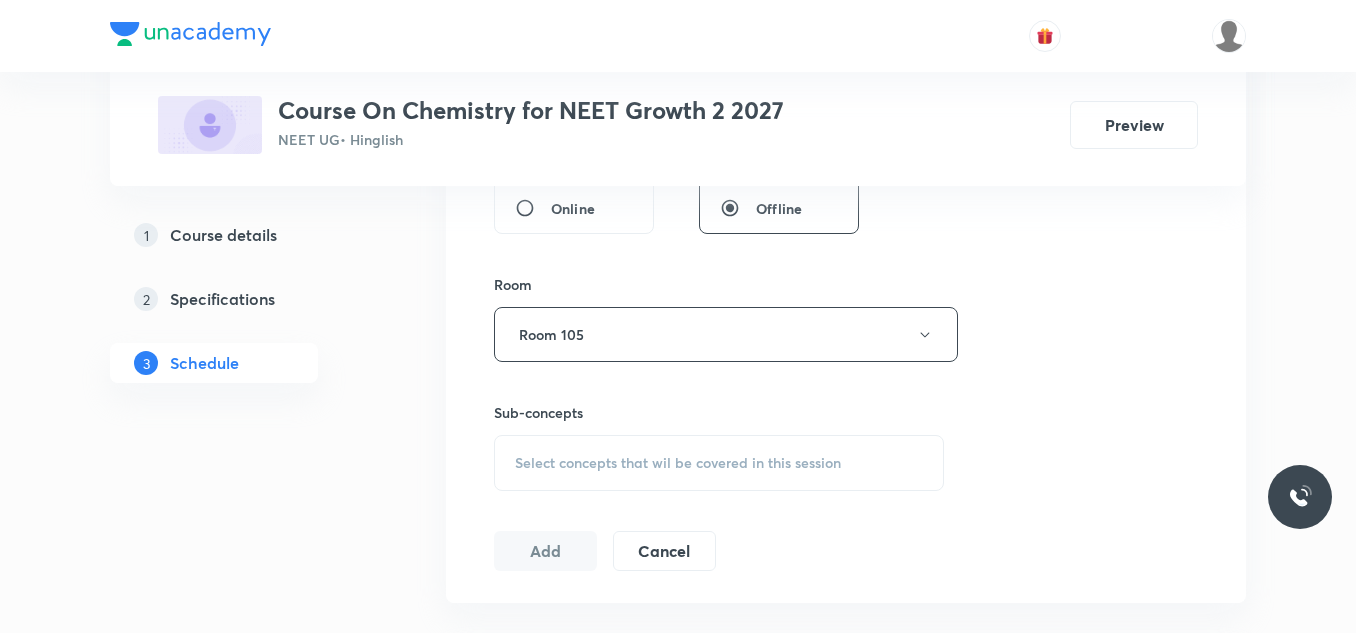 click on "Select concepts that wil be covered in this session" at bounding box center [678, 463] 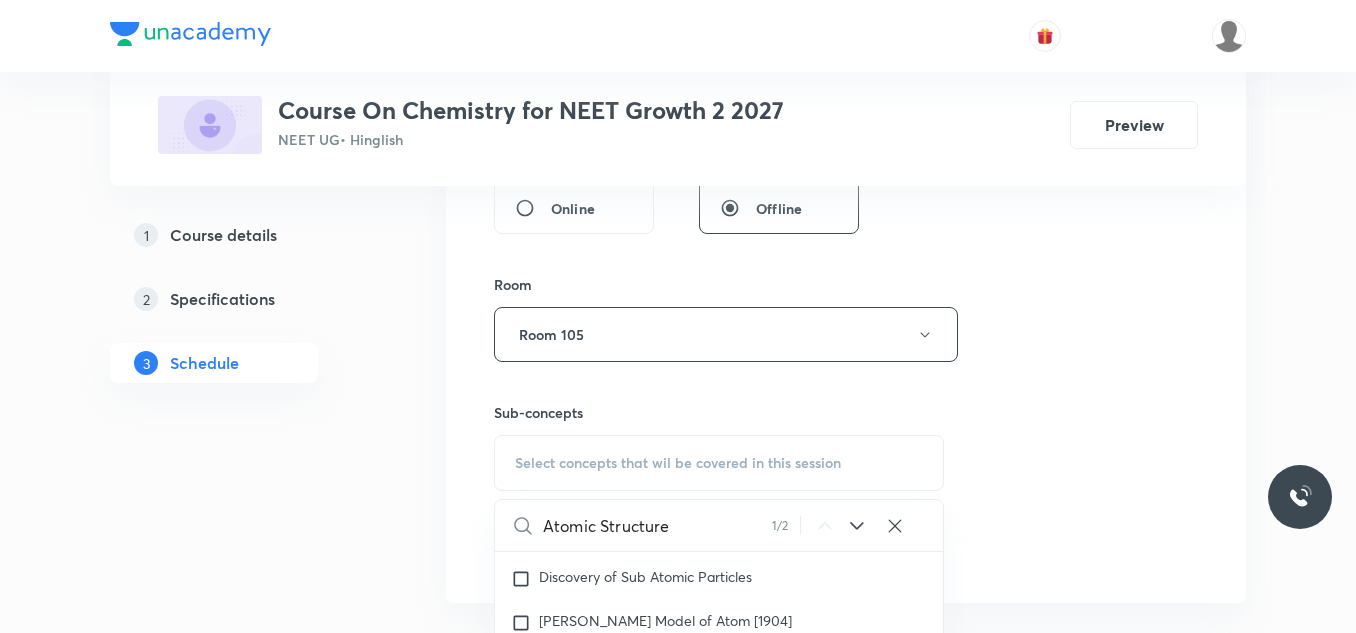 scroll, scrollTop: 3004, scrollLeft: 0, axis: vertical 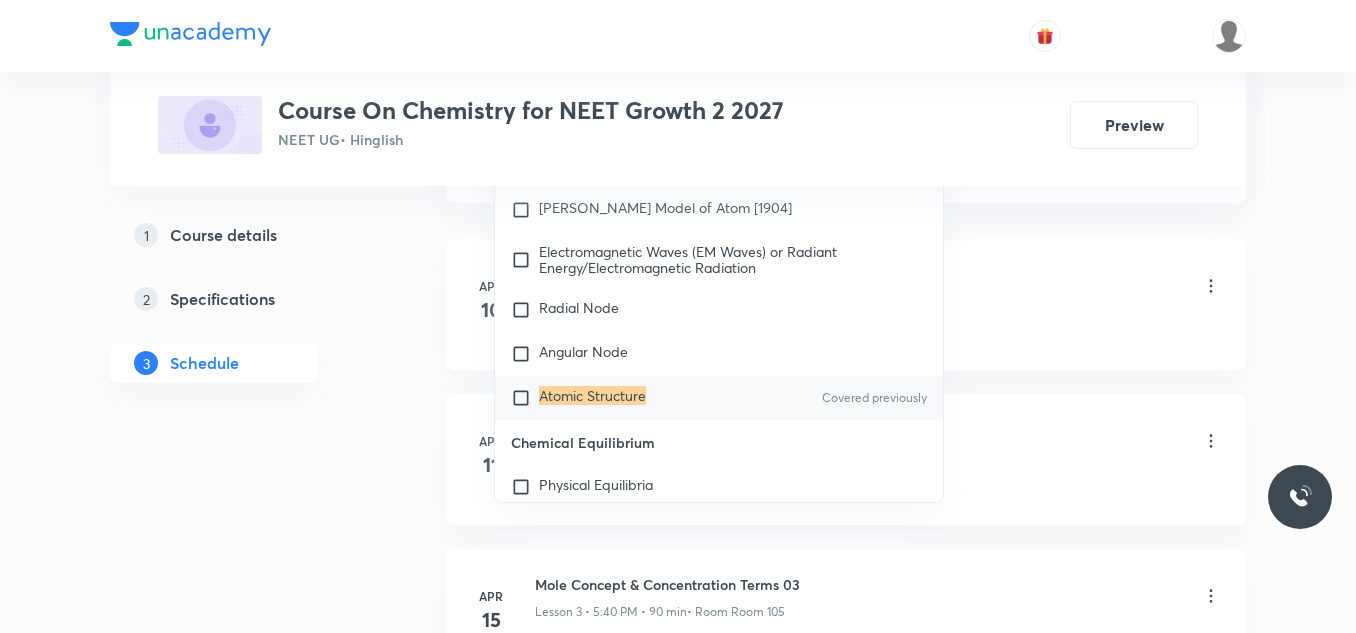 type on "Atomic Structure" 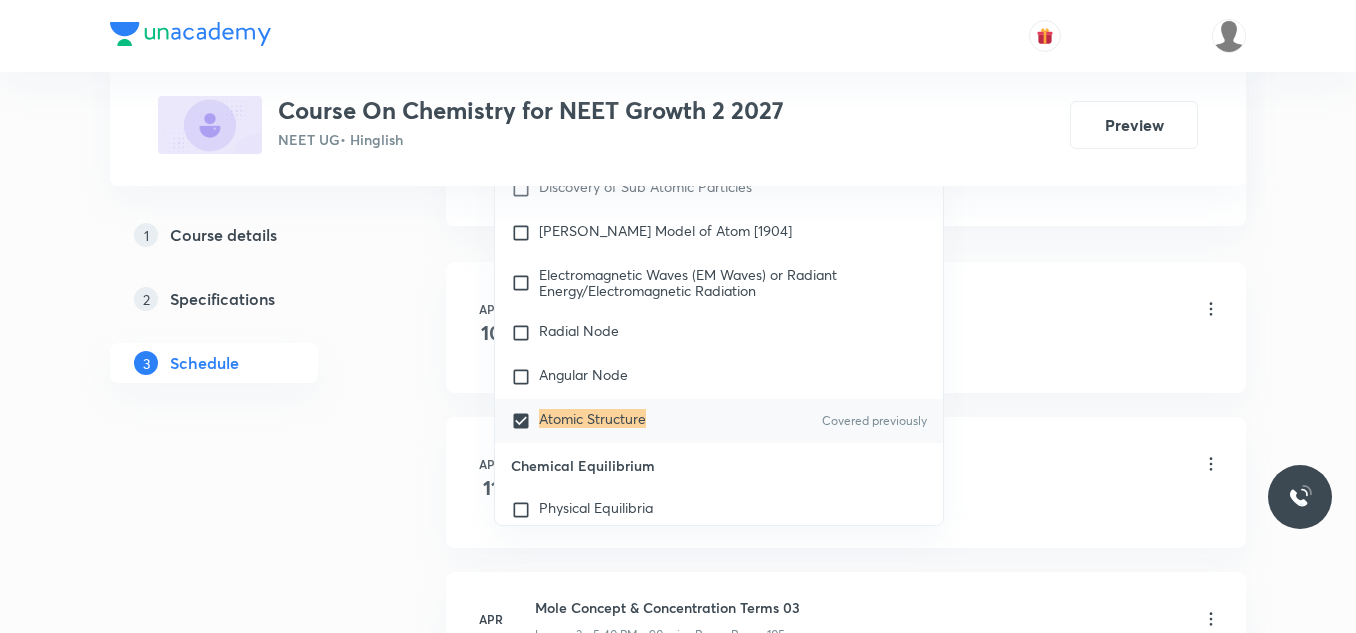 drag, startPoint x: 1277, startPoint y: 303, endPoint x: 1272, endPoint y: 321, distance: 18.681541 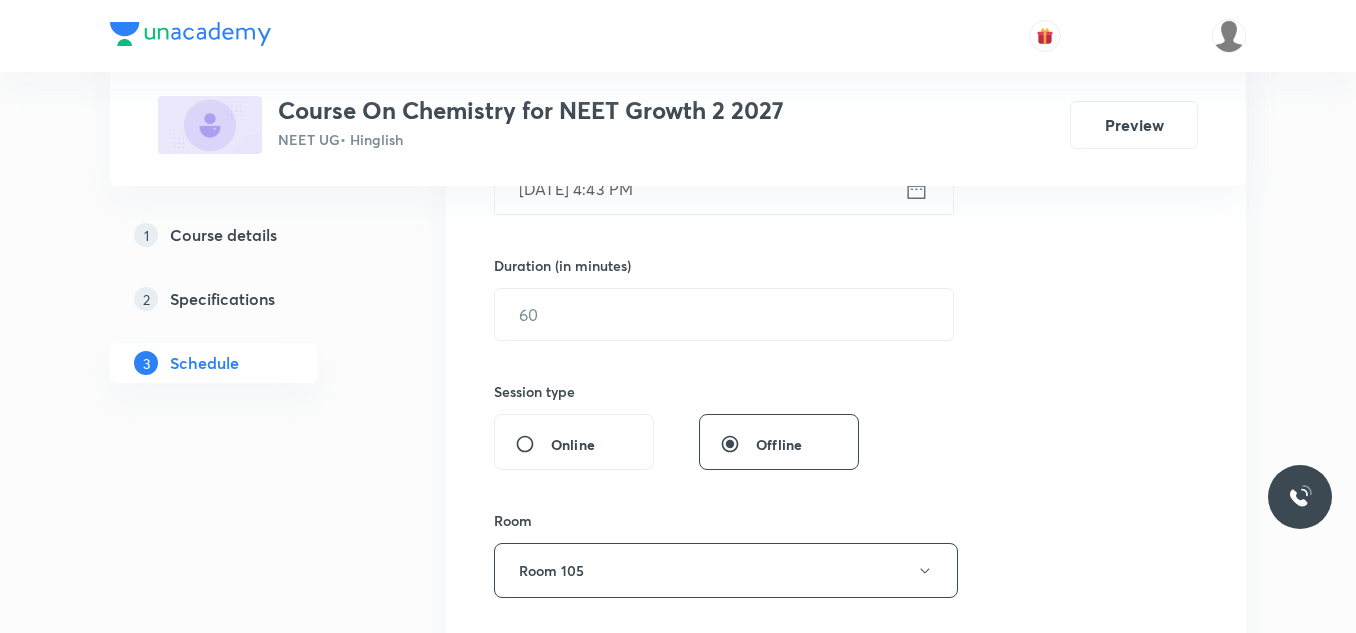 scroll, scrollTop: 500, scrollLeft: 0, axis: vertical 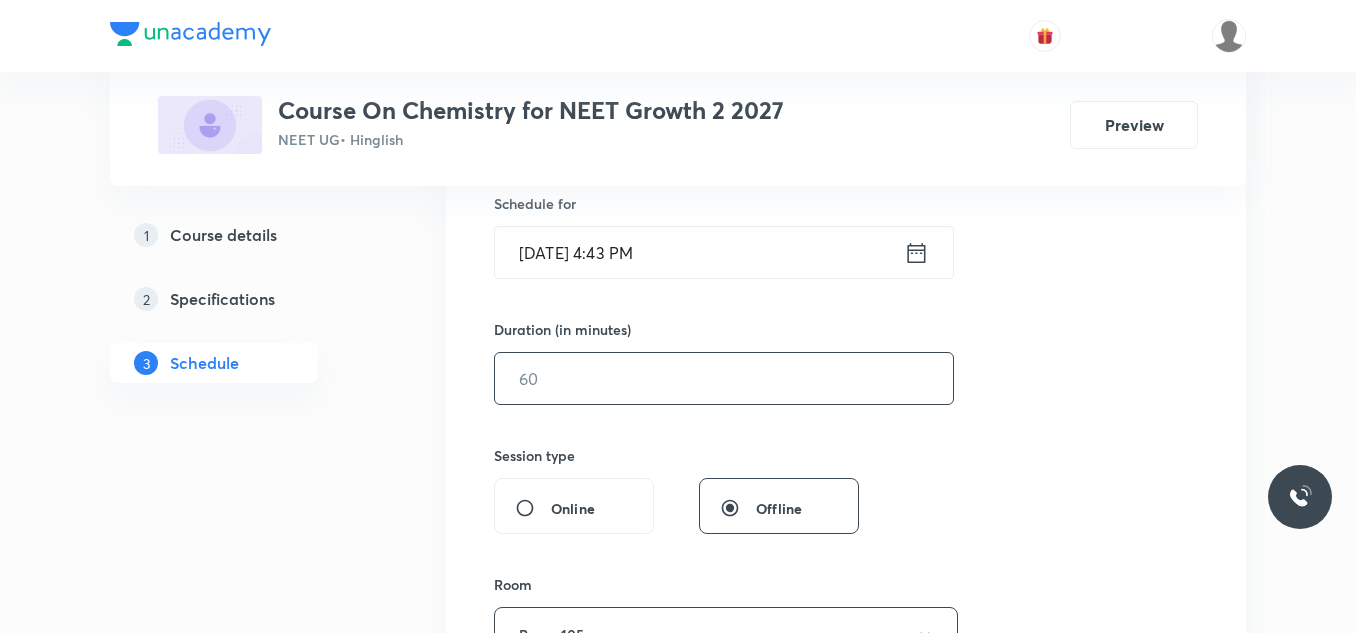 click at bounding box center [724, 378] 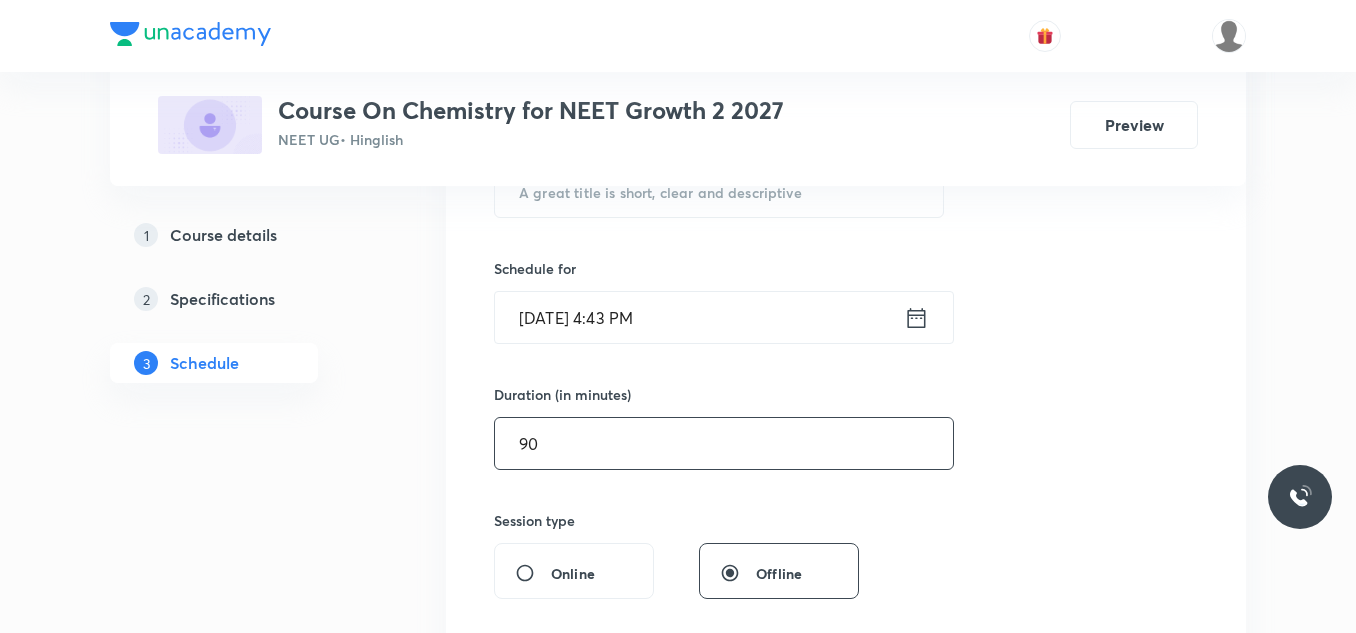 scroll, scrollTop: 400, scrollLeft: 0, axis: vertical 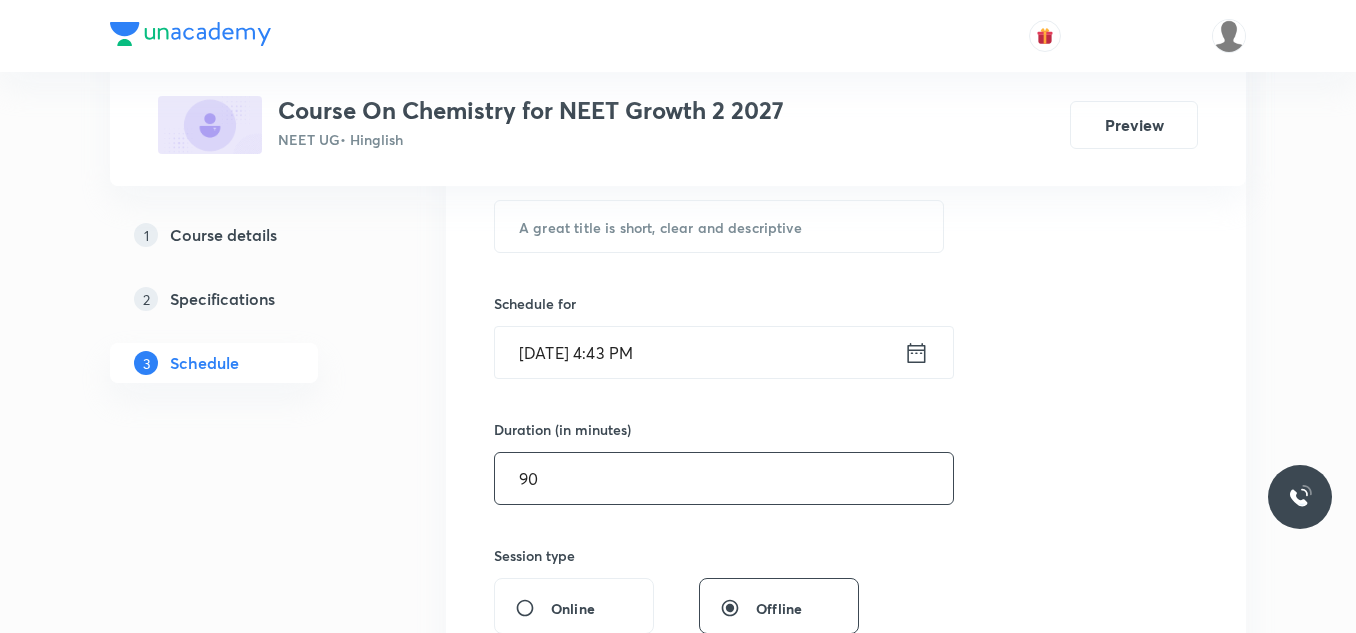 type on "90" 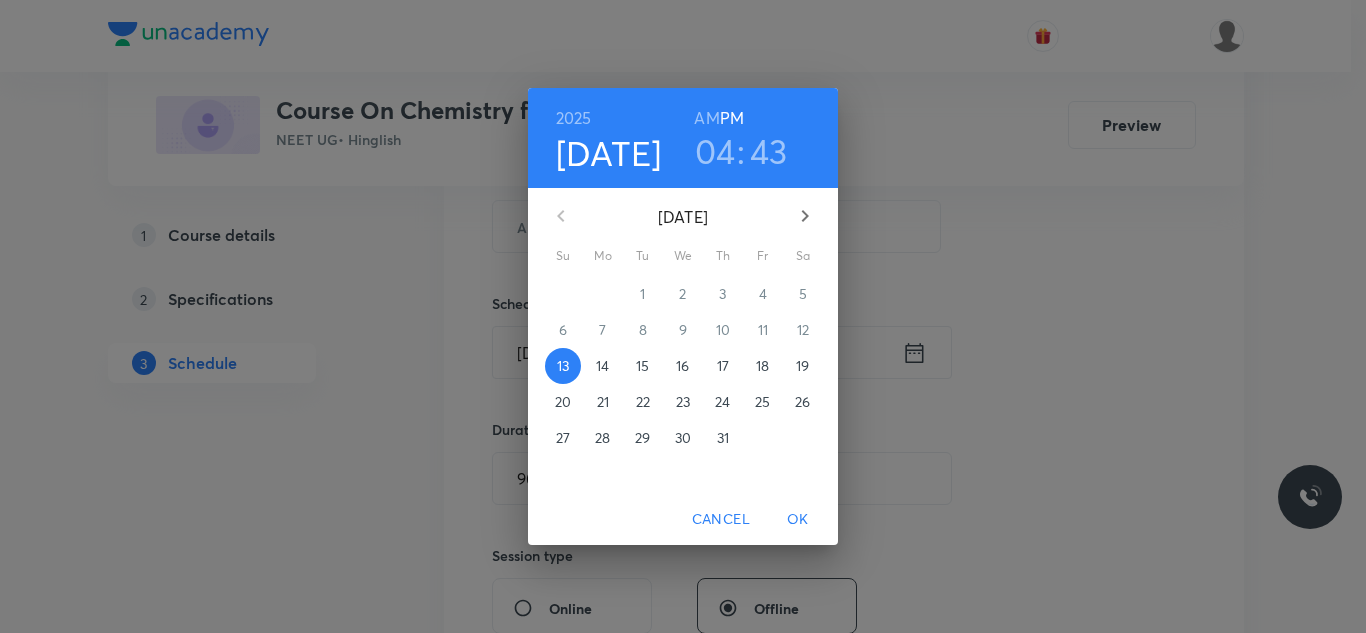 click on "14" at bounding box center (602, 366) 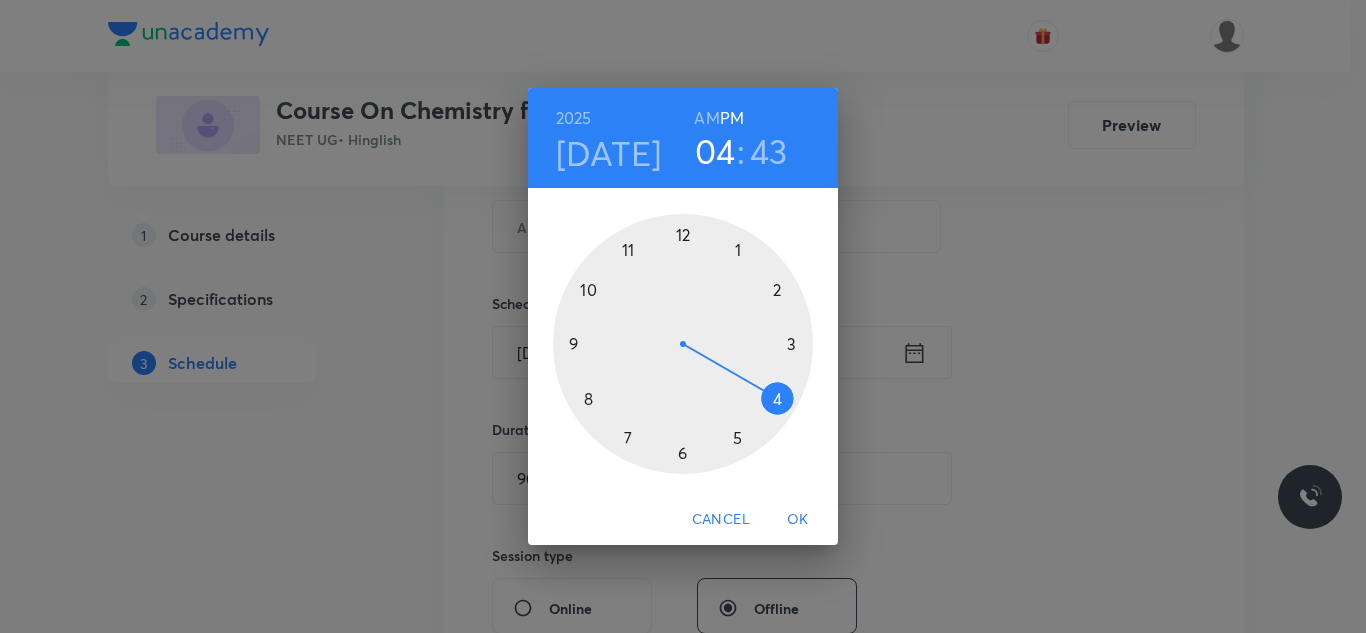 click at bounding box center (683, 344) 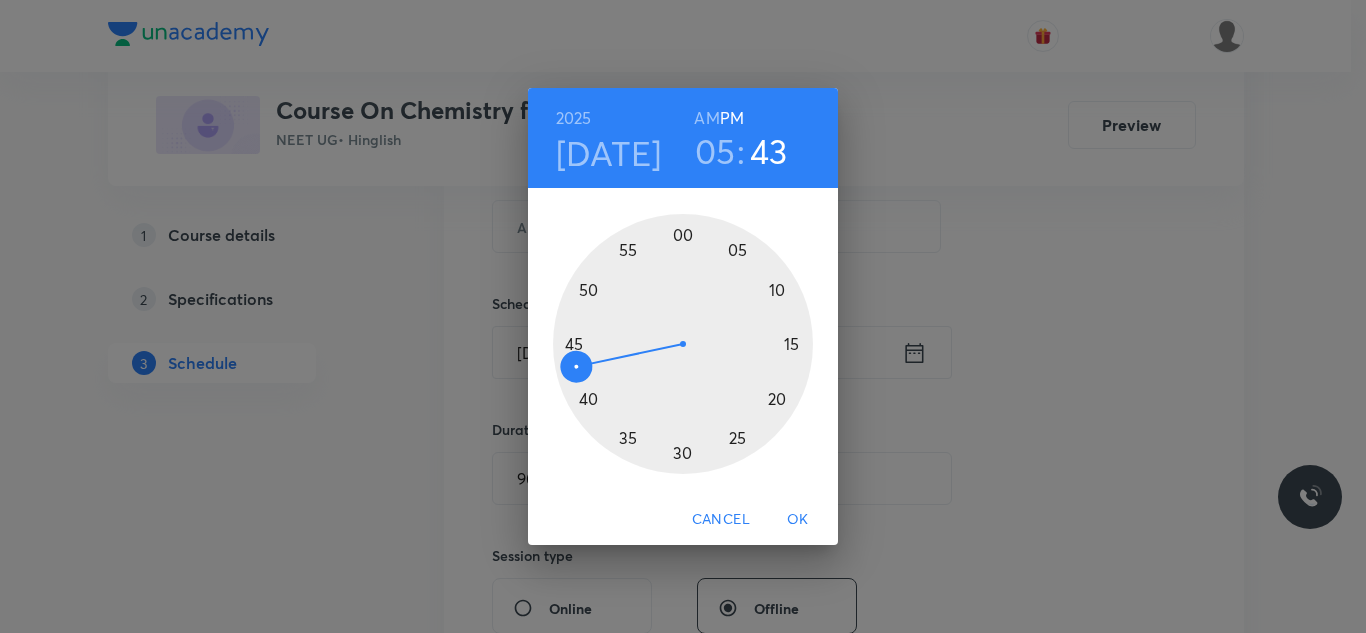 click at bounding box center [683, 344] 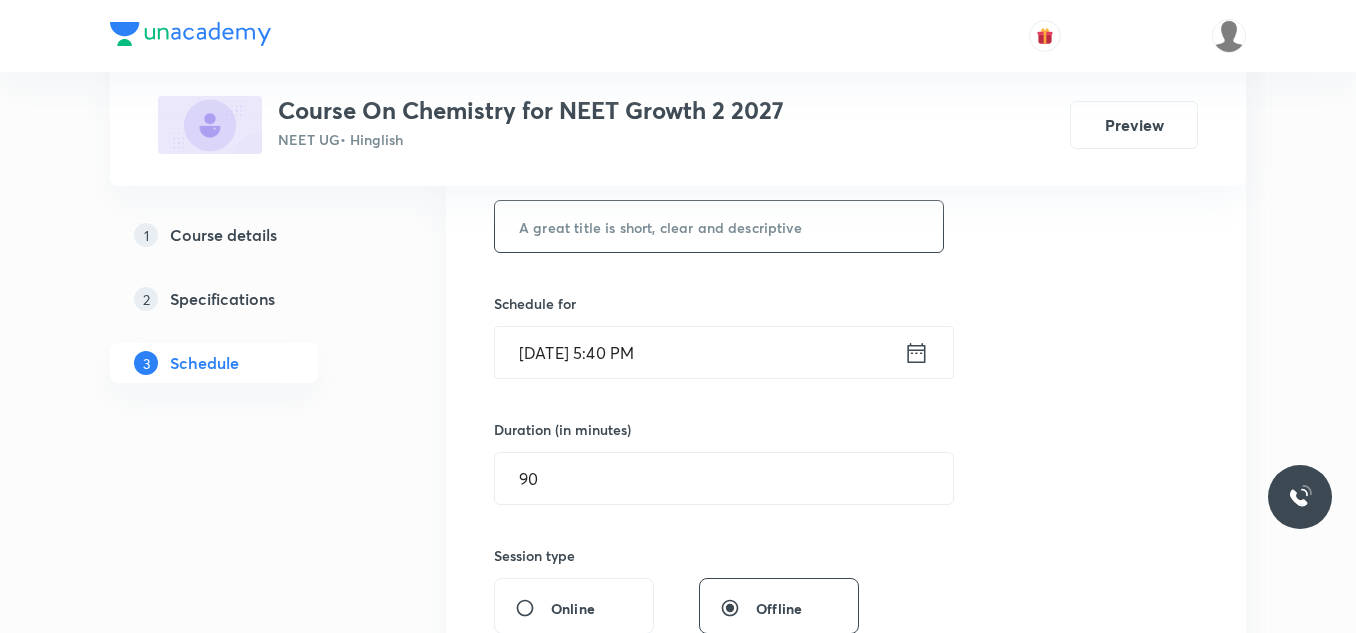 click at bounding box center (719, 226) 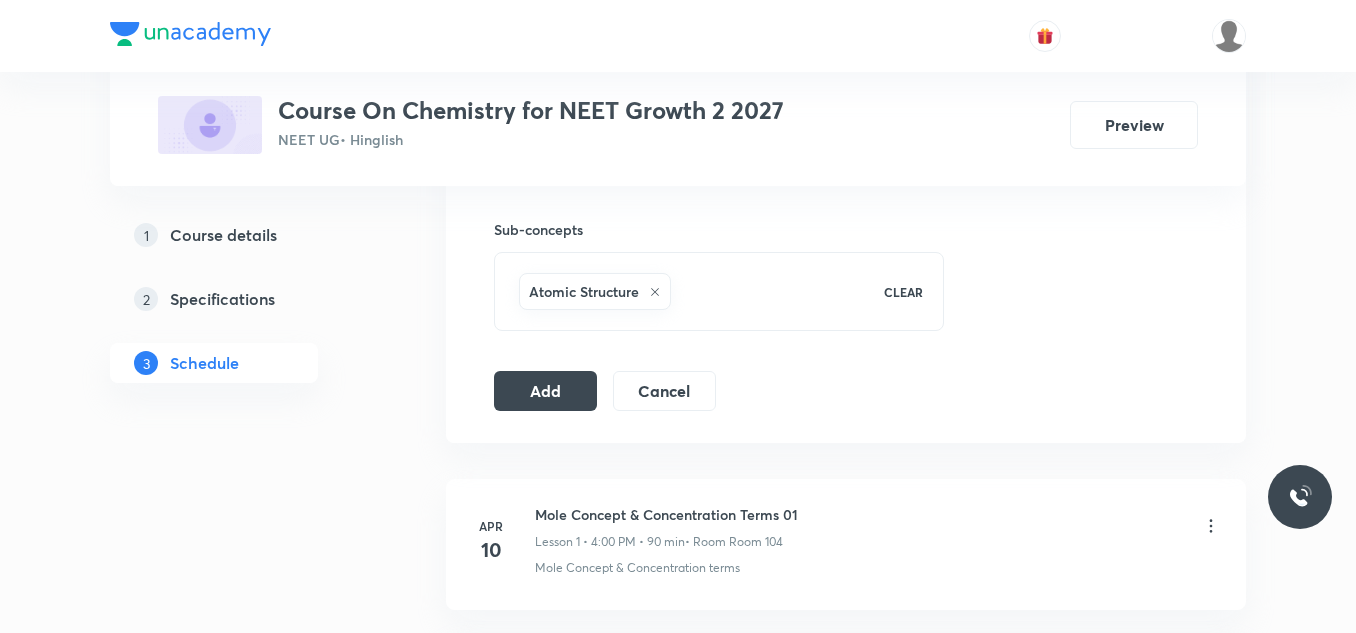scroll, scrollTop: 1000, scrollLeft: 0, axis: vertical 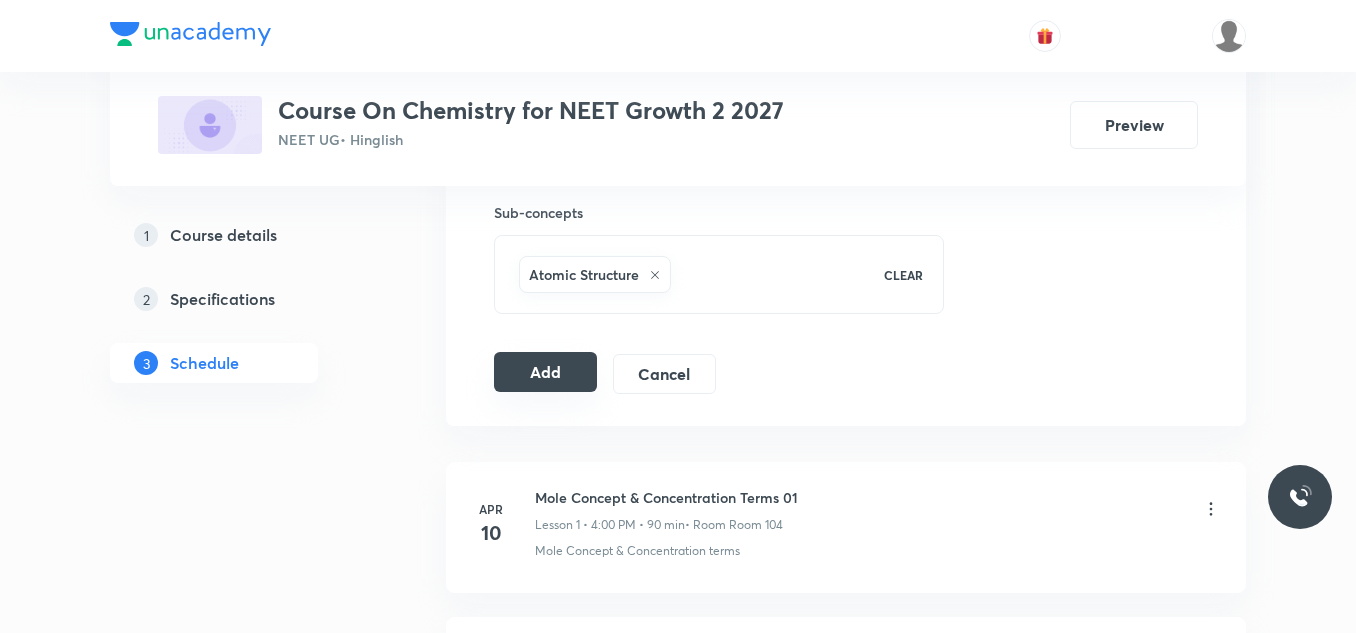type on "Atomic Structure 12" 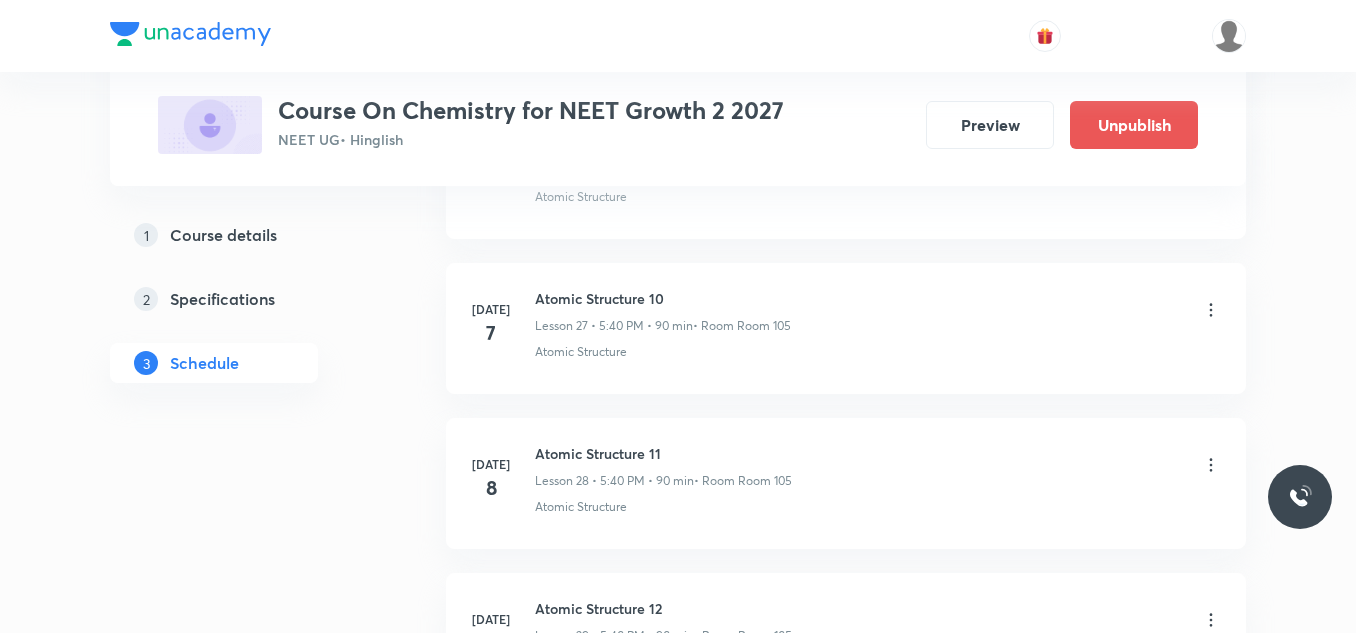scroll, scrollTop: 4547, scrollLeft: 0, axis: vertical 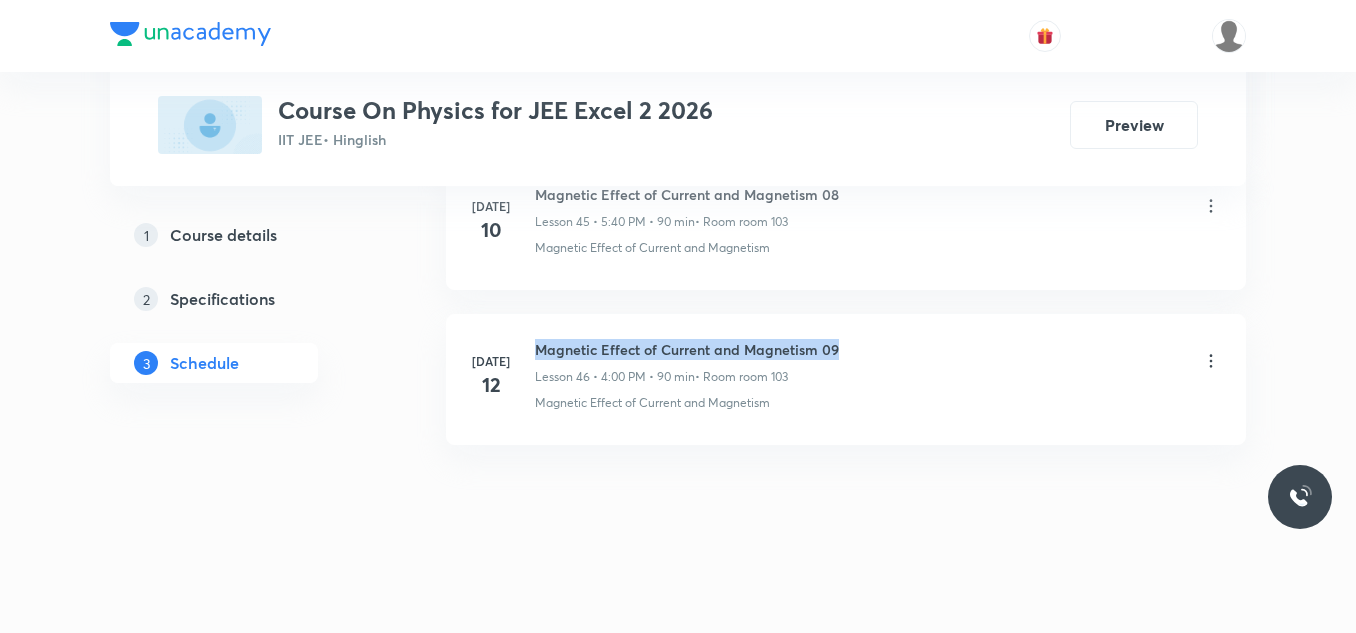 drag, startPoint x: 536, startPoint y: 348, endPoint x: 875, endPoint y: 336, distance: 339.2123 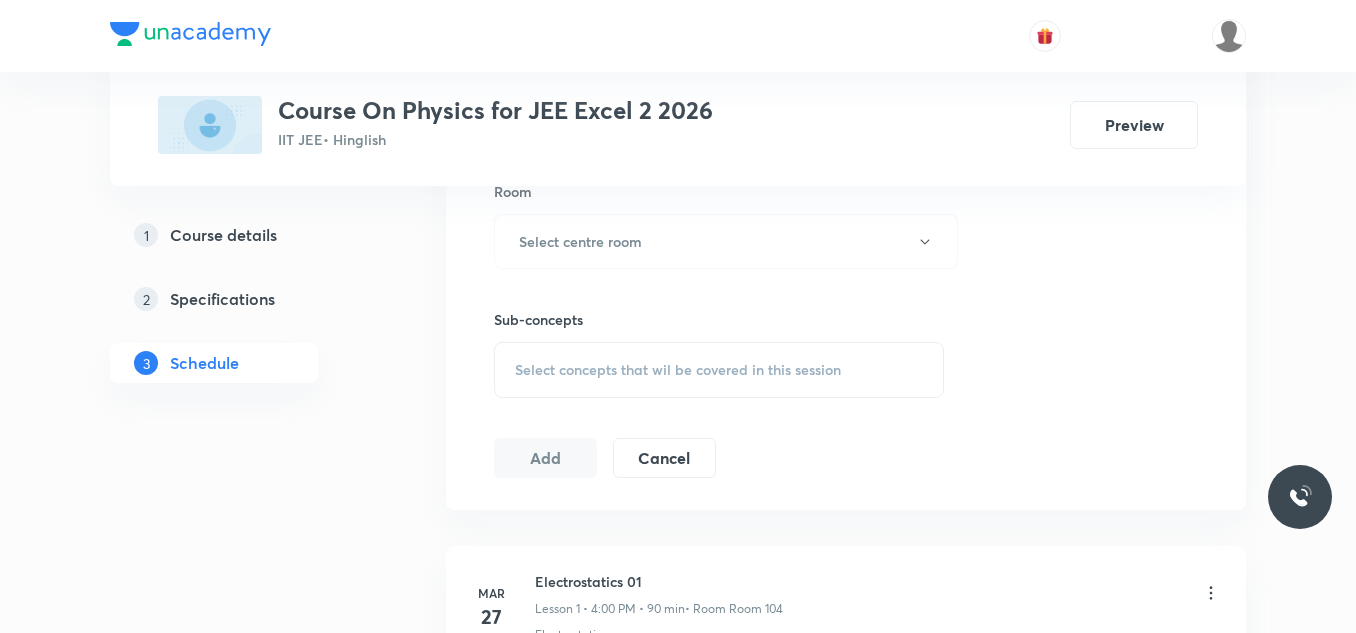 scroll, scrollTop: 900, scrollLeft: 0, axis: vertical 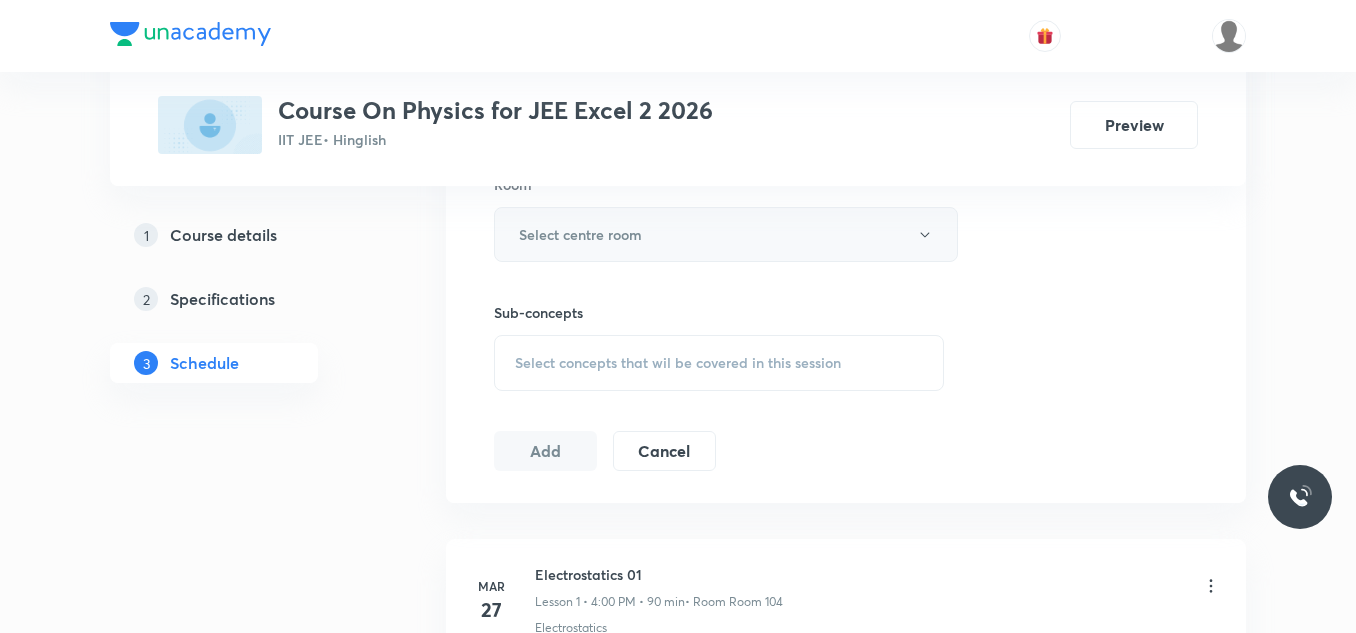 click on "Select centre room" at bounding box center [726, 234] 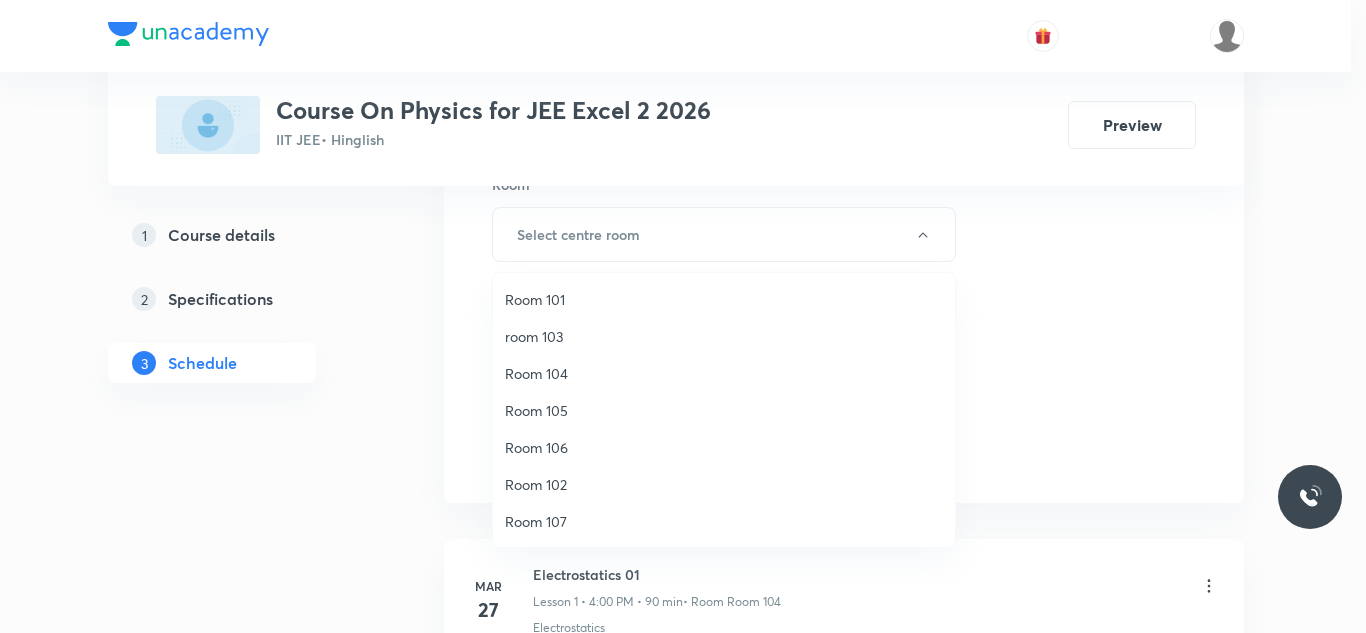 click on "room 103" at bounding box center [724, 336] 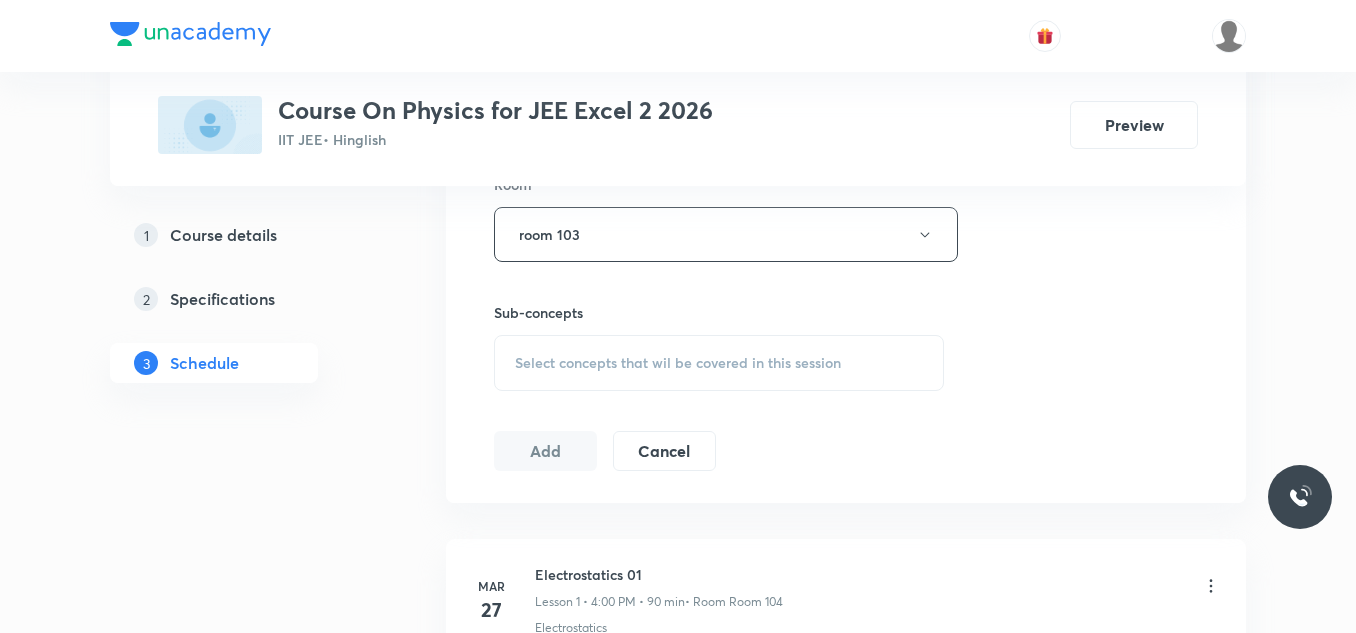 click on "Select concepts that wil be covered in this session" at bounding box center (678, 363) 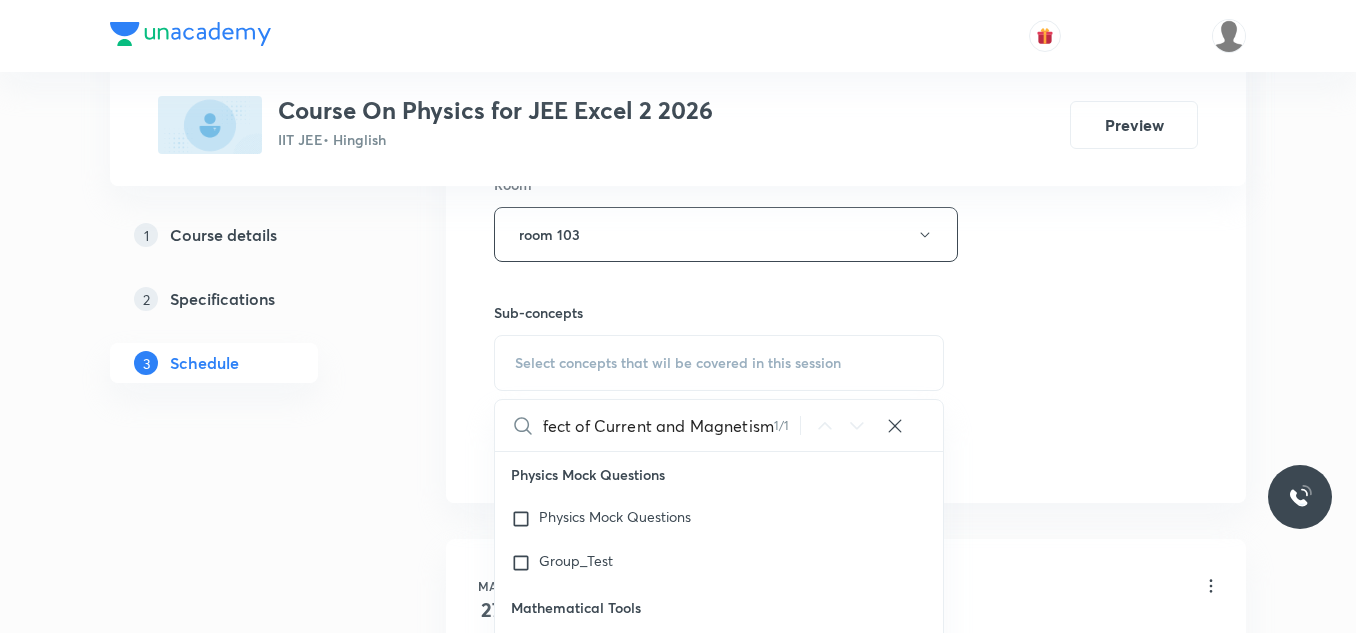 scroll, scrollTop: 0, scrollLeft: 90, axis: horizontal 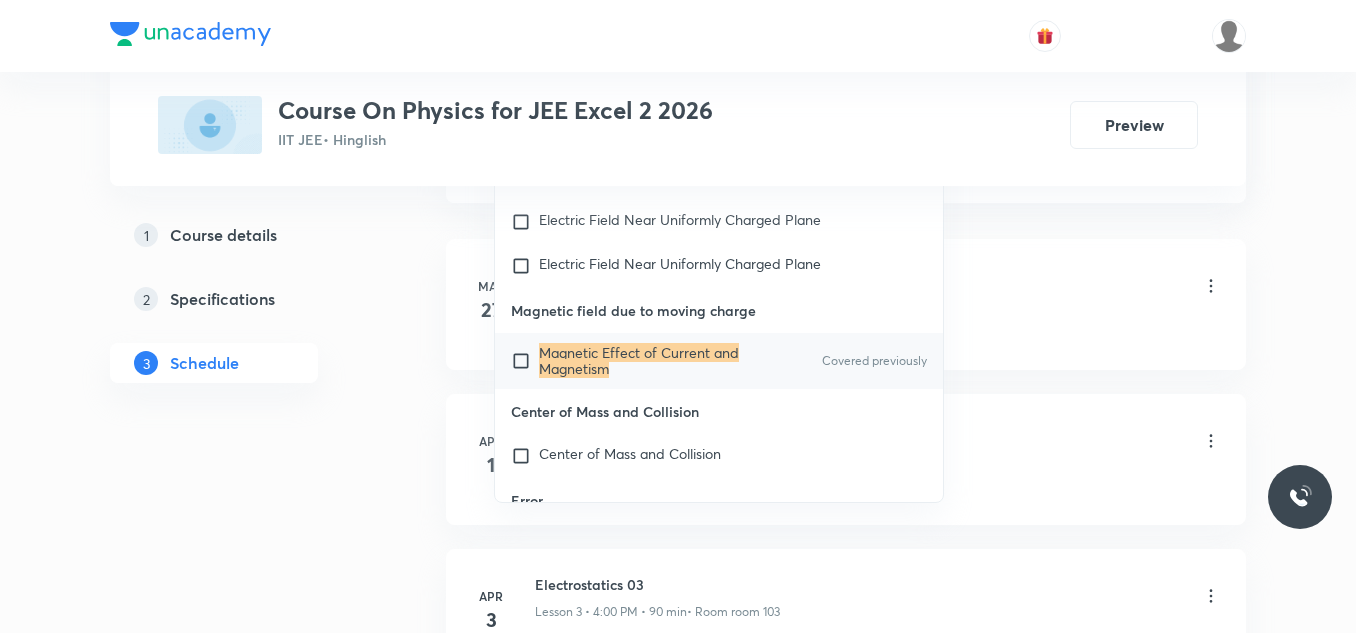 type on "Magnetic Effect of Current and Magnetism" 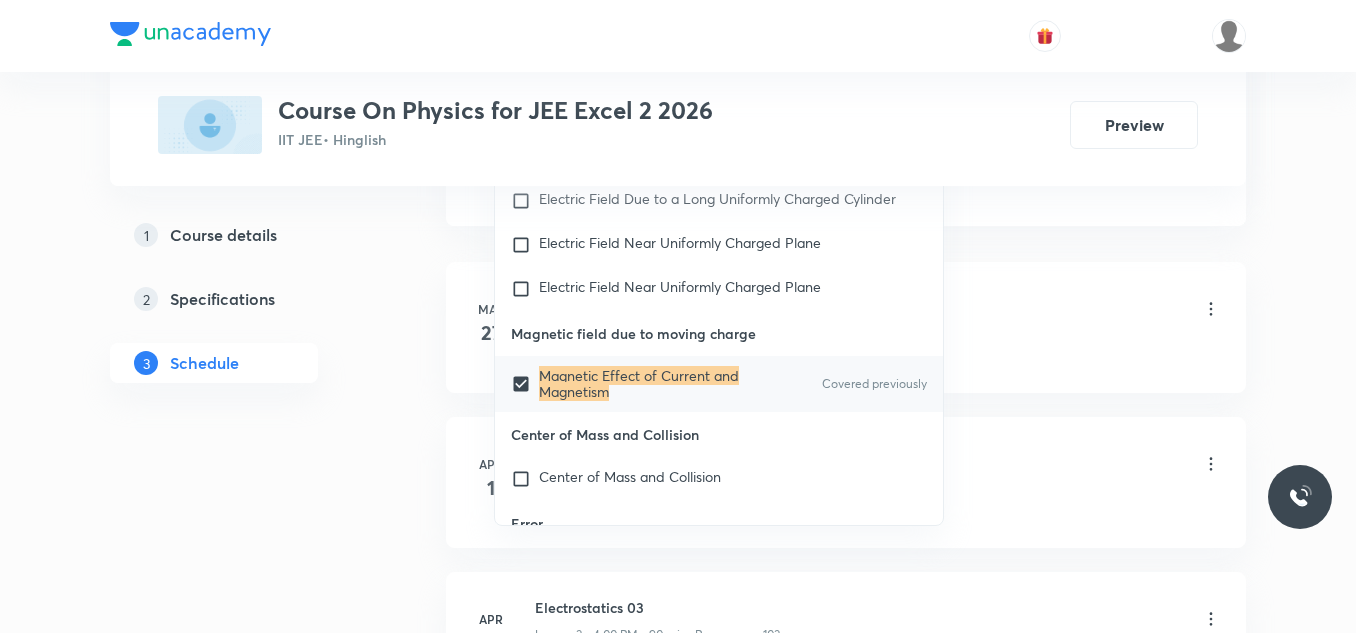 click on "Plus Courses Course On Physics for JEE Excel 2 2026 IIT JEE  • Hinglish Preview 1 Course details 2 Specifications 3 Schedule Schedule 46  classes Session  47 Live class Session title 0/99 ​ Schedule for Jul 13, 2025, 4:45 PM ​ Duration (in minutes) ​   Session type Online Offline Room room 103 Sub-concepts Magnetic Effect of Current and Magnetism CLEAR Magnetic Effect of Current and Magnetism 1 / 1 ​ Physics Mock Questions Physics Mock Questions Group_Test Mathematical Tools Vectors and Scalars  Elementary Algebra Basic Trigonometry Addition of Vectors 2D and 3D Geometry Representation of Vector  Components of a Vector Functions Unit Vectors Differentiation Integration Rectangular Components of a Vector in Three Dimensions Position Vector Use of Differentiation & Integration in One Dimensional Motion Displacement Vector Derivatives of Equations of Motion by Calculus Vectors Product of Two Vectors Differentiation: Basic Formula and Rule Definite Integration and Area Under The Curve Maxima and Minima" at bounding box center (678, 3178) 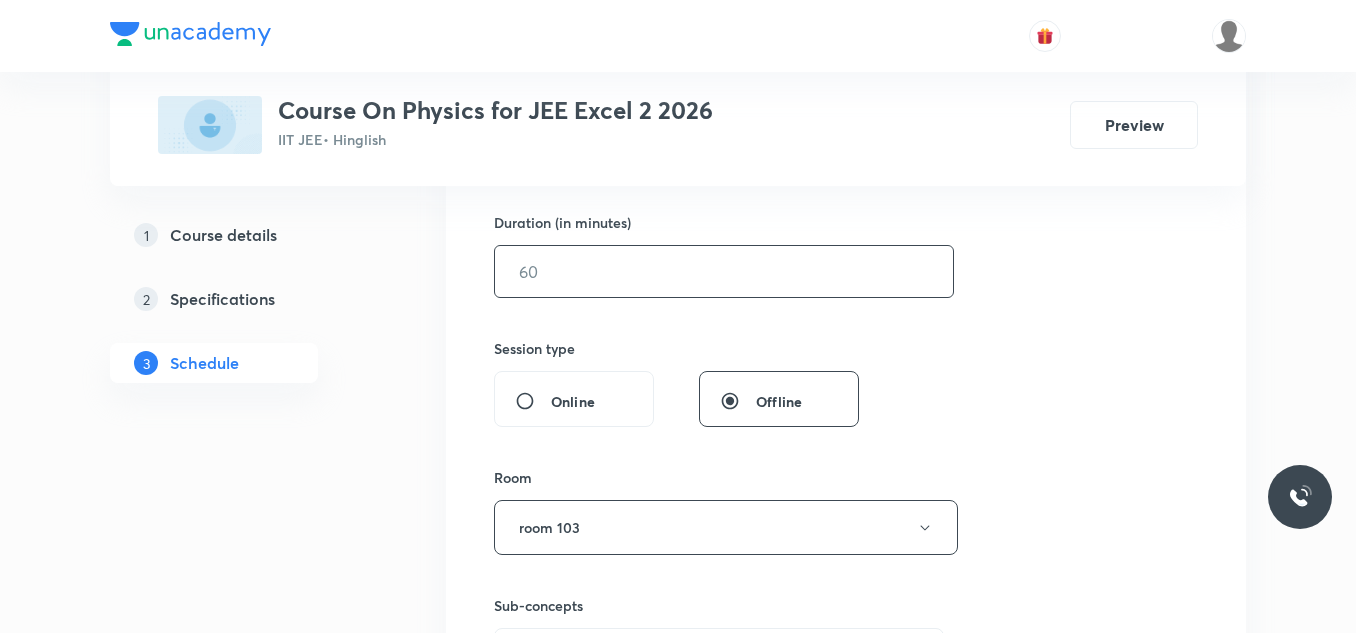 scroll, scrollTop: 500, scrollLeft: 0, axis: vertical 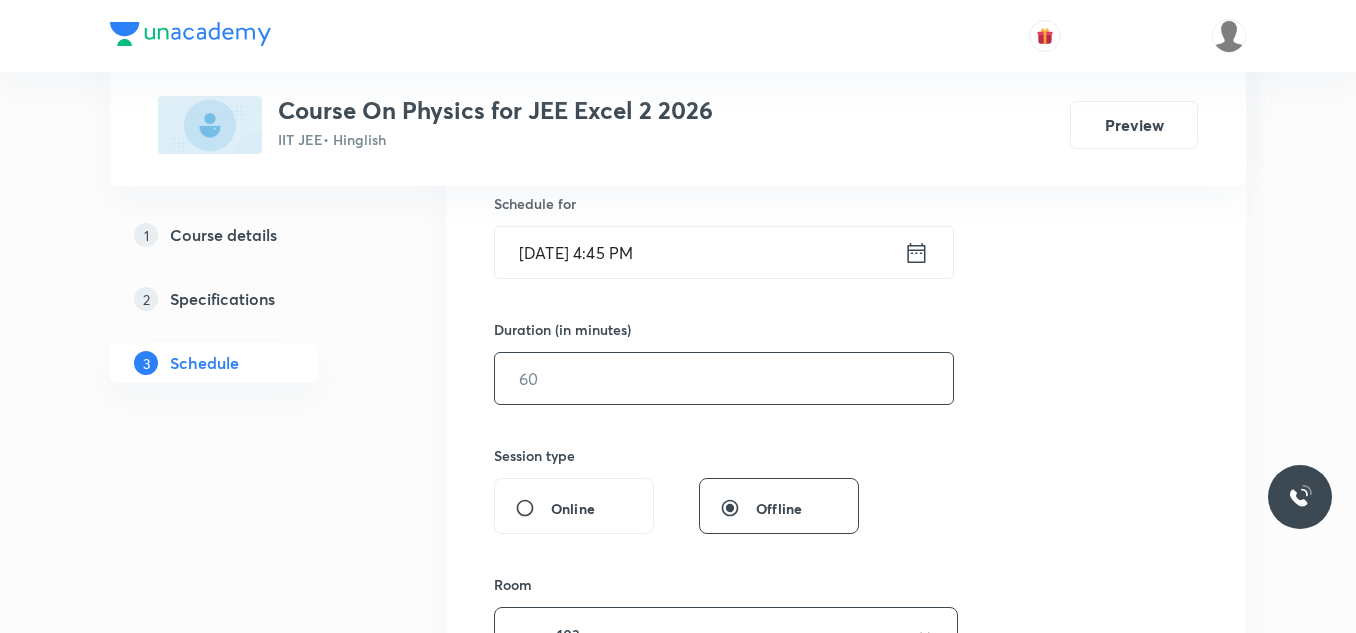 click at bounding box center [724, 378] 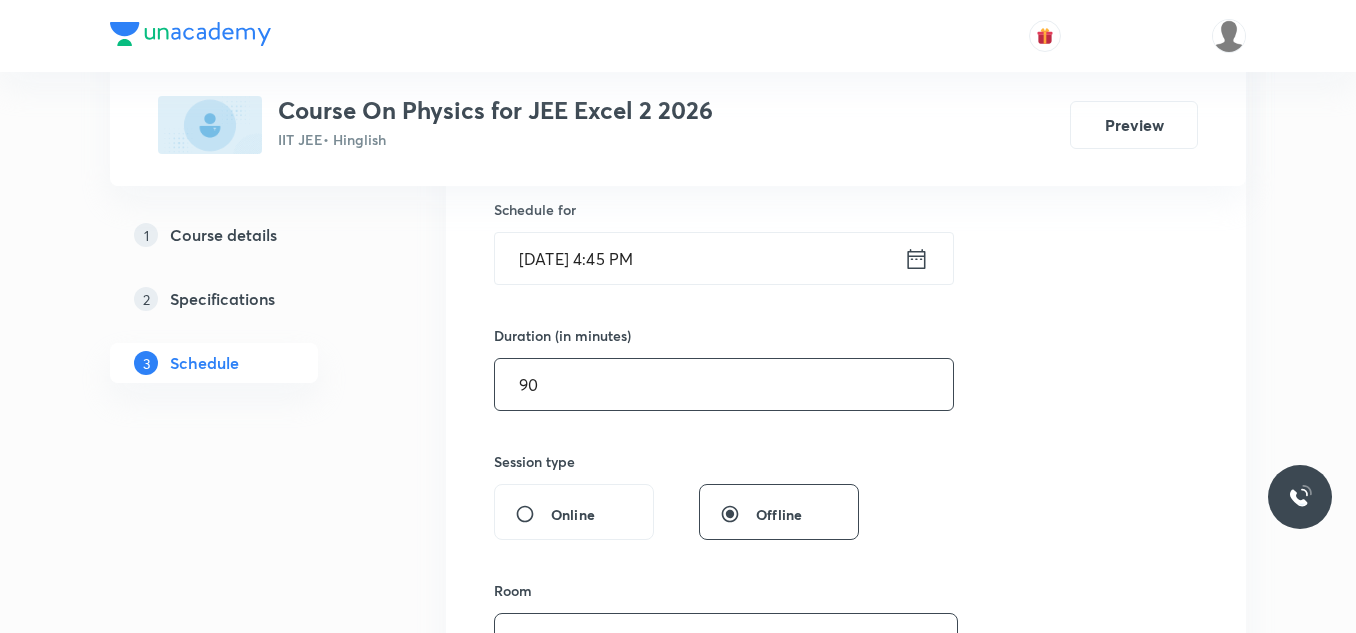 scroll, scrollTop: 400, scrollLeft: 0, axis: vertical 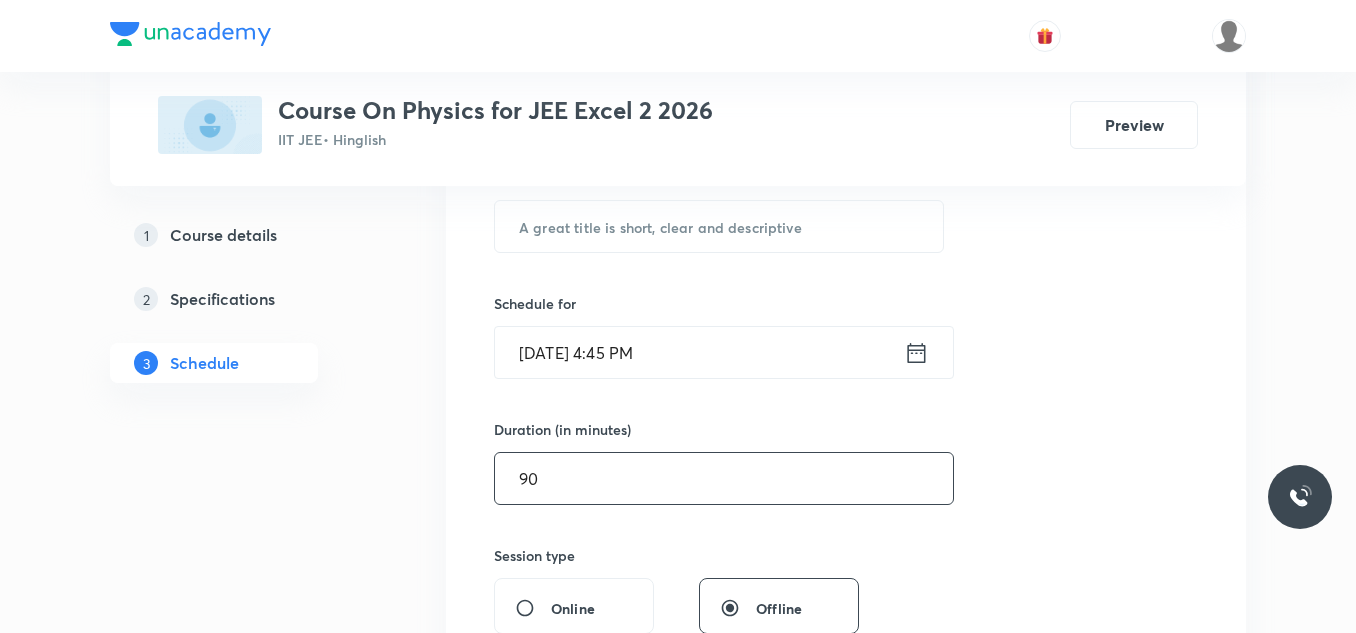 type on "90" 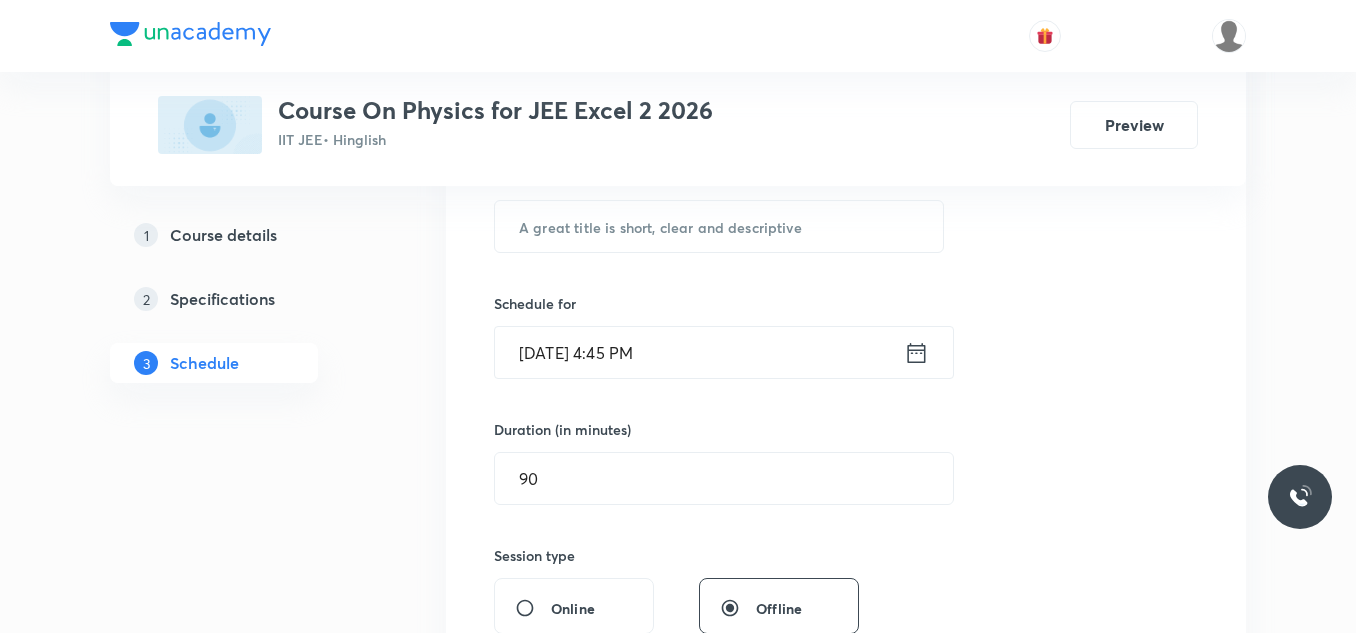click 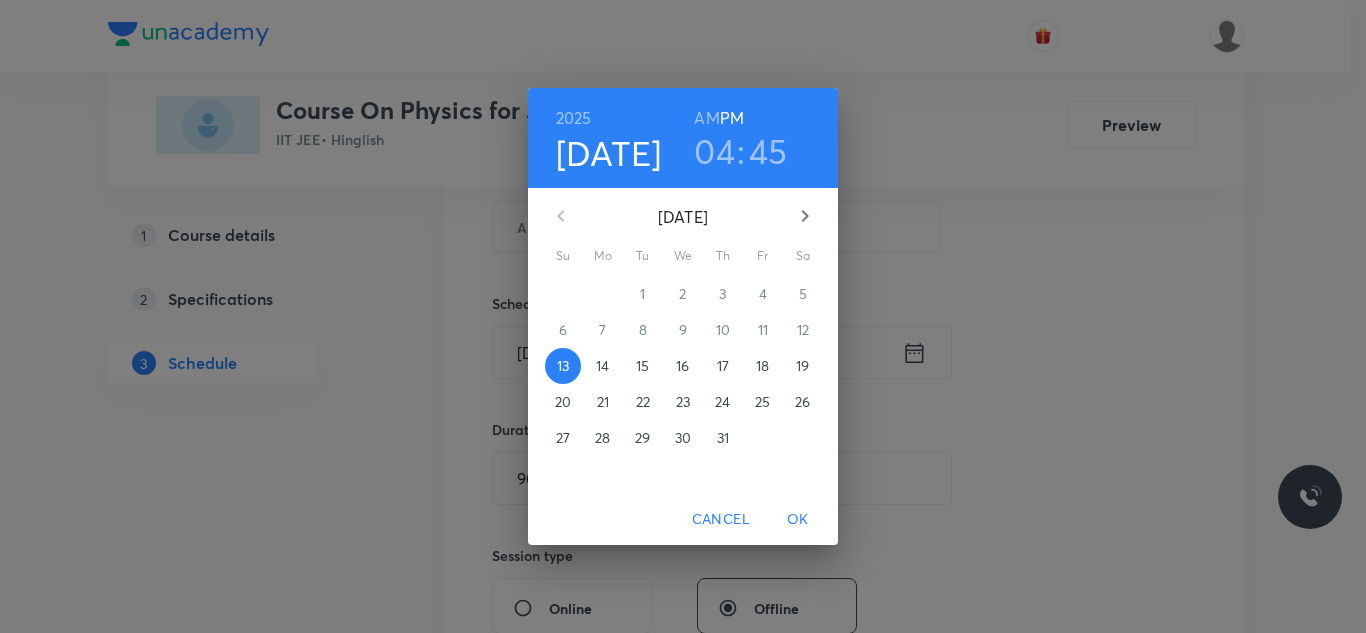 click on "14" at bounding box center [603, 366] 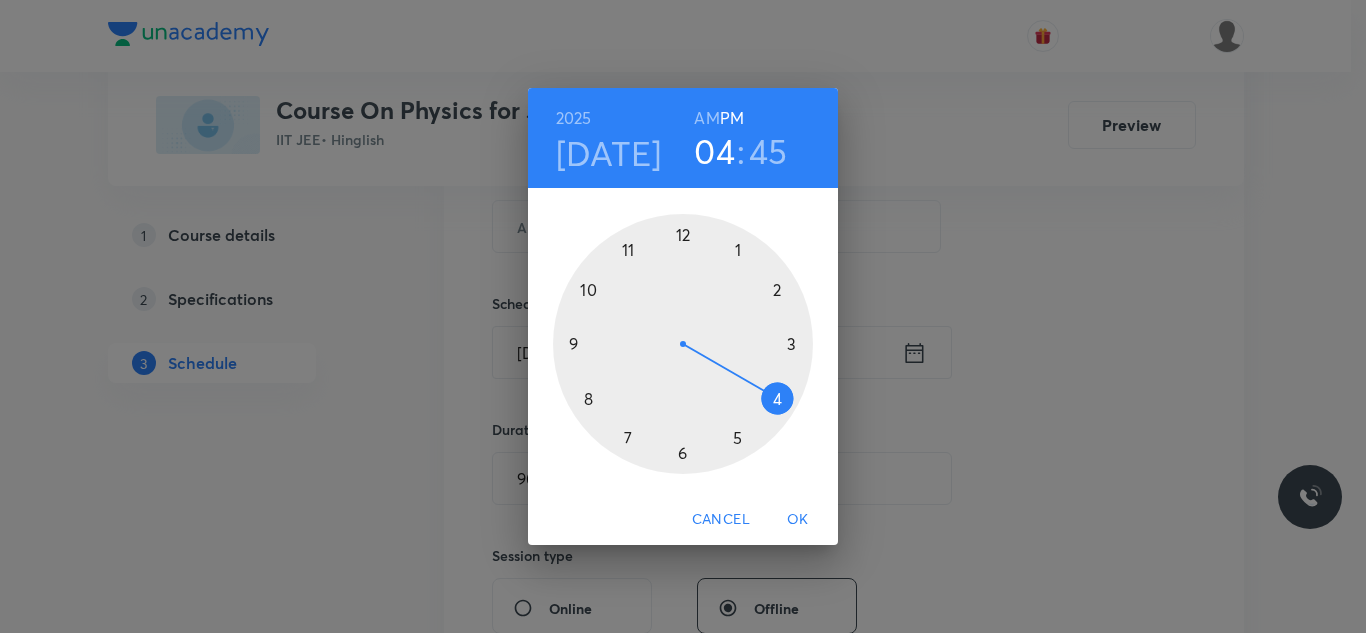 click at bounding box center (683, 344) 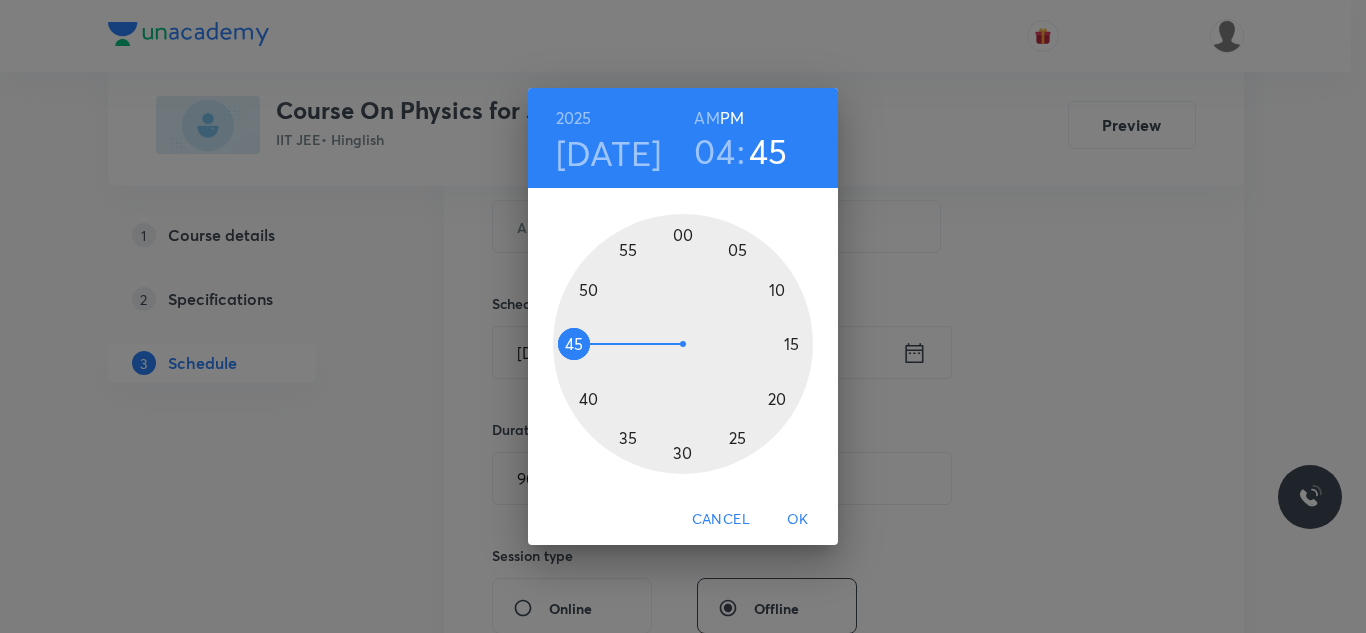 click at bounding box center [683, 344] 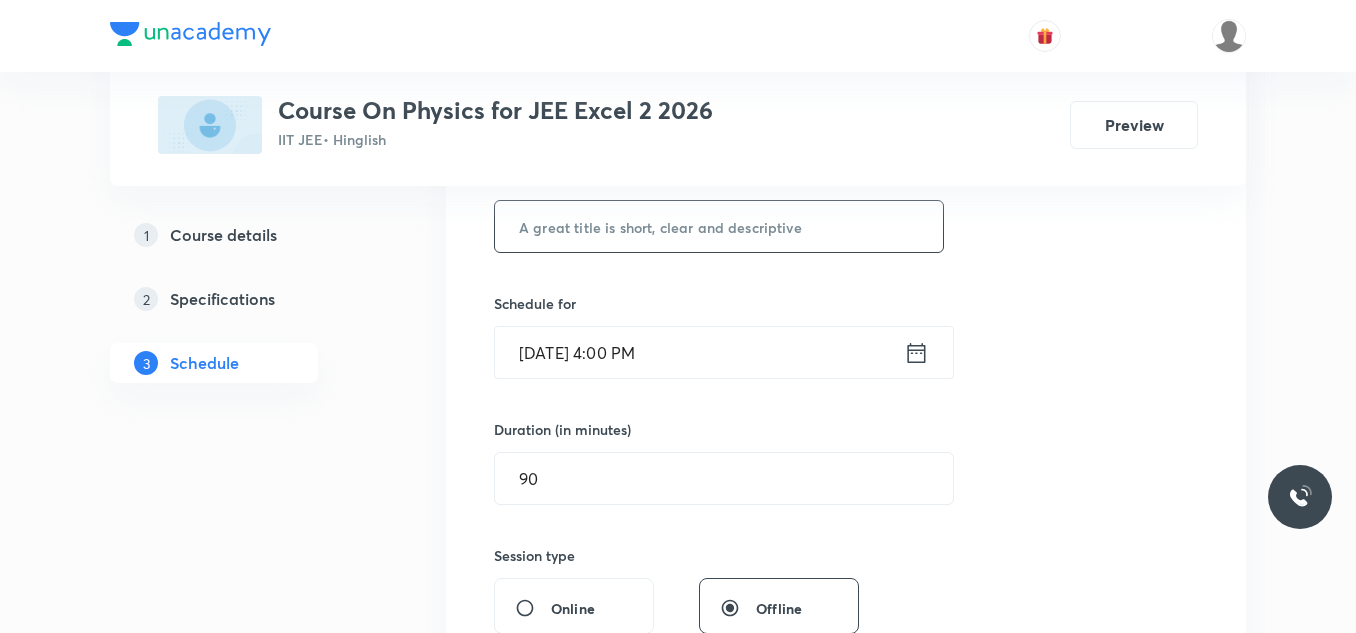 click at bounding box center (719, 226) 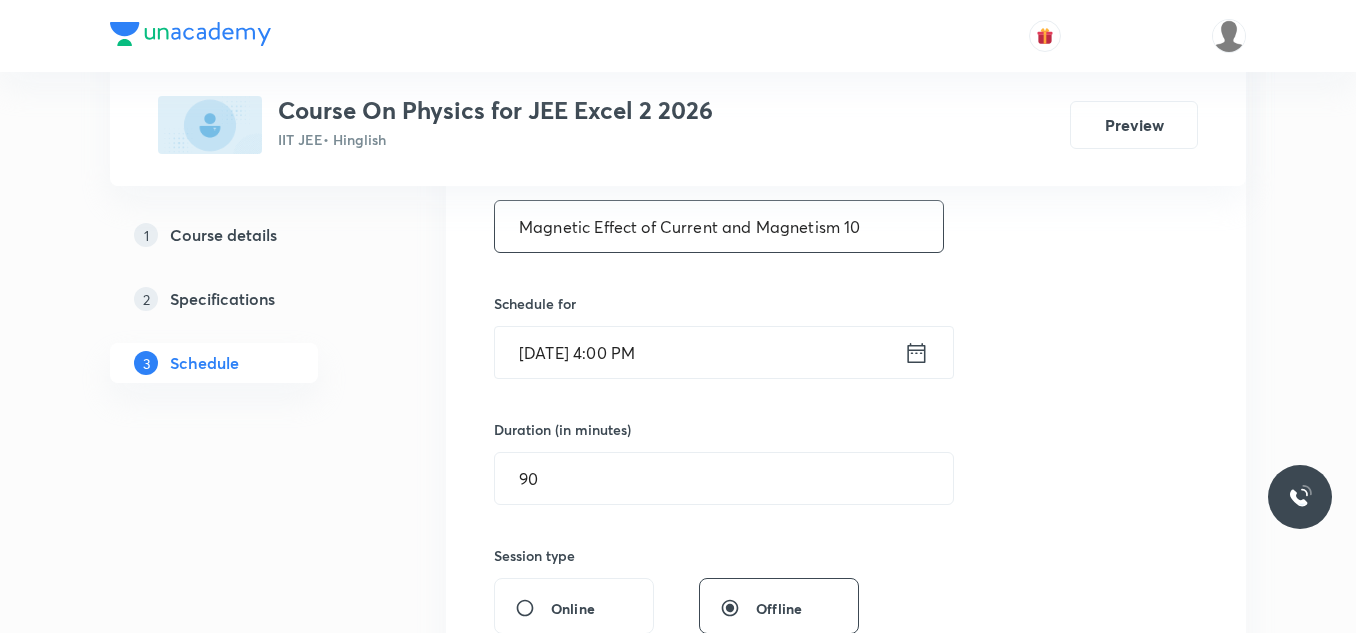 type on "Magnetic Effect of Current and Magnetism 10" 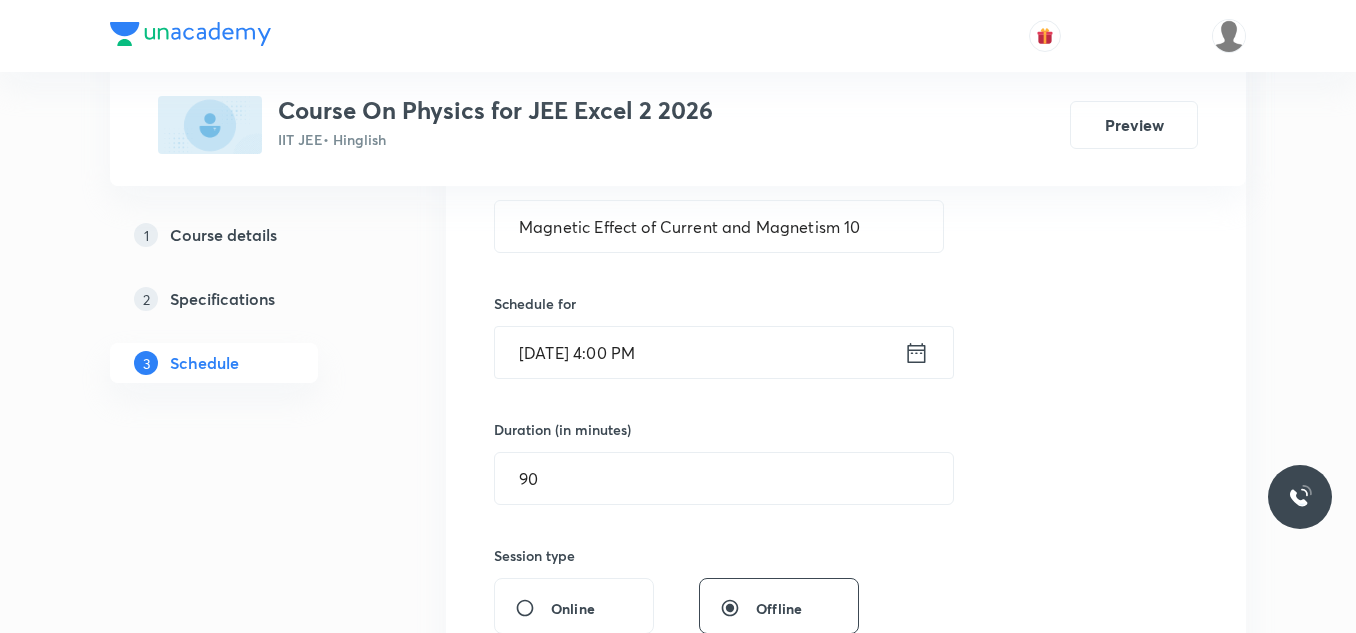 click on "Plus Courses Course On Physics for JEE Excel 2 2026 IIT JEE  • Hinglish Preview 1 Course details 2 Specifications 3 Schedule Schedule 46  classes Session  47 Live class Session title 43/99 Magnetic Effect of Current and Magnetism 10 ​ Schedule for Jul 14, 2025, 4:00 PM ​ Duration (in minutes) 90 ​   Session type Online Offline Room room 103 Sub-concepts Magnetic Effect of Current and Magnetism CLEAR Add Cancel Mar 27 Electrostatics 01 Lesson 1 • 4:00 PM • 90 min  • Room Room 104 Electrostatics Apr 1 Electrostatics 02 Lesson 2 • 5:40 PM • 90 min  • Room room 103 Electrostatics Apr 3 Electrostatics 03 Lesson 3 • 4:00 PM • 90 min  • Room room 103 Electrostatics Apr 7 Electrostatics 04 Lesson 4 • 4:00 PM • 90 min  • Room room 103 Electrostatics Apr 8 Electrostatics 05 Lesson 5 • 4:00 PM • 90 min  • Room room 103 Electrostatics Apr 10 Electrostatics 06 Lesson 6 • 4:00 PM • 90 min  • Room room 103 Electrostatics Apr 14 Electrostatics 07  • Room room 103 Apr 14 15" at bounding box center (678, 3978) 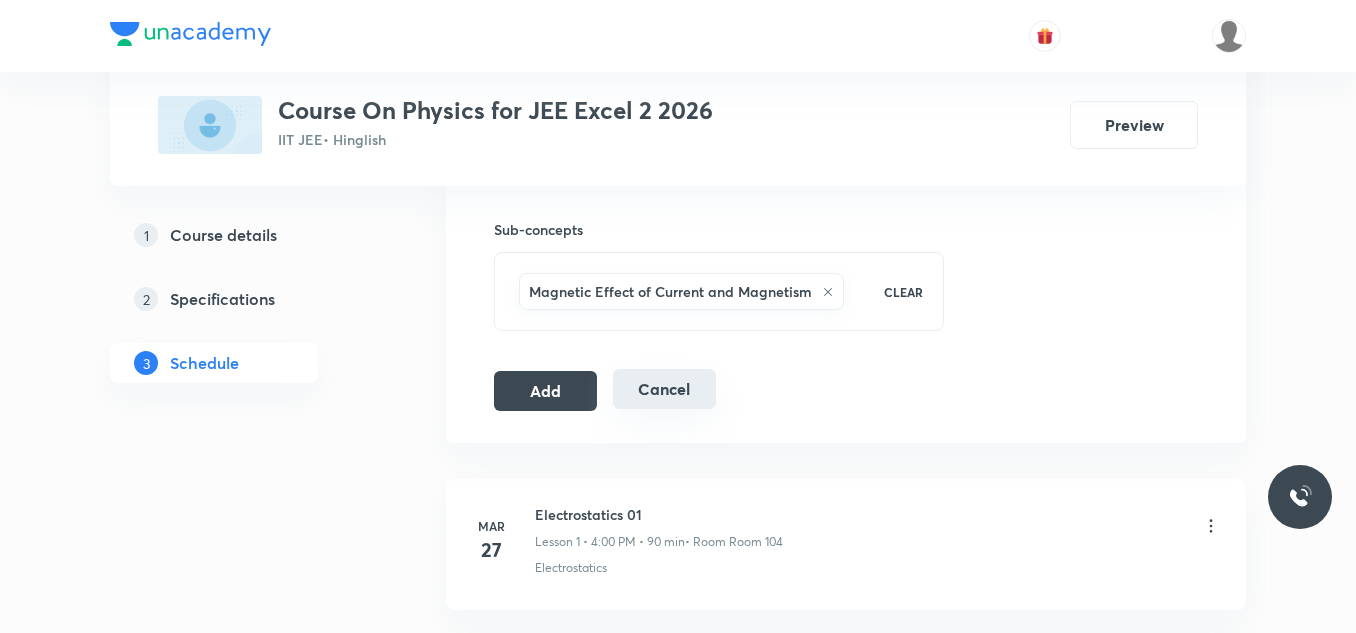 scroll, scrollTop: 1000, scrollLeft: 0, axis: vertical 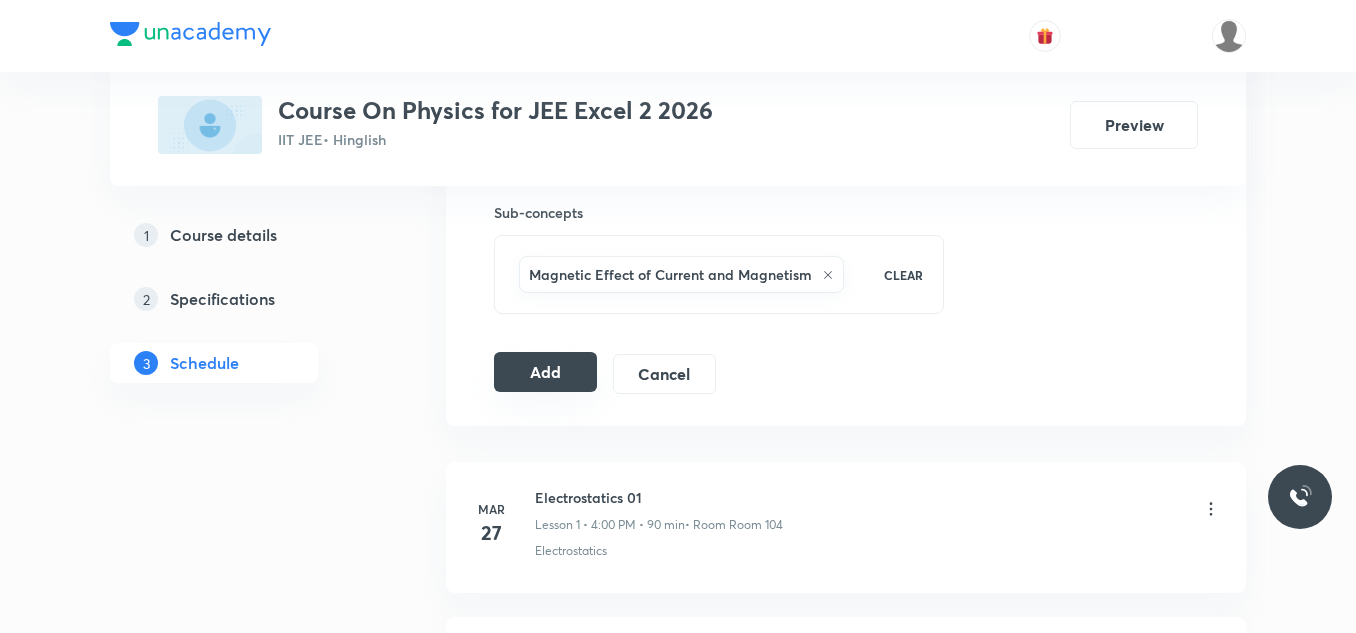 click on "Add" at bounding box center (545, 372) 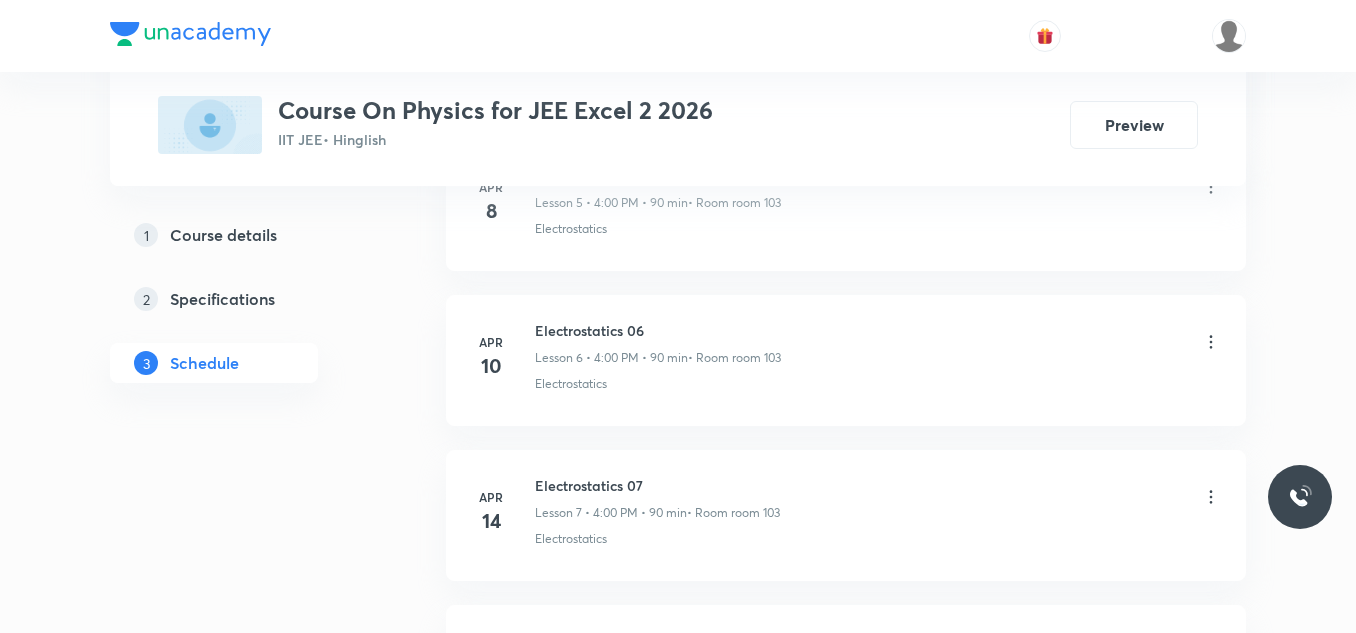 click on "Plus Courses Course On Physics for JEE Excel 2 2026 IIT JEE  • Hinglish Preview 1 Course details 2 Specifications 3 Schedule Schedule 46  classes Add new session Mar 27 Electrostatics 01 Lesson 1 • 4:00 PM • 90 min  • Room Room 104 Electrostatics Apr 1 Electrostatics 02 Lesson 2 • 5:40 PM • 90 min  • Room room 103 Electrostatics Apr 3 Electrostatics 03 Lesson 3 • 4:00 PM • 90 min  • Room room 103 Electrostatics Apr 7 Electrostatics 04 Lesson 4 • 4:00 PM • 90 min  • Room room 103 Electrostatics Apr 8 Electrostatics 05 Lesson 5 • 4:00 PM • 90 min  • Room room 103 Electrostatics Apr 10 Electrostatics 06 Lesson 6 • 4:00 PM • 90 min  • Room room 103 Electrostatics Apr 14 Electrostatics 07 Lesson 7 • 4:00 PM • 90 min  • Room room 103 Electrostatics Apr 14 Electrostatics 07 Lesson 8 • 4:00 PM • 90 min  • Room room 103 Electrostatics Apr 15 Electrostatics 08 Lesson 9 • 5:40 PM • 90 min  • Room room 103 Electrostatics Apr 17 Electrostatics 09 Apr 21 Apr" at bounding box center (678, 2907) 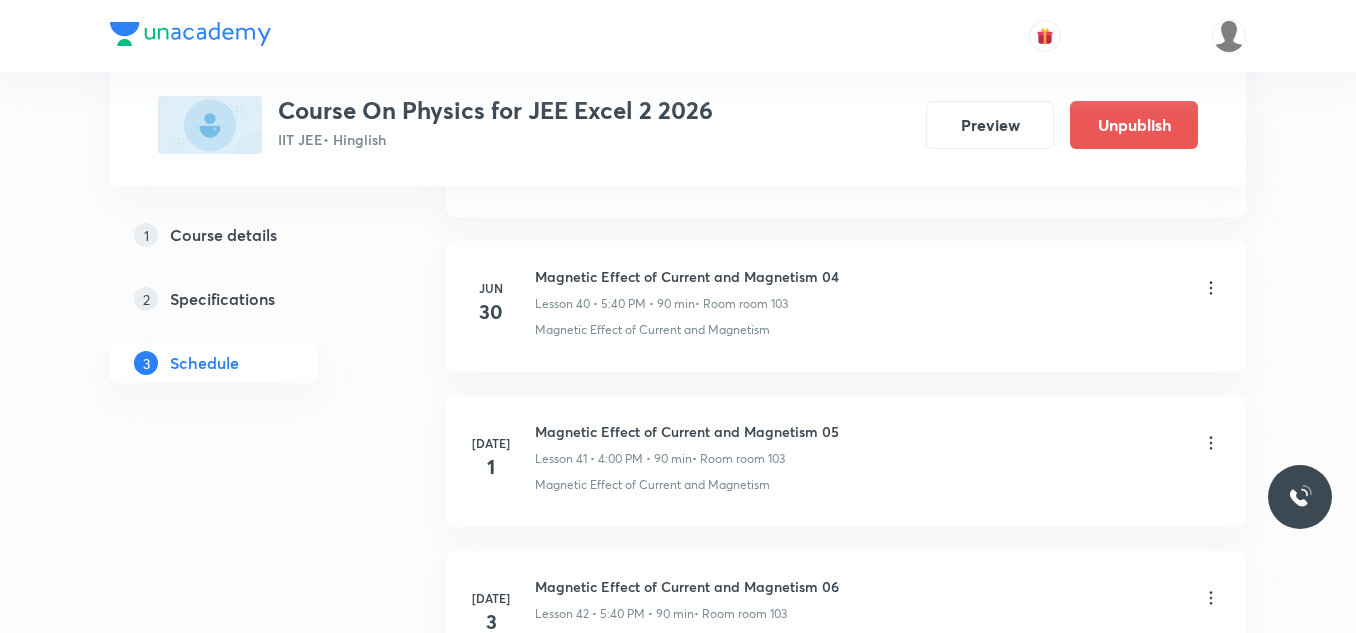 scroll, scrollTop: 7336, scrollLeft: 0, axis: vertical 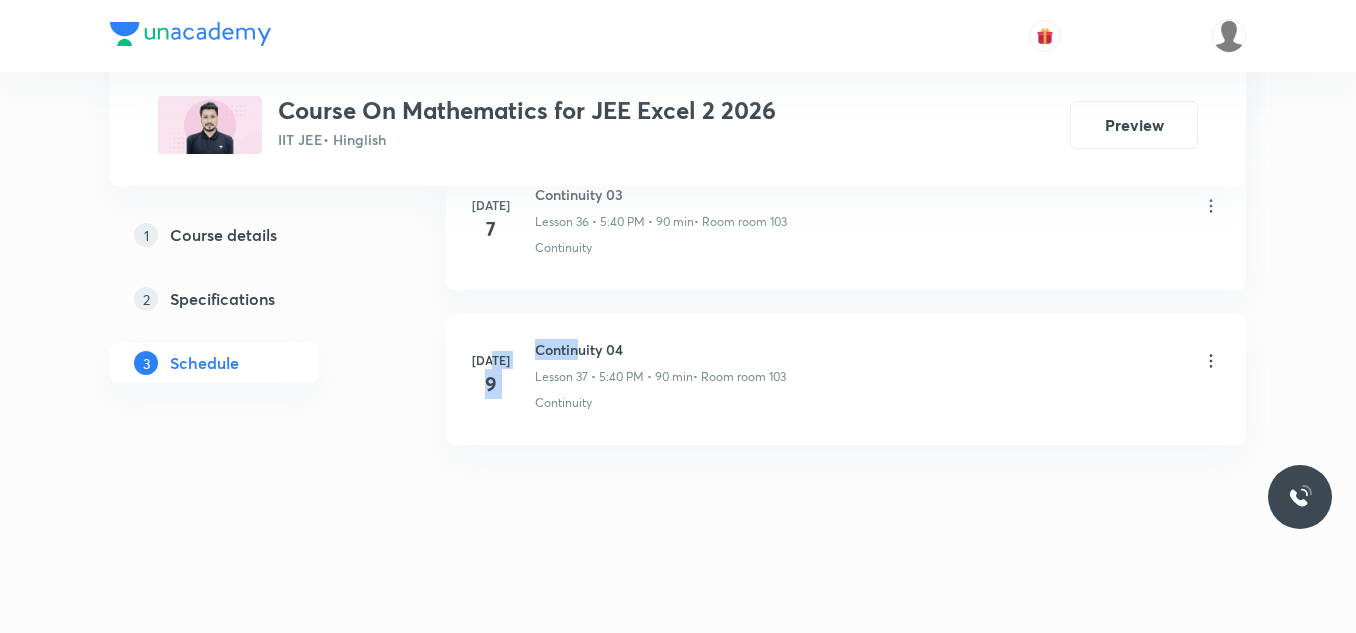 drag, startPoint x: 534, startPoint y: 351, endPoint x: 581, endPoint y: 313, distance: 60.440052 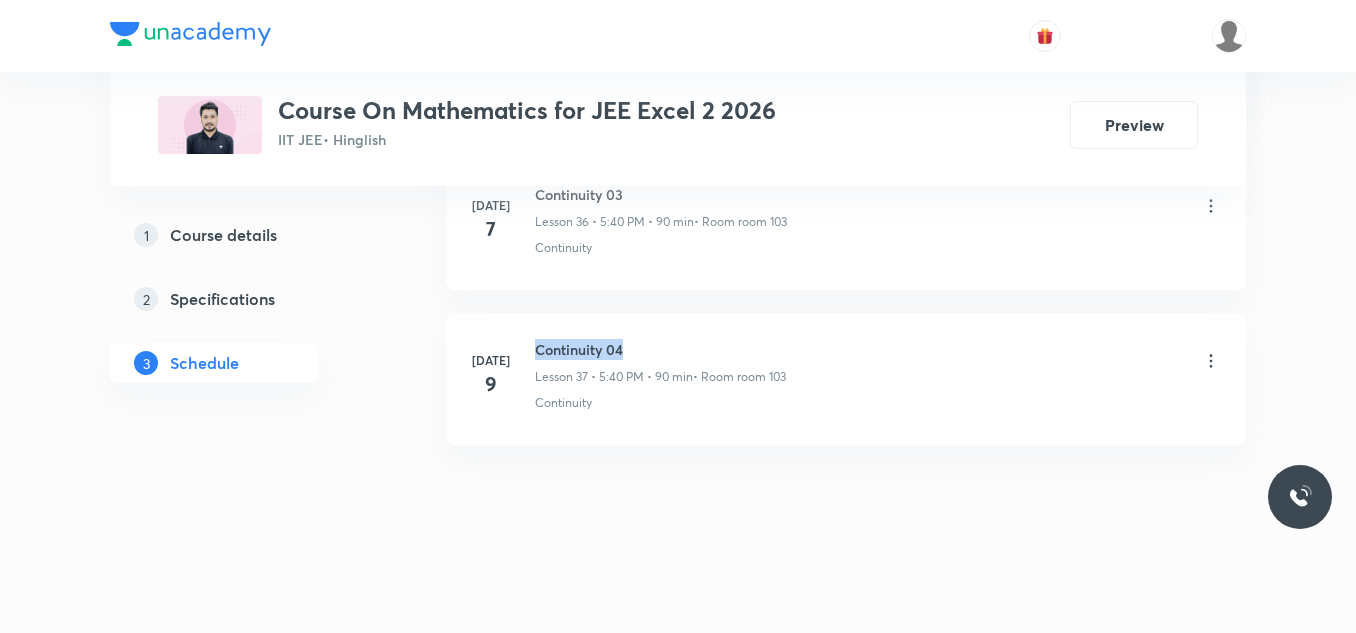 drag, startPoint x: 534, startPoint y: 349, endPoint x: 627, endPoint y: 344, distance: 93.13431 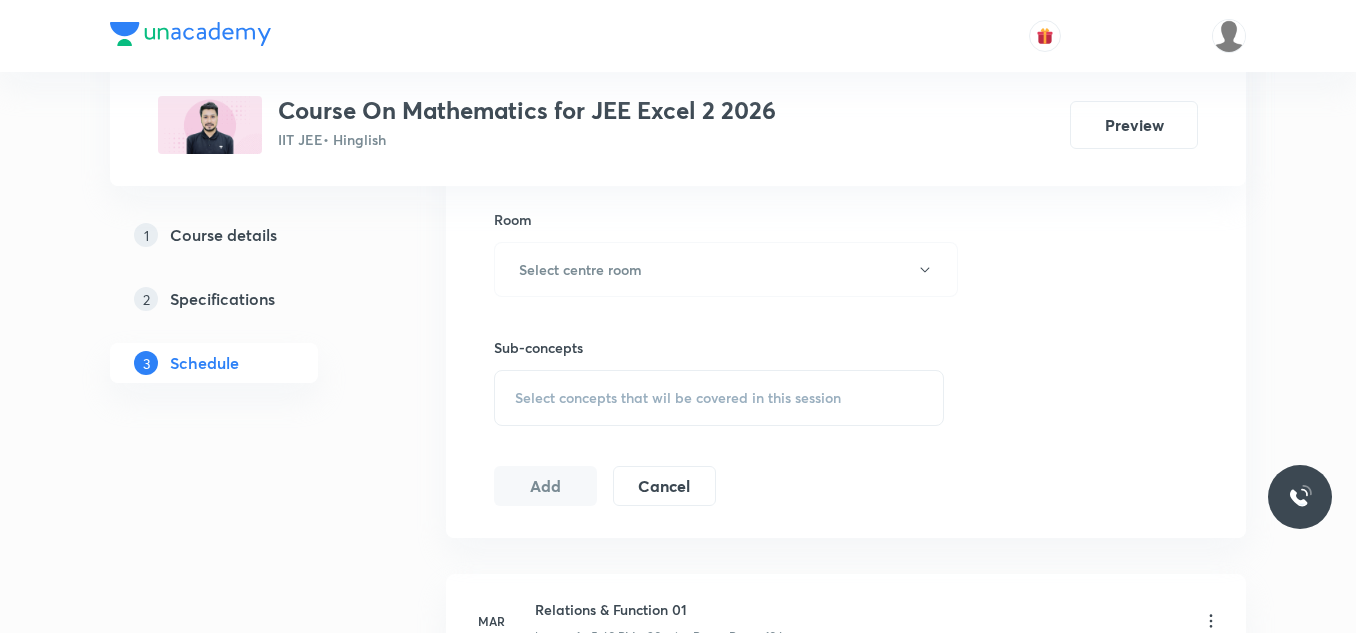 scroll, scrollTop: 900, scrollLeft: 0, axis: vertical 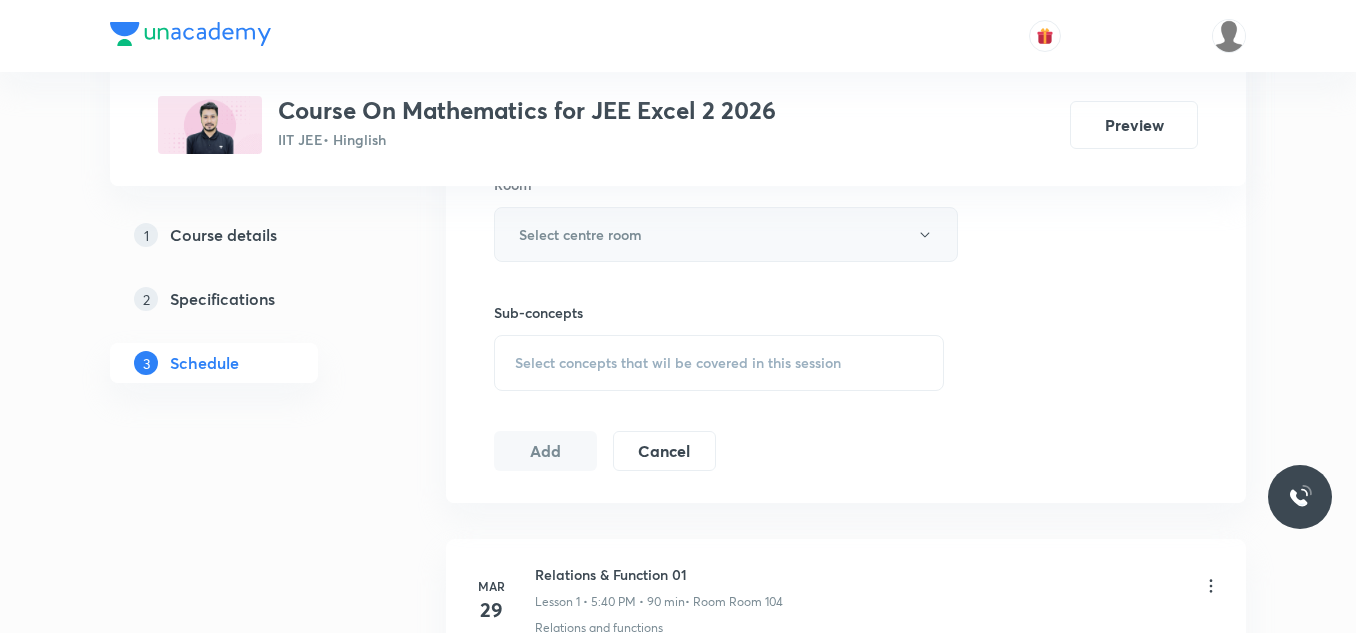 click on "Select centre room" at bounding box center (580, 234) 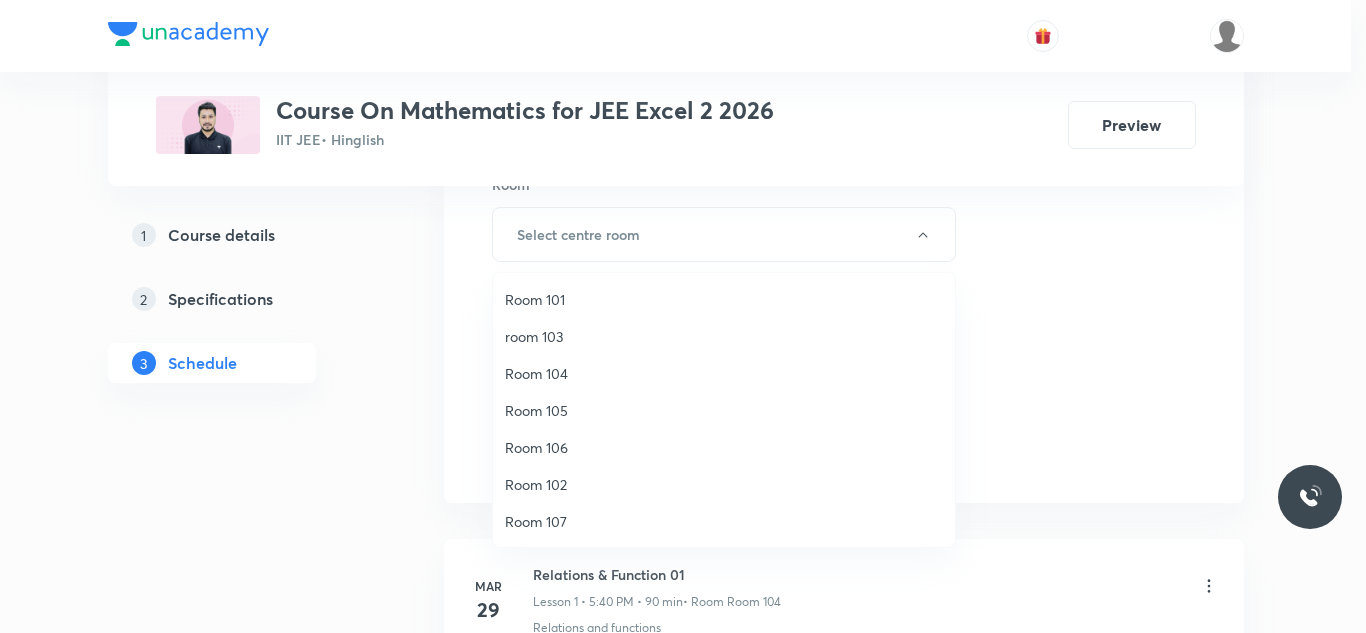 click on "room 103" at bounding box center (724, 336) 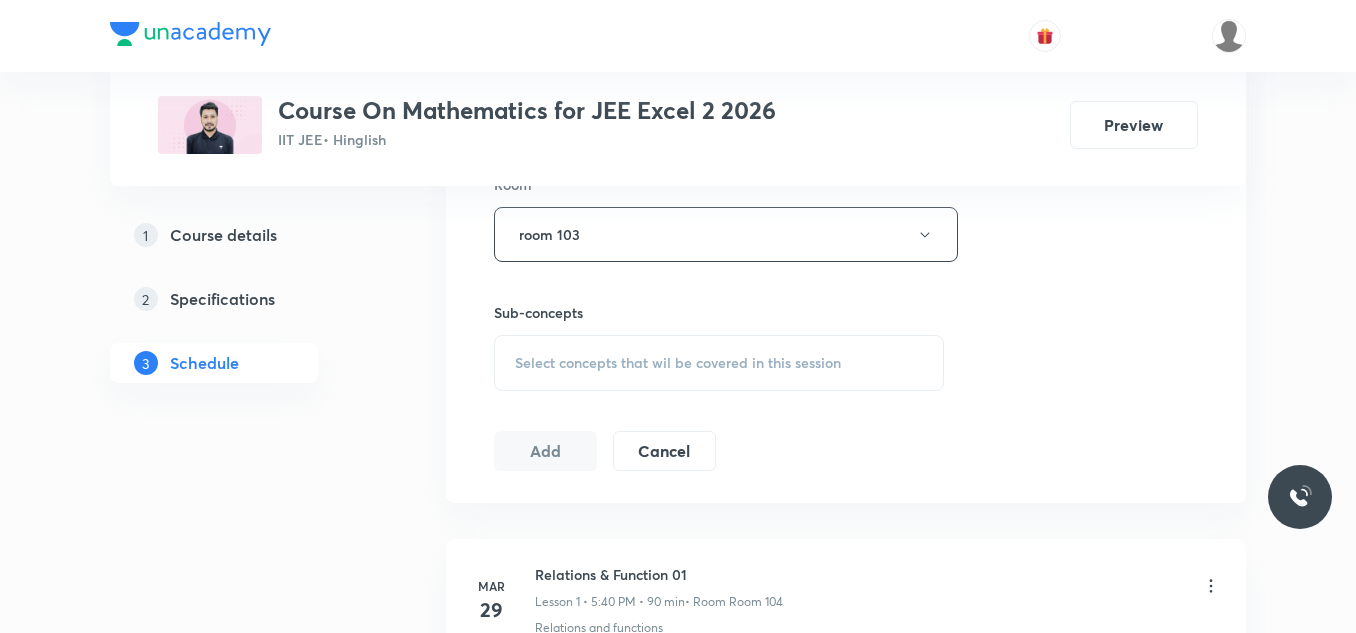 click on "Select concepts that wil be covered in this session" at bounding box center [678, 363] 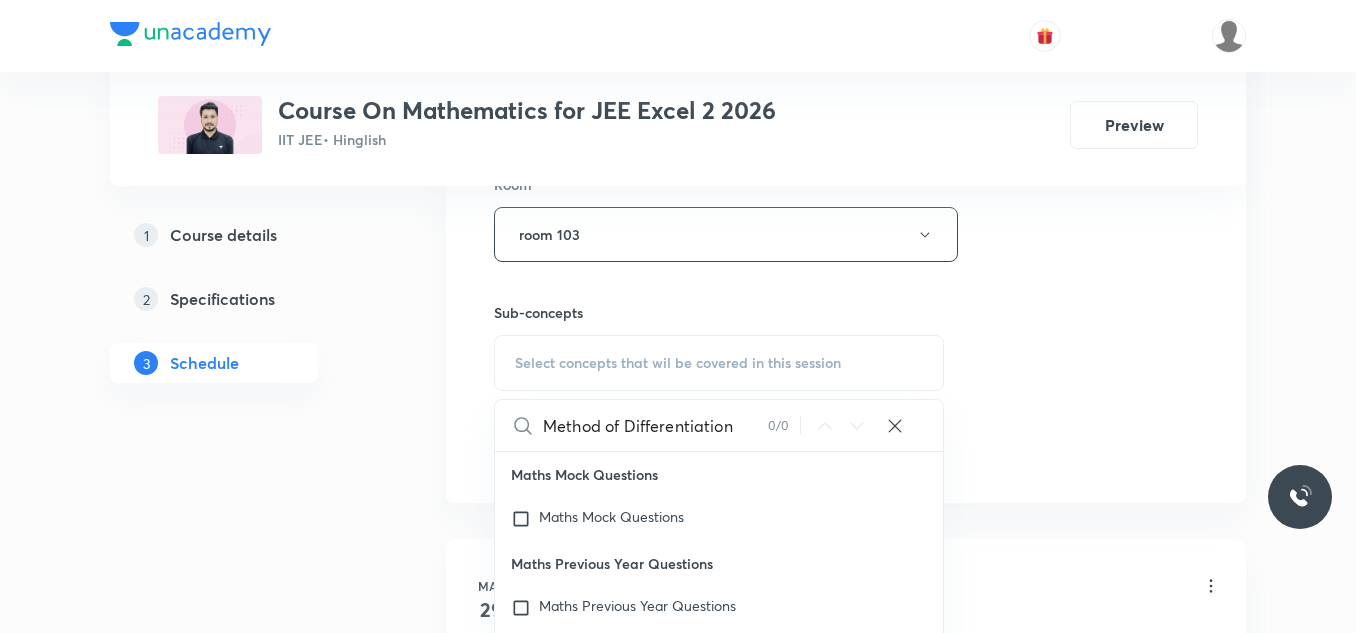 click on "Method of Differentiation" at bounding box center (655, 425) 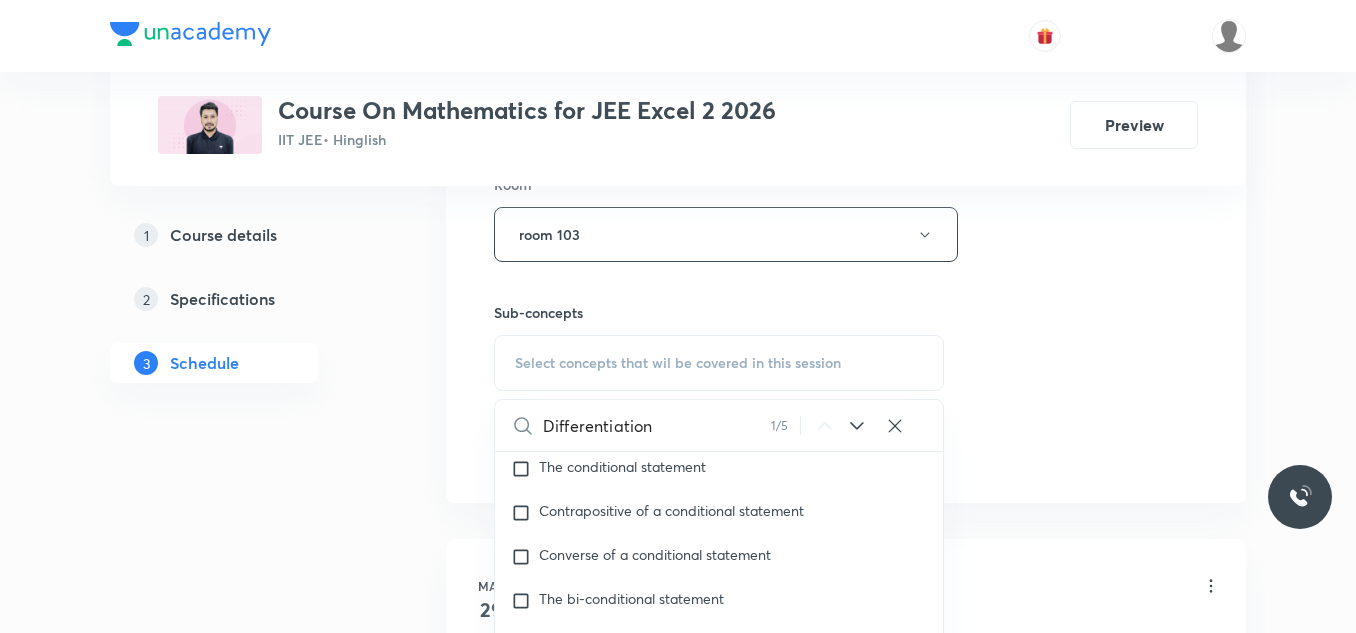 scroll, scrollTop: 7827, scrollLeft: 0, axis: vertical 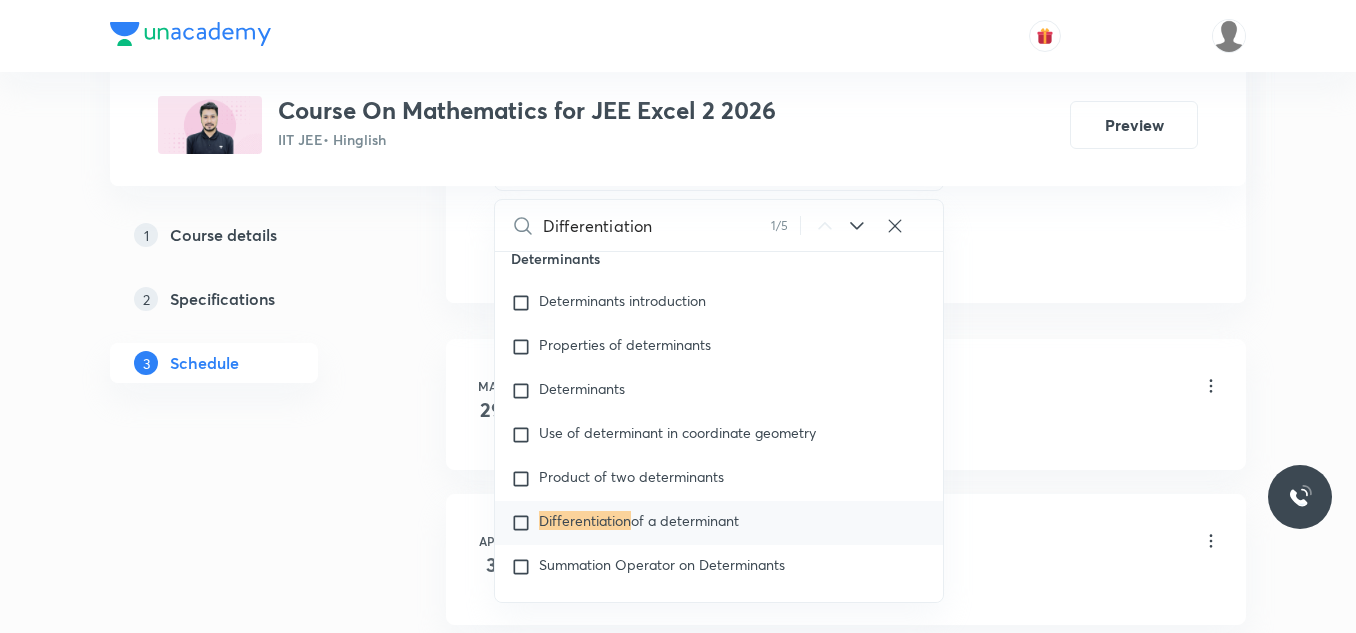 type on "Differentiation" 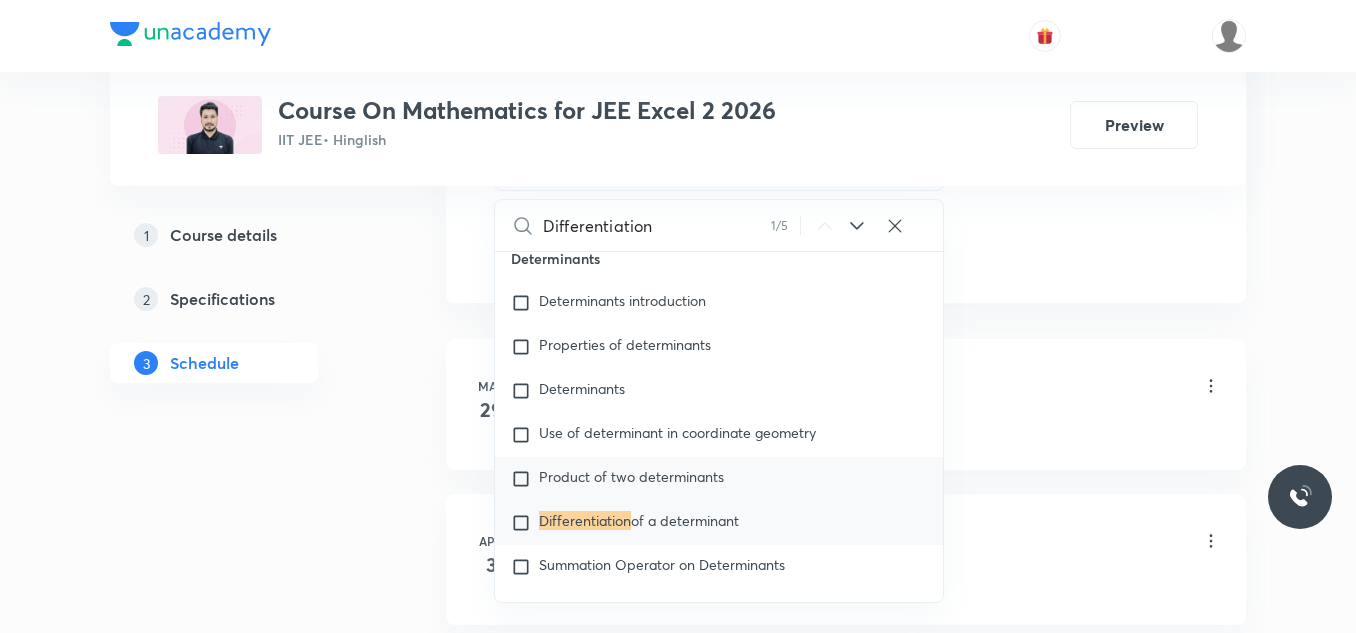 checkbox on "true" 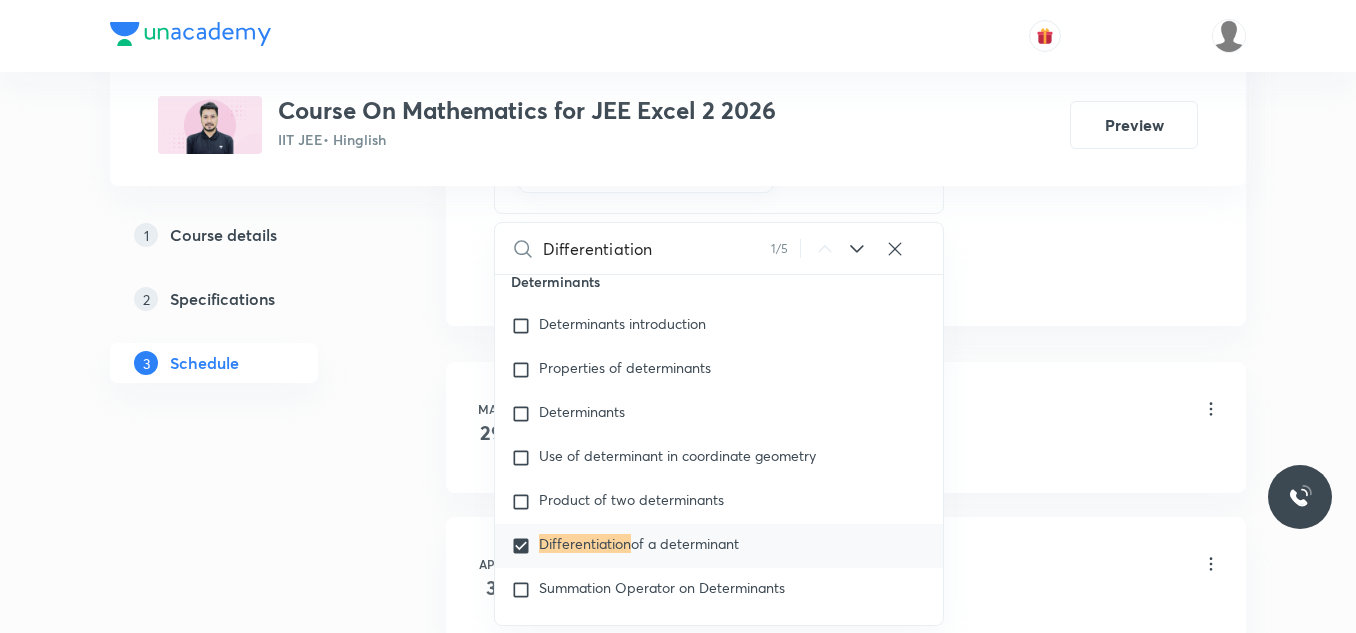 click on "Plus Courses Course On Mathematics for JEE Excel 2 2026 IIT JEE  • Hinglish Preview 1 Course details 2 Specifications 3 Schedule Schedule 37  classes Session  38 Live class Session title 0/99 ​ Schedule for Jul 13, 2025, 4:47 PM ​ Duration (in minutes) ​   Session type Online Offline Room room 103 Sub-concepts Differentiation of a determinant CLEAR Differentiation 1 / 5 ​ Maths Mock Questions Maths Mock Questions Maths Previous Year Questions Maths Previous Year Questions Theory of equations Degree, Value Based & Equation Geometrical Meaning of the Zeroes of a Polynomial Location of roots Geometrical meaning of Roots of an equation Points in solving an equation Graph of Quadratic Expression & its Analysis Range of Quadratic Equation Remainder and factor theorems Identity Quadratic equations Common Roots Location of Roots General Equation of Second Degree in Variable x and y Theory of Equations Relation Between Roots and Coefficients Nature of Roots: Real, Imaginary, and Integer Quadratic Inequality" at bounding box center [678, 2581] 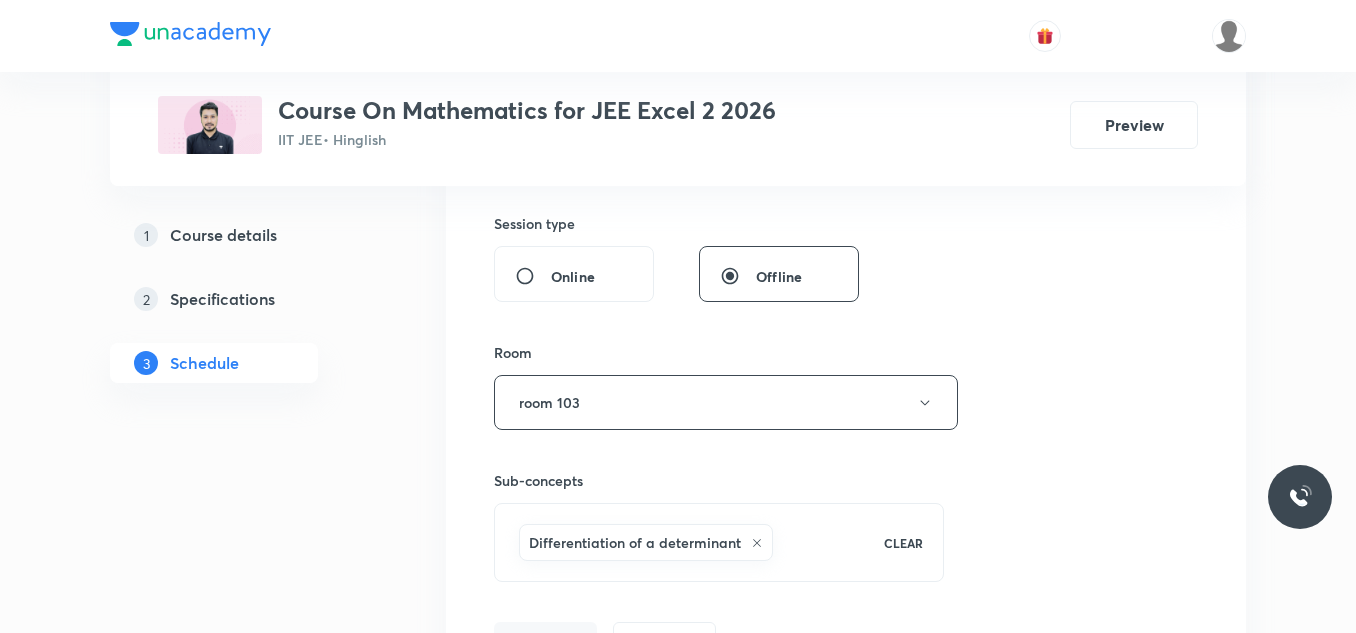scroll, scrollTop: 600, scrollLeft: 0, axis: vertical 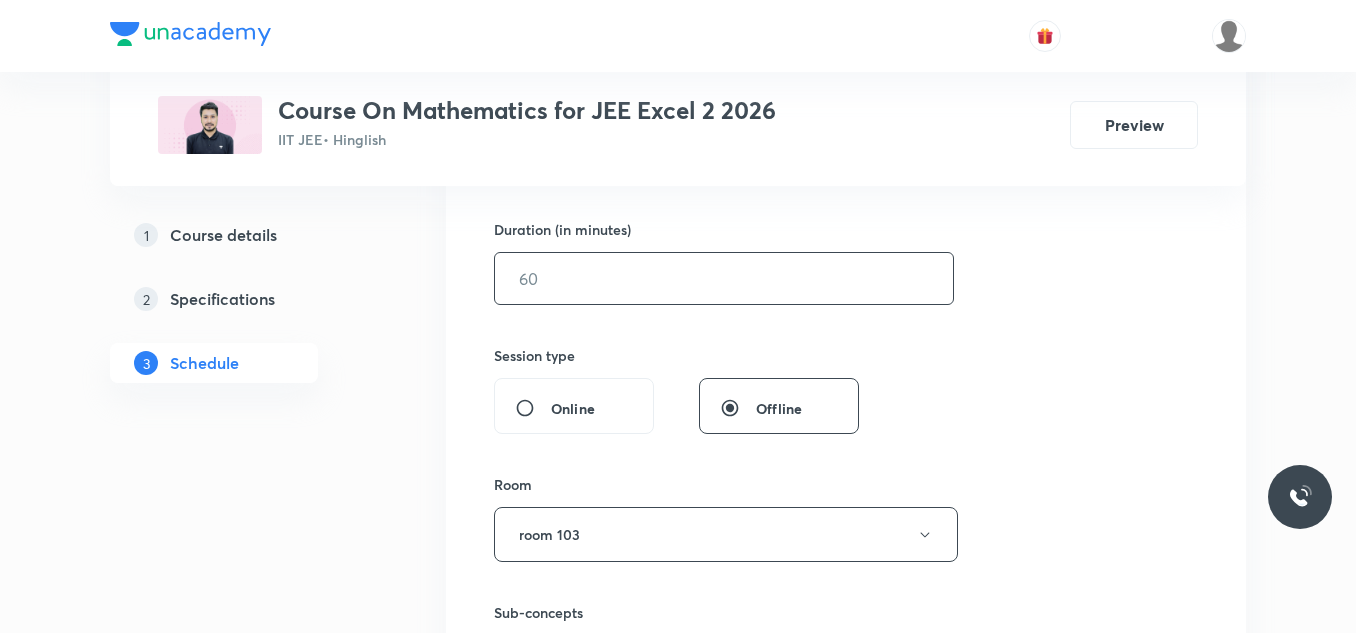 click at bounding box center (724, 278) 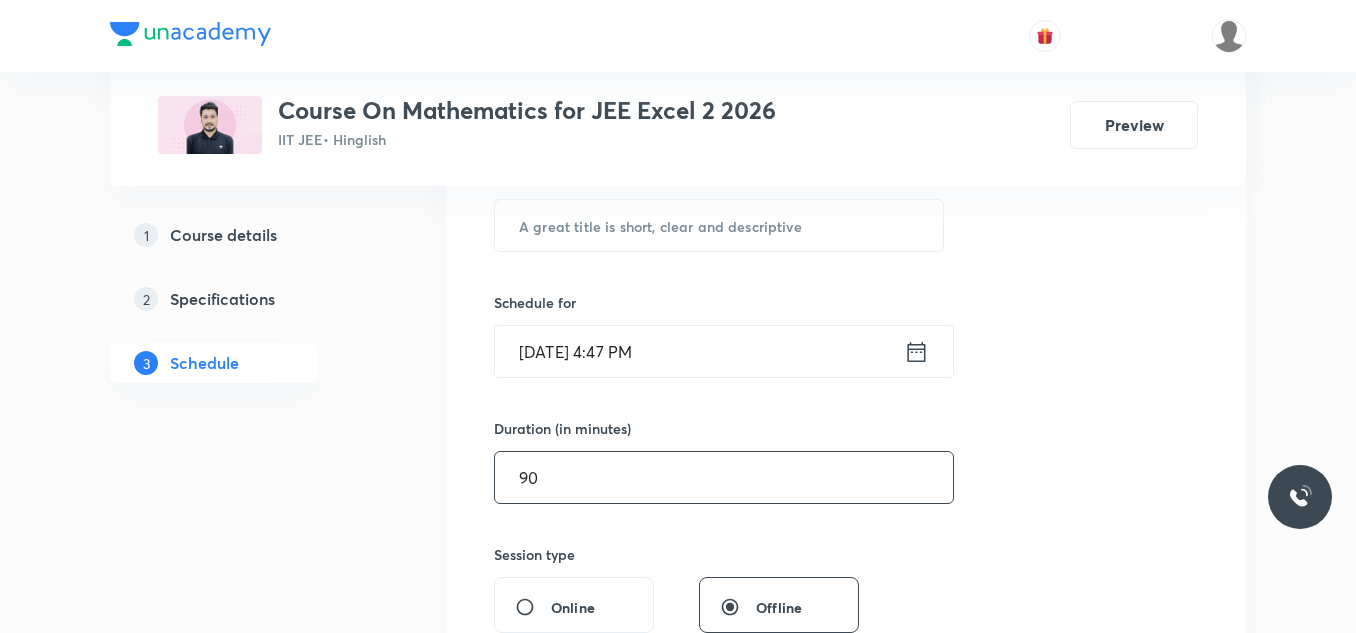 scroll, scrollTop: 400, scrollLeft: 0, axis: vertical 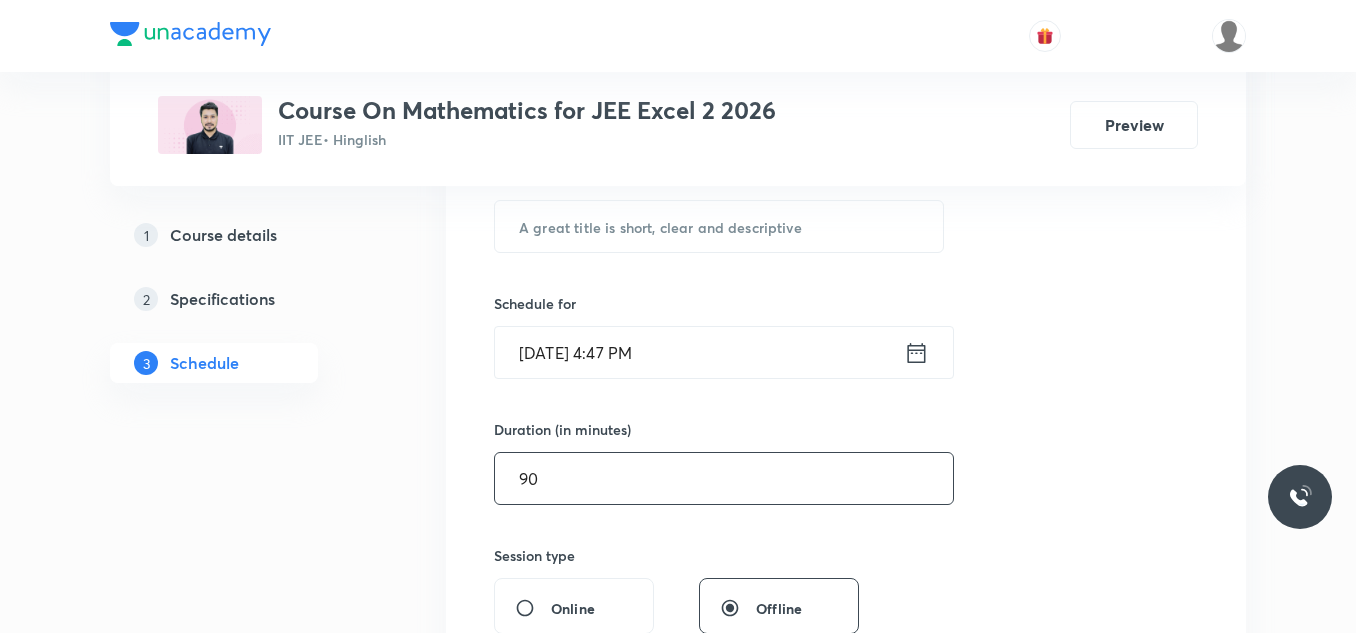 type on "90" 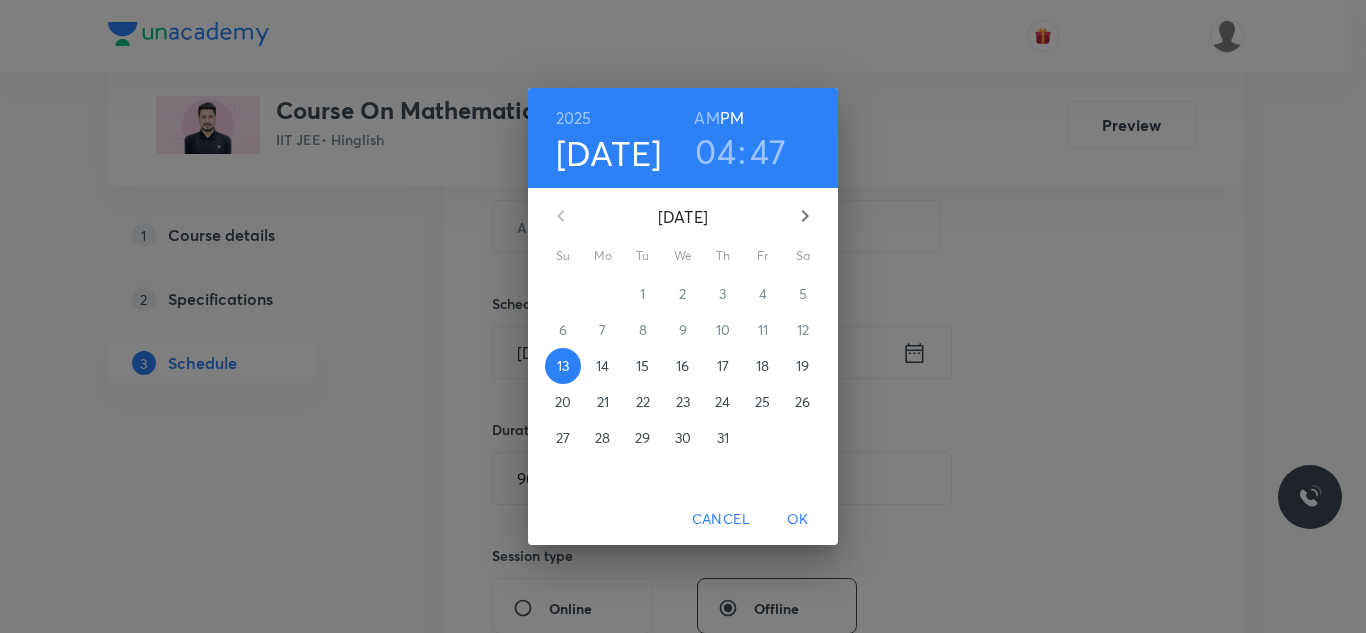 click on "14" at bounding box center (602, 366) 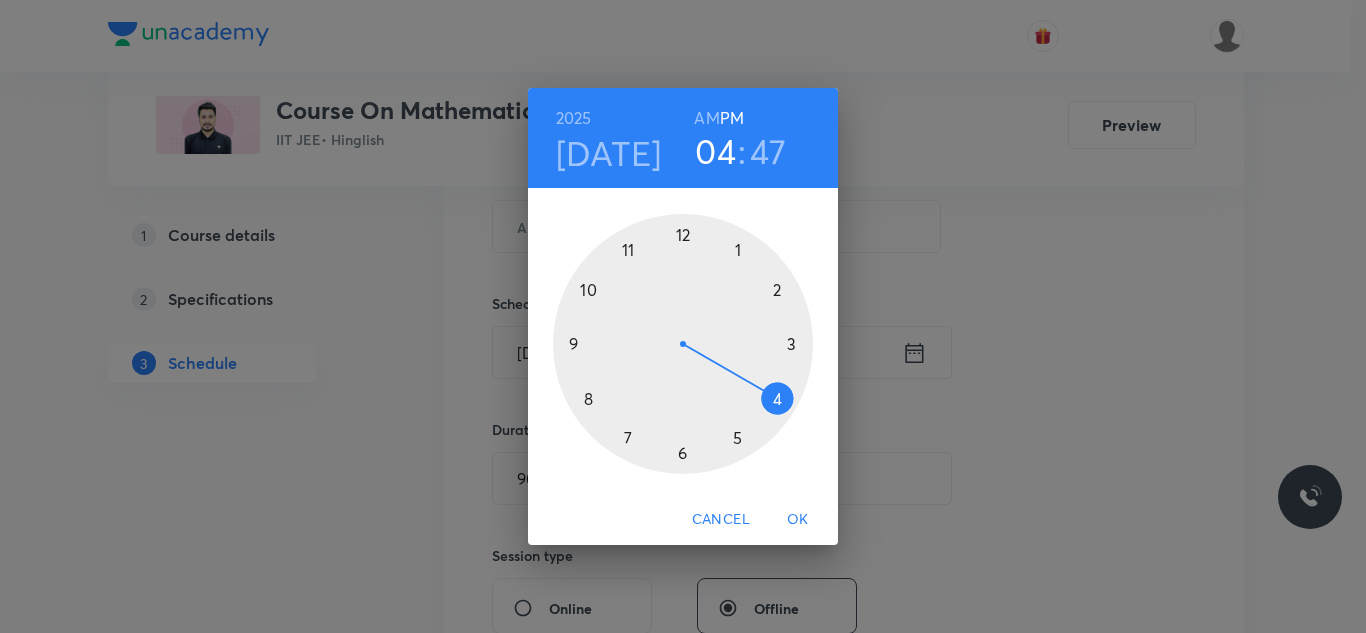 click at bounding box center [683, 344] 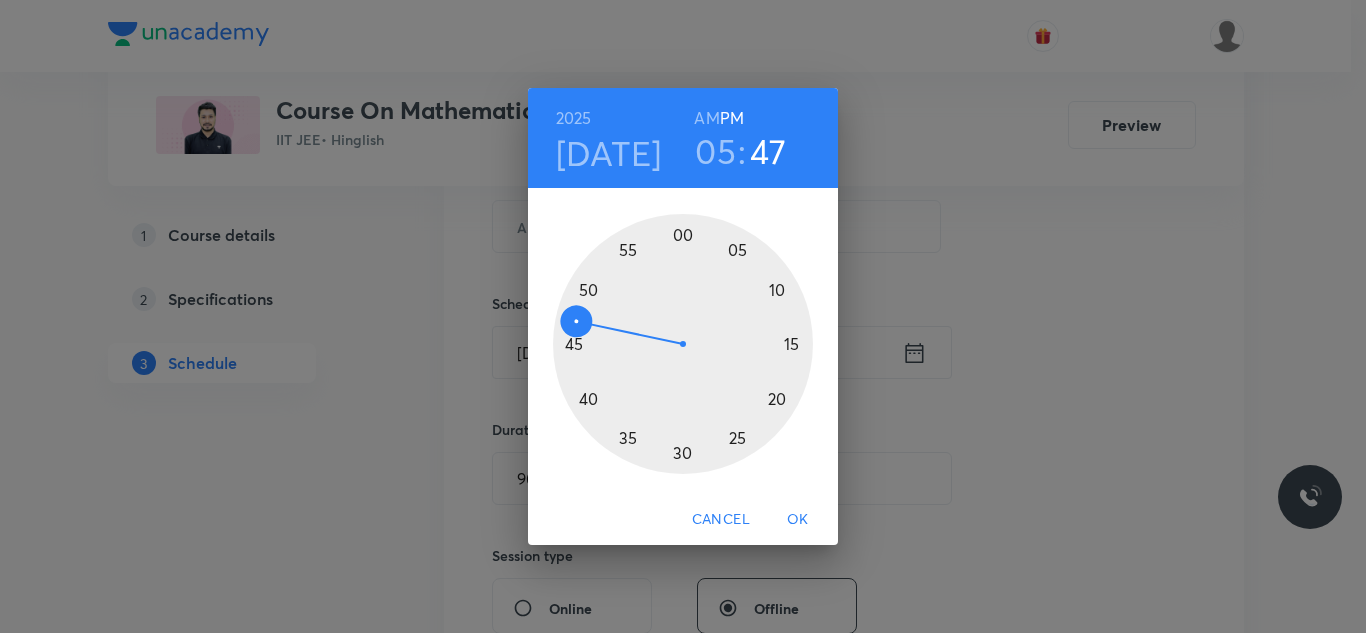 click at bounding box center [683, 344] 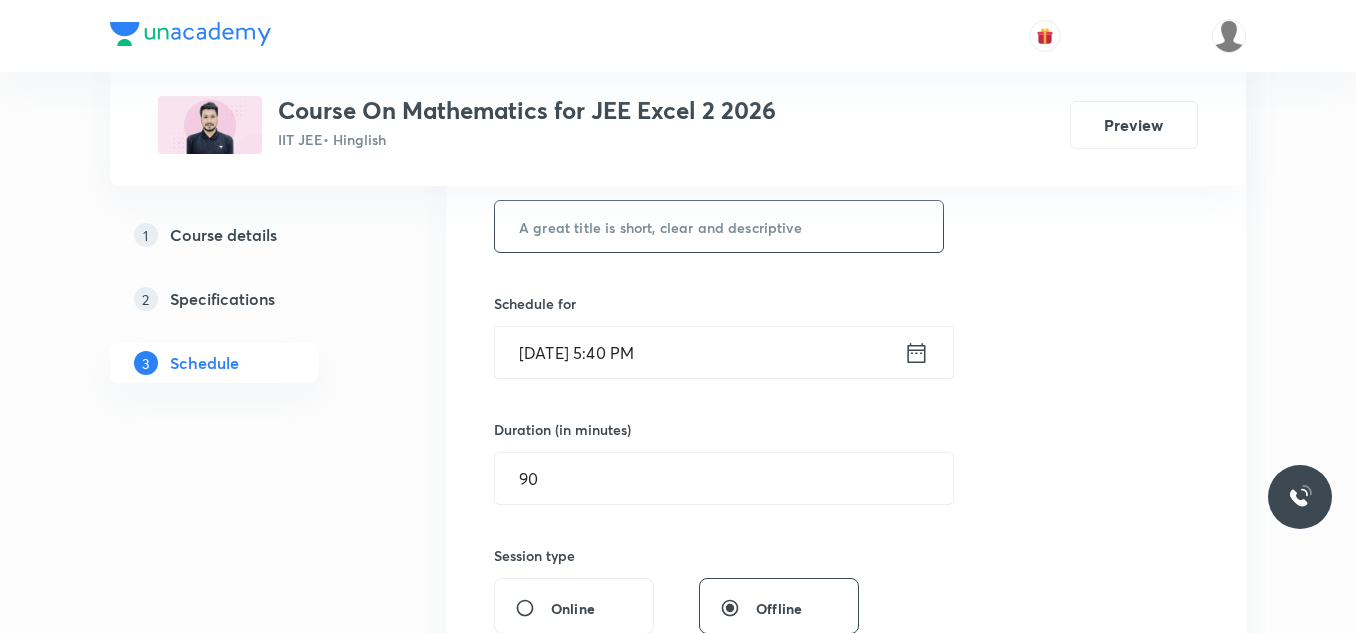 drag, startPoint x: 657, startPoint y: 231, endPoint x: 735, endPoint y: 263, distance: 84.30895 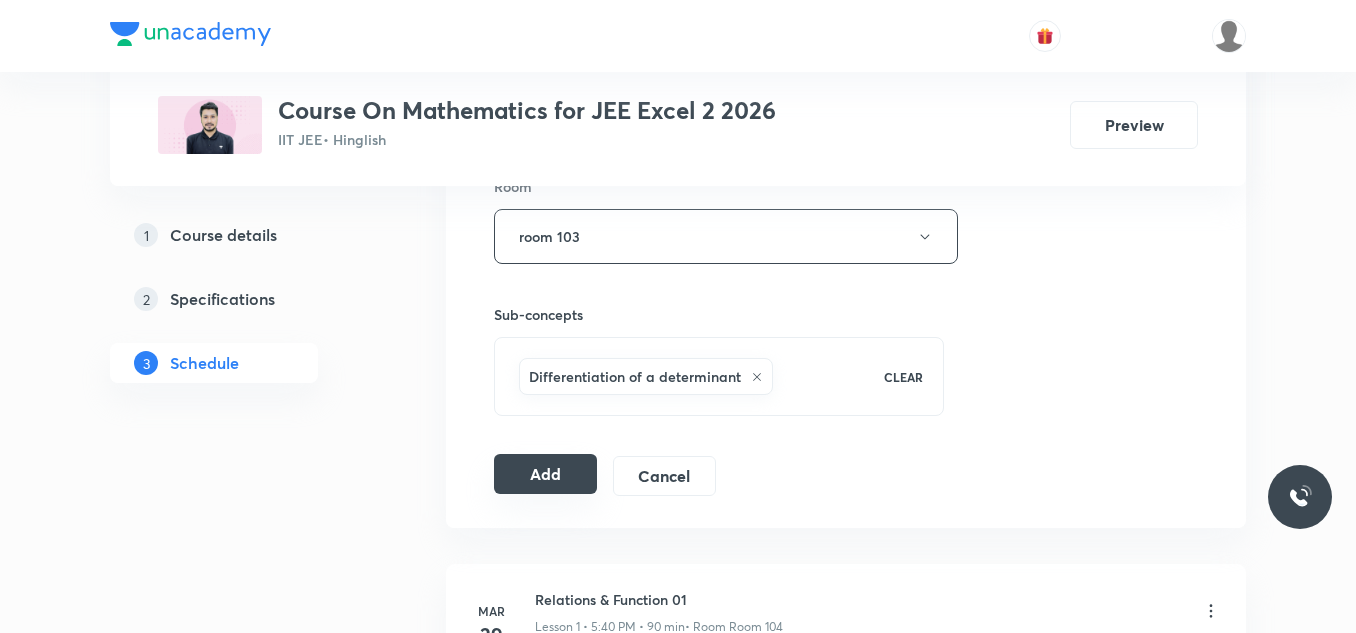 scroll, scrollTop: 900, scrollLeft: 0, axis: vertical 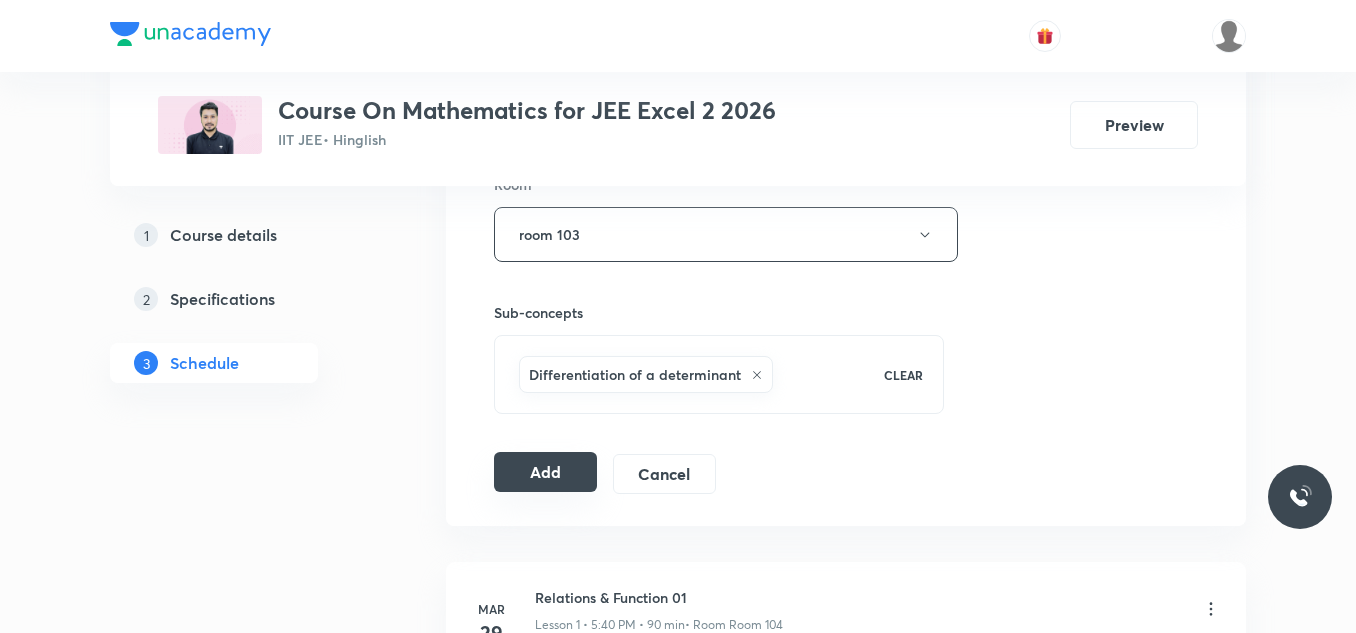 type on "Method of Differentiation 01" 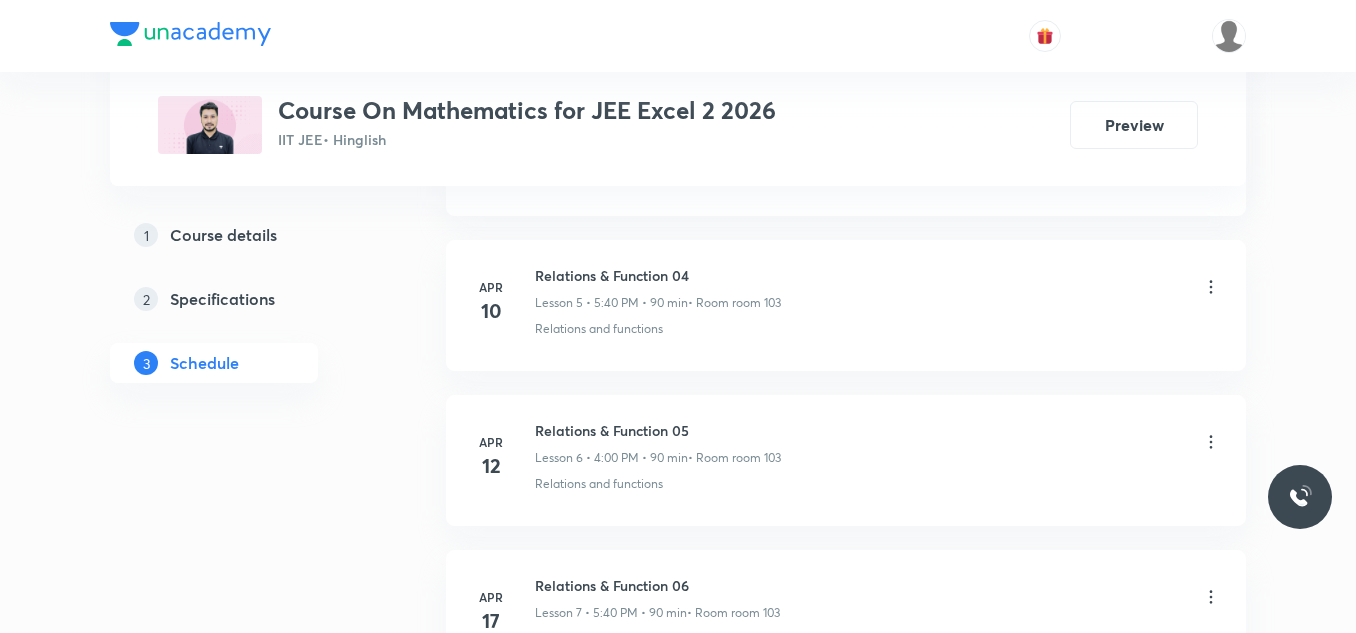 click on "Plus Courses Course On Mathematics for JEE Excel 2 2026 IIT JEE  • Hinglish Preview 1 Course details 2 Specifications 3 Schedule Schedule 37  classes Add new session Mar 29 Relations & Function 01 Lesson 1 • 5:40 PM • 90 min  • Room Room 104 Relations and functions Apr 3 Relations & Function 02 Lesson 2 • 5:40 PM • 90 min  • Room room 103 Relations and functions Apr 5 Relations & Function 03 Lesson 3 • 4:00 PM • 90 min  • Room room 103 Relations and functions Apr 8 Relations & Function Lesson 4 • 5:40 PM • 90 min  • Room room 103 Relations and functions Apr 10 Relations & Function 04 Lesson 5 • 5:40 PM • 90 min  • Room room 103 Relations and functions Apr 12 Relations & Function 05 Lesson 6 • 4:00 PM • 90 min  • Room room 103 Relations and functions Apr 17 Relations & Function 06 Lesson 7 • 5:40 PM • 90 min  • Room room 103 Relations and functions Apr 19 Relations & Function 07 Lesson 8 • 4:00 PM • 90 min  • Room room 103 Relations and functions Apr 21" at bounding box center (678, 2310) 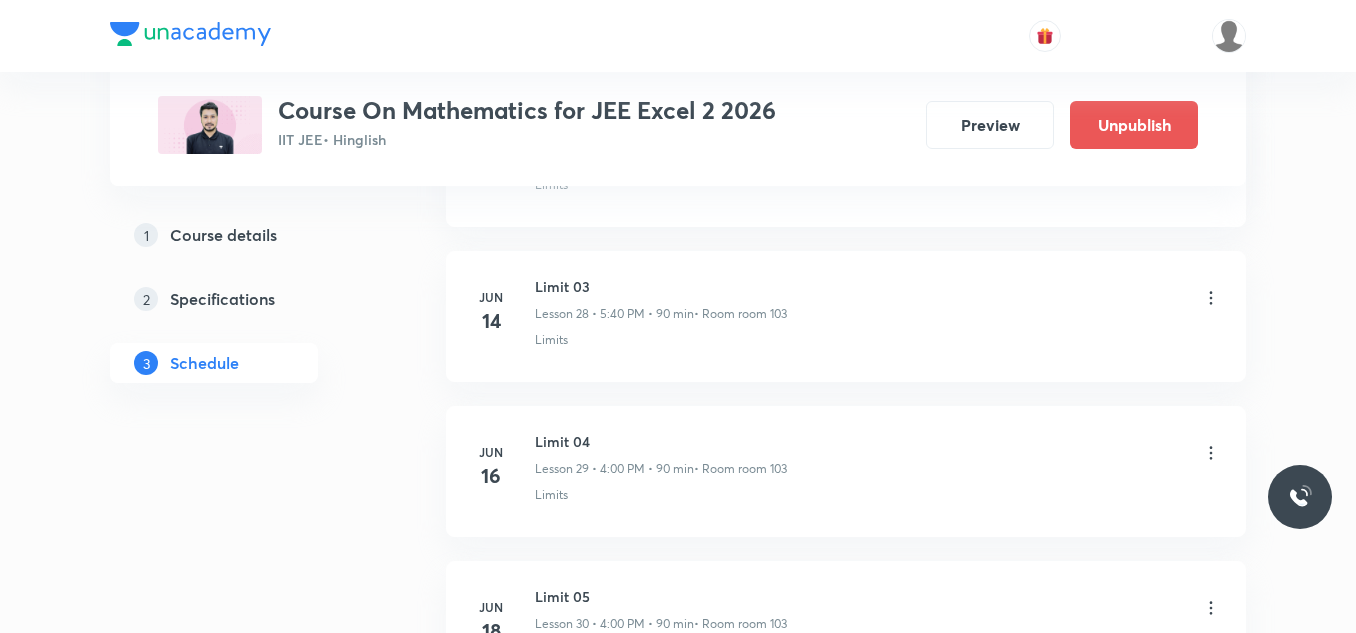 scroll, scrollTop: 5942, scrollLeft: 0, axis: vertical 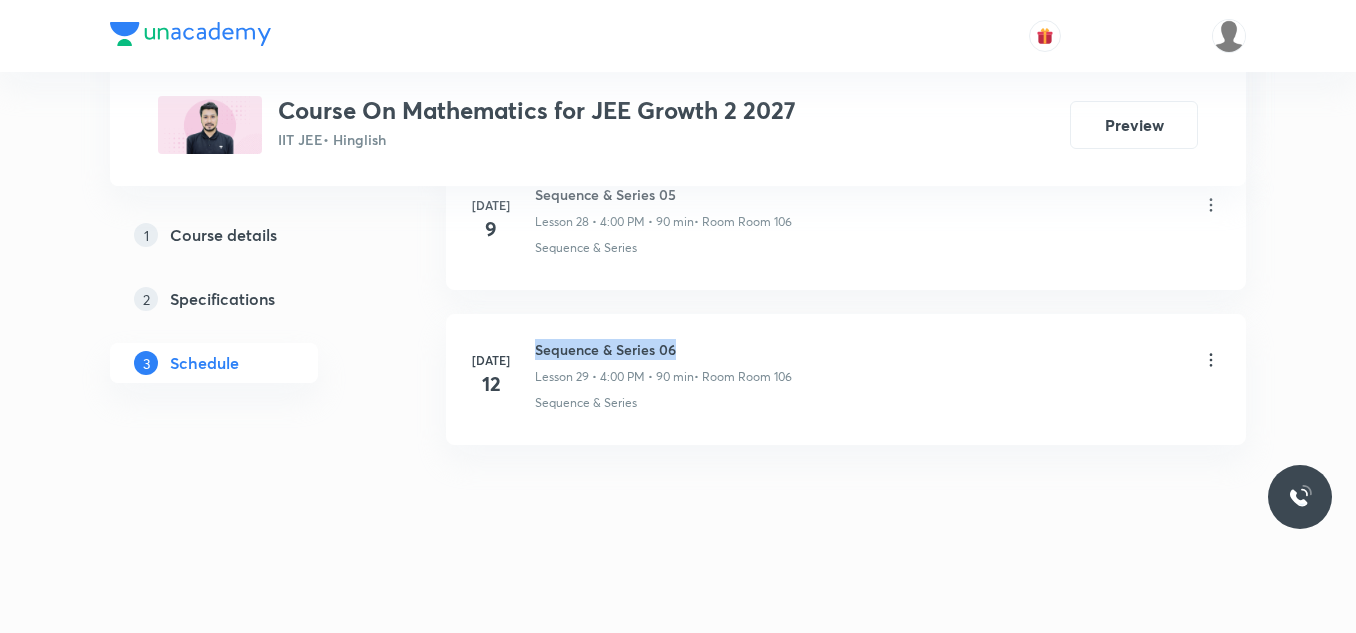 drag, startPoint x: 534, startPoint y: 348, endPoint x: 697, endPoint y: 343, distance: 163.07668 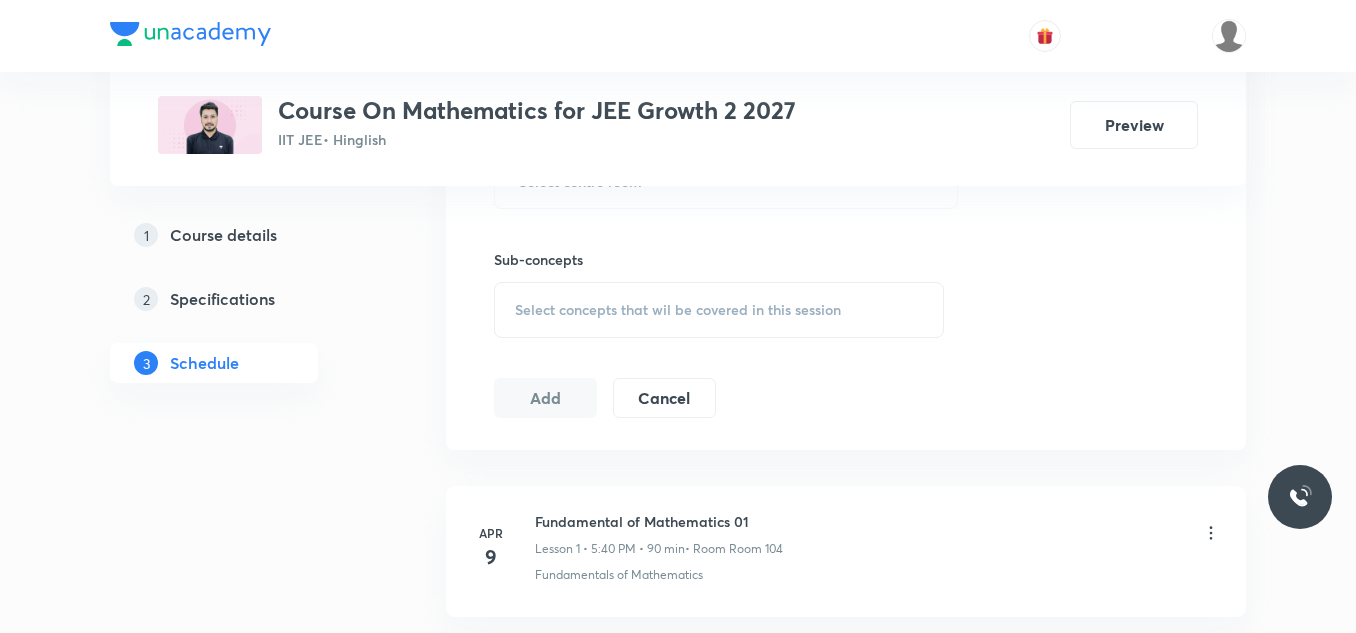 scroll, scrollTop: 1000, scrollLeft: 0, axis: vertical 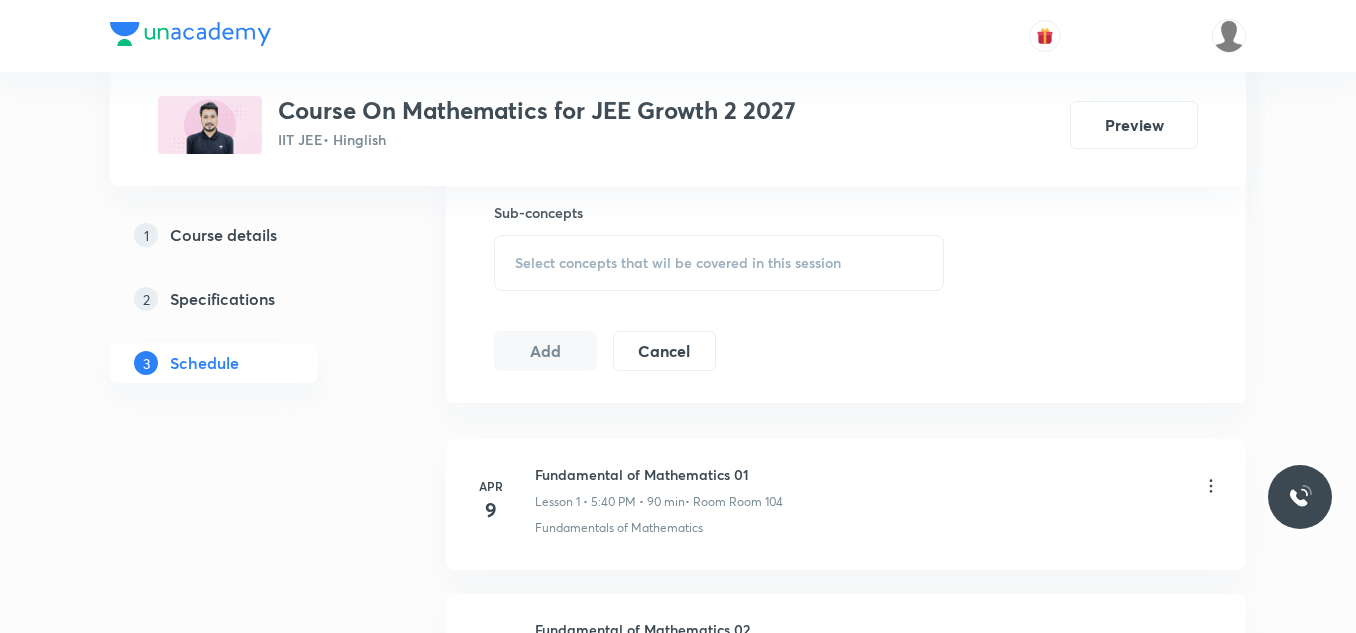 click on "Select concepts that wil be covered in this session" at bounding box center [678, 263] 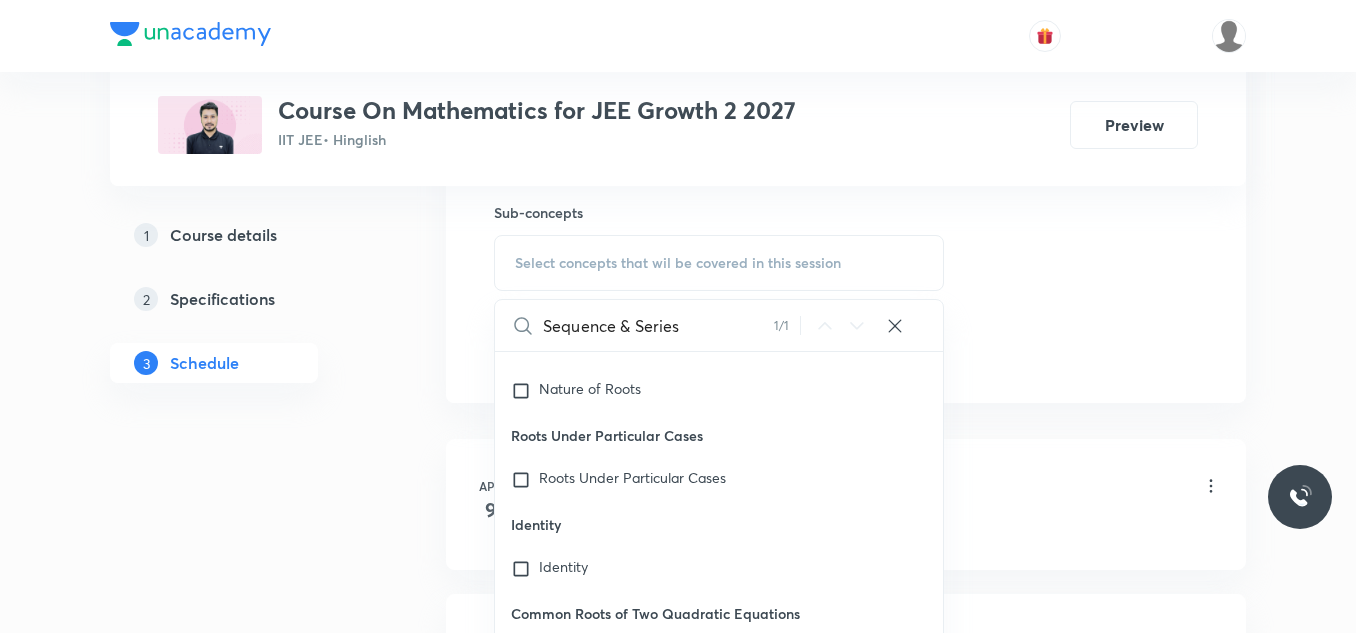 scroll, scrollTop: 29161, scrollLeft: 0, axis: vertical 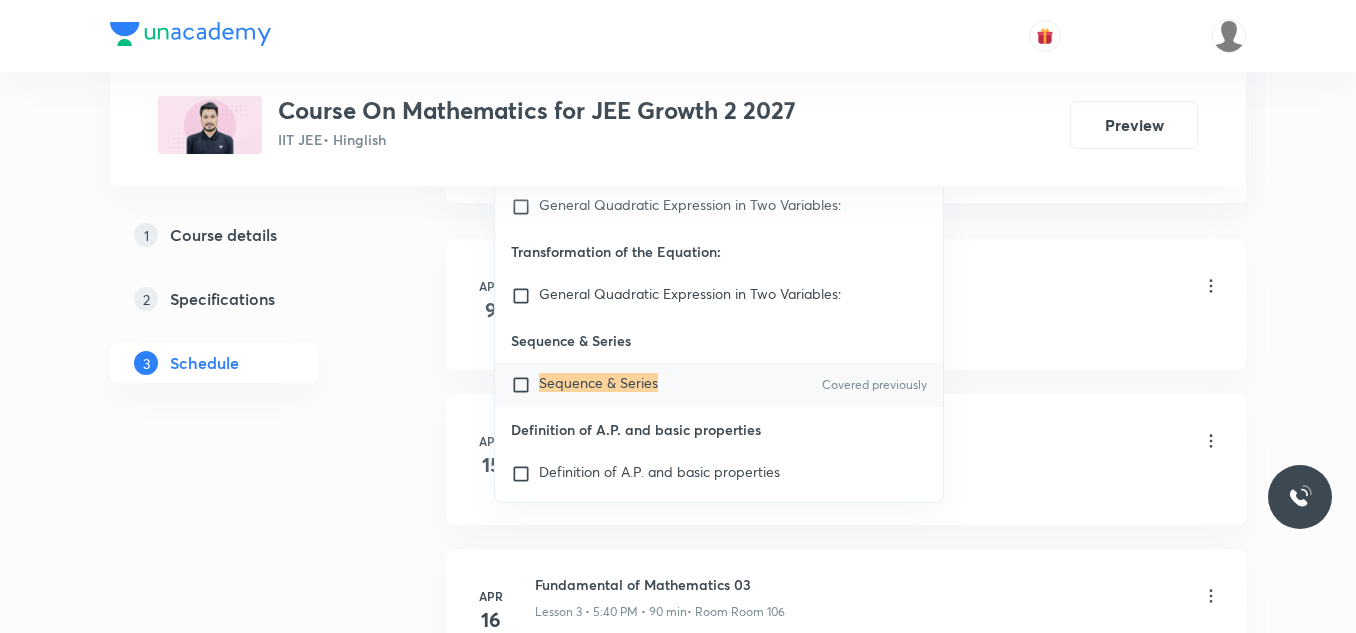type on "Sequence & Series" 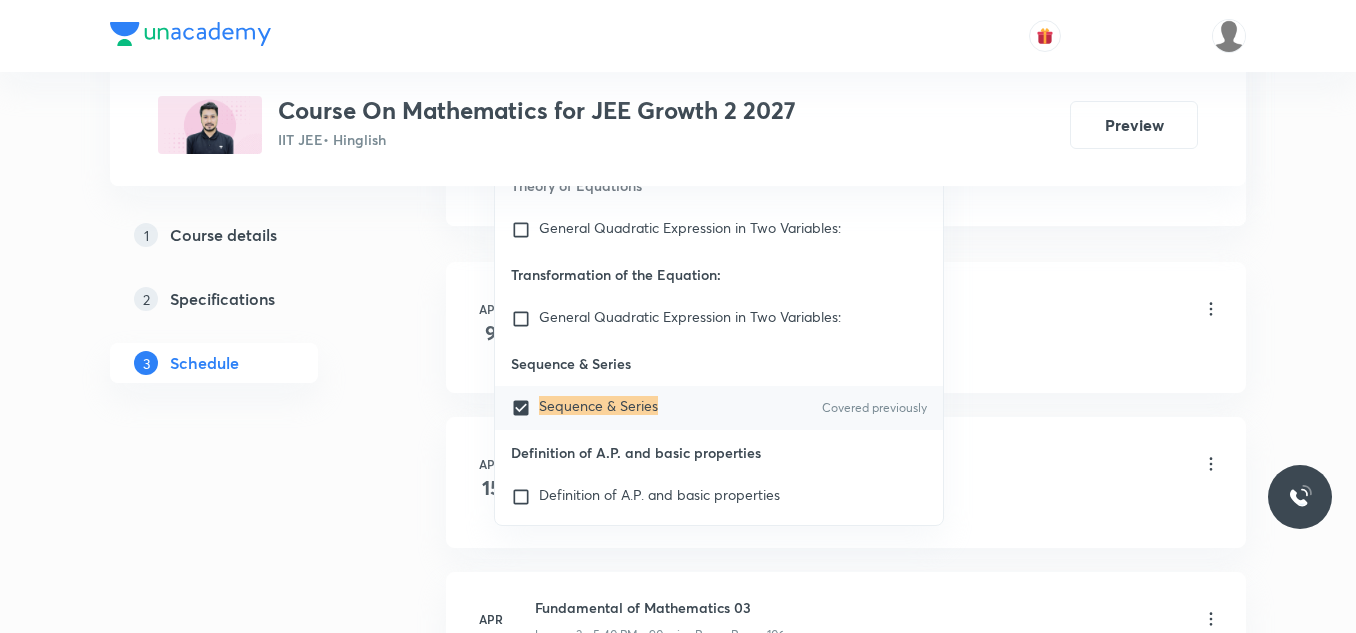 click on "Plus Courses Course On Mathematics for JEE Growth 2 2027 IIT JEE  • Hinglish Preview 1 Course details 2 Specifications 3 Schedule Schedule 29  classes Session  30 Live class Session title 0/99 ​ Schedule for [DATE] 4:49 PM ​ Duration (in minutes) ​   Session type Online Offline Room Select centre room Sub-concepts Sequence & Series CLEAR Sequence & Series 1 / 1 ​ Maths Mock Questions Maths Mock Questions Maths Previous Year Questions Maths Previous Year Questions Theory of equations Degree, Value Based & Equation Geometrical Meaning of the Zeroes of a Polynomial Location of roots Geometrical meaning of Roots of an equation Points in solving an equation Graph of Quadratic Expression & its Analysis Range of Quadratic Equation Remainder and factor theorems Identity Quadratic equations Common Roots Location of Roots General Equation of Second Degree in Variable x and y Theory of Equations Relation Between Roots and Coefficients Nature of Roots: Real, Imaginary, and Integer Quadratic Inequality 9" at bounding box center [678, 1861] 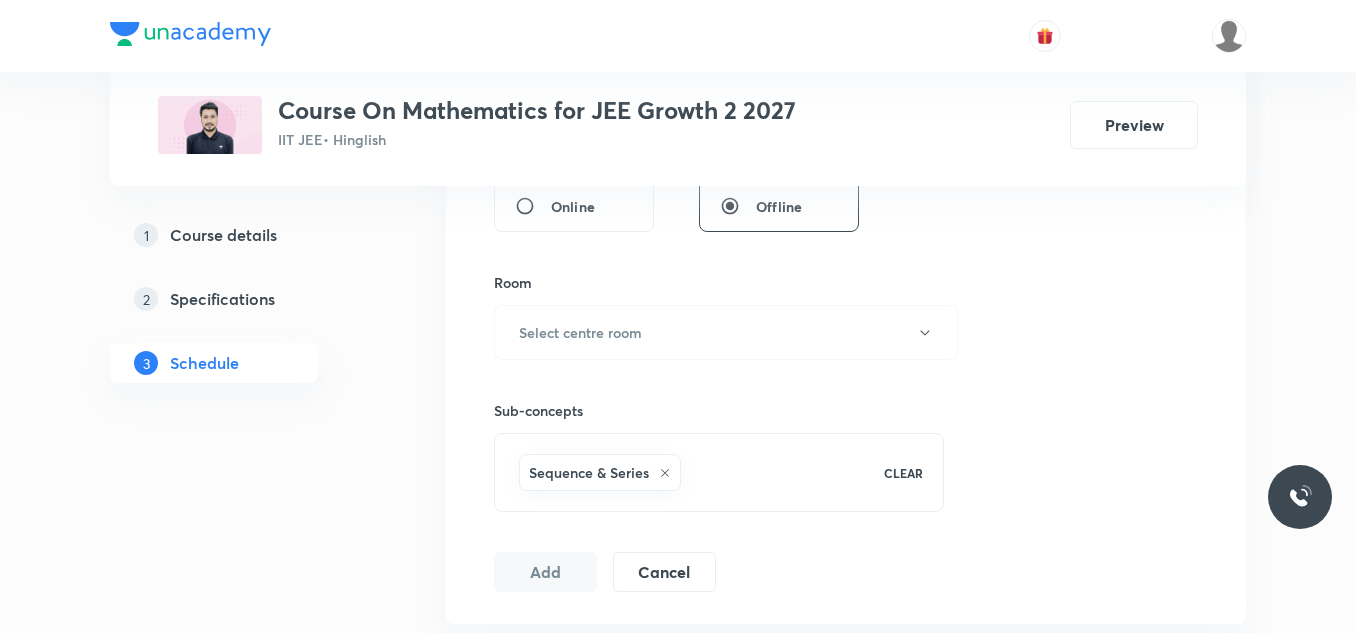 scroll, scrollTop: 800, scrollLeft: 0, axis: vertical 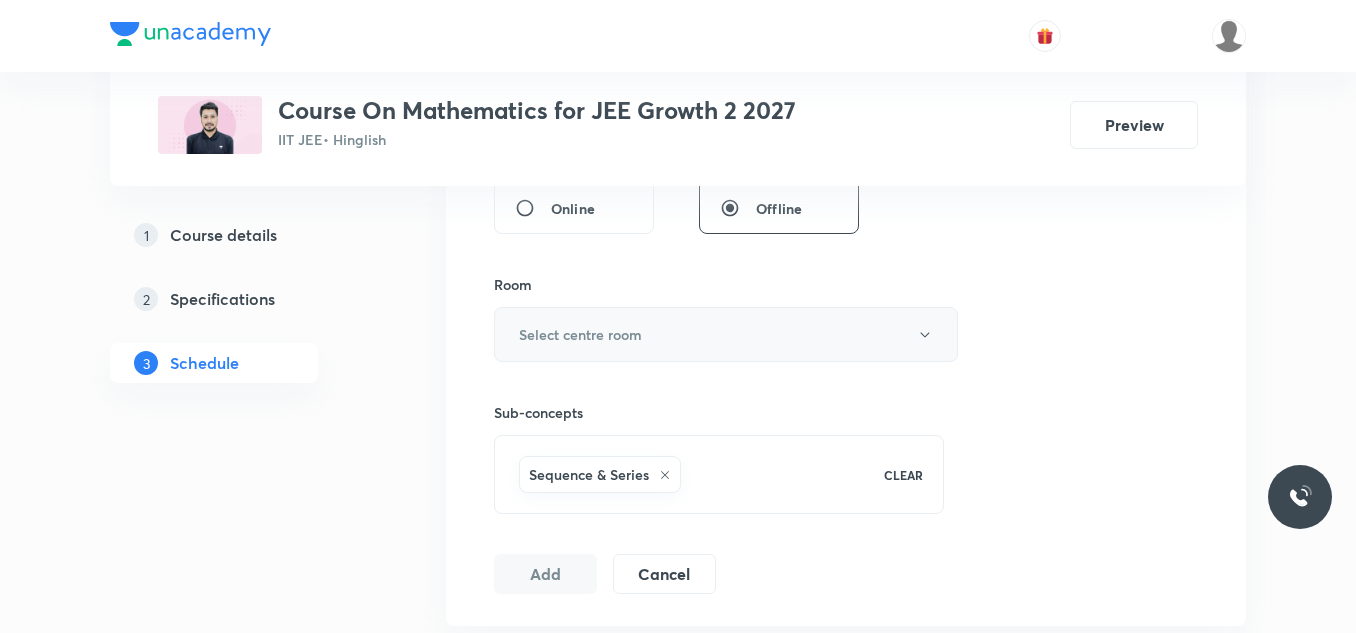 click on "Select centre room" at bounding box center [726, 334] 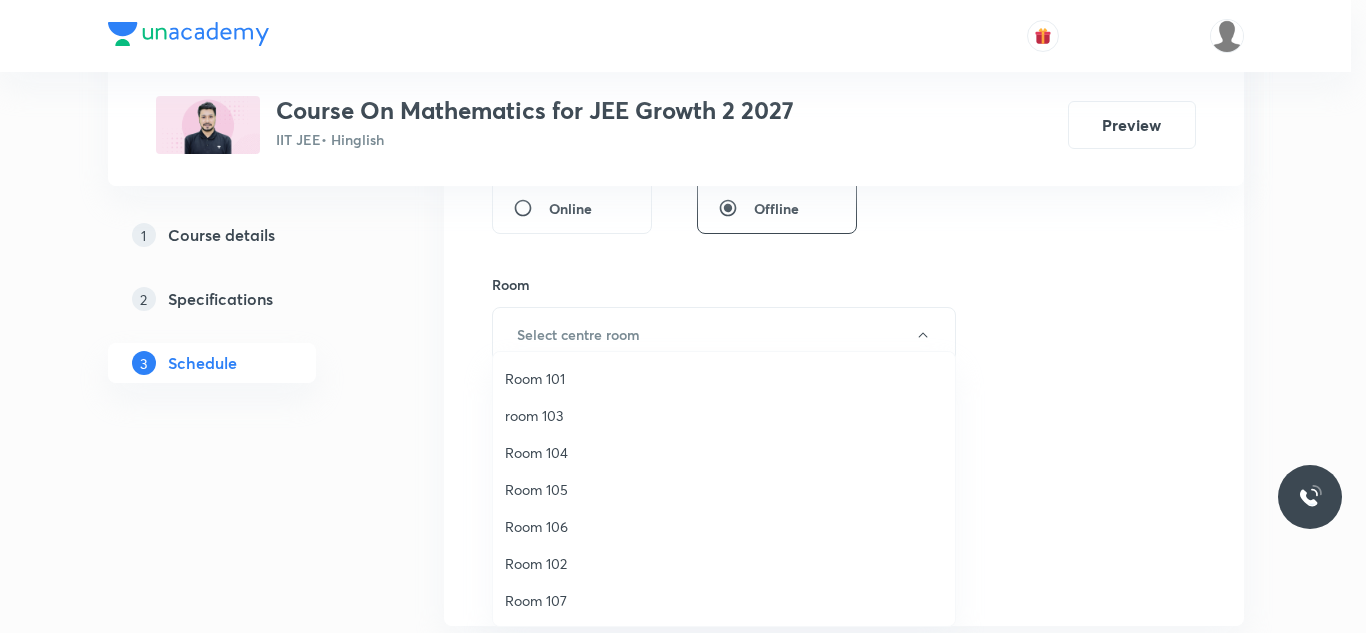 click on "Room 106" at bounding box center [724, 526] 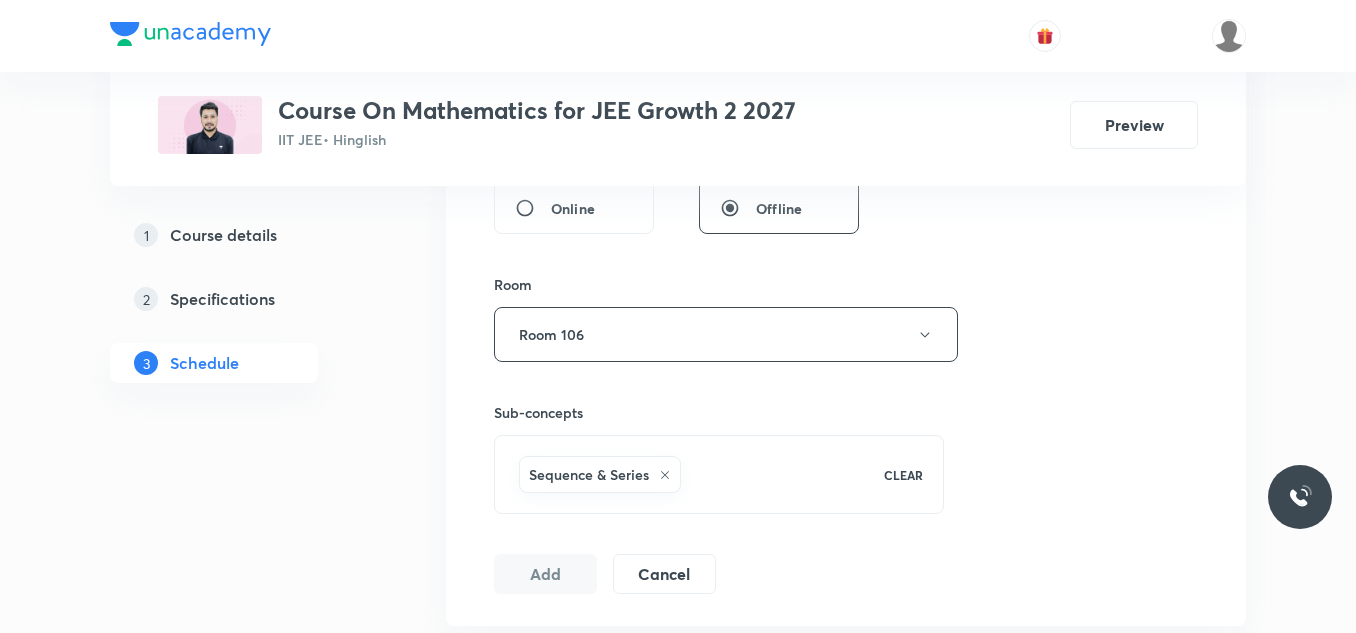 click on "Plus Courses Course On Mathematics for JEE Growth 2 2027 IIT JEE  • Hinglish Preview 1 Course details 2 Specifications 3 Schedule Schedule 29  classes Session  30 Live class Session title 0/99 ​ Schedule for [DATE] 4:49 PM ​ Duration (in minutes) ​   Session type Online Offline Room Room 106 Sub-concepts Sequence & Series CLEAR Add Cancel [DATE] Fundamental of Mathematics 01 Lesson 1 • 5:40 PM • 90 min  • Room Room 104 Fundamentals of Mathematics [DATE] Fundamental of Mathematics 02 Lesson 2 • 4:00 PM • 90 min  • Room Room 106 Fundamental of Mathematics [DATE] Fundamental of Mathematics 03 Lesson 3 • 5:40 PM • 90 min  • Room Room 106 Fundamental of Mathematics [DATE] Fundamental of Mathematics 04 Lesson 4 • 5:40 PM • 90 min  • Room Room 106 Fundamental of Mathematics [DATE] Fundamental of Mathematics 05 Lesson 5 • 4:00 PM • 90 min  • Room Room 106 Fundamental of Mathematics [DATE] Fundamental of Mathematics 06 Lesson 6 • 4:00 PM • 90 min  • Room Room 106" at bounding box center [678, 2261] 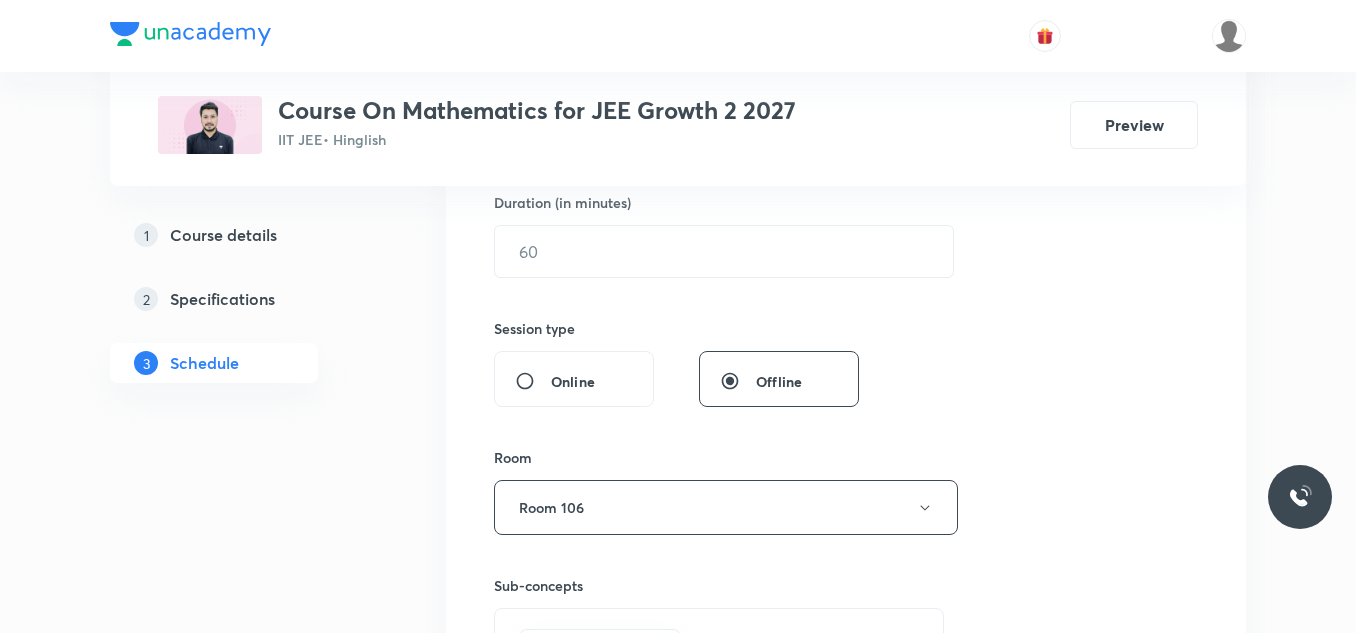 scroll, scrollTop: 600, scrollLeft: 0, axis: vertical 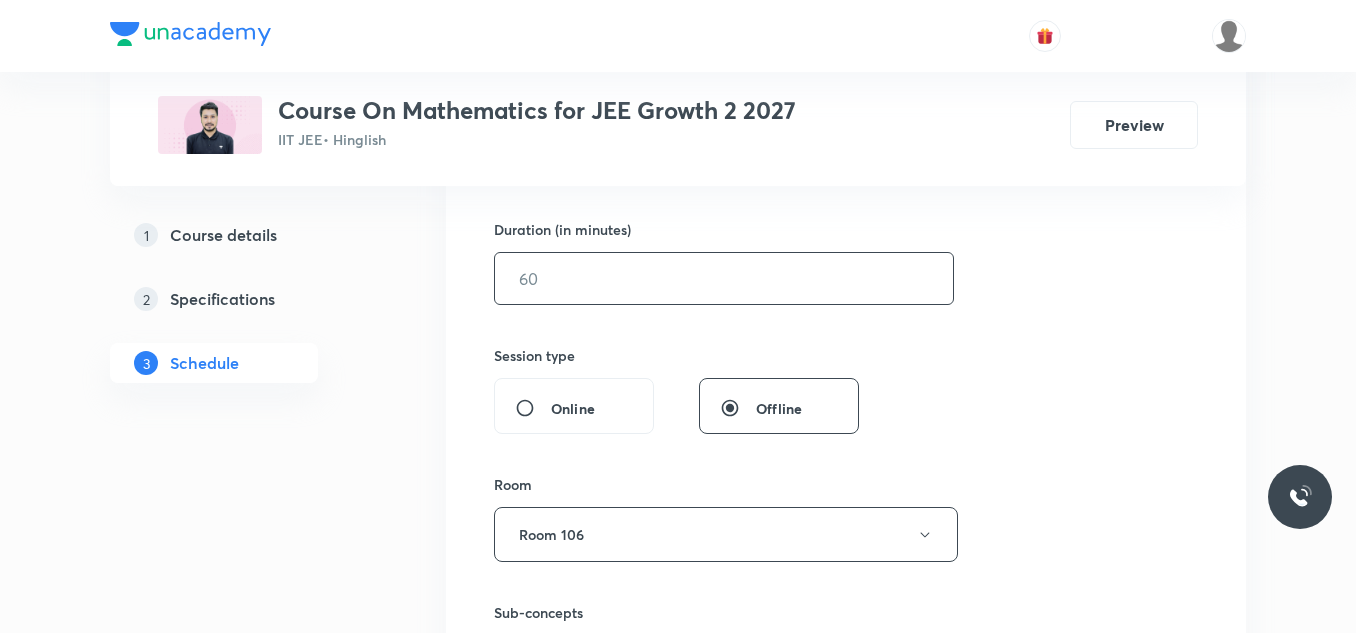 click at bounding box center [724, 278] 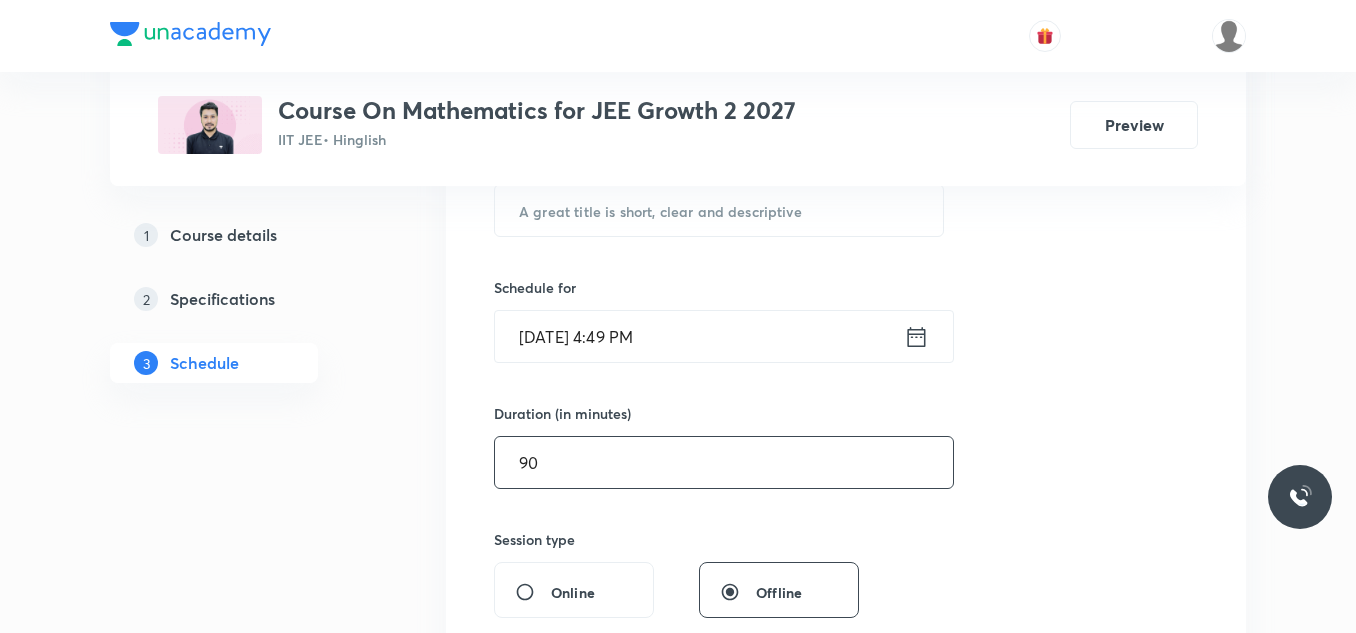 scroll, scrollTop: 400, scrollLeft: 0, axis: vertical 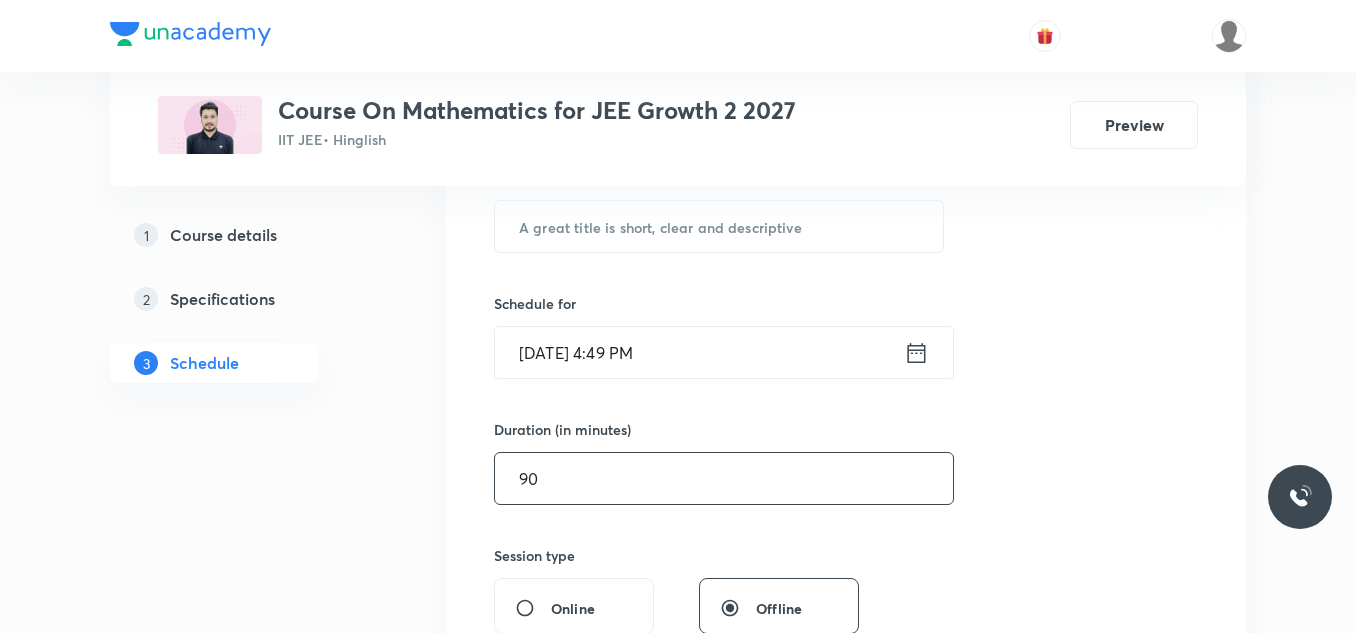 type on "90" 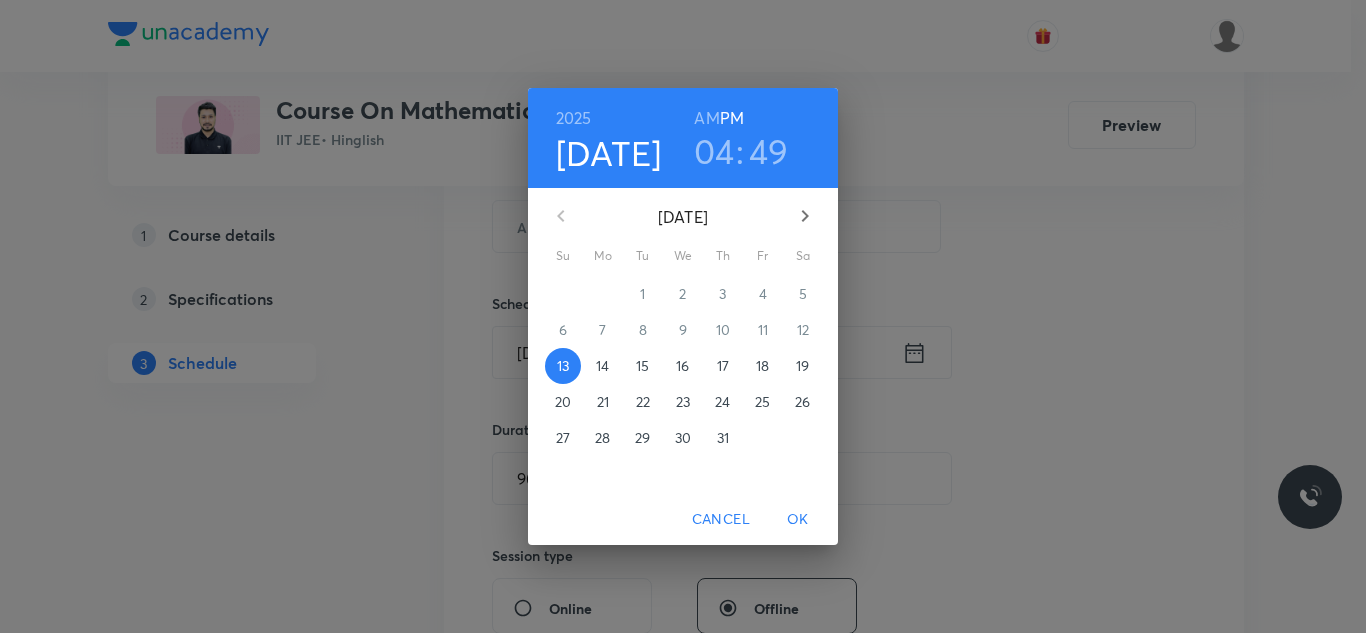 click on "14" at bounding box center (602, 366) 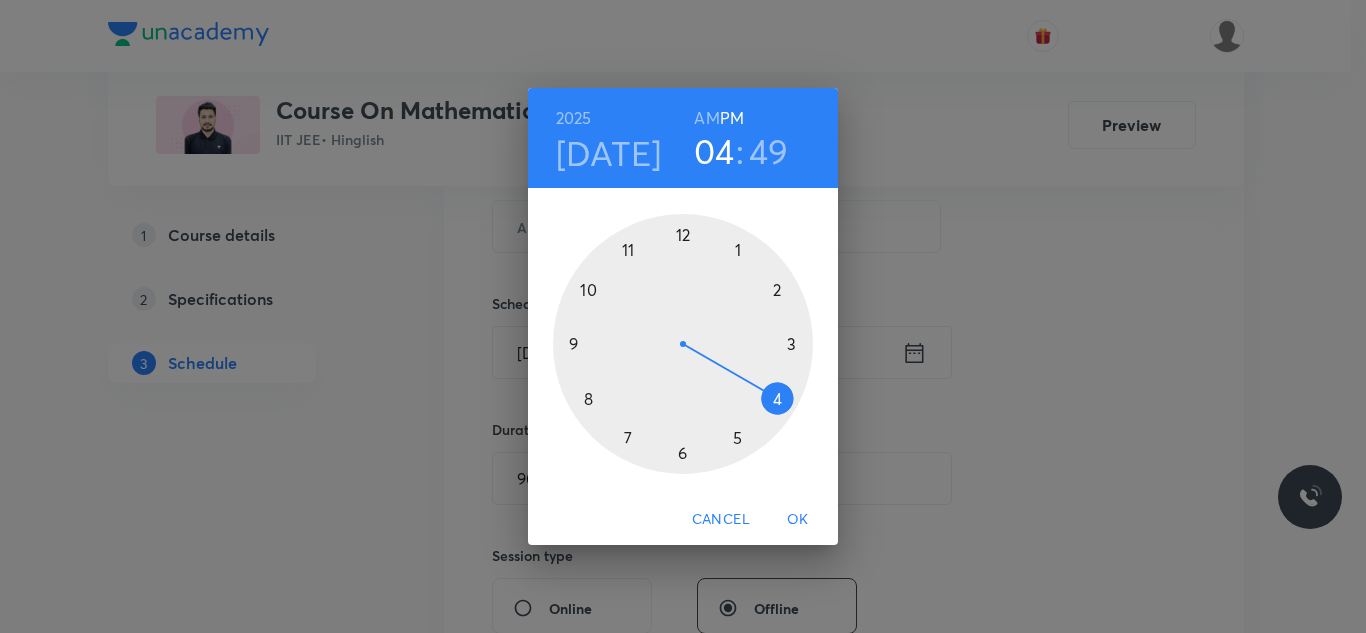 click at bounding box center (683, 344) 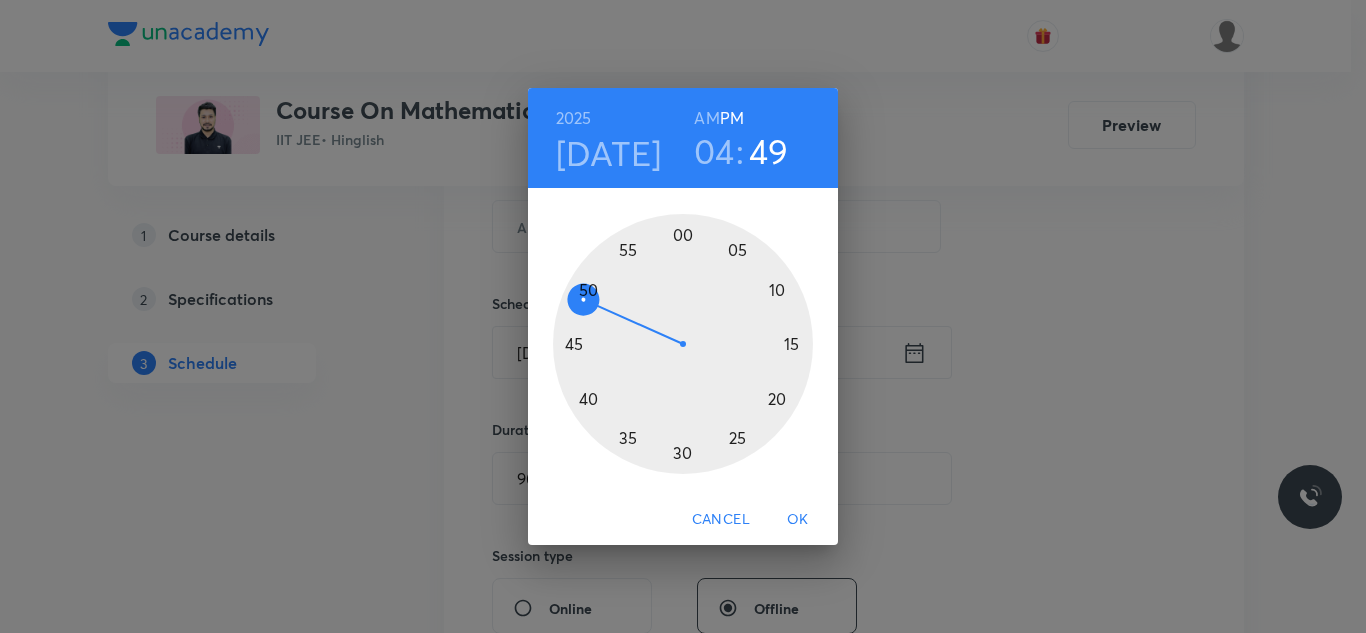 click at bounding box center [683, 344] 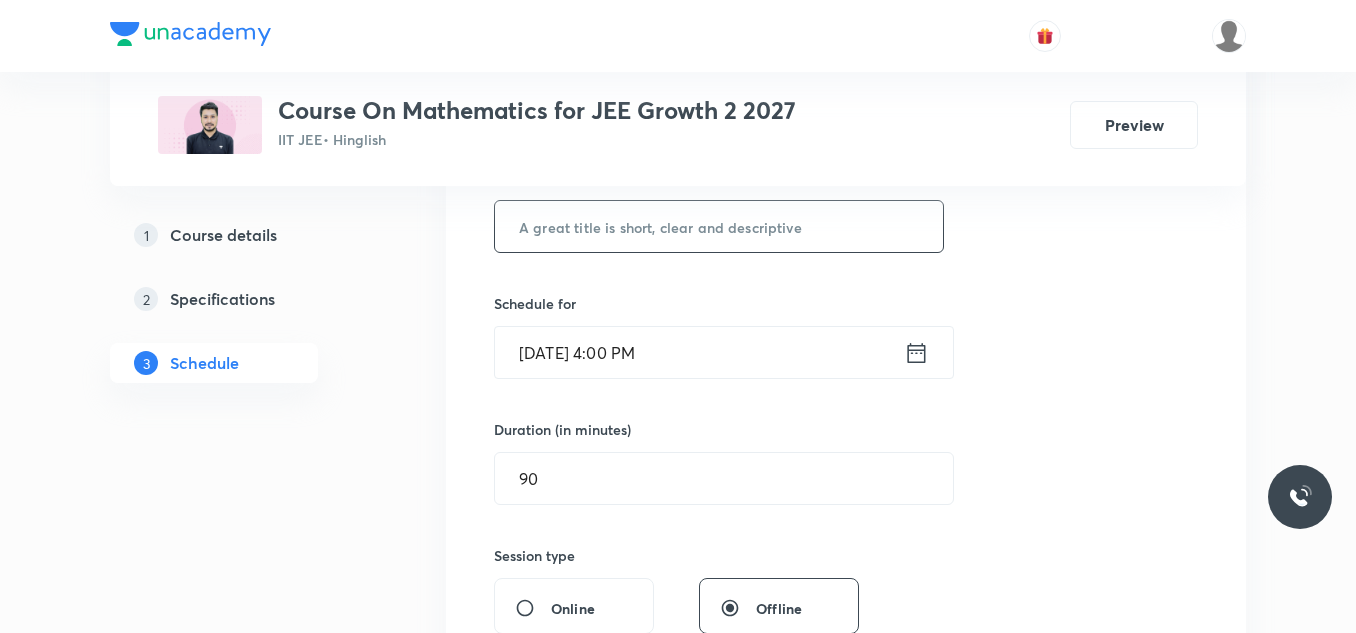 click at bounding box center [719, 226] 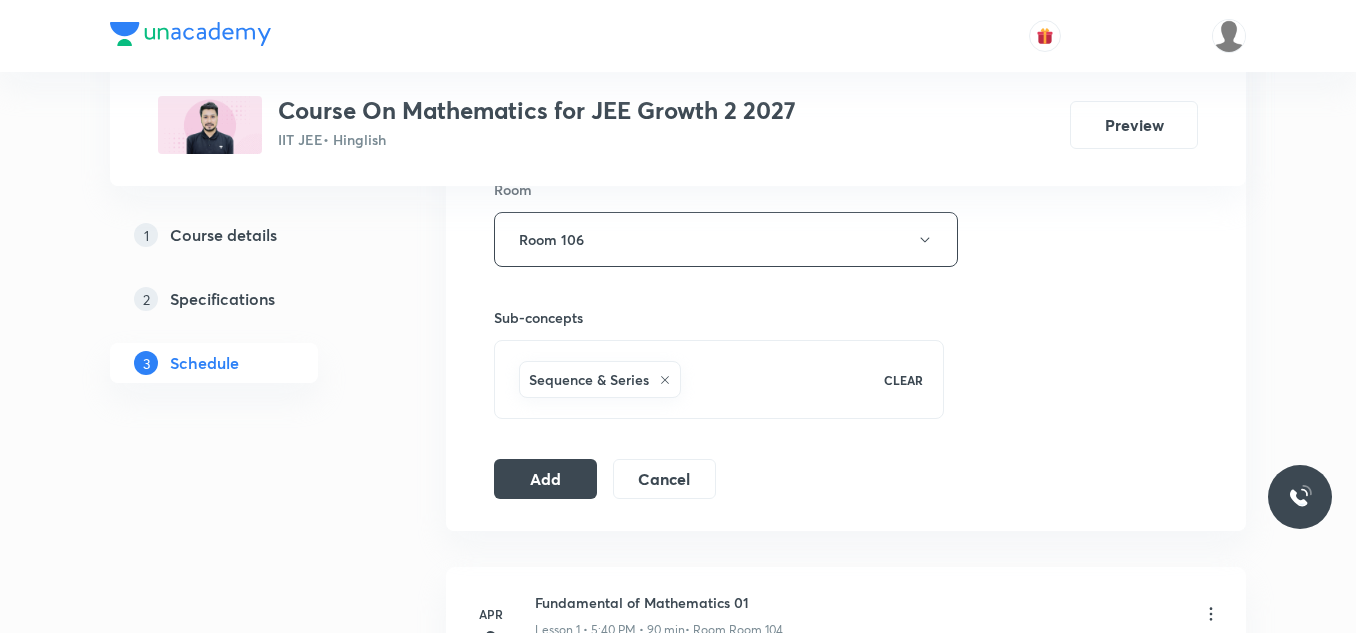 scroll, scrollTop: 900, scrollLeft: 0, axis: vertical 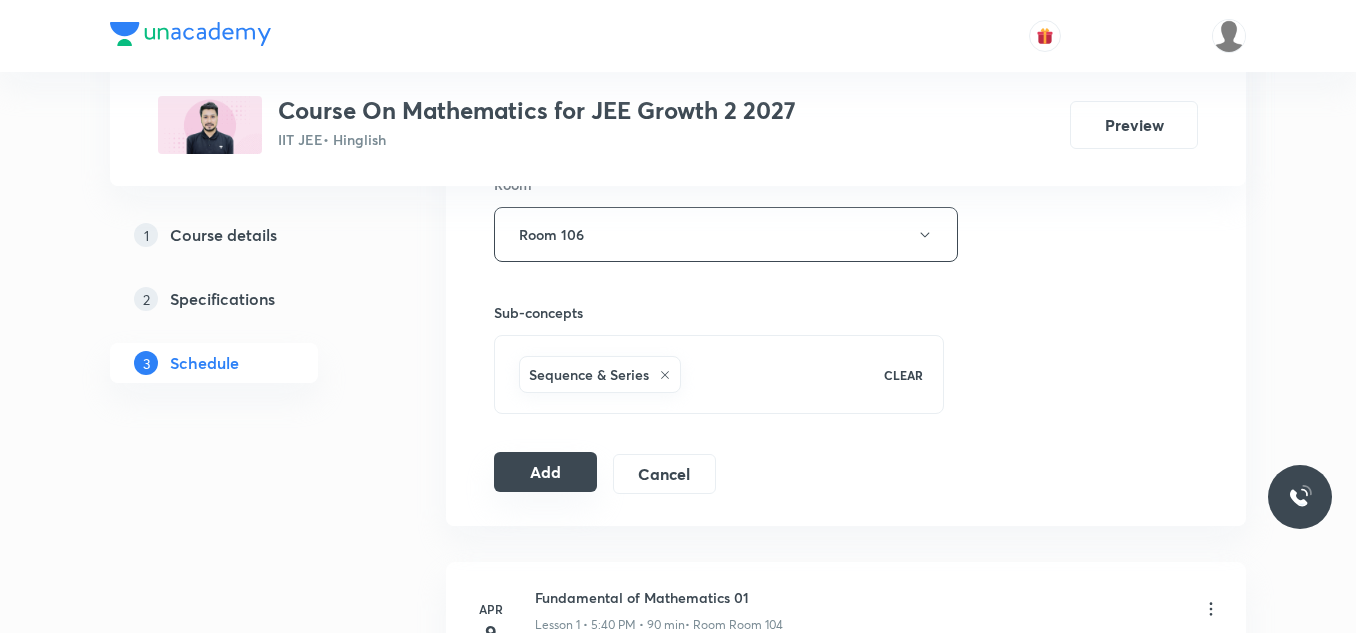 type on "Sequence & Series 07" 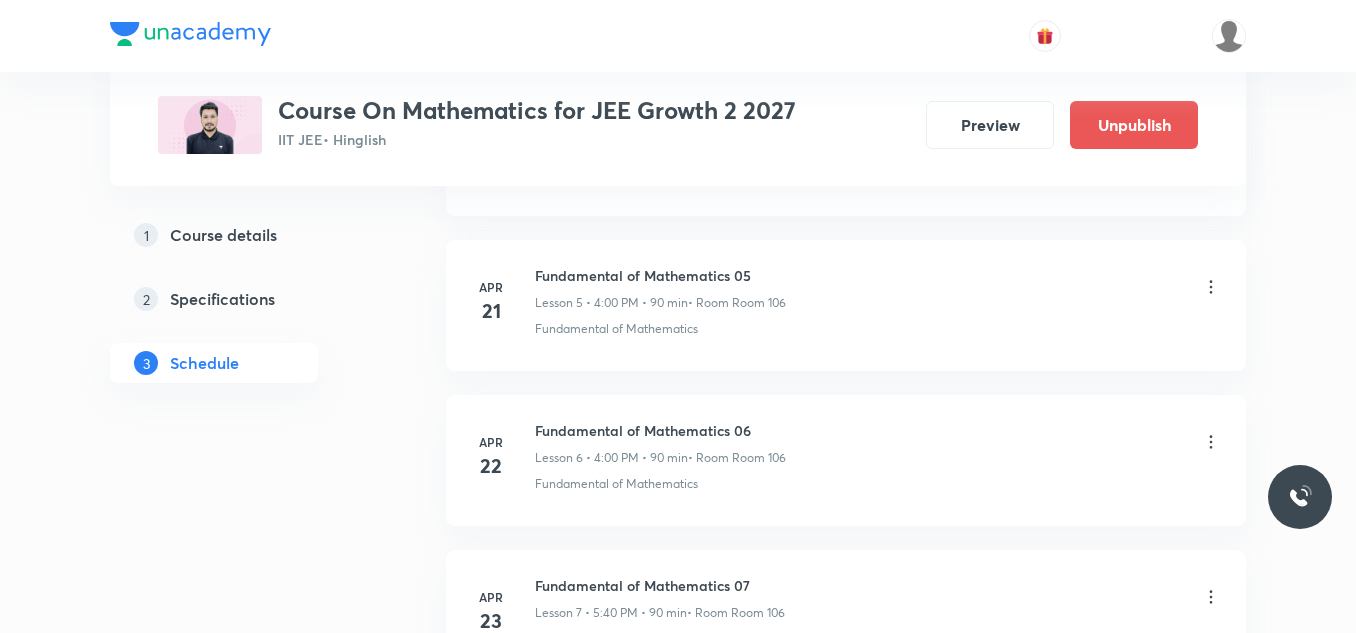 click on "Plus Courses Course On Mathematics for JEE Growth 2 2027 IIT JEE  • Hinglish Preview Unpublish 1 Course details 2 Specifications 3 Schedule Schedule 30  classes Add new session Apr 9 Fundamental of Mathematics 01 Lesson 1 • 5:40 PM • 90 min  • Room Room 104 Fundamentals of Mathematics Apr 15 Fundamental of Mathematics 02 Lesson 2 • 4:00 PM • 90 min  • Room Room 106 Fundamental of Mathematics Apr 16 Fundamental of Mathematics 03 Lesson 3 • 5:40 PM • 90 min  • Room Room 106 Fundamental of Mathematics Apr 18 Fundamental of Mathematics 04 Lesson 4 • 5:40 PM • 90 min  • Room Room 106 Fundamental of Mathematics Apr 21 Fundamental of Mathematics 05 Lesson 5 • 4:00 PM • 90 min  • Room Room 106 Fundamental of Mathematics Apr 22 Fundamental of Mathematics 06 Lesson 6 • 4:00 PM • 90 min  • Room Room 106 Fundamental of Mathematics Apr 23 Fundamental of Mathematics 07 Lesson 7 • 5:40 PM • 90 min  • Room Room 106 Fundamental of Mathematics Apr 28  • Room Room 106 Apr 30" at bounding box center (678, 1768) 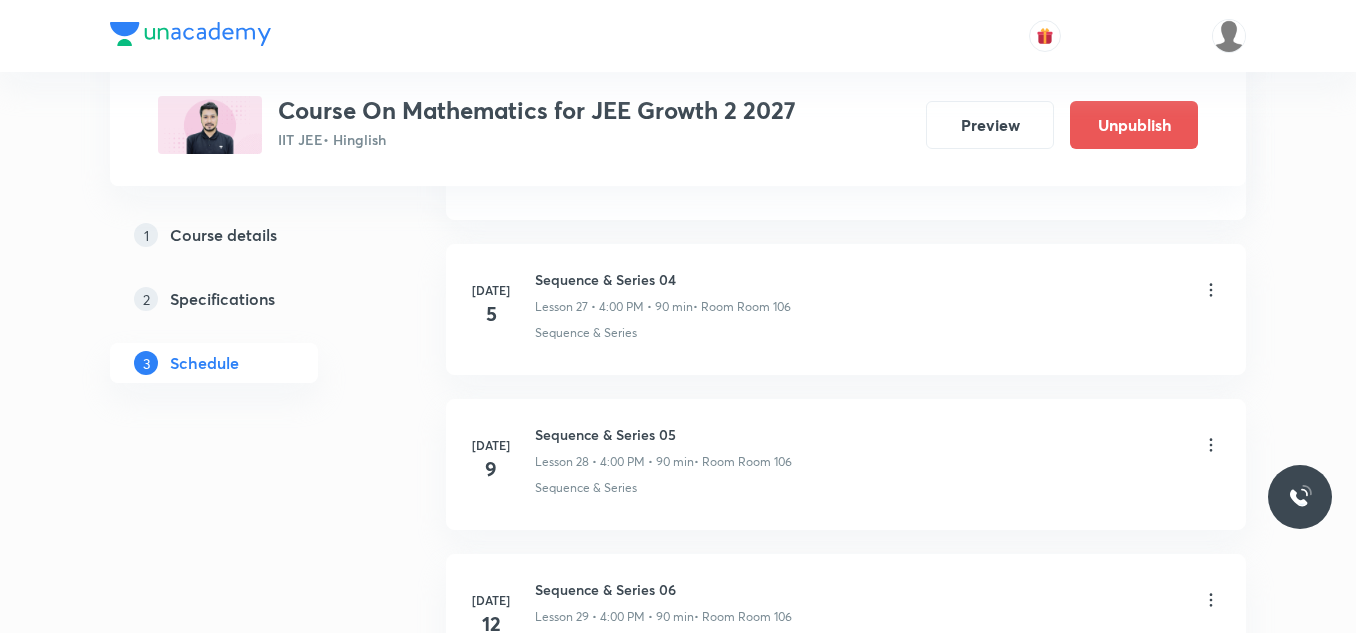 scroll, scrollTop: 4703, scrollLeft: 0, axis: vertical 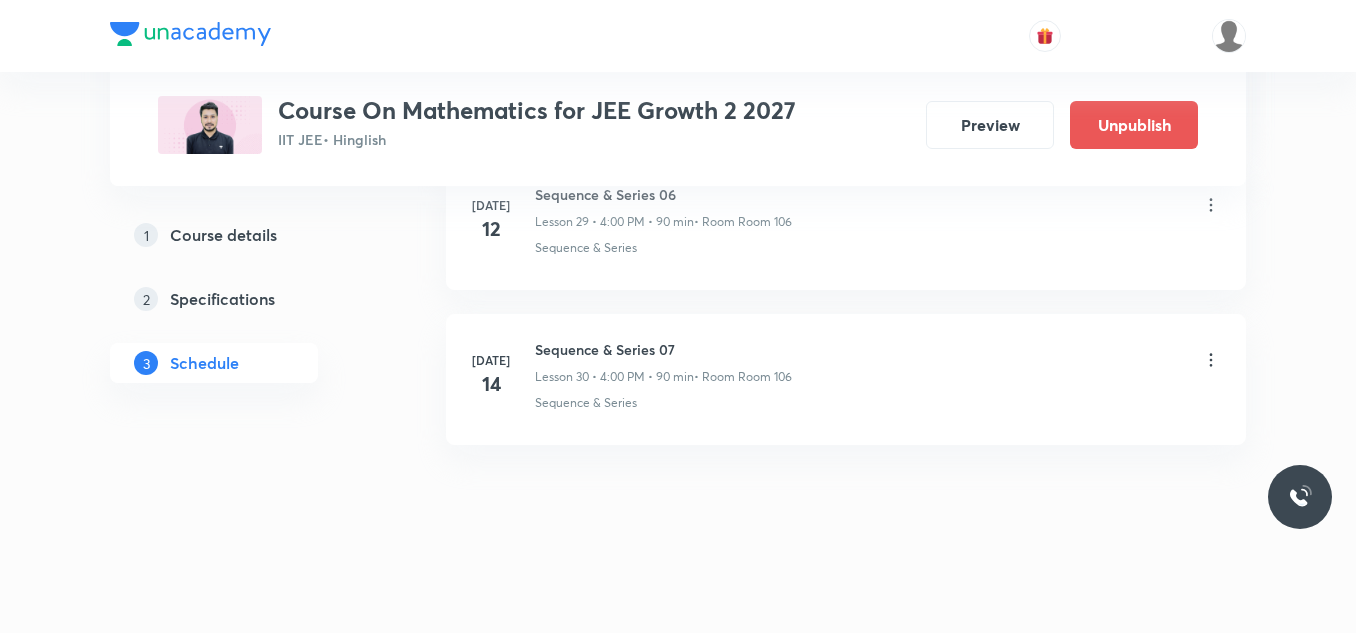 click on "Plus Courses Course On Mathematics for JEE Growth 2 2027 IIT JEE  • Hinglish Preview Unpublish 1 Course details 2 Specifications 3 Schedule Schedule 30  classes Add new session Apr 9 Fundamental of Mathematics 01 Lesson 1 • 5:40 PM • 90 min  • Room Room 104 Fundamentals of Mathematics Apr 15 Fundamental of Mathematics 02 Lesson 2 • 4:00 PM • 90 min  • Room Room 106 Fundamental of Mathematics Apr 16 Fundamental of Mathematics 03 Lesson 3 • 5:40 PM • 90 min  • Room Room 106 Fundamental of Mathematics Apr 18 Fundamental of Mathematics 04 Lesson 4 • 5:40 PM • 90 min  • Room Room 106 Fundamental of Mathematics Apr 21 Fundamental of Mathematics 05 Lesson 5 • 4:00 PM • 90 min  • Room Room 106 Fundamental of Mathematics Apr 22 Fundamental of Mathematics 06 Lesson 6 • 4:00 PM • 90 min  • Room Room 106 Fundamental of Mathematics Apr 23 Fundamental of Mathematics 07 Lesson 7 • 5:40 PM • 90 min  • Room Room 106 Fundamental of Mathematics Apr 28  • Room Room 106 Apr 30" at bounding box center (678, -2035) 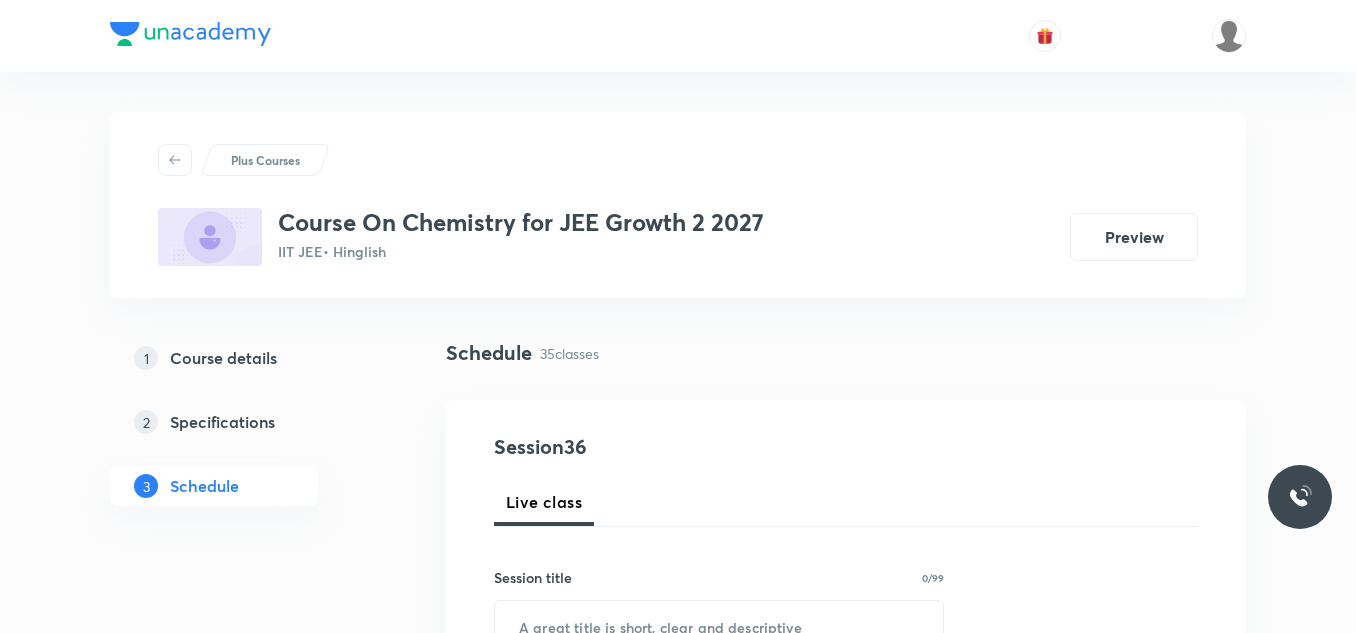 scroll, scrollTop: 0, scrollLeft: 0, axis: both 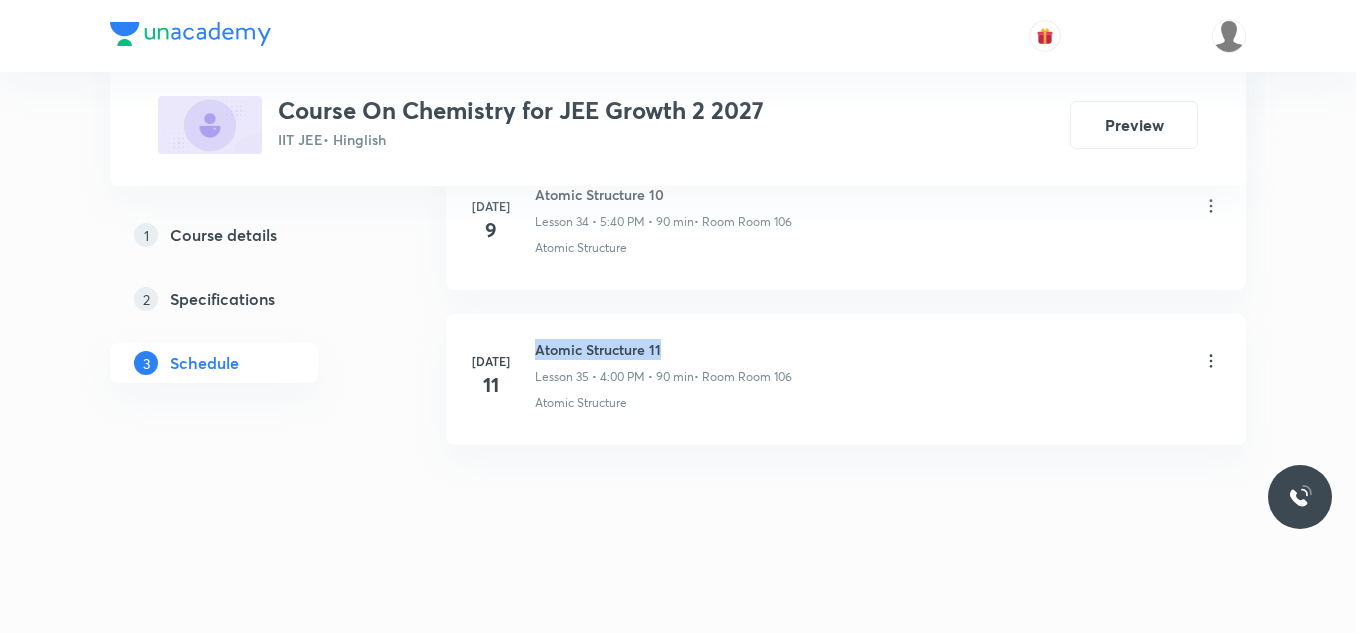 drag, startPoint x: 535, startPoint y: 348, endPoint x: 660, endPoint y: 340, distance: 125.25574 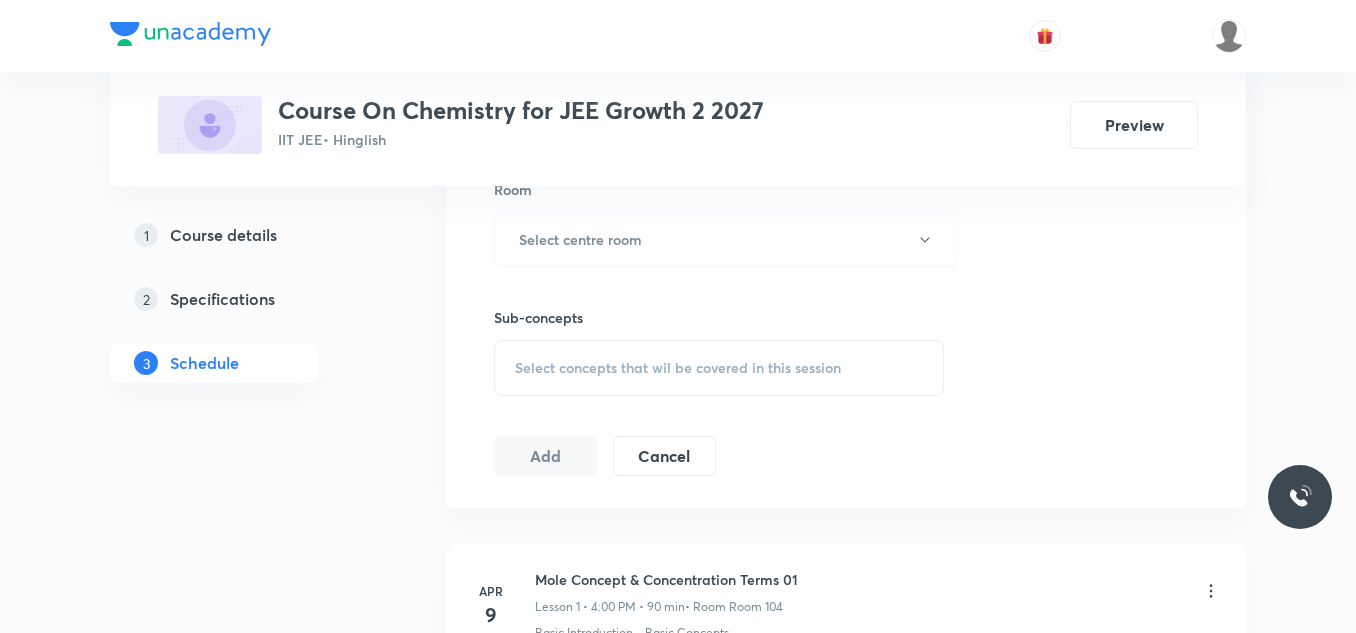 scroll, scrollTop: 900, scrollLeft: 0, axis: vertical 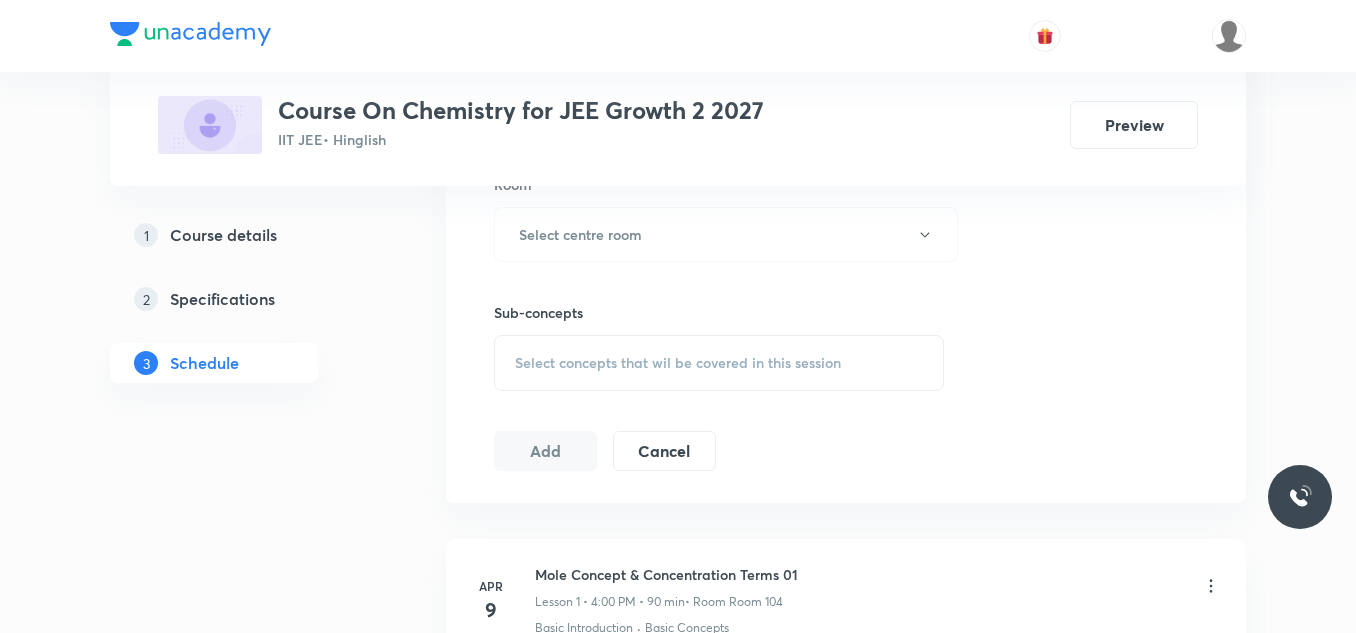 click on "Select concepts that wil be covered in this session" at bounding box center [719, 363] 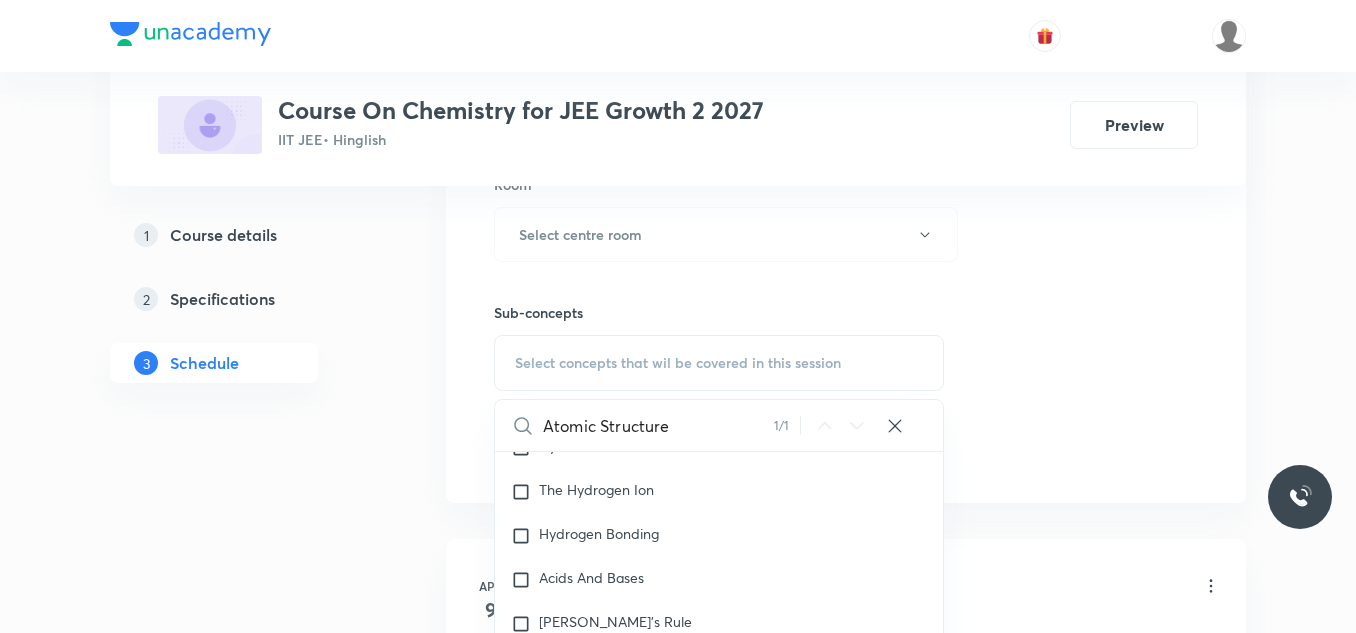 scroll, scrollTop: 28456, scrollLeft: 0, axis: vertical 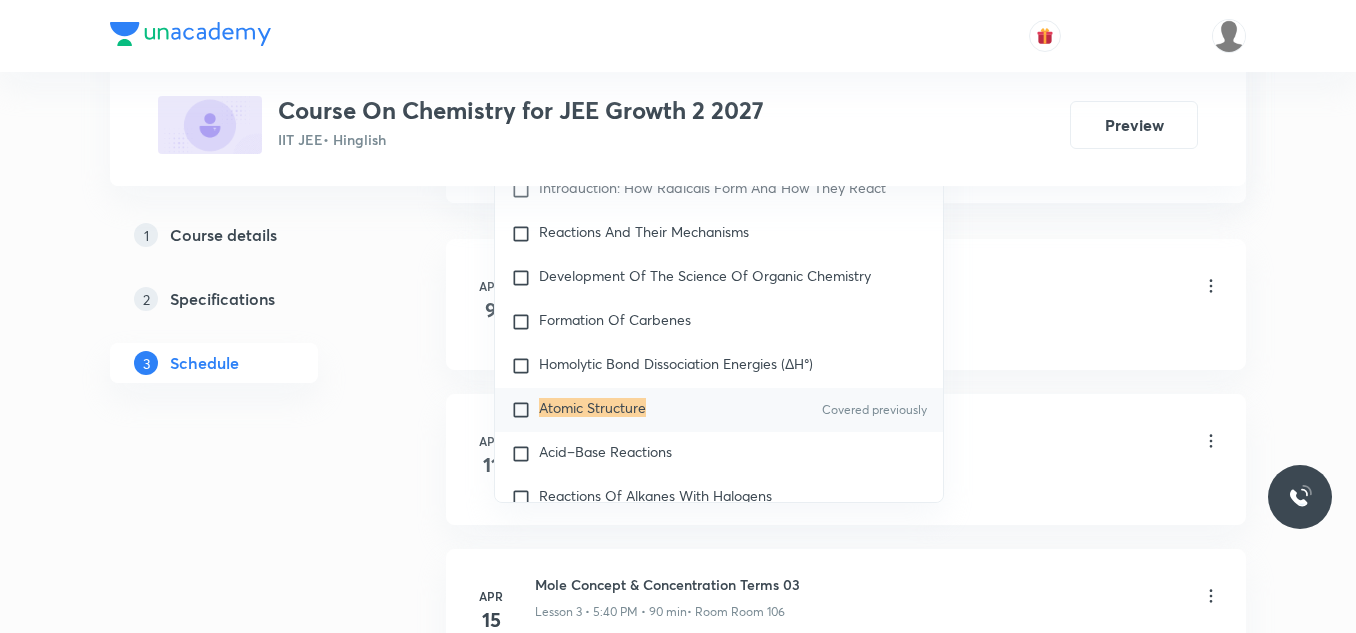 type on "Atomic Structure" 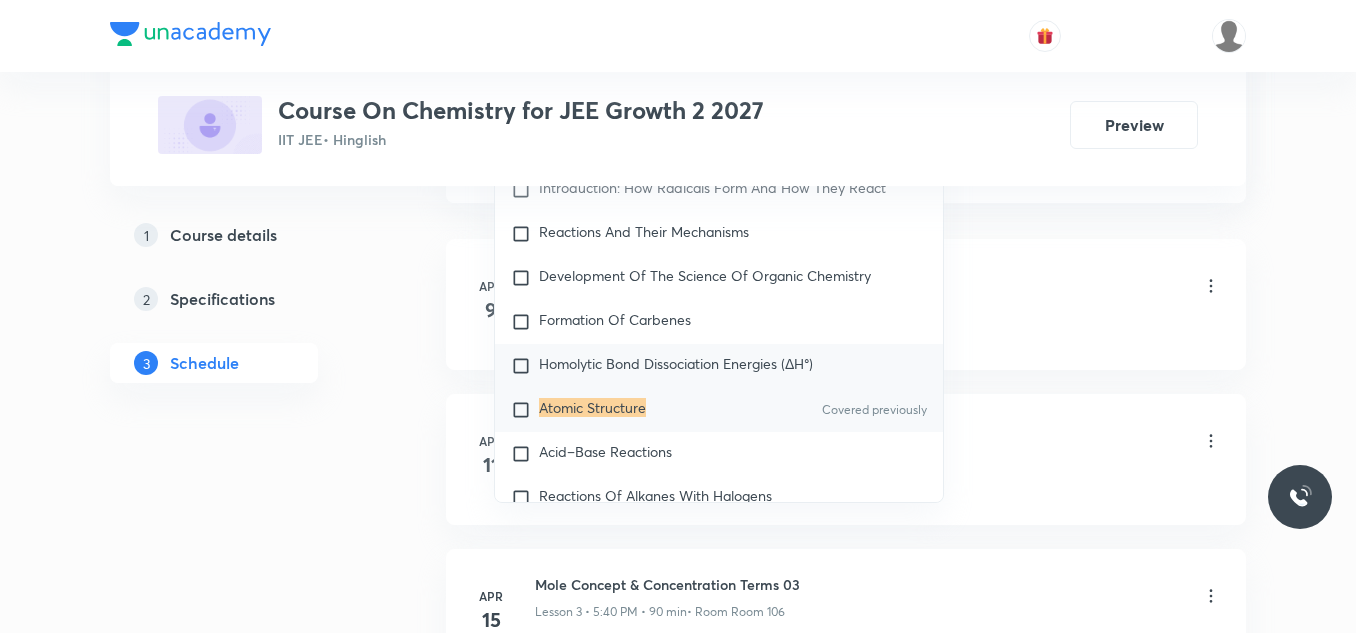checkbox on "true" 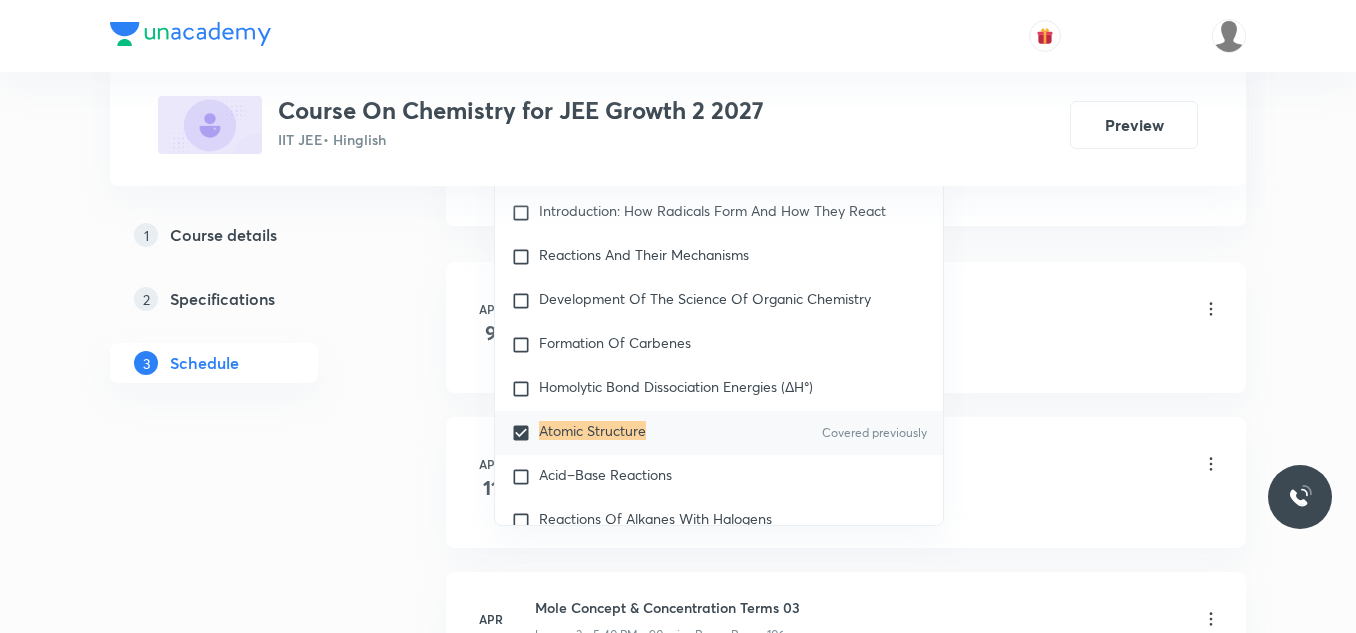 click on "Plus Courses Course On Chemistry for JEE Growth 2 2027 IIT JEE  • Hinglish Preview 1 Course details 2 Specifications 3 Schedule Schedule 35  classes Session  36 Live class Session title 0/99 ​ Schedule for Jul 13, 2025, 4:52 PM ​ Duration (in minutes) ​   Session type Online Offline Room Select centre room Sub-concepts Atomic Structure CLEAR Atomic Structure 1 / 1 ​ Chemistry Mock Questions Chemistry Mock Questions Chemistry Previous Year Chemistry Previous Year General Topics & Mole Concept Basic Concepts Covered previously Basic Introduction Covered previously Percentage Composition Stoichiometry Principle of Atom Conservation (POAC) Relation between Stoichiometric Quantities Application of Mole Concept: Gravimetric Analysis Different Laws Formula and Composition Concentration Terms Some basic concepts of Chemistry Atomic Structure Discovery Of Electron Some Prerequisites of Physics Discovery Of Protons And Neutrons Atomic Models and Theories  Representation Of Atom With Electrons And Neutrons Add" at bounding box center (678, 2326) 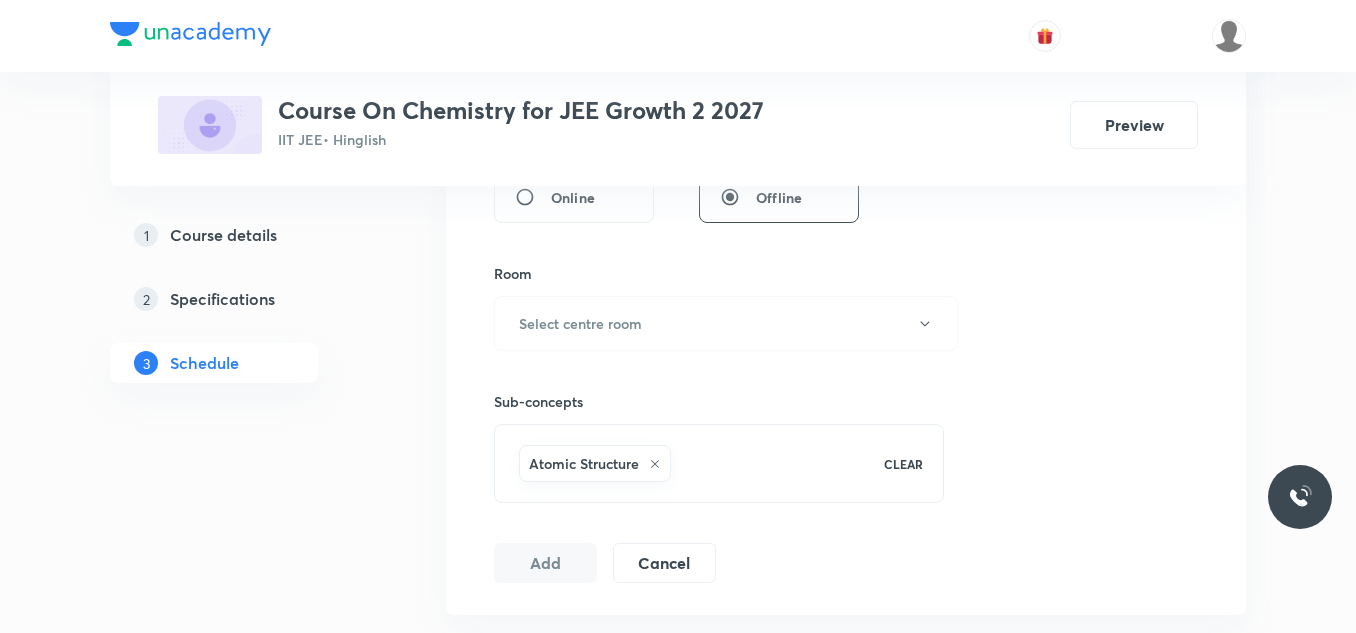 scroll, scrollTop: 800, scrollLeft: 0, axis: vertical 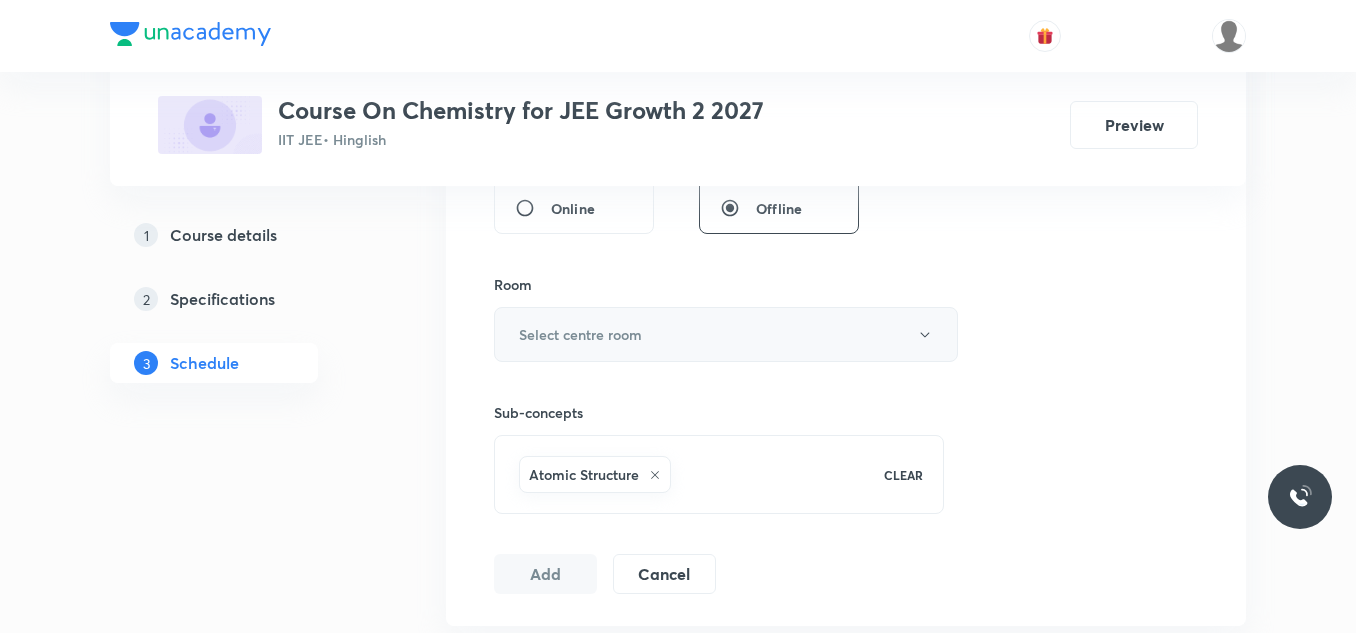 click on "Select centre room" at bounding box center (726, 334) 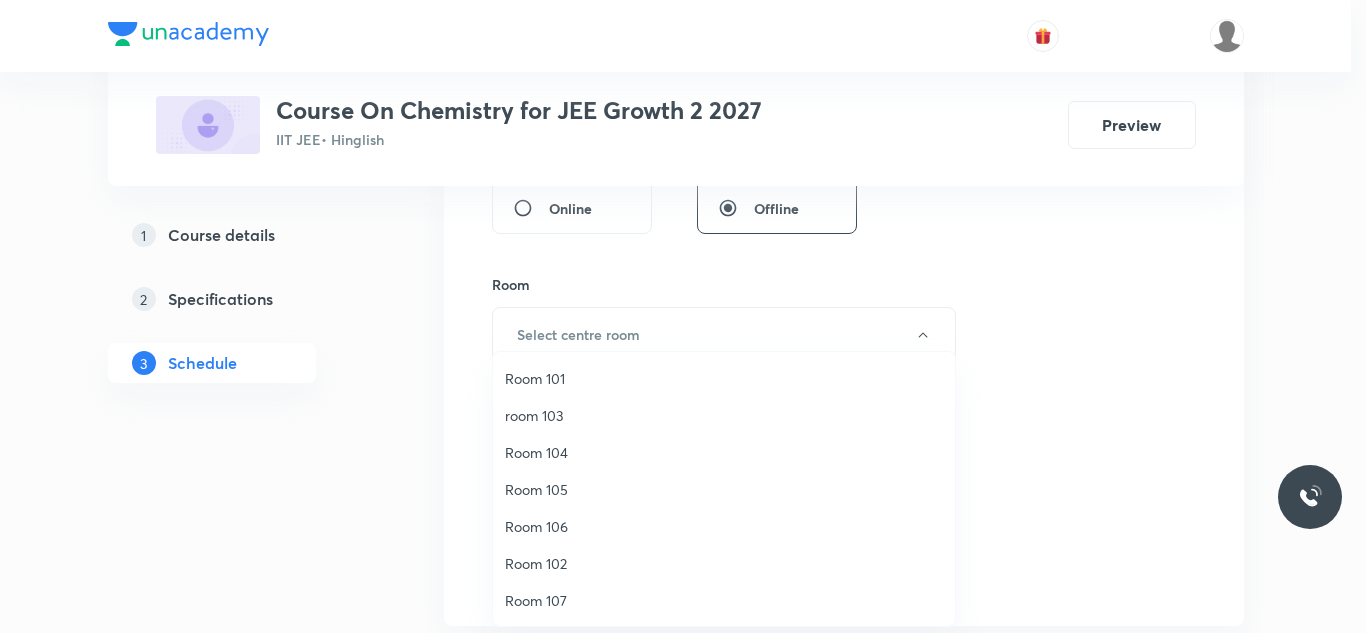 click on "Room 106" at bounding box center [724, 526] 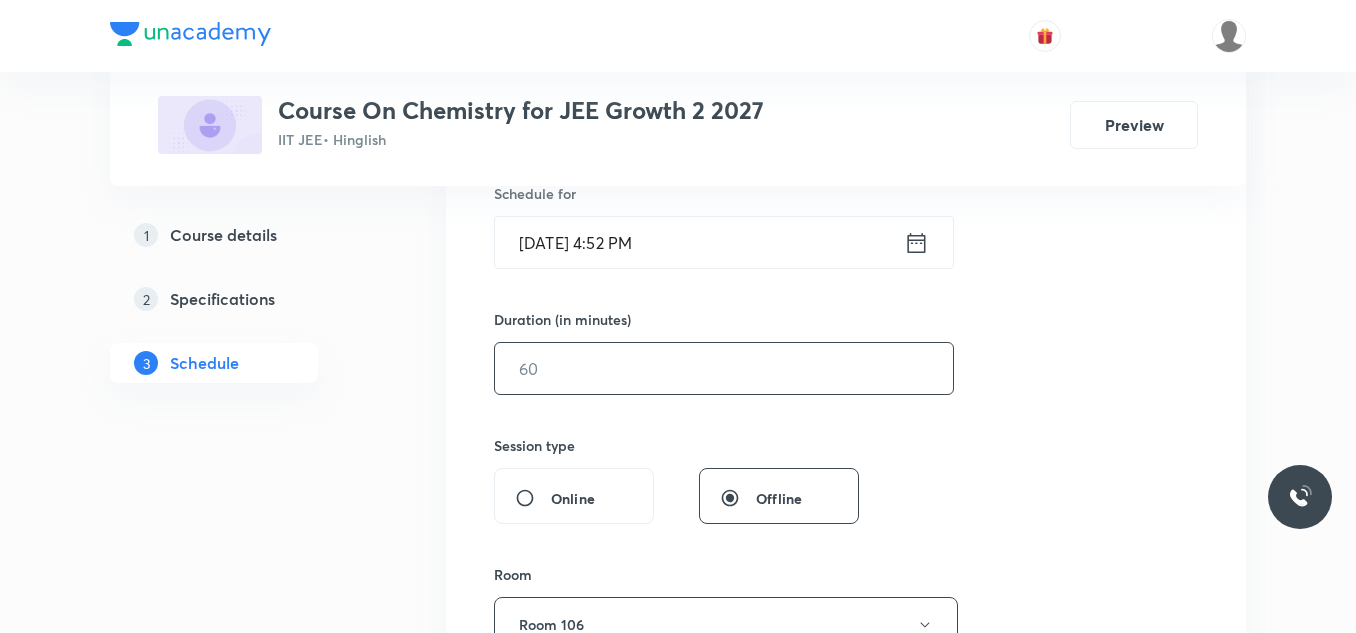 scroll, scrollTop: 500, scrollLeft: 0, axis: vertical 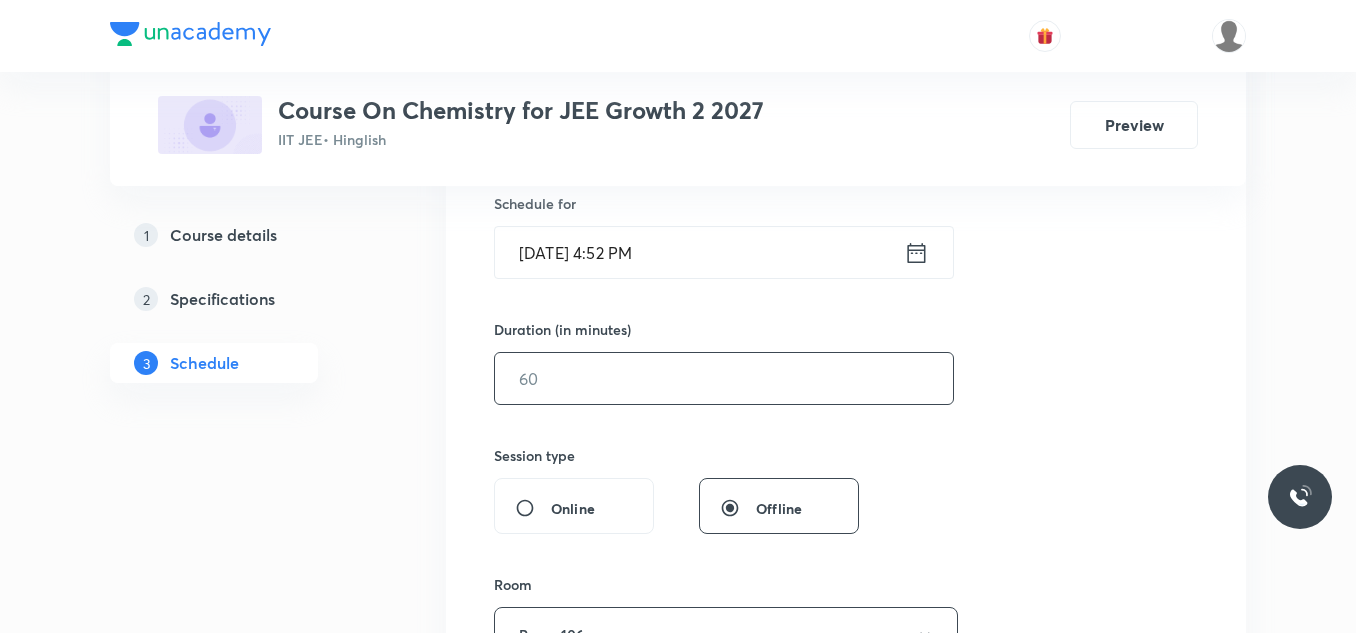 click at bounding box center (724, 378) 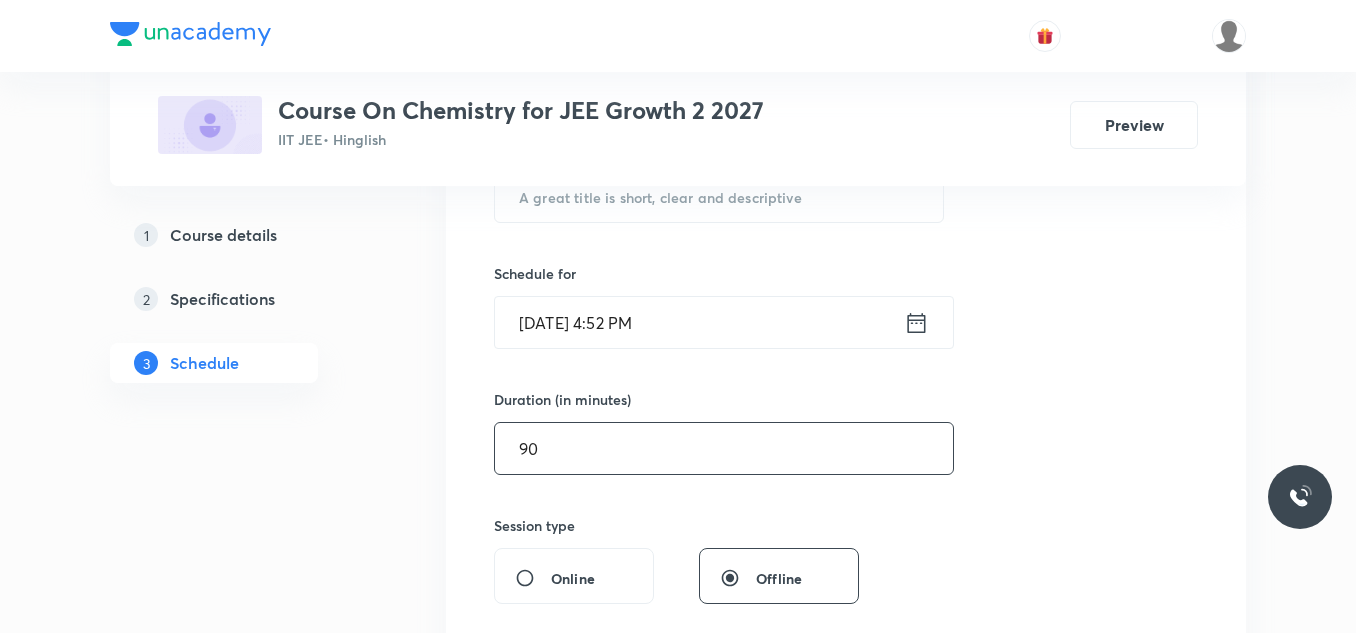 scroll, scrollTop: 400, scrollLeft: 0, axis: vertical 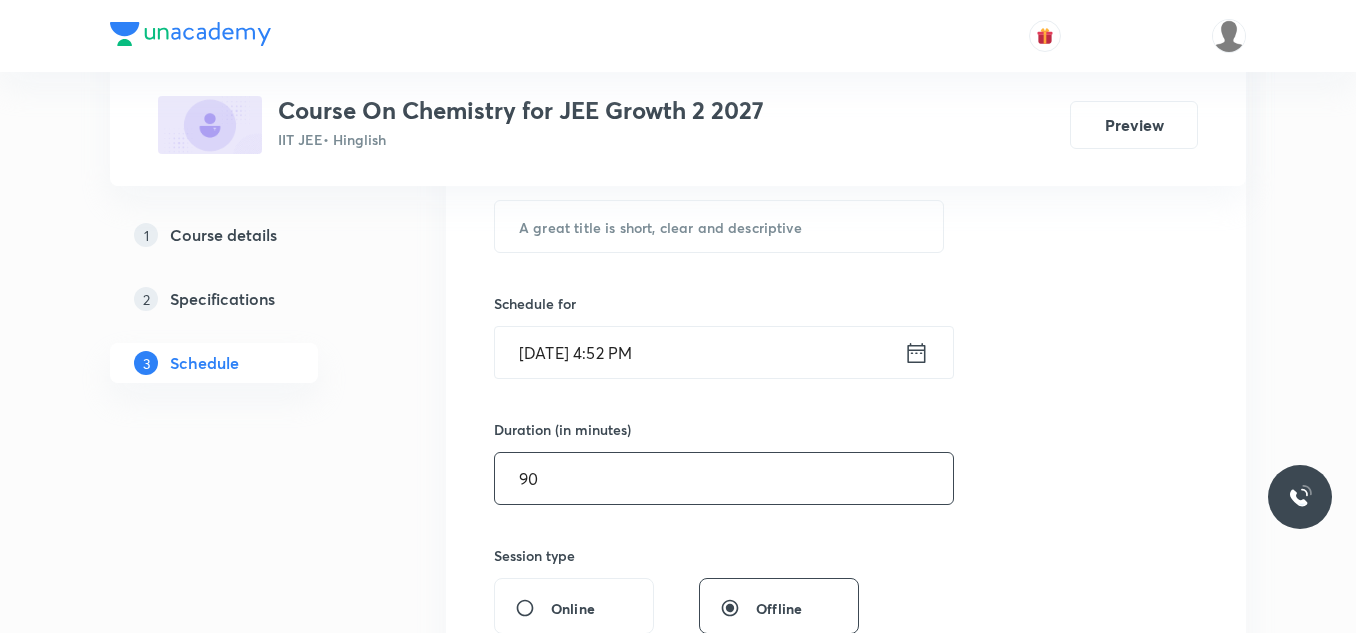 type on "90" 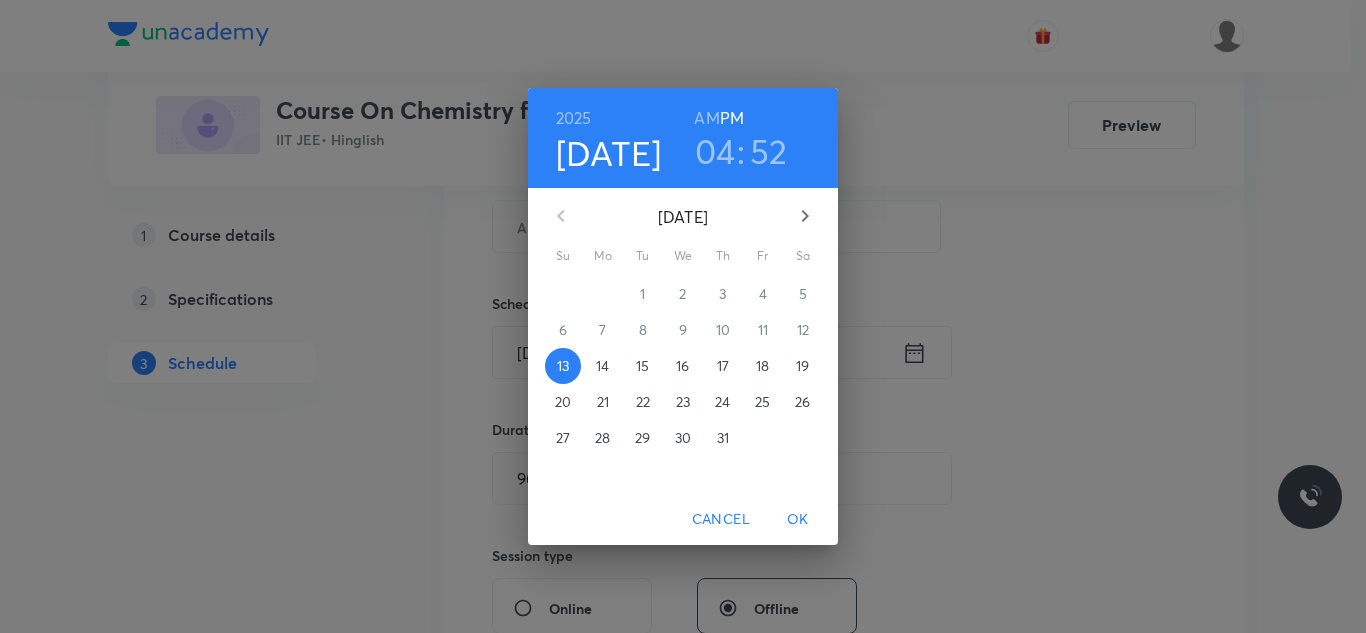 click on "14" at bounding box center [602, 366] 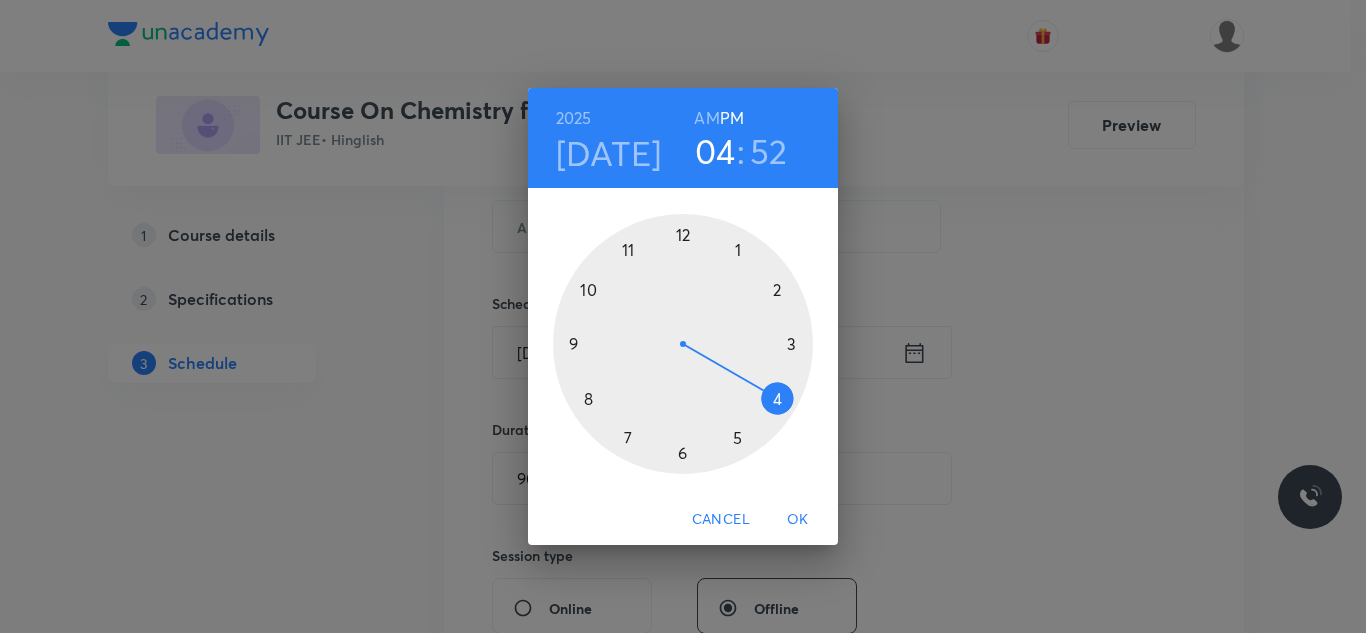click on "04" at bounding box center [715, 151] 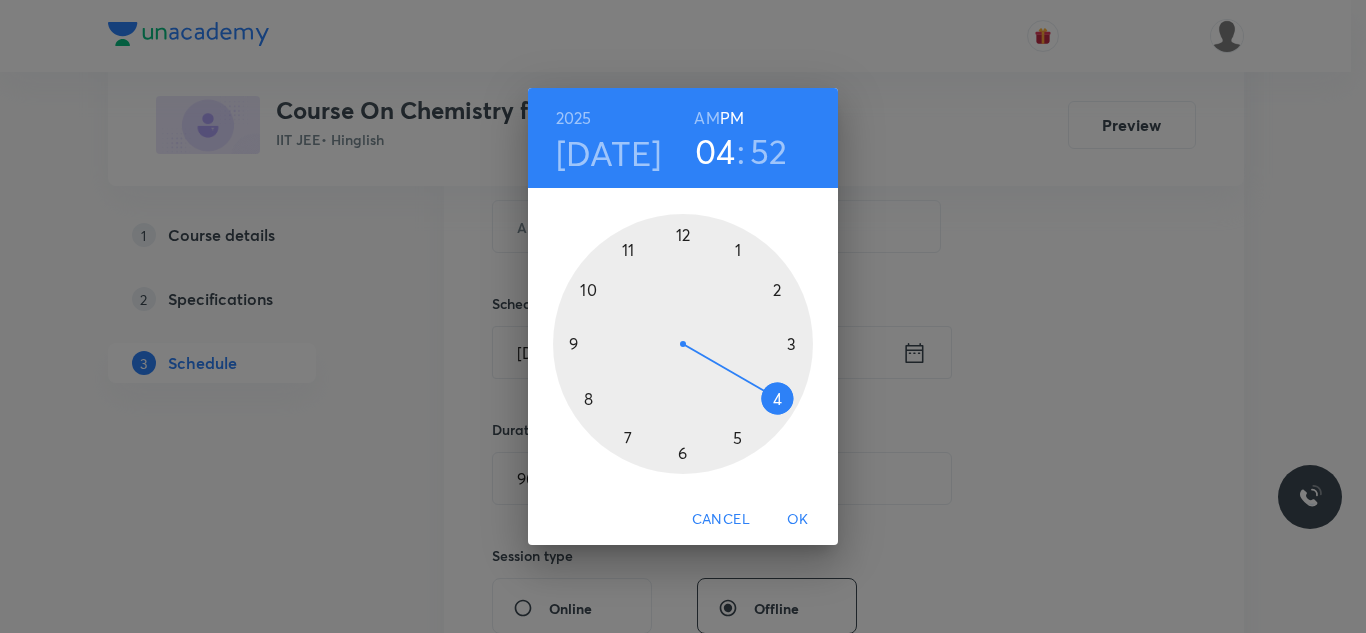 click at bounding box center (683, 344) 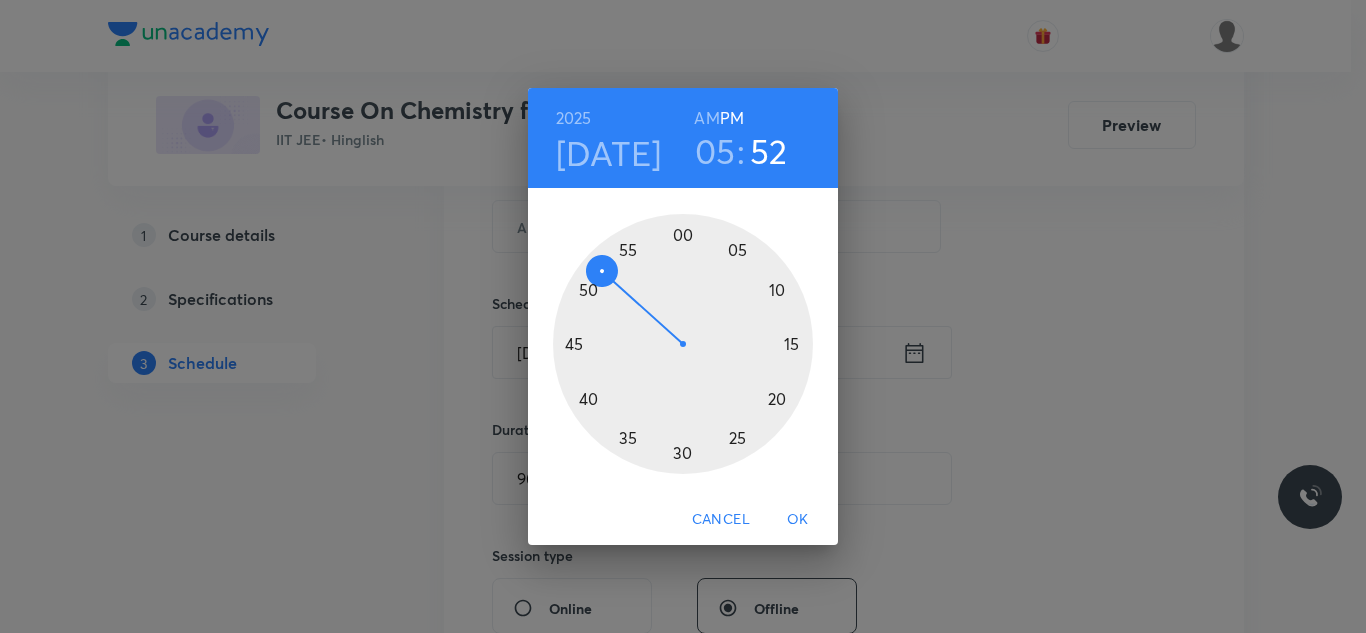 click at bounding box center (683, 344) 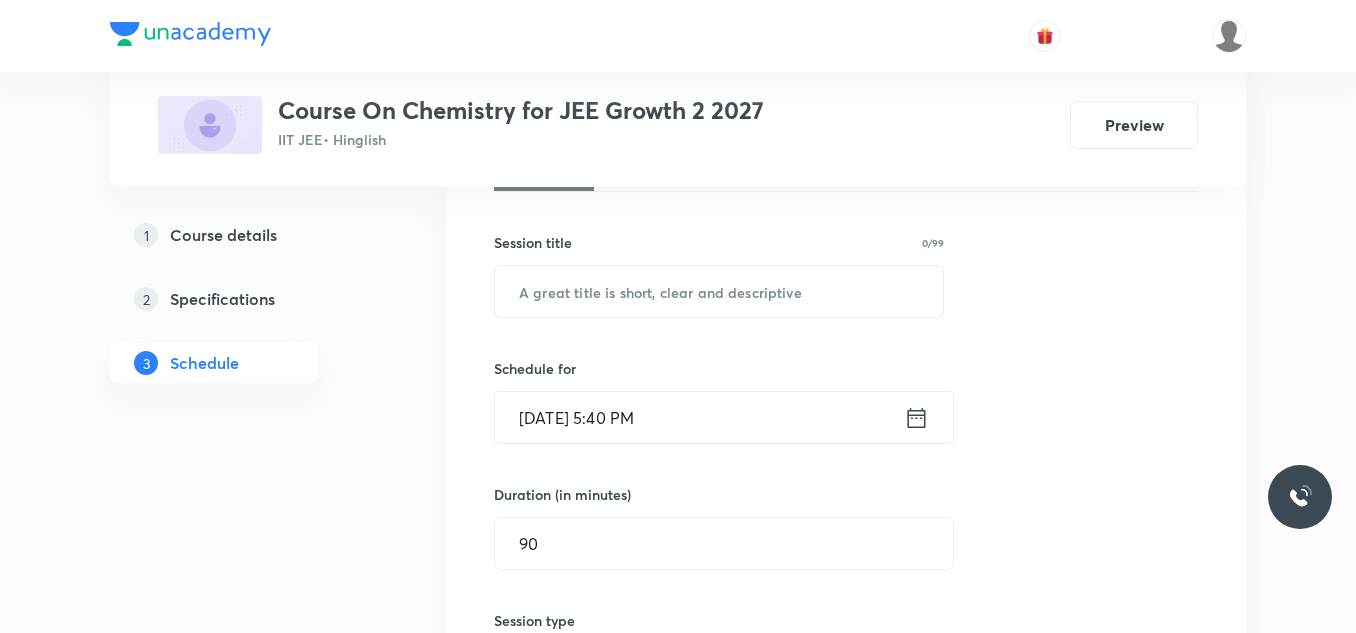scroll, scrollTop: 300, scrollLeft: 0, axis: vertical 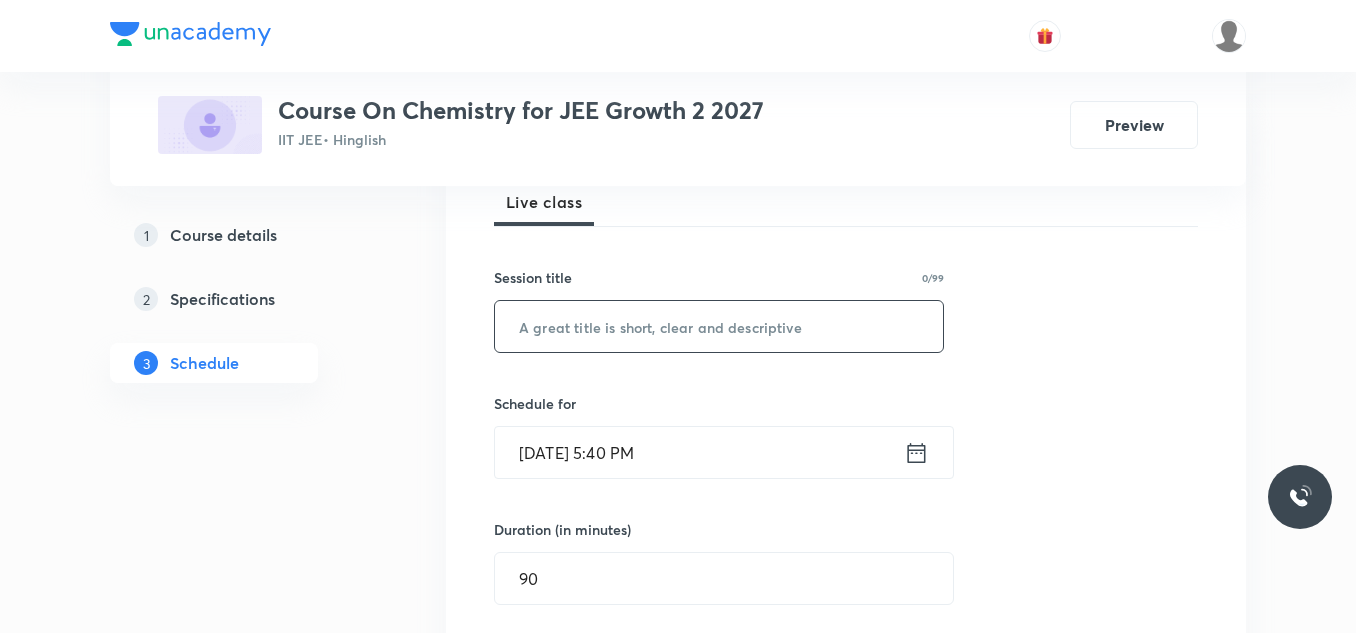 click at bounding box center [719, 326] 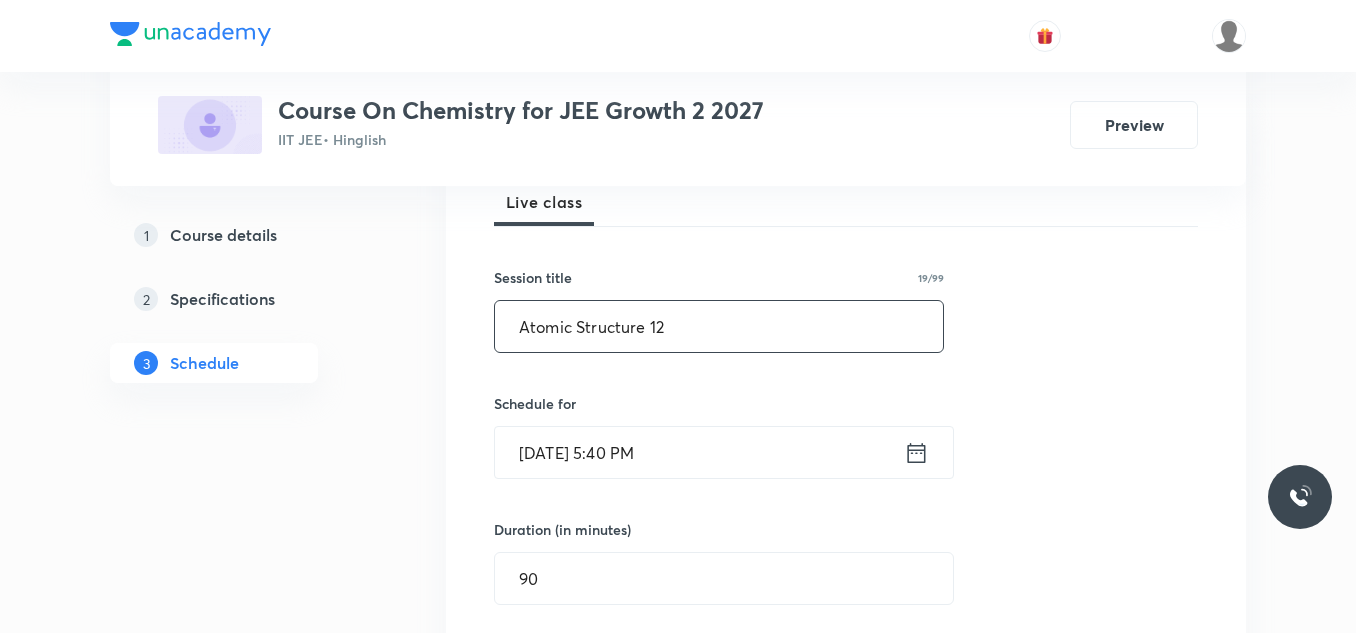type on "Atomic Structure 12" 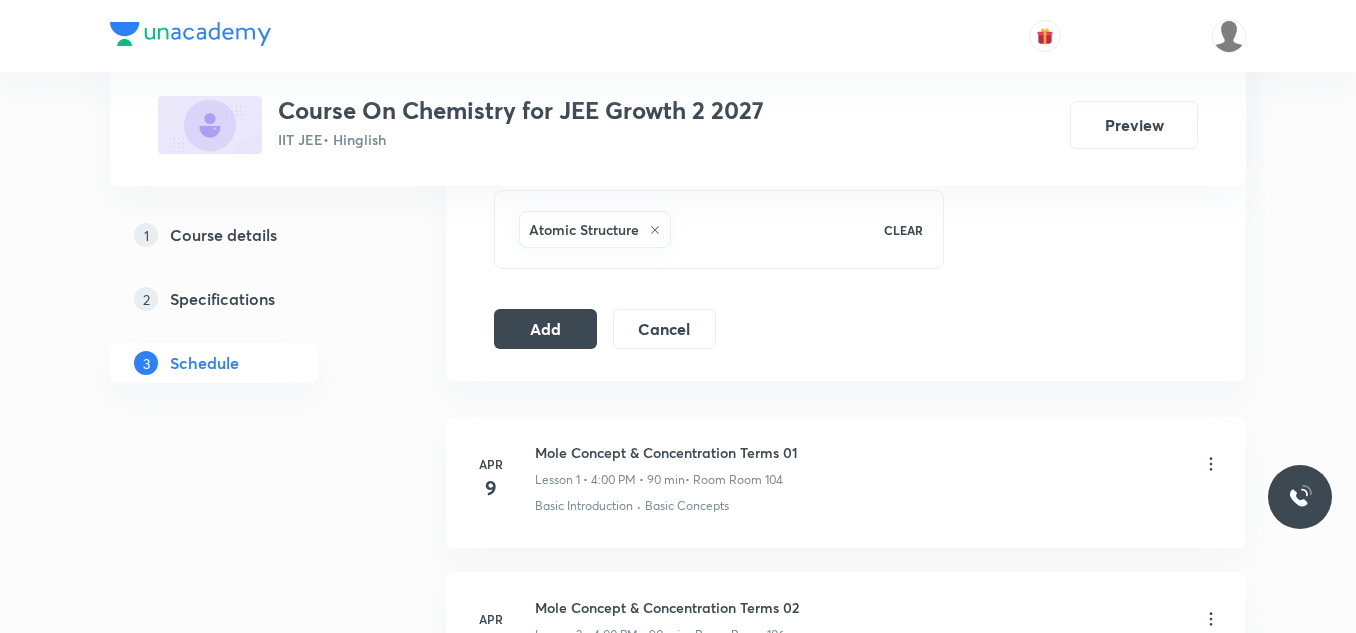 scroll, scrollTop: 1100, scrollLeft: 0, axis: vertical 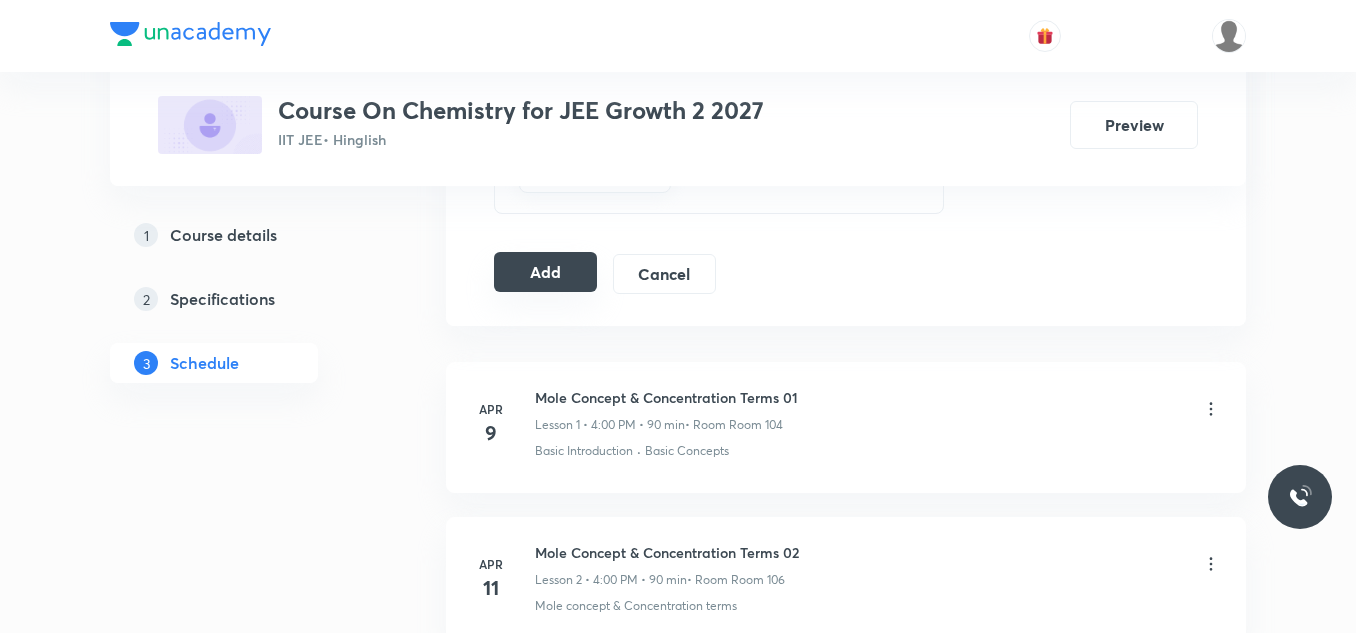 click on "Add" at bounding box center (545, 272) 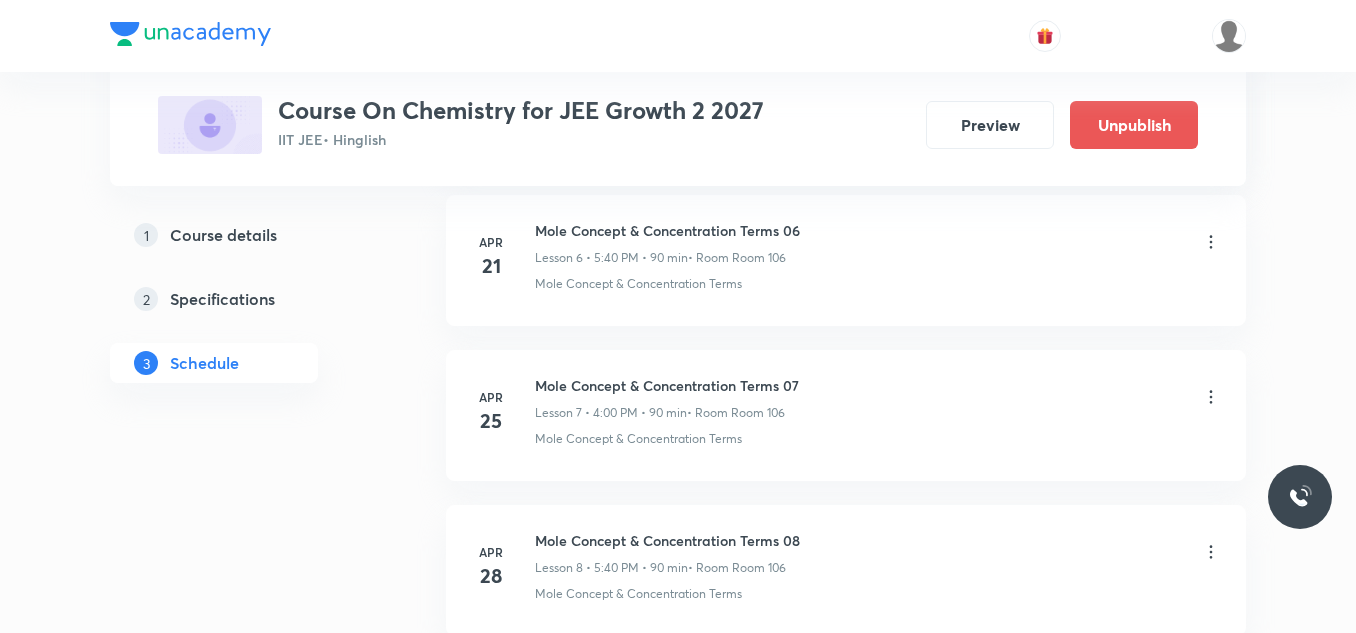 click on "Plus Courses Course On Chemistry for JEE Growth 2 2027 IIT JEE  • Hinglish Preview Unpublish 1 Course details 2 Specifications 3 Schedule Schedule 36  classes Add new session Apr 9 Mole Concept & Concentration Terms 01 Lesson 1 • 4:00 PM • 90 min  • Room Room 104 Basic Introduction · Basic Concepts Apr 11 Mole Concept & Concentration Terms 02 Lesson 2 • 4:00 PM • 90 min  • Room Room 106 Mole concept & Concentration terms Apr 15 Mole Concept & Concentration Terms 03 Lesson 3 • 5:40 PM • 90 min  • Room Room 106 Mole Concept & Concentration Terms Apr 17 Mole Concept & Concentration Terms 04 Lesson 4 • 4:00 PM • 90 min  • Room Room 106 Mole Concept & Concentration Terms Apr 18 Mole Concept & Concentration Terms 05 Lesson 5 • 4:00 PM • 90 min  • Room Room 106 Mole Concept & Concentration Terms Apr 21 Mole Concept & Concentration Terms 06 Lesson 6 • 5:40 PM • 90 min  • Room Room 106 Mole Concept & Concentration Terms Apr 25 Mole Concept & Concentration Terms 07 Apr 28 29" at bounding box center (678, 2032) 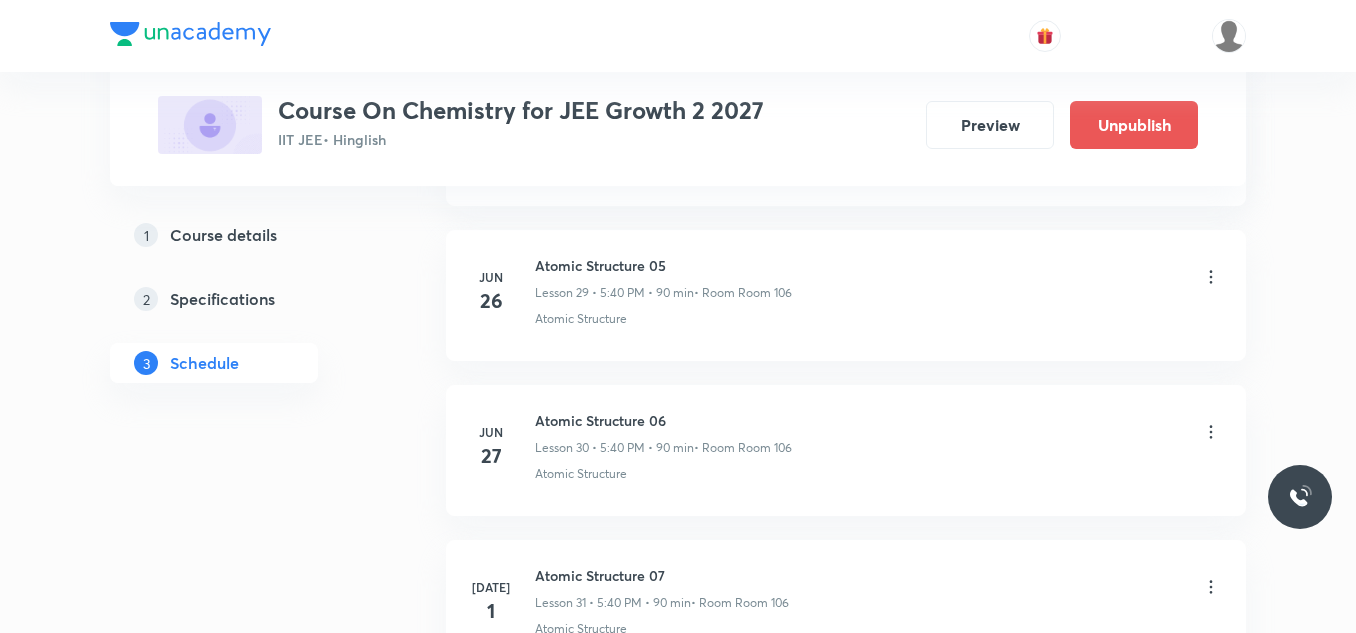 scroll, scrollTop: 5632, scrollLeft: 0, axis: vertical 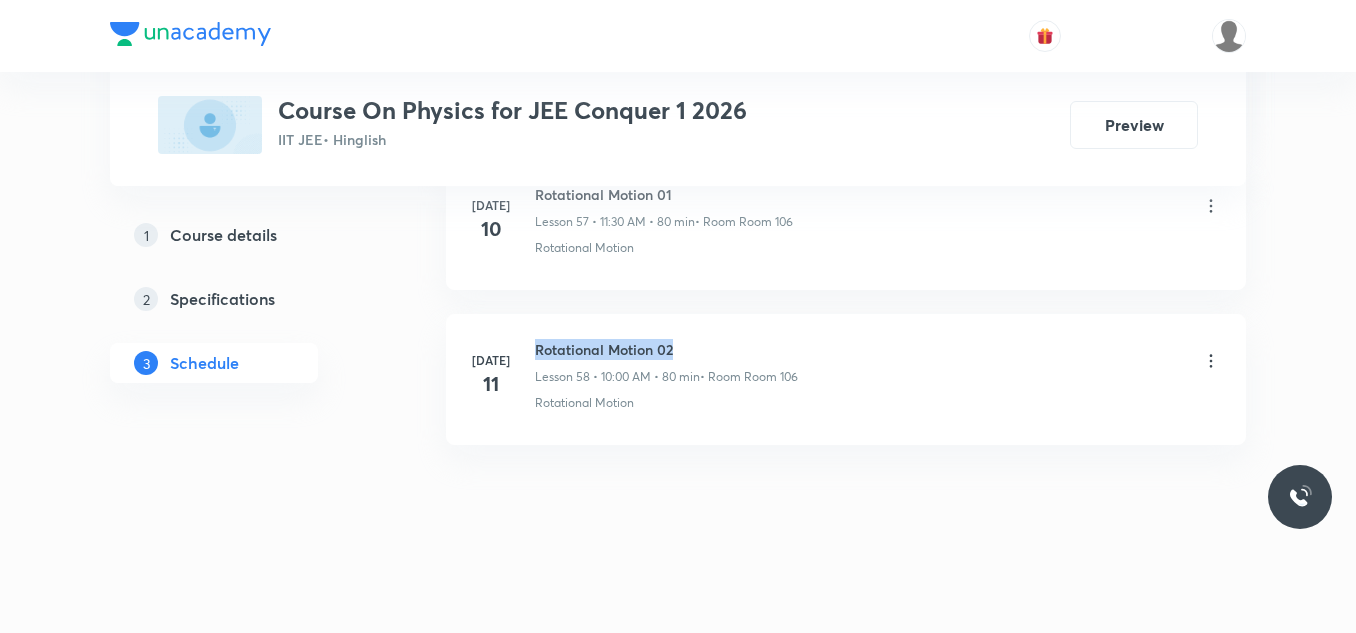 drag, startPoint x: 538, startPoint y: 346, endPoint x: 672, endPoint y: 340, distance: 134.13426 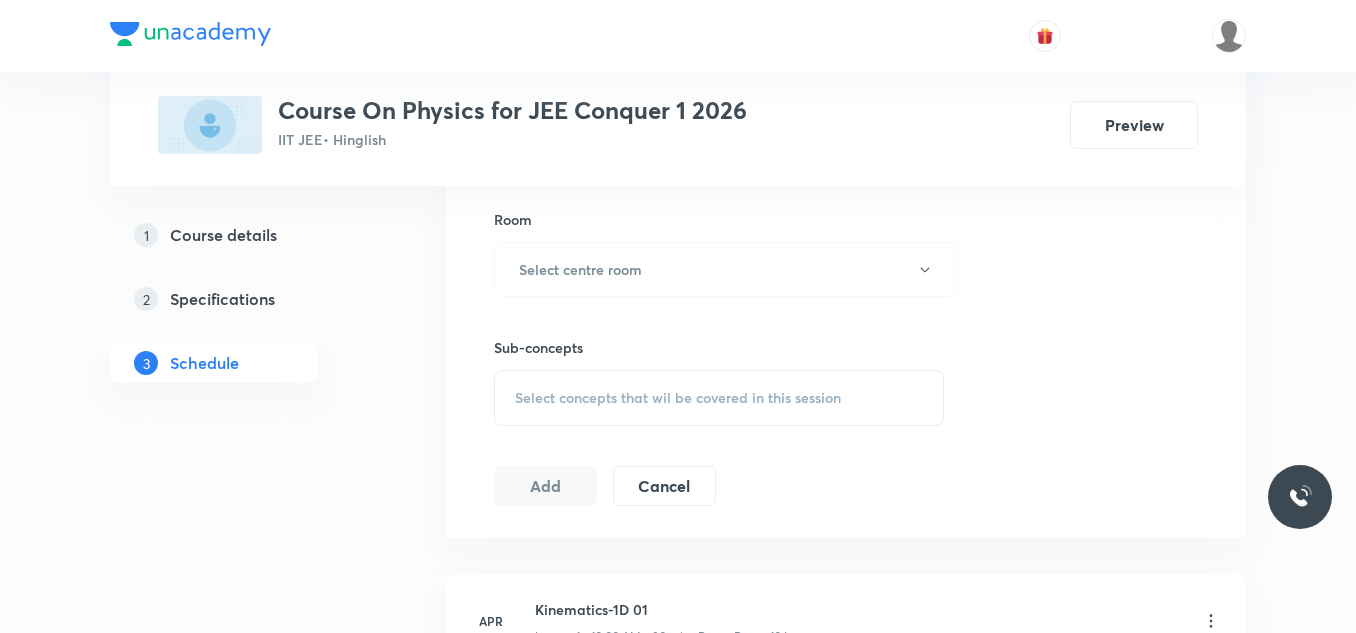 scroll, scrollTop: 900, scrollLeft: 0, axis: vertical 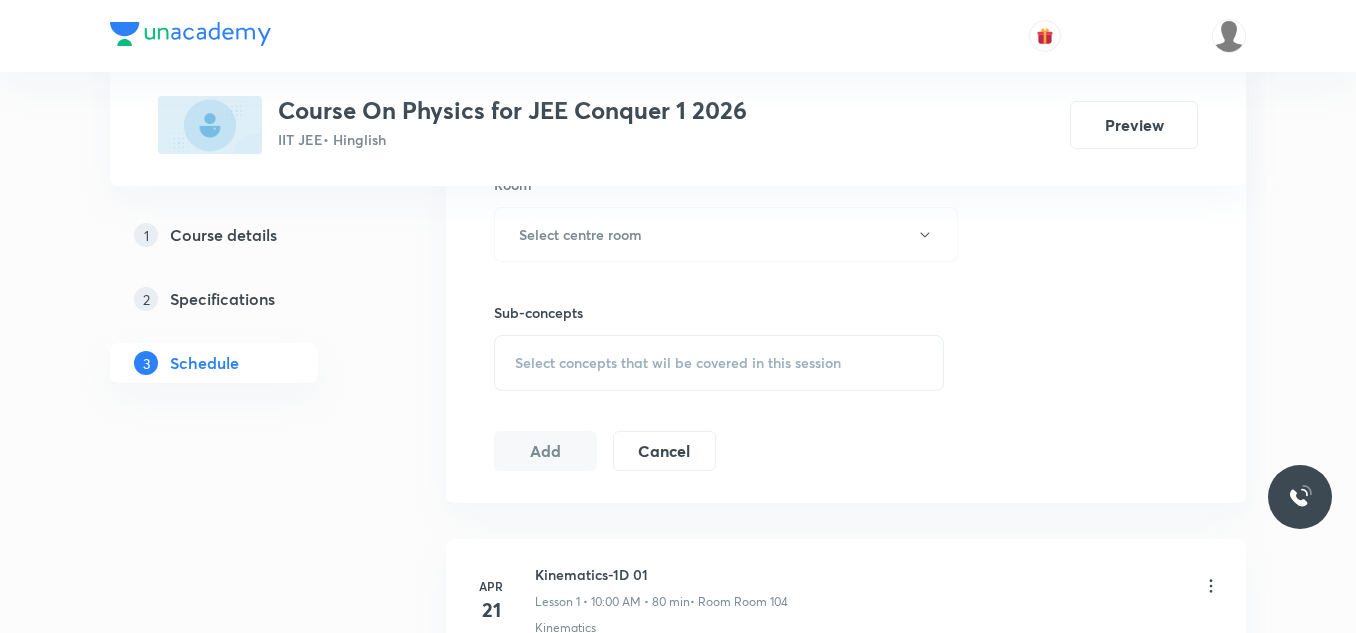 click on "Select concepts that wil be covered in this session" at bounding box center (719, 363) 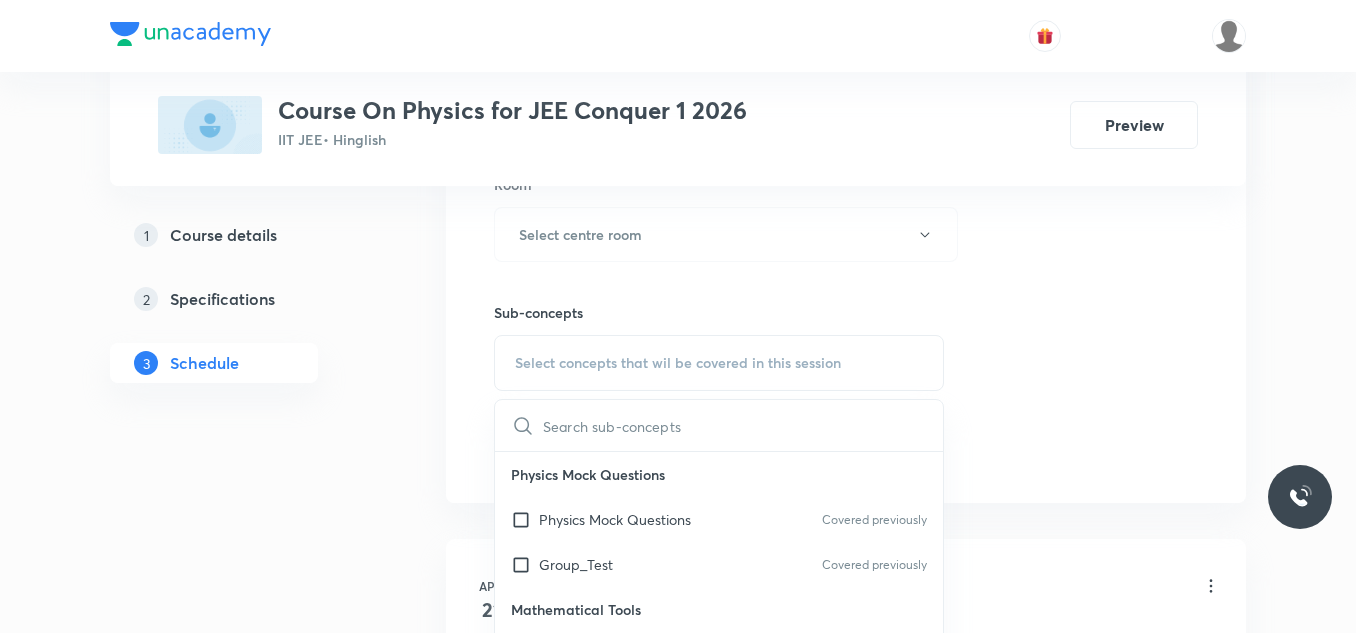 paste on "Rotational Motion 02" 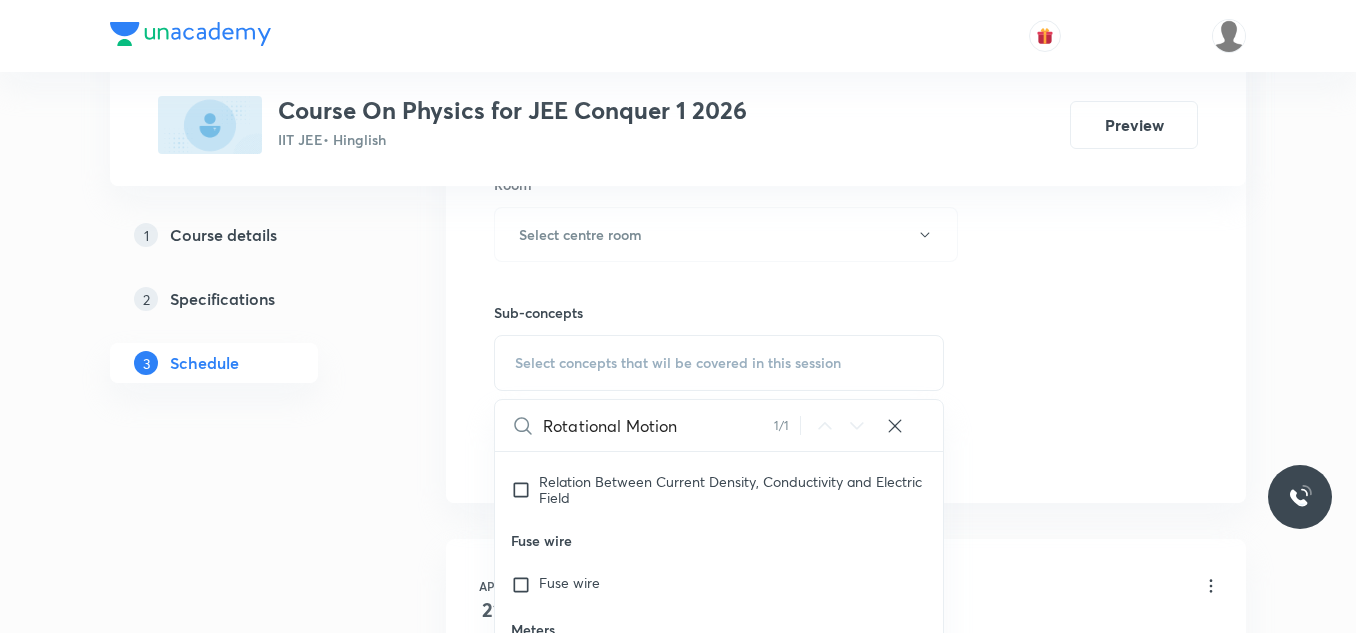 scroll, scrollTop: 51083, scrollLeft: 0, axis: vertical 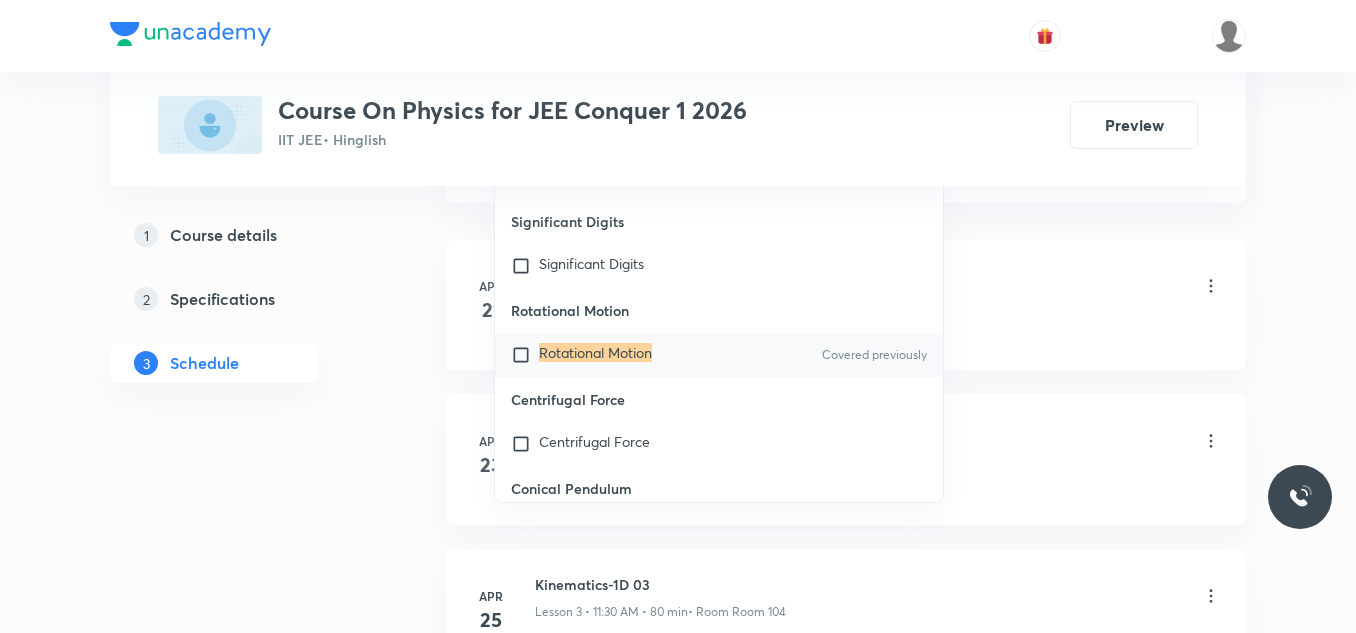 type on "Rotational Motion" 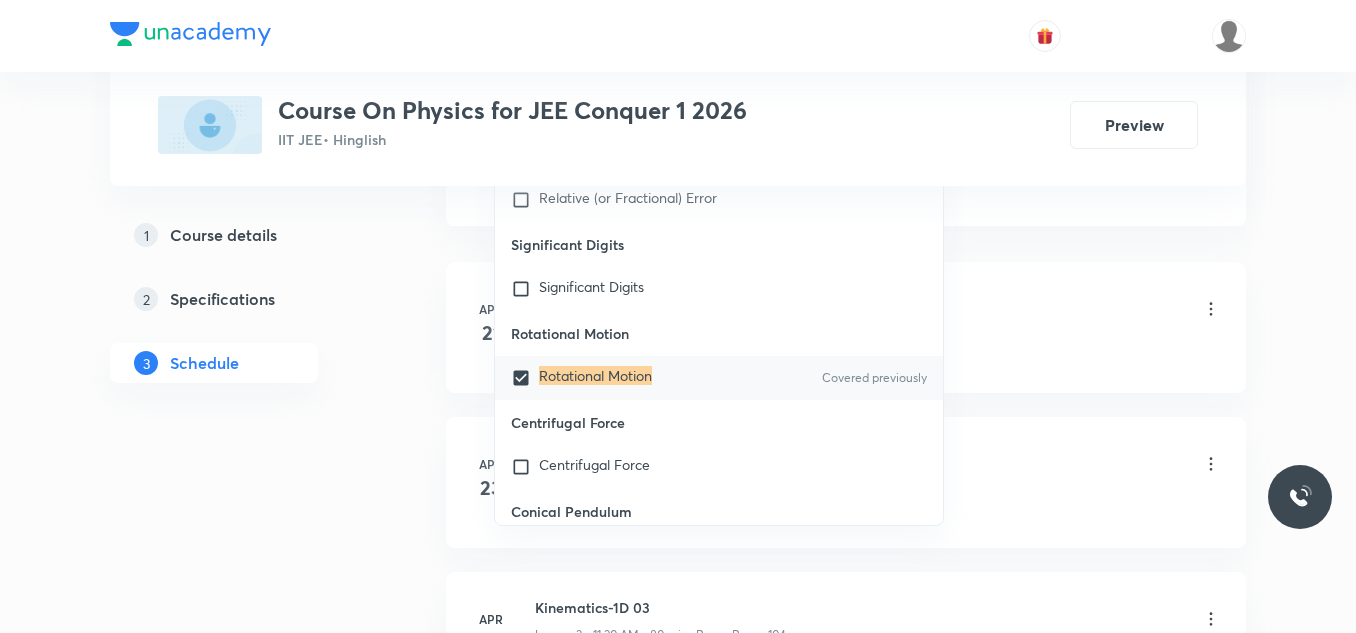 click on "Plus Courses Course On Physics for JEE Conquer 1 2026 IIT JEE  • Hinglish Preview 1 Course details 2 Specifications 3 Schedule Schedule 58  classes Session  59 Live class Session title 0/99 ​ Schedule for [DATE] 4:54 PM ​ Duration (in minutes) ​   Session type Online Offline Room Select centre room Sub-concepts Rotational Motion CLEAR Rotational Motion 1 / 1 ​ Physics Mock Questions Physics Mock Questions Covered previously Group_Test Covered previously Mathematical Tools Vectors and Scalars  Covered previously Elementary Algebra Basic Trigonometry Addition of Vectors 2D and 3D Geometry Representation of Vector  Components of a Vector Functions Unit Vectors Differentiation Integration Rectangular Components of a Vector in Three Dimensions Position Vector Use of Differentiation & Integration in One Dimensional Motion Displacement Vector Derivatives of Equations of Motion by Calculus Vectors Product of Two Vectors Differentiation: Basic Formula and Rule Maxima and Minima Chain Rule Dot-Product" at bounding box center (678, 4110) 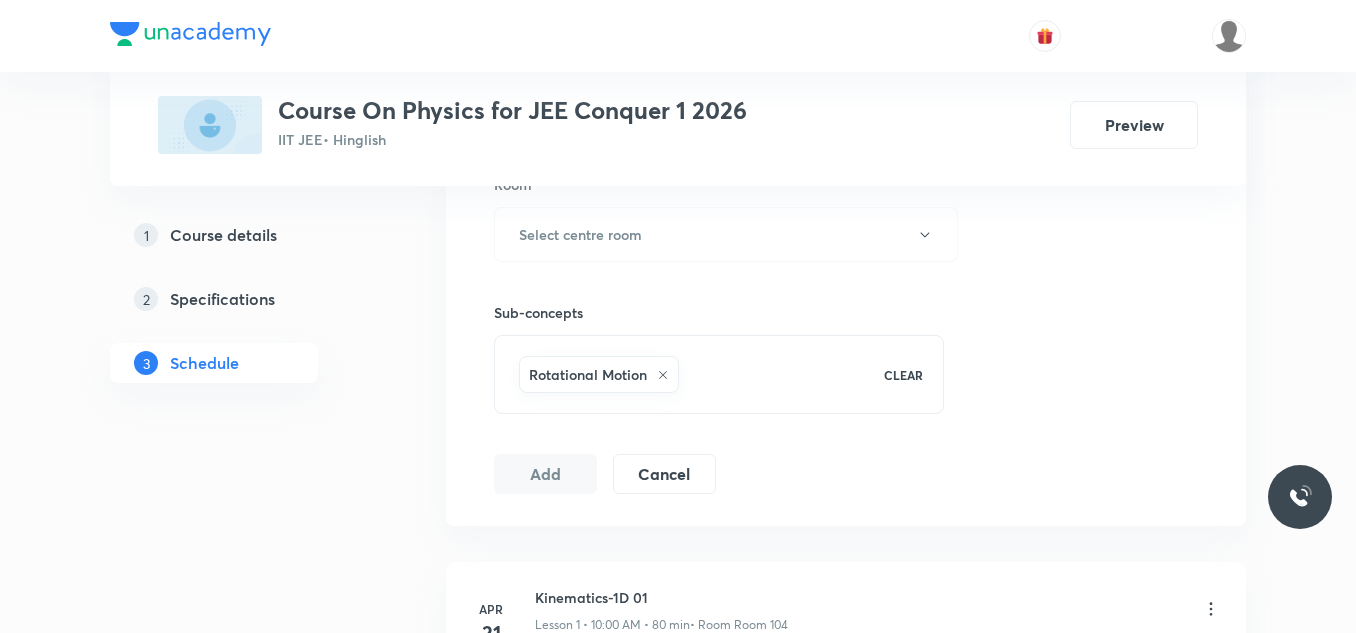 scroll, scrollTop: 800, scrollLeft: 0, axis: vertical 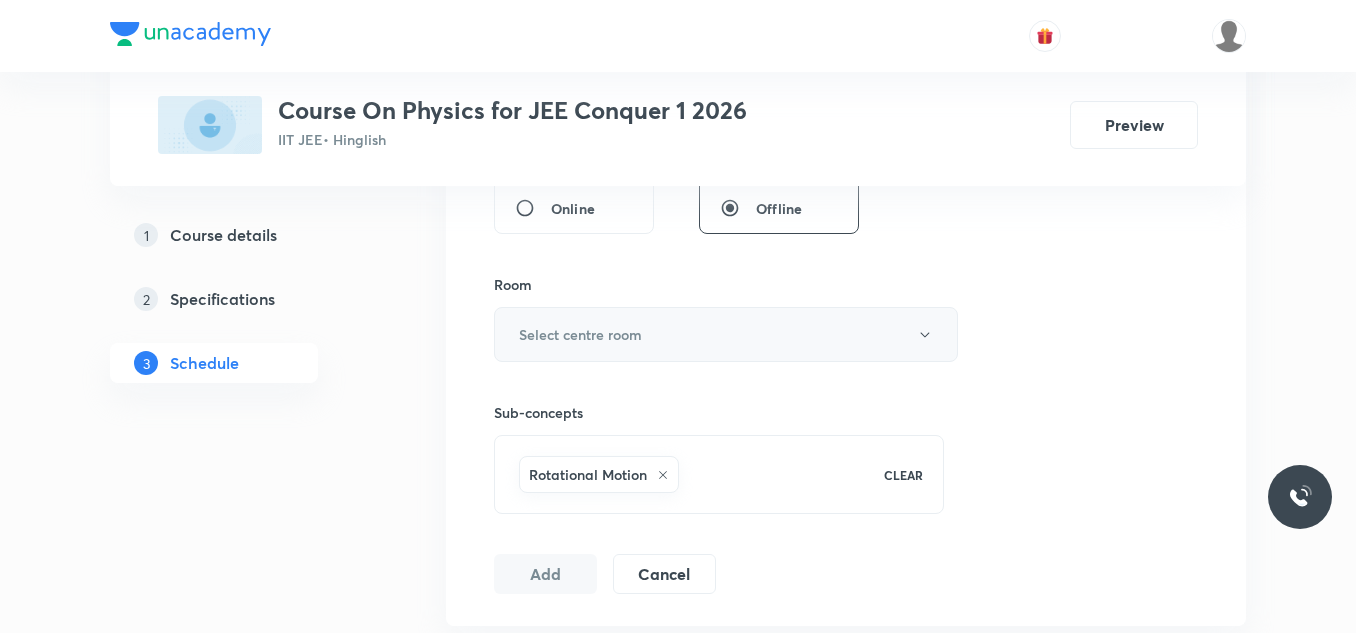 click on "Select centre room" at bounding box center [726, 334] 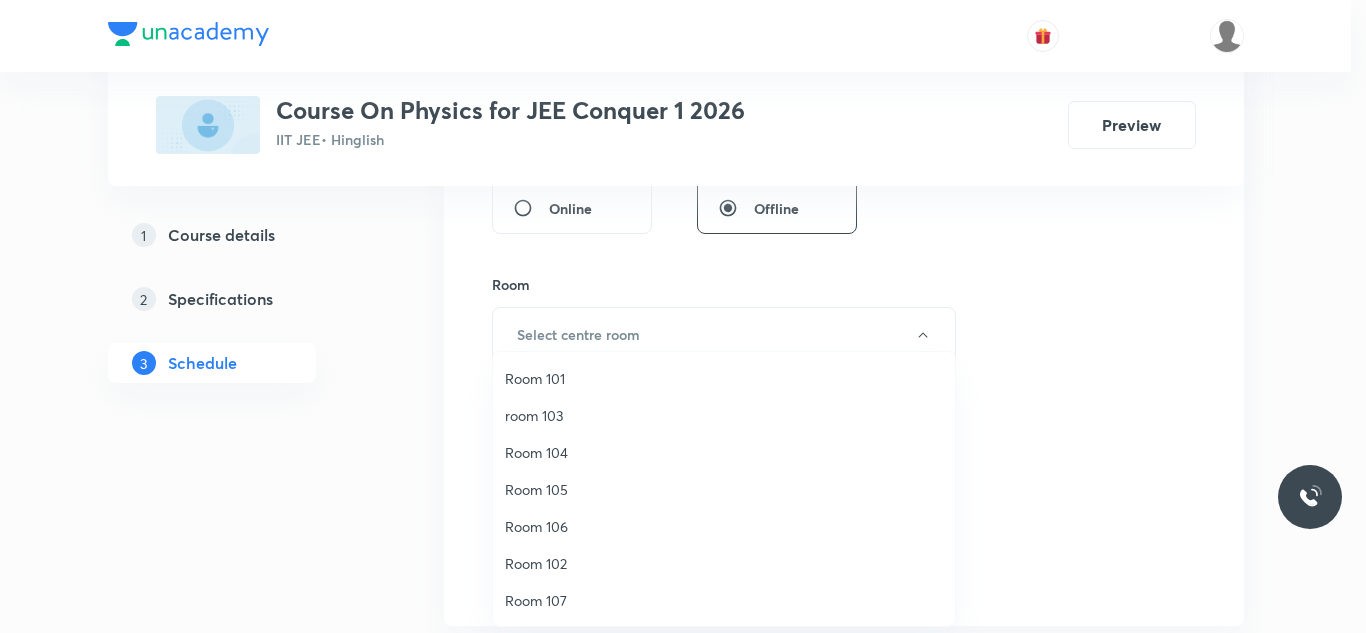 click on "Room 104" at bounding box center [724, 452] 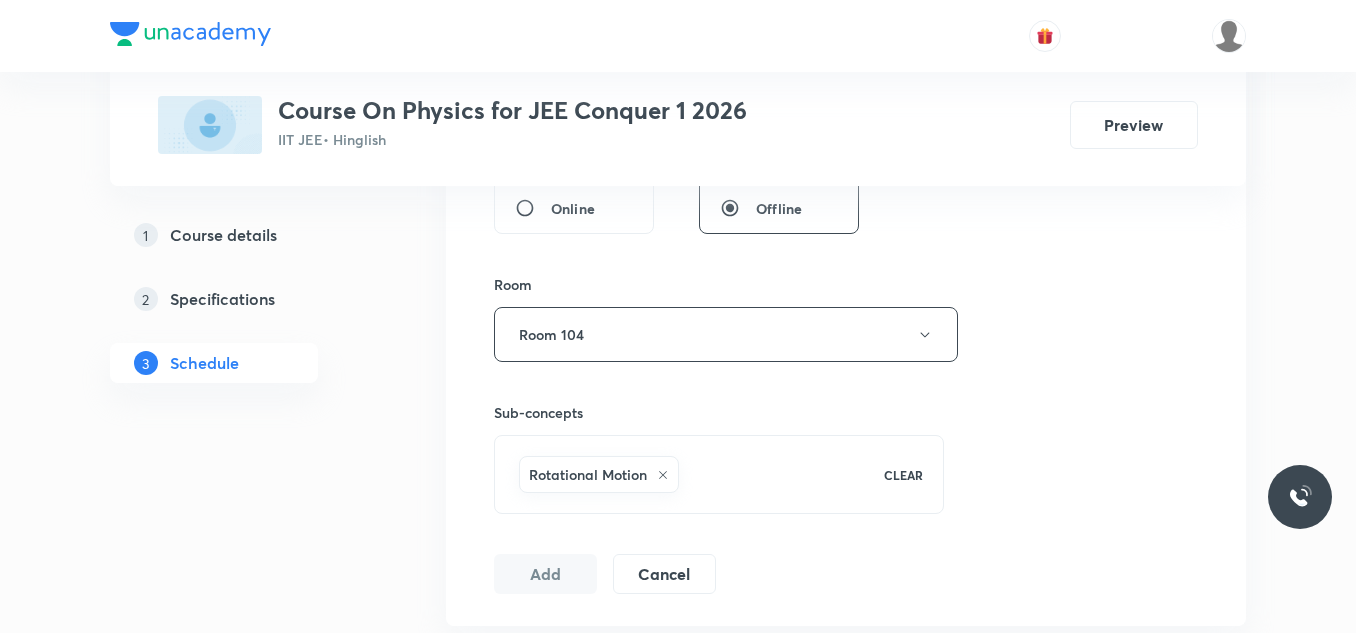 click on "Plus Courses Course On Physics for JEE Conquer 1 2026 IIT JEE  • Hinglish Preview 1 Course details 2 Specifications 3 Schedule Schedule 58  classes Session  59 Live class Session title 0/99 ​ Schedule for [DATE] 4:54 PM ​ Duration (in minutes) ​   Session type Online Offline Room Room 104 Sub-concepts Rotational Motion CLEAR Add Cancel [DATE] Kinematics-1D 01 Lesson 1 • 10:00 AM • 80 min  • Room Room 104 Kinematics [DATE] Kinematics-1D 02 Lesson 2 • 11:30 AM • 80 min  • Room Room 104 Kinematics [DATE] Kinematics-1D 03 Lesson 3 • 11:30 AM • 80 min  • Room Room 104 Kinematics [DATE] Kinematics-1D 04 Lesson 4 • 10:00 AM • 80 min  • Room Room 104 Kinematics [DATE] Kinematics-1D 05 Lesson 5 • 10:00 AM • 80 min  • Room Room 104 Kinematics [DATE] Kinematics-1D 06 Lesson 6 • 11:30 AM • 80 min  • Room Room 104 Kinematics [DATE] Kinematics-1D 07 Lesson 7 • 11:30 AM • 80 min  • Room Room 104 Kinematics [DATE] Kinematics-1D 08 Lesson 8 • 12:40 PM • 80 min" at bounding box center [678, 4510] 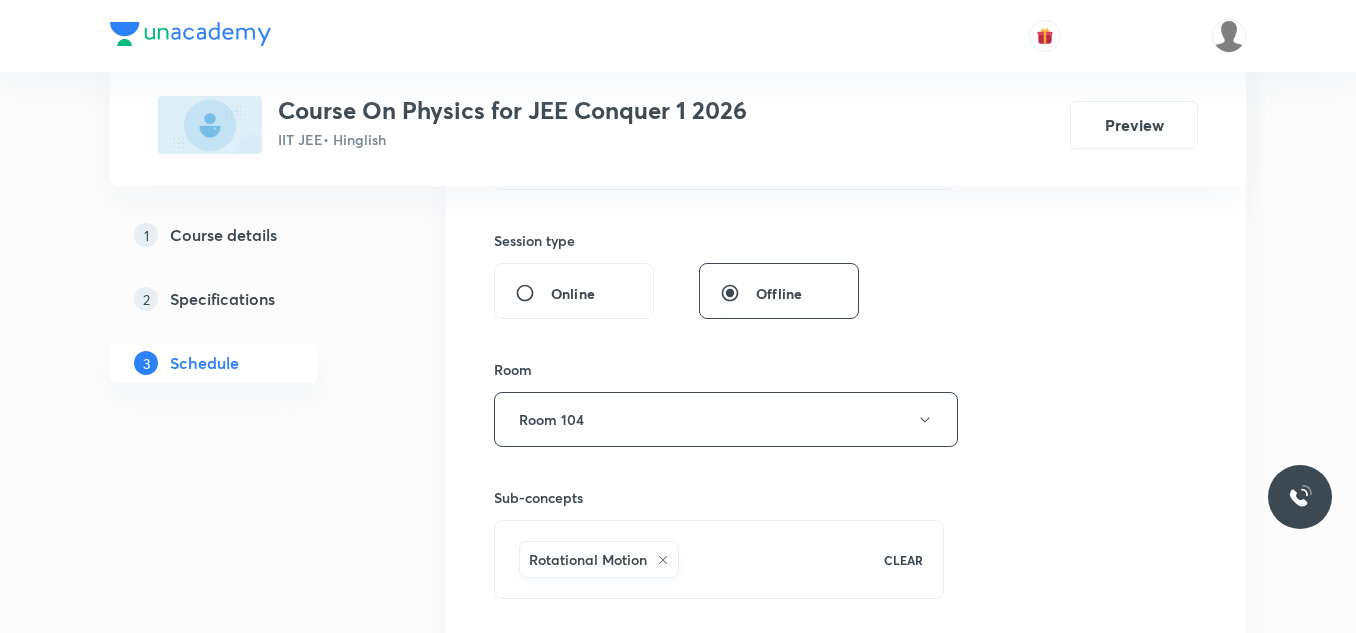 scroll, scrollTop: 600, scrollLeft: 0, axis: vertical 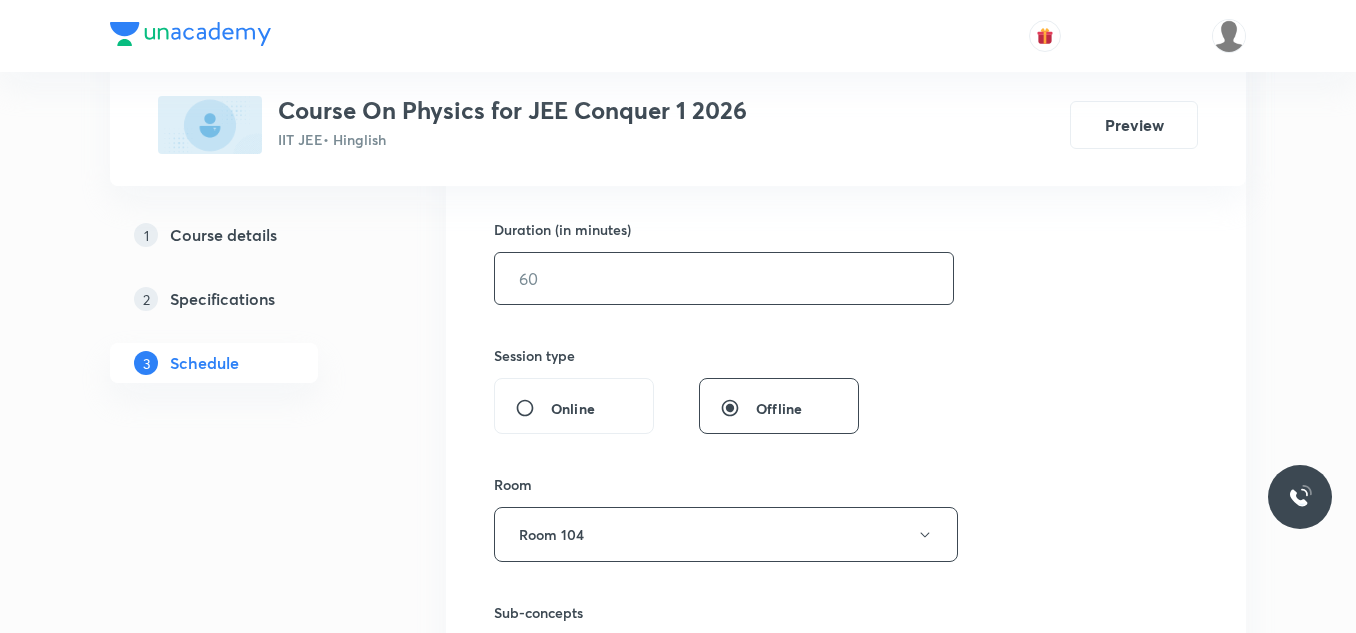 drag, startPoint x: 637, startPoint y: 281, endPoint x: 659, endPoint y: 215, distance: 69.57011 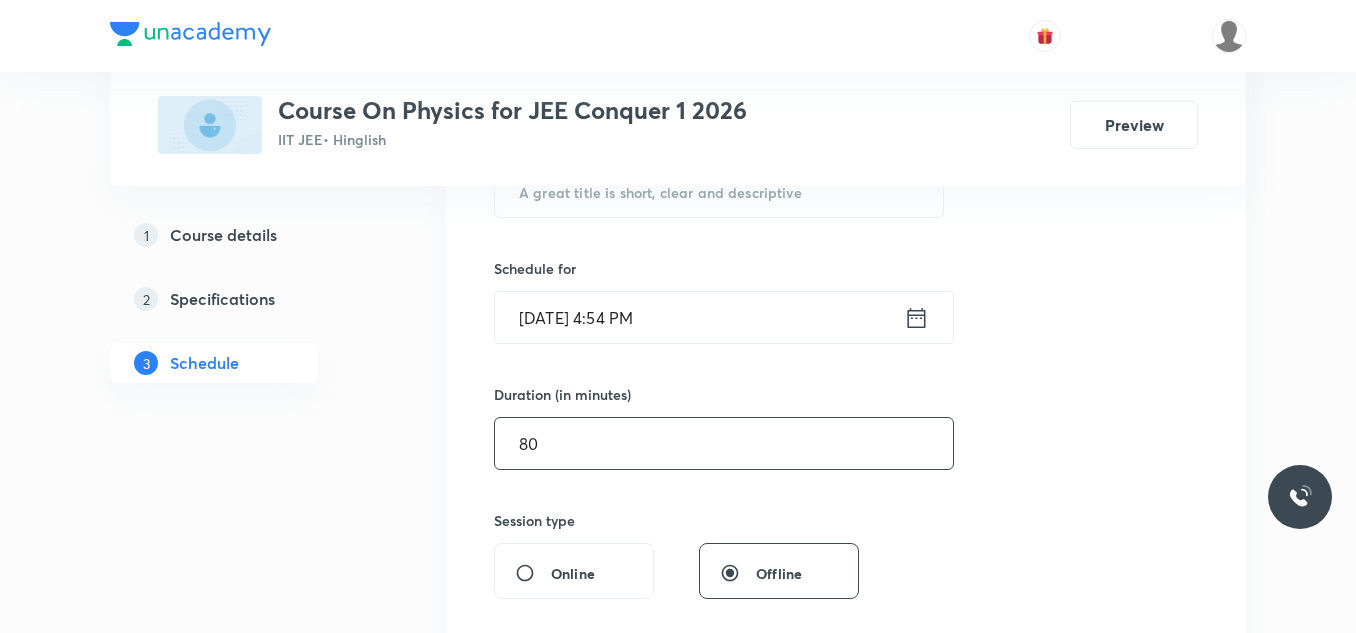 scroll, scrollTop: 400, scrollLeft: 0, axis: vertical 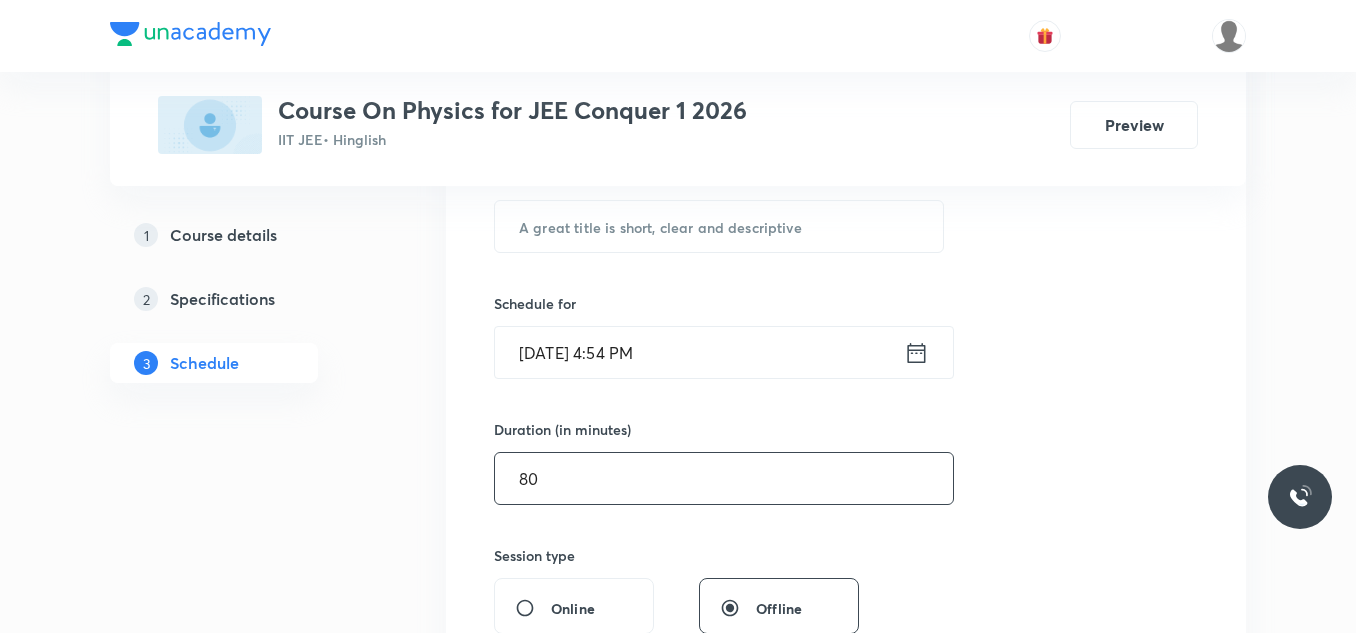 type on "80" 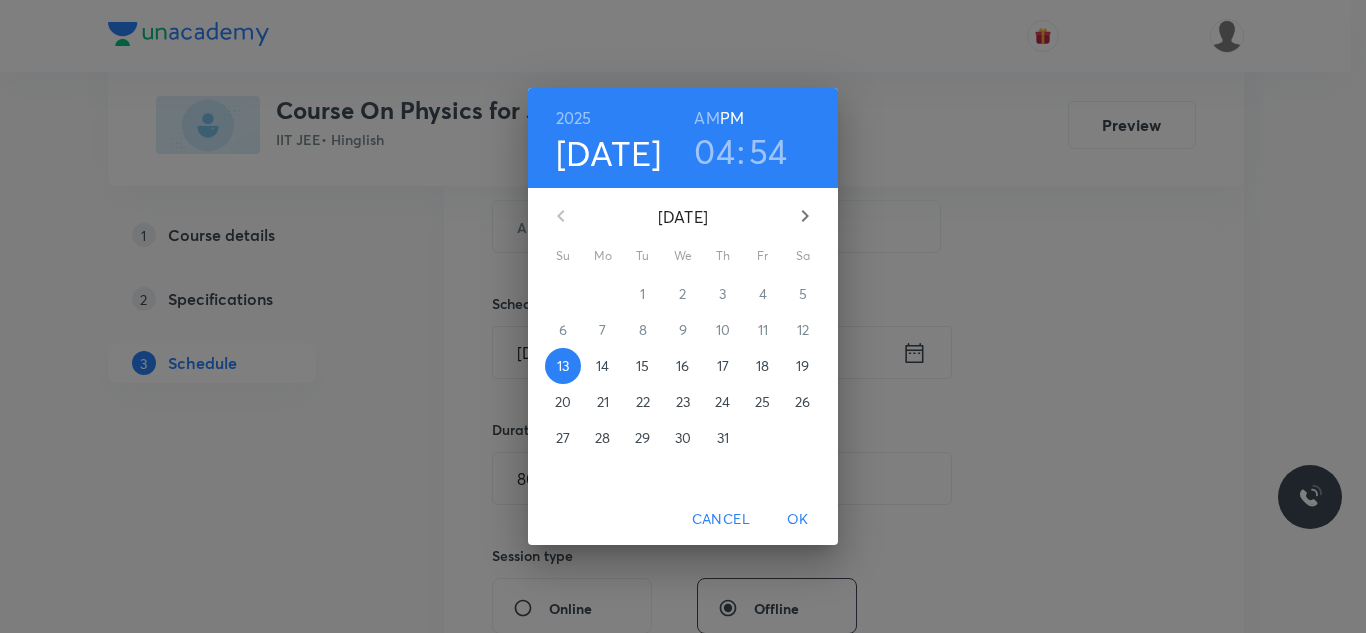 click on "14" at bounding box center [602, 366] 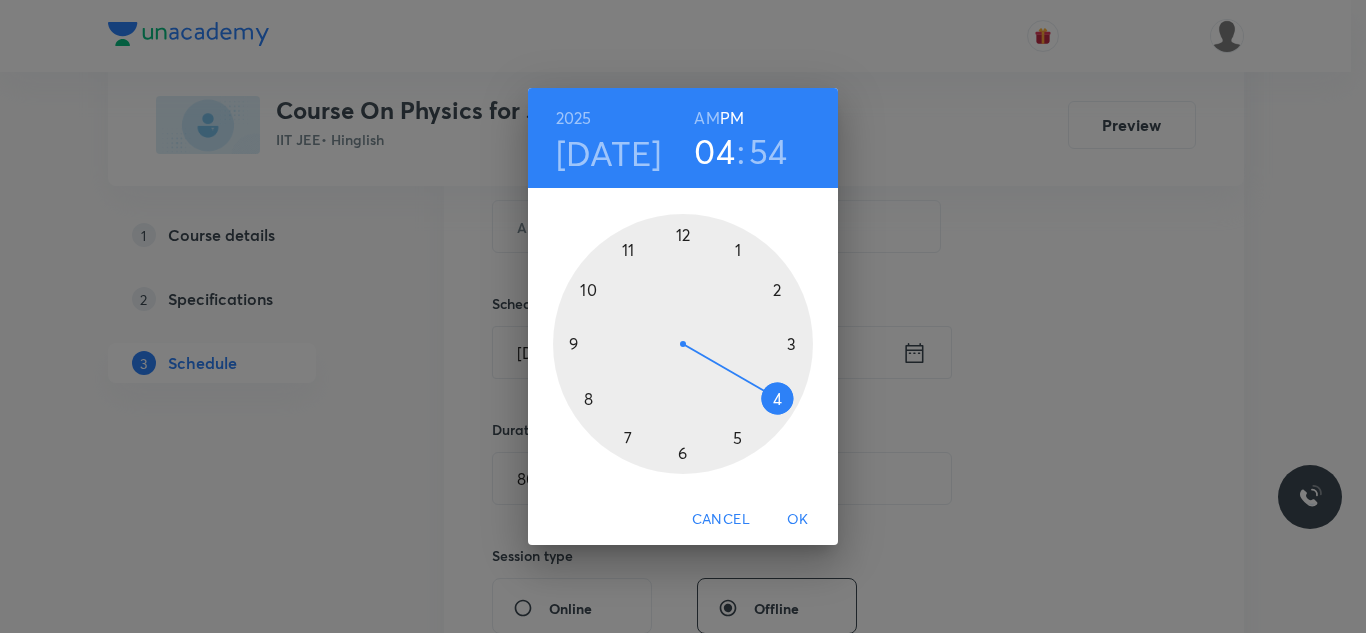 click at bounding box center [683, 344] 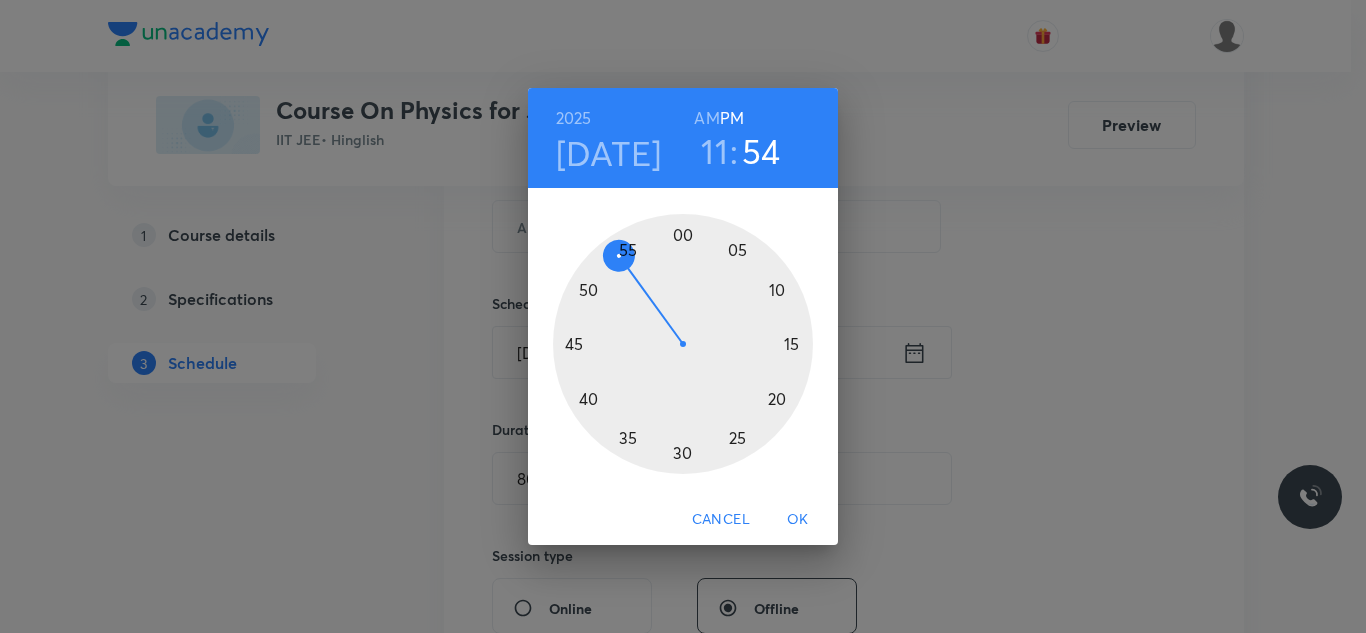 click at bounding box center (683, 344) 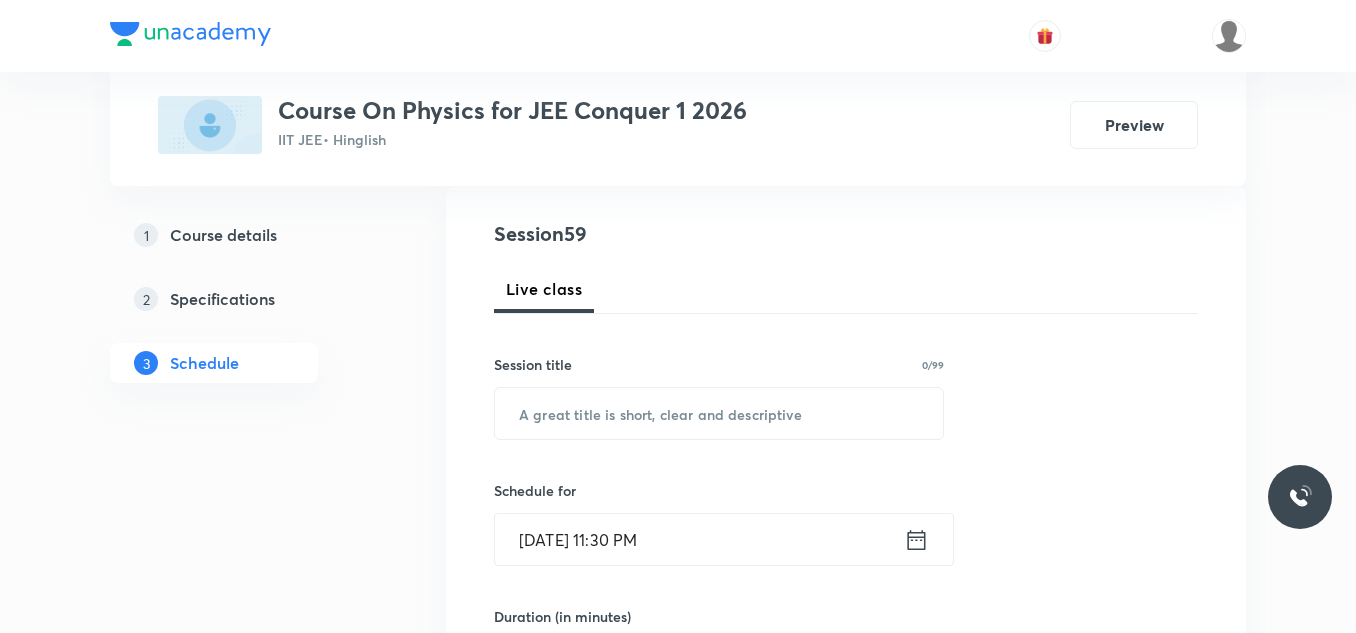 scroll, scrollTop: 200, scrollLeft: 0, axis: vertical 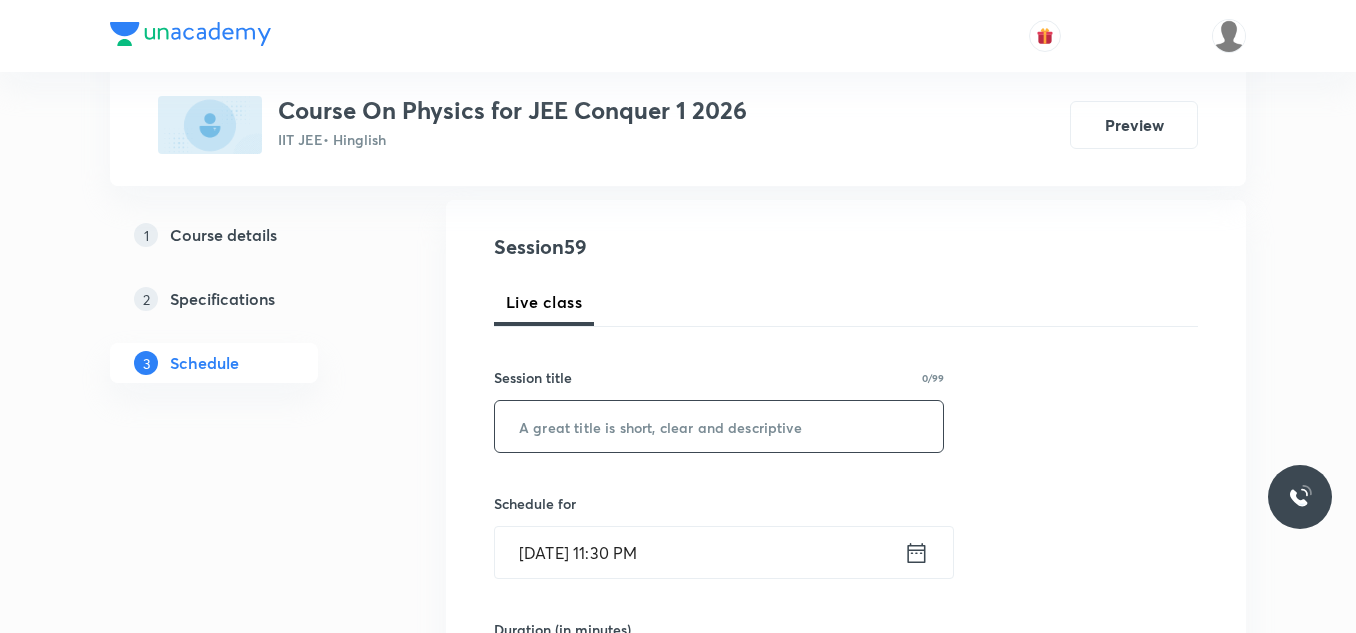 click at bounding box center (719, 426) 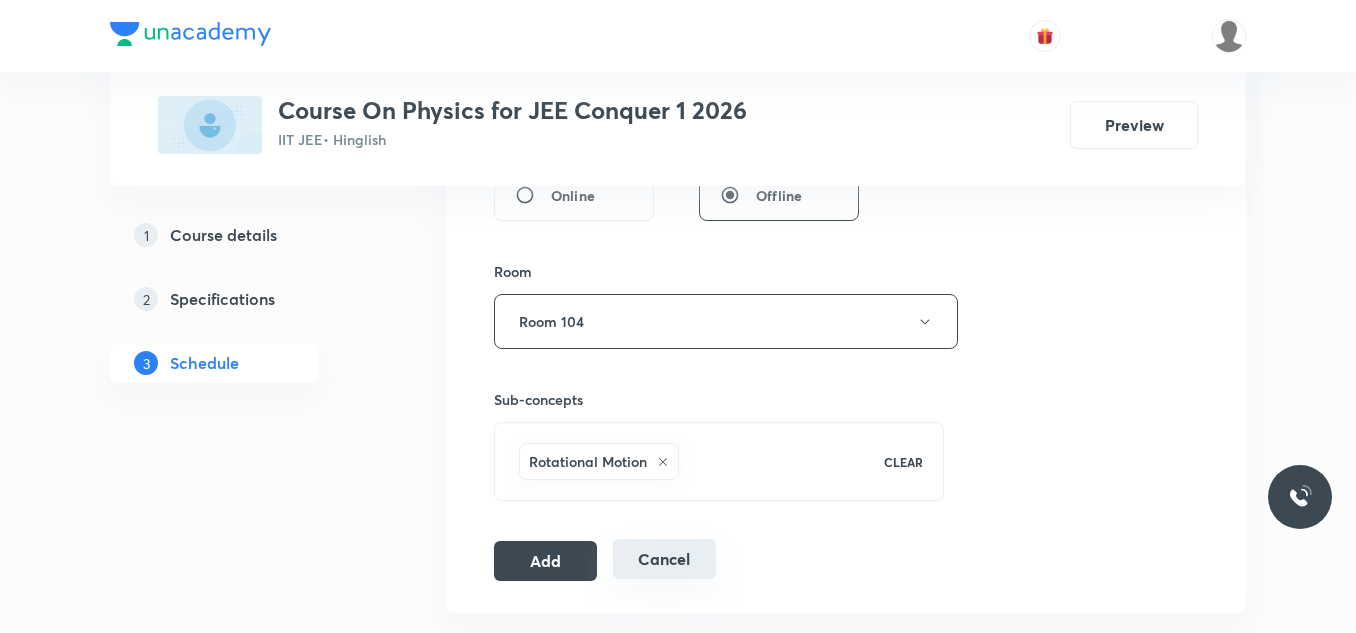 scroll, scrollTop: 900, scrollLeft: 0, axis: vertical 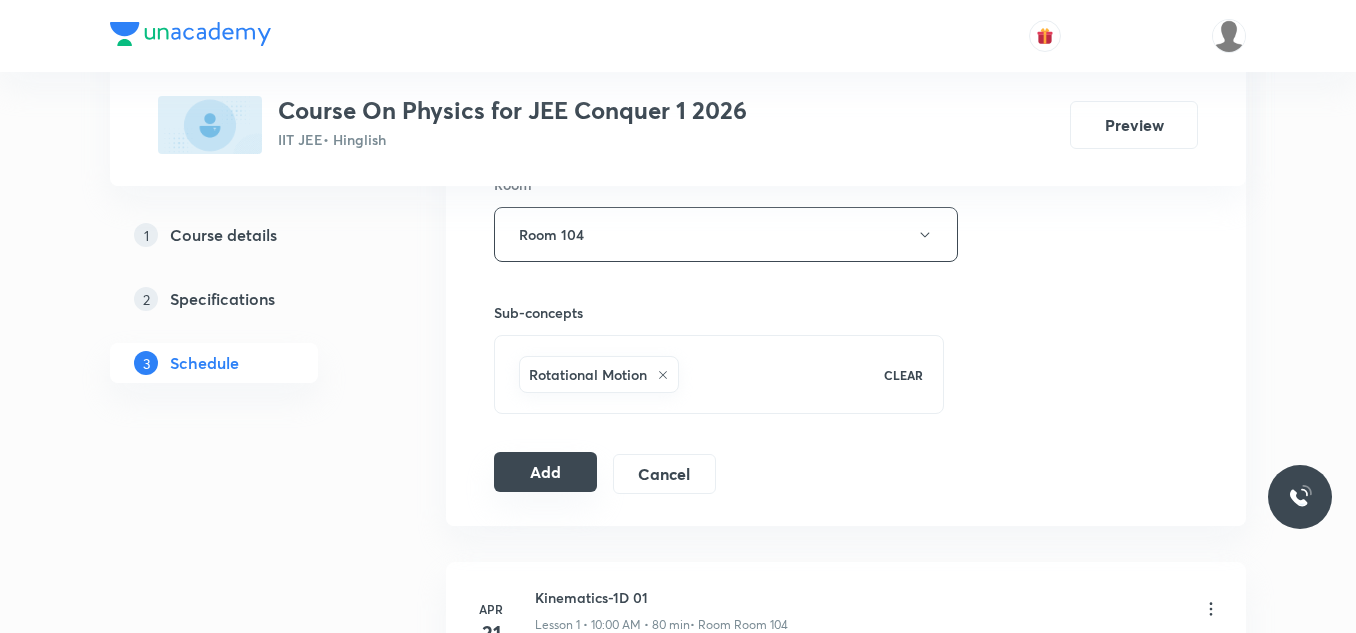 type on "Rotational Motion 03" 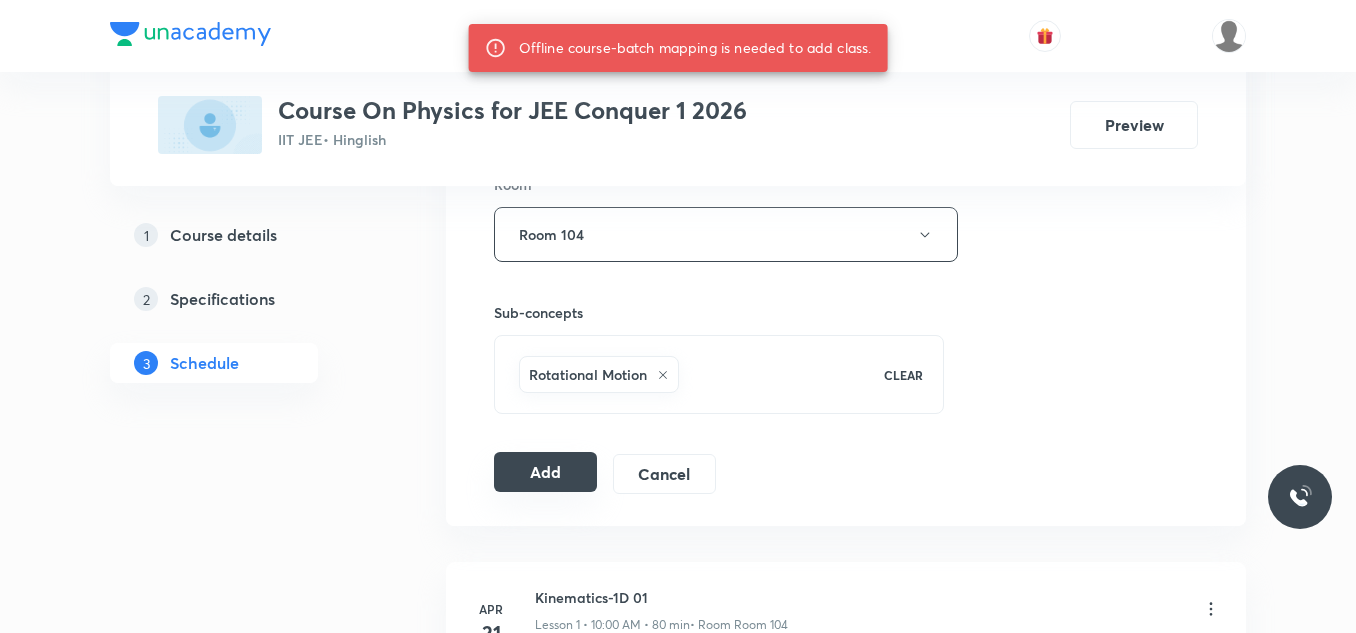 type 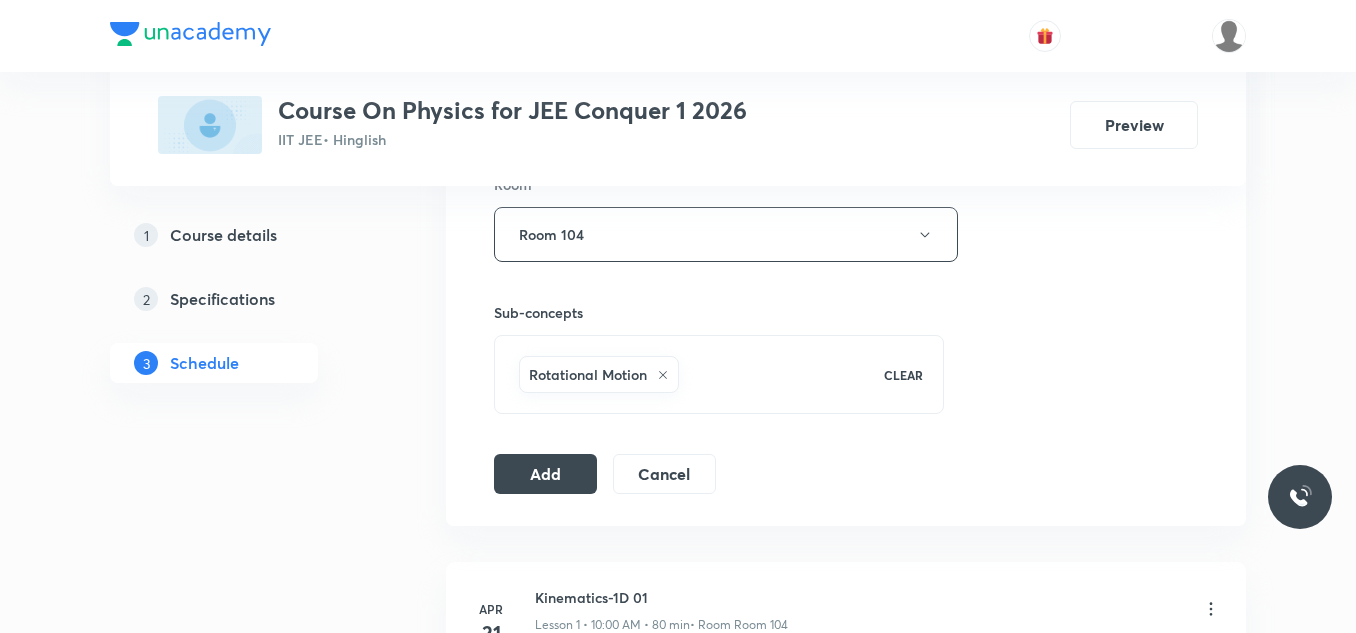 click on "Plus Courses Course On Physics for JEE Conquer 1 2026 IIT JEE  • Hinglish Preview 1 Course details 2 Specifications 3 Schedule Schedule 58  classes Session  59 Live class Session title 20/99 Rotational Motion 03 ​ Schedule for [DATE] 11:30 PM ​ Duration (in minutes) 80 ​   Session type Online Offline Room Room 104 Sub-concepts Rotational Motion CLEAR Add Cancel [DATE] Kinematics-1D 01 Lesson 1 • 10:00 AM • 80 min  • Room Room 104 Kinematics [DATE] Kinematics-1D 02 Lesson 2 • 11:30 AM • 80 min  • Room Room 104 Kinematics [DATE] Kinematics-1D 03 Lesson 3 • 11:30 AM • 80 min  • Room Room 104 Kinematics [DATE] Kinematics-1D 04 Lesson 4 • 10:00 AM • 80 min  • Room Room 104 Kinematics [DATE] Kinematics-1D 05 Lesson 5 • 10:00 AM • 80 min  • Room Room 104 Kinematics [DATE] Kinematics-1D 06 Lesson 6 • 11:30 AM • 80 min  • Room Room 104 Kinematics [DATE] Kinematics-1D 07 Lesson 7 • 11:30 AM • 80 min  • Room Room 104 Kinematics [DATE] Kinematics-1D [DATE] 6 7" at bounding box center [678, 4410] 